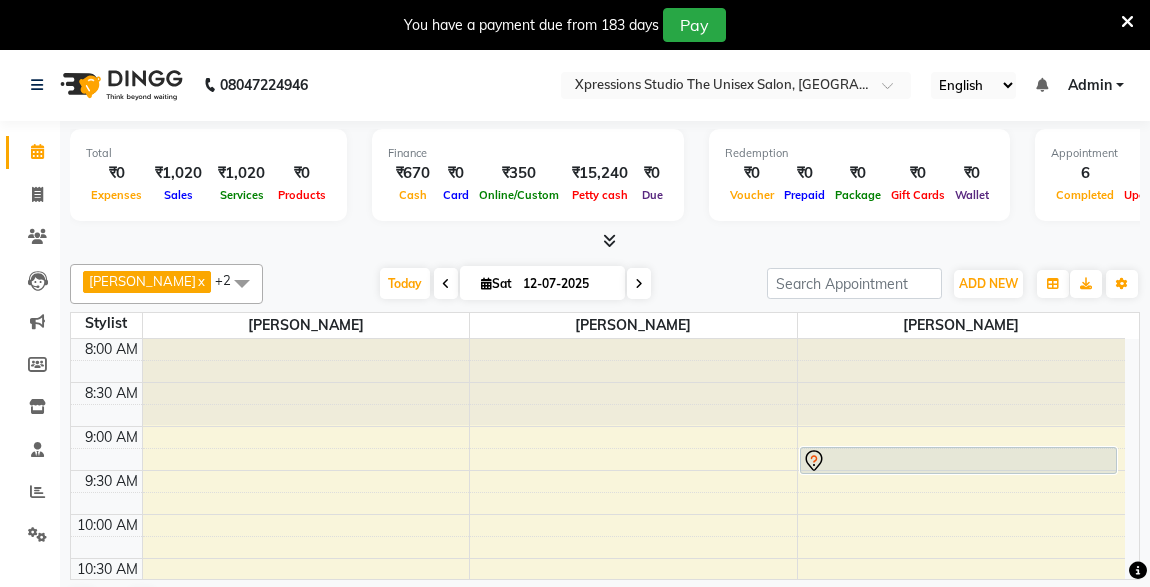 scroll, scrollTop: 0, scrollLeft: 0, axis: both 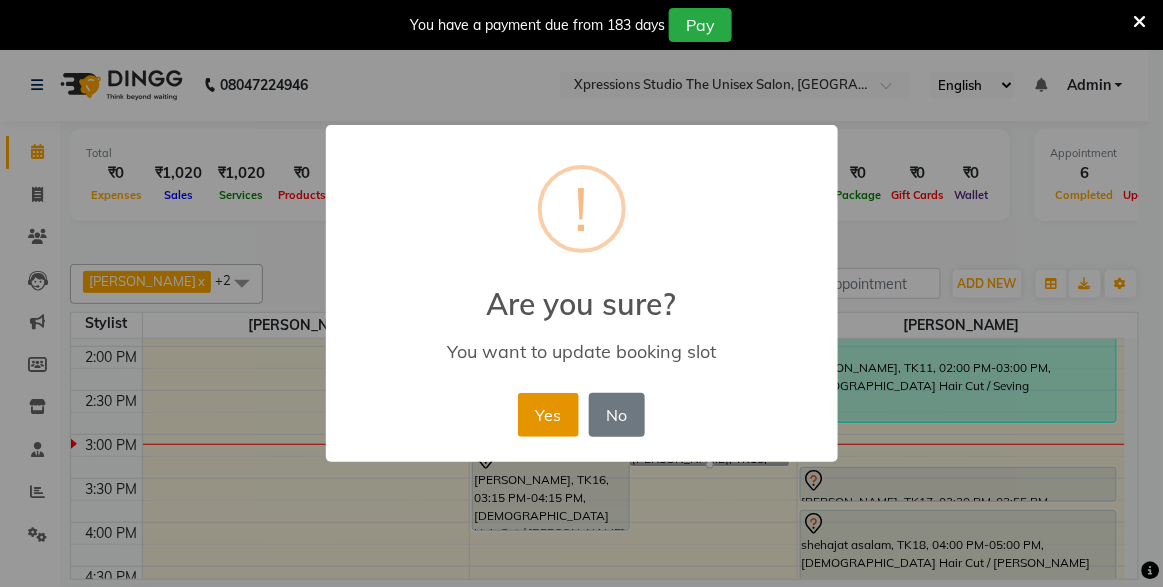 click on "Yes" at bounding box center (548, 415) 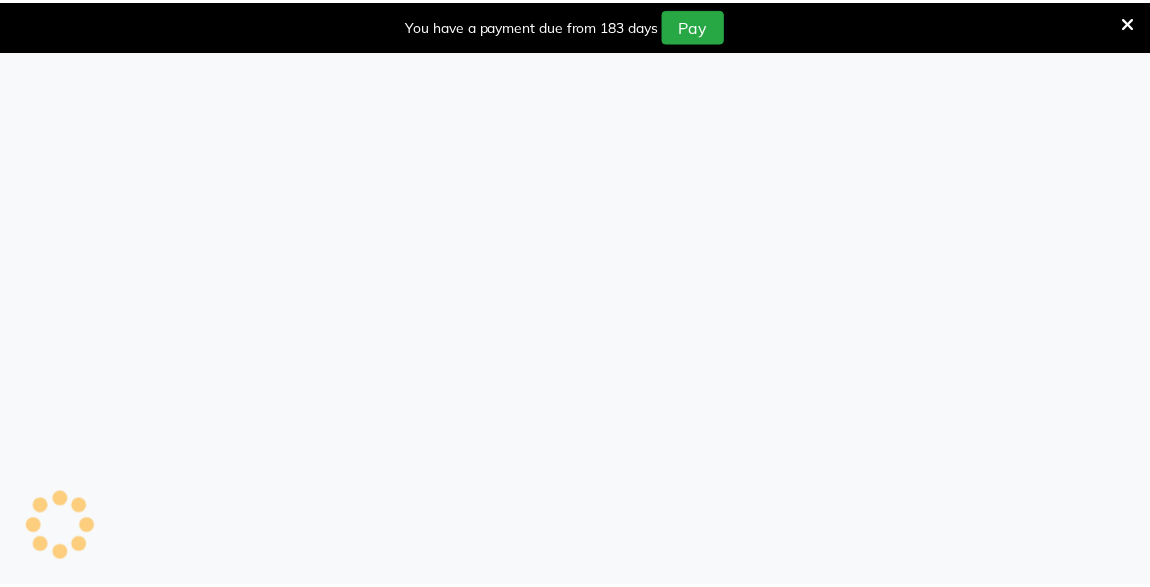 scroll, scrollTop: 0, scrollLeft: 0, axis: both 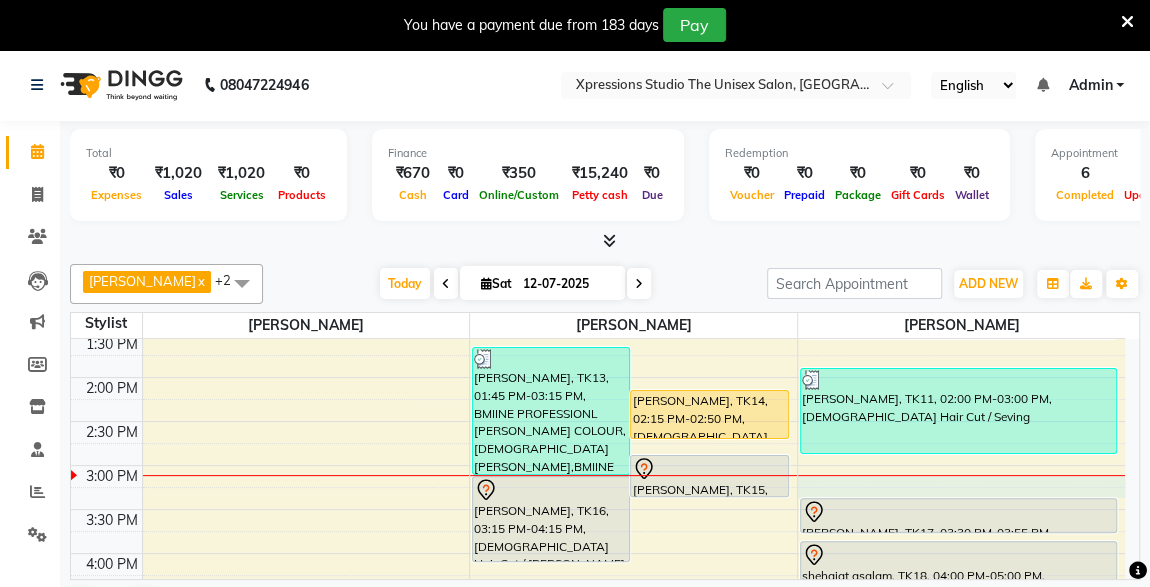 click on "8:00 AM 8:30 AM 9:00 AM 9:30 AM 10:00 AM 10:30 AM 11:00 AM 11:30 AM 12:00 PM 12:30 PM 1:00 PM 1:30 PM 2:00 PM 2:30 PM 3:00 PM 3:30 PM 4:00 PM 4:30 PM 5:00 PM 5:30 PM 6:00 PM 6:30 PM 7:00 PM 7:30 PM 8:00 PM 8:30 PM 9:00 PM 9:30 PM 10:00 PM 10:30 PM             PUNAM SONTAKY, TK02, 12:30 PM-01:05 PM, Woman- Basic Hair Cut With Wash             PUNAM SONTAKY, TK12, 05:00 PM-05:40 PM, Woman- Advance Hair Cut Without Wash             PUNAM SONTAKY, TK12, 05:45 PM-06:25 PM, Woman- Advance Hair Cut Without Wash             Suyash Patil, TK01, 08:00 PM-09:00 PM, Male Hair Cut / Beard      ROHIT RAJPAL, TK13, 01:45 PM-03:15 PM, BMIINE PROFESSIONL BEARD COLOUR,Male  Beard,BMIINE PROFESSIONL HAIR COLOUR    TUSTAK KHAN, TK14, 02:15 PM-02:50 PM, Male Hair Cut              MANGESH VARADE, TK15, 03:00 PM-03:30 PM, D-Tan - O3+ Datan             SHARUKH KHAN, TK16, 03:15 PM-04:15 PM, Male Hair Cut / Beard      ANURAJ DESHMUKH, TK05, 11:15 AM-12:10 PM, Male Hair Cut ,Male SEVING" at bounding box center [598, 509] 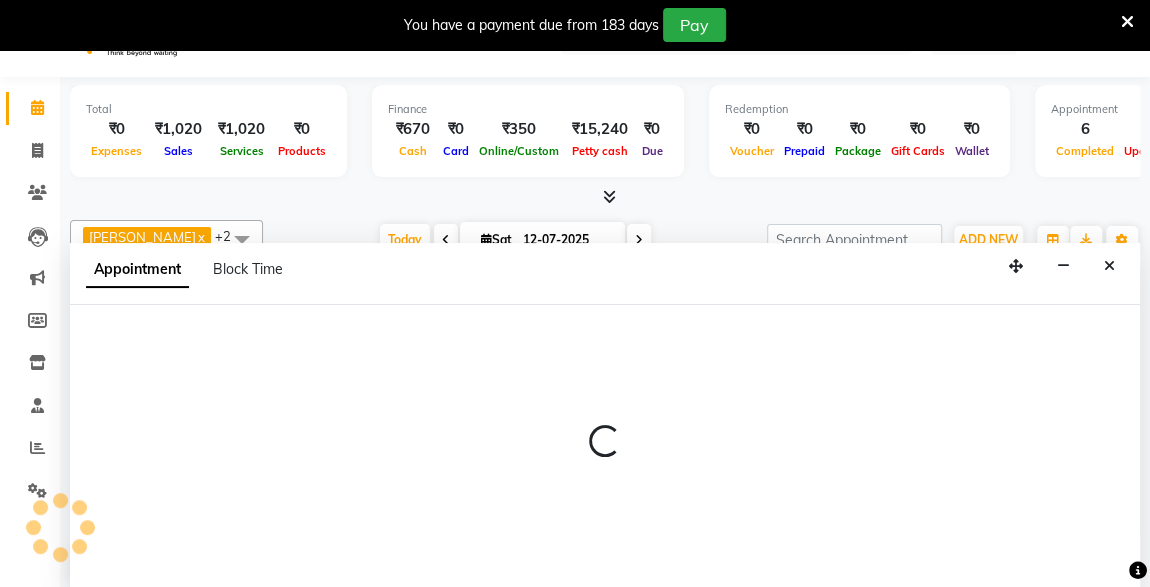 scroll, scrollTop: 49, scrollLeft: 0, axis: vertical 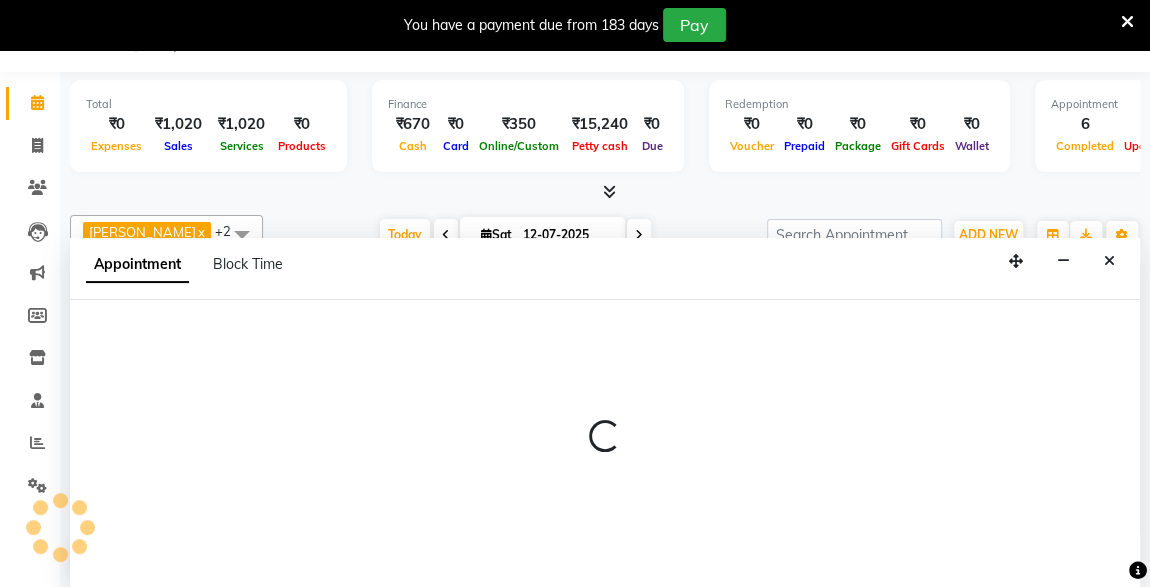 select on "57589" 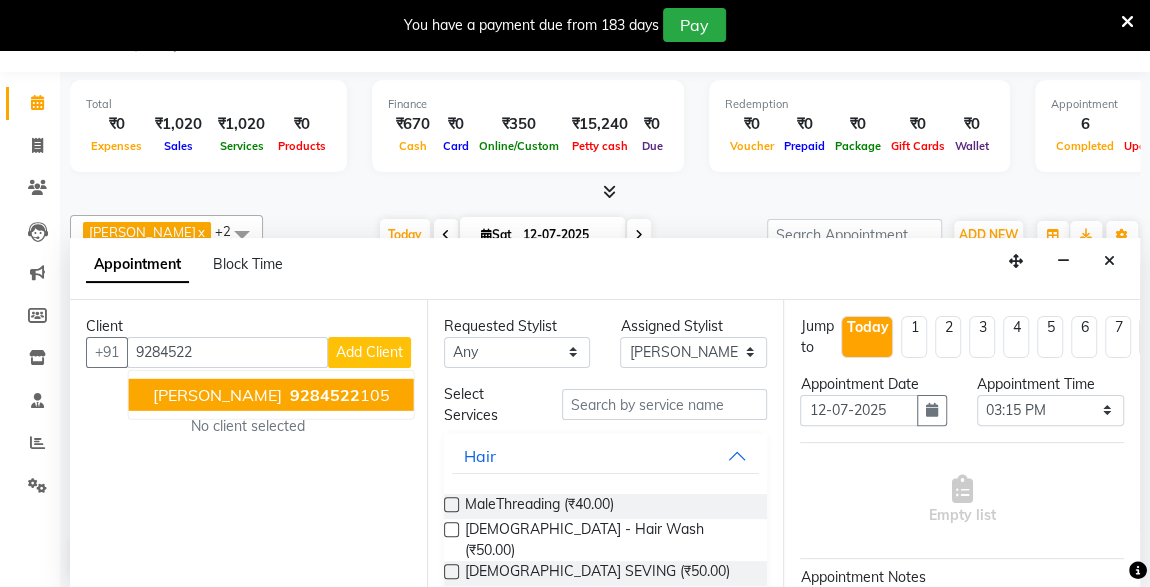 click on "9284522" at bounding box center (325, 394) 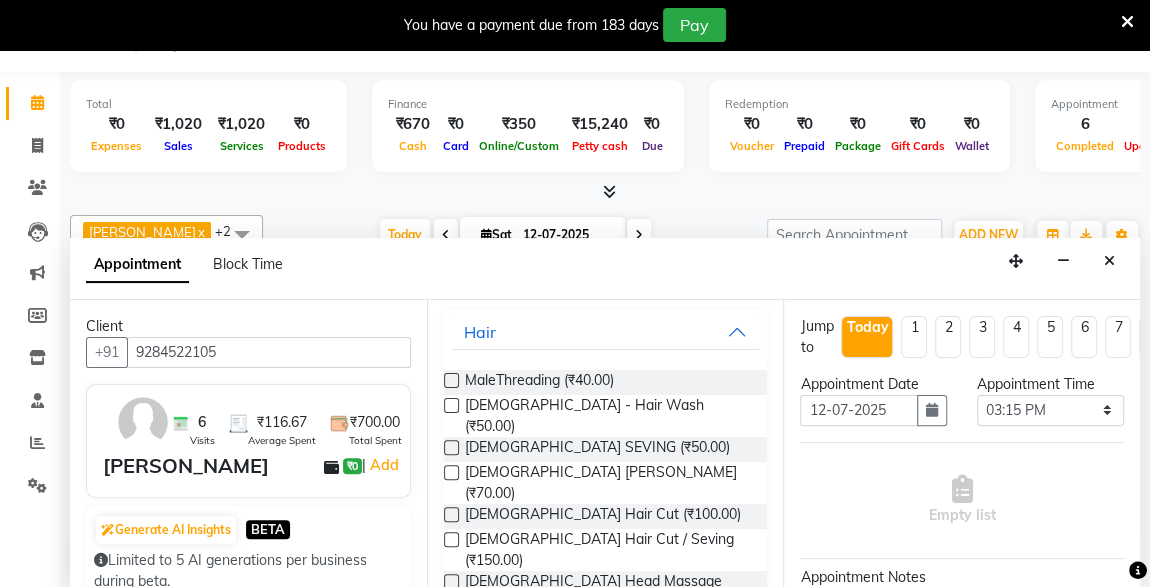 scroll, scrollTop: 153, scrollLeft: 0, axis: vertical 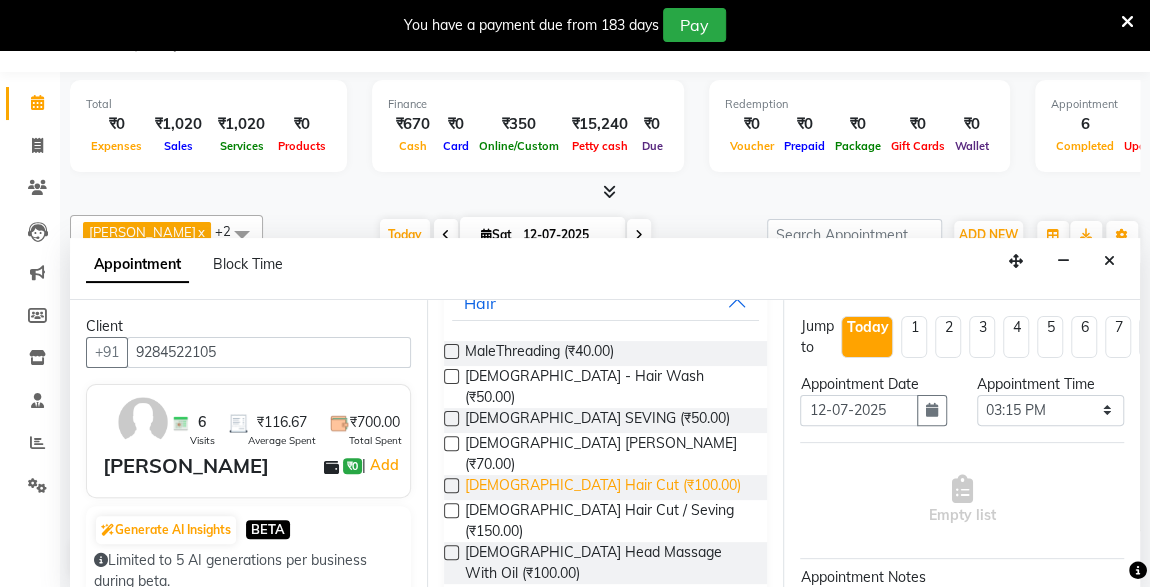 type on "9284522105" 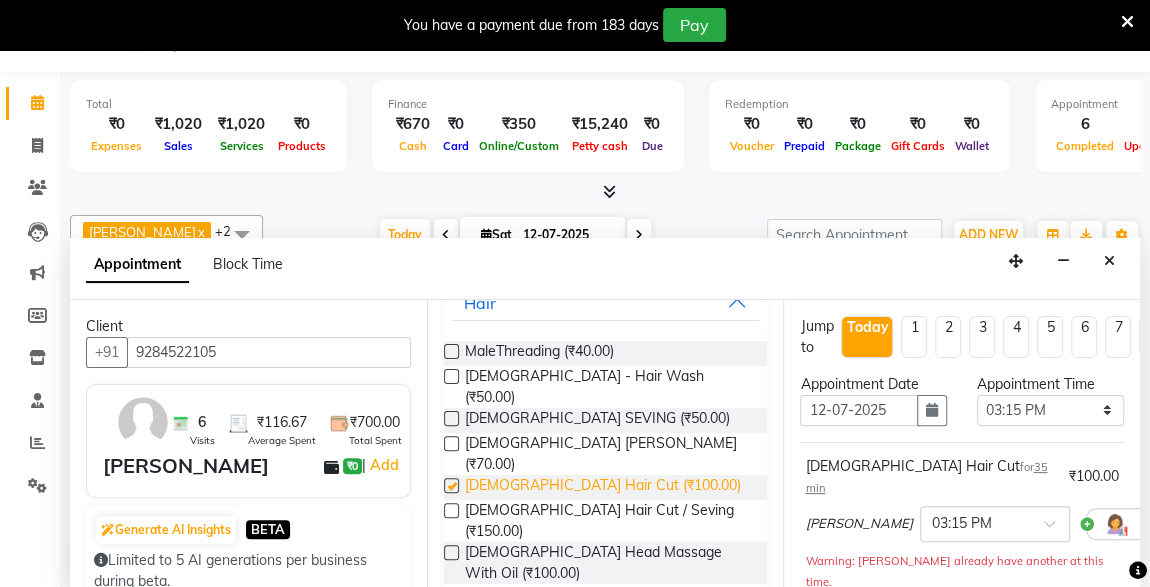 checkbox on "false" 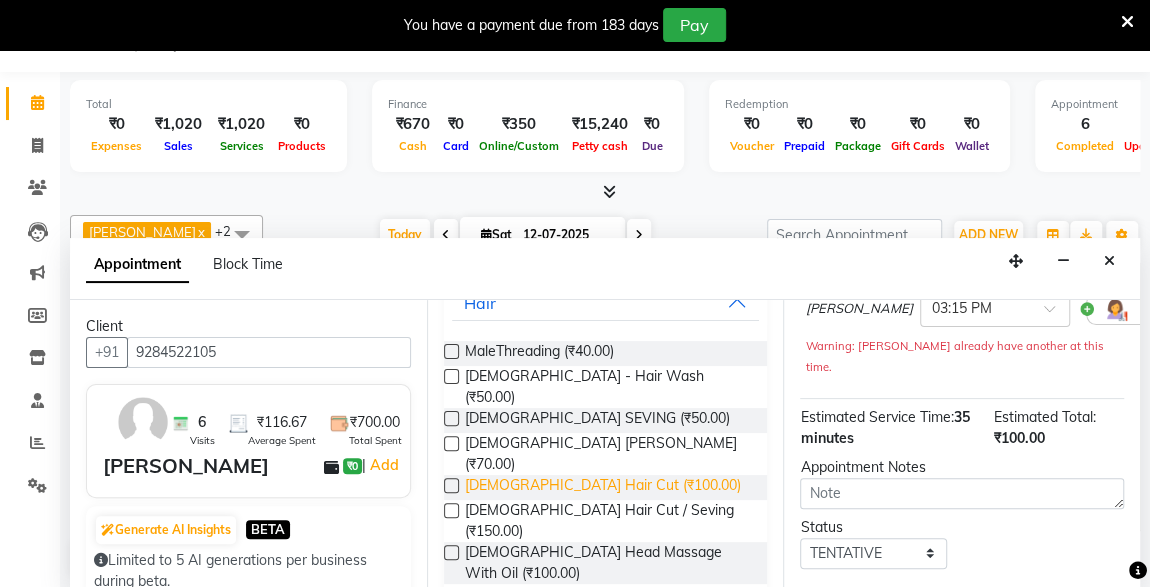 scroll, scrollTop: 330, scrollLeft: 0, axis: vertical 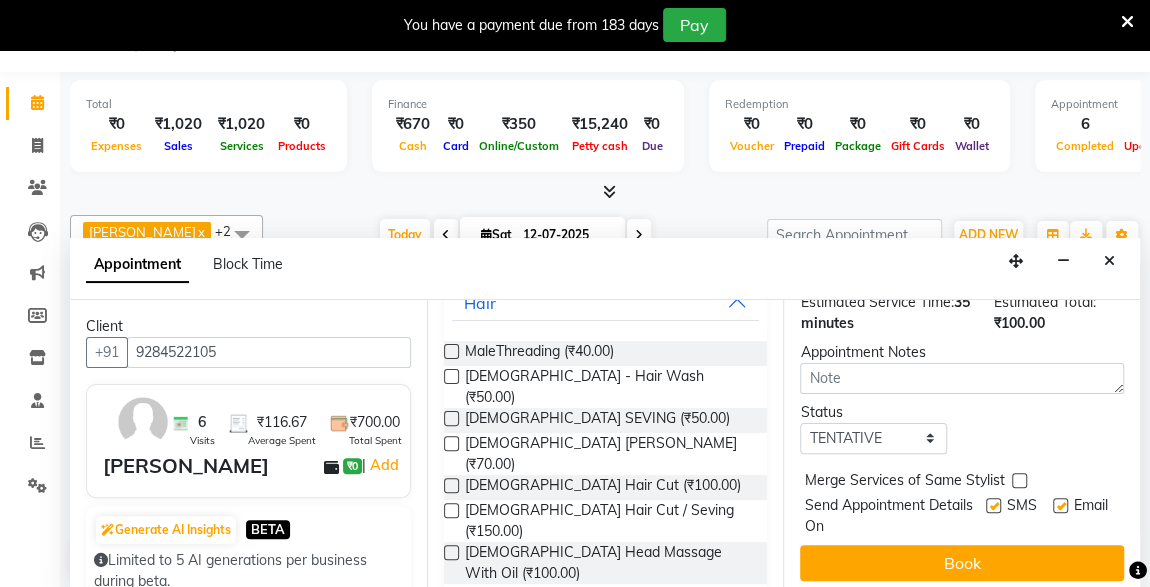 click at bounding box center (1060, 505) 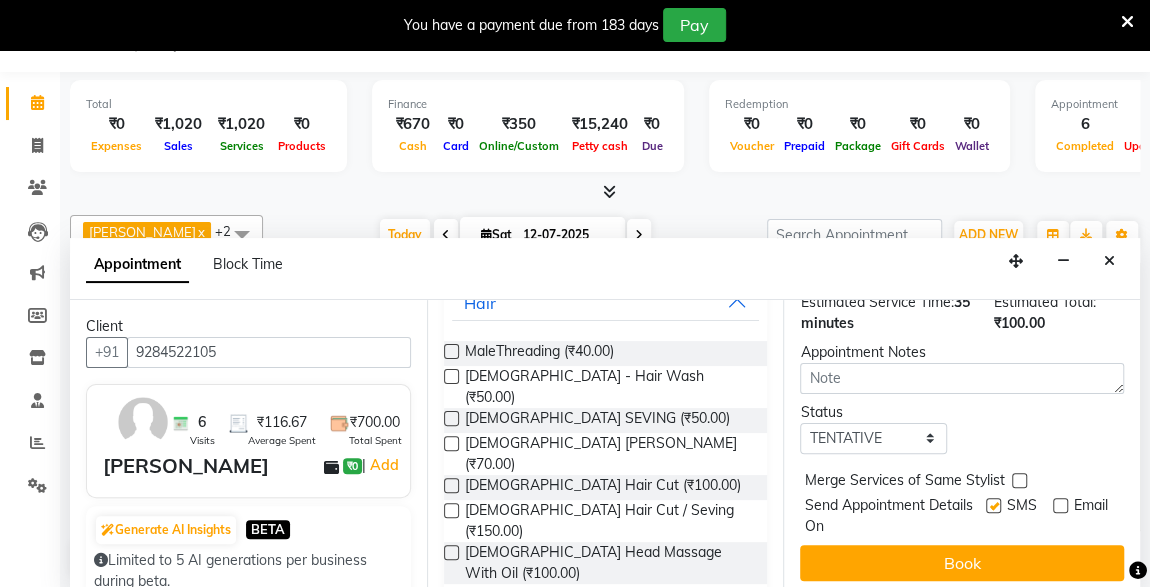 click at bounding box center [993, 505] 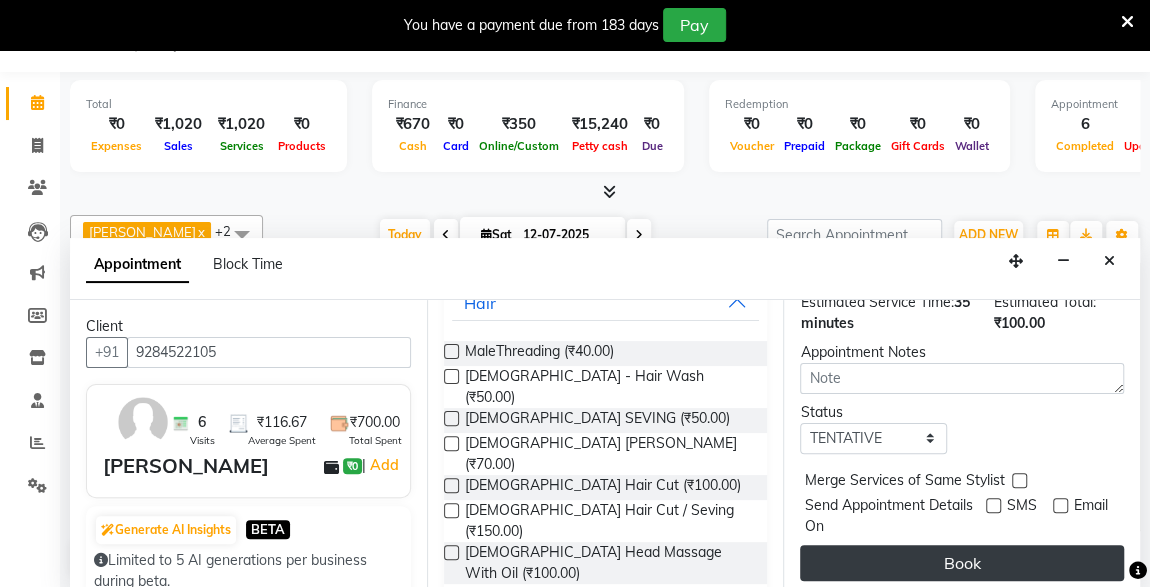 click on "Book" at bounding box center [962, 563] 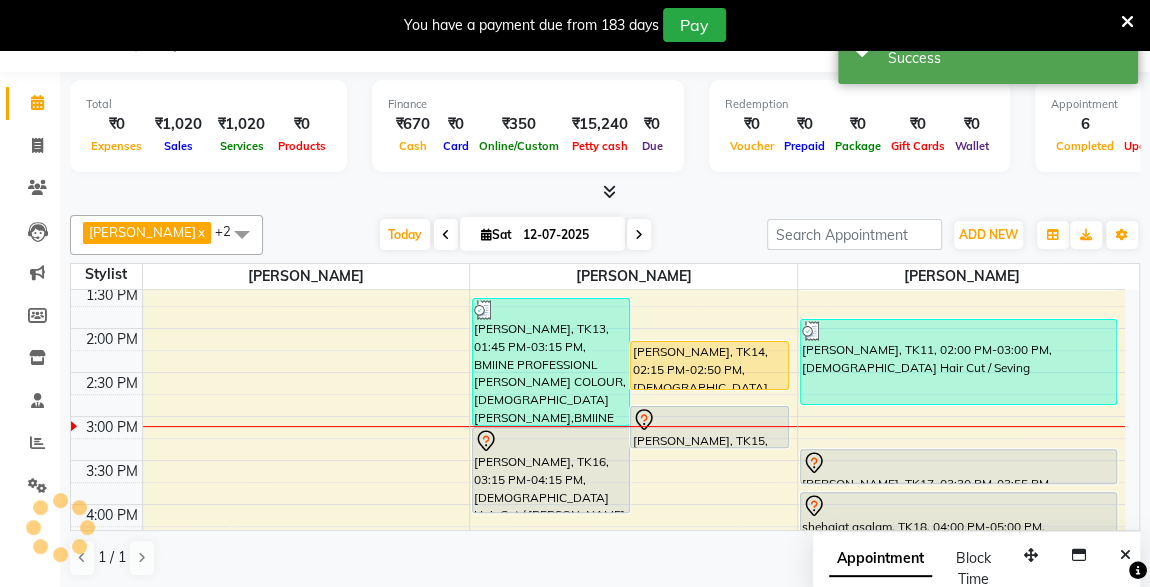 scroll, scrollTop: 0, scrollLeft: 0, axis: both 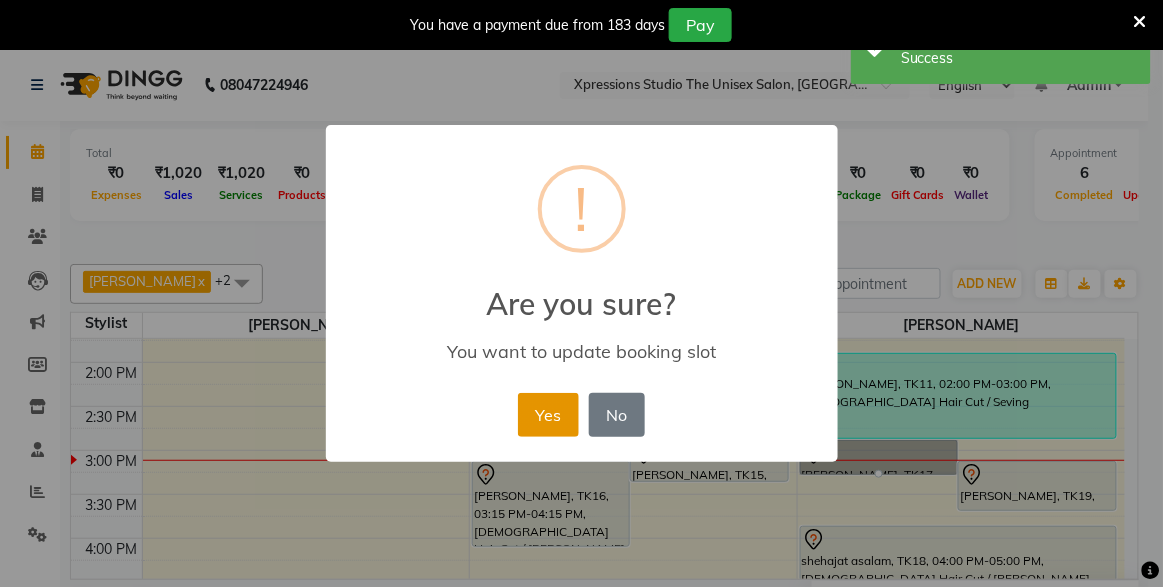 click on "Yes" at bounding box center (548, 415) 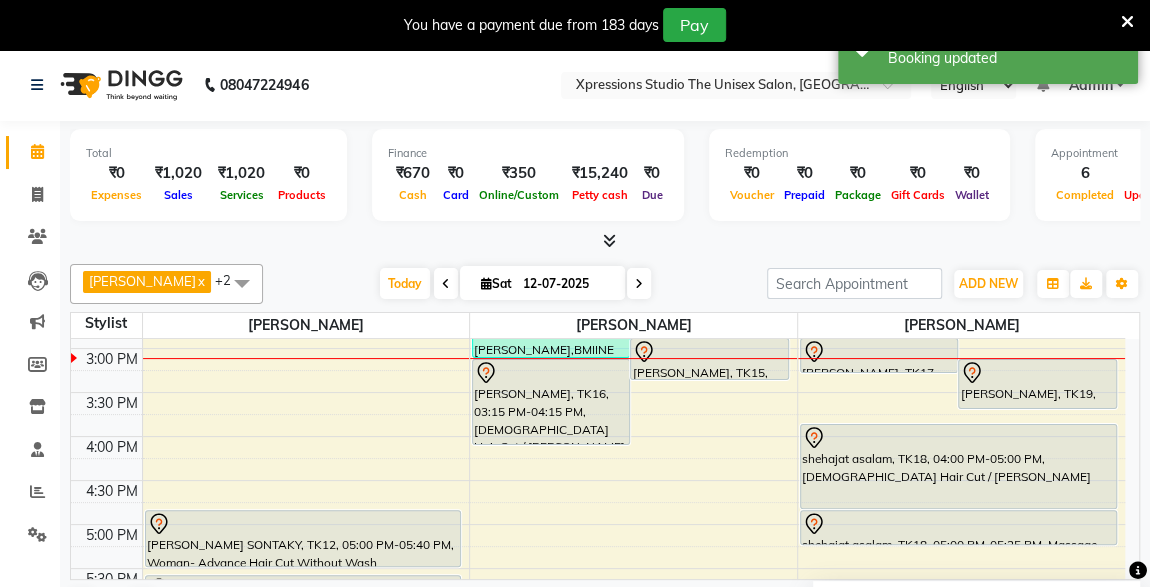 scroll, scrollTop: 609, scrollLeft: 0, axis: vertical 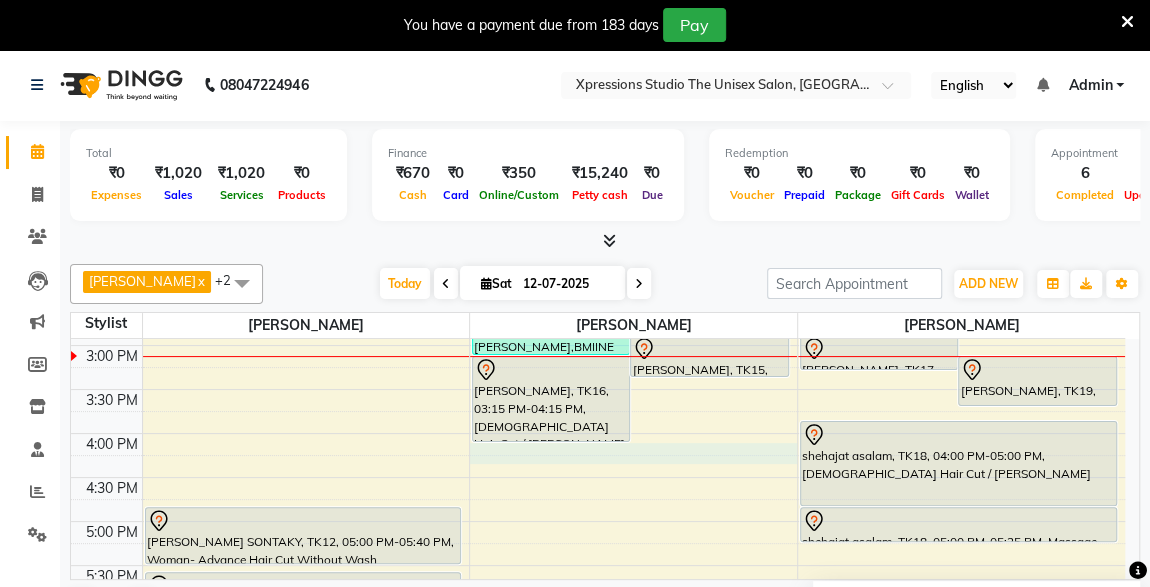 click on "8:00 AM 8:30 AM 9:00 AM 9:30 AM 10:00 AM 10:30 AM 11:00 AM 11:30 AM 12:00 PM 12:30 PM 1:00 PM 1:30 PM 2:00 PM 2:30 PM 3:00 PM 3:30 PM 4:00 PM 4:30 PM 5:00 PM 5:30 PM 6:00 PM 6:30 PM 7:00 PM 7:30 PM 8:00 PM 8:30 PM 9:00 PM 9:30 PM 10:00 PM 10:30 PM             PUNAM SONTAKY, TK02, 12:30 PM-01:05 PM, Woman- Basic Hair Cut With Wash             PUNAM SONTAKY, TK12, 05:00 PM-05:40 PM, Woman- Advance Hair Cut Without Wash             PUNAM SONTAKY, TK12, 05:45 PM-06:25 PM, Woman- Advance Hair Cut Without Wash             Suyash Patil, TK01, 08:00 PM-09:00 PM, Male Hair Cut / Beard      ROHIT RAJPAL, TK13, 01:45 PM-03:15 PM, BMIINE PROFESSIONL BEARD COLOUR,Male  Beard,BMIINE PROFESSIONL HAIR COLOUR    TUSTAK KHAN, TK14, 02:15 PM-02:50 PM, Male Hair Cut              MANGESH VARADE, TK15, 03:00 PM-03:30 PM, D-Tan - O3+ Datan             SHARUKH KHAN, TK16, 03:15 PM-04:15 PM, Male Hair Cut / Beard      ANURAJ DESHMUKH, TK05, 11:15 AM-12:10 PM, Male Hair Cut ,Male SEVING" at bounding box center (598, 389) 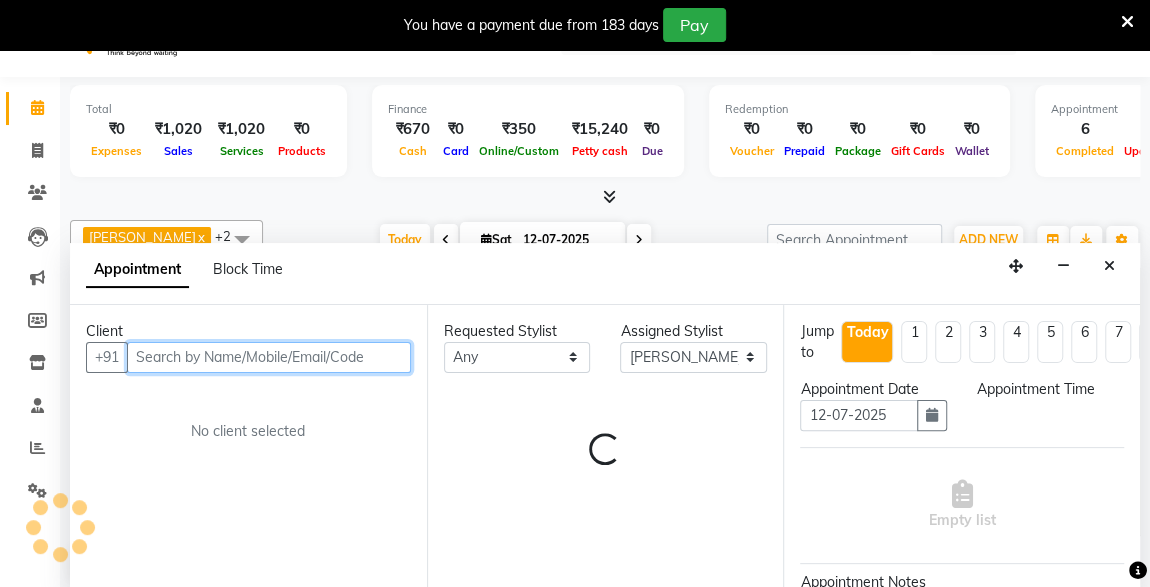 select on "975" 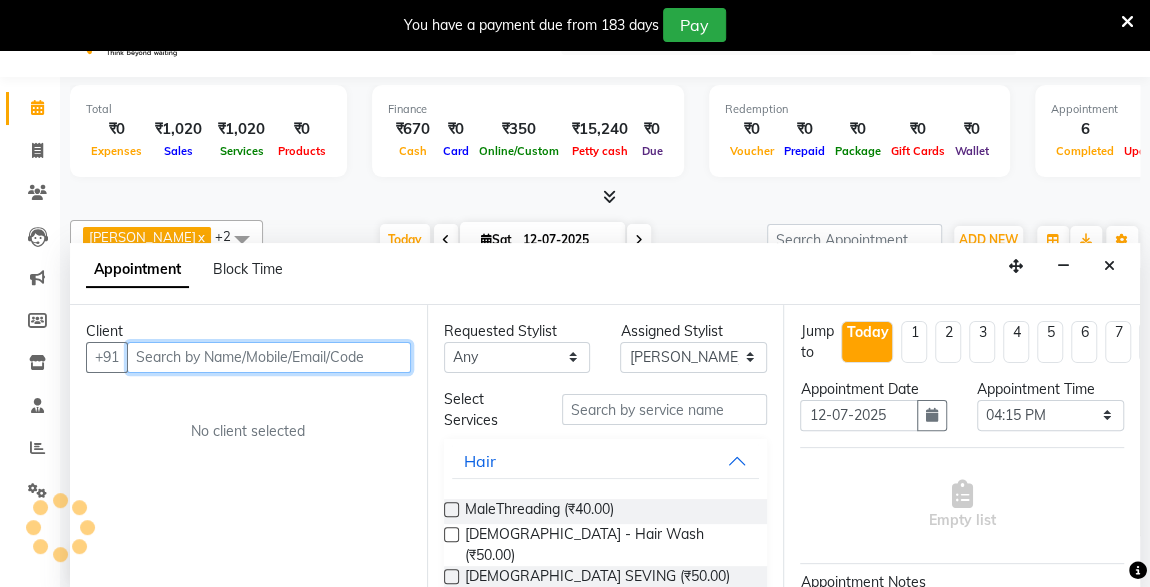 scroll, scrollTop: 49, scrollLeft: 0, axis: vertical 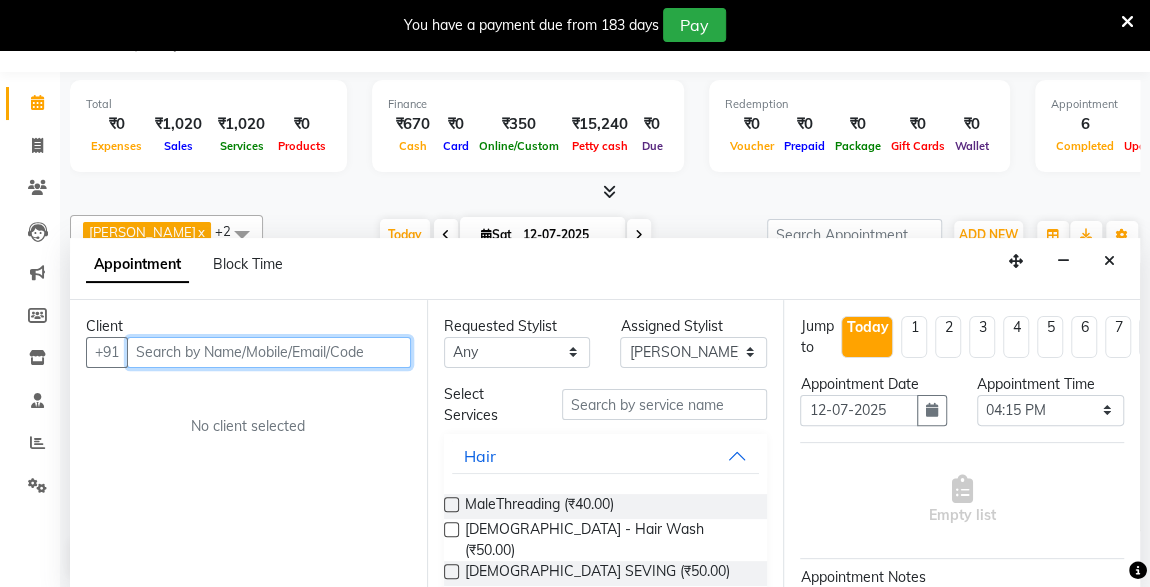 click at bounding box center (269, 352) 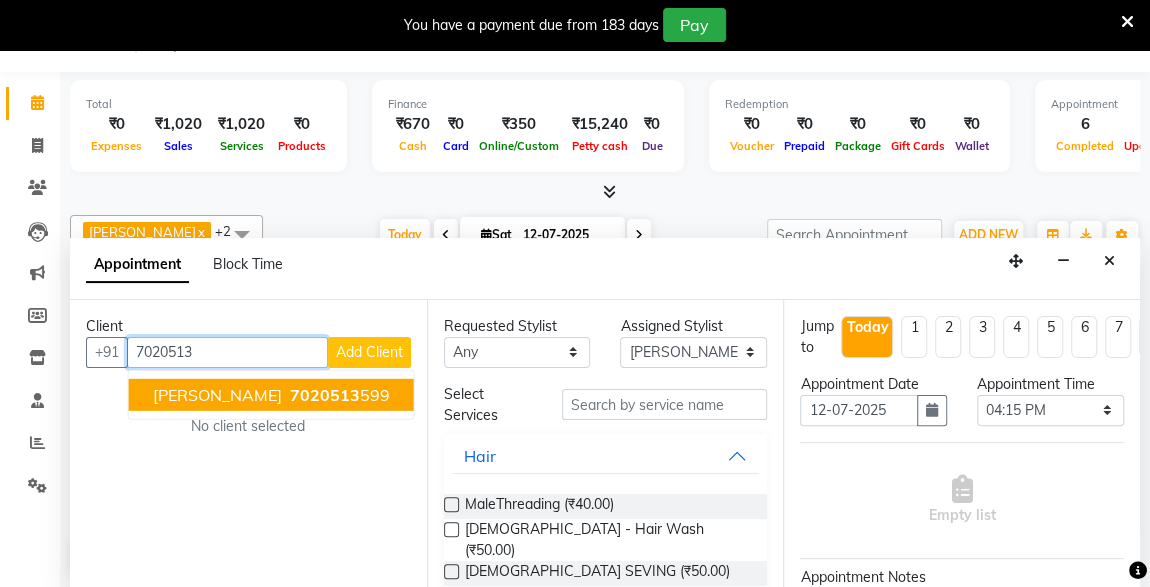 click on "DHRUV SANCHETI" at bounding box center [217, 394] 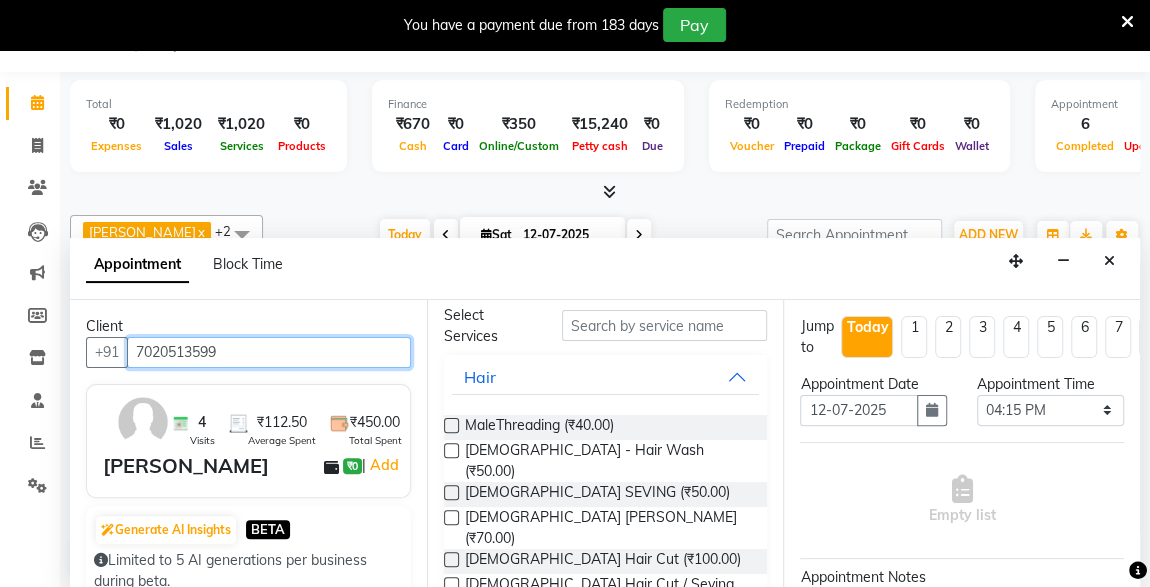 scroll, scrollTop: 93, scrollLeft: 0, axis: vertical 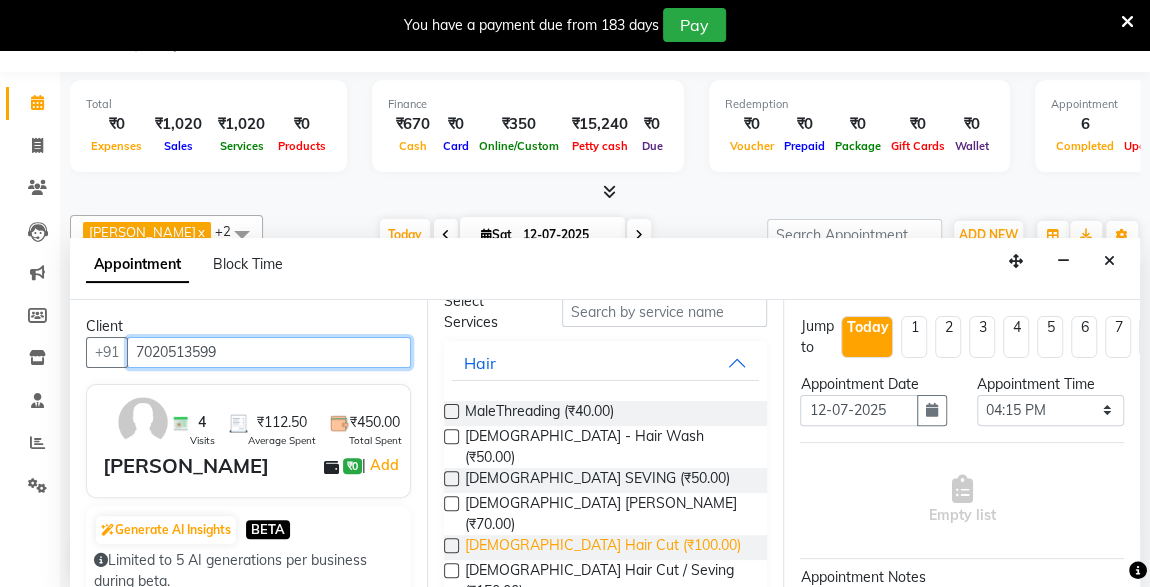 type on "7020513599" 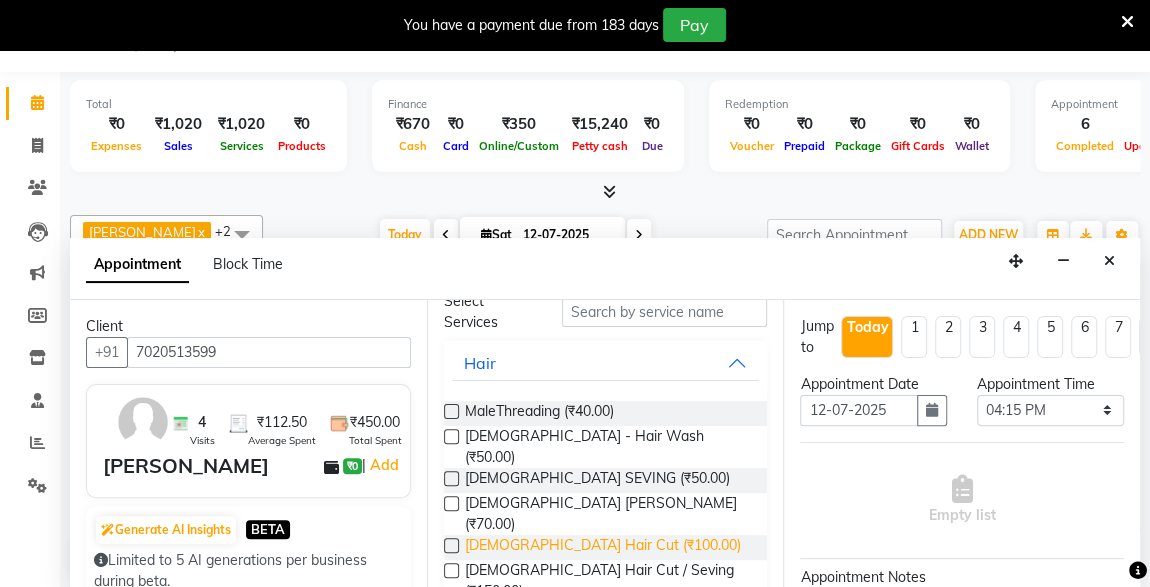 click on "Male Hair Cut  (₹100.00)" at bounding box center (603, 547) 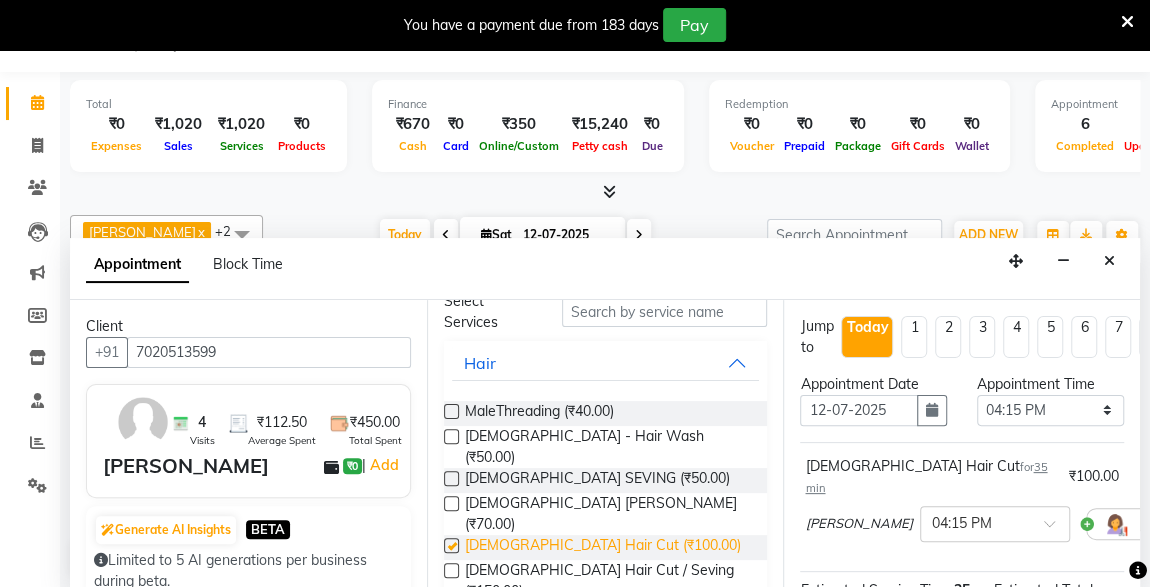 checkbox on "false" 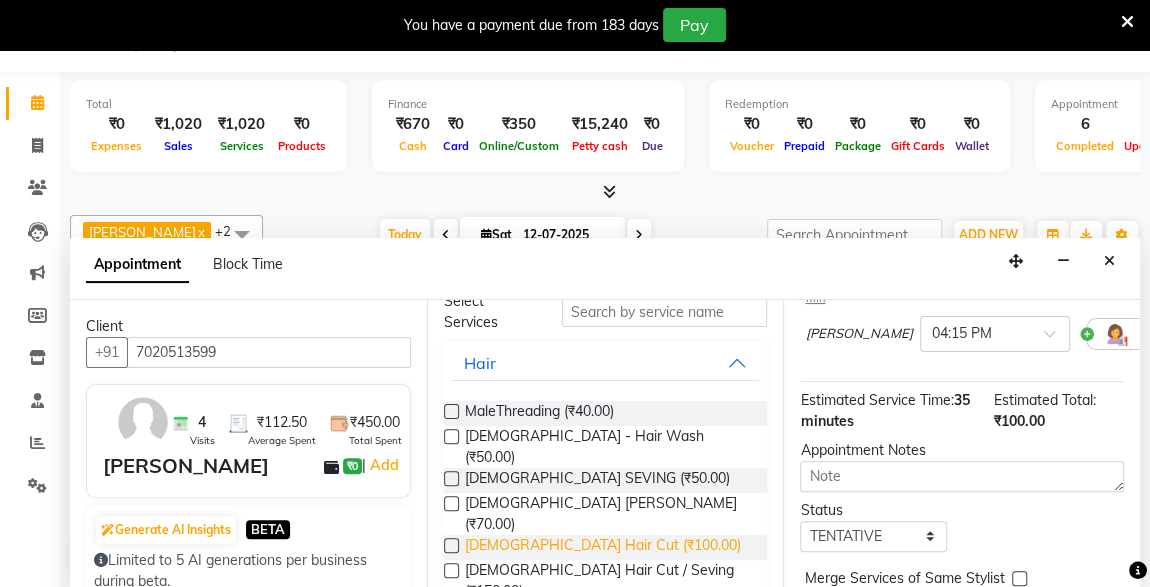 scroll, scrollTop: 289, scrollLeft: 0, axis: vertical 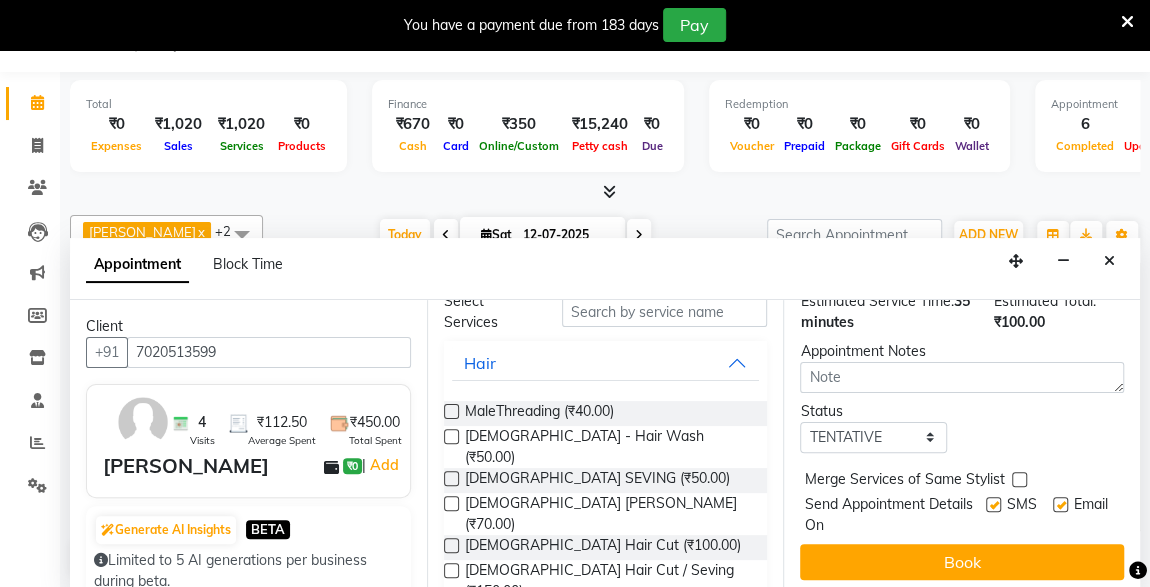 click at bounding box center (1060, 504) 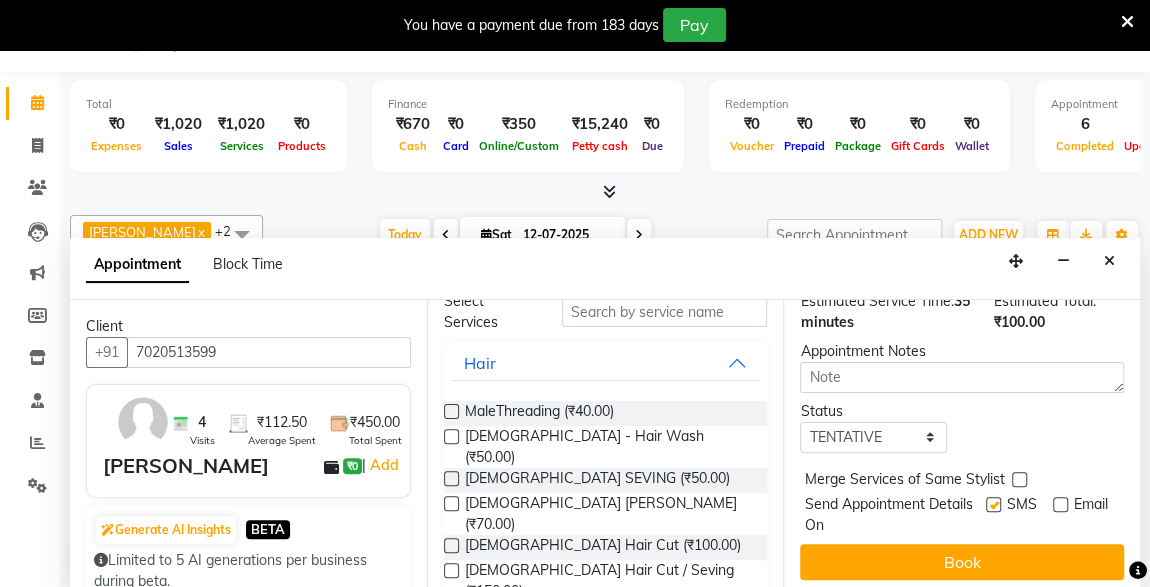 click at bounding box center (993, 504) 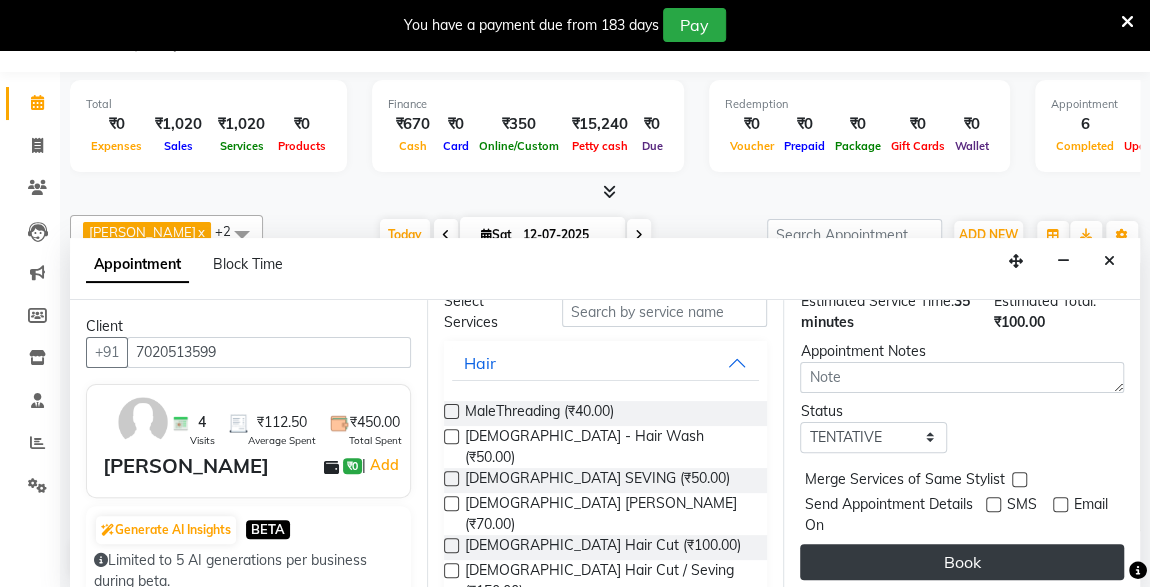 click on "Book" at bounding box center [962, 562] 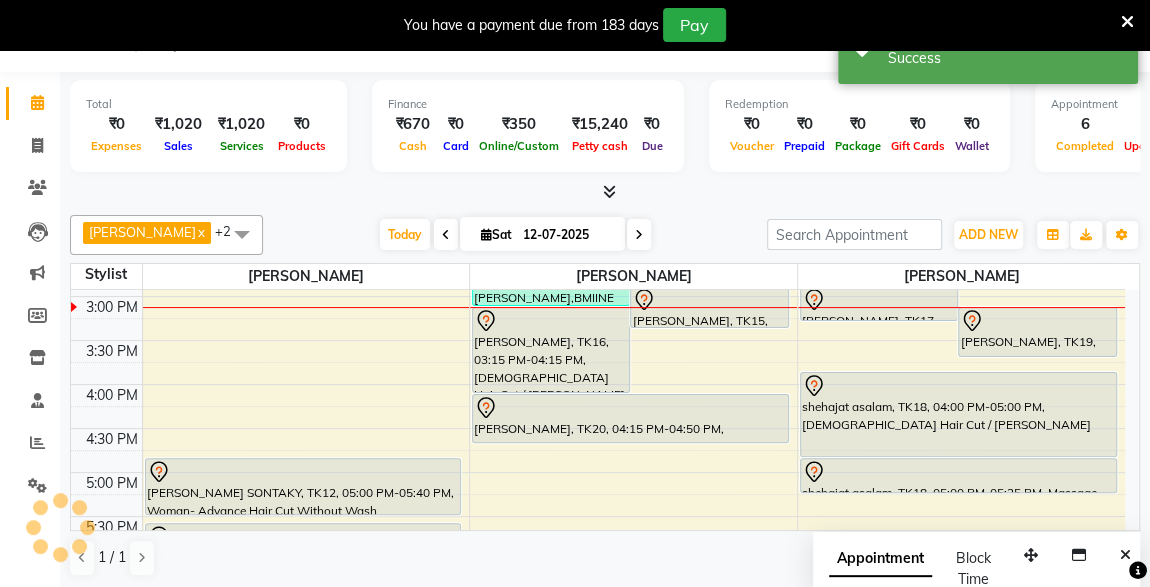 scroll, scrollTop: 0, scrollLeft: 0, axis: both 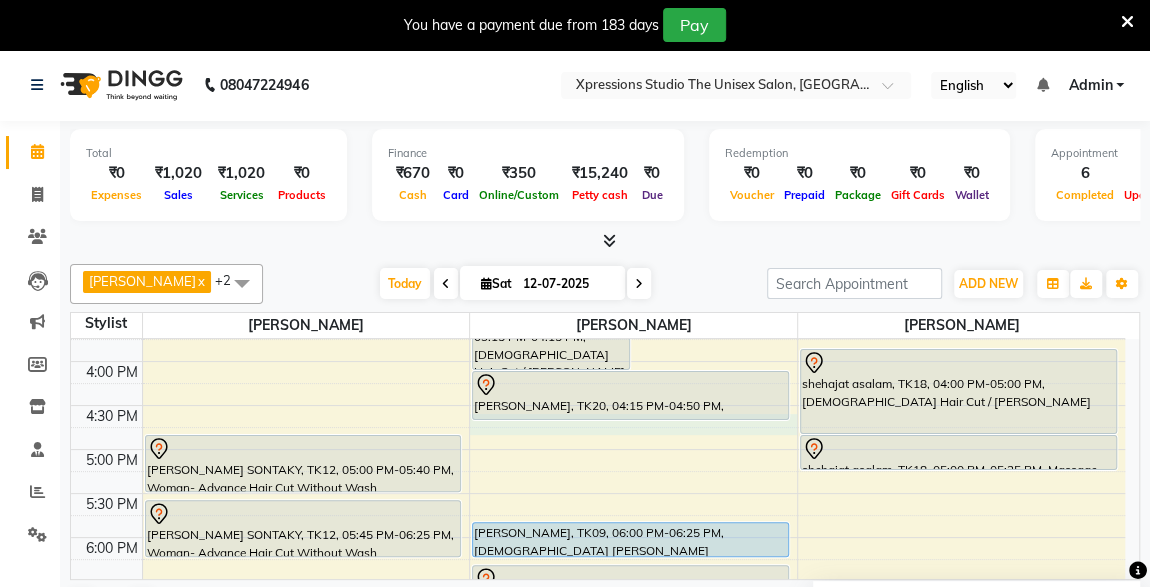 click on "8:00 AM 8:30 AM 9:00 AM 9:30 AM 10:00 AM 10:30 AM 11:00 AM 11:30 AM 12:00 PM 12:30 PM 1:00 PM 1:30 PM 2:00 PM 2:30 PM 3:00 PM 3:30 PM 4:00 PM 4:30 PM 5:00 PM 5:30 PM 6:00 PM 6:30 PM 7:00 PM 7:30 PM 8:00 PM 8:30 PM 9:00 PM 9:30 PM 10:00 PM 10:30 PM             PUNAM SONTAKY, TK02, 12:30 PM-01:05 PM, Woman- Basic Hair Cut With Wash             PUNAM SONTAKY, TK12, 05:00 PM-05:40 PM, Woman- Advance Hair Cut Without Wash             PUNAM SONTAKY, TK12, 05:45 PM-06:25 PM, Woman- Advance Hair Cut Without Wash             Suyash Patil, TK01, 08:00 PM-09:00 PM, Male Hair Cut / Beard      ROHIT RAJPAL, TK13, 01:45 PM-03:15 PM, BMIINE PROFESSIONL BEARD COLOUR,Male  Beard,BMIINE PROFESSIONL HAIR COLOUR    TUSTAK KHAN, TK14, 02:15 PM-02:50 PM, Male Hair Cut              MANGESH VARADE, TK15, 03:00 PM-03:30 PM, D-Tan - O3+ Datan             SHARUKH KHAN, TK16, 03:15 PM-04:15 PM, Male Hair Cut / Beard      ANURAJ DESHMUKH, TK05, 11:15 AM-12:10 PM, Male Hair Cut ,Male SEVING" at bounding box center (598, 317) 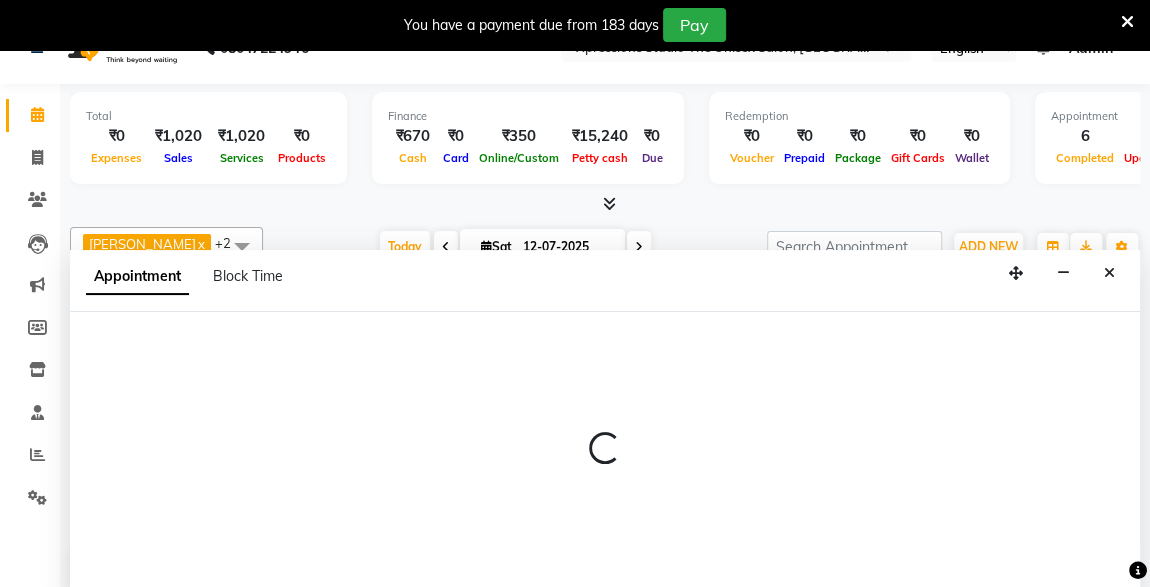 scroll, scrollTop: 49, scrollLeft: 0, axis: vertical 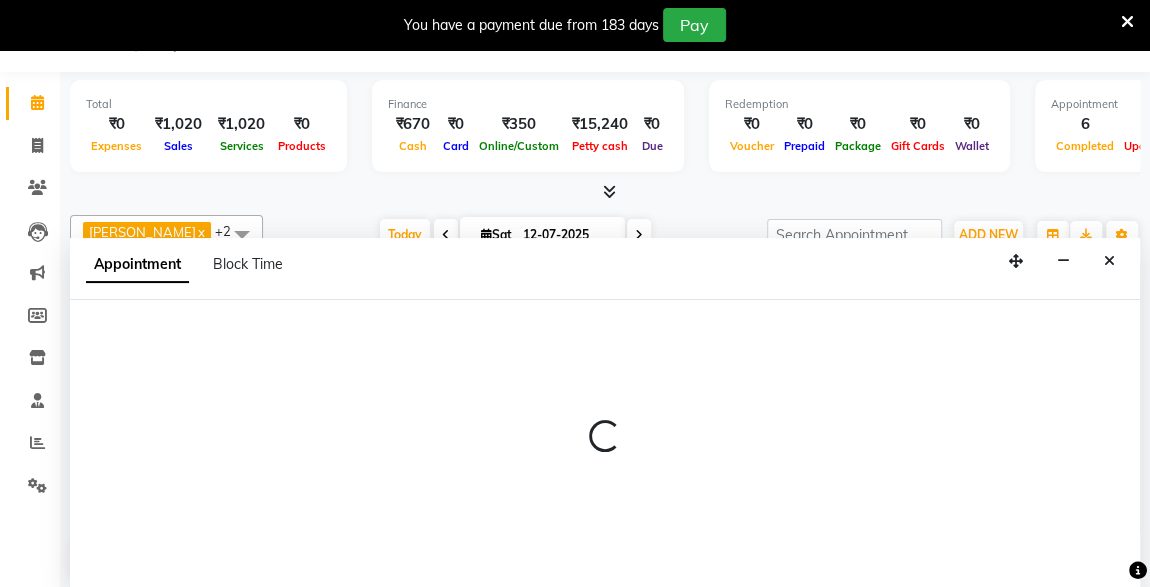 select on "57588" 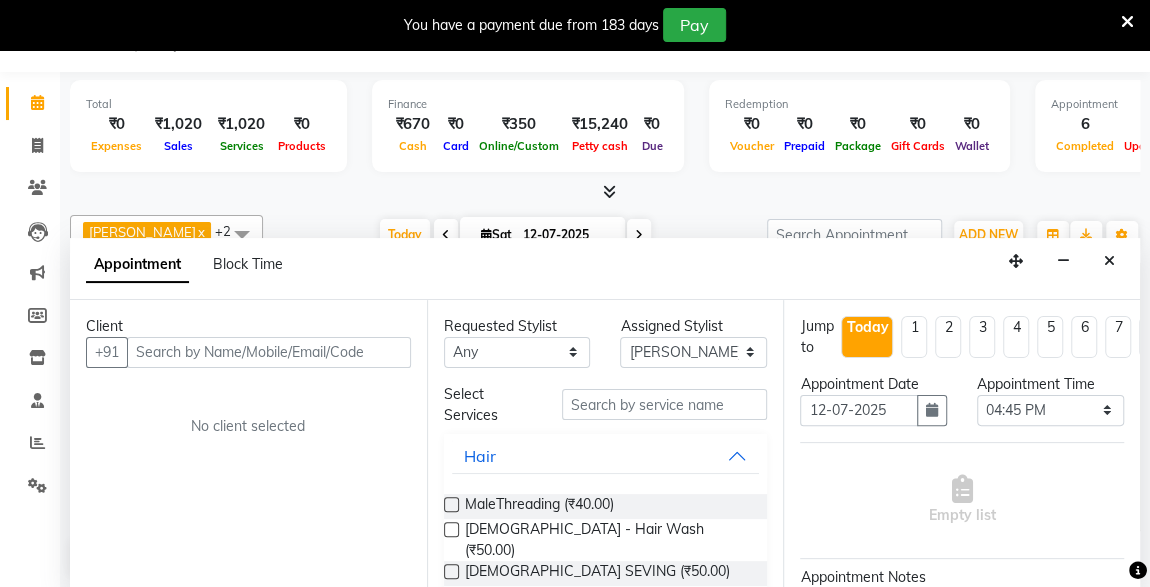 click at bounding box center (269, 352) 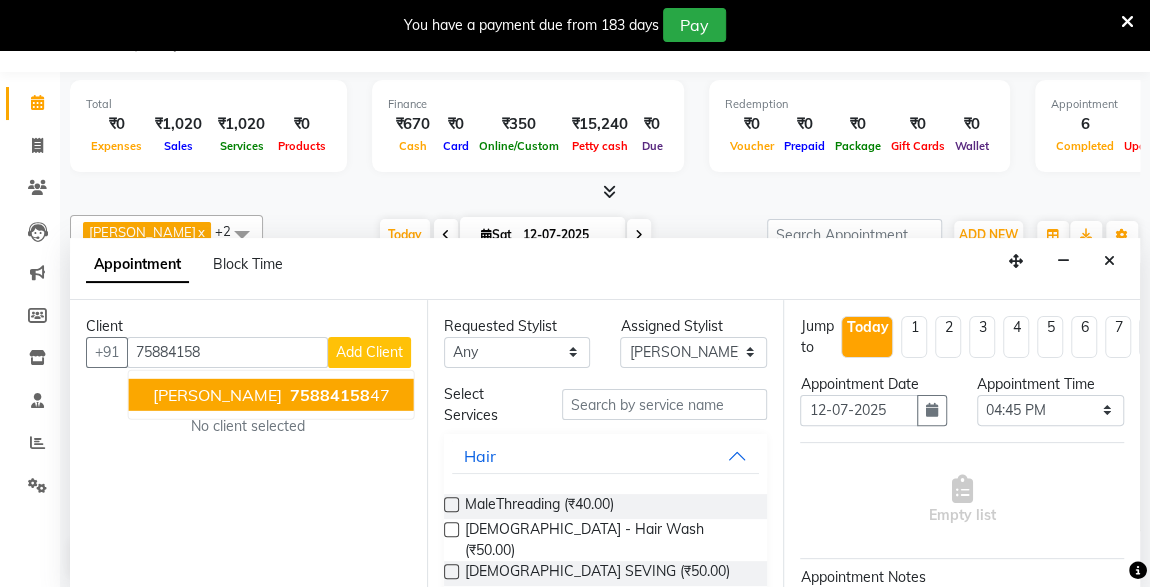 click on "75884158" at bounding box center [330, 394] 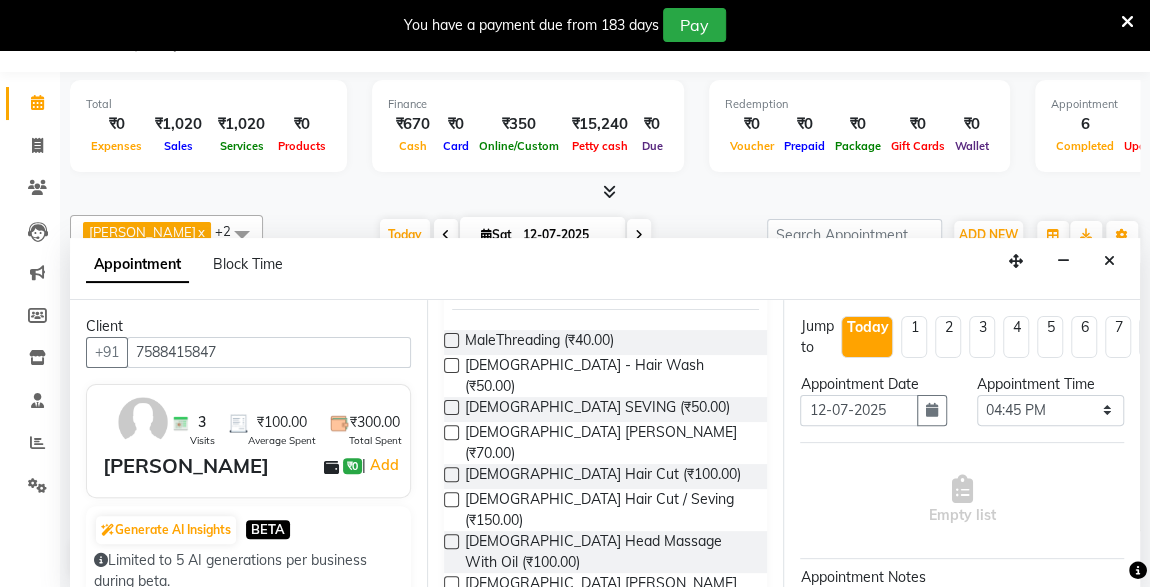 scroll, scrollTop: 199, scrollLeft: 0, axis: vertical 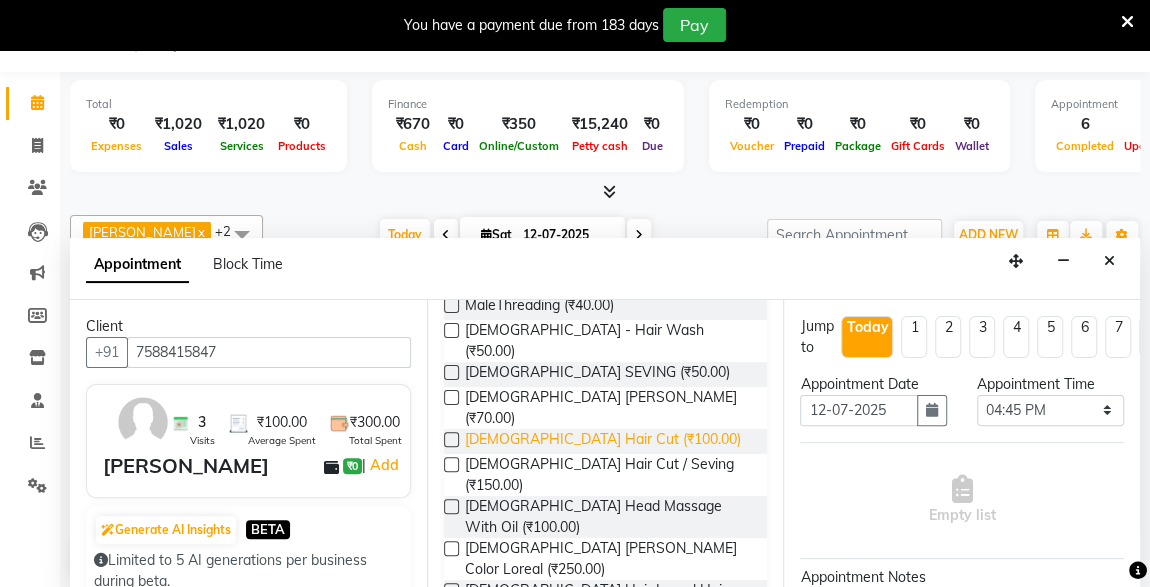 type on "7588415847" 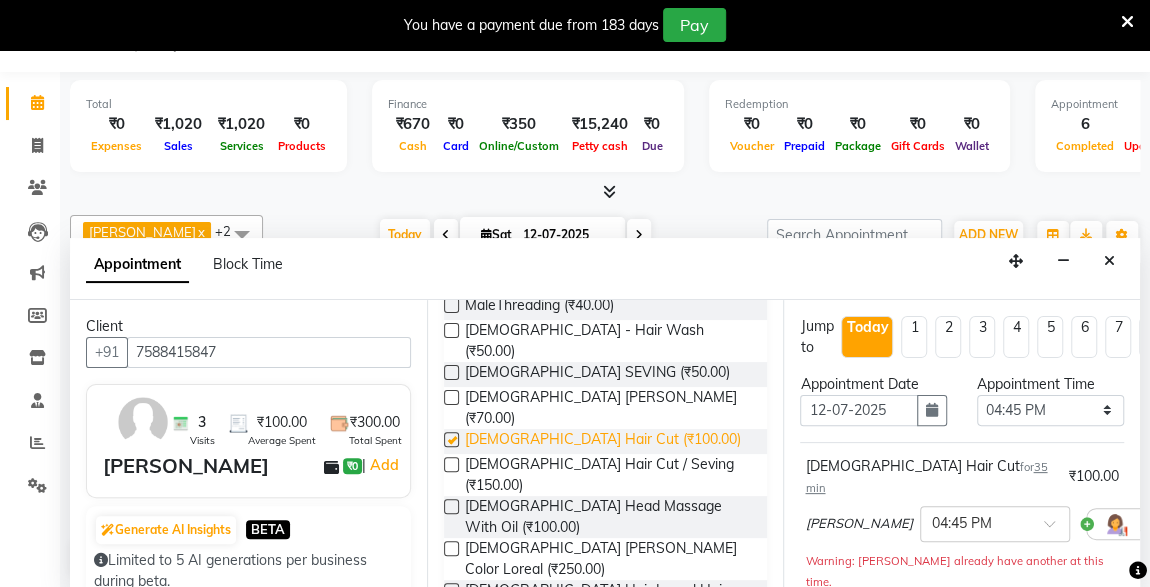 checkbox on "false" 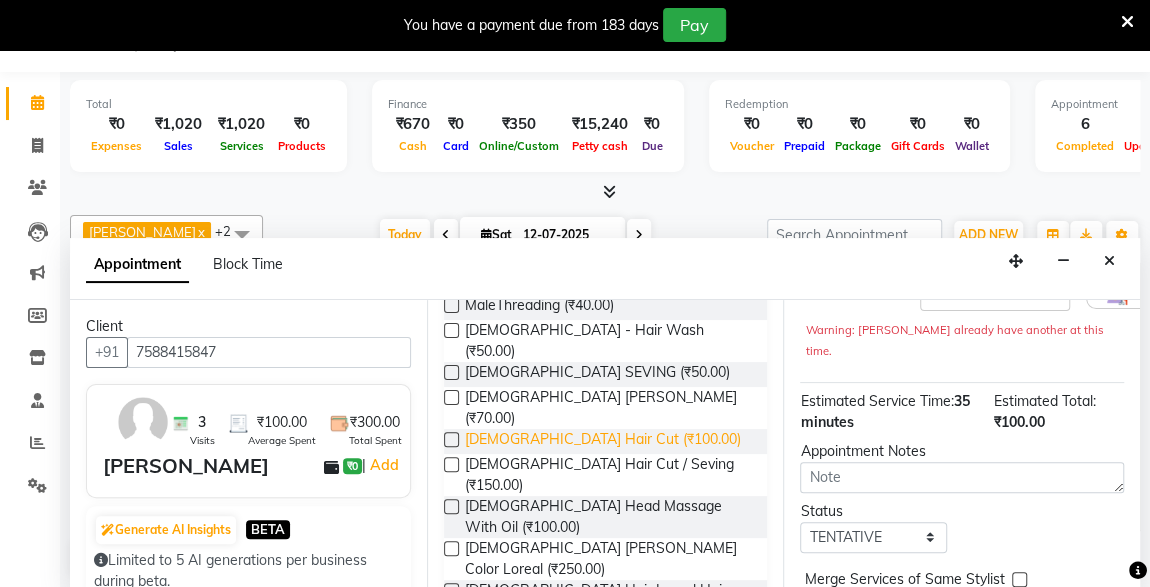 scroll, scrollTop: 310, scrollLeft: 0, axis: vertical 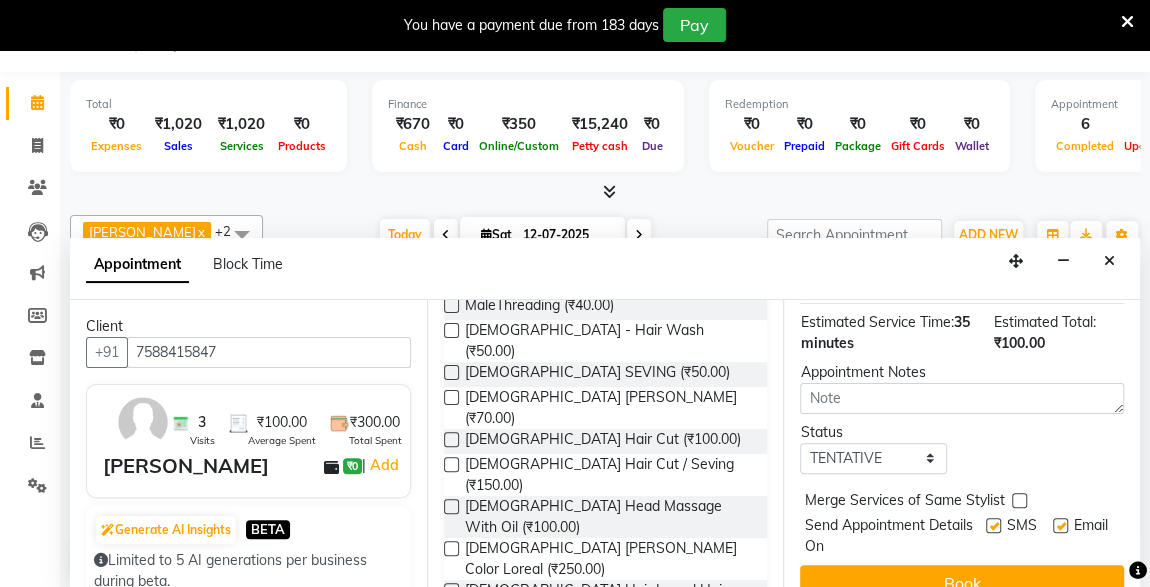 click at bounding box center [1060, 525] 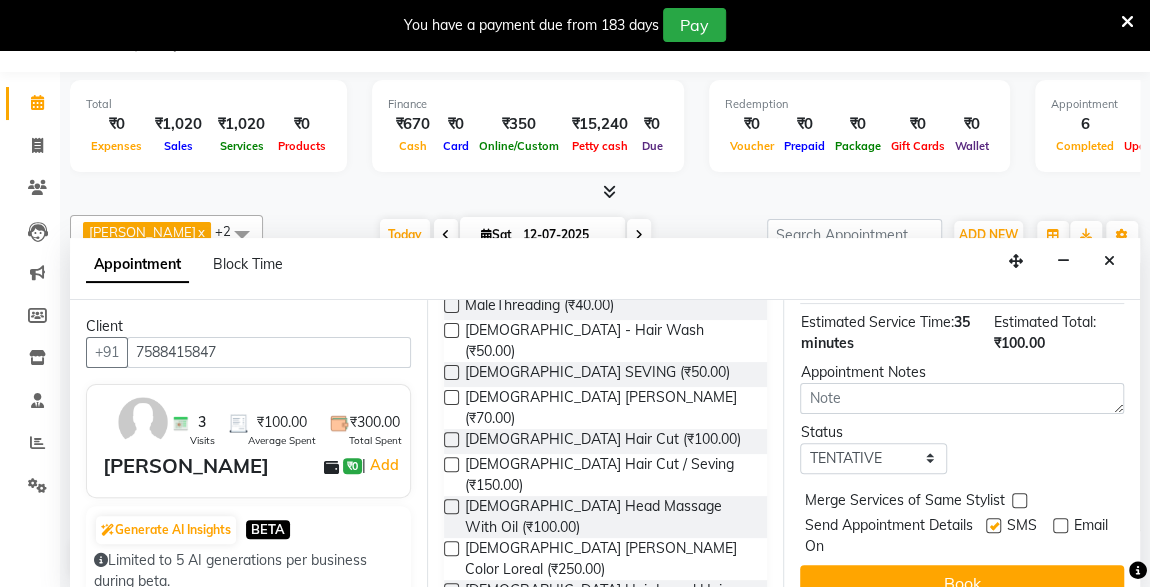 click at bounding box center (993, 525) 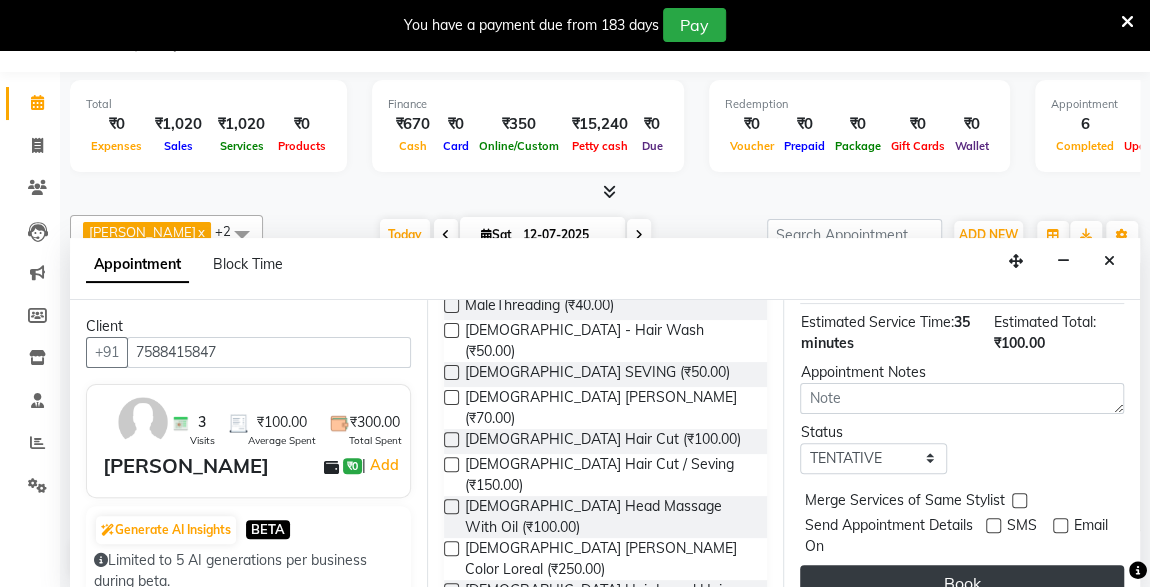 click on "Book" at bounding box center [962, 583] 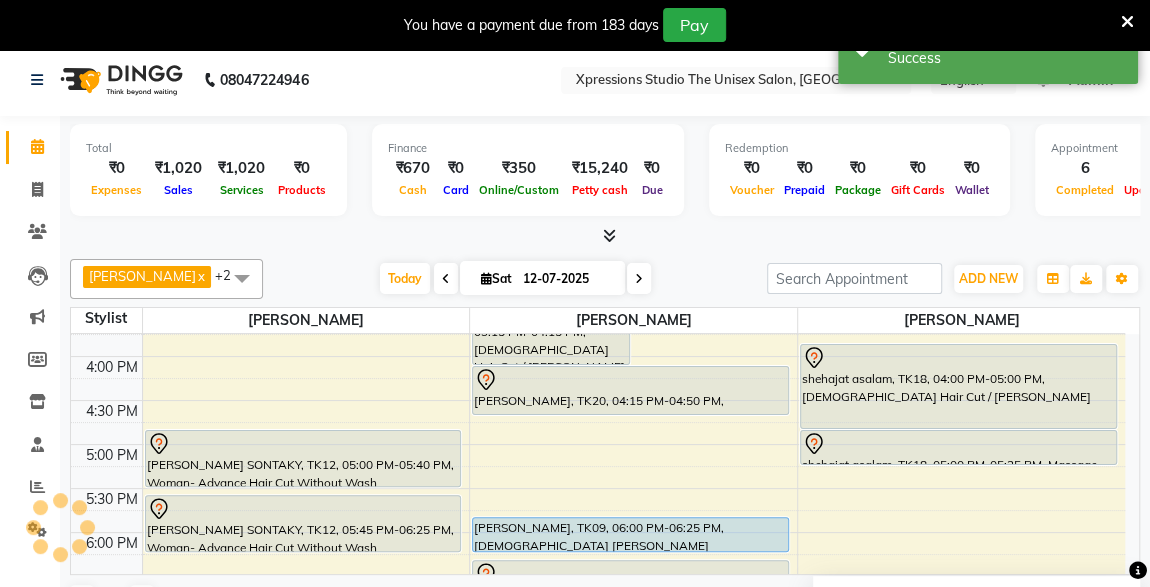 scroll, scrollTop: 0, scrollLeft: 0, axis: both 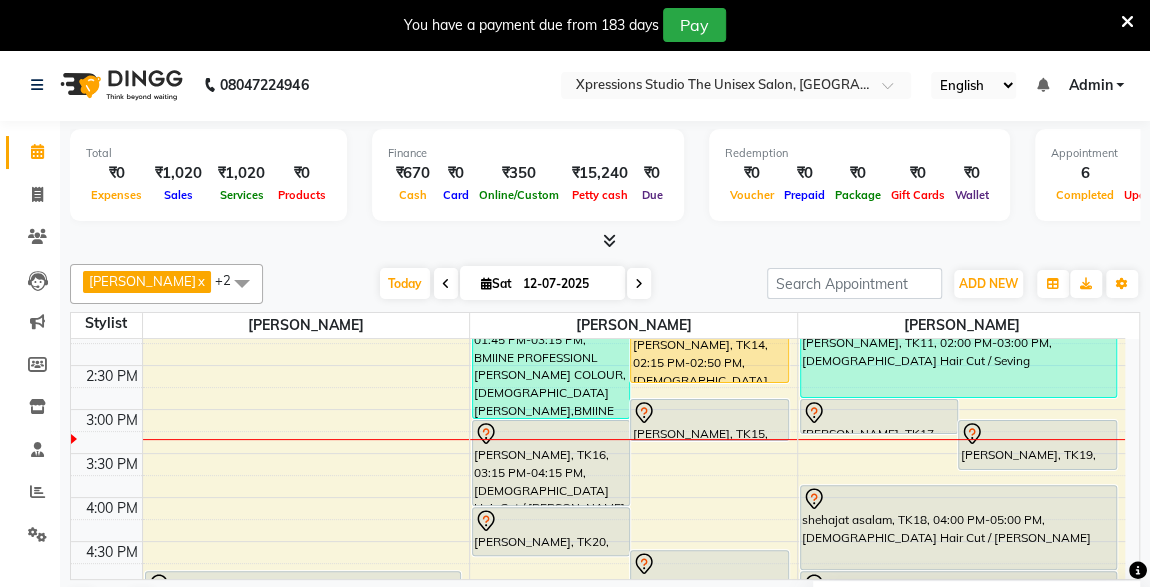 click on "[PERSON_NAME], TK15, 03:00 PM-03:30 PM, D-Tan - O3+ Datan" at bounding box center [709, 420] 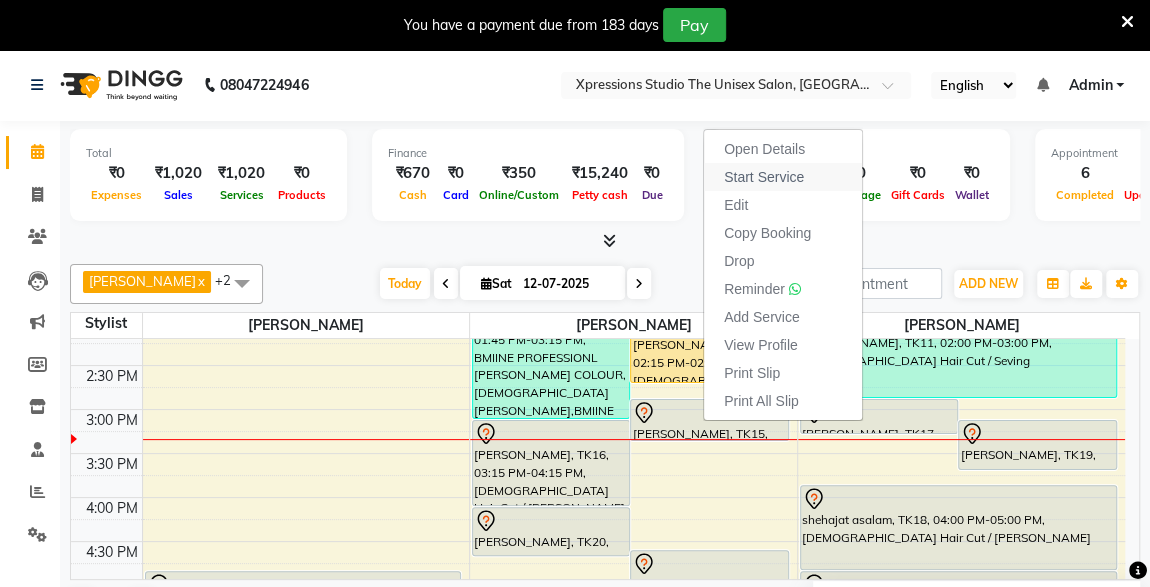 click on "Start Service" at bounding box center (764, 177) 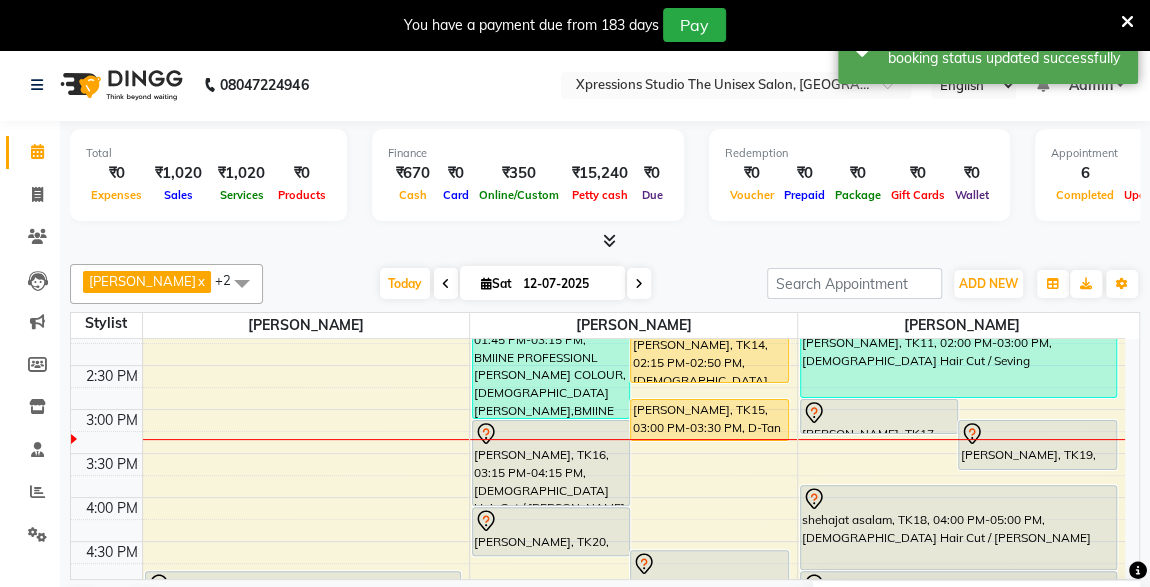 click on "[PERSON_NAME], TK16, 03:15 PM-04:15 PM, [DEMOGRAPHIC_DATA] Hair Cut / [PERSON_NAME]" at bounding box center [551, 463] 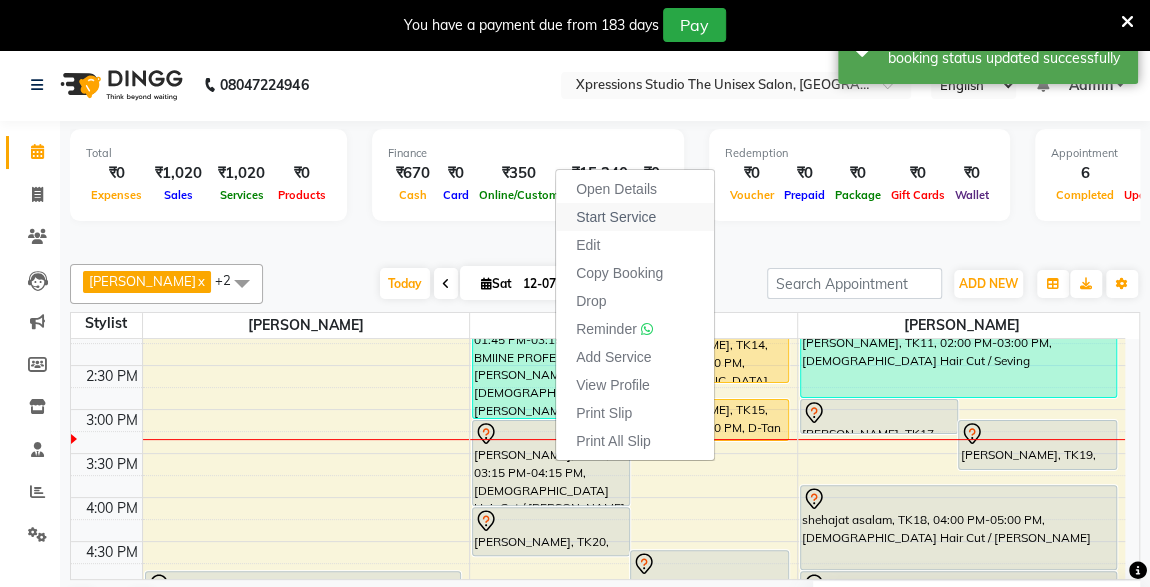 click on "Start Service" at bounding box center [616, 217] 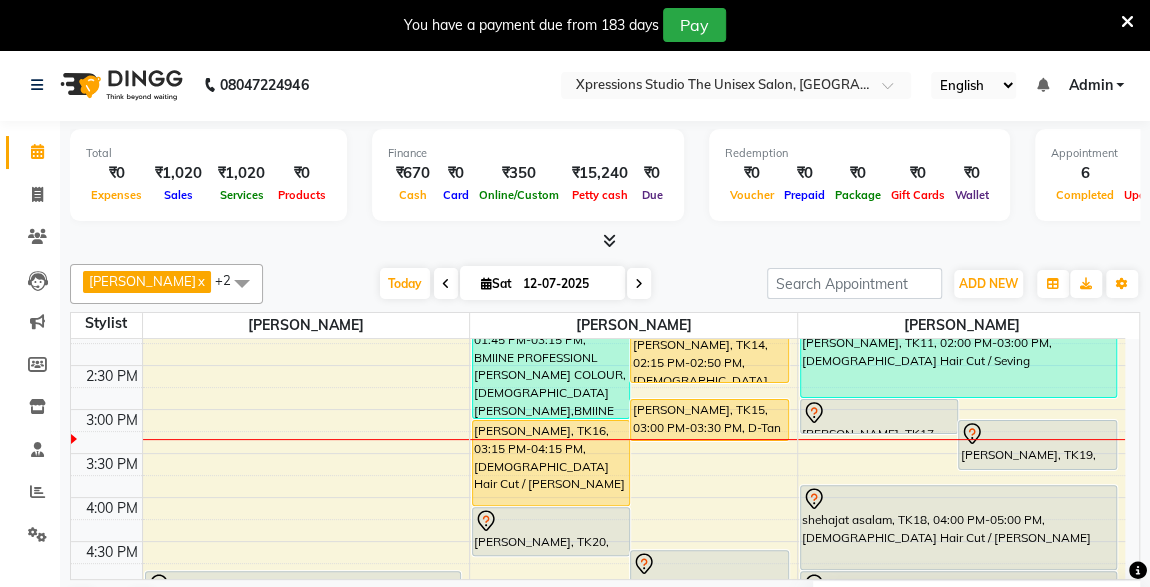 click on "Total  ₹0  Expenses ₹1,020  Sales ₹1,020  Services ₹0  Products Finance  ₹670  Cash ₹0  Card ₹350  Online/Custom ₹15,240 Petty cash ₹0 Due  Redemption  ₹0 Voucher ₹0 Prepaid ₹0 Package ₹0  Gift Cards ₹0  Wallet  Appointment  6 Completed 13 Upcoming 1 Ongoing 0 No show  Other sales  ₹0  Packages ₹0  Memberships ₹0  Vouchers ₹0  Prepaids ₹0  Gift Cards ROSHAN TANDULKAR  x ROHAN BABHULKAR  x ADESH RAUT  x +2 UnSelect All ADESH RAUT ROHAN BABHULKAR ROSHAN TANDULKAR Today  Sat 12-07-2025 Toggle Dropdown Add Appointment Add Invoice Add Expense Add Attendance Add Client Add Transaction Toggle Dropdown Add Appointment Add Invoice Add Expense Add Attendance Add Client ADD NEW Toggle Dropdown Add Appointment Add Invoice Add Expense Add Attendance Add Client Add Transaction ROSHAN TANDULKAR  x ROHAN BABHULKAR  x ADESH RAUT  x +2 UnSelect All ADESH RAUT ROHAN BABHULKAR ROSHAN TANDULKAR Group By  Staff View   Room View  View as Vertical  Vertical - Week View  Horizontal  List  3" 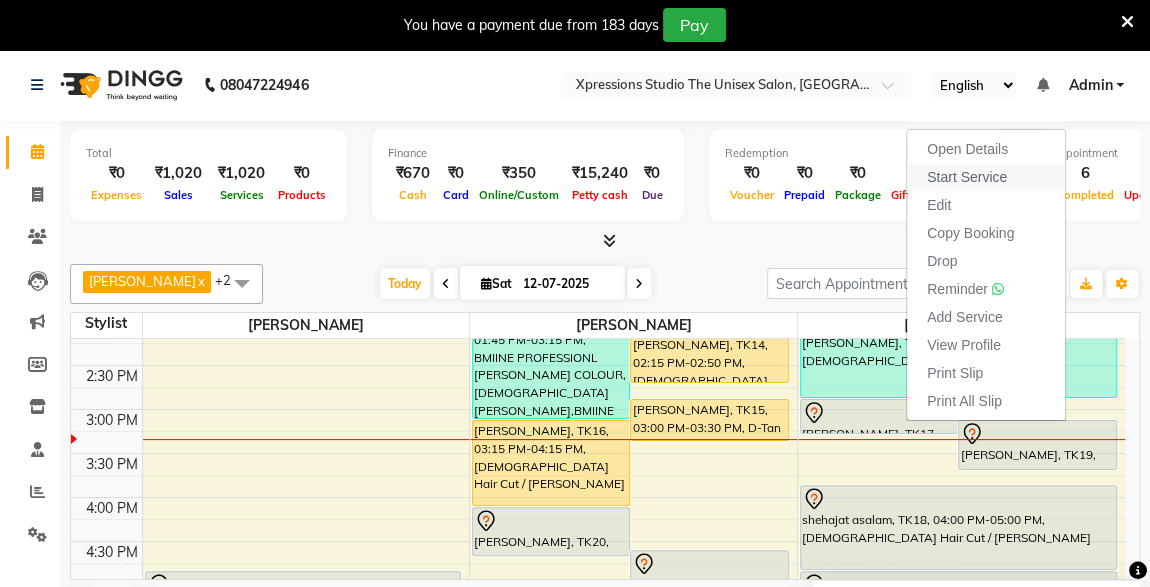click on "Start Service" at bounding box center (967, 177) 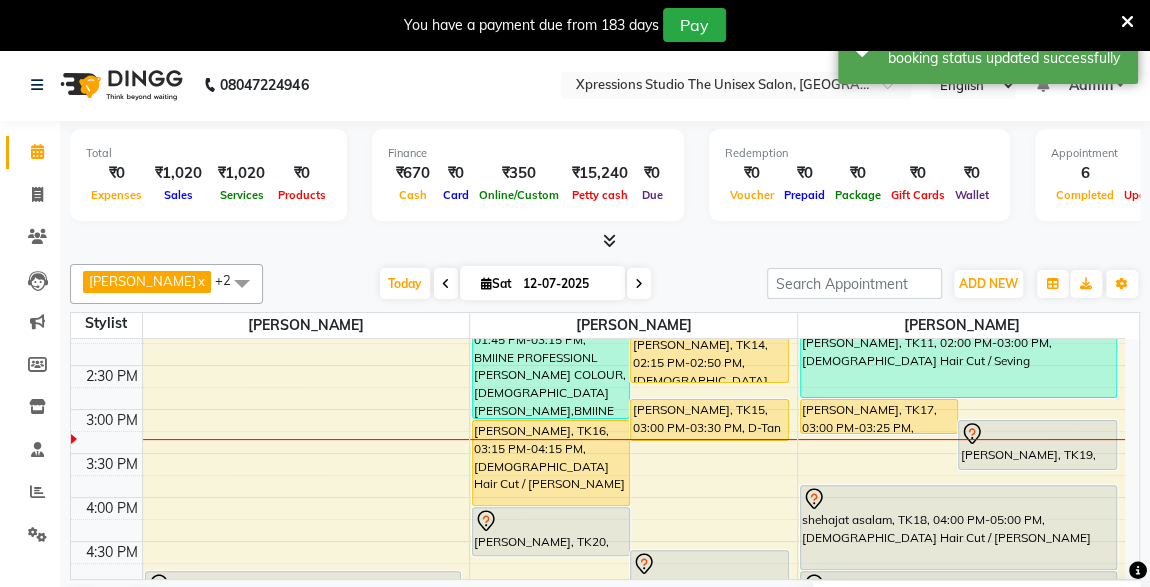 click on "[PERSON_NAME], TK19, 03:15 PM-03:50 PM, [DEMOGRAPHIC_DATA] Hair Cut" at bounding box center (1037, 445) 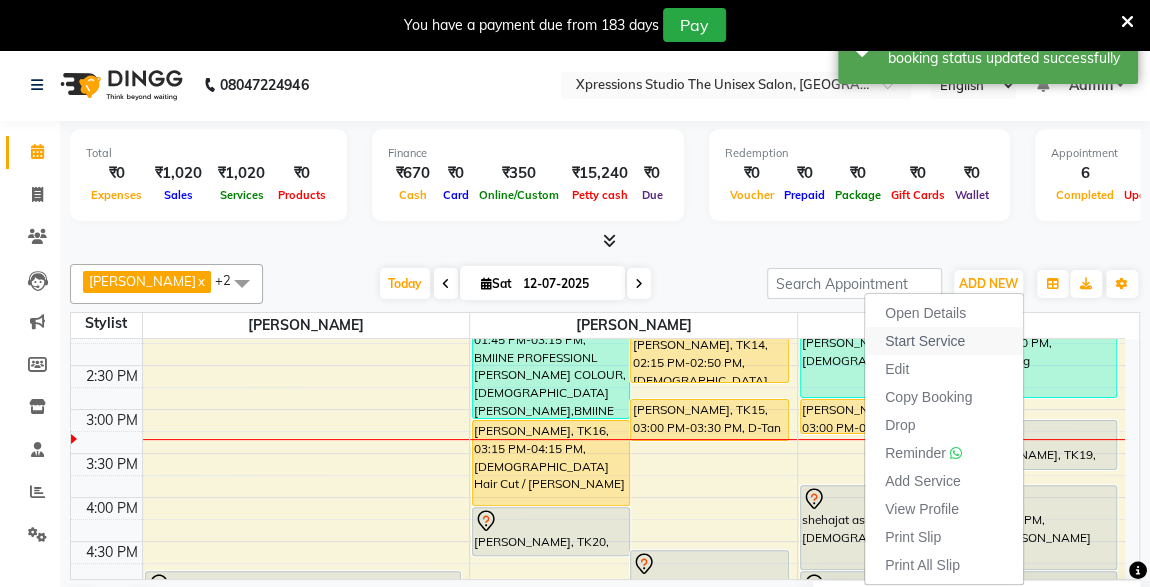 click on "Start Service" at bounding box center (925, 341) 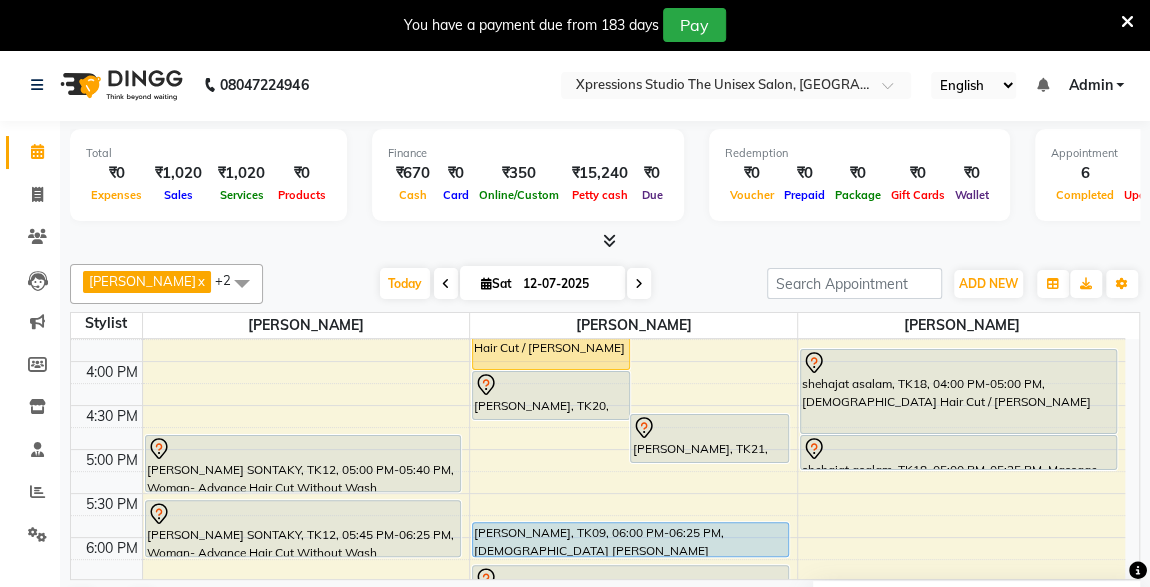scroll, scrollTop: 684, scrollLeft: 0, axis: vertical 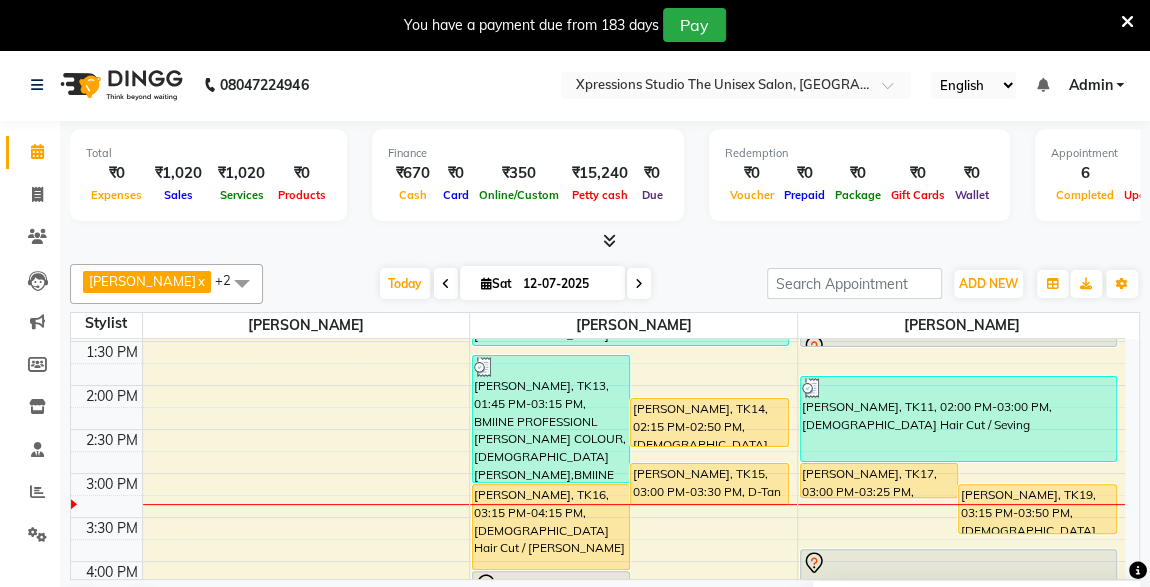 click on "[PERSON_NAME], TK15, 03:00 PM-03:30 PM, D-Tan - O3+ Datan" at bounding box center (709, 484) 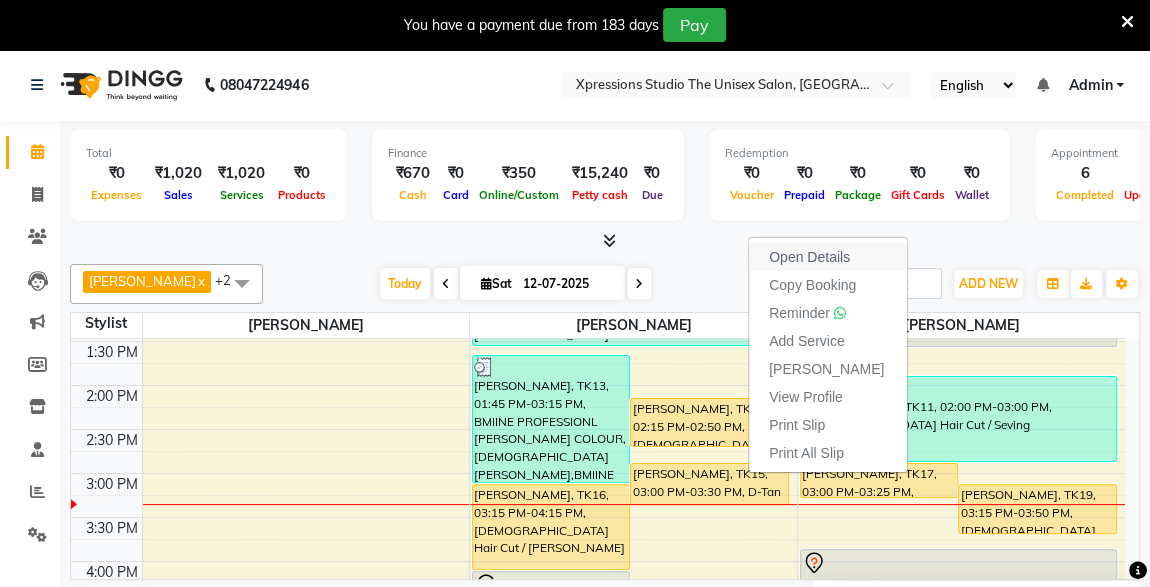 click on "Open Details" at bounding box center [828, 257] 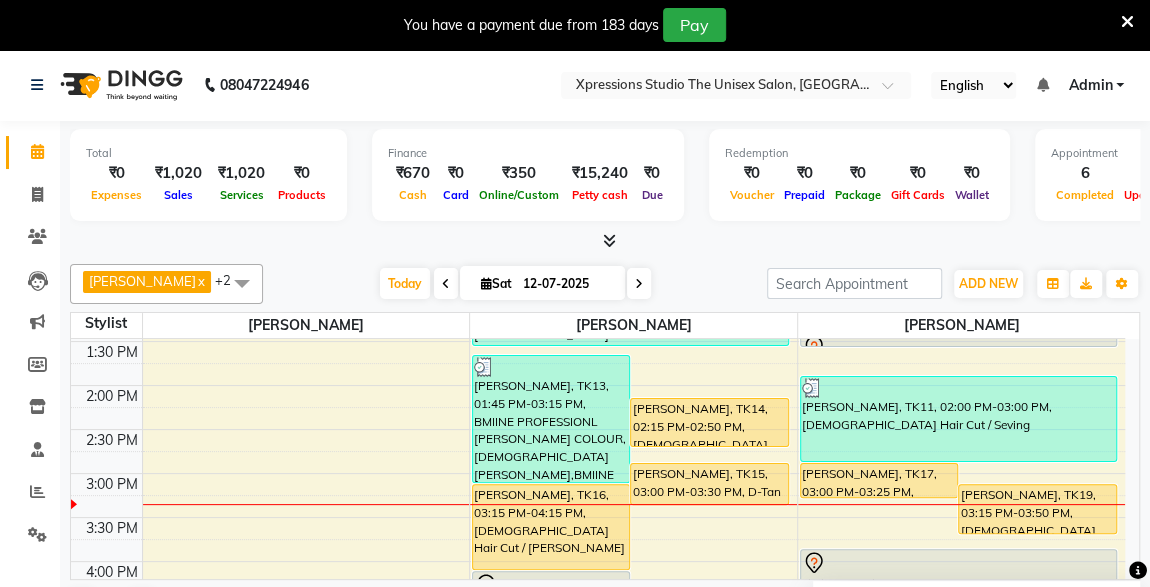 click on "[PERSON_NAME], TK15, 03:00 PM-03:30 PM, D-Tan - O3+ Datan" at bounding box center (709, 484) 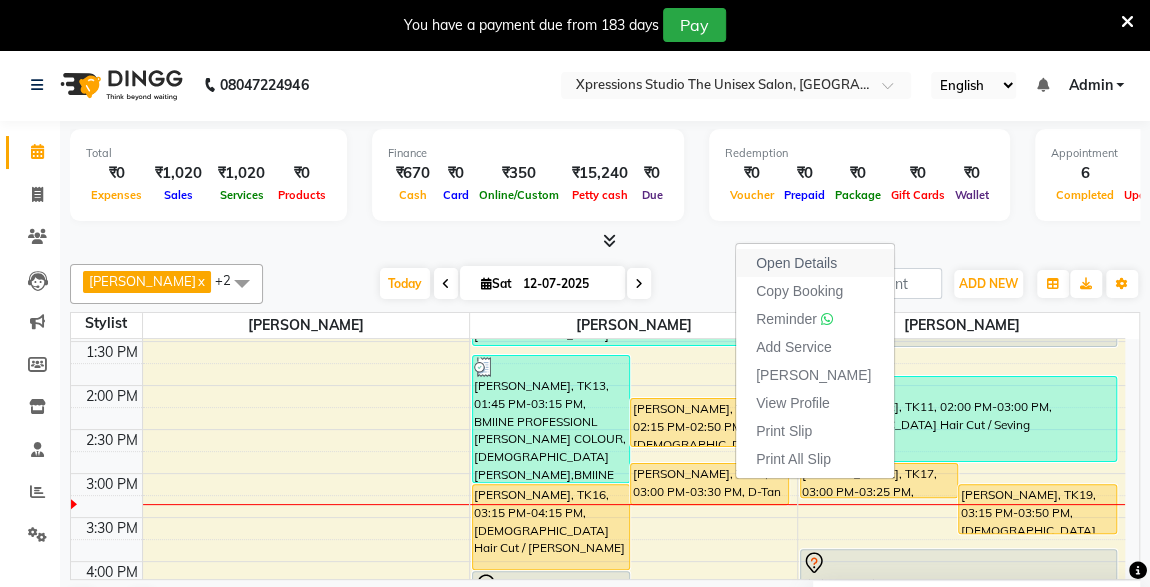 click on "Open Details" at bounding box center (815, 263) 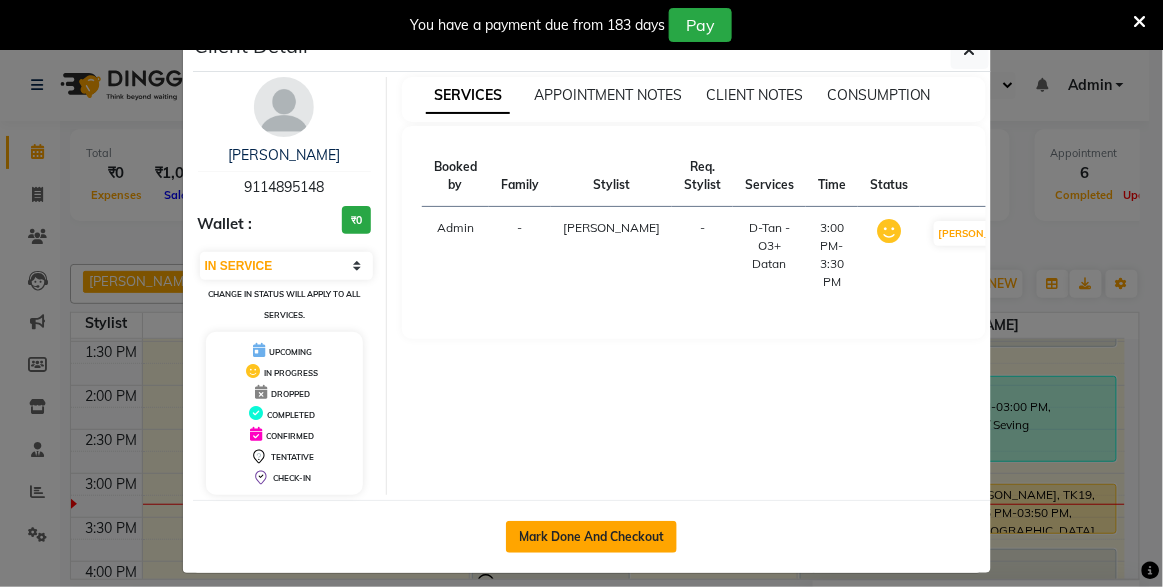 click on "Mark Done And Checkout" 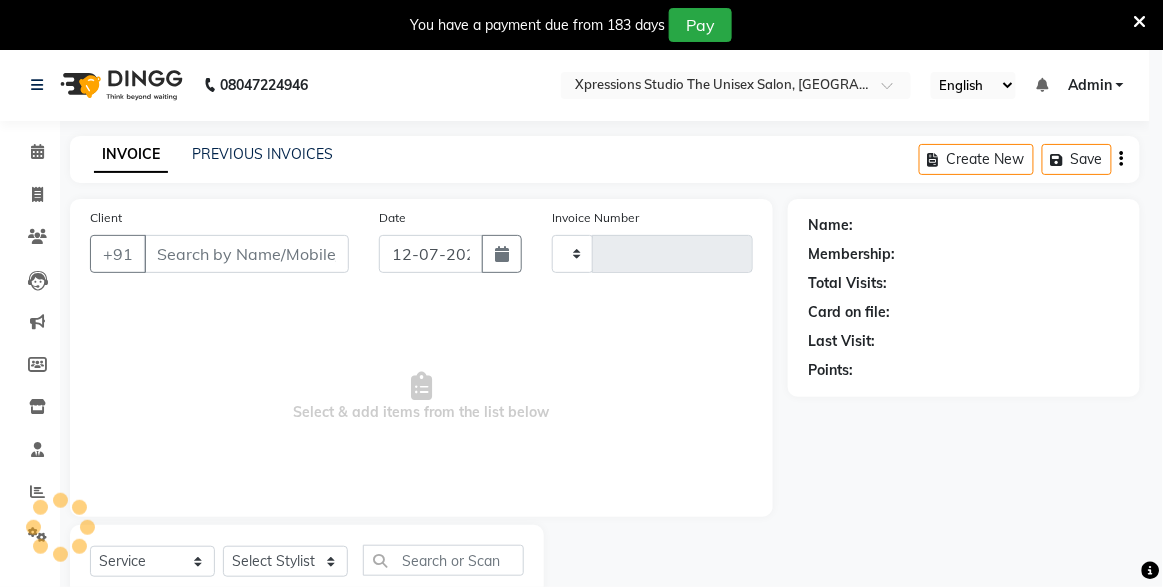 type on "3122" 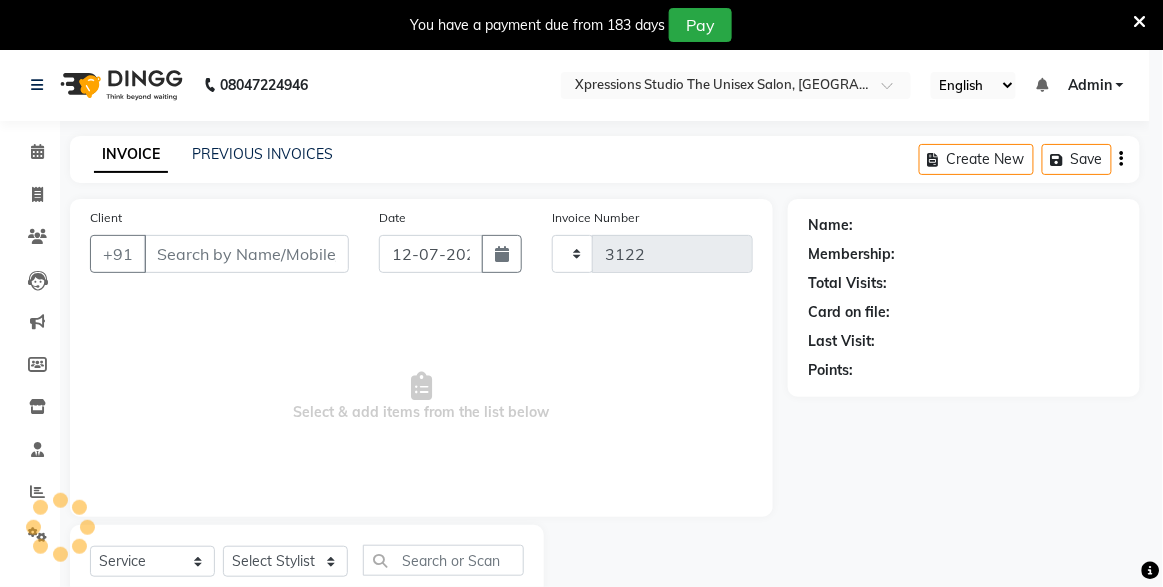 select on "7003" 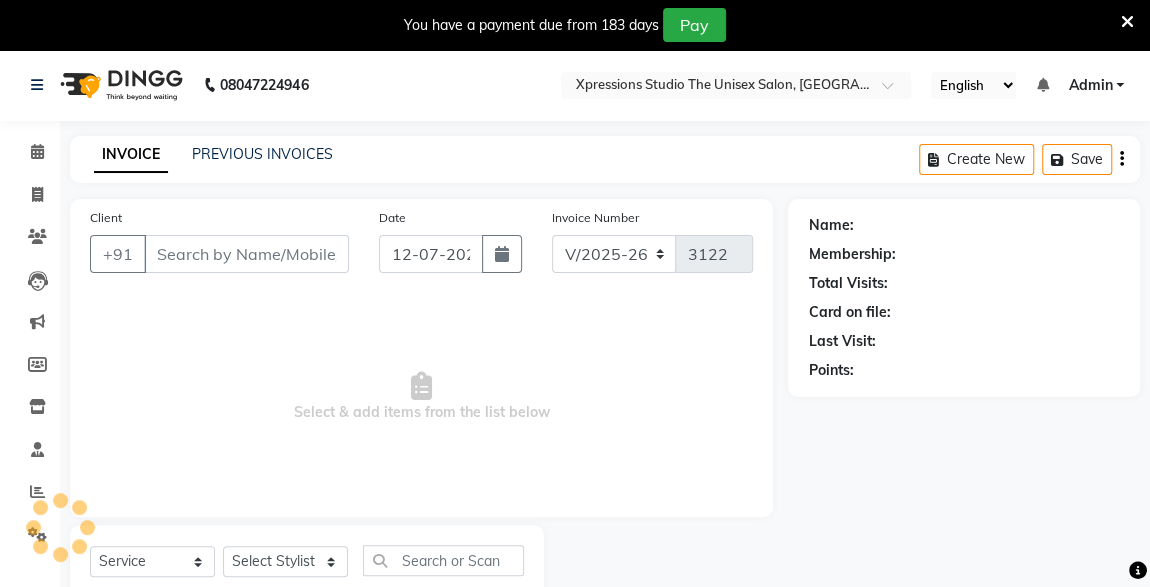 type on "9114895148" 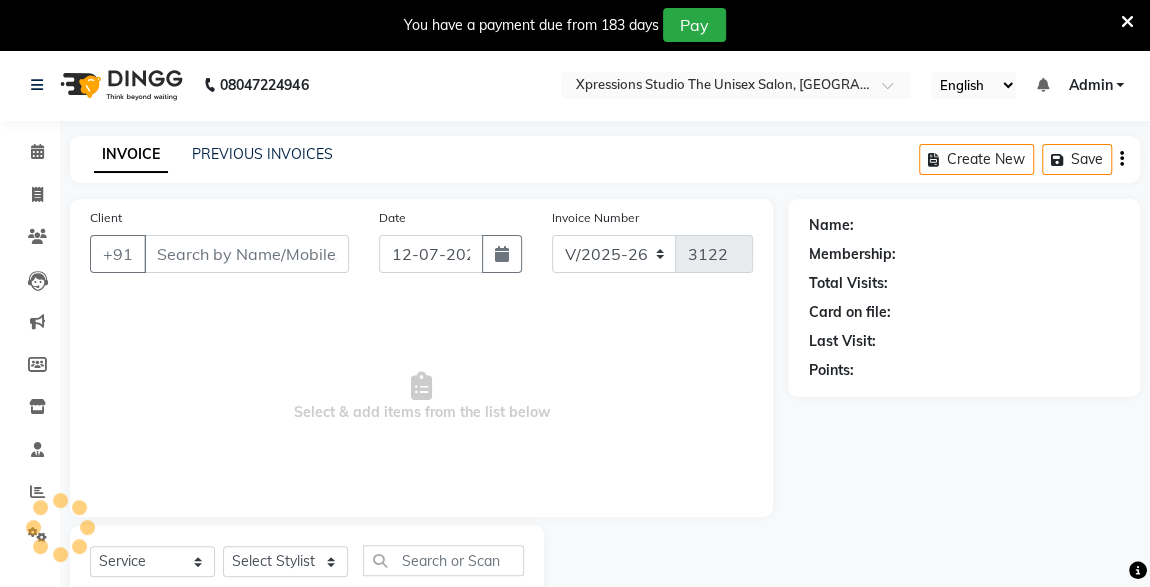 select on "57588" 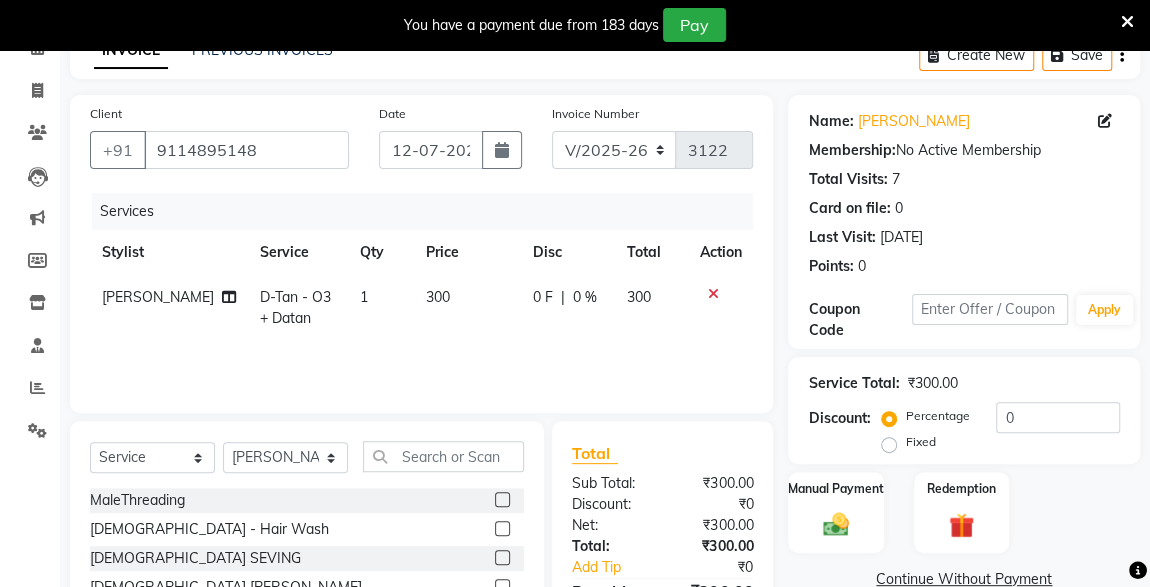 scroll, scrollTop: 95, scrollLeft: 0, axis: vertical 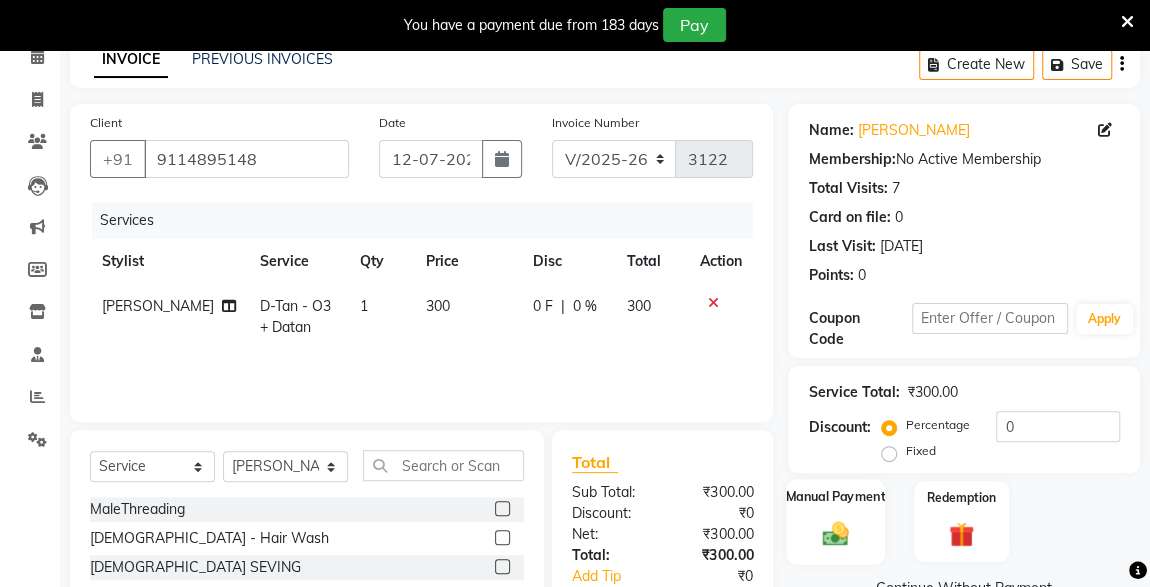 click 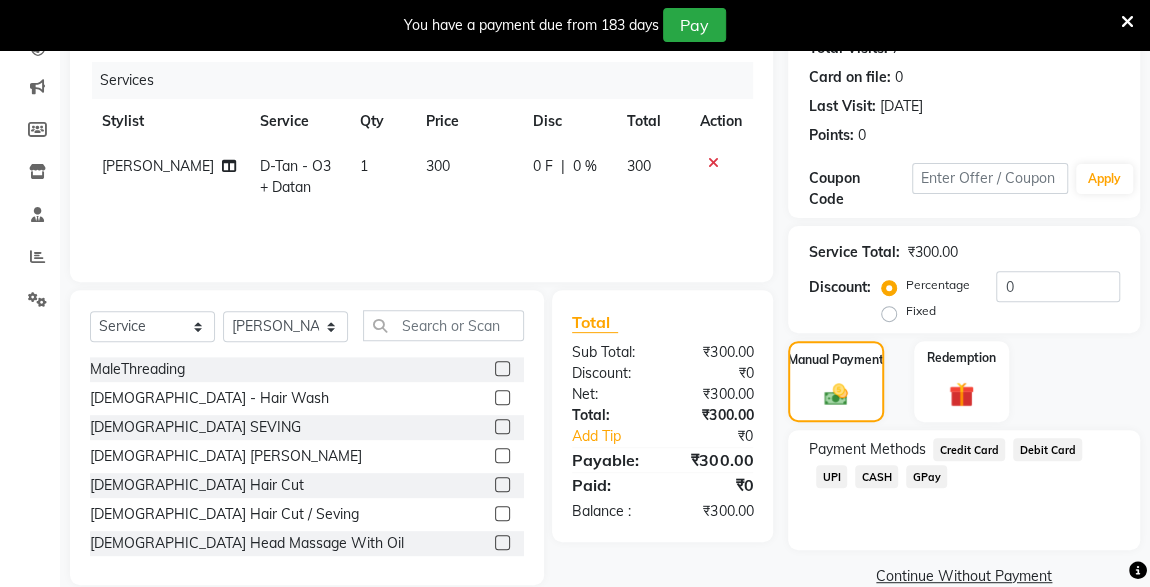 scroll, scrollTop: 268, scrollLeft: 0, axis: vertical 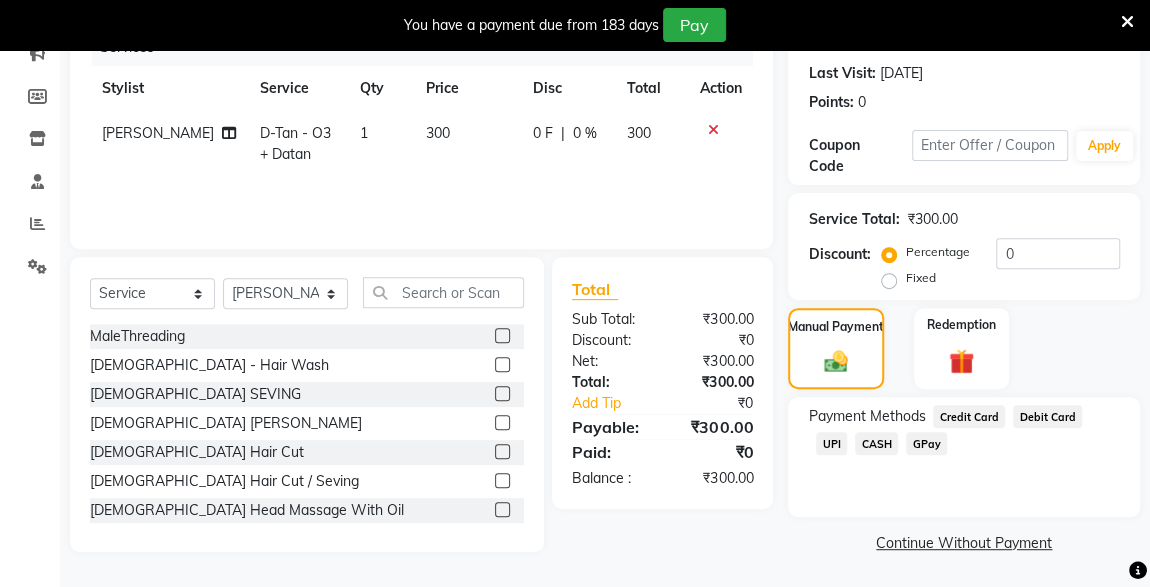 click on "UPI" 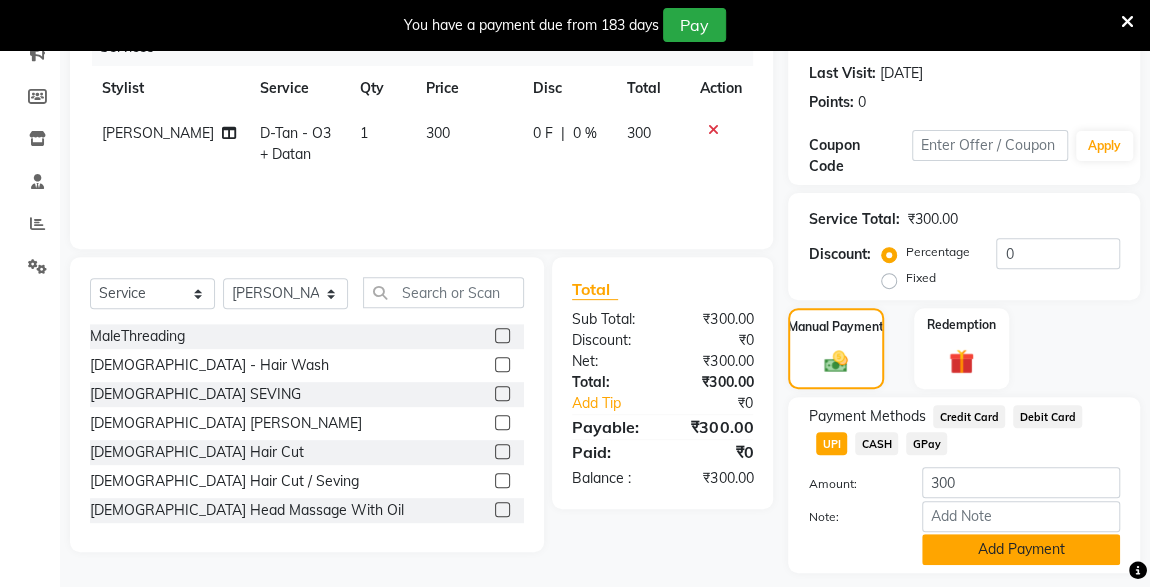 click on "Add Payment" 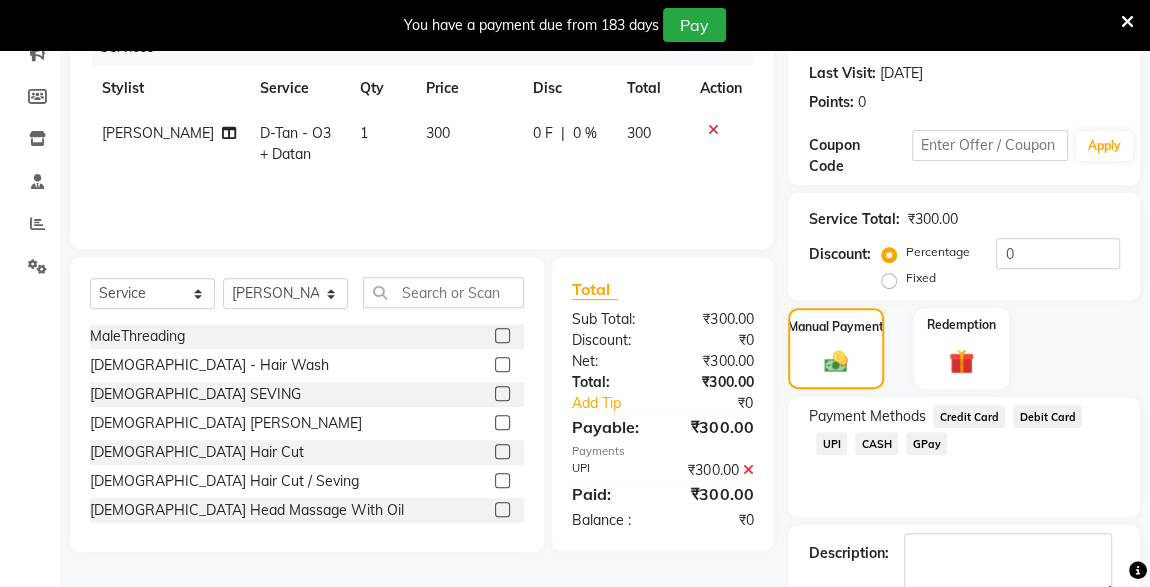 scroll, scrollTop: 379, scrollLeft: 0, axis: vertical 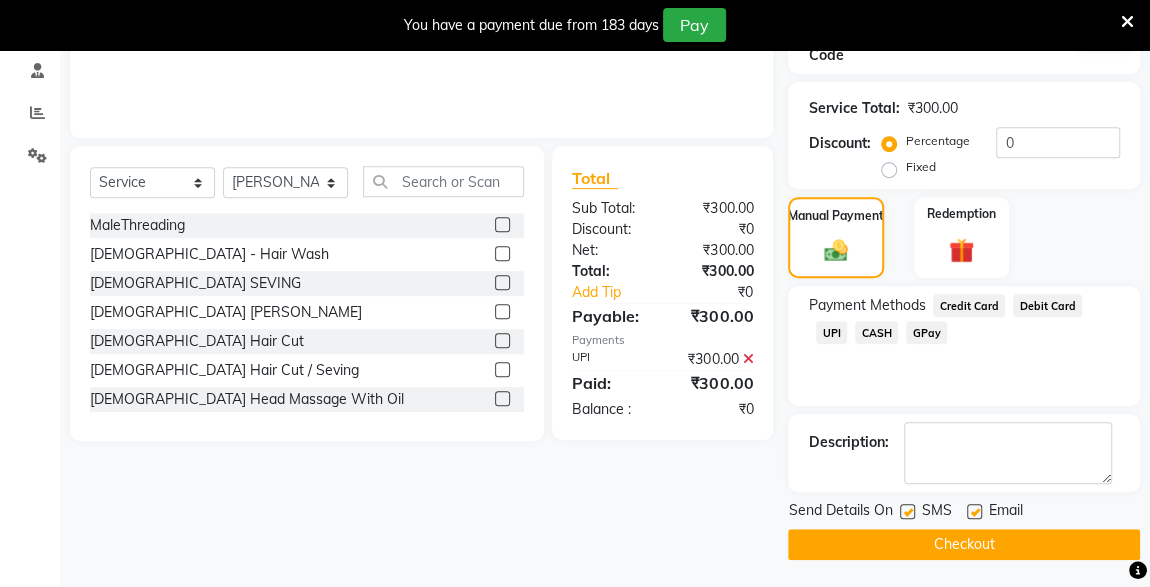 click on "Checkout" 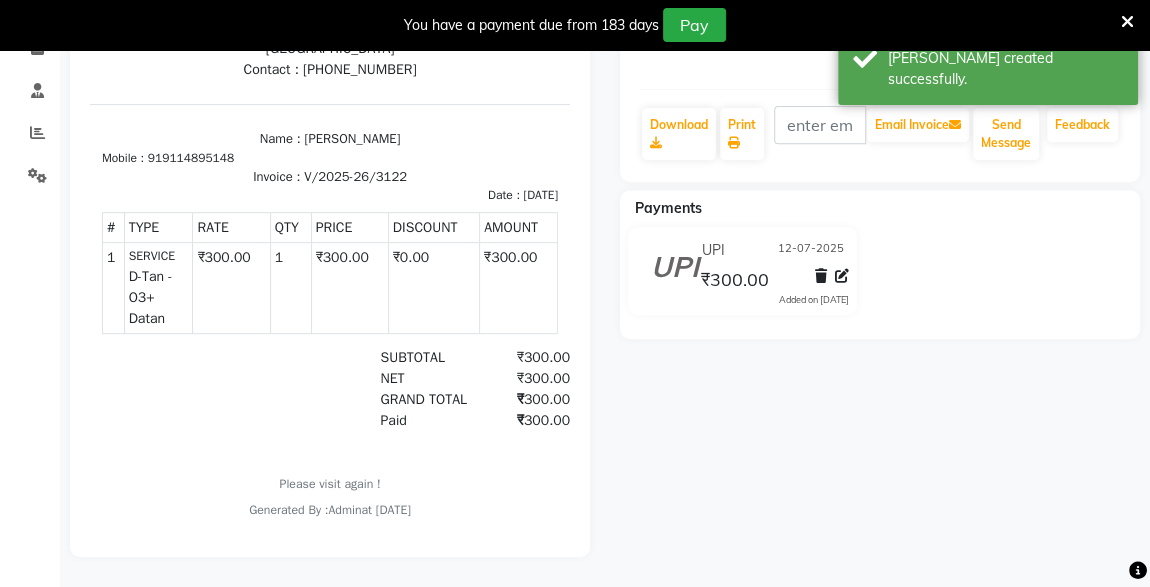 scroll, scrollTop: 0, scrollLeft: 0, axis: both 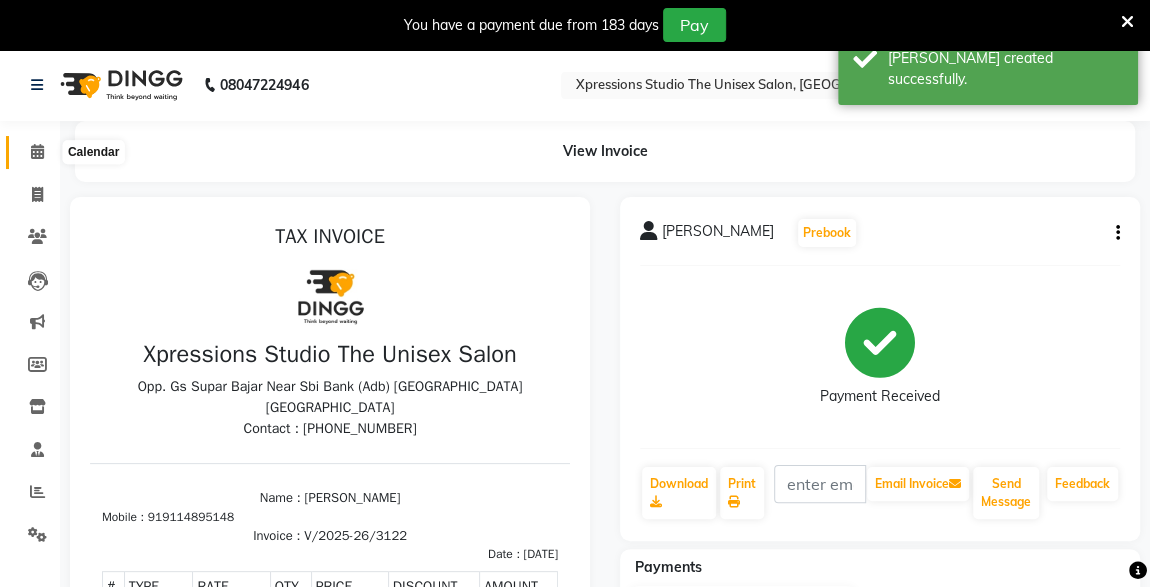 click 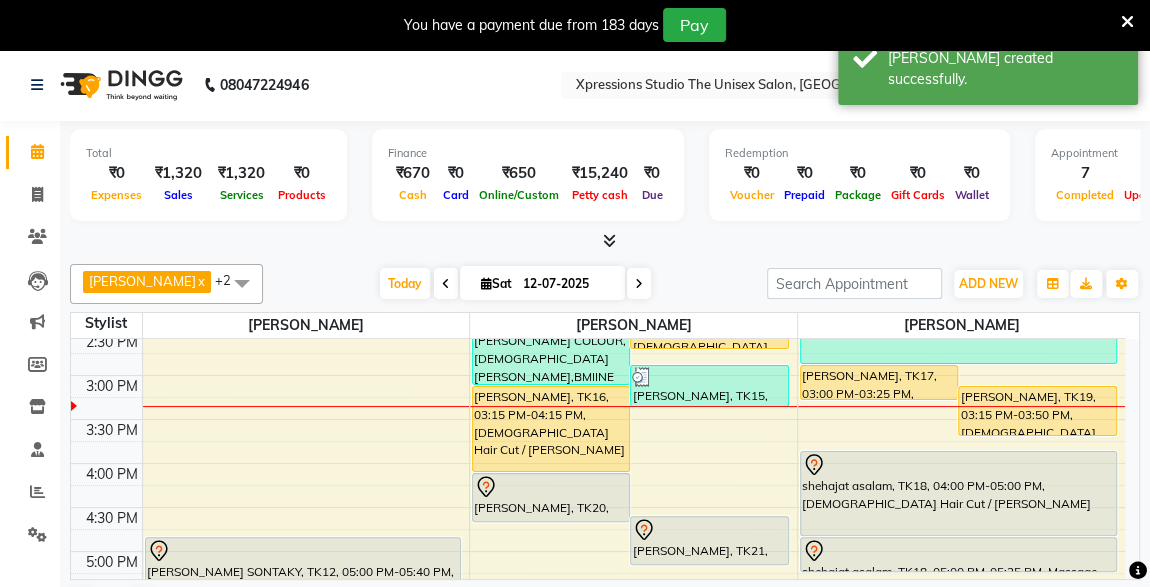 scroll, scrollTop: 568, scrollLeft: 0, axis: vertical 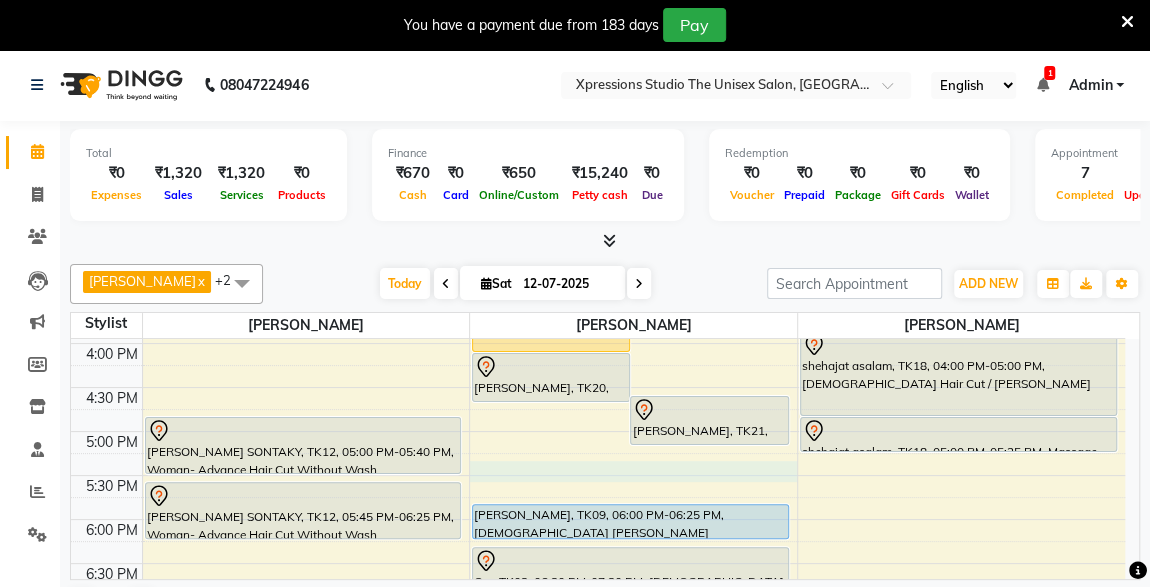 click on "8:00 AM 8:30 AM 9:00 AM 9:30 AM 10:00 AM 10:30 AM 11:00 AM 11:30 AM 12:00 PM 12:30 PM 1:00 PM 1:30 PM 2:00 PM 2:30 PM 3:00 PM 3:30 PM 4:00 PM 4:30 PM 5:00 PM 5:30 PM 6:00 PM 6:30 PM 7:00 PM 7:30 PM 8:00 PM 8:30 PM 9:00 PM 9:30 PM 10:00 PM 10:30 PM             PUNAM SONTAKY, TK02, 12:30 PM-01:05 PM, Woman- Basic Hair Cut With Wash             PUNAM SONTAKY, TK12, 05:00 PM-05:40 PM, Woman- Advance Hair Cut Without Wash             PUNAM SONTAKY, TK12, 05:45 PM-06:25 PM, Woman- Advance Hair Cut Without Wash             Suyash Patil, TK01, 08:00 PM-09:00 PM, Male Hair Cut / Beard      ROHIT RAJPAL, TK13, 01:45 PM-03:15 PM, BMIINE PROFESSIONL BEARD COLOUR,Male  Beard,BMIINE PROFESSIONL HAIR COLOUR    TUSTAK KHAN, TK14, 02:15 PM-02:50 PM, Male Hair Cut      MANGESH VARADE, TK15, 03:00 PM-03:30 PM, D-Tan - O3+ Datan    SHARUKH KHAN, TK16, 03:15 PM-04:15 PM, Male Hair Cut / Beard              DHRUV SANCHETI, TK20, 04:15 PM-04:50 PM, Male Hair Cut              HARDIK BHATTAD, TK21, 04:45 PM-05:20 PM, Male Hair Cut" at bounding box center (598, 299) 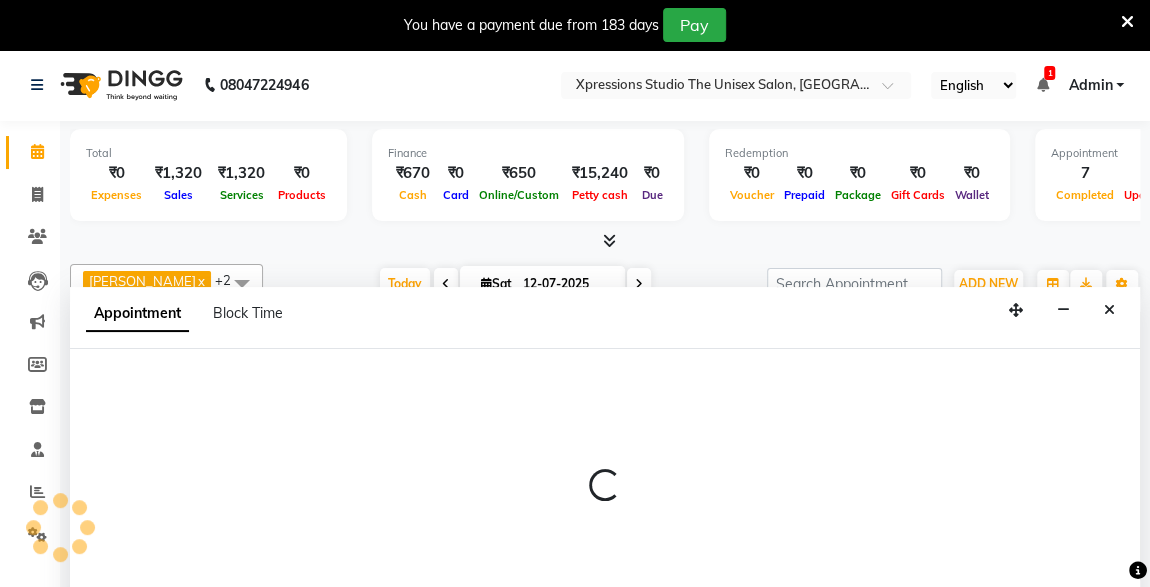 scroll, scrollTop: 49, scrollLeft: 0, axis: vertical 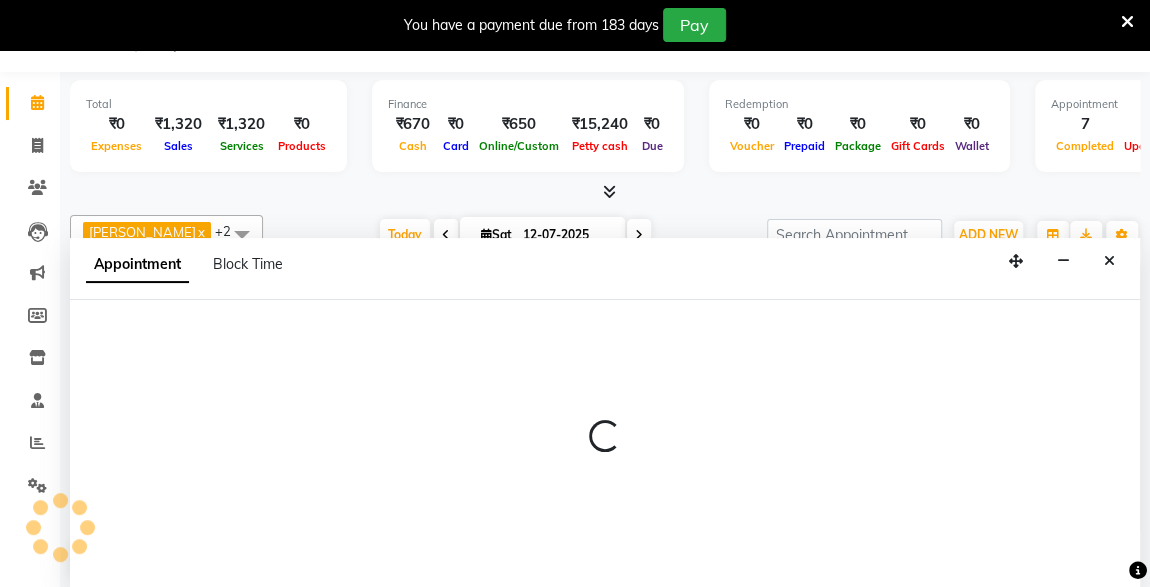 select on "57588" 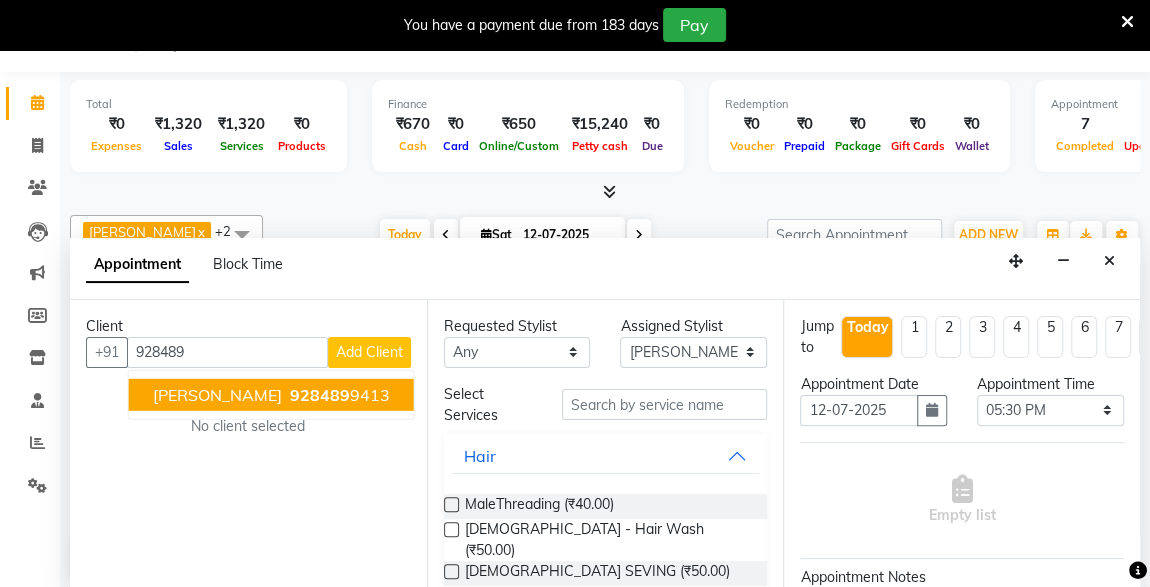 click on "928489 9413" at bounding box center (338, 394) 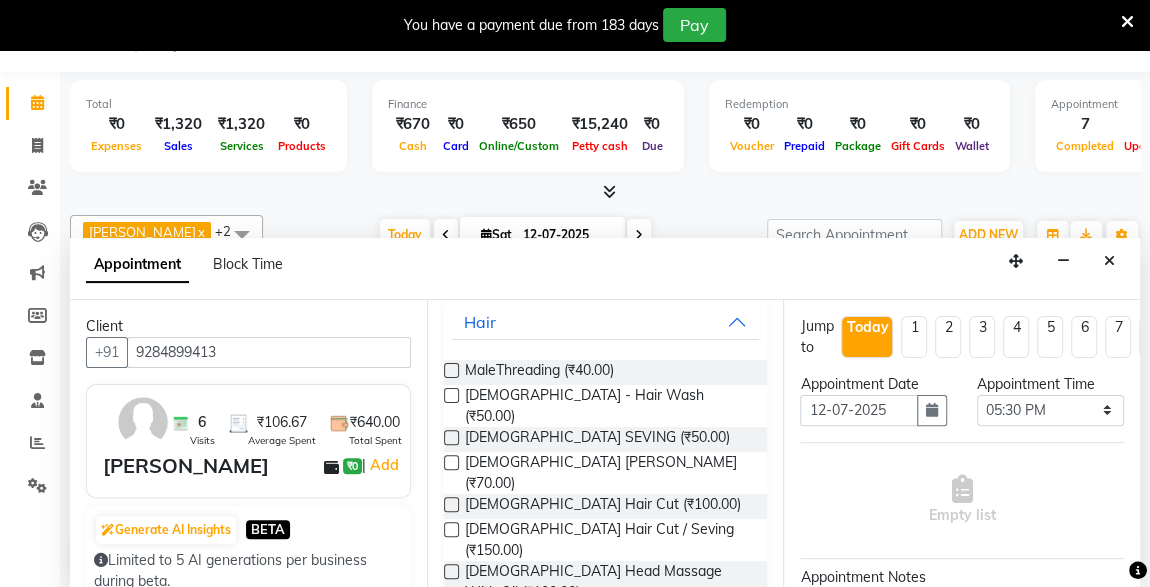 scroll, scrollTop: 166, scrollLeft: 0, axis: vertical 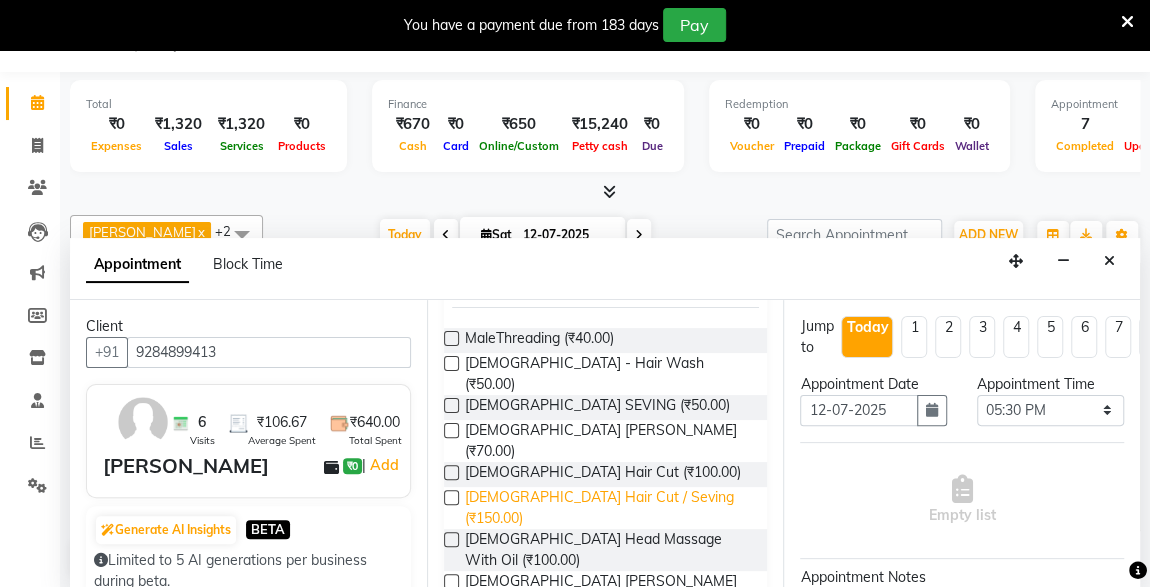 type on "9284899413" 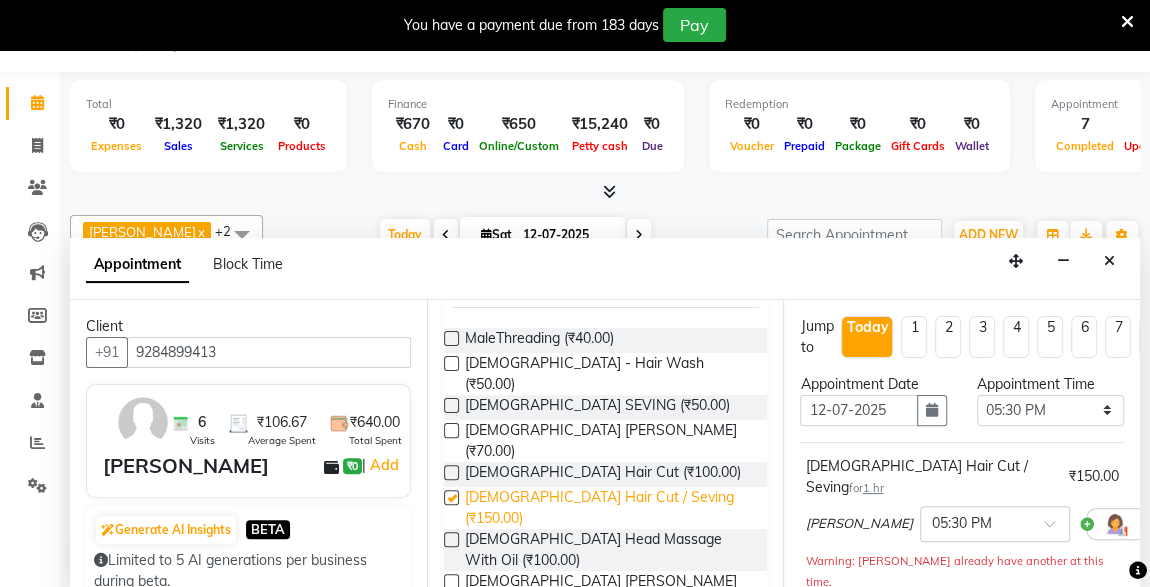 checkbox on "false" 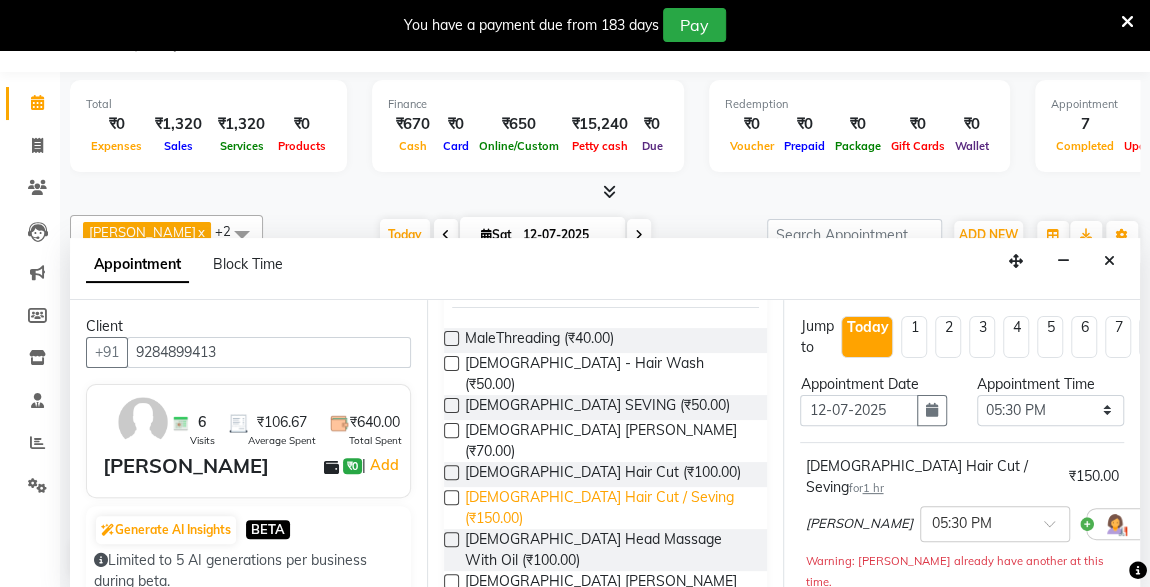 scroll, scrollTop: 310, scrollLeft: 0, axis: vertical 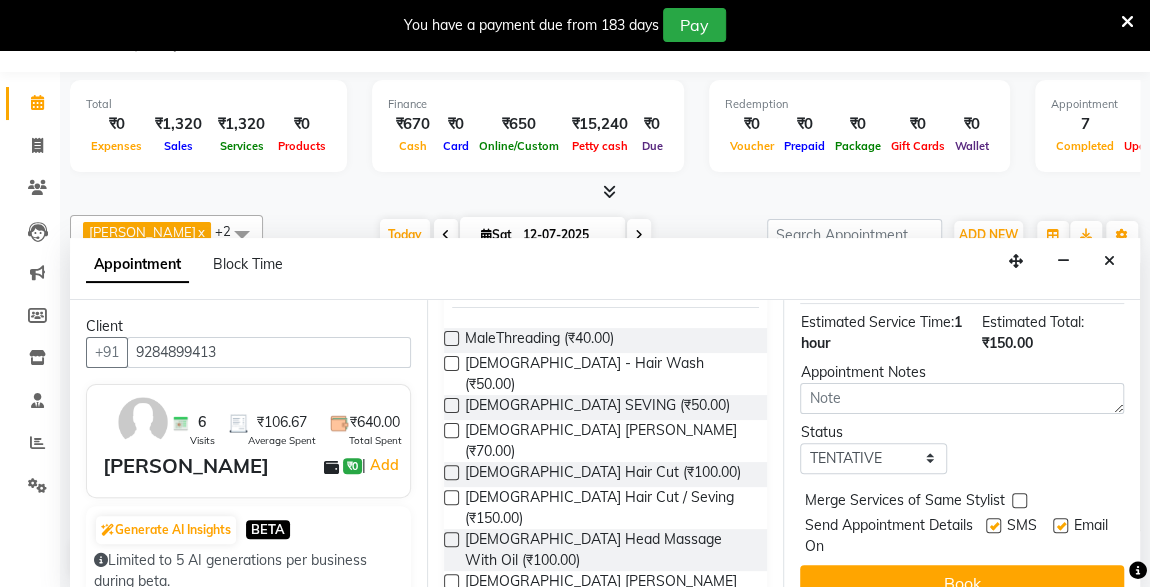 click at bounding box center (1060, 525) 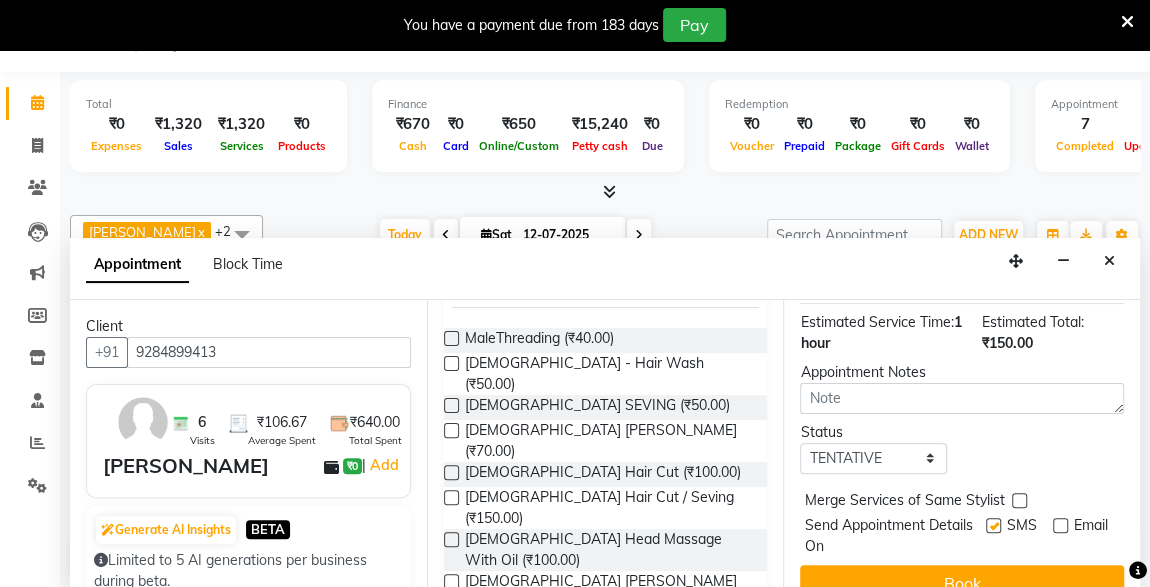 click at bounding box center (993, 525) 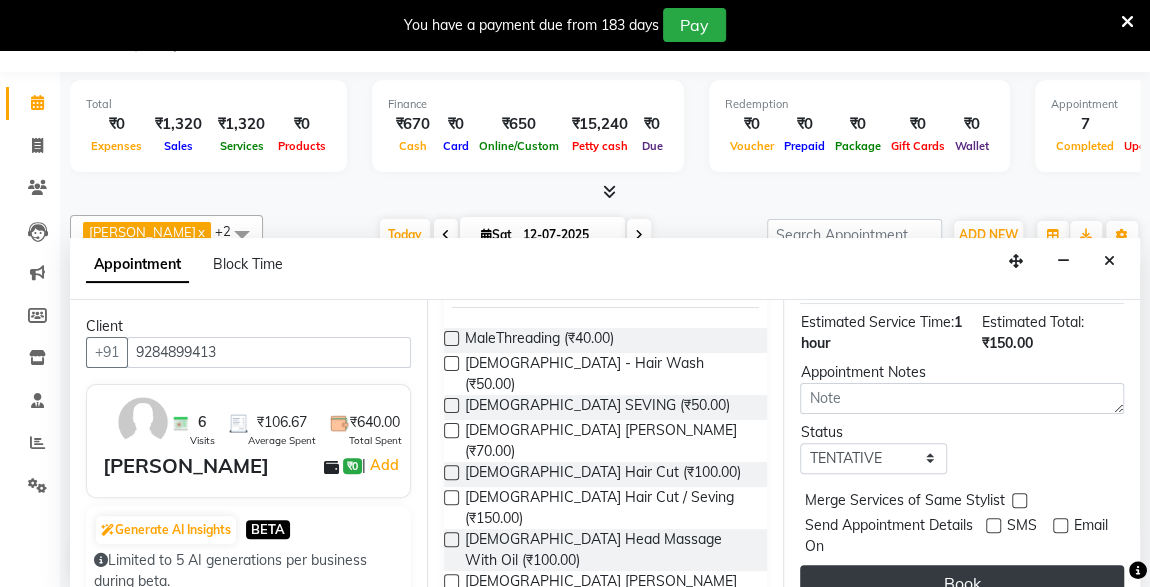 click on "Book" at bounding box center (962, 583) 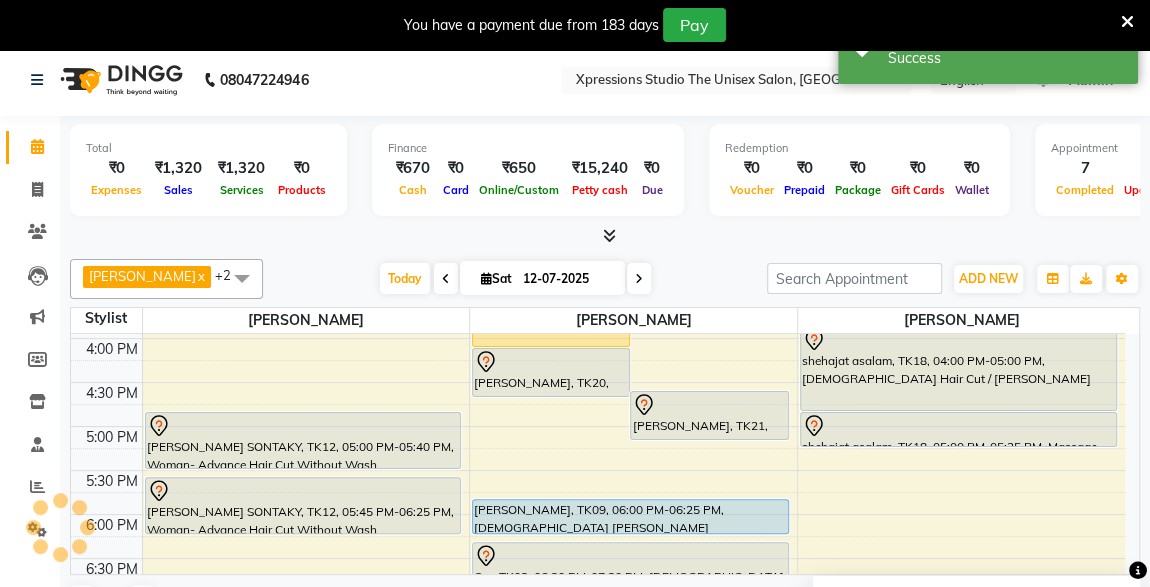 scroll, scrollTop: 0, scrollLeft: 0, axis: both 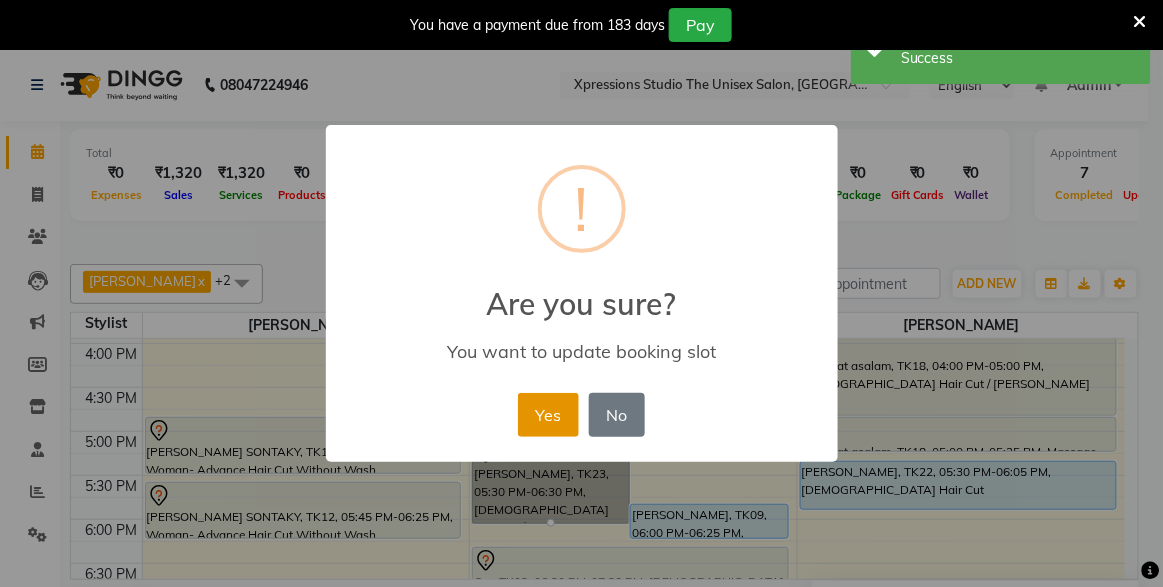 click on "Yes" at bounding box center [548, 415] 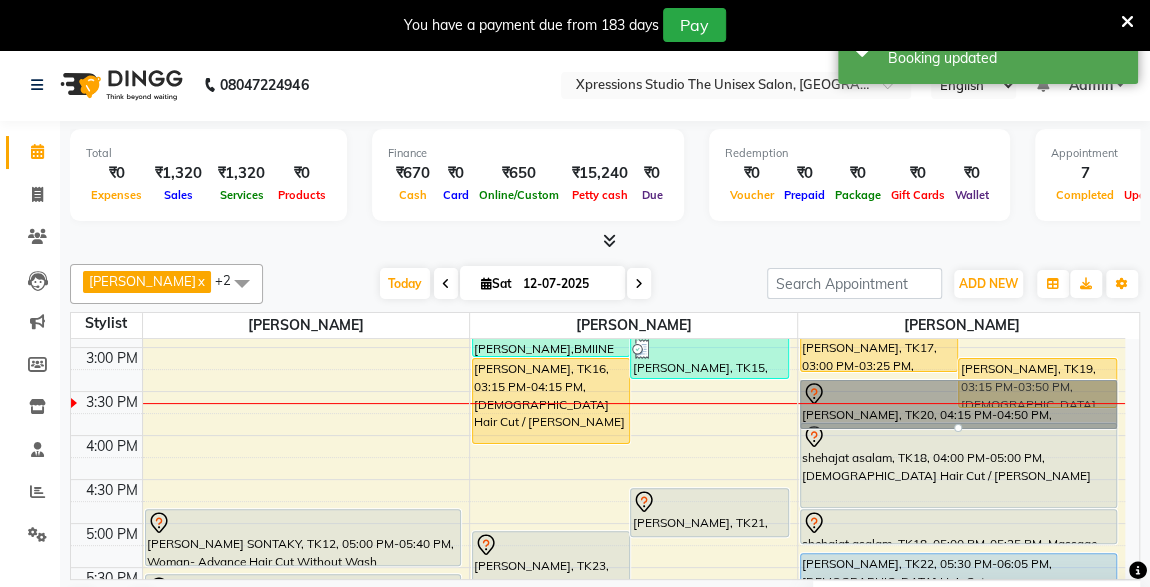 scroll, scrollTop: 606, scrollLeft: 0, axis: vertical 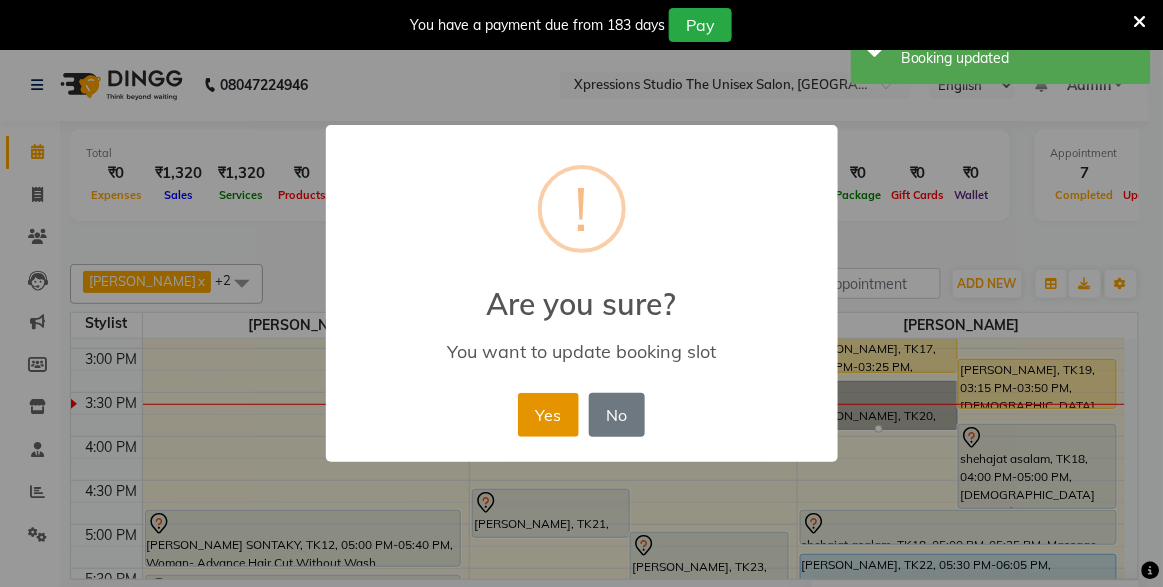 click on "Yes" at bounding box center [548, 415] 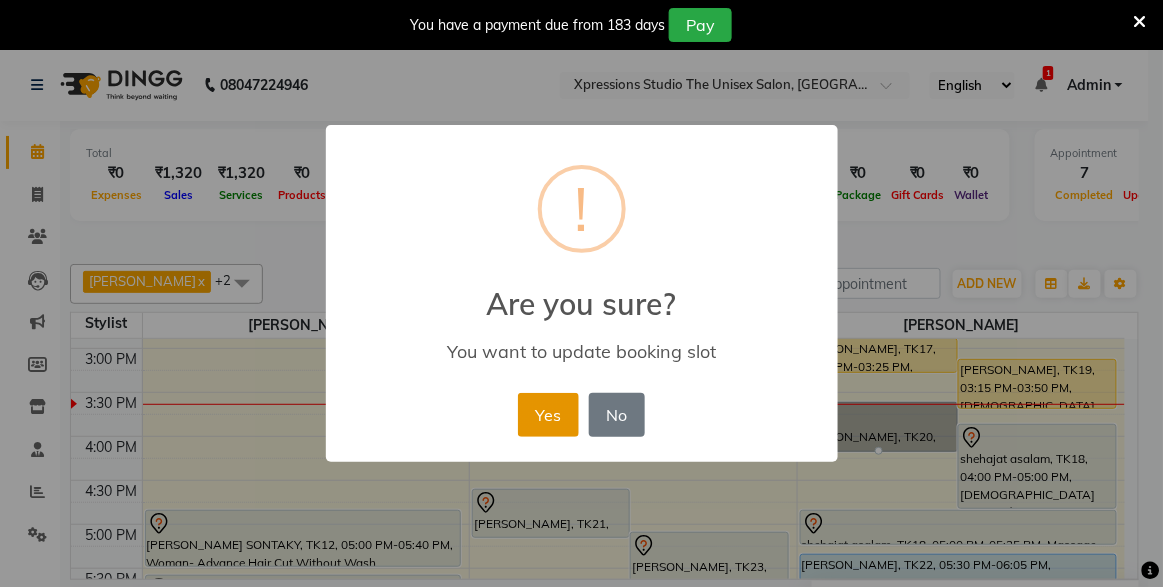 click on "Yes" at bounding box center [548, 415] 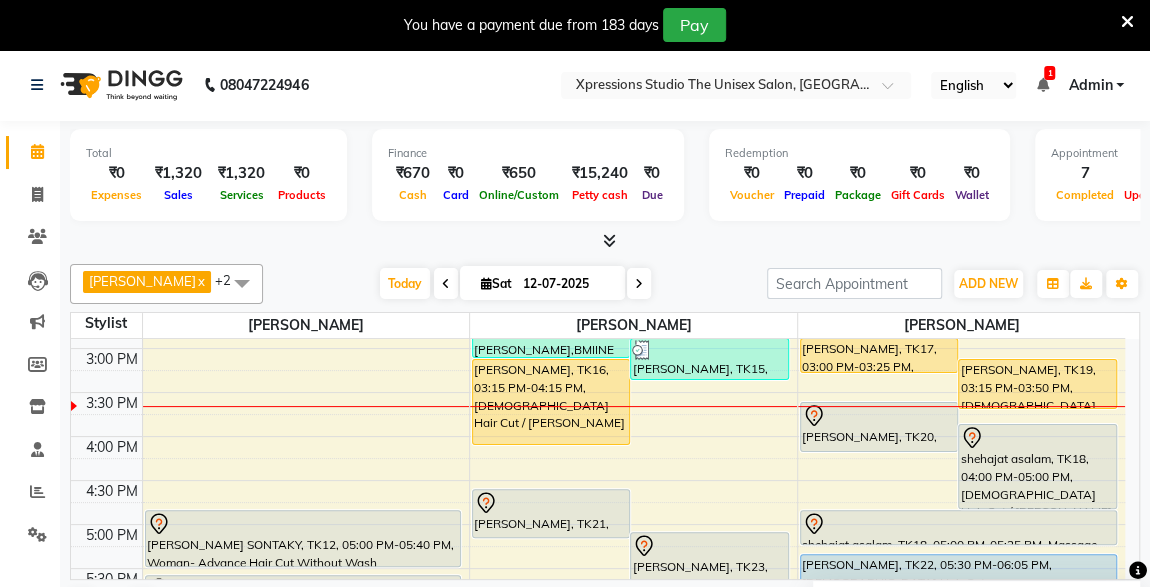 scroll, scrollTop: 817, scrollLeft: 0, axis: vertical 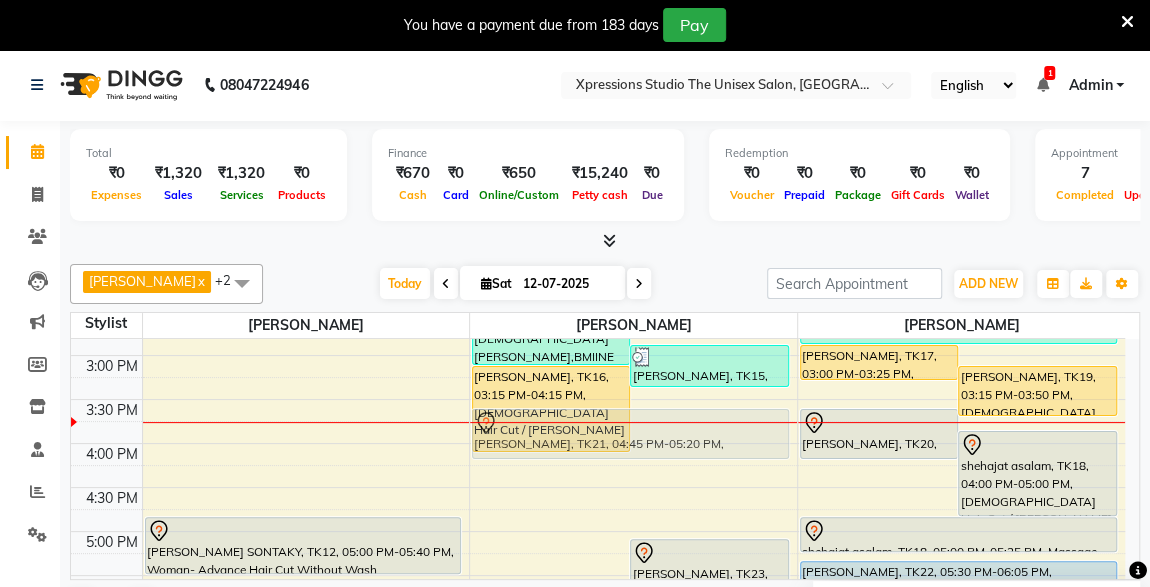 drag, startPoint x: 559, startPoint y: 528, endPoint x: 647, endPoint y: 392, distance: 161.98766 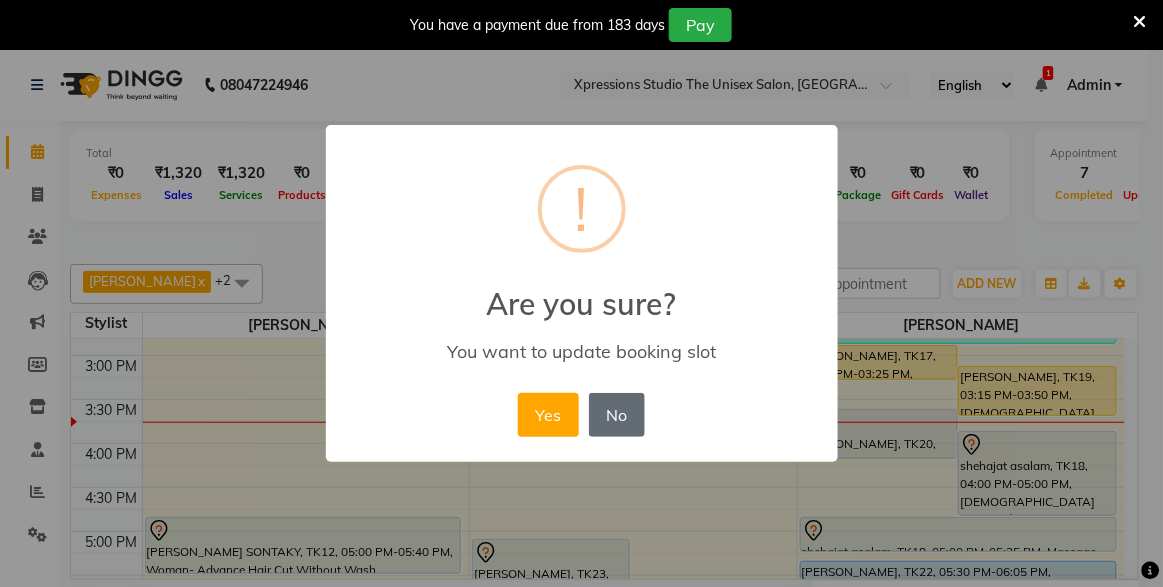 click on "No" at bounding box center (617, 415) 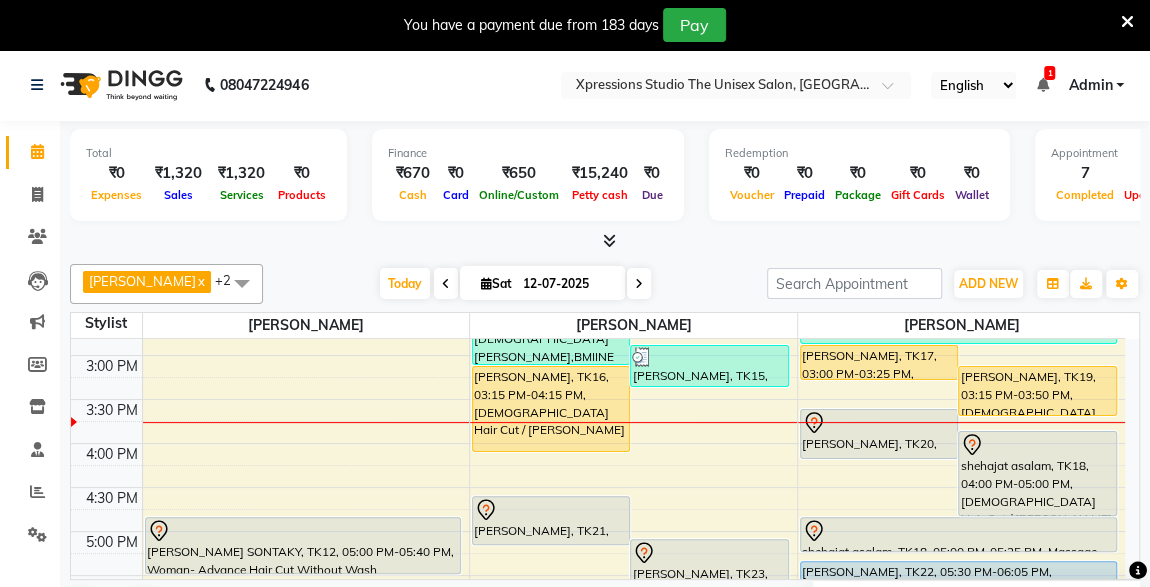 click on "[PERSON_NAME], TK16, 03:15 PM-04:15 PM, [DEMOGRAPHIC_DATA] Hair Cut / [PERSON_NAME]" at bounding box center (551, 409) 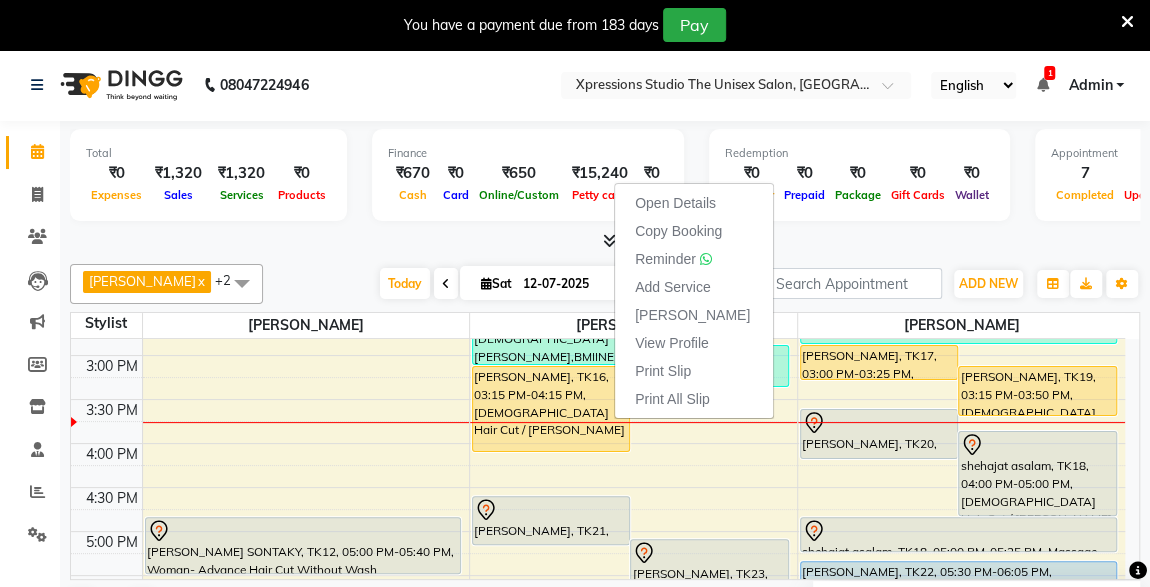 click on "ROHIT RAJPAL, TK13, 01:45 PM-03:15 PM, BMIINE PROFESSIONL BEARD COLOUR,Male  Beard,BMIINE PROFESSIONL HAIR COLOUR    TUSTAK KHAN, TK14, 02:15 PM-02:50 PM, Male Hair Cut      MANGESH VARADE, TK15, 03:00 PM-03:30 PM, D-Tan - O3+ Datan    SHARUKH KHAN, TK16, 03:15 PM-04:15 PM, Male Hair Cut / Beard              HARDIK BHATTAD, TK21, 04:45 PM-05:20 PM, Male Hair Cut              RUSHIKESH PATIL, TK23, 05:15 PM-06:15 PM, Male Hair Cut / Seving    Vaibhav, TK09, 06:00 PM-06:25 PM, Male  Beard     ANURAJ DESHMUKH, TK05, 11:15 AM-12:10 PM, Male Hair Cut ,Male SEVING      SUMEDH AVSARMOL, TK08, 12:45 PM-01:40 PM, Male Hair Cut ,male scrub - Charcole             Om, TK03, 06:30 PM-07:30 PM, Male Hair Cut / Beard" at bounding box center [633, 399] 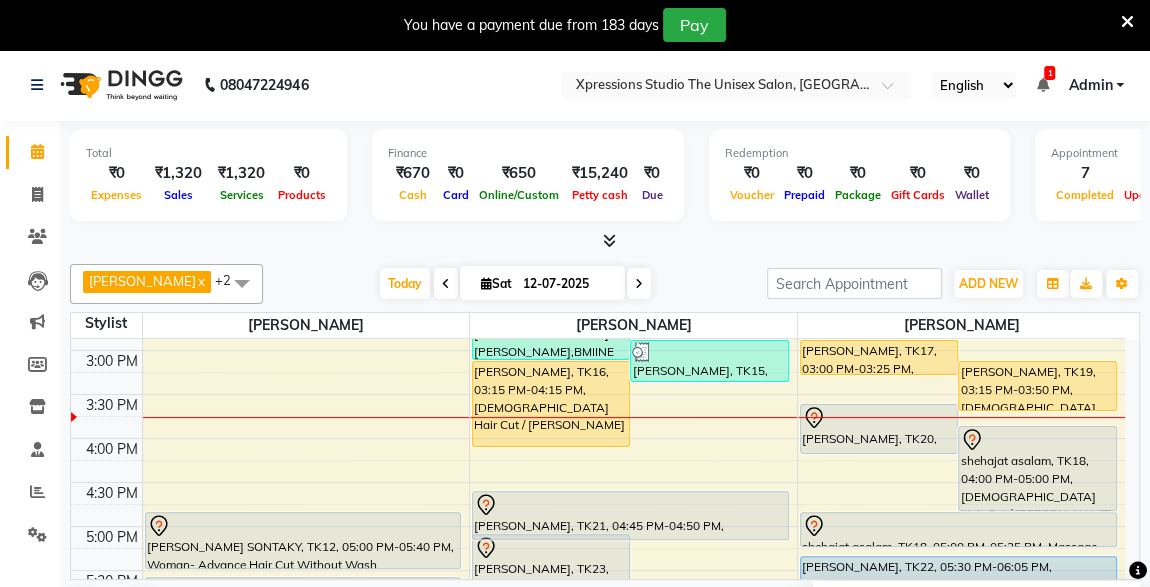 drag, startPoint x: 754, startPoint y: 509, endPoint x: 756, endPoint y: 534, distance: 25.079872 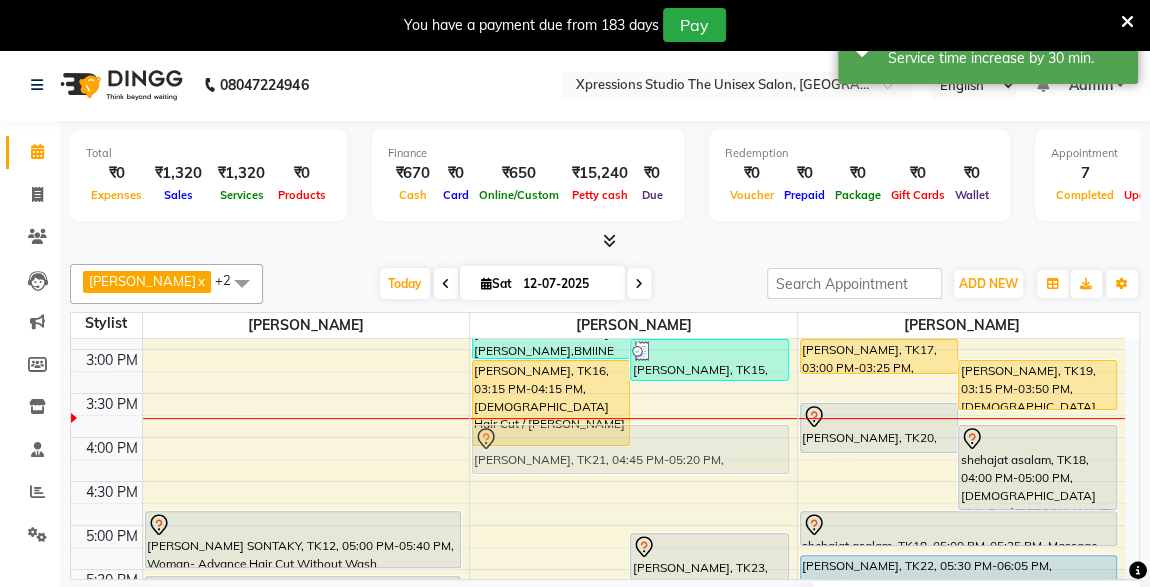 drag, startPoint x: 563, startPoint y: 511, endPoint x: 754, endPoint y: 439, distance: 204.12006 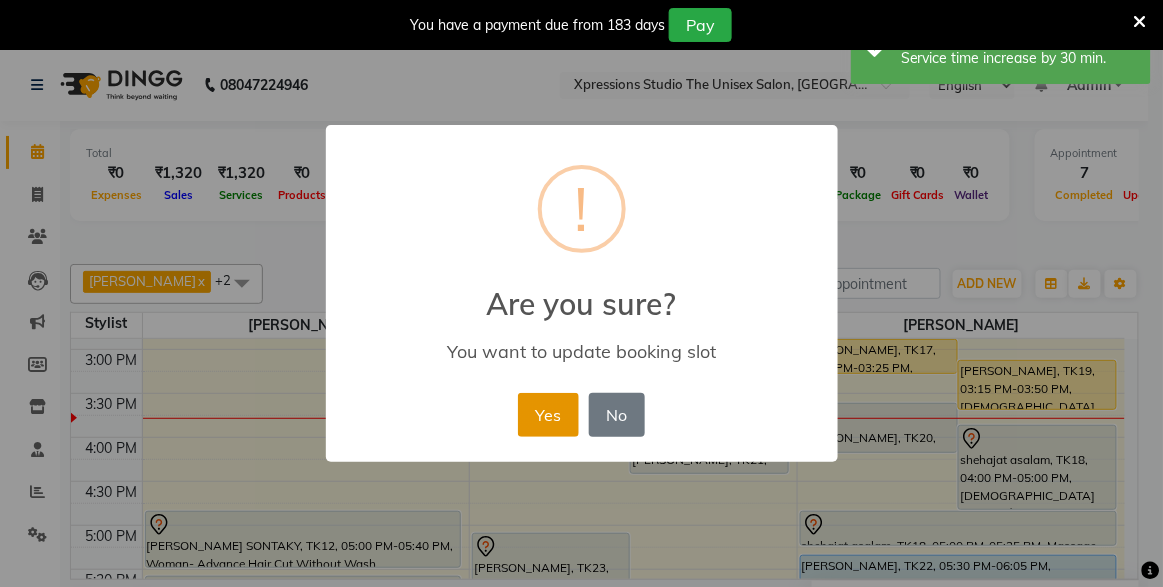 click on "Yes" at bounding box center [548, 415] 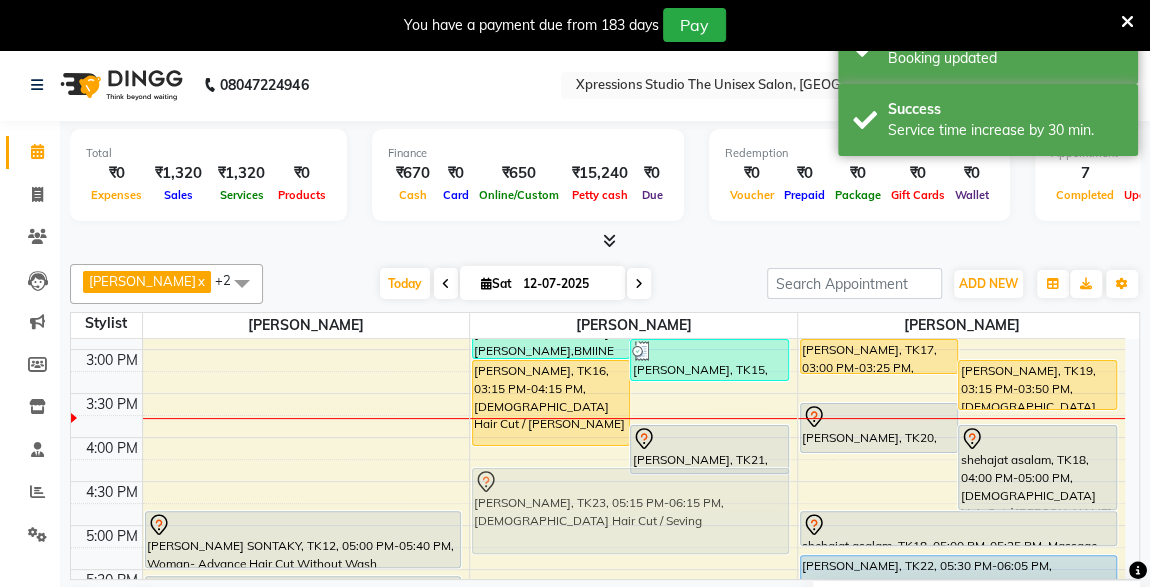 drag, startPoint x: 558, startPoint y: 549, endPoint x: 561, endPoint y: 487, distance: 62.072536 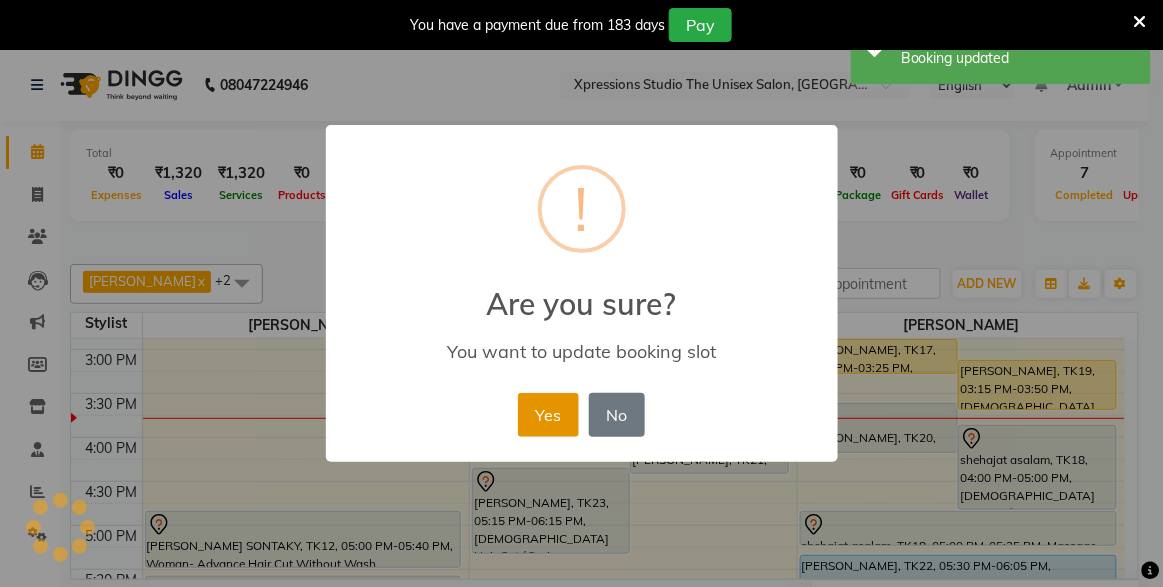 click on "Yes" at bounding box center (548, 415) 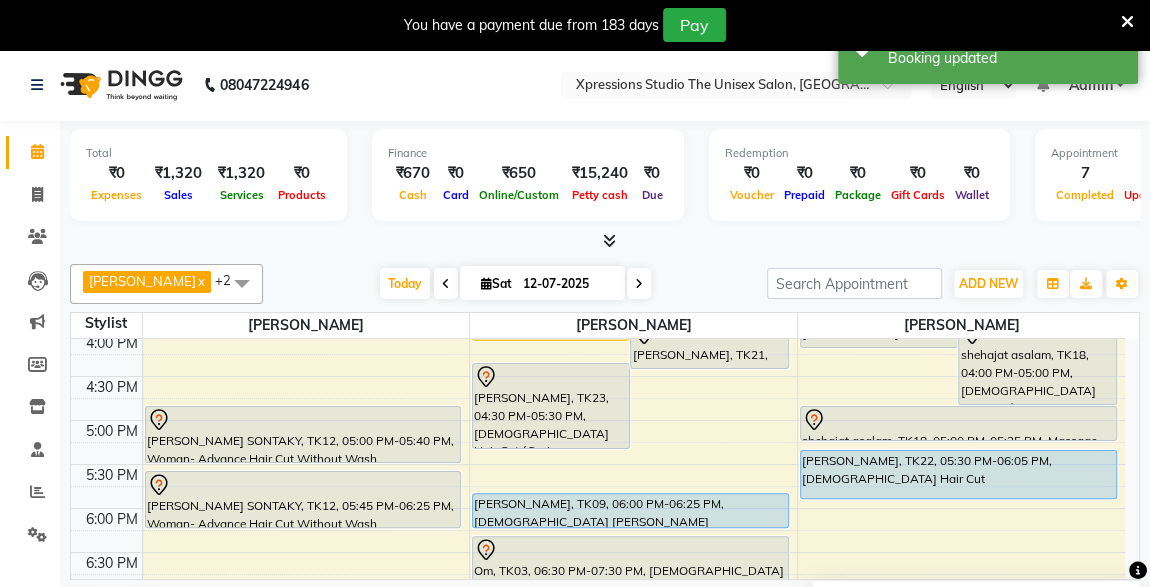 scroll, scrollTop: 703, scrollLeft: 0, axis: vertical 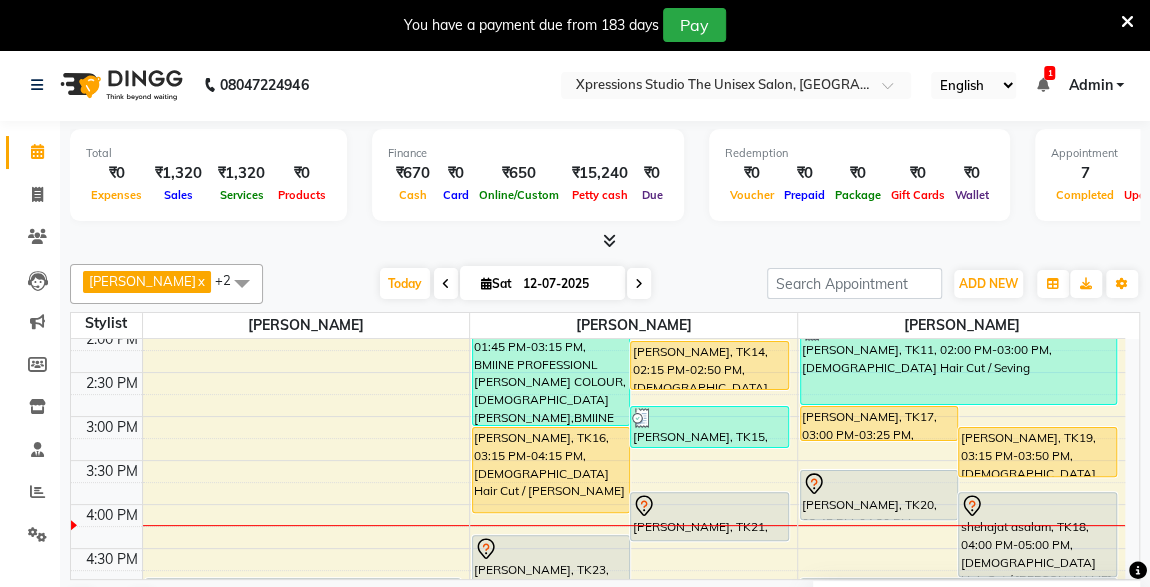 click on "SHARUKH KHAN, TK17, 03:00 PM-03:25 PM, Male  Beard" at bounding box center (879, 423) 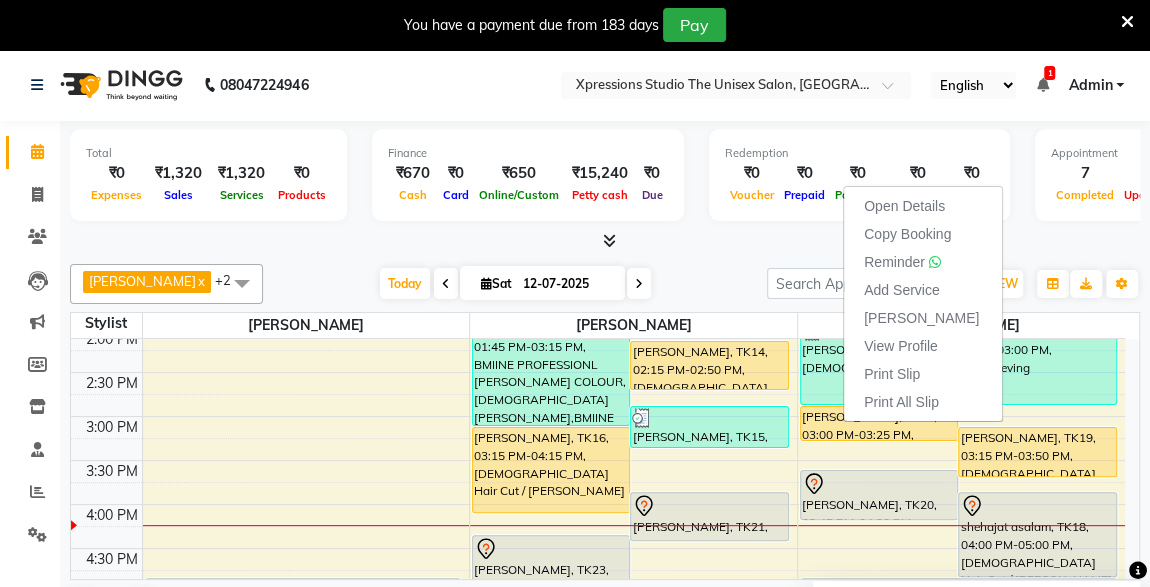 click on "[PERSON_NAME], TK19, 03:15 PM-03:50 PM, [DEMOGRAPHIC_DATA] Hair Cut" at bounding box center (1037, 452) 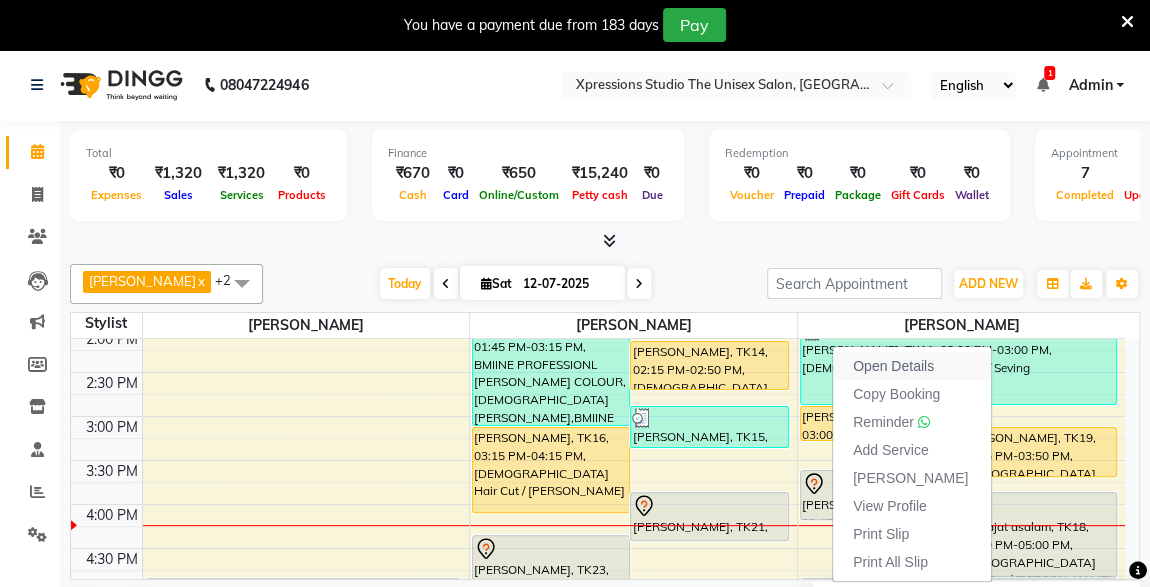 click on "Open Details" at bounding box center (893, 366) 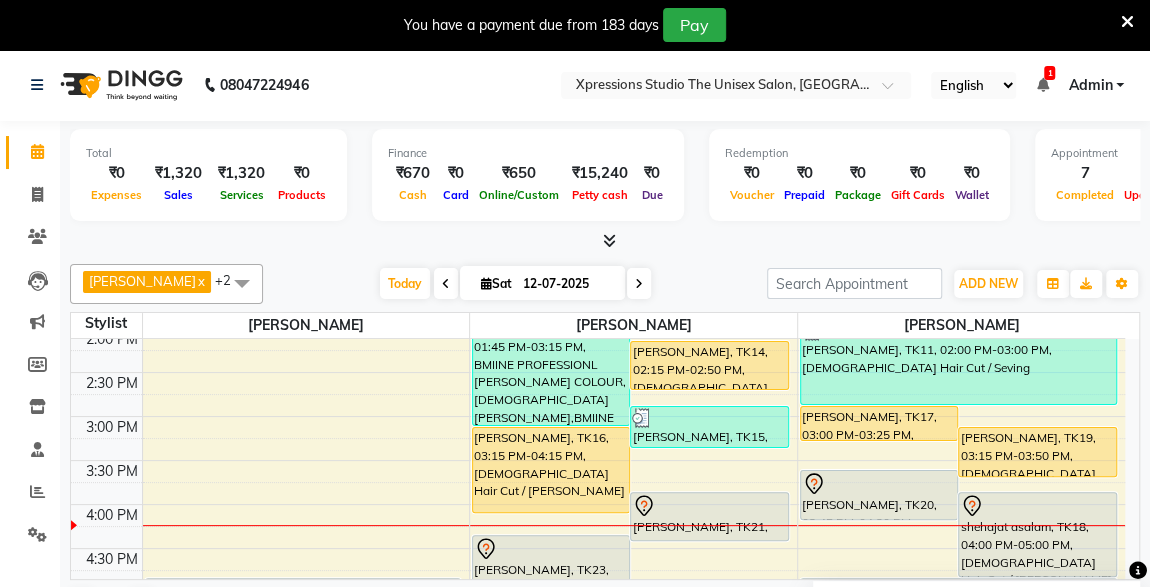 click on "[PERSON_NAME], TK19, 03:15 PM-03:50 PM, [DEMOGRAPHIC_DATA] Hair Cut" at bounding box center (1037, 452) 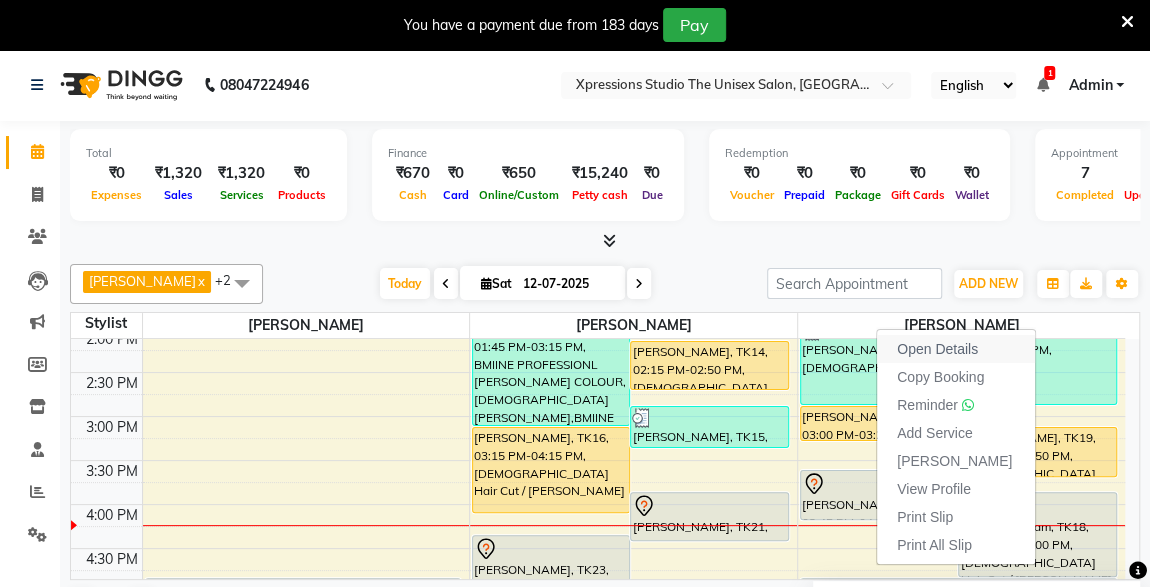 click on "Open Details" at bounding box center (937, 349) 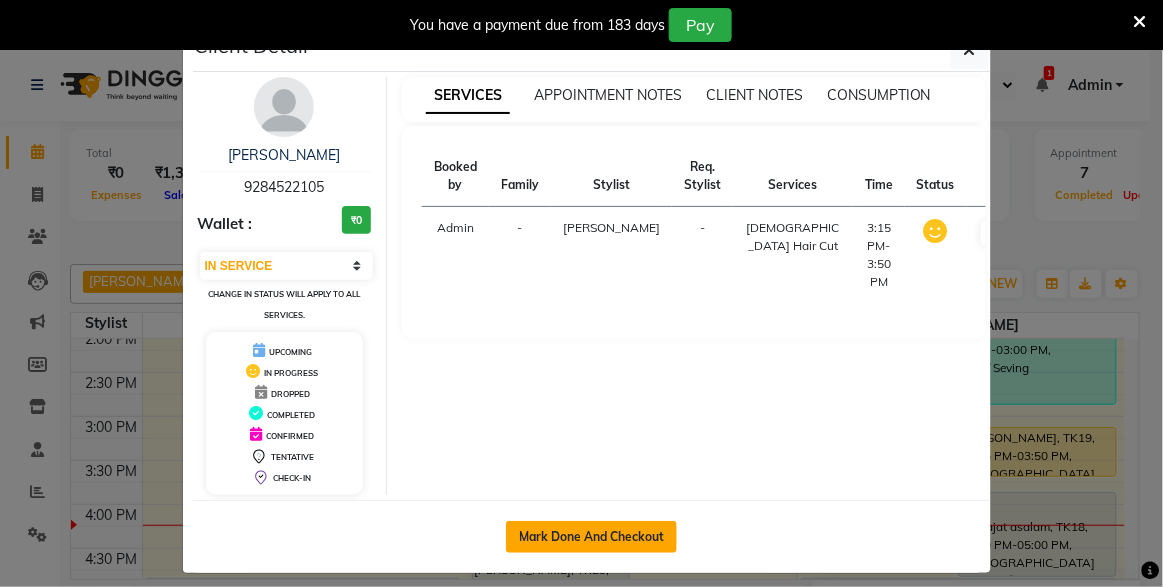 click on "Mark Done And Checkout" 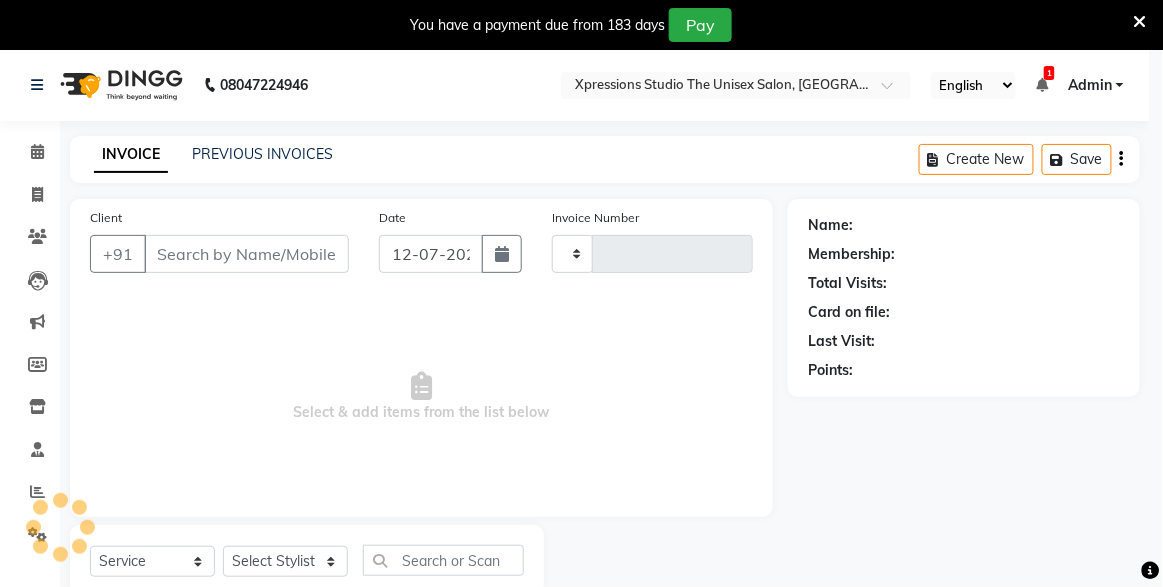 type on "3123" 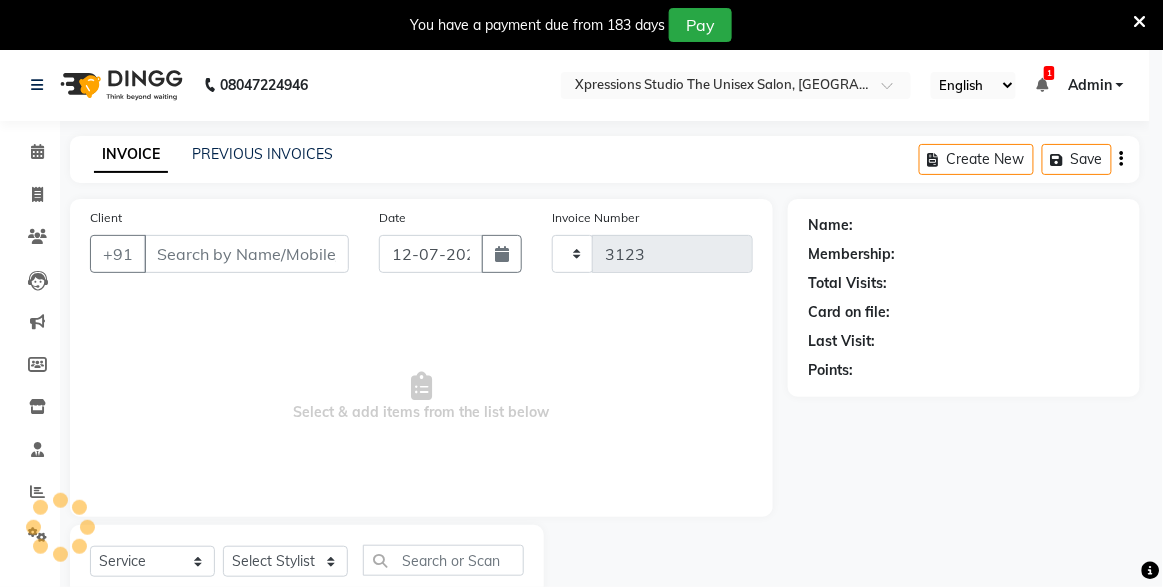 select on "7003" 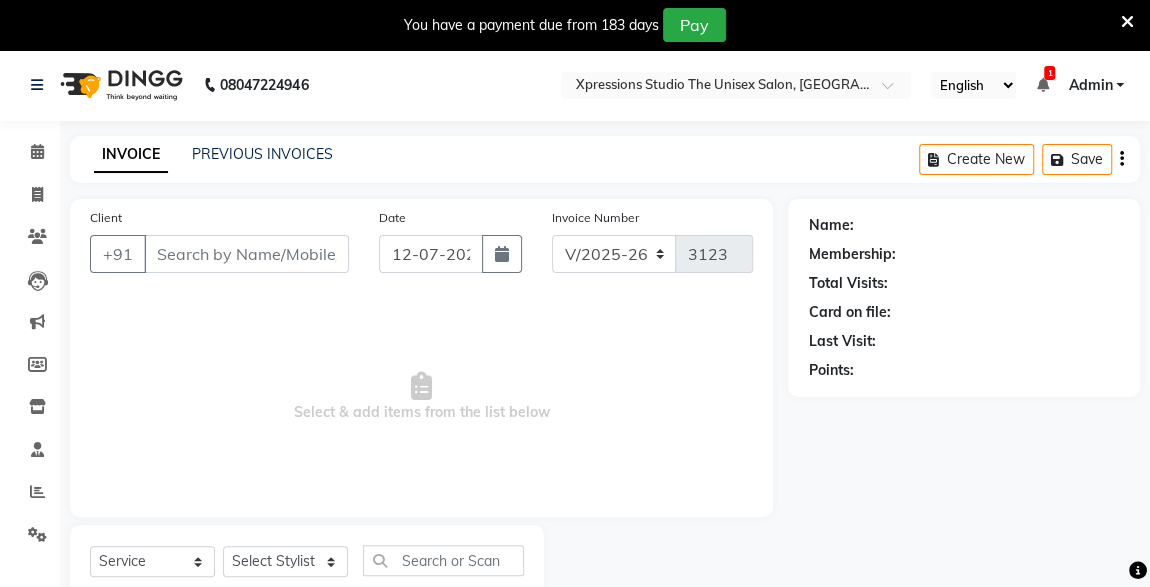 type on "9284522105" 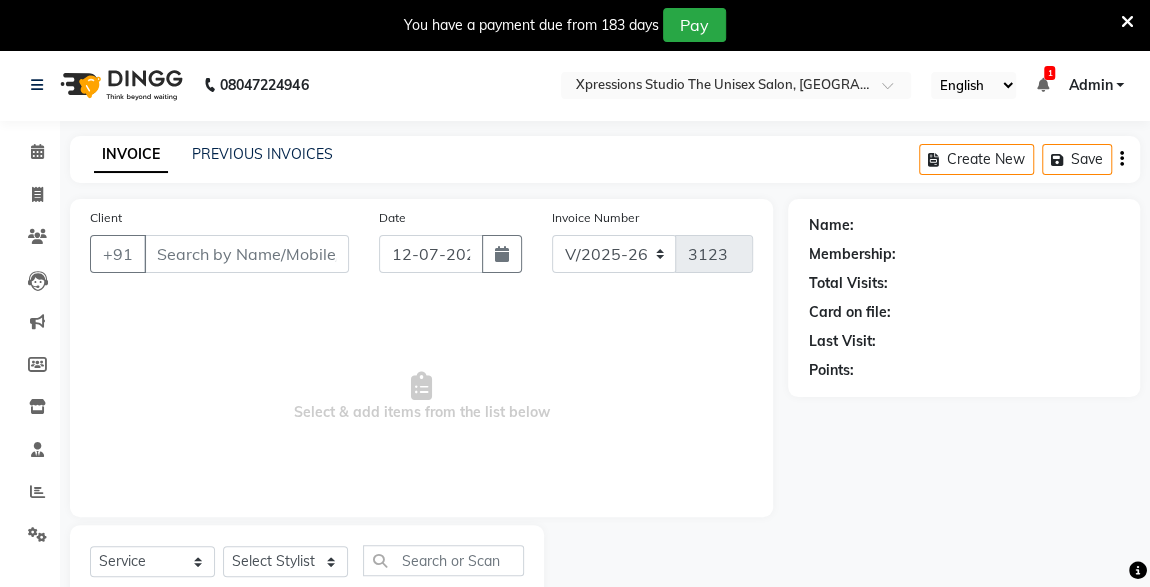 select on "57589" 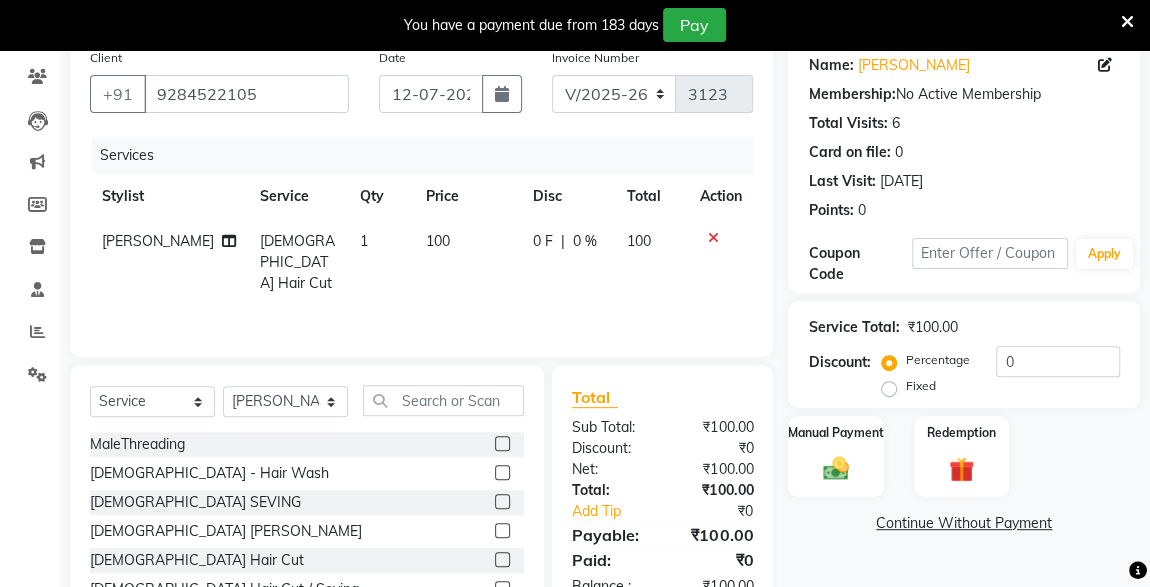 scroll, scrollTop: 261, scrollLeft: 0, axis: vertical 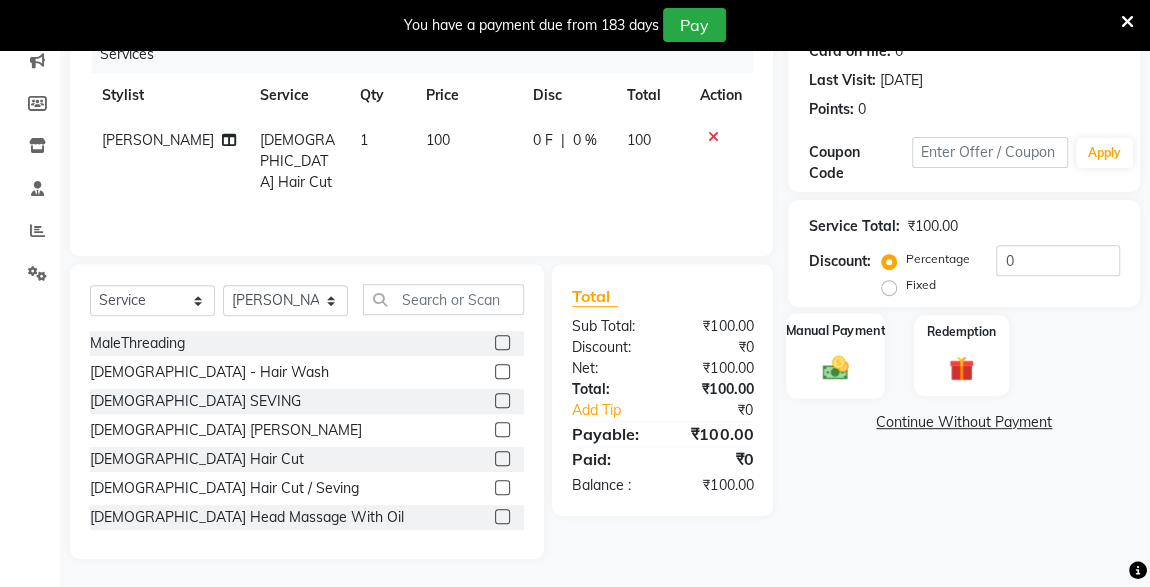 click on "Manual Payment" 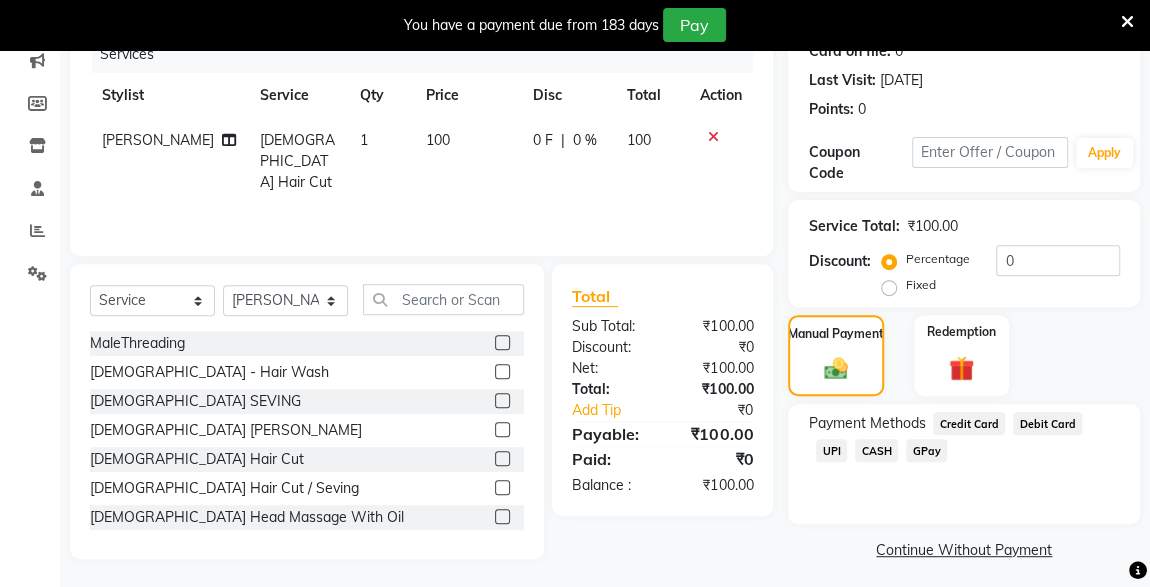 click on "CASH" 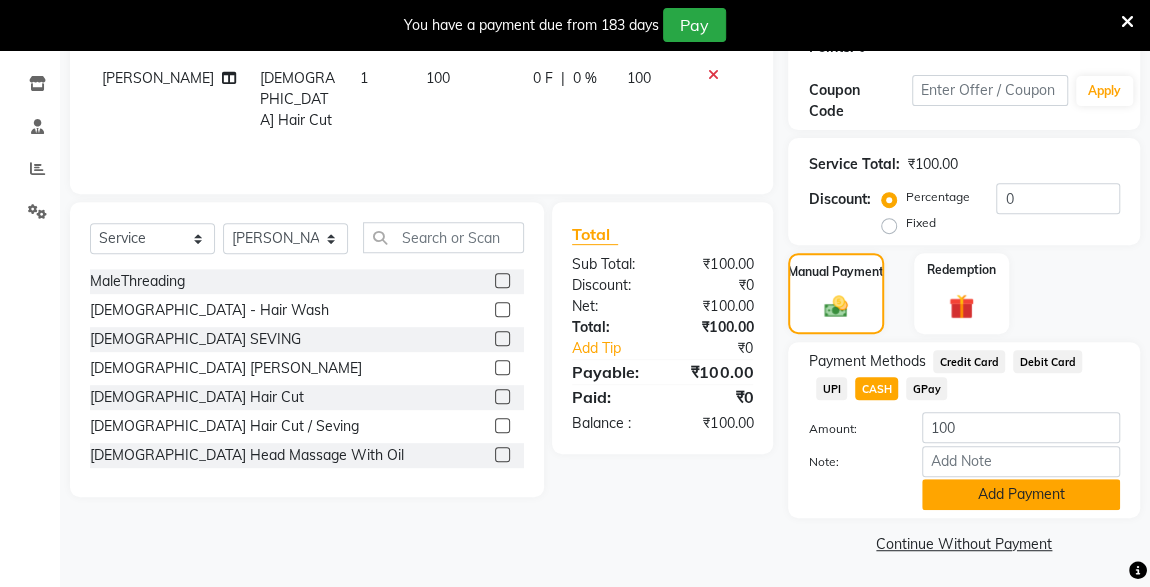 click on "Add Payment" 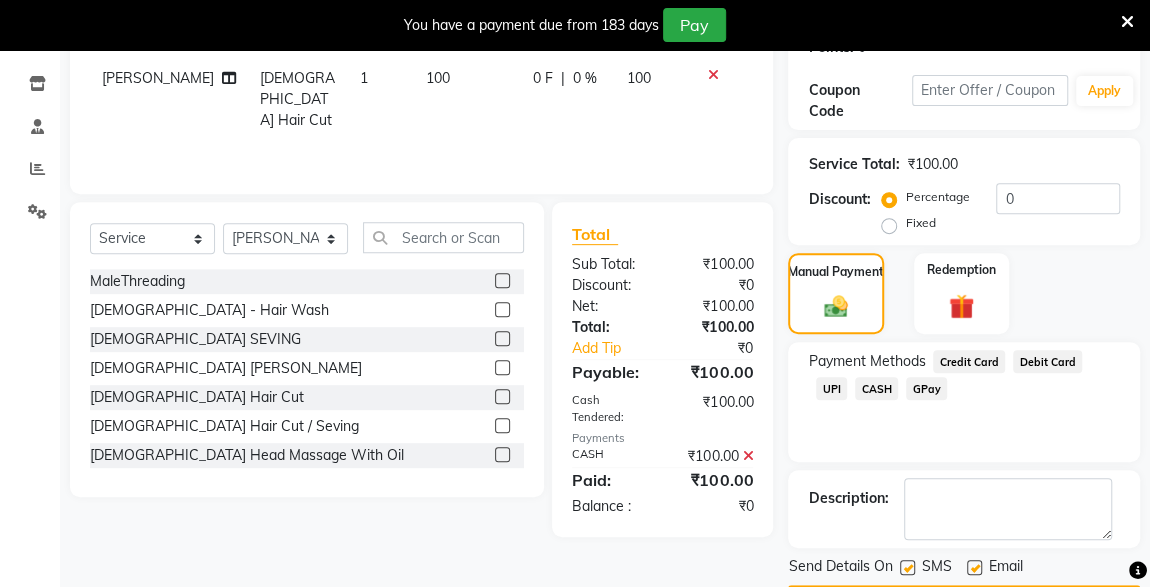 scroll, scrollTop: 379, scrollLeft: 0, axis: vertical 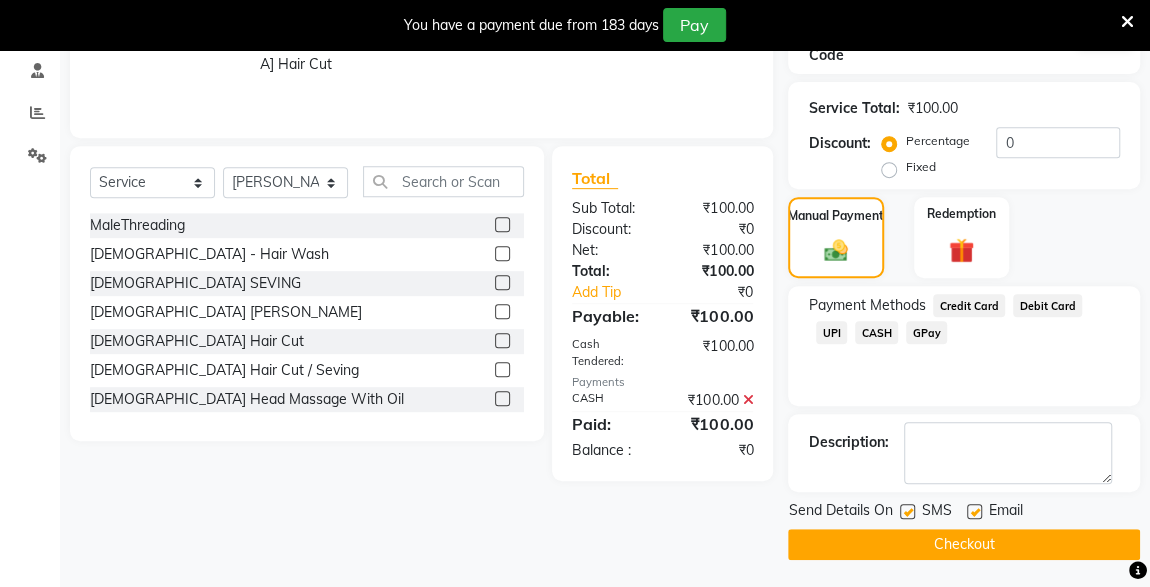 click 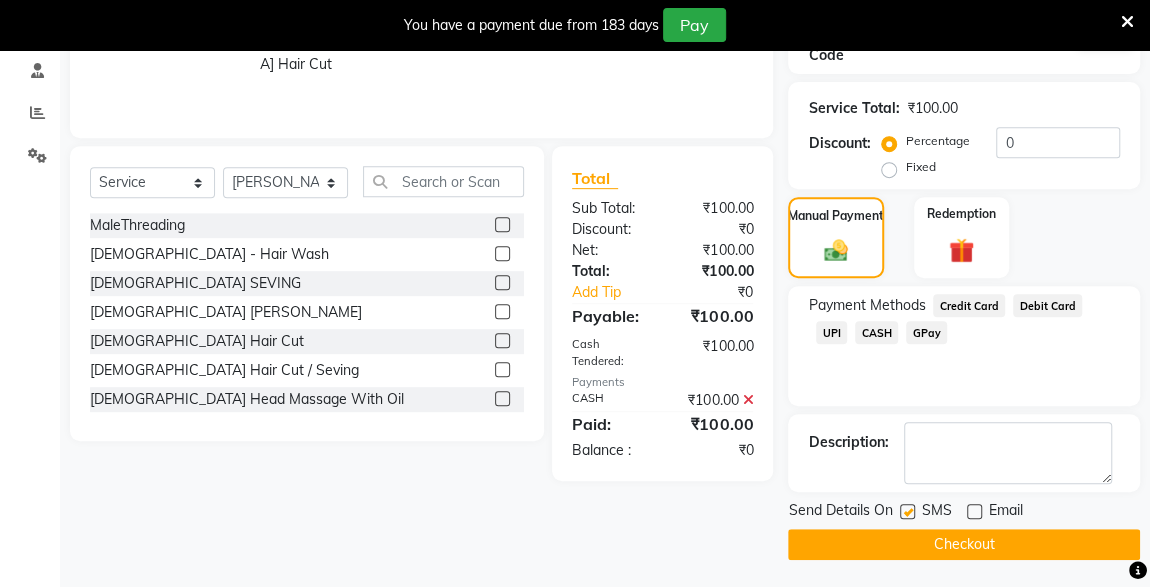 click 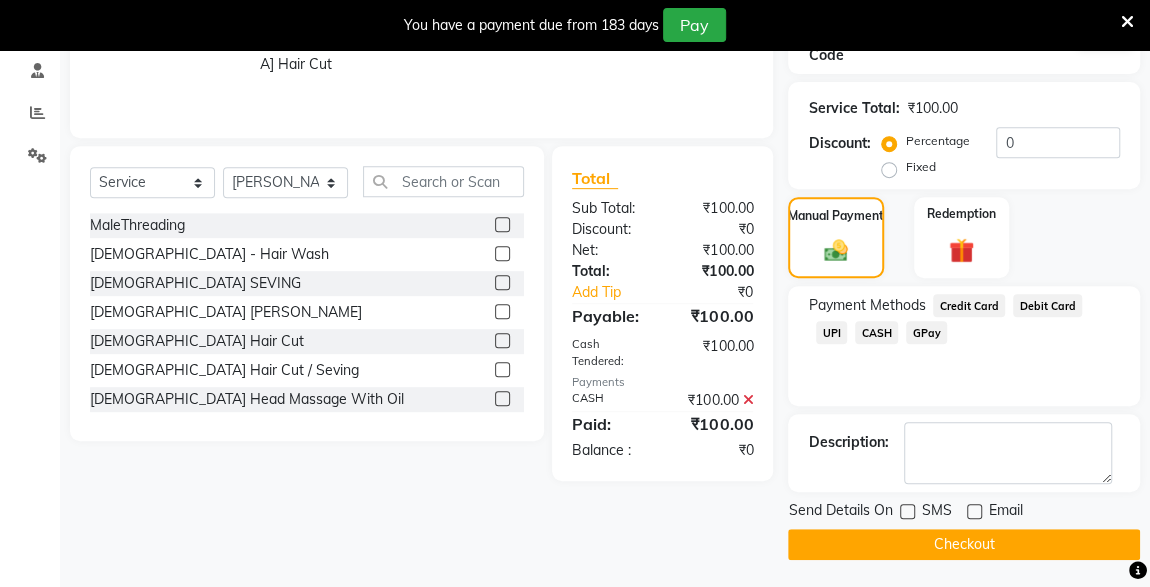 click on "Checkout" 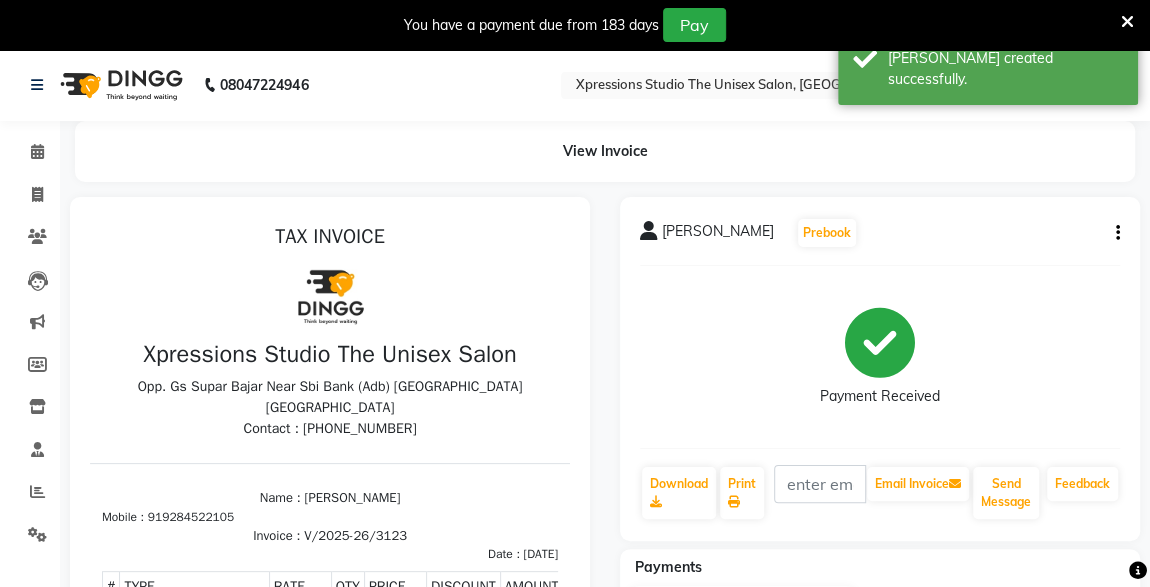 scroll, scrollTop: 0, scrollLeft: 0, axis: both 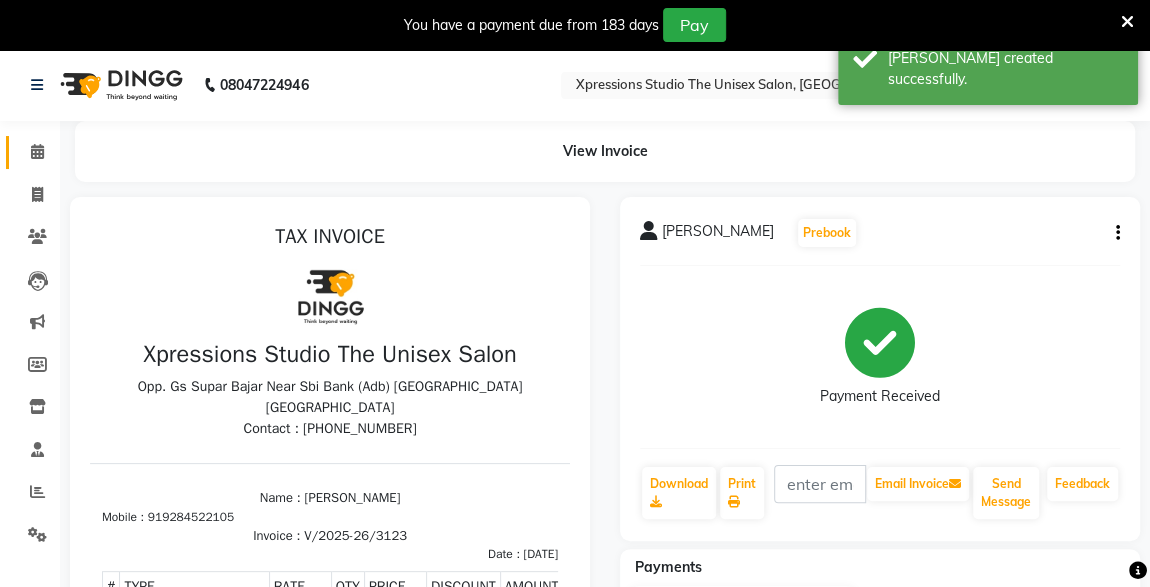 click 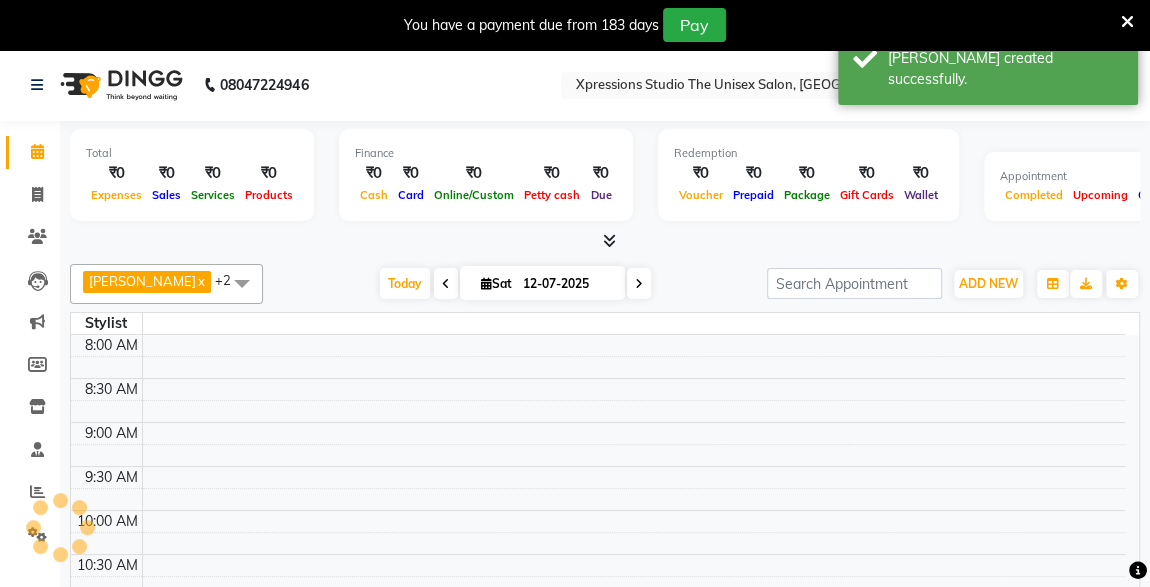 scroll, scrollTop: 0, scrollLeft: 0, axis: both 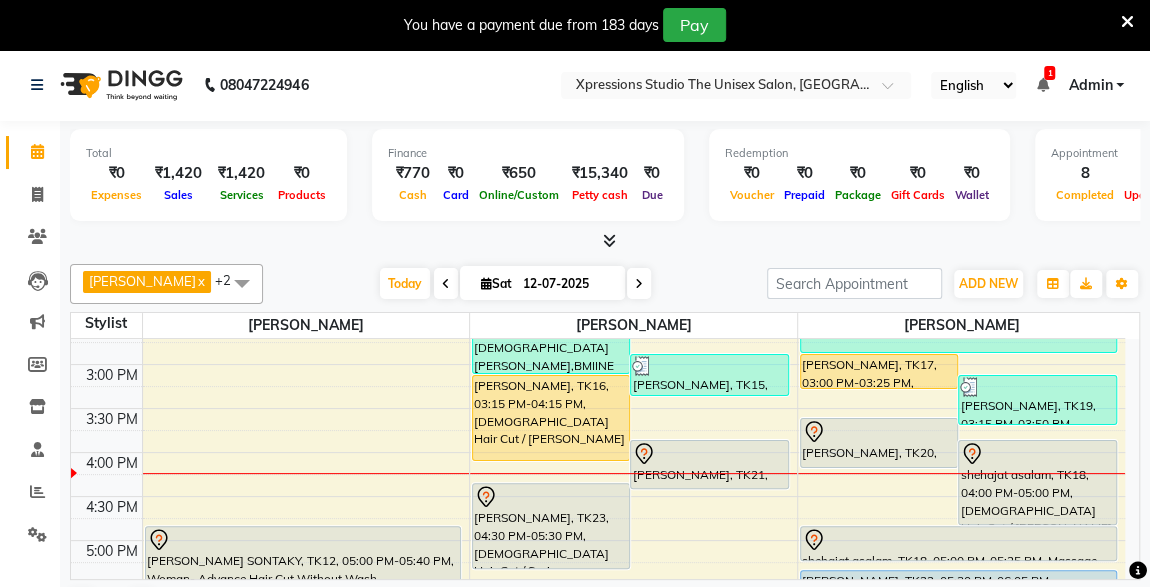 click at bounding box center [879, 432] 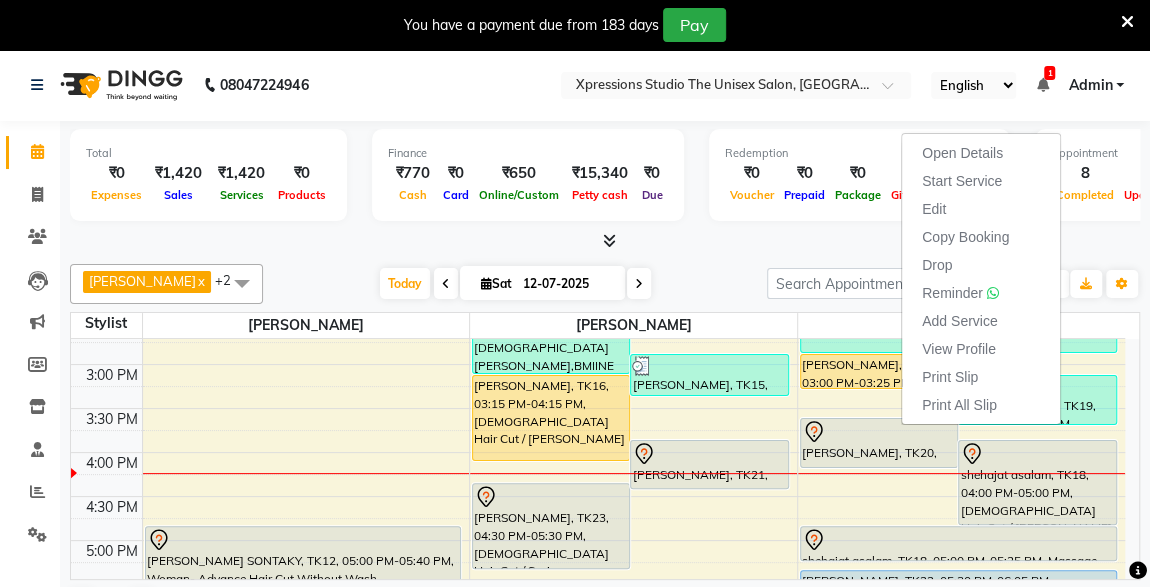 click at bounding box center [879, 432] 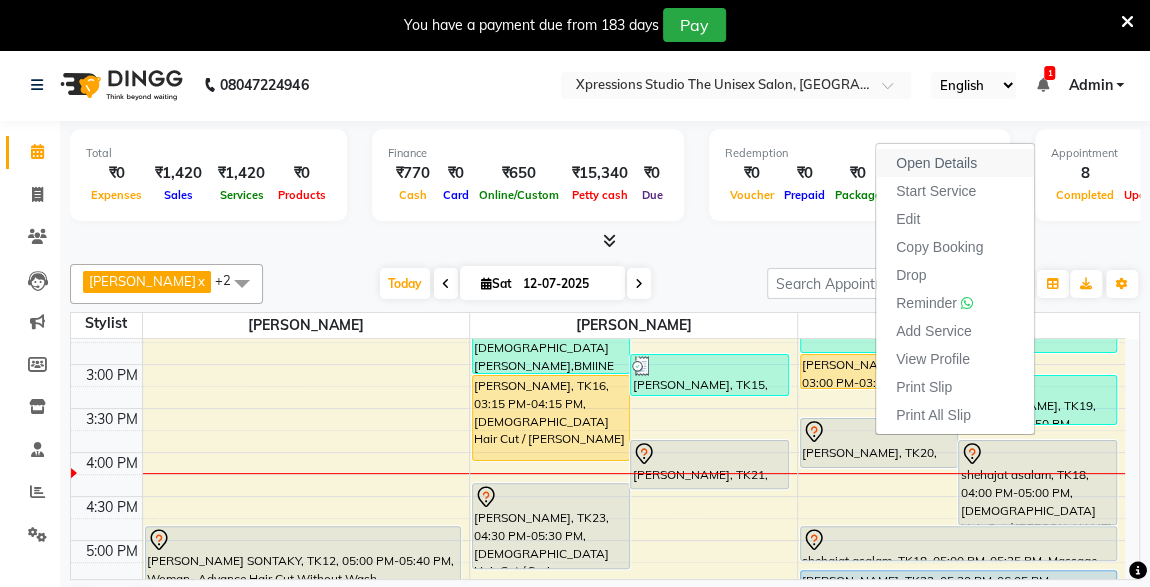 click on "Open Details" at bounding box center (936, 163) 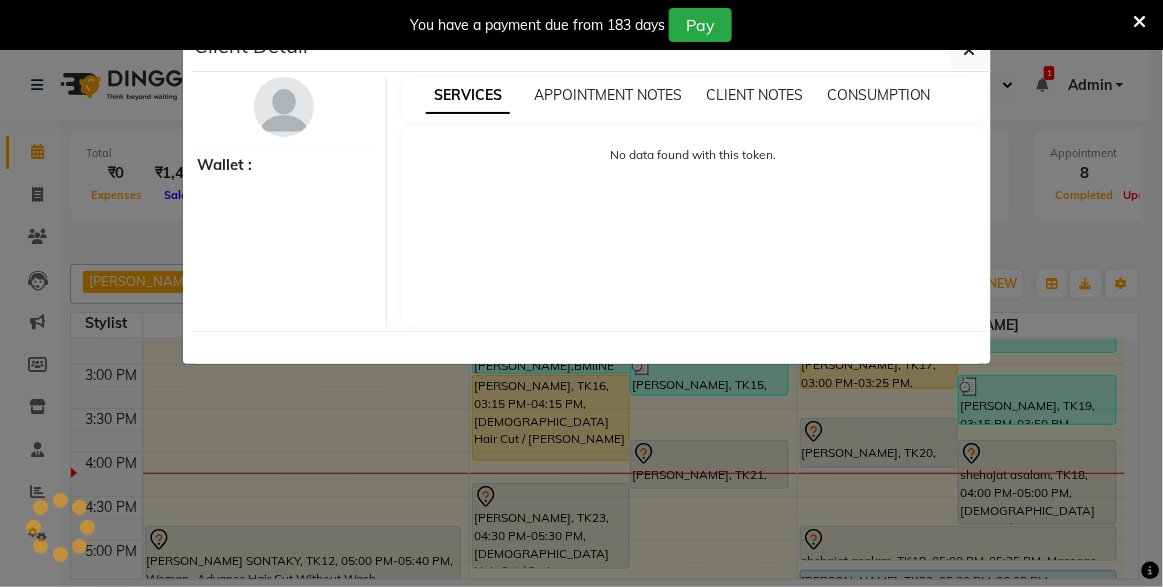 select on "1" 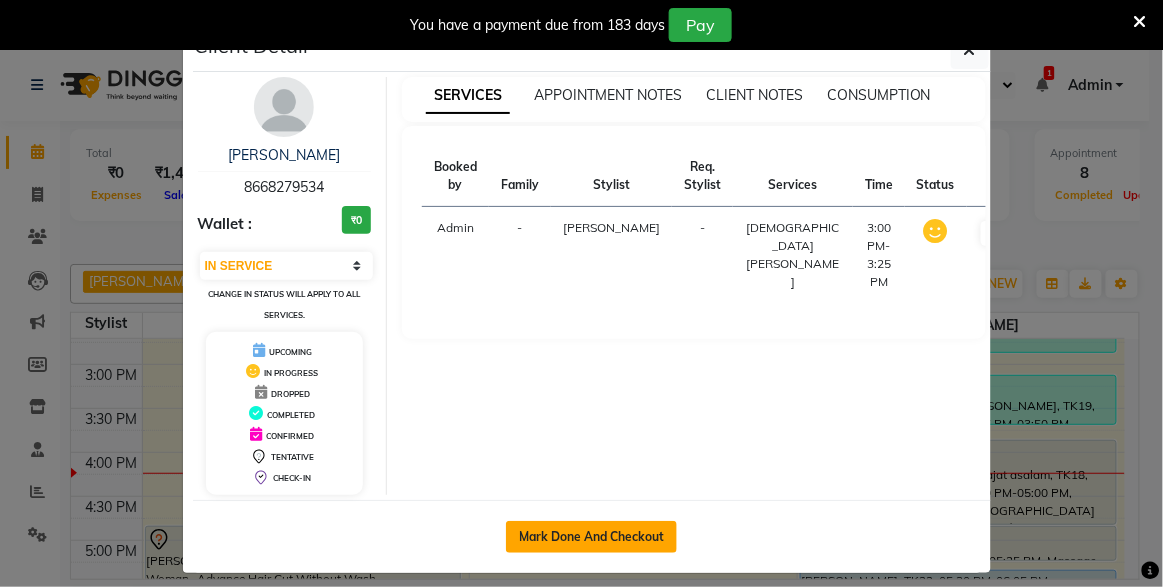 click on "Mark Done And Checkout" 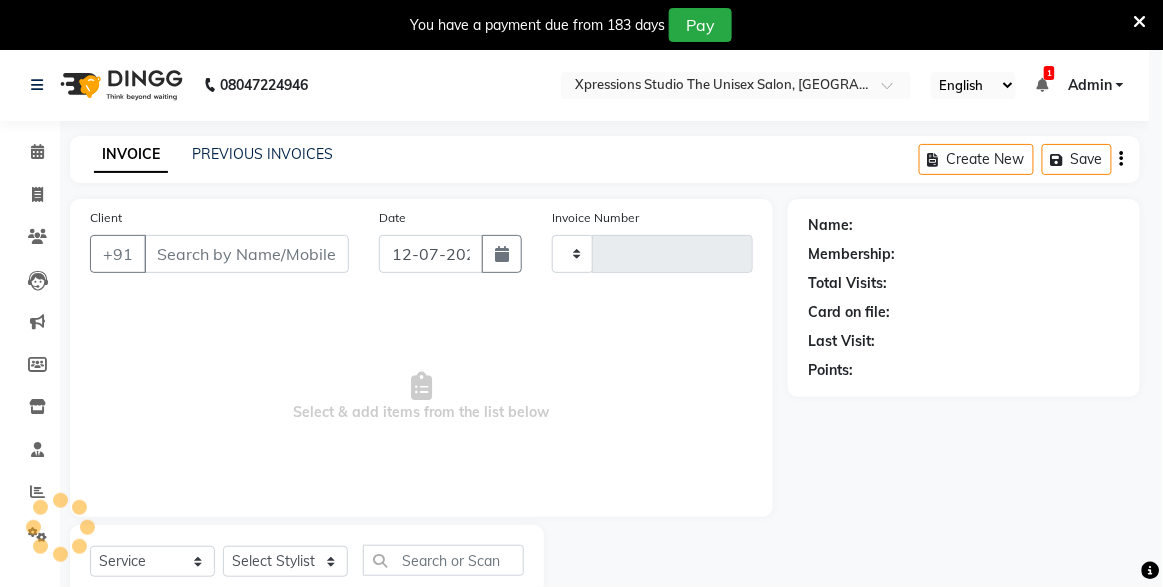 type on "3124" 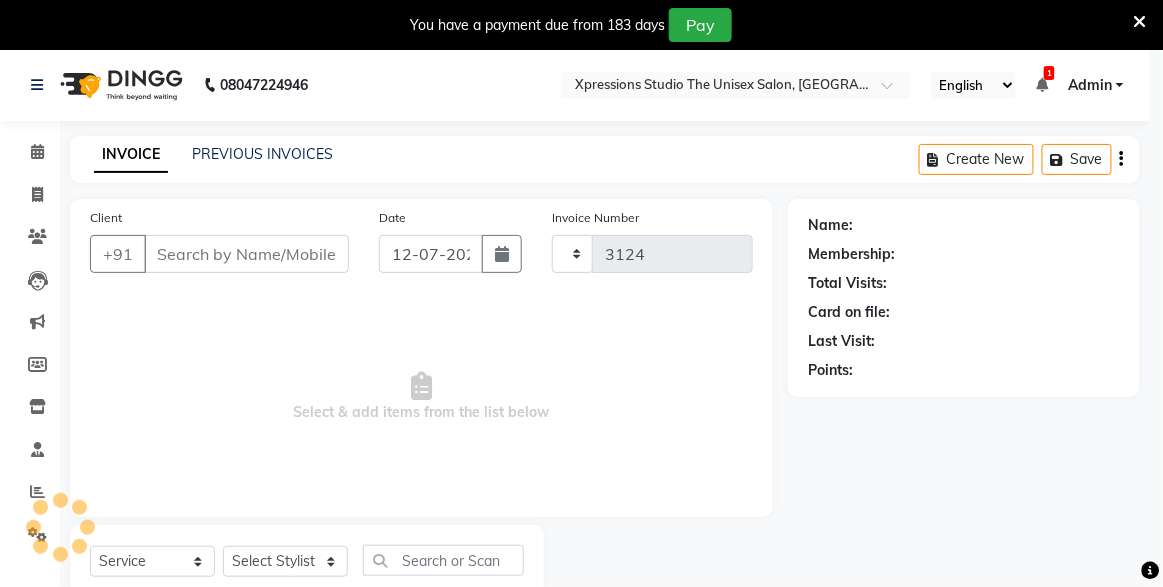 select on "7003" 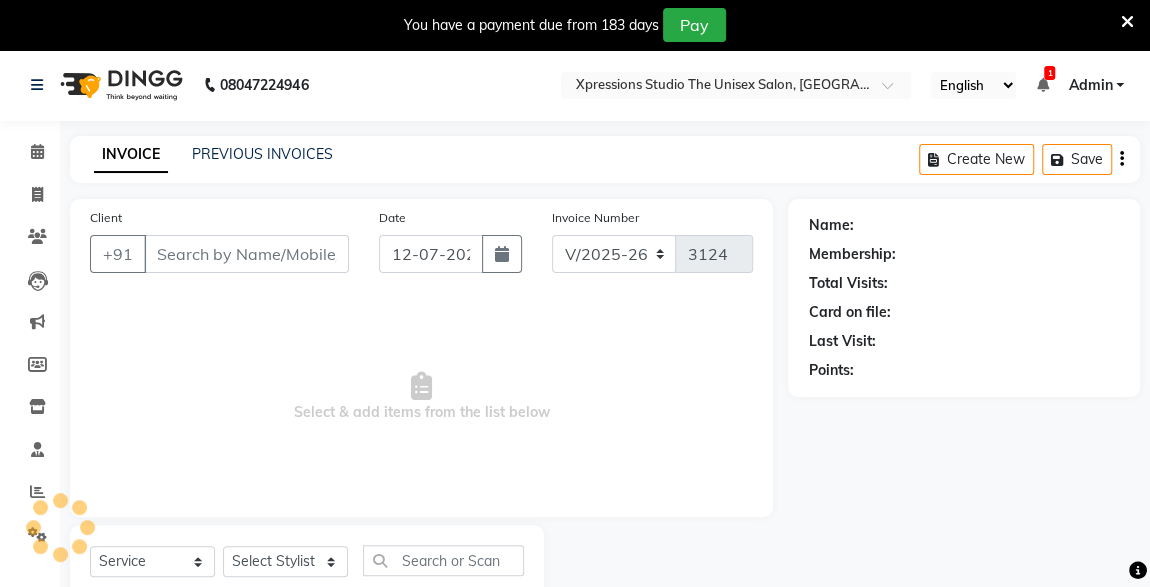 type on "8668279534" 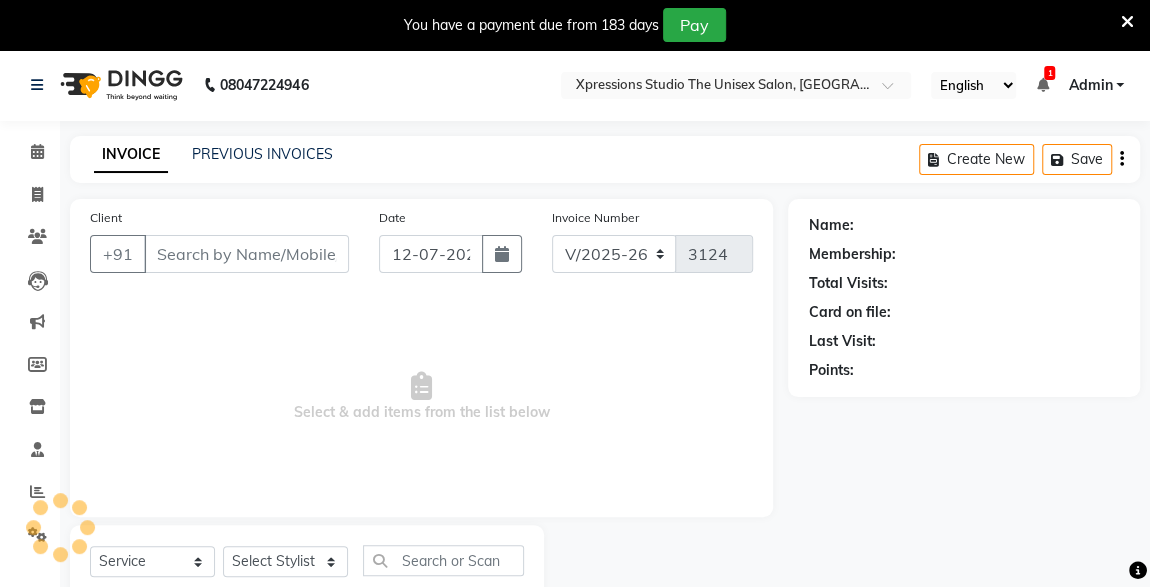select on "57589" 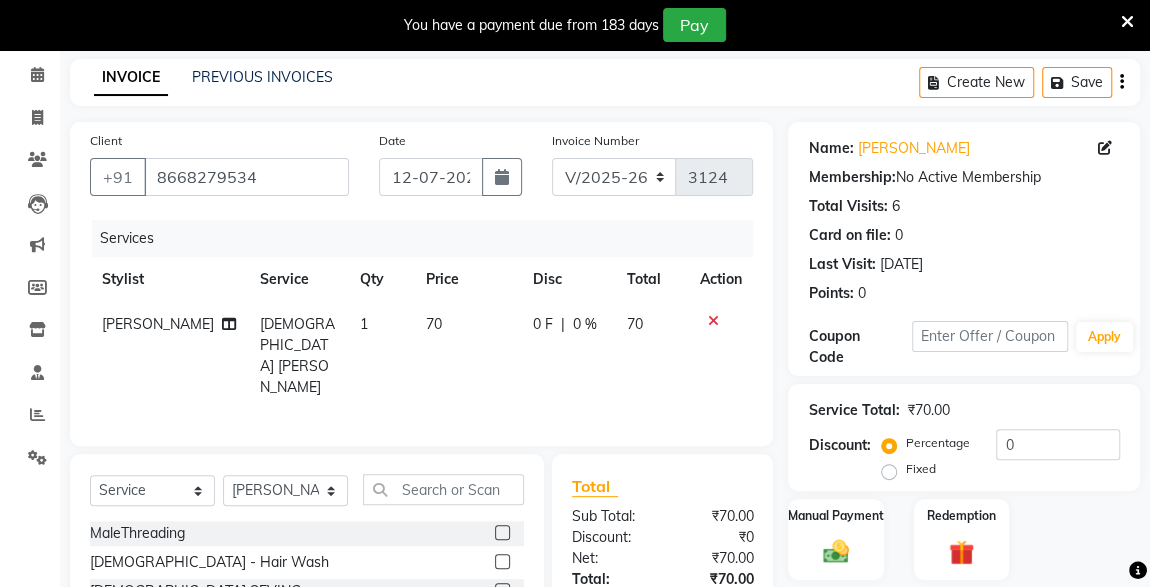 scroll, scrollTop: 78, scrollLeft: 0, axis: vertical 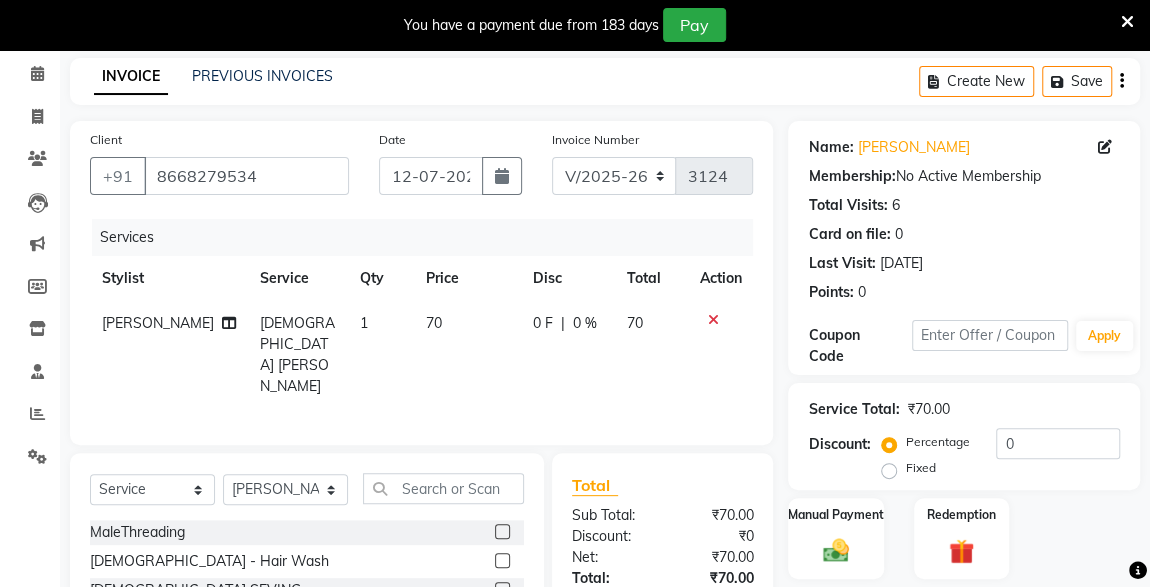 click 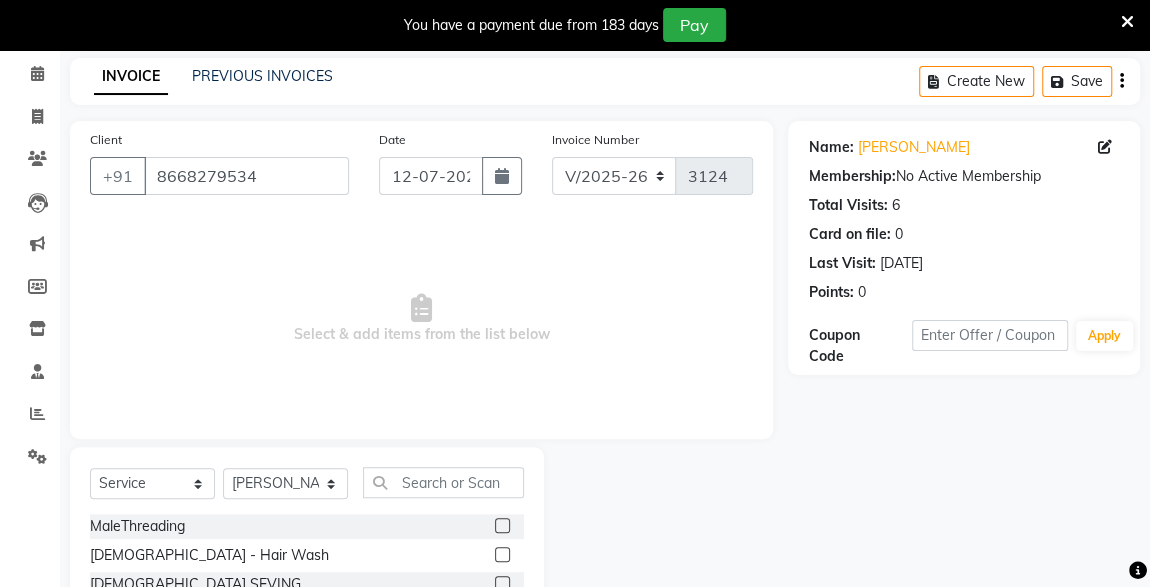 scroll, scrollTop: 261, scrollLeft: 0, axis: vertical 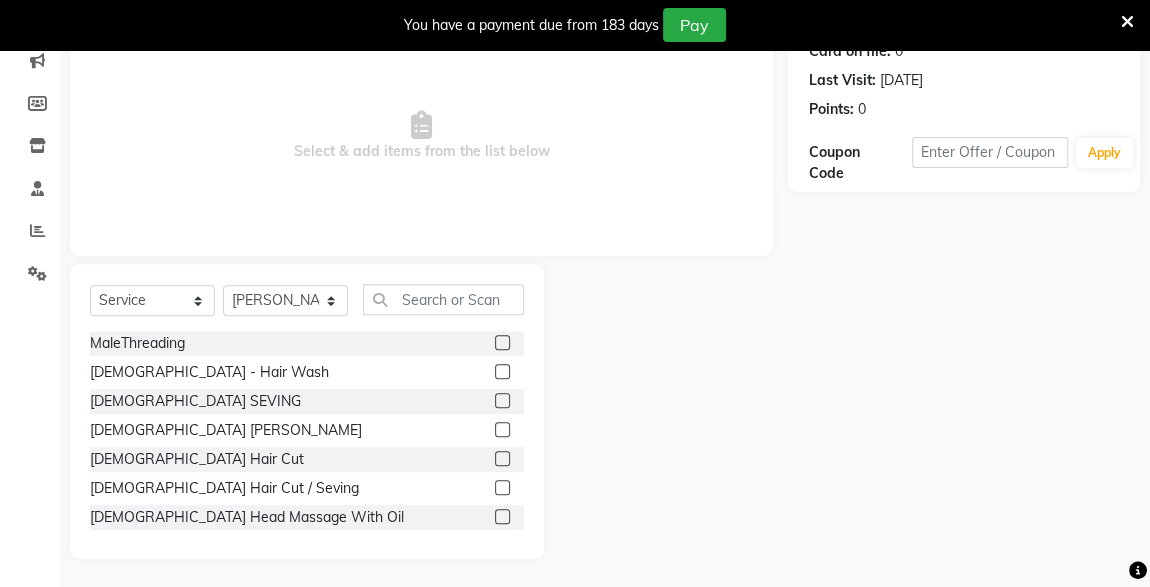 click 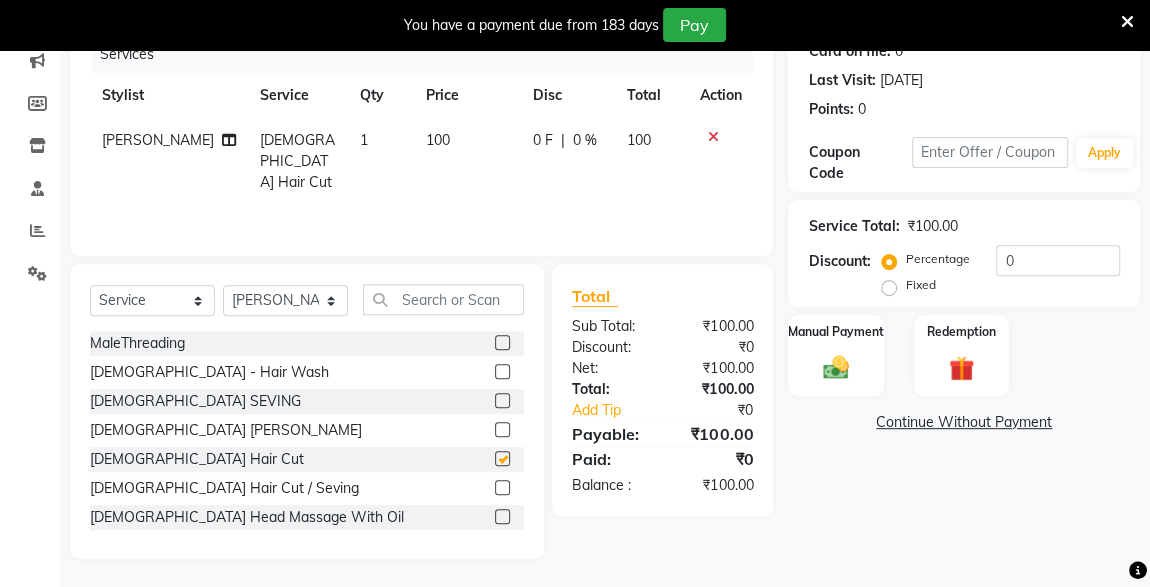 checkbox on "false" 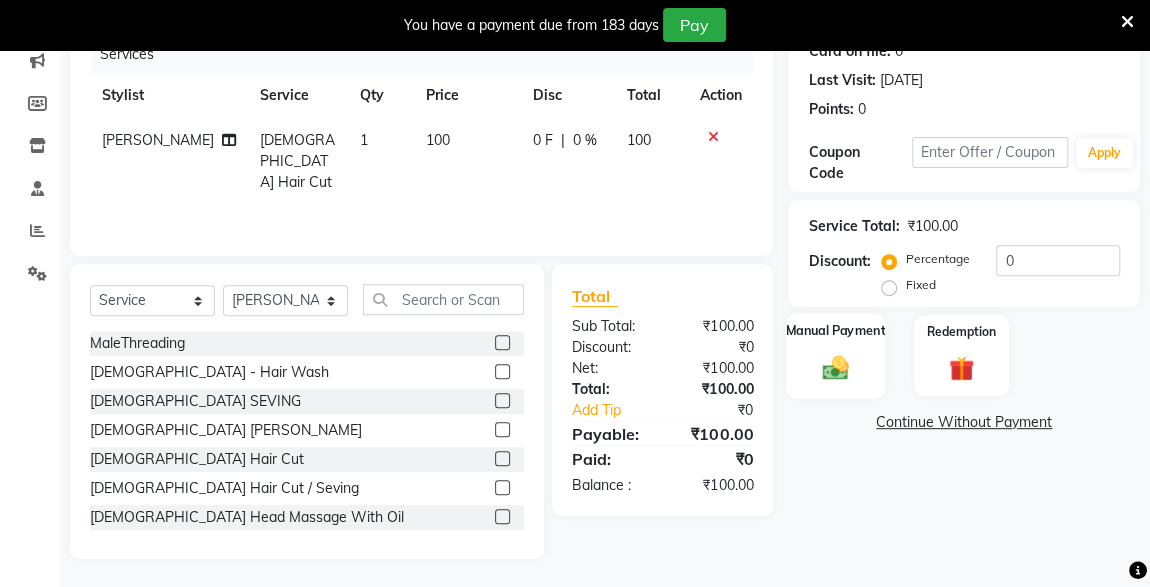 click on "Manual Payment" 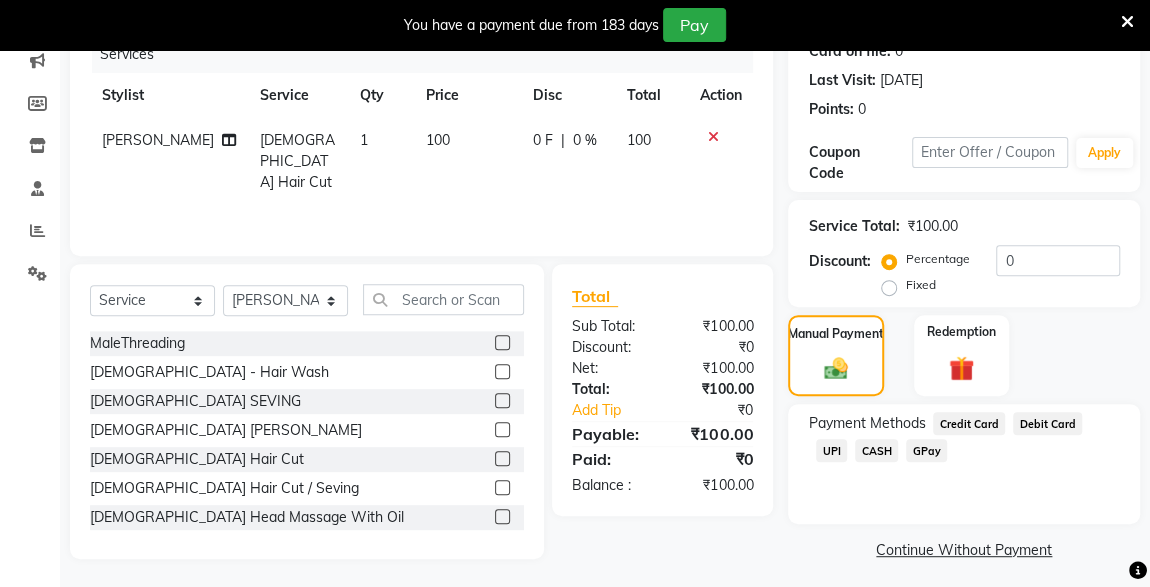 click on "CASH" 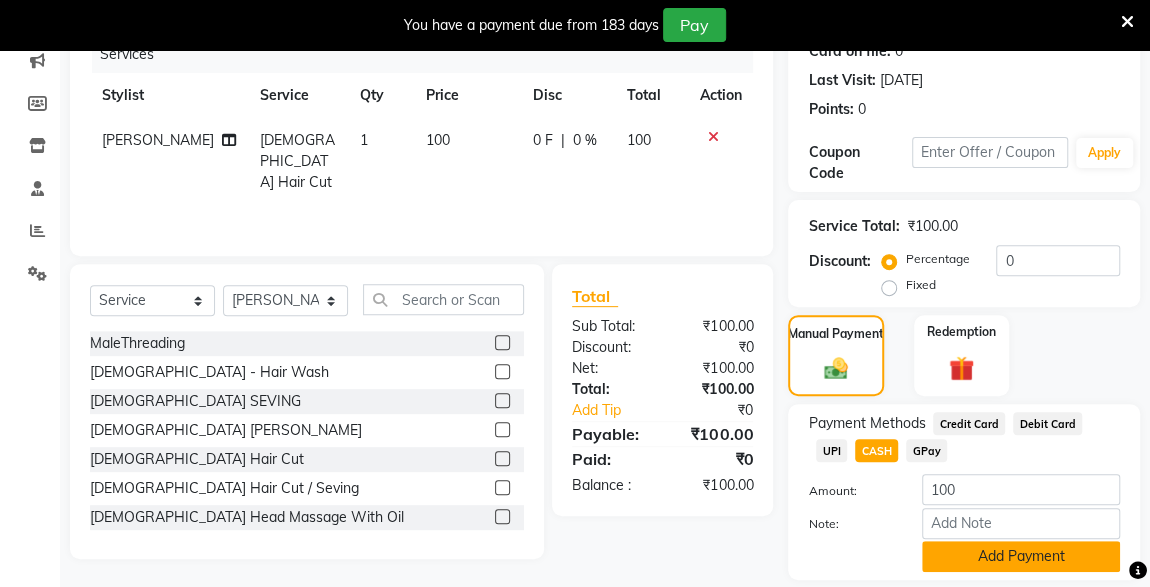 click on "Add Payment" 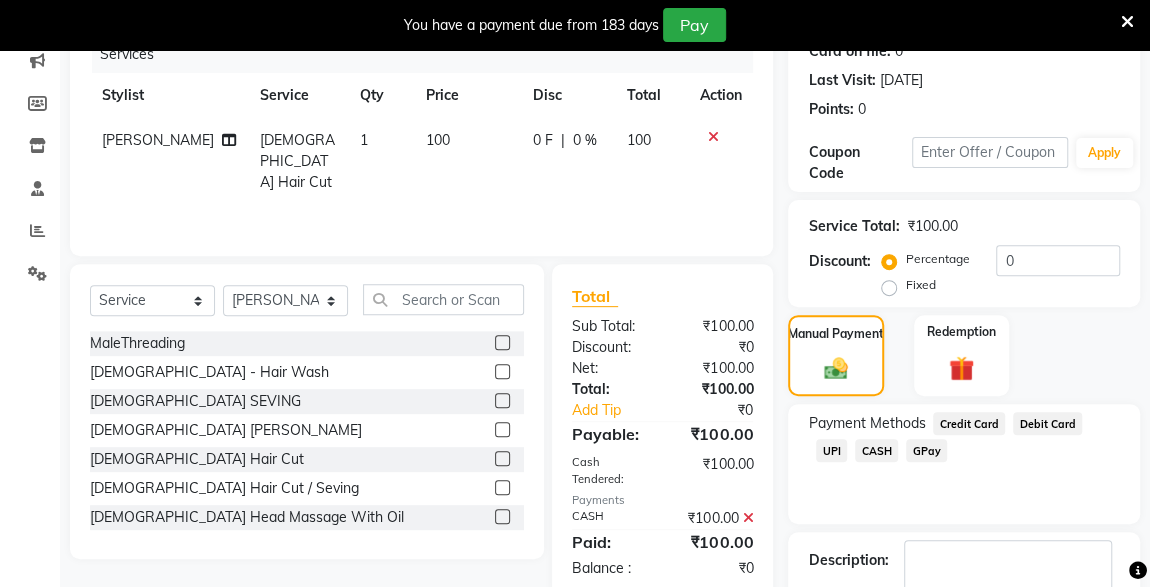 scroll, scrollTop: 379, scrollLeft: 0, axis: vertical 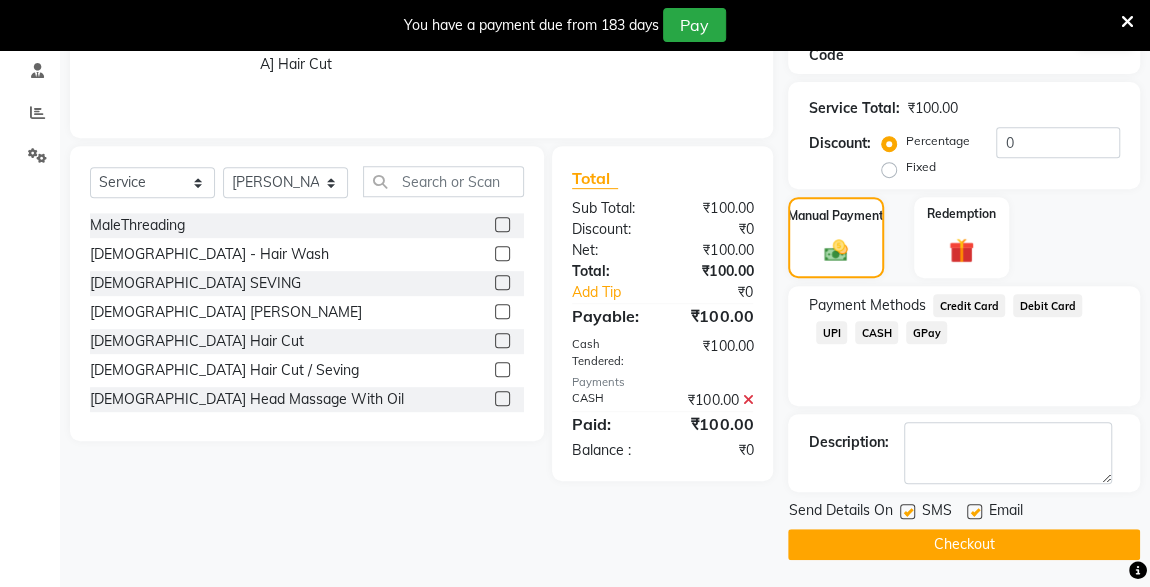 click 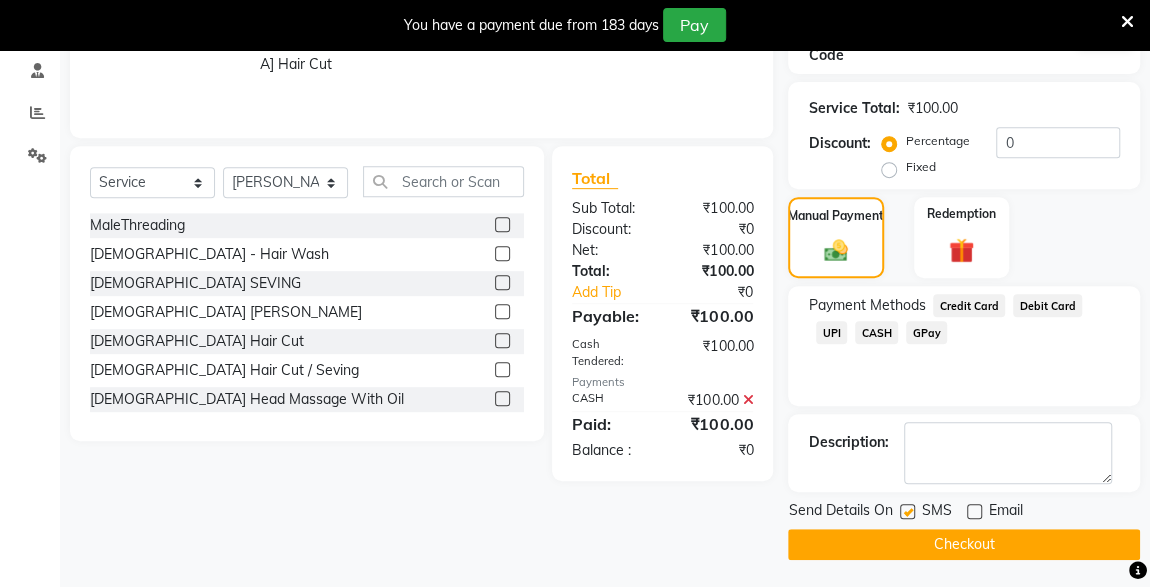 click 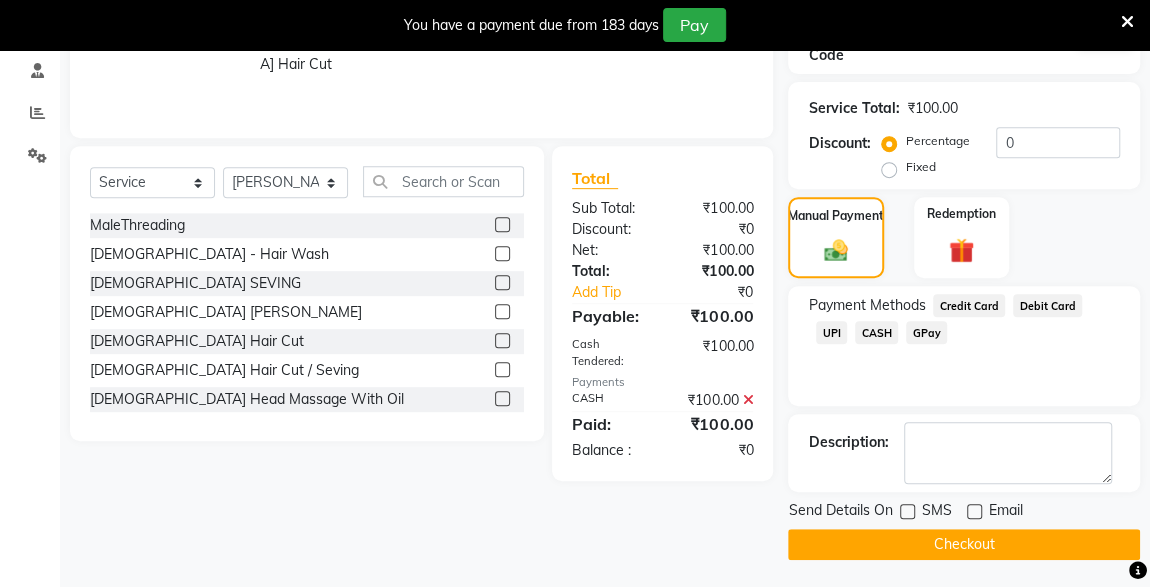 click on "Checkout" 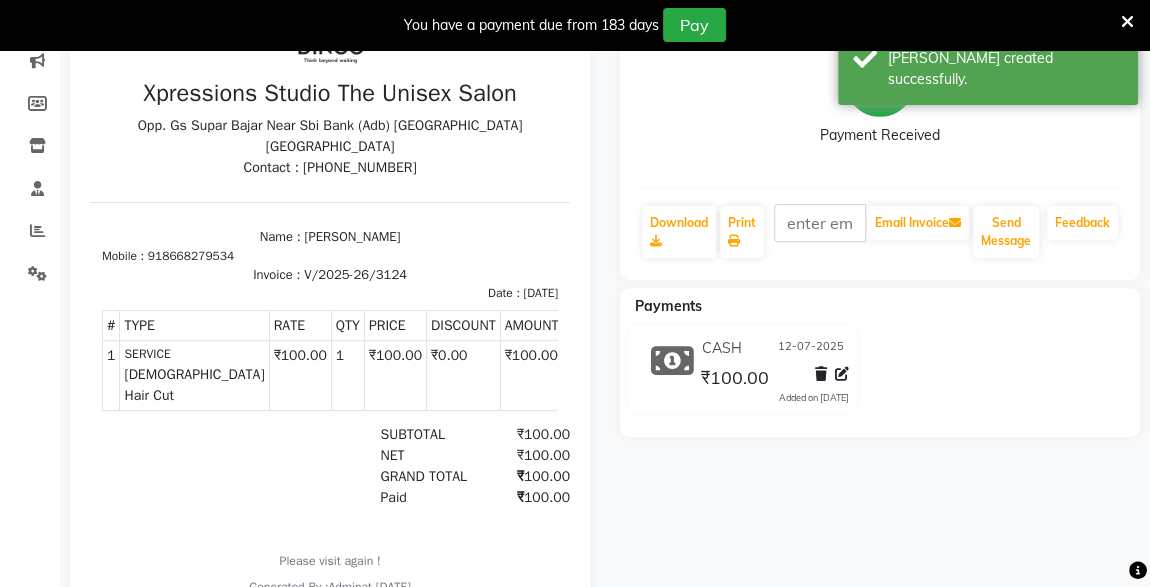 scroll, scrollTop: 259, scrollLeft: 0, axis: vertical 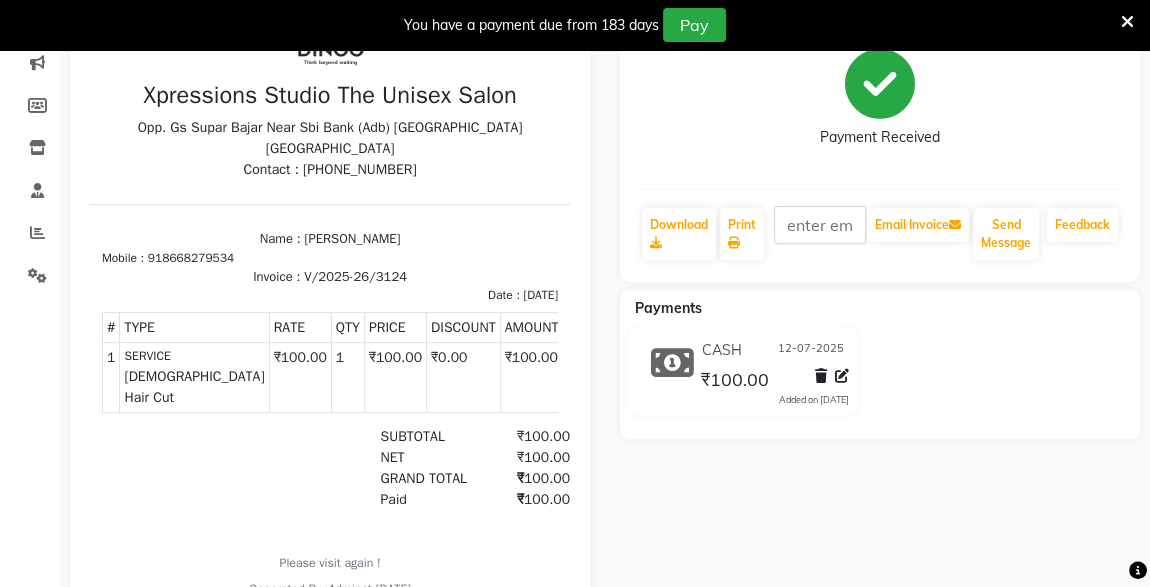 click on "₹100.00" 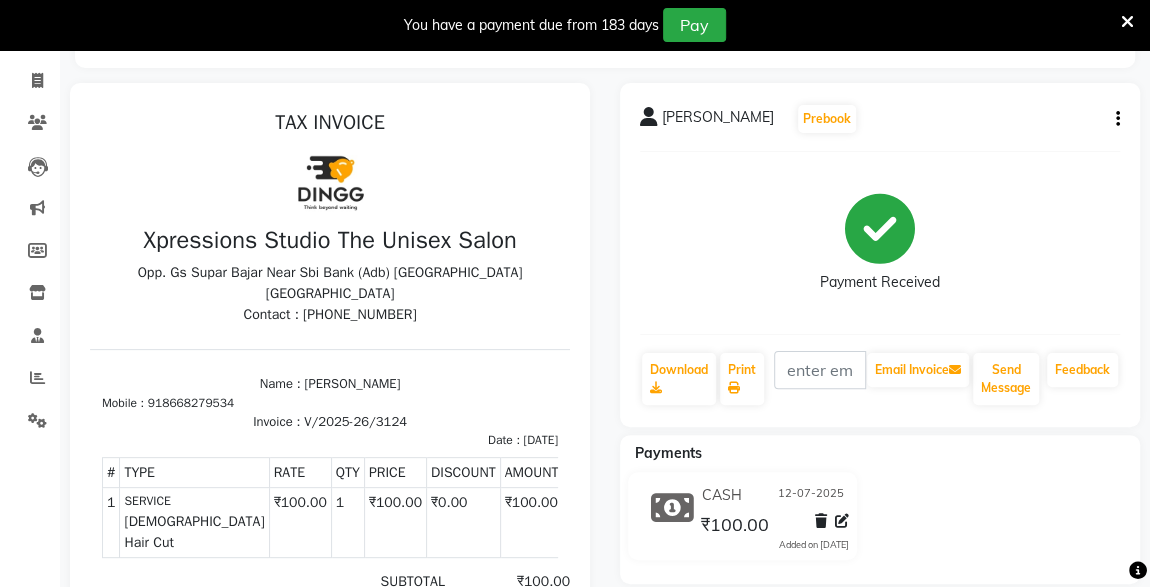 scroll, scrollTop: 112, scrollLeft: 0, axis: vertical 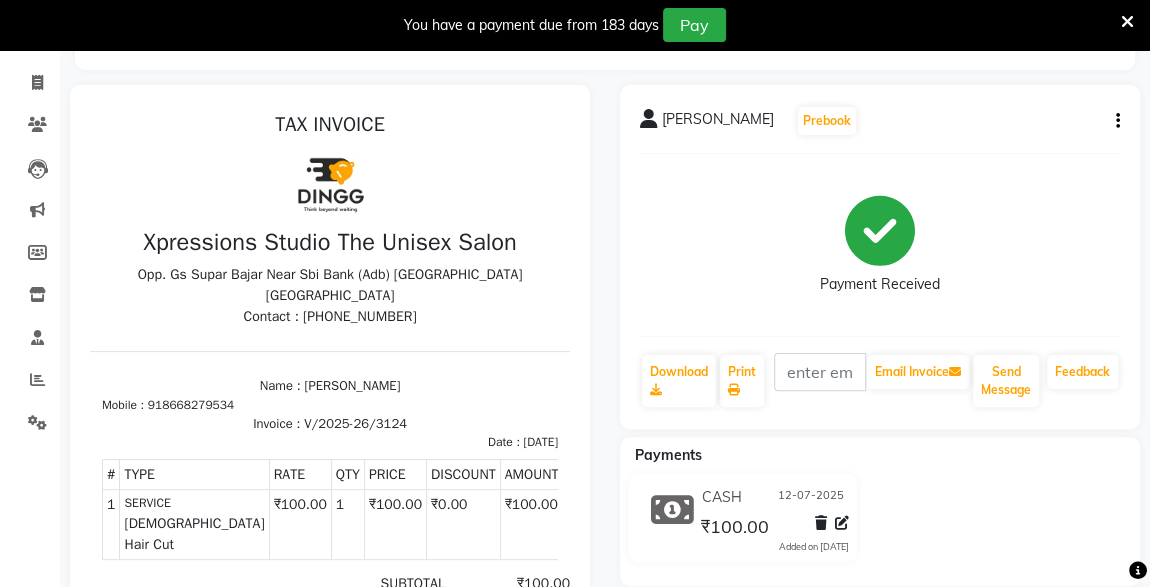click on "SHARUKH KHAN  Prebook   Payment Received  Download  Print   Email Invoice   Send Message Feedback" 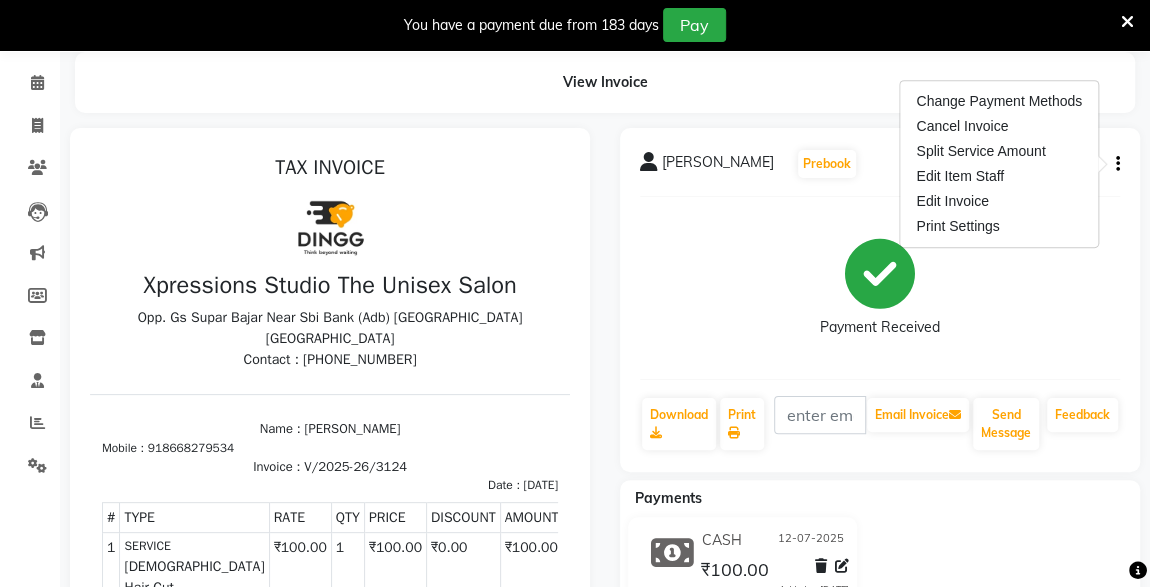scroll, scrollTop: 39, scrollLeft: 0, axis: vertical 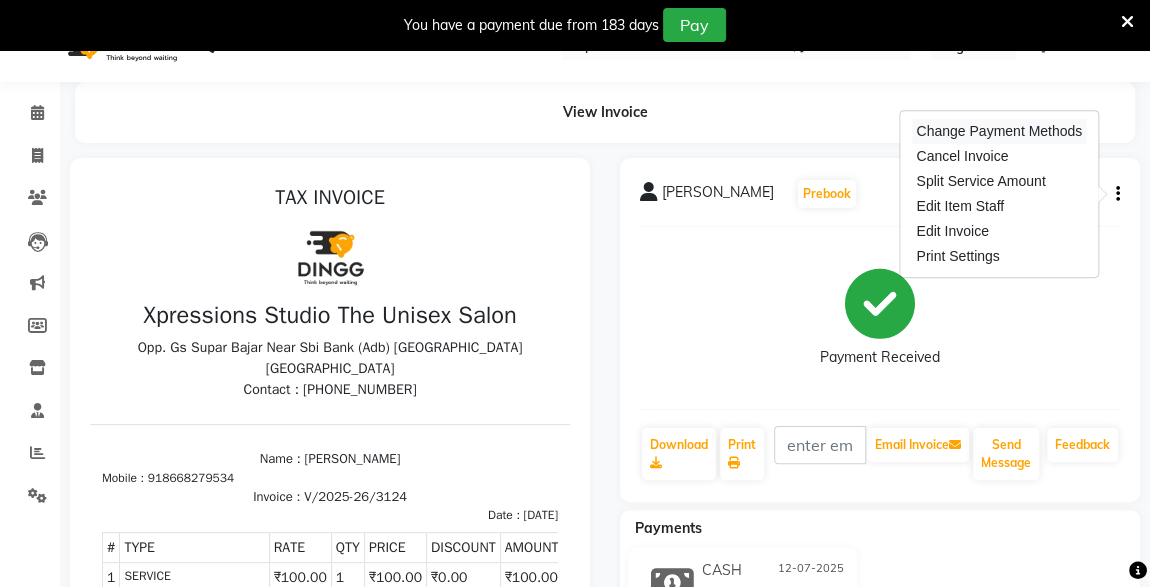 click on "Change Payment Methods" at bounding box center (999, 131) 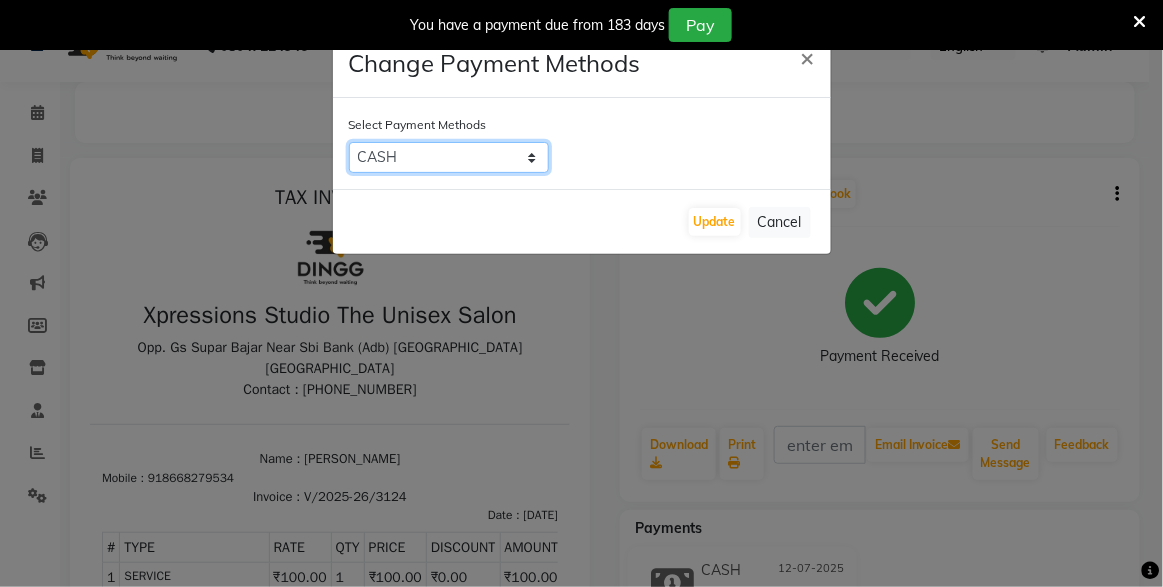 click on "Credit Card   Debit Card   UPI   CASH   GPay" 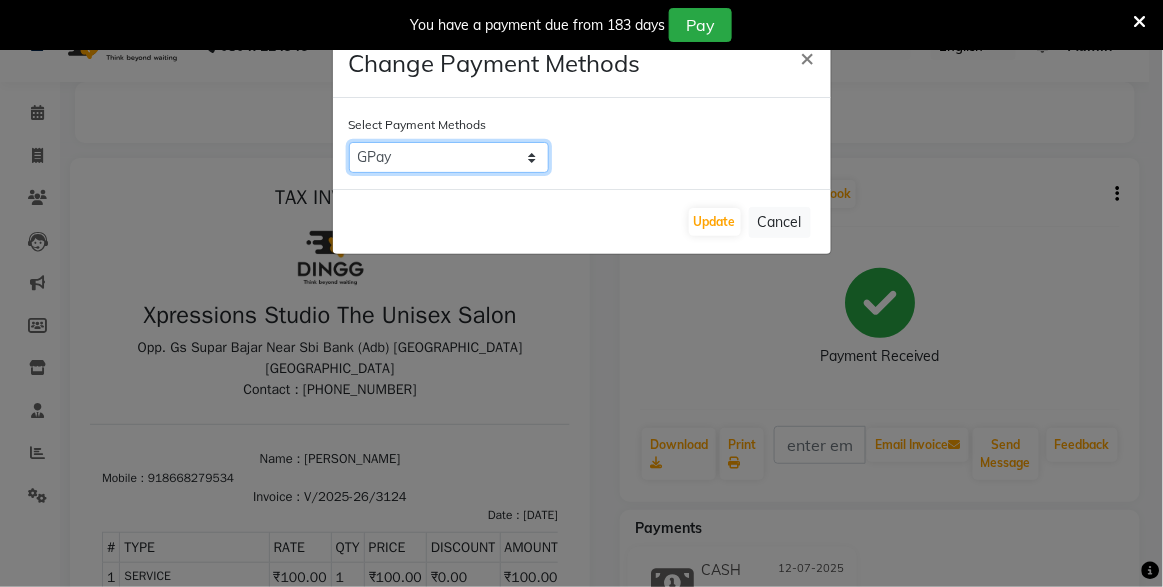 click on "Credit Card   Debit Card   UPI   CASH   GPay" 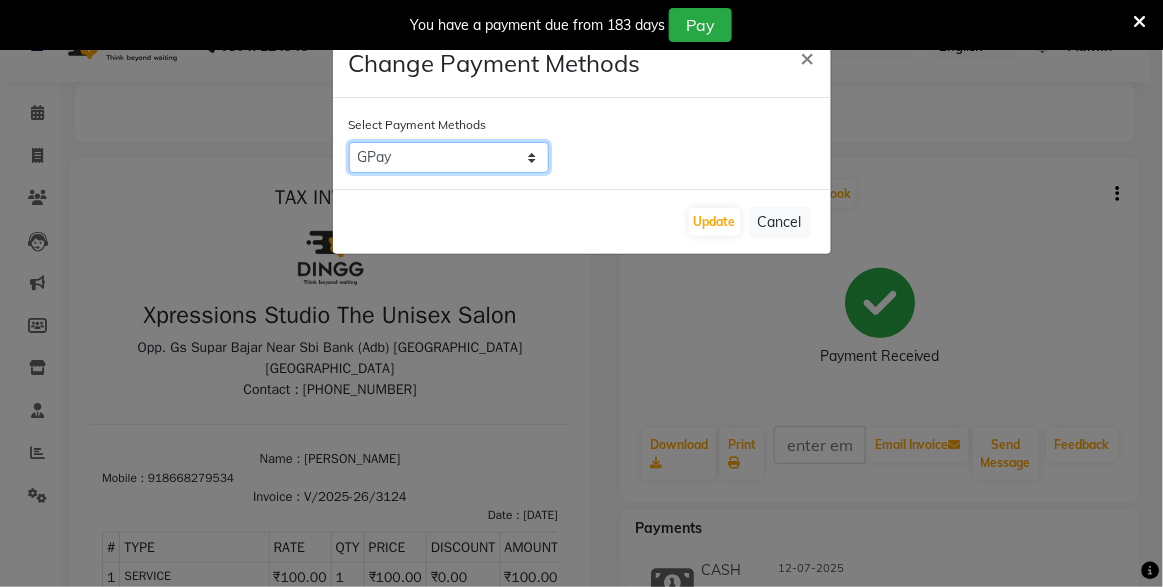 click on "Credit Card   Debit Card   UPI   CASH   GPay" 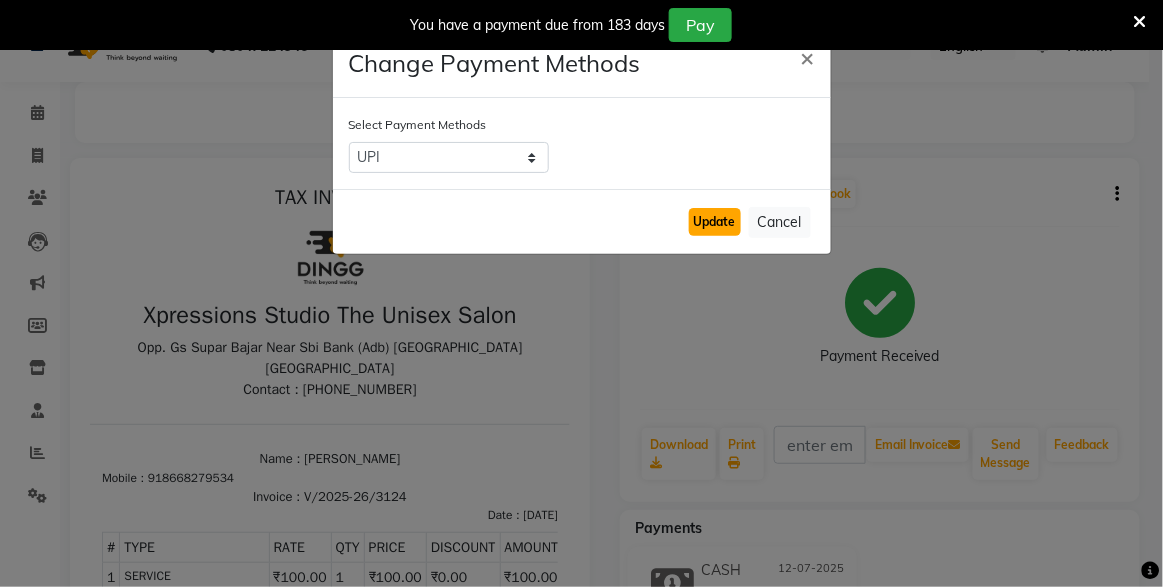 click on "Update" 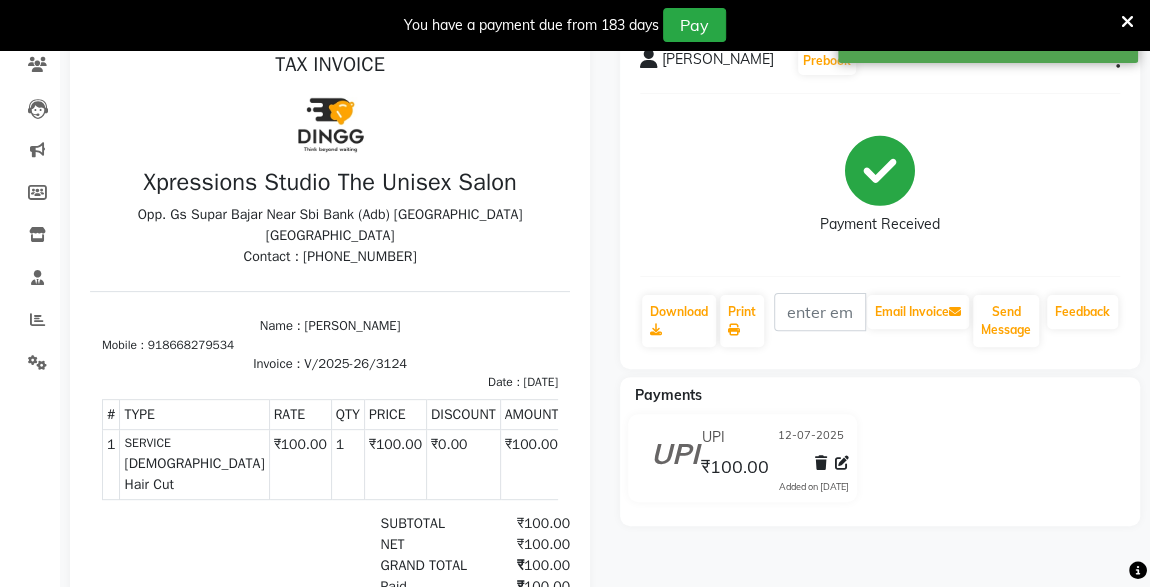 scroll, scrollTop: 351, scrollLeft: 0, axis: vertical 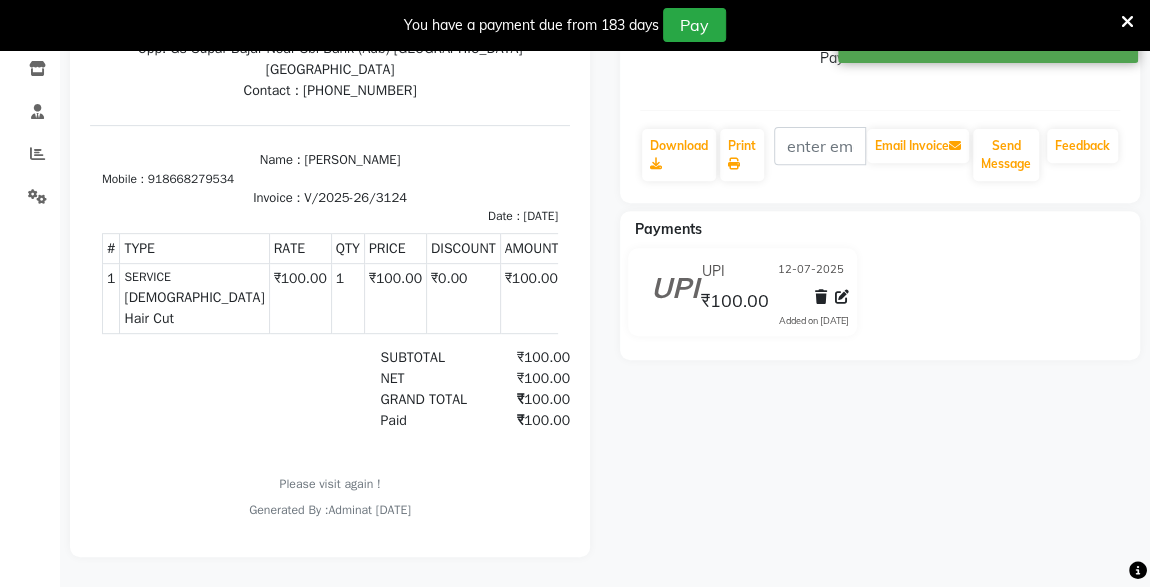 click 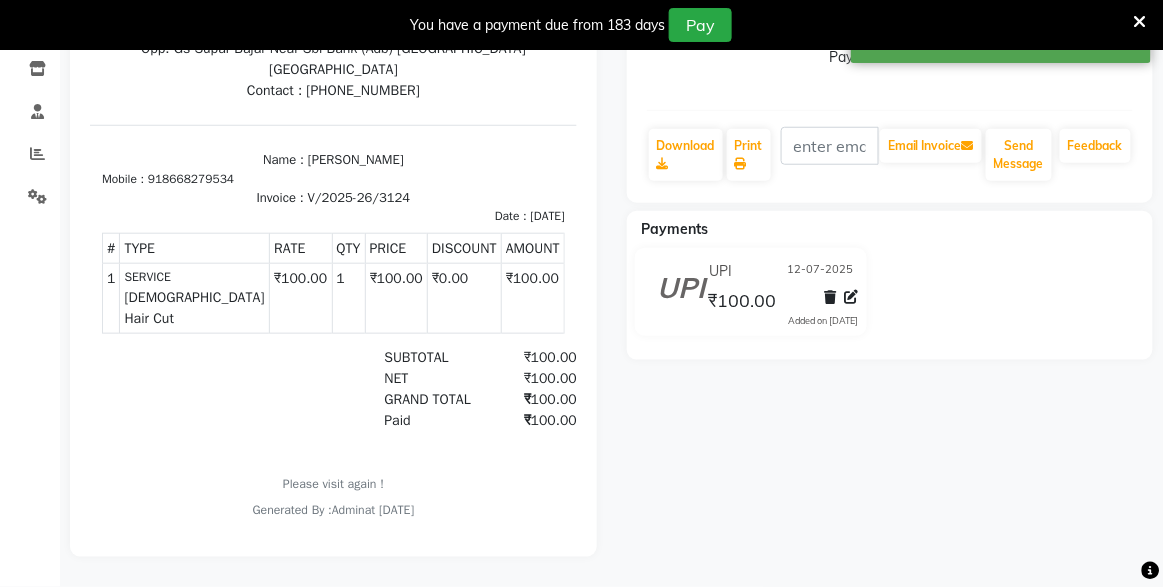 select on "8" 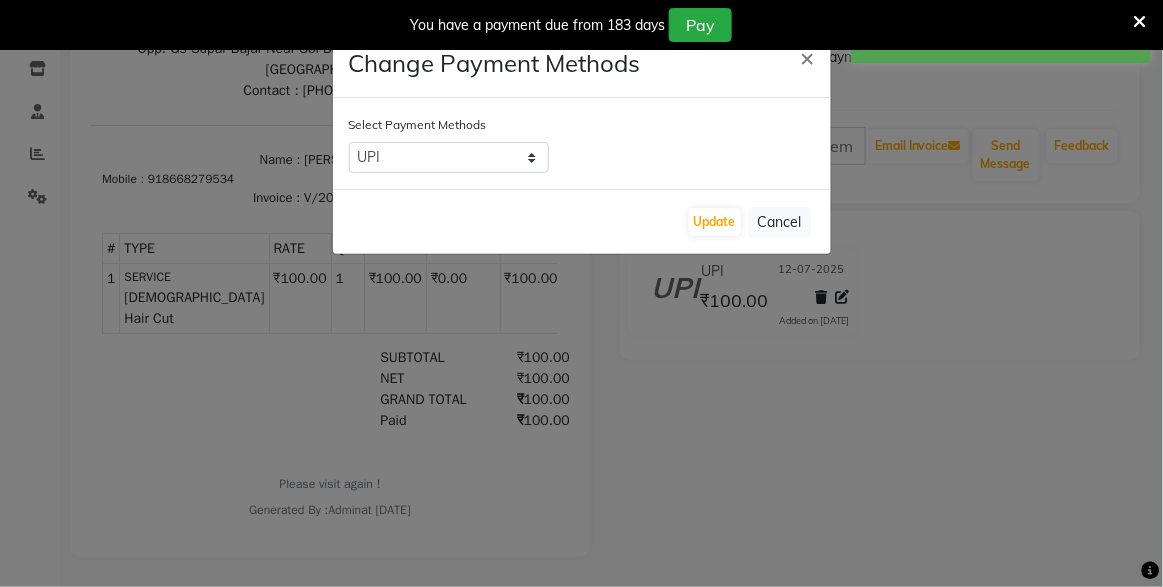 click on "Change Payment Methods × Select Payment Methods  Credit Card   Debit Card   UPI   CASH   GPay   Update   Cancel" 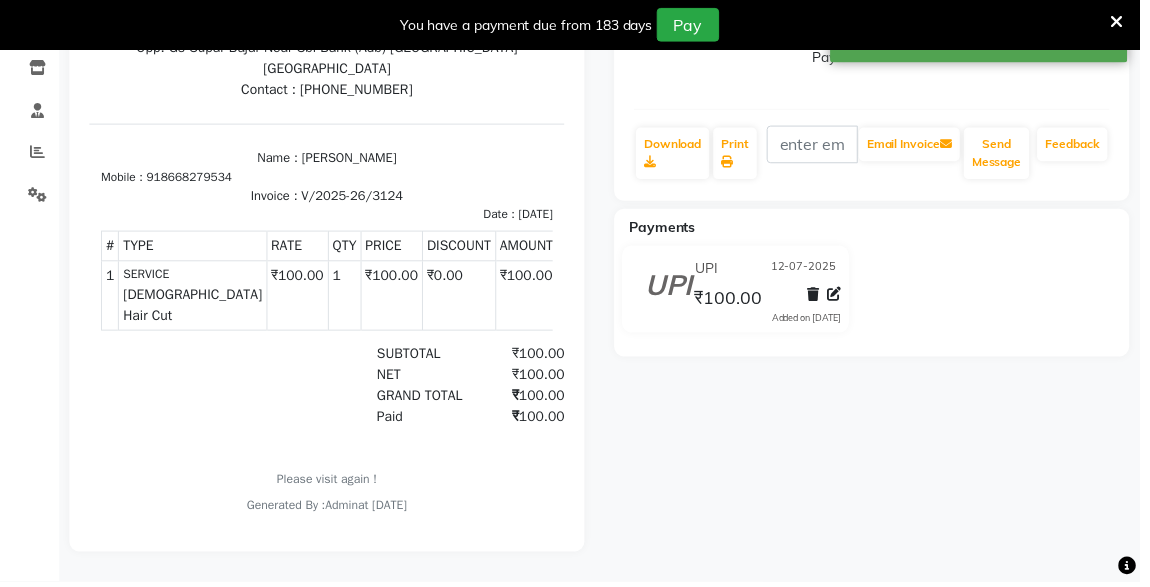 click 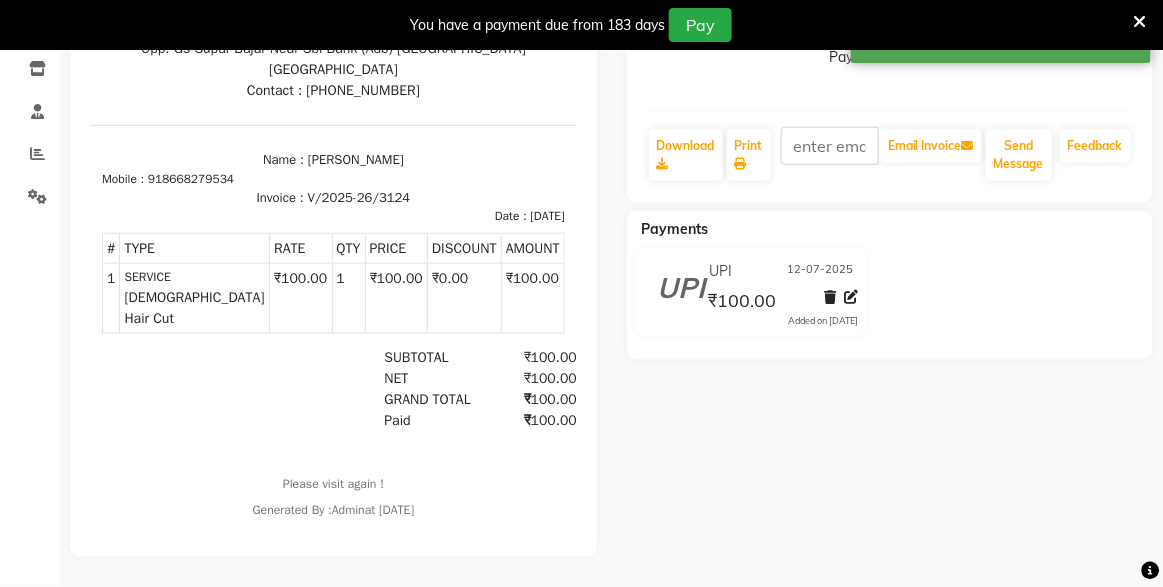 select on "8" 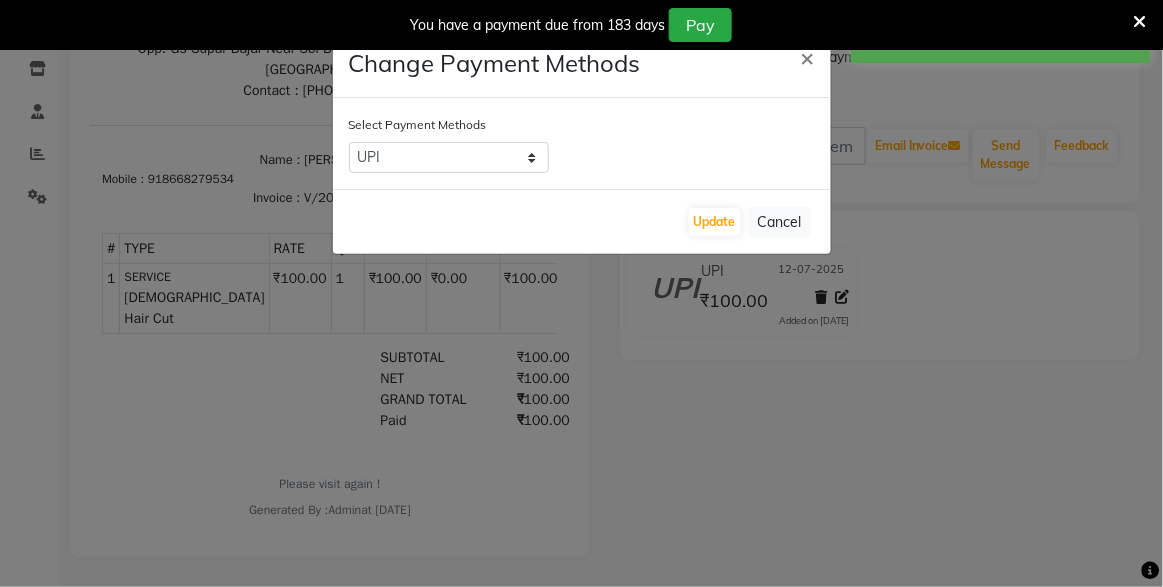 click on "Change Payment Methods × Select Payment Methods  Credit Card   Debit Card   UPI   CASH   GPay   Update   Cancel" 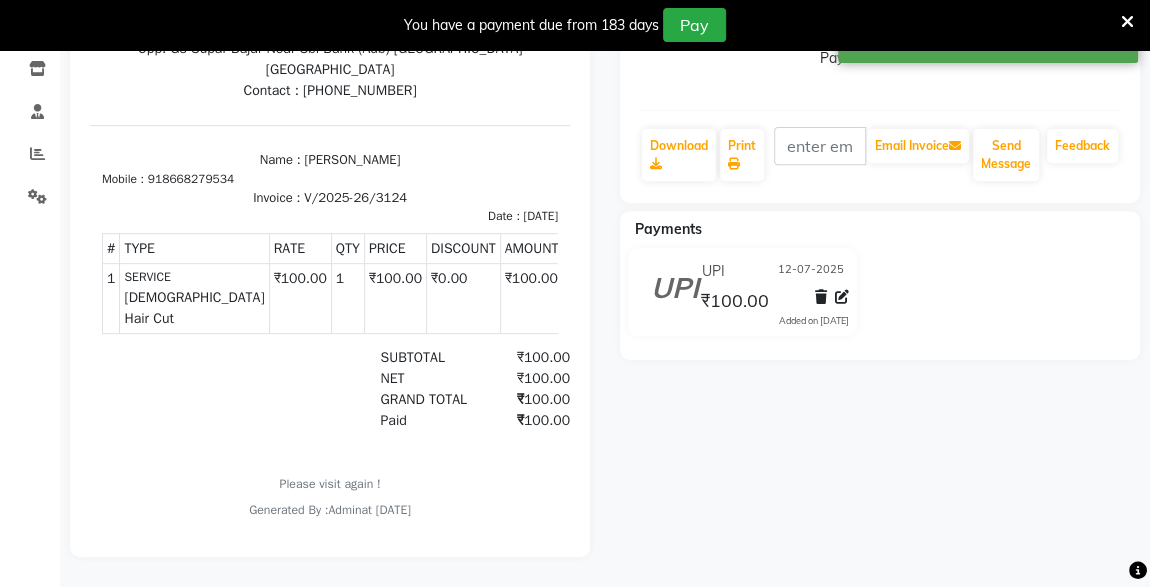 click on "₹100.00" 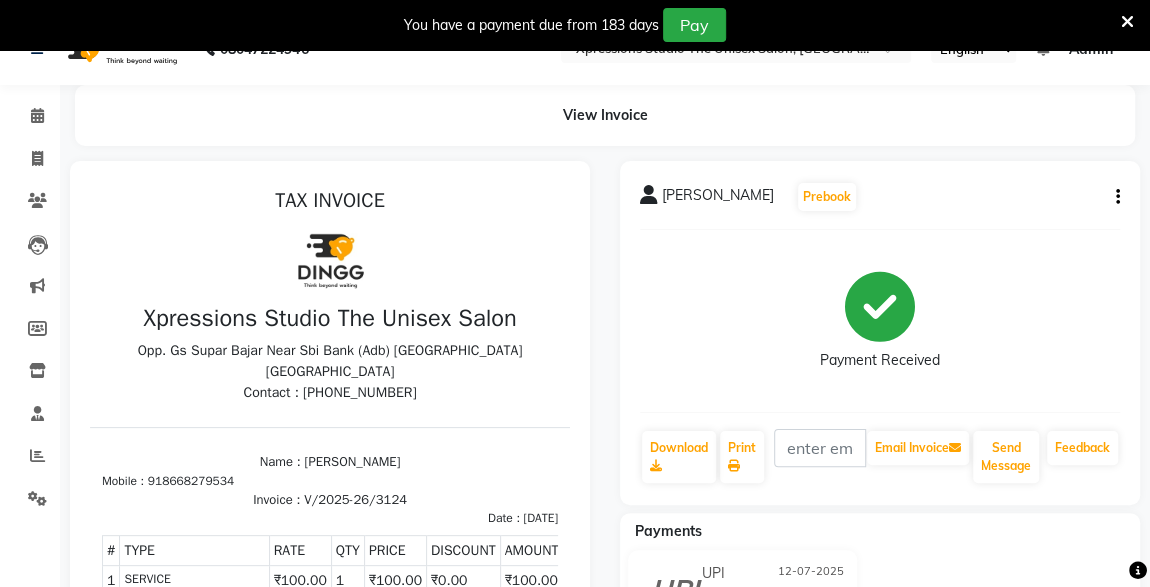 scroll, scrollTop: 0, scrollLeft: 0, axis: both 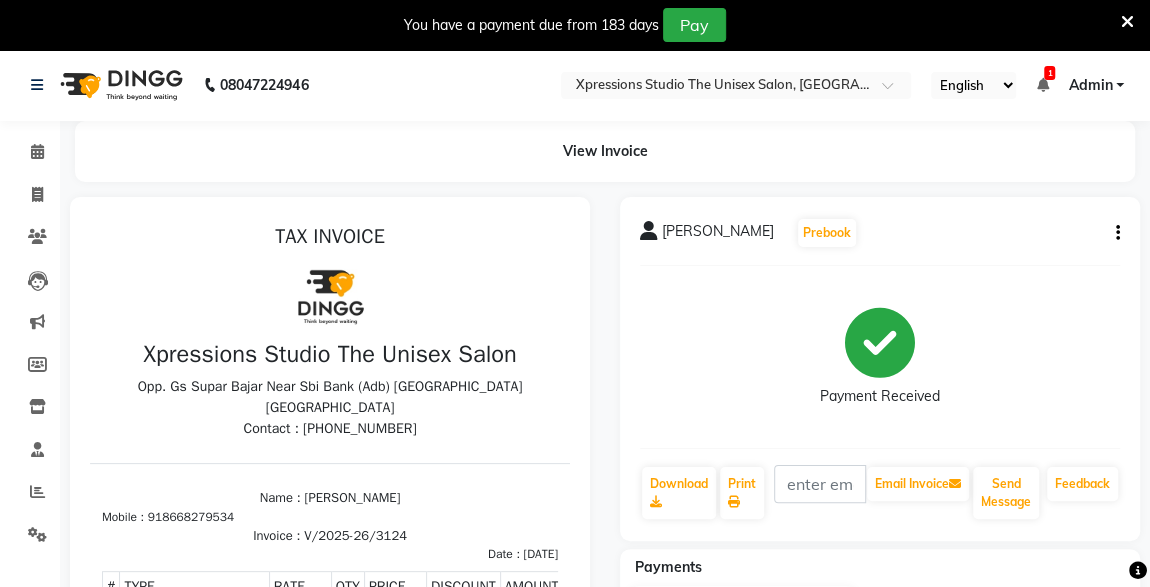 click 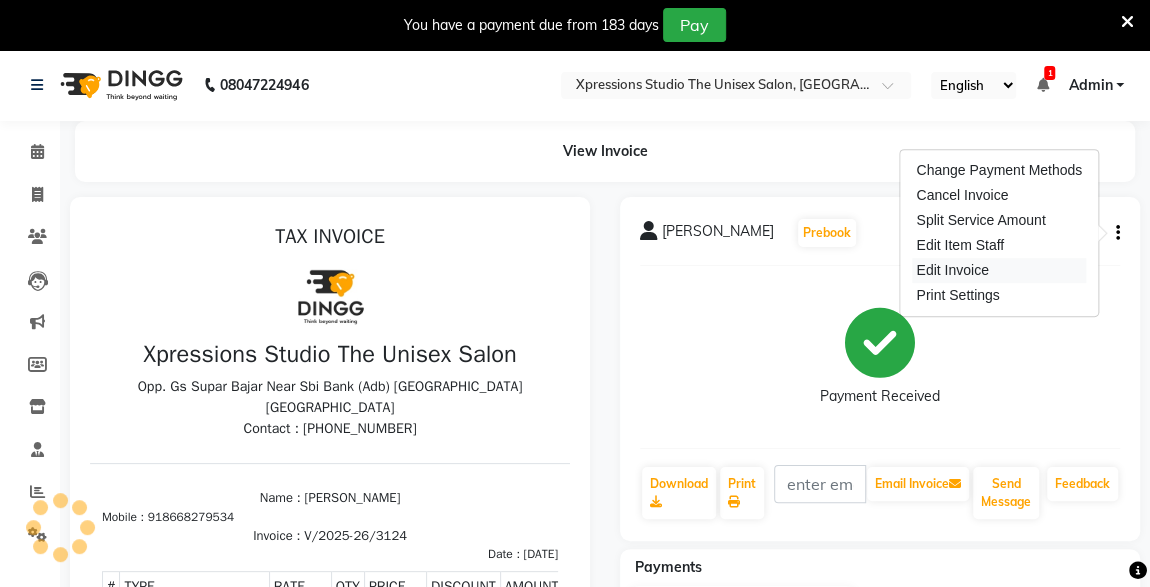 click on "Edit Invoice" at bounding box center [999, 270] 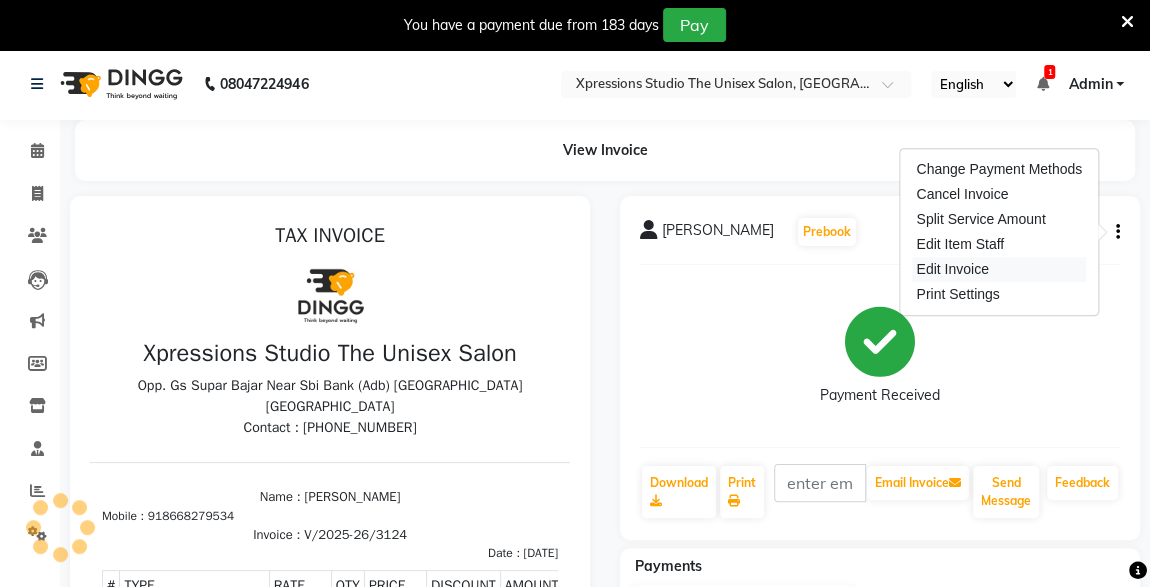 scroll, scrollTop: 61, scrollLeft: 0, axis: vertical 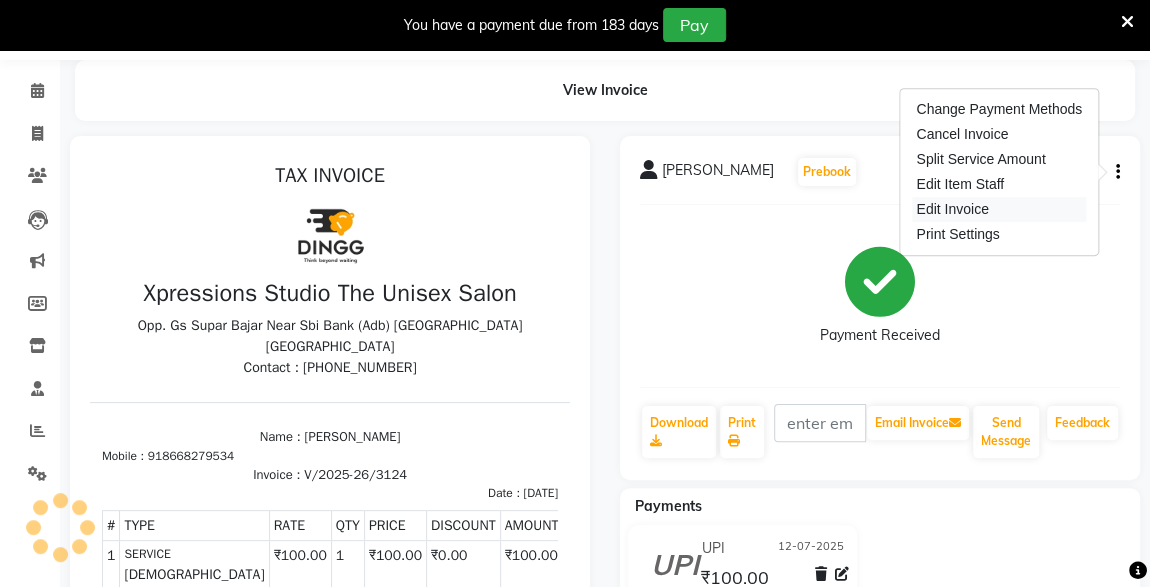 select on "service" 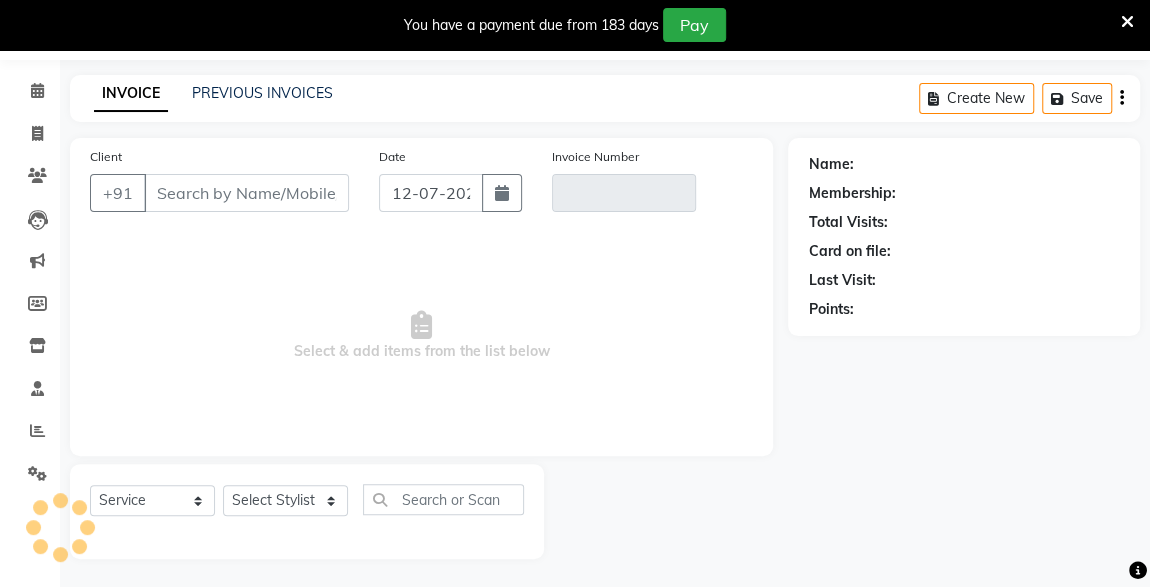 type on "8668279534" 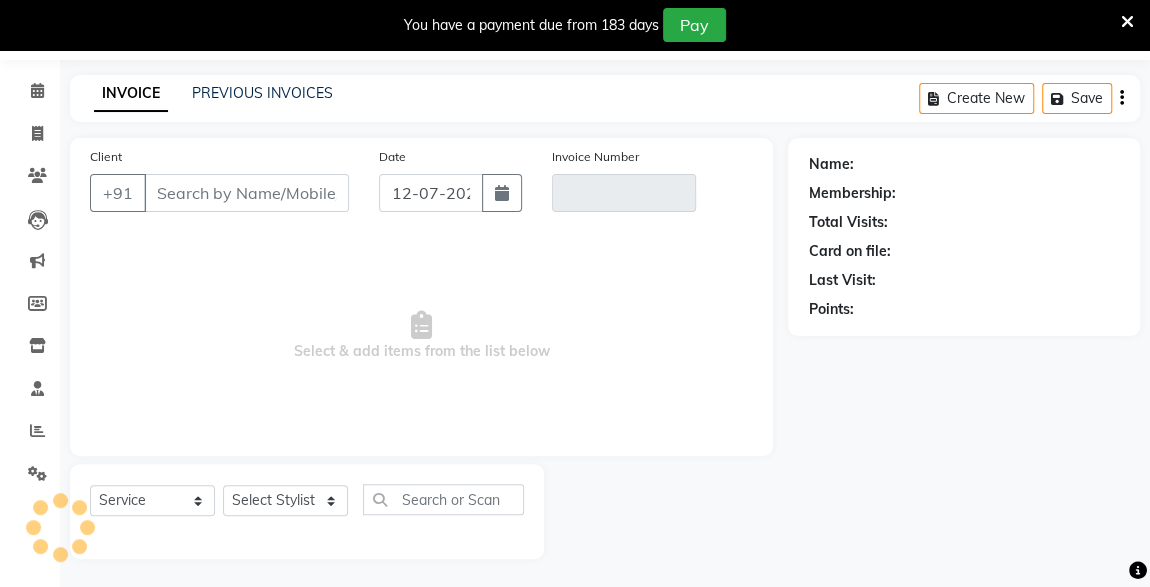 type on "V/2025-26/3124" 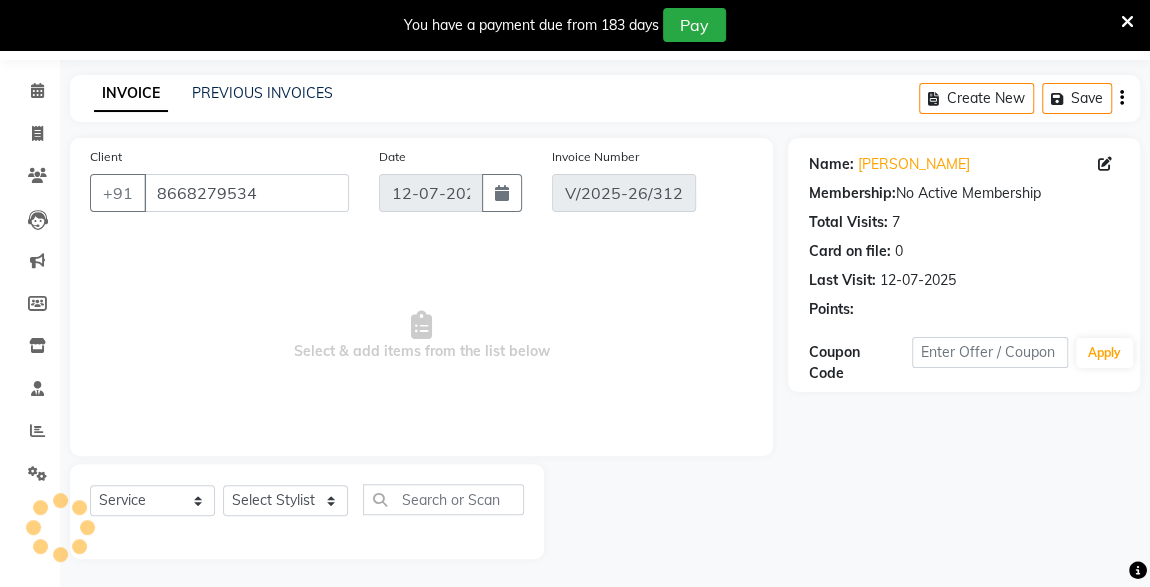 select on "select" 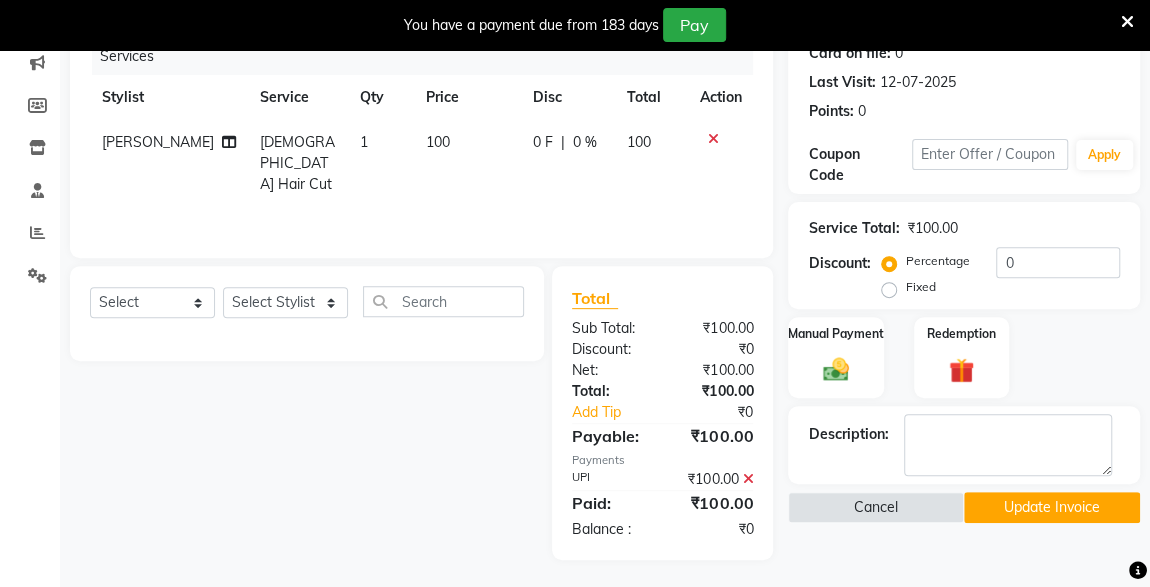 click 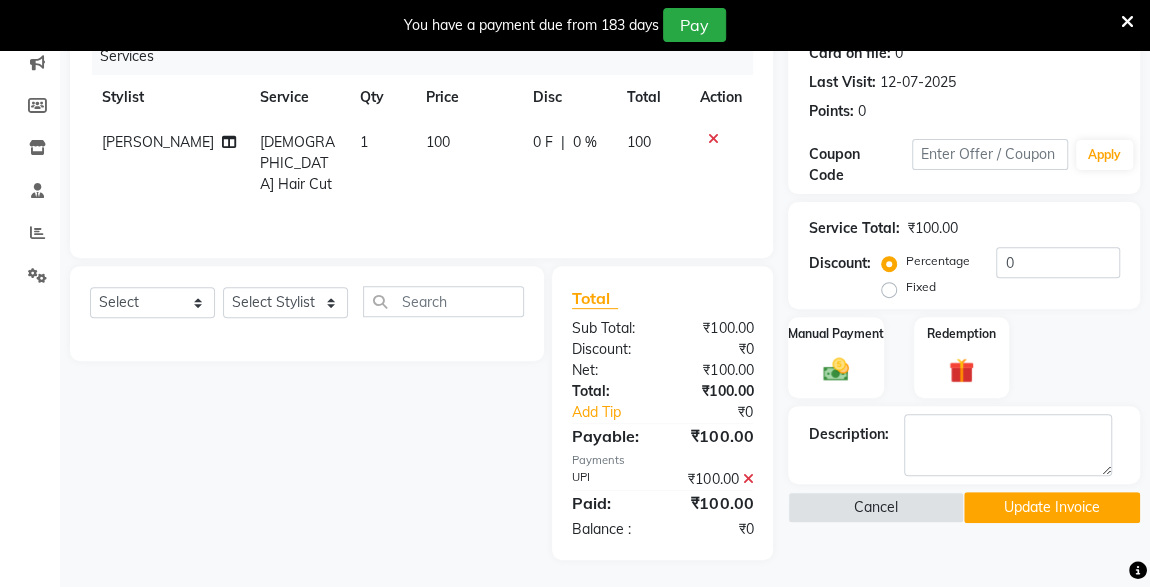 scroll, scrollTop: 61, scrollLeft: 0, axis: vertical 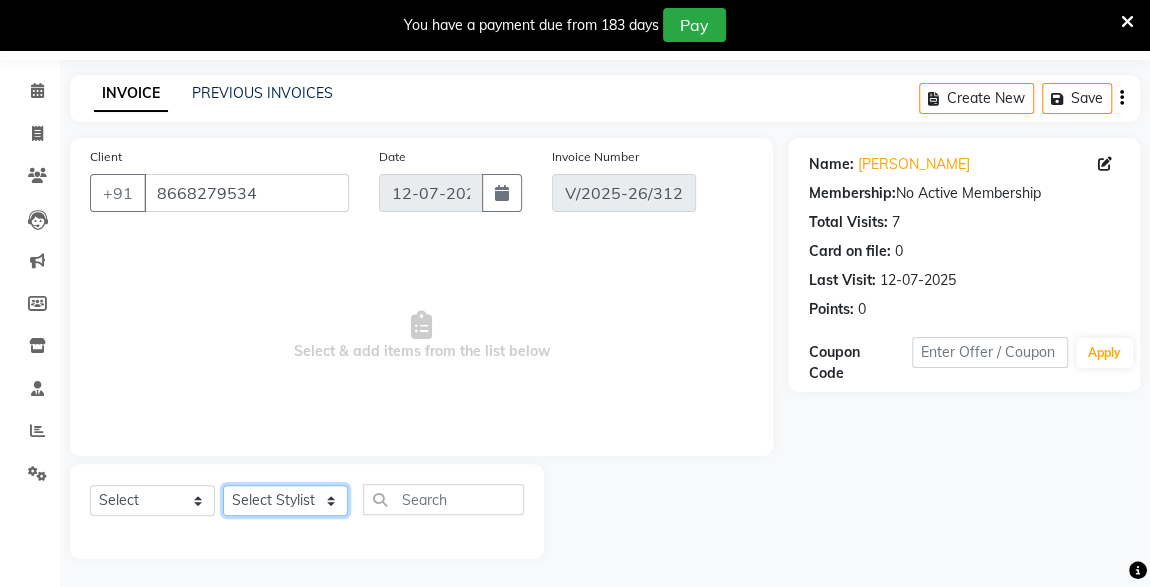 click on "Select Stylist ADESH RAUT ROHAN BABHULKAR ROSHAN TANDULKAR" 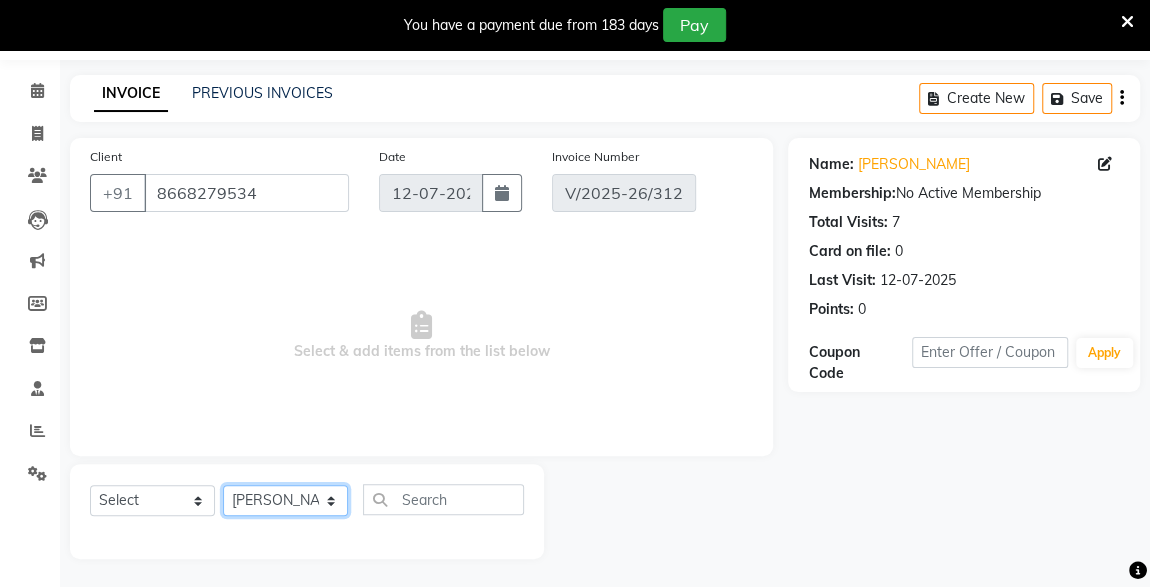 click on "Select Stylist ADESH RAUT ROHAN BABHULKAR ROSHAN TANDULKAR" 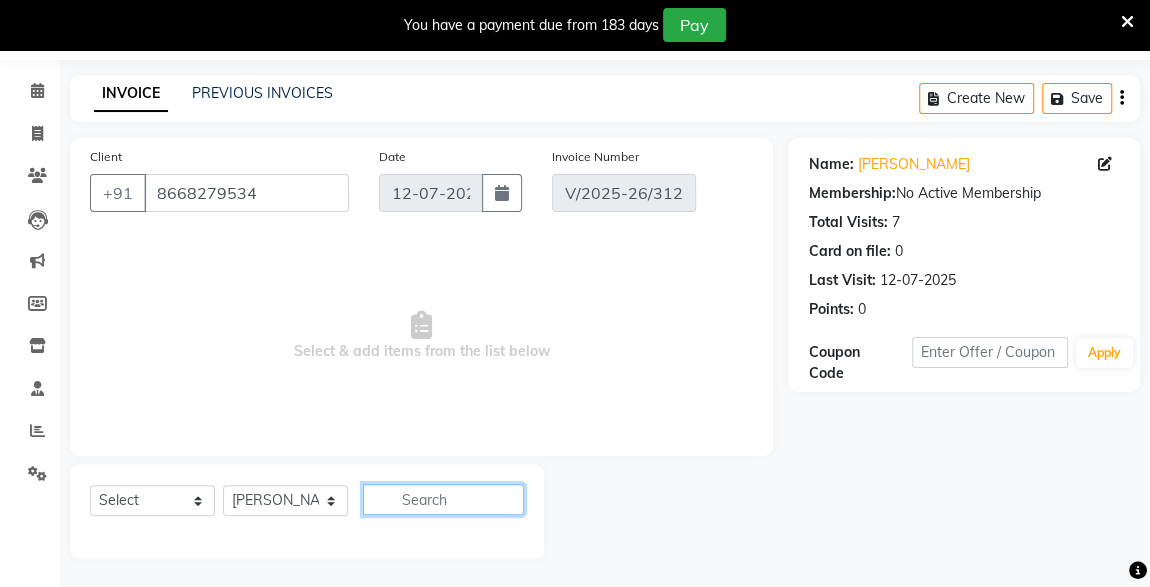 click 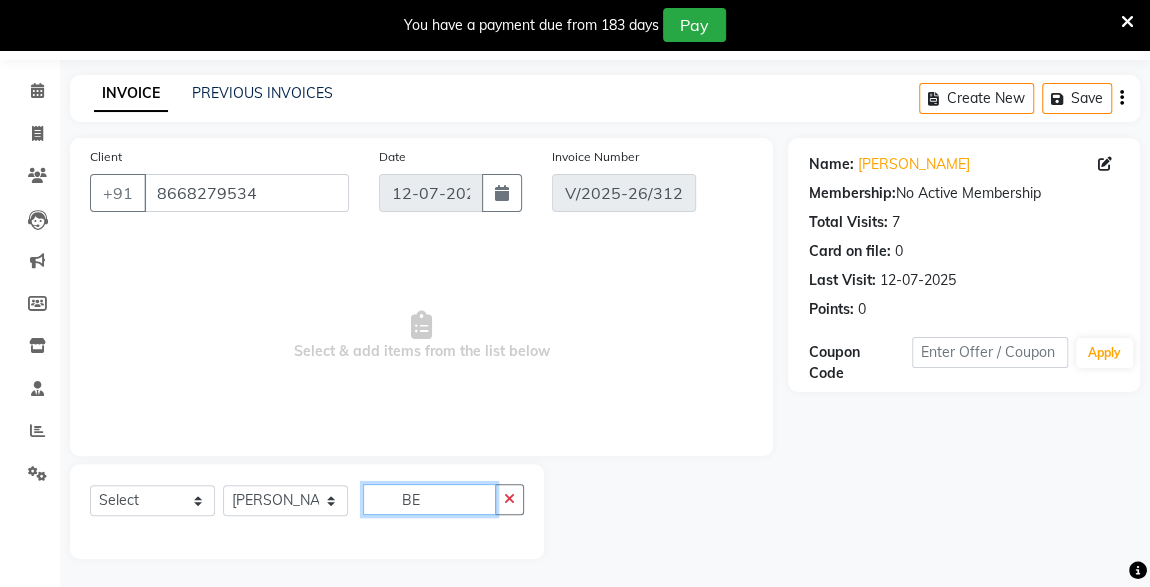 type on "B" 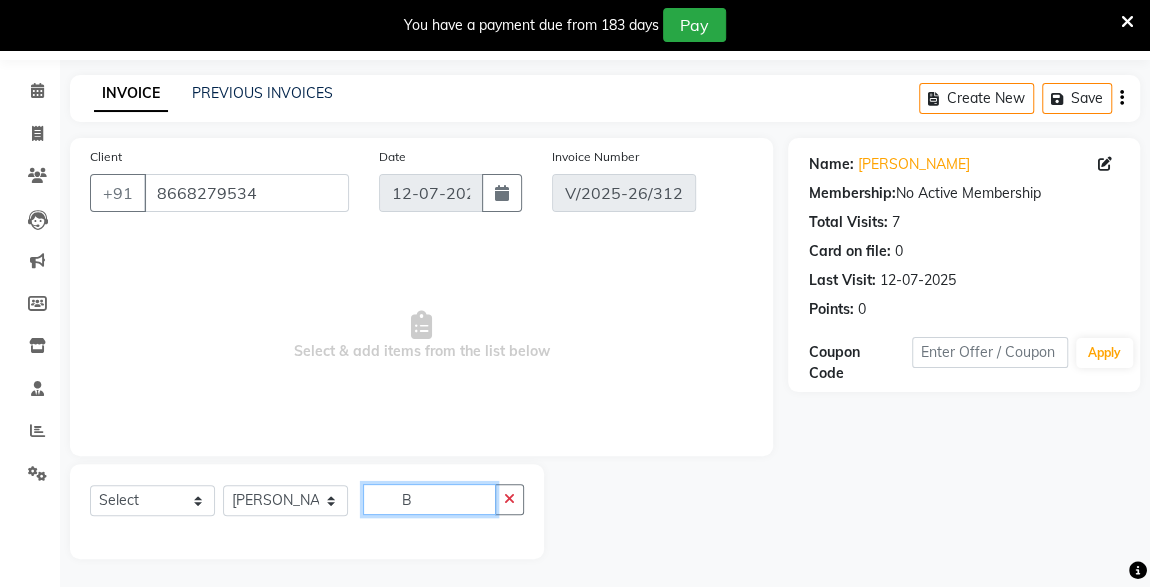 type 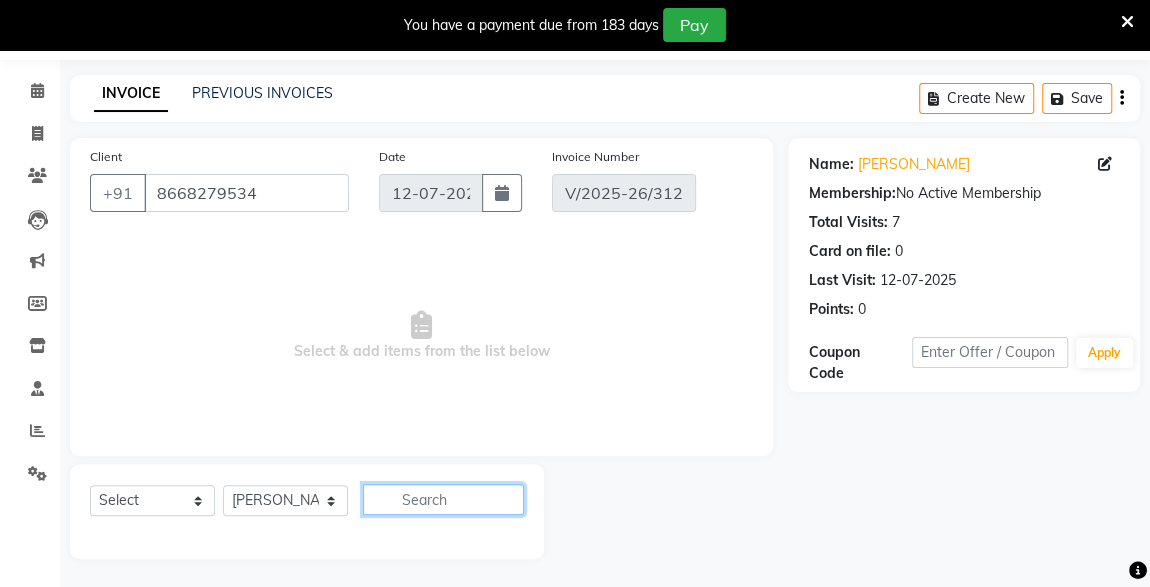 scroll, scrollTop: 0, scrollLeft: 0, axis: both 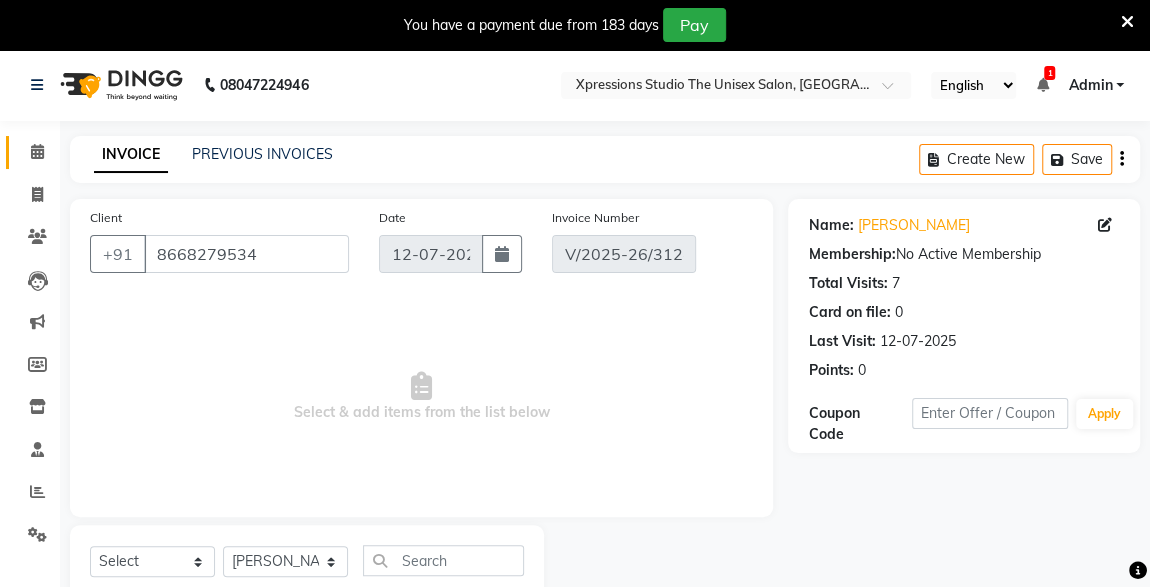 click 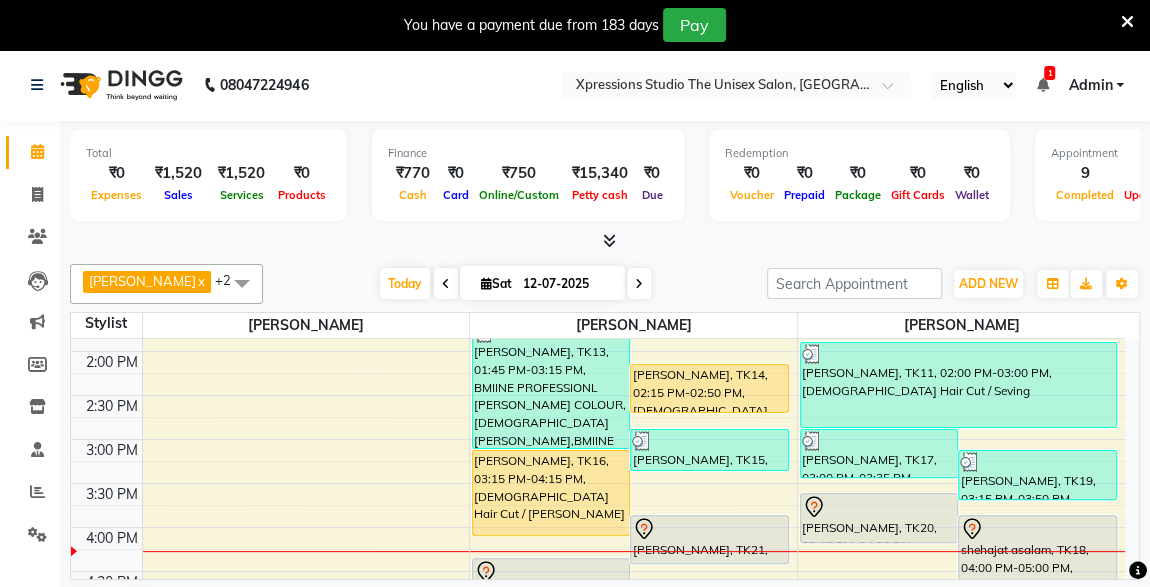 scroll, scrollTop: 511, scrollLeft: 0, axis: vertical 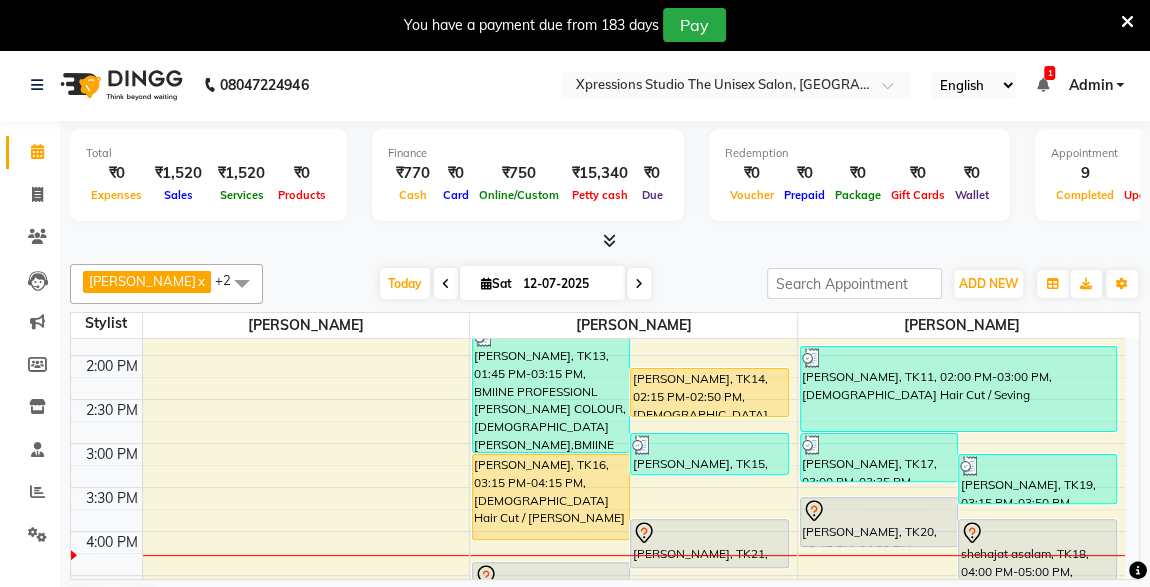 click at bounding box center (879, 511) 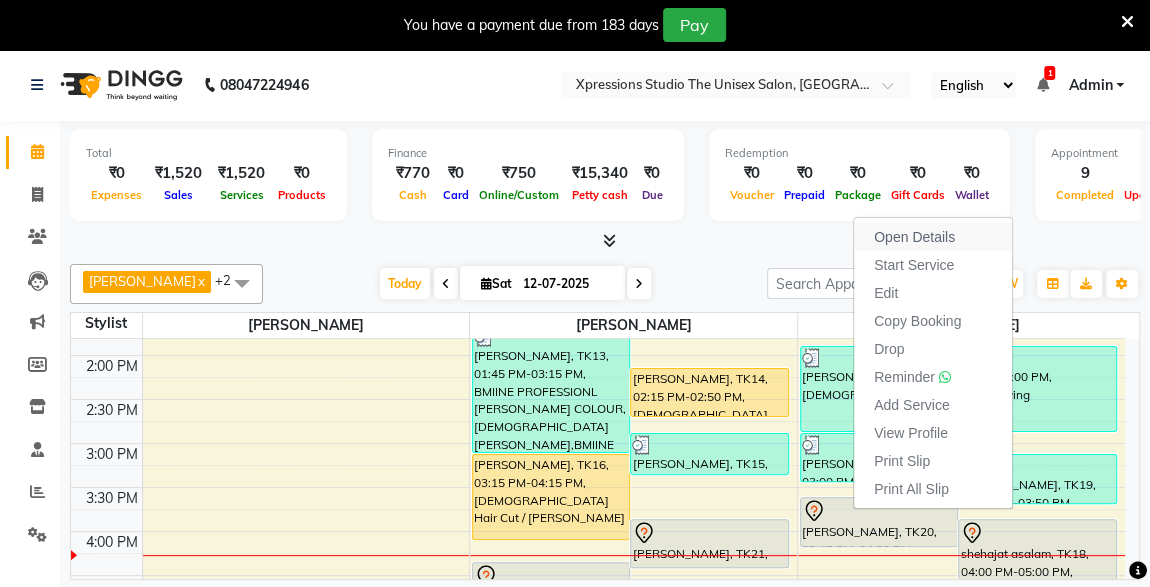click on "Open Details" at bounding box center [914, 237] 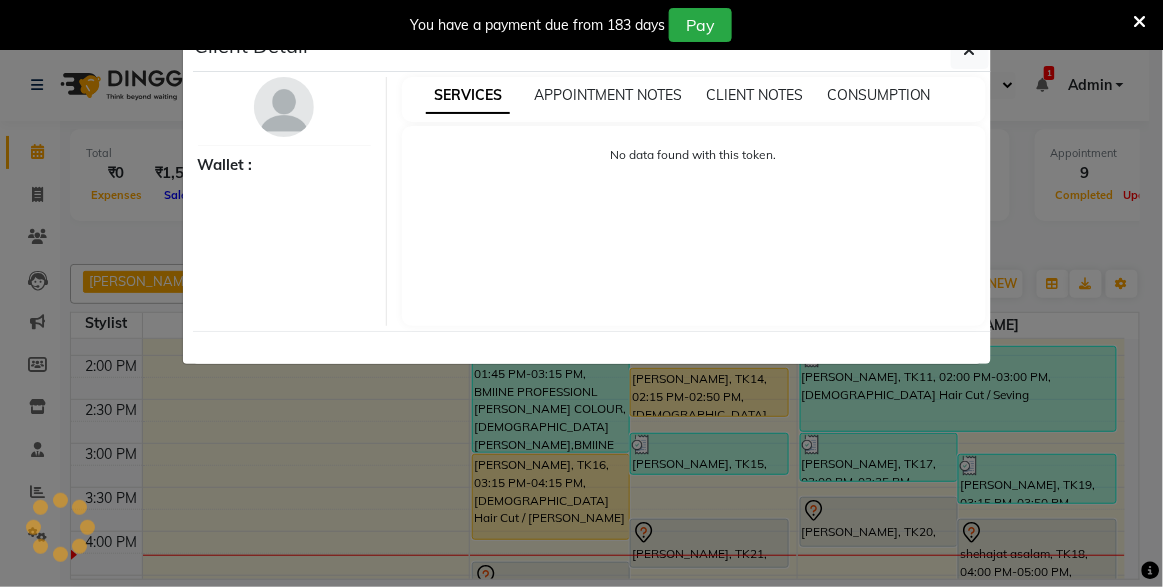 select on "7" 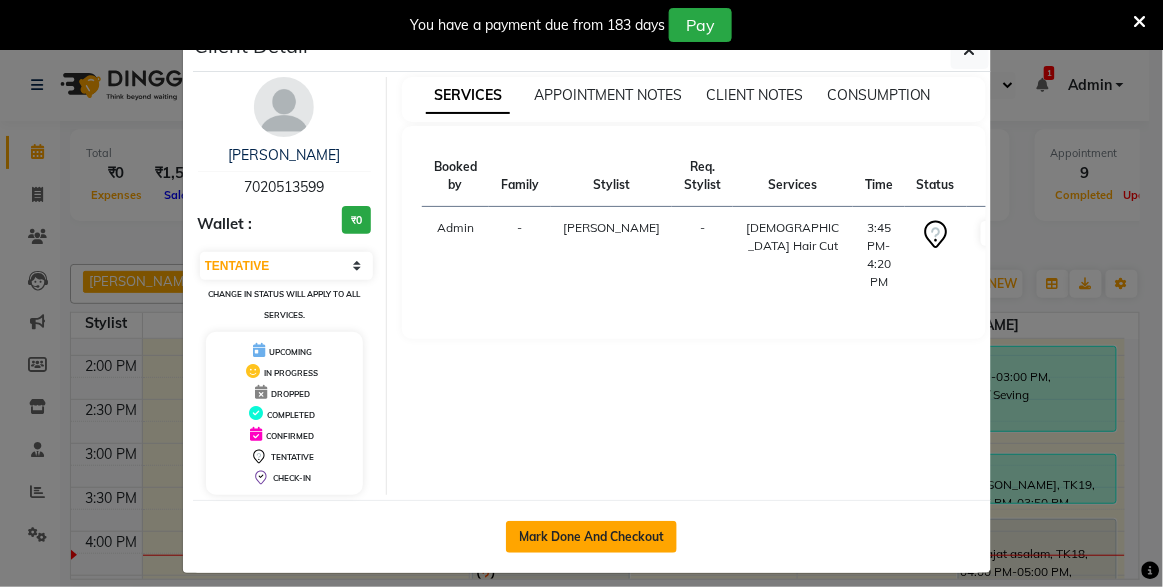 click on "Mark Done And Checkout" 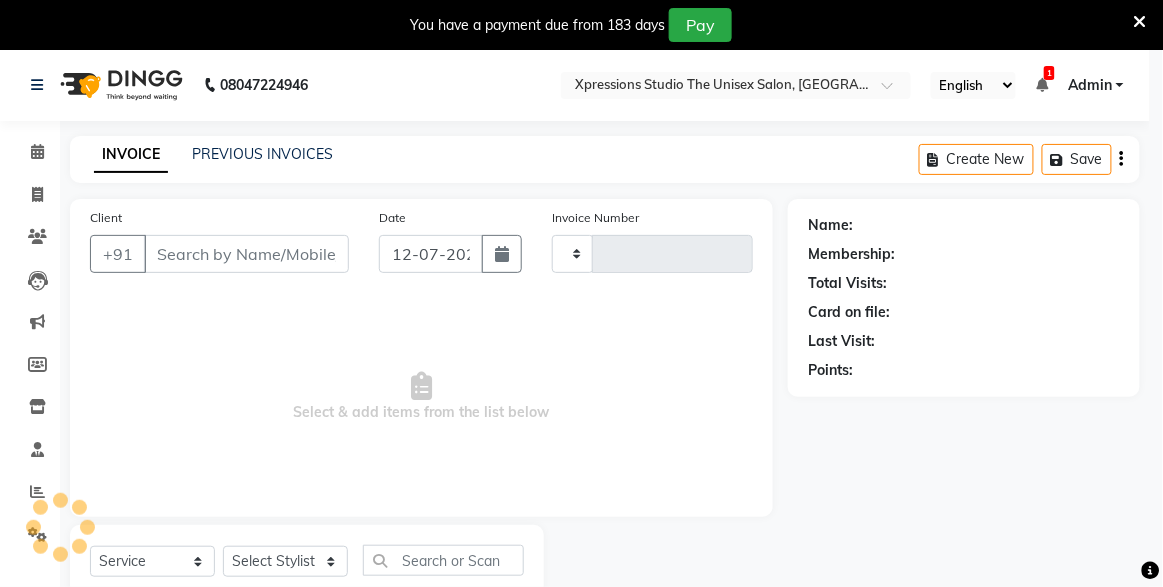 type on "3125" 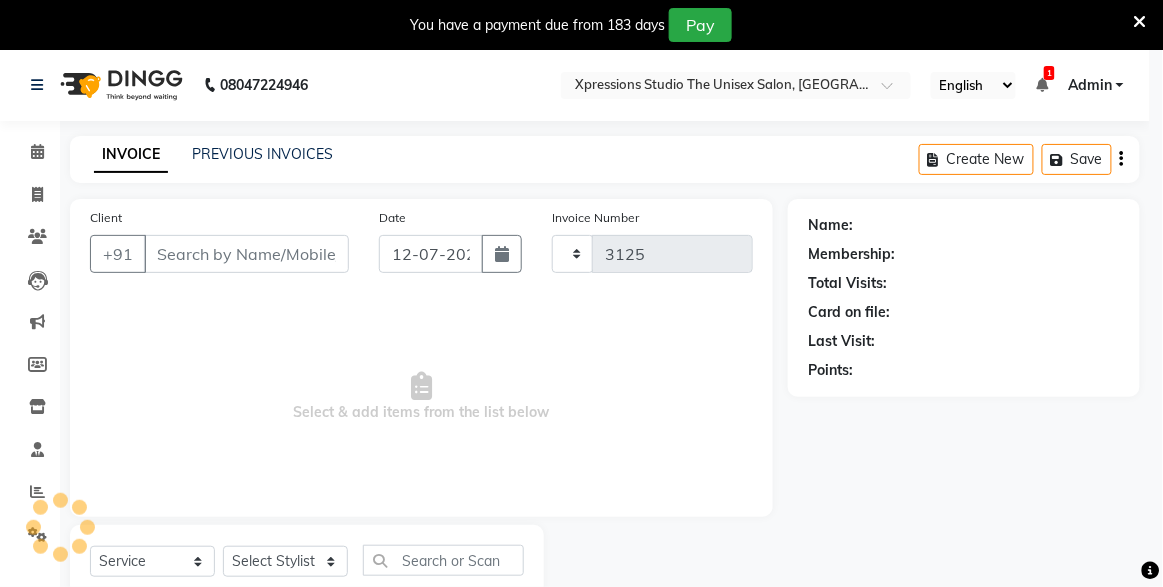 select on "7003" 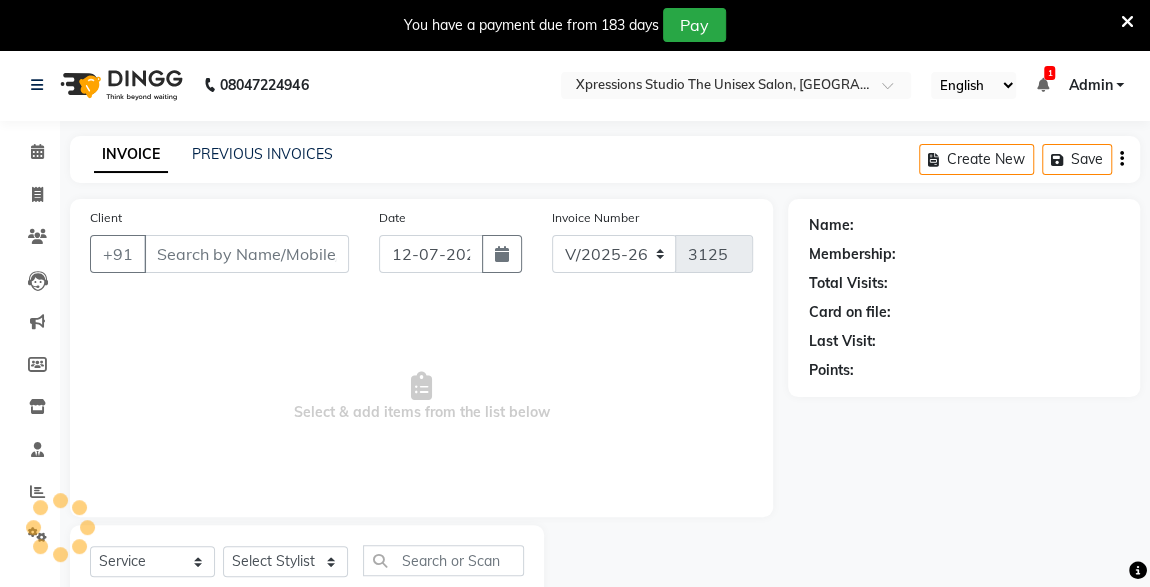 type on "7020513599" 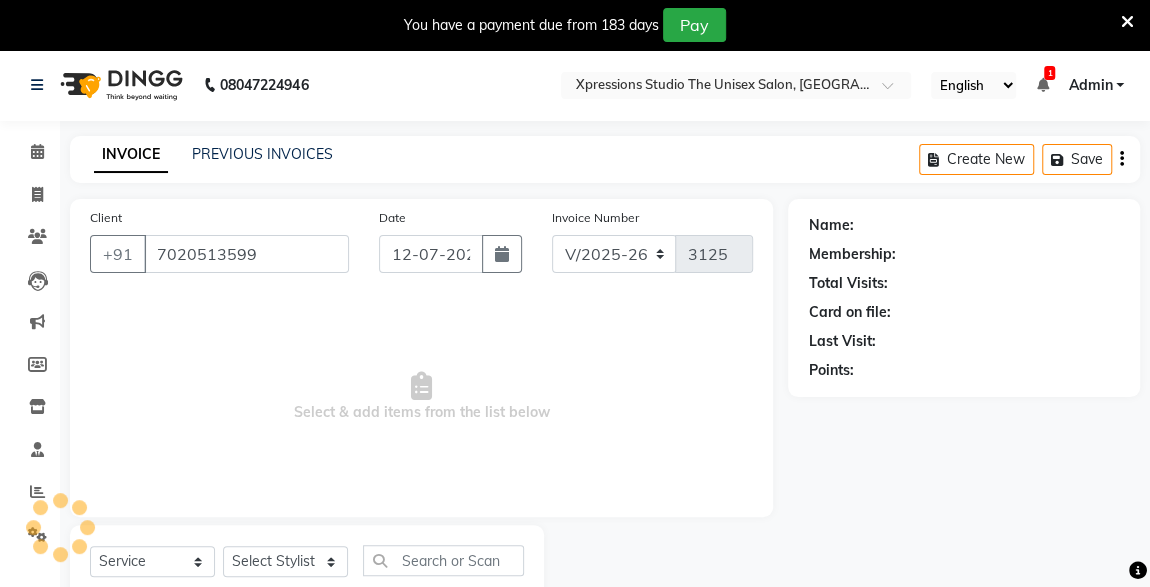 select on "57589" 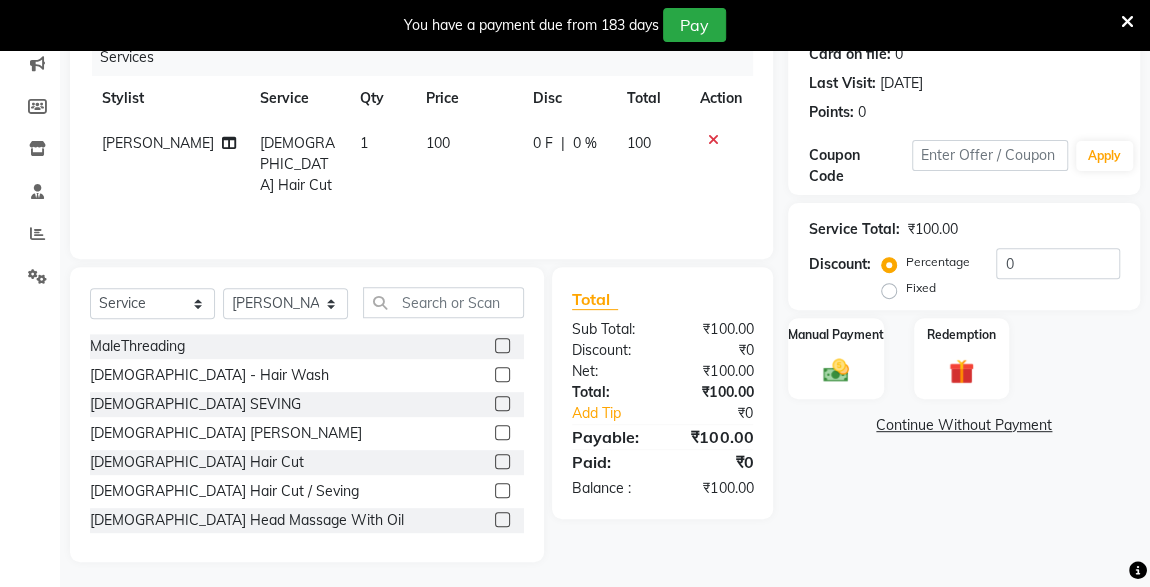 scroll, scrollTop: 261, scrollLeft: 0, axis: vertical 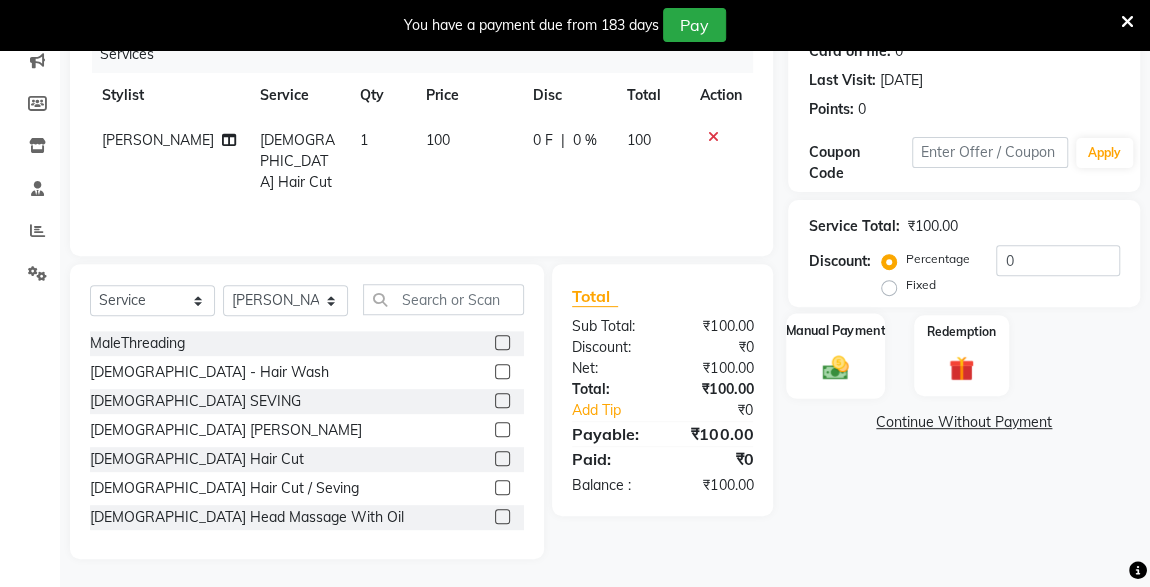 click 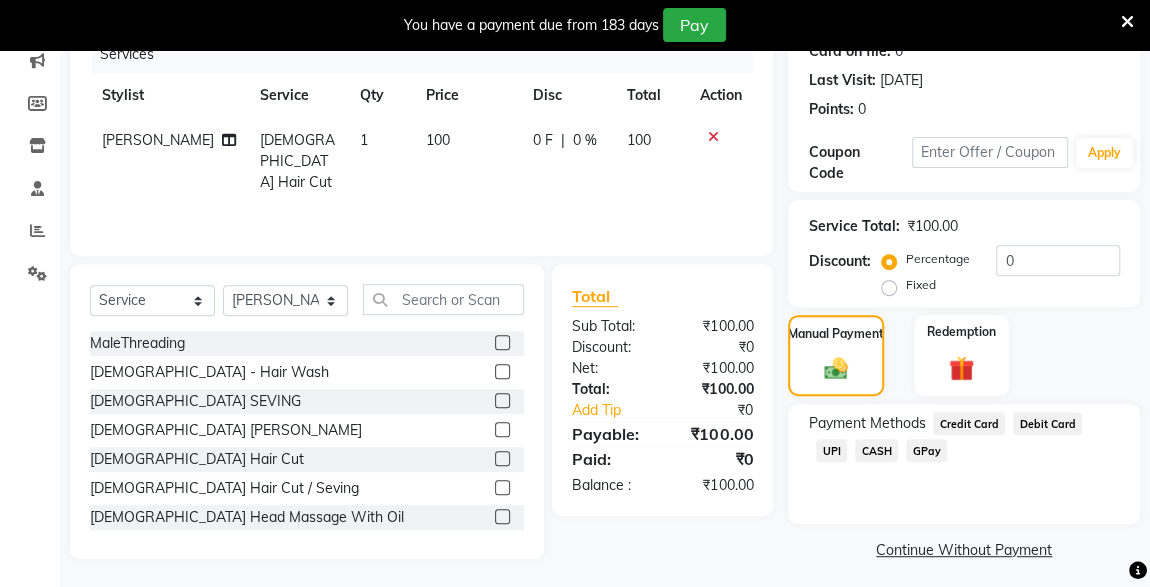 click on "CASH" 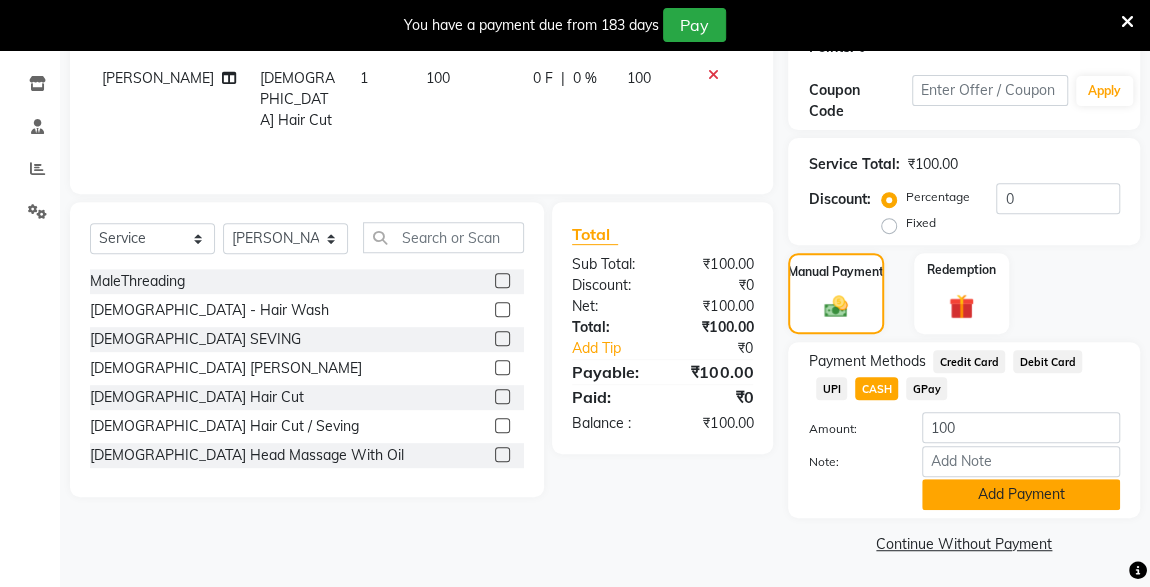 click on "Add Payment" 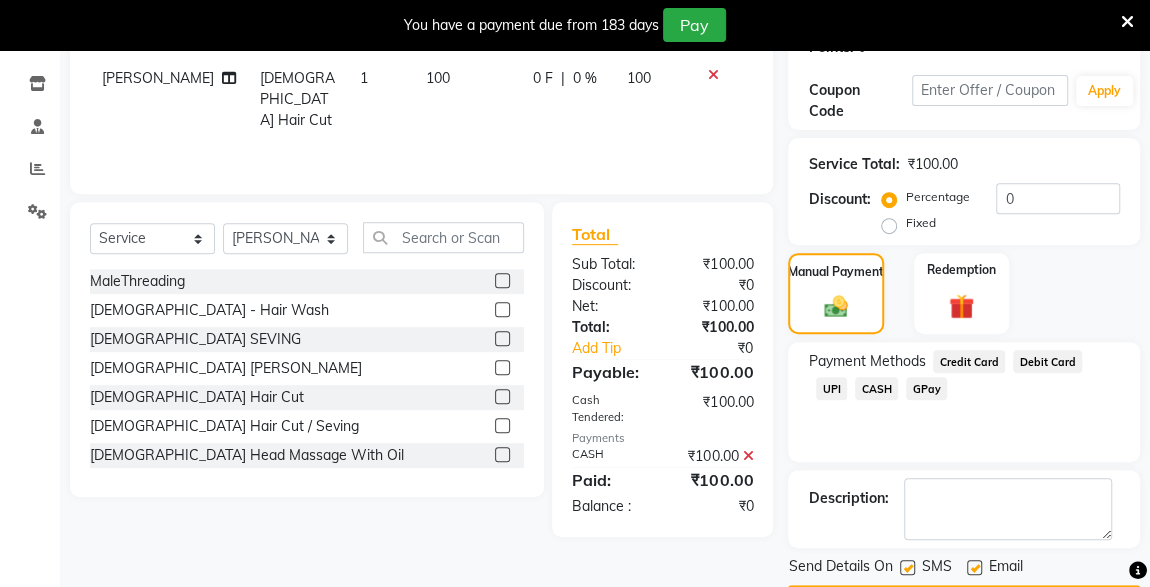 scroll, scrollTop: 379, scrollLeft: 0, axis: vertical 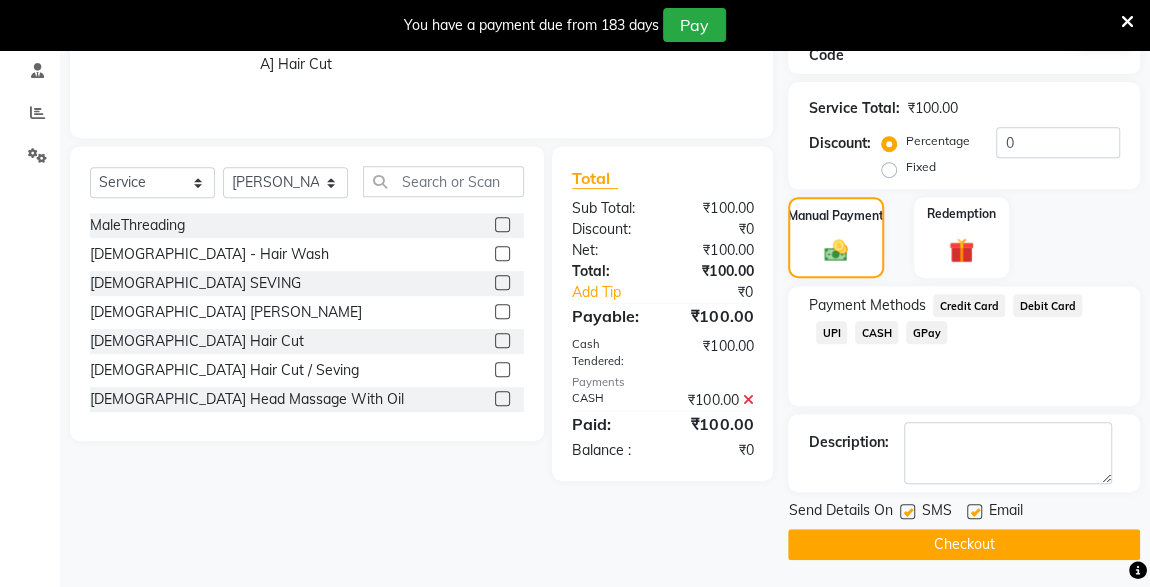 click 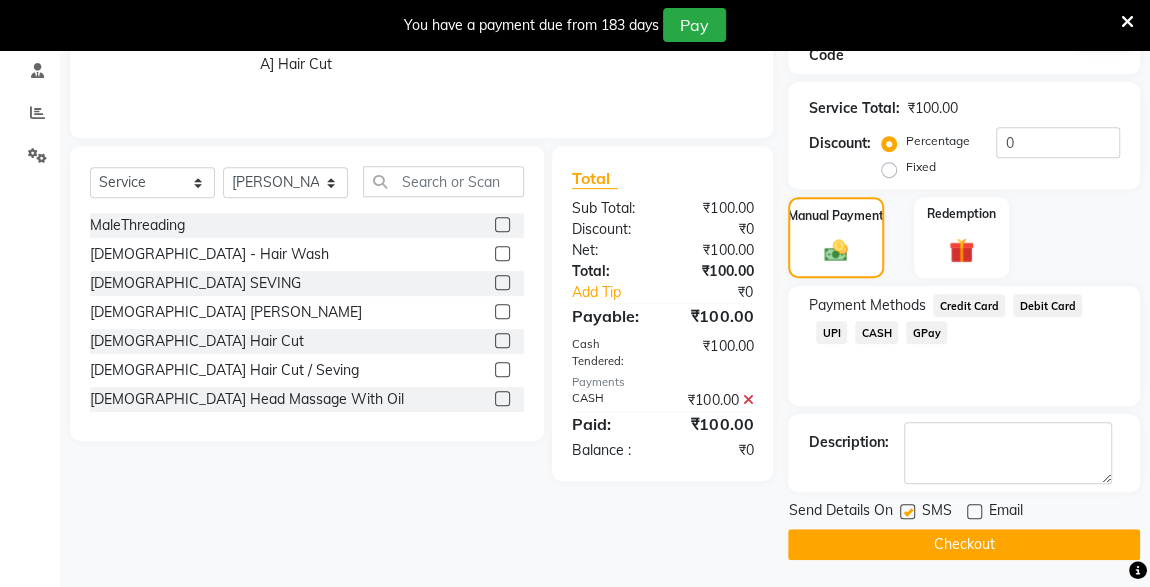 click 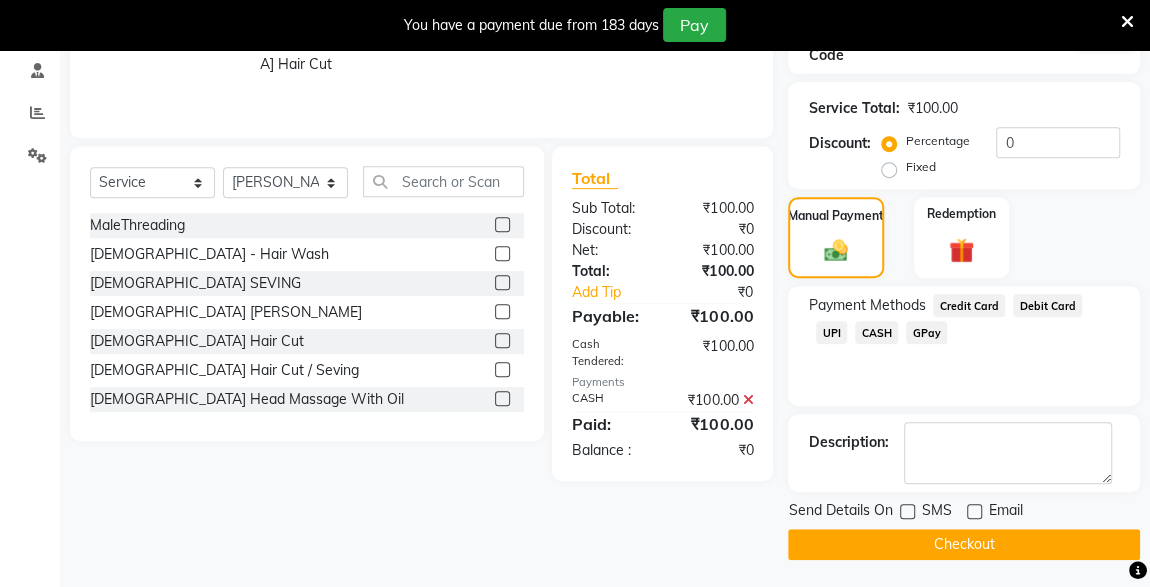 click on "Checkout" 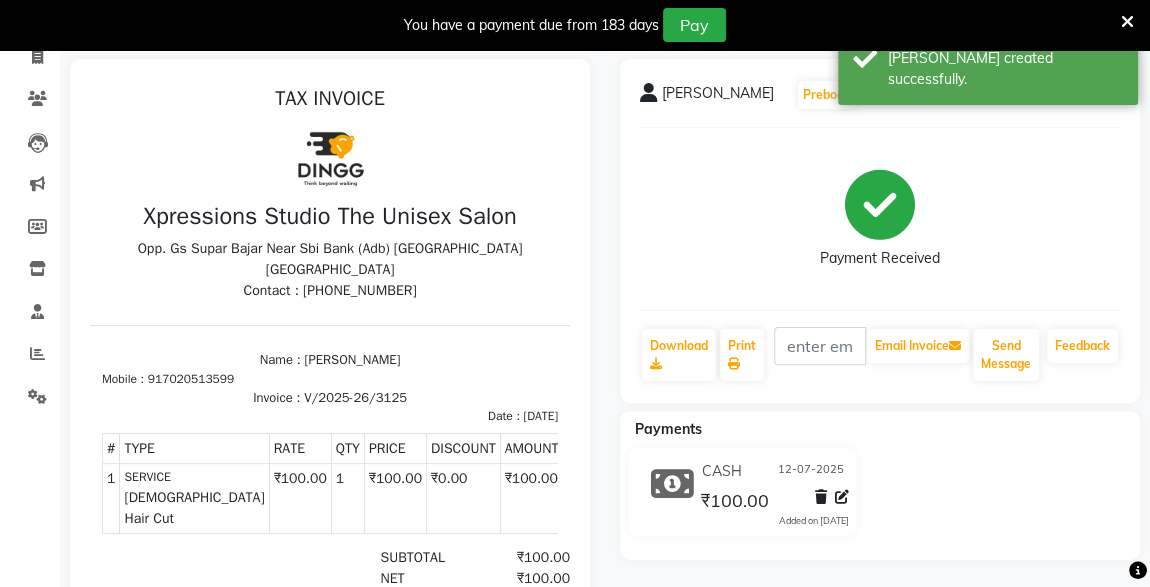 scroll, scrollTop: 0, scrollLeft: 0, axis: both 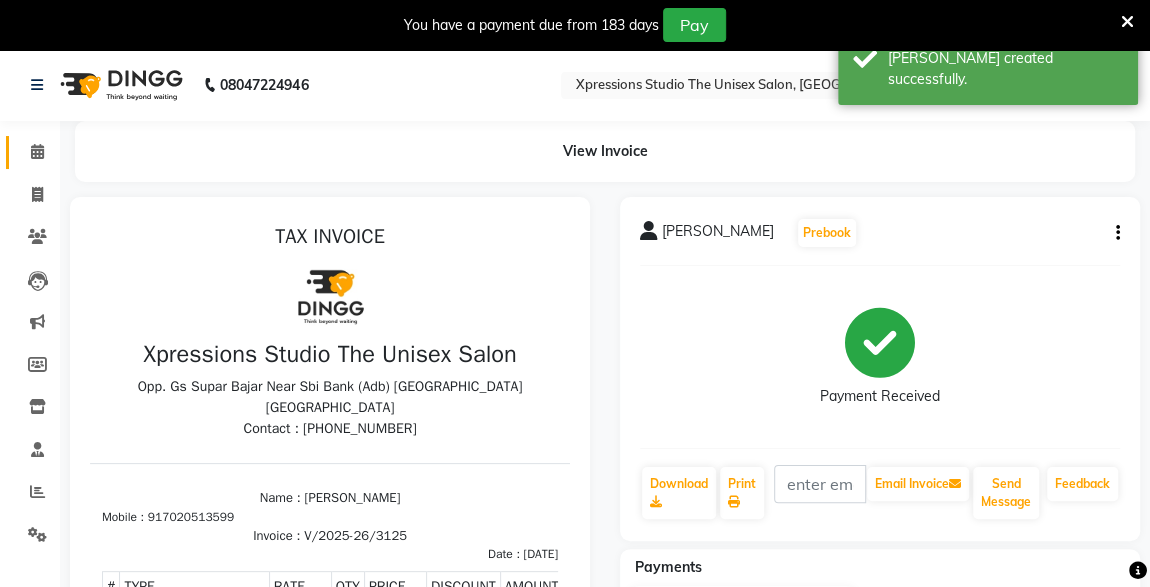 click 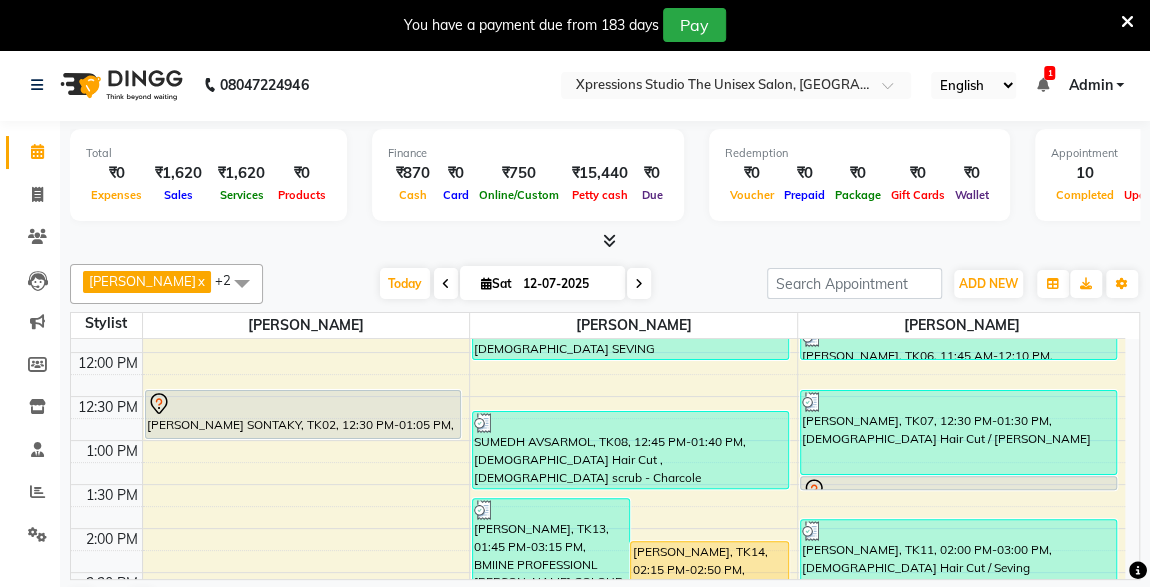 scroll, scrollTop: 327, scrollLeft: 0, axis: vertical 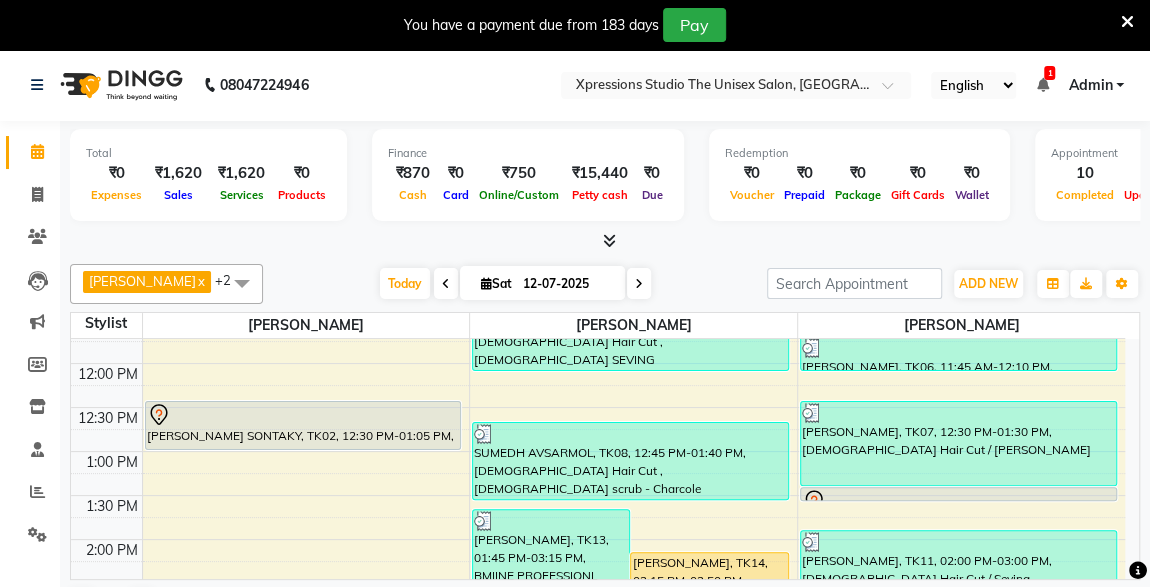 click at bounding box center [958, 501] 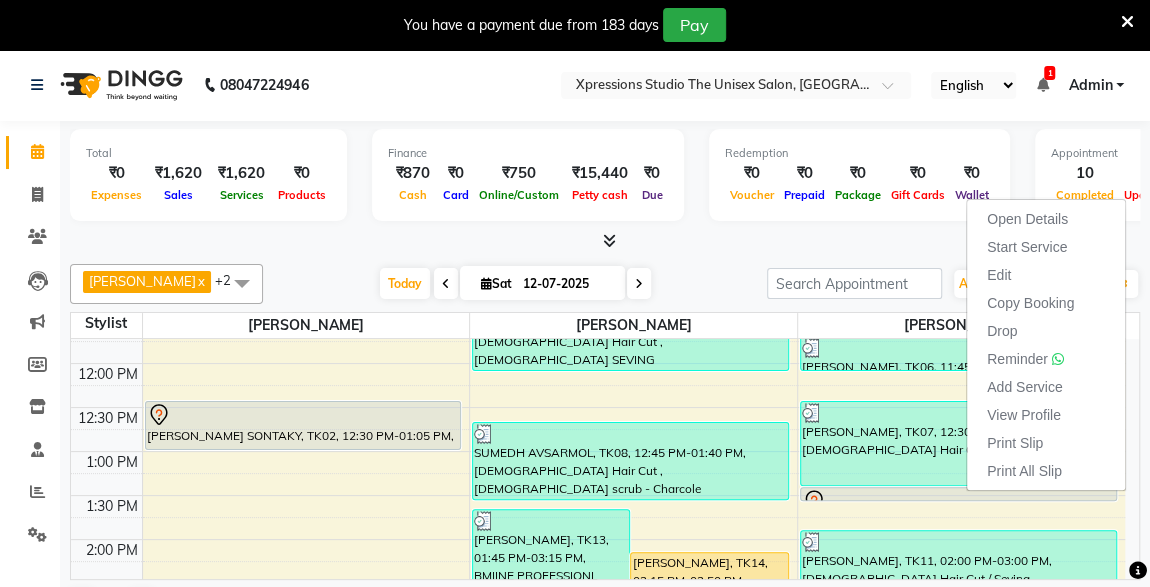 click at bounding box center (958, 500) 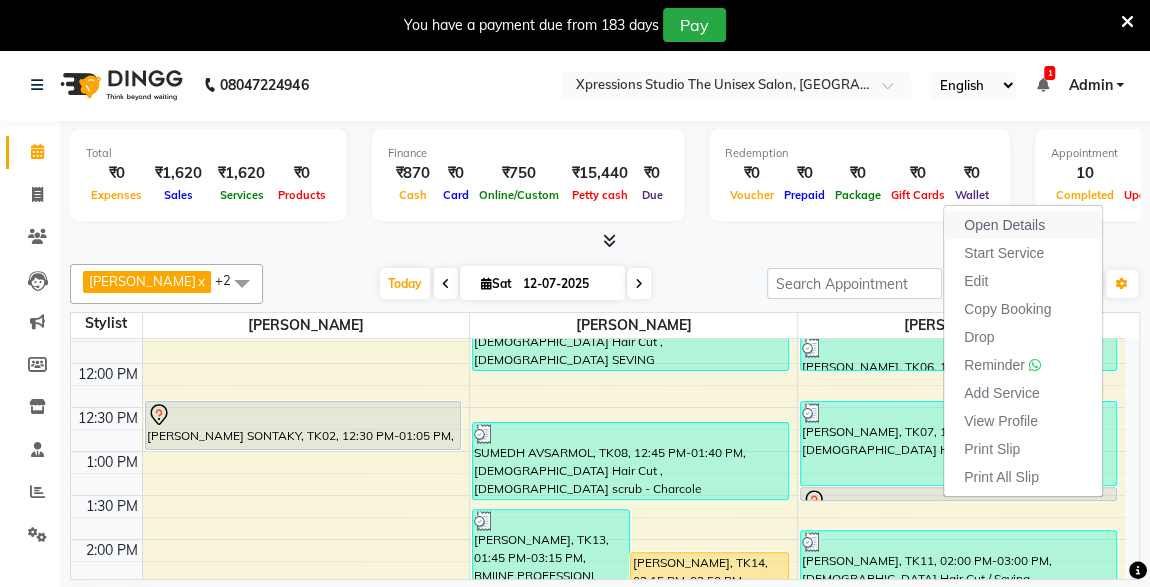 click on "Open Details" at bounding box center [1004, 225] 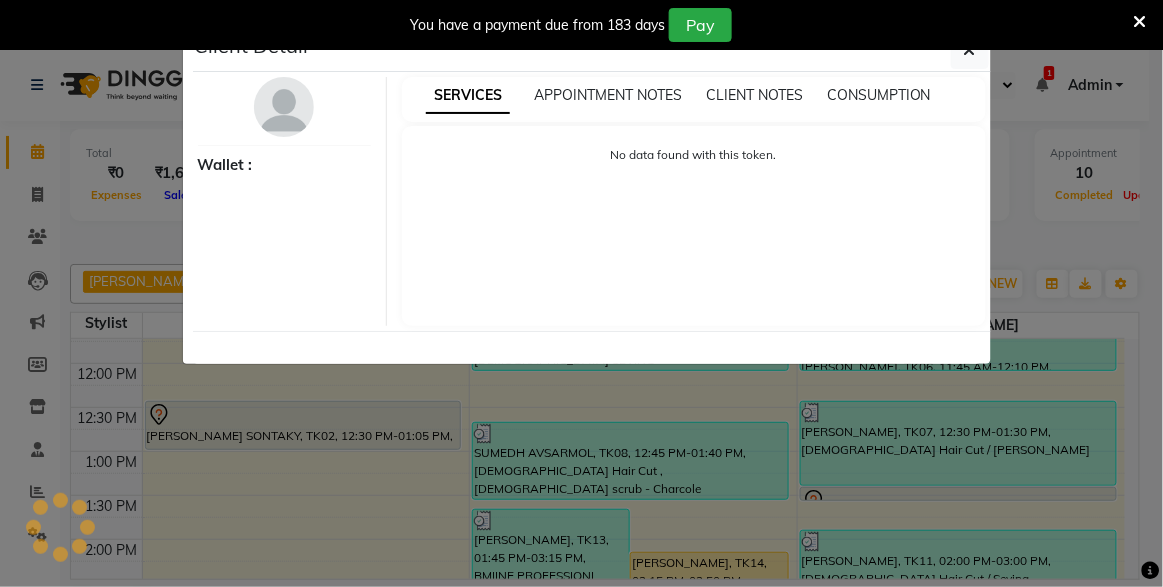 select on "3" 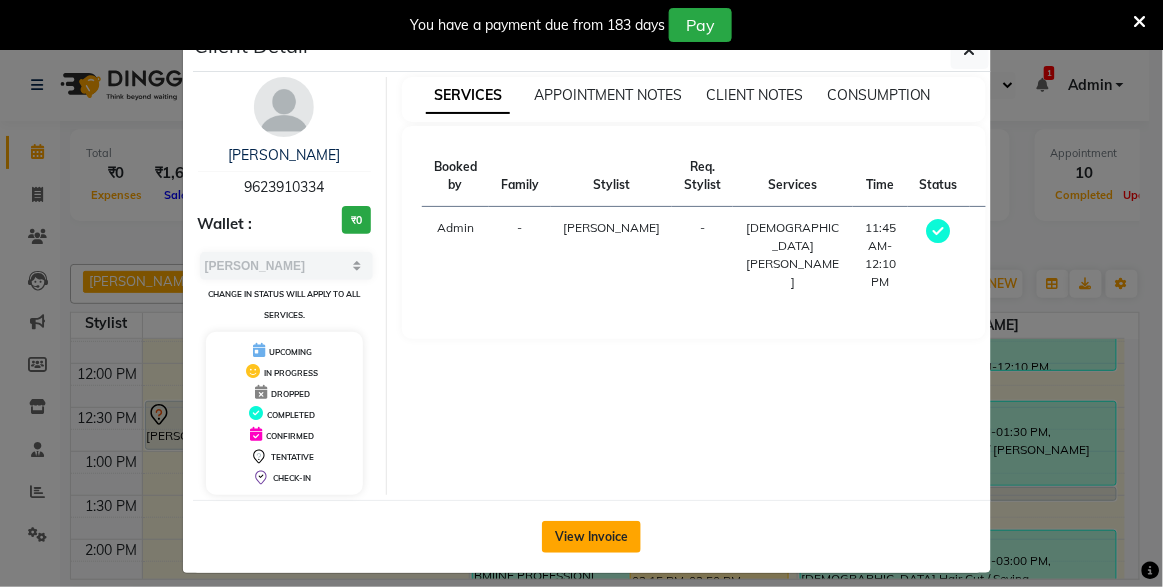 click on "View Invoice" 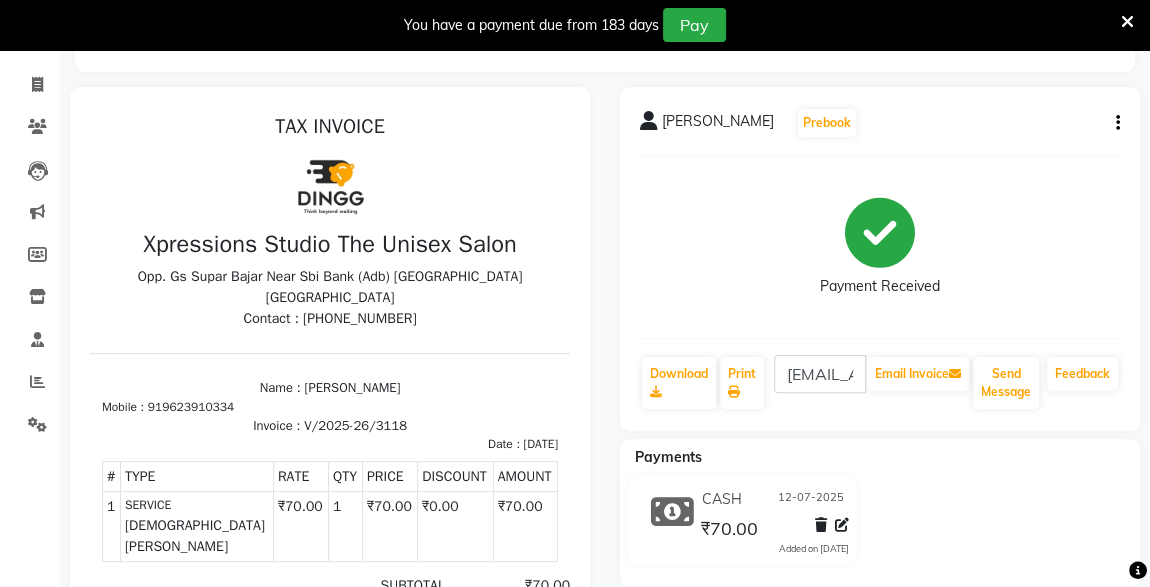 scroll, scrollTop: 0, scrollLeft: 0, axis: both 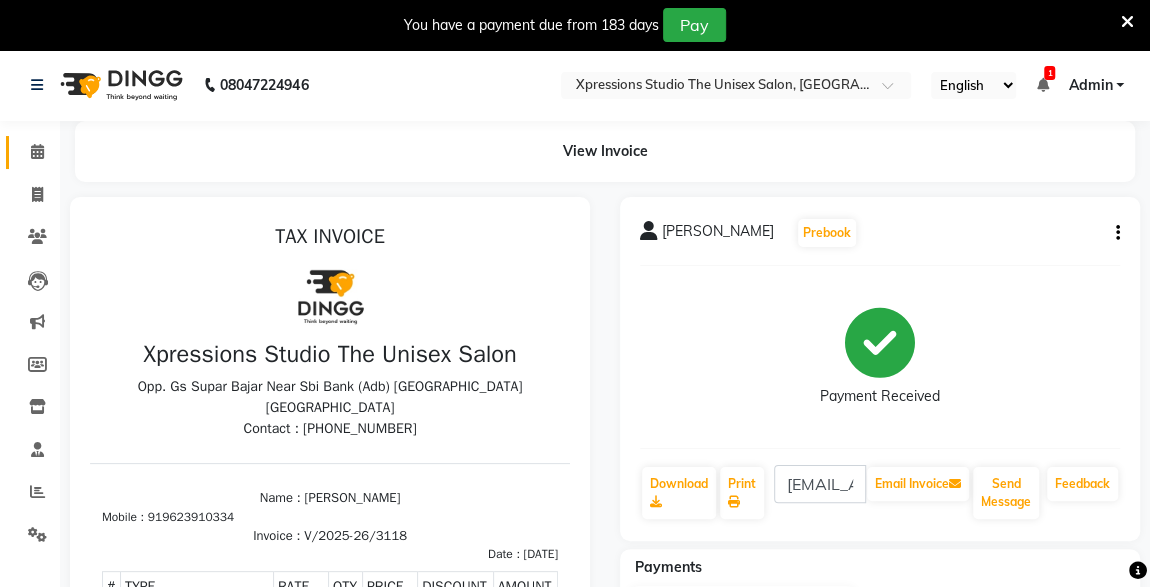 click 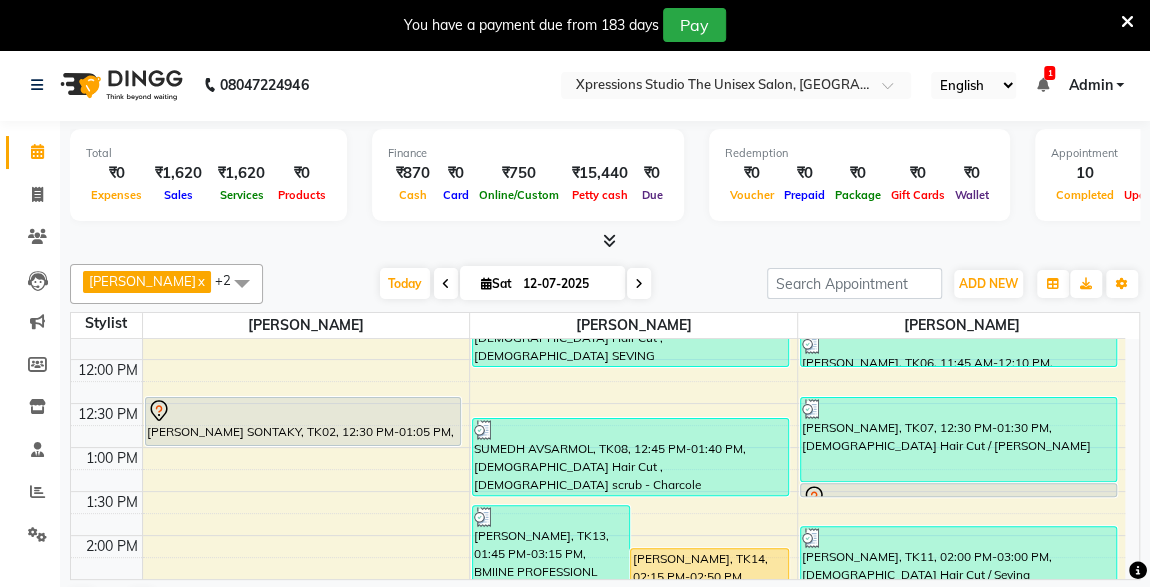 scroll, scrollTop: 361, scrollLeft: 0, axis: vertical 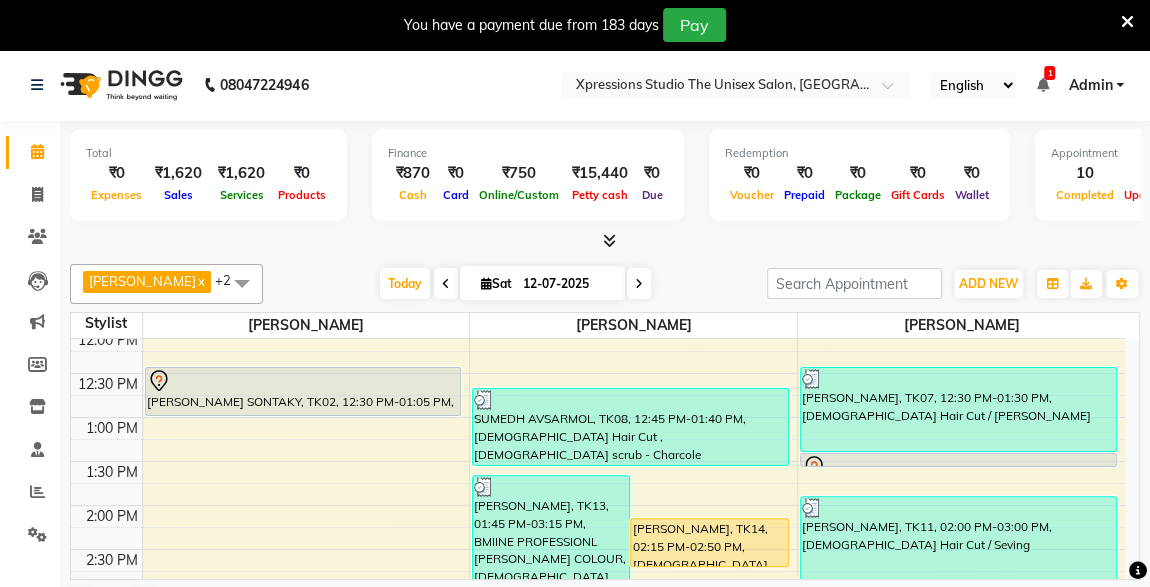 click at bounding box center [958, 466] 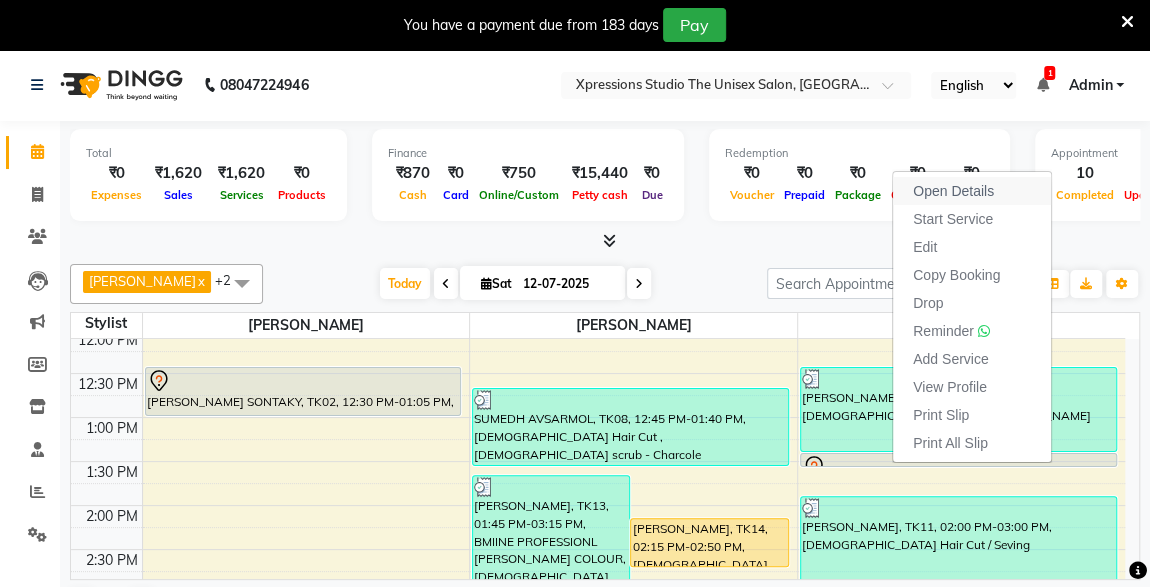click on "Open Details" at bounding box center (953, 191) 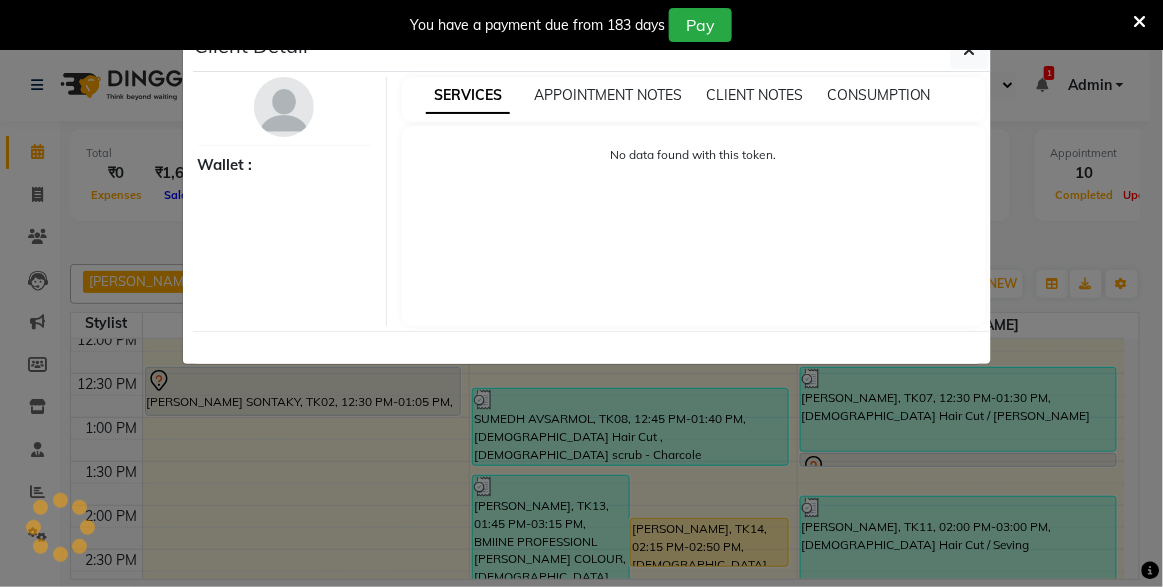 select on "7" 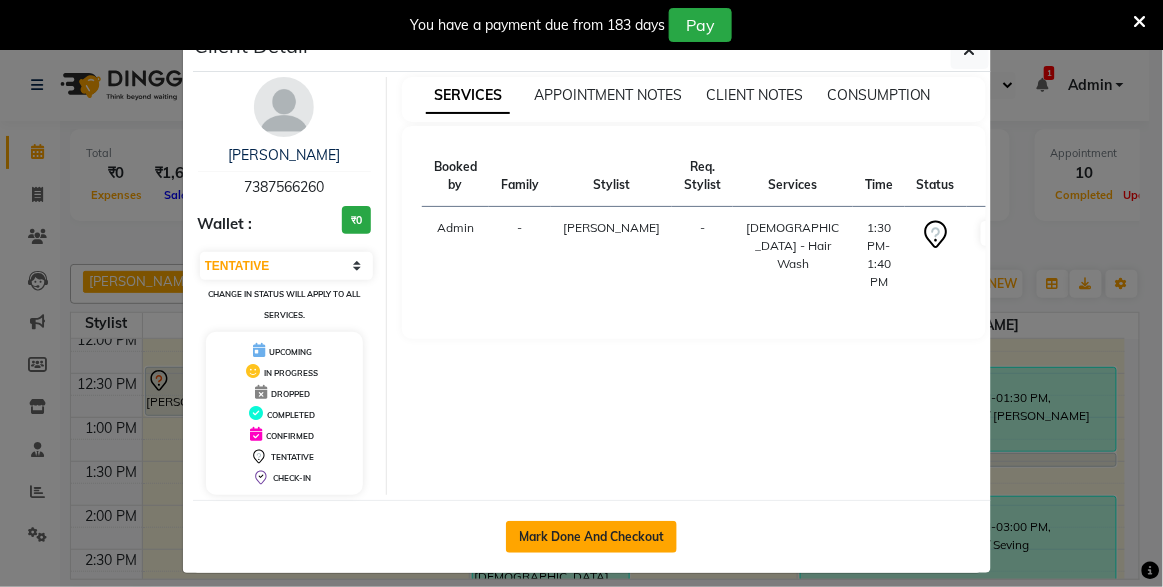 click on "Mark Done And Checkout" 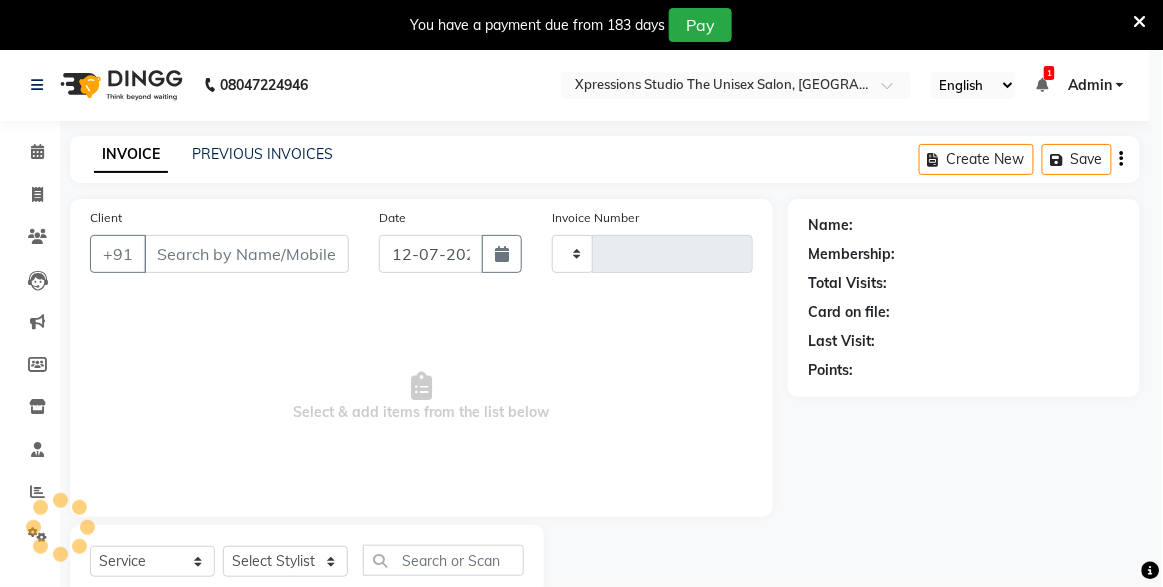 type on "3126" 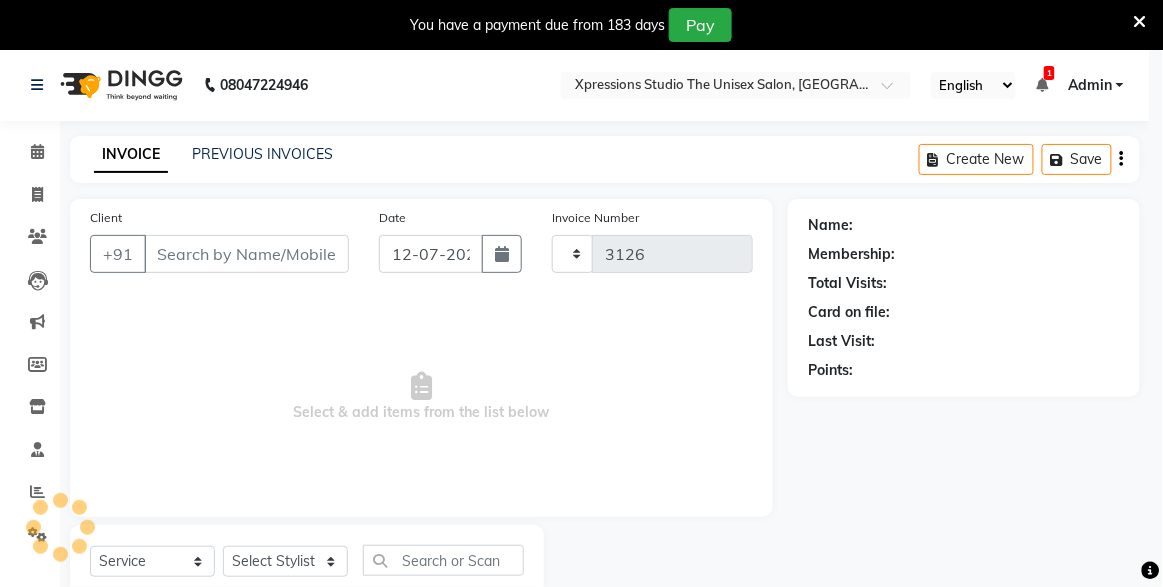 select on "7003" 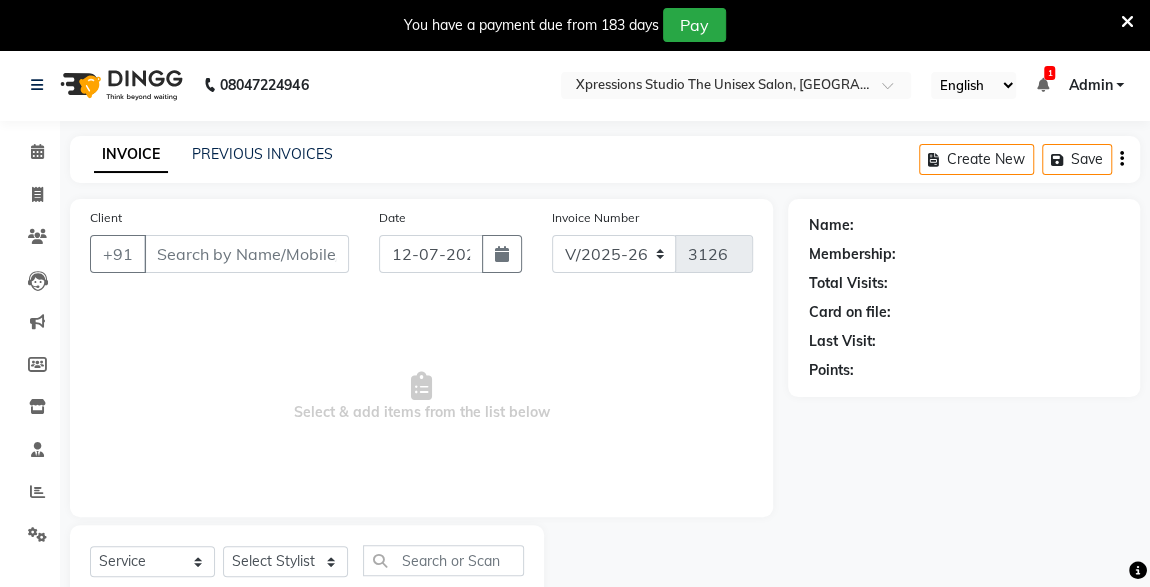 type on "7387566260" 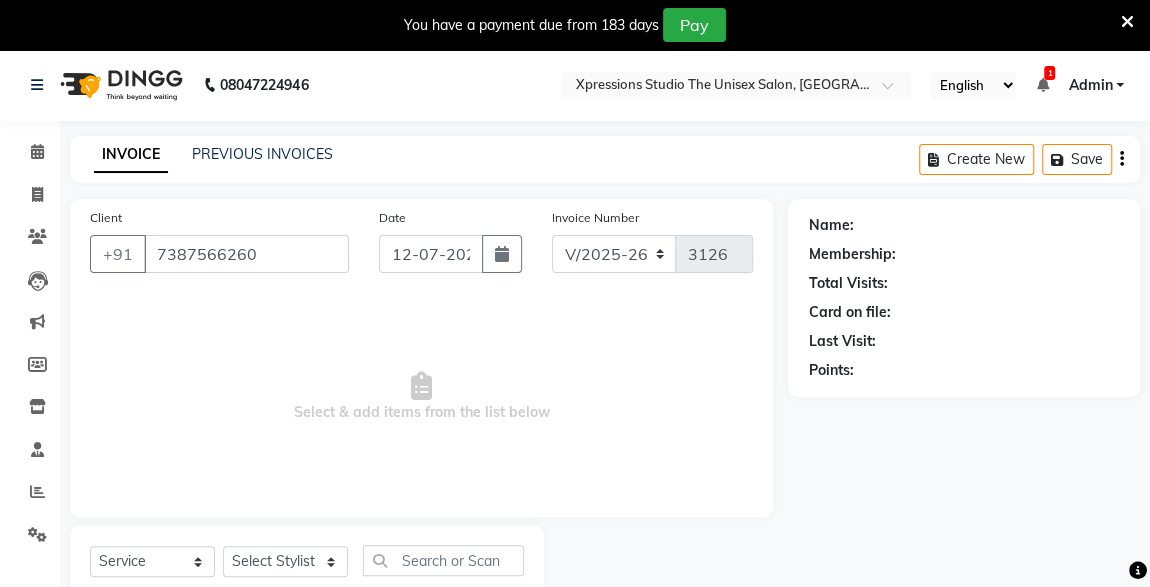 select on "57589" 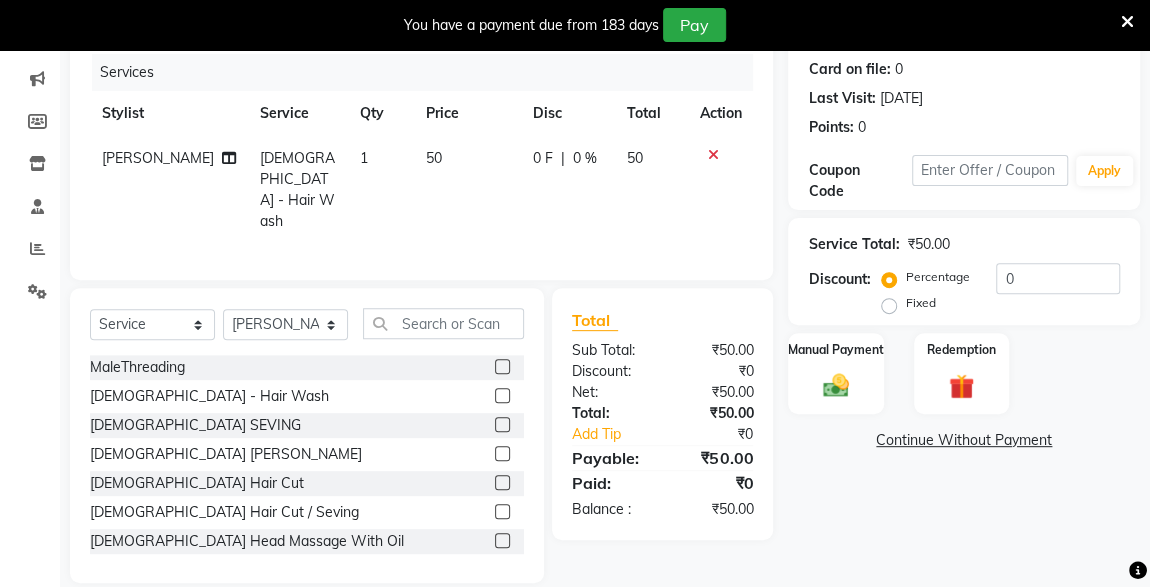 scroll, scrollTop: 261, scrollLeft: 0, axis: vertical 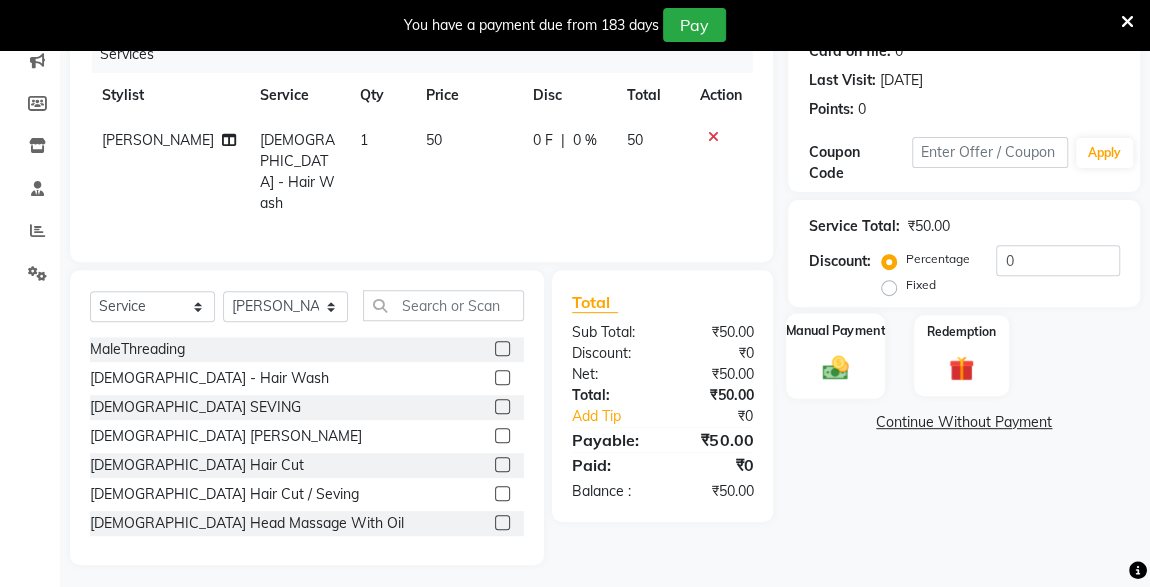 click on "Manual Payment" 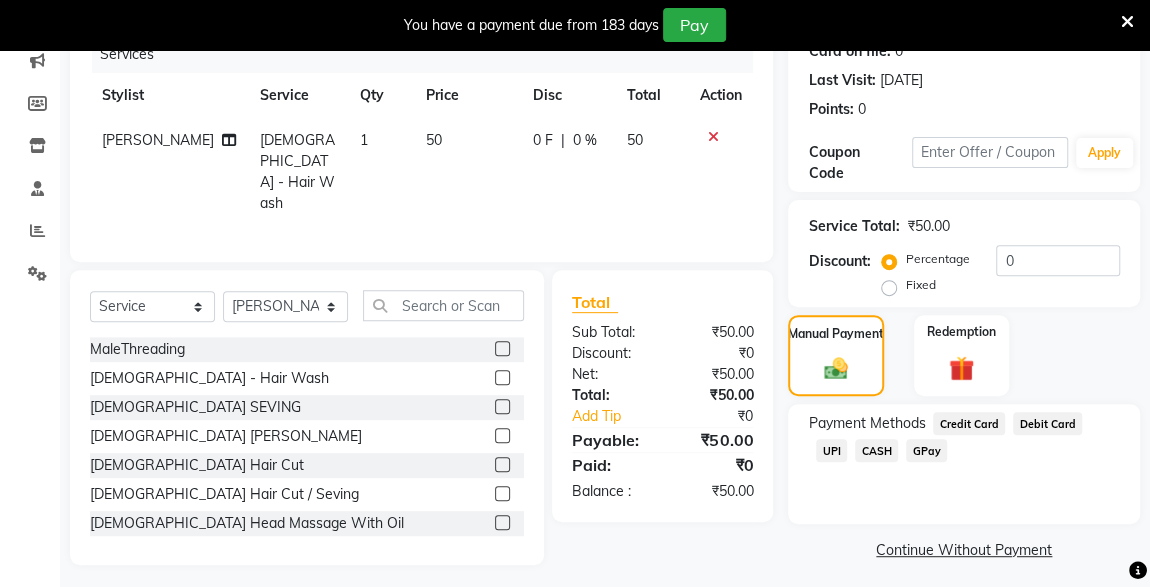 click on "CASH" 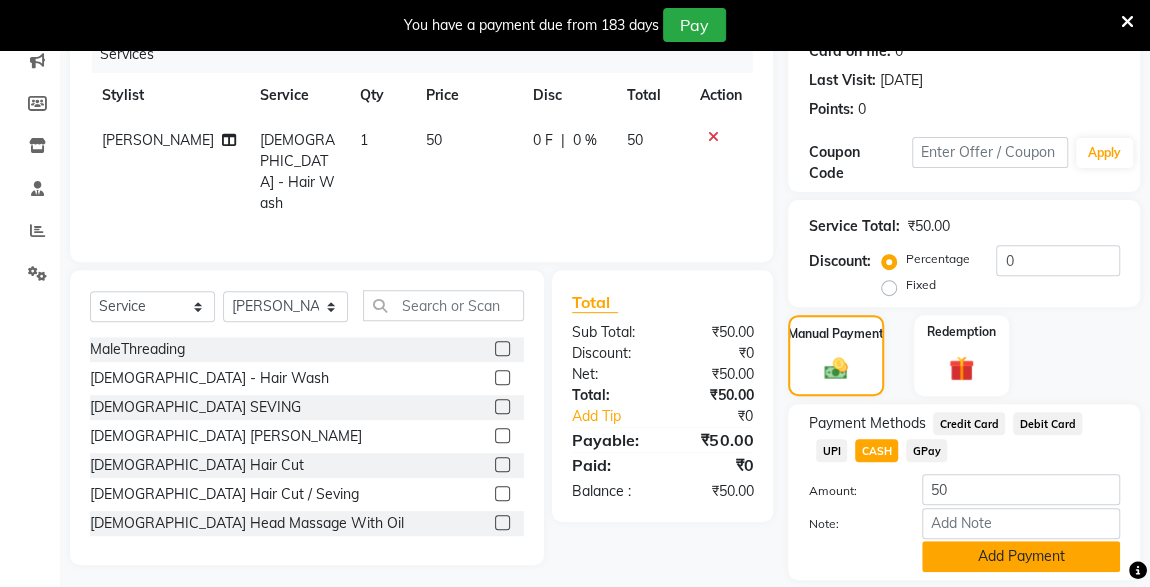 click on "Add Payment" 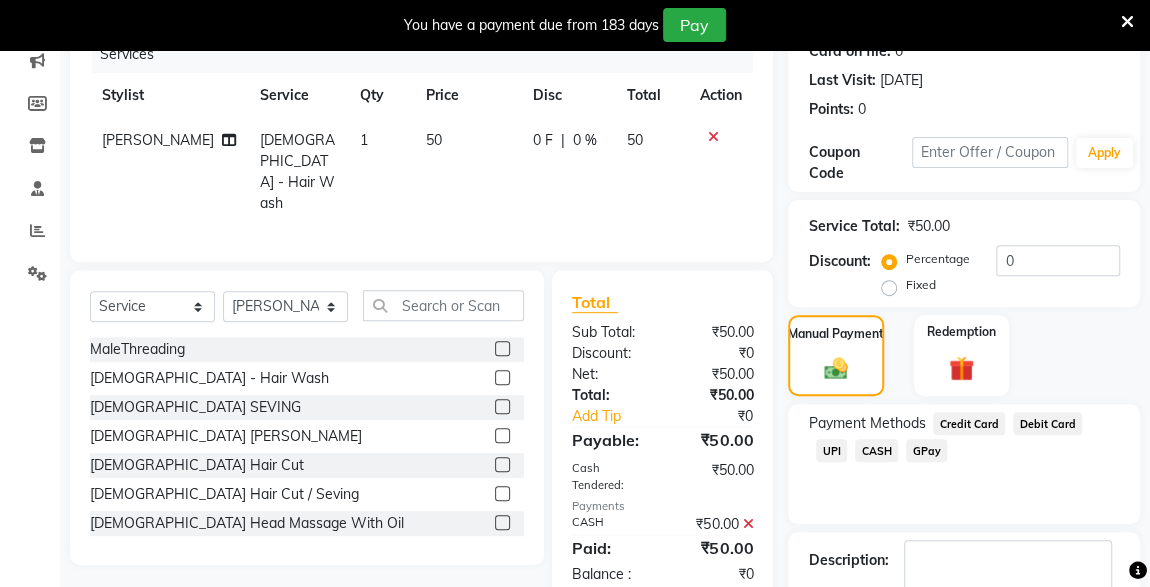 scroll, scrollTop: 379, scrollLeft: 0, axis: vertical 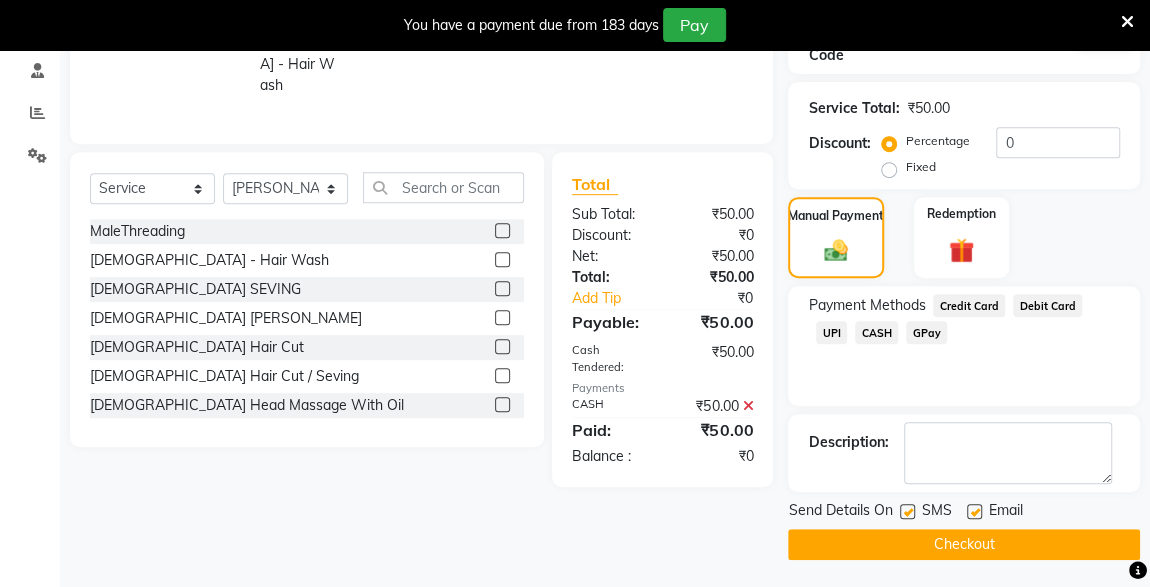 click 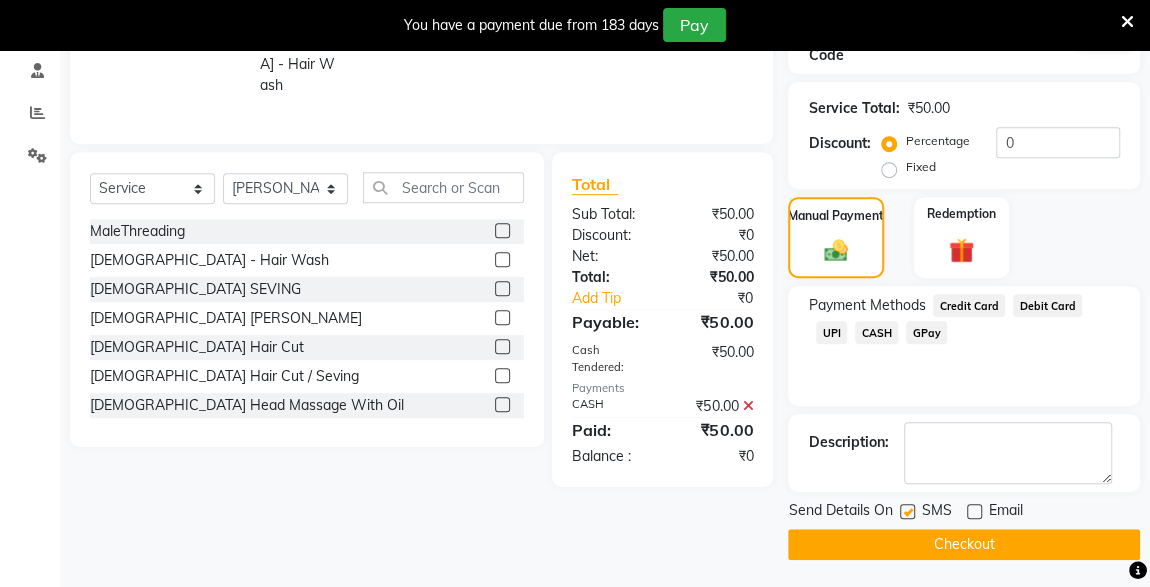 click 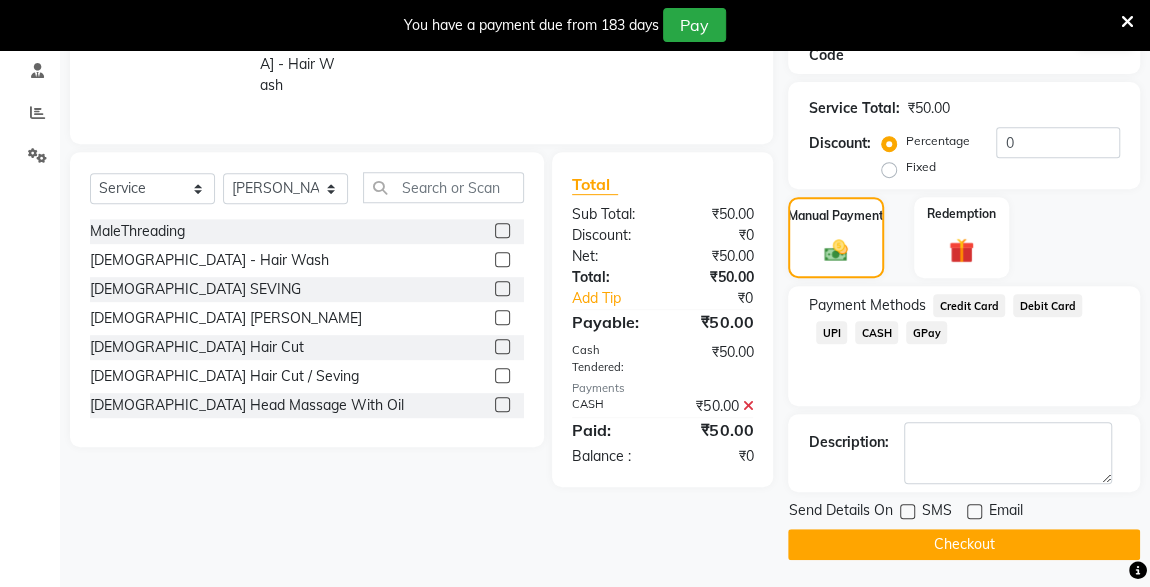 click on "Checkout" 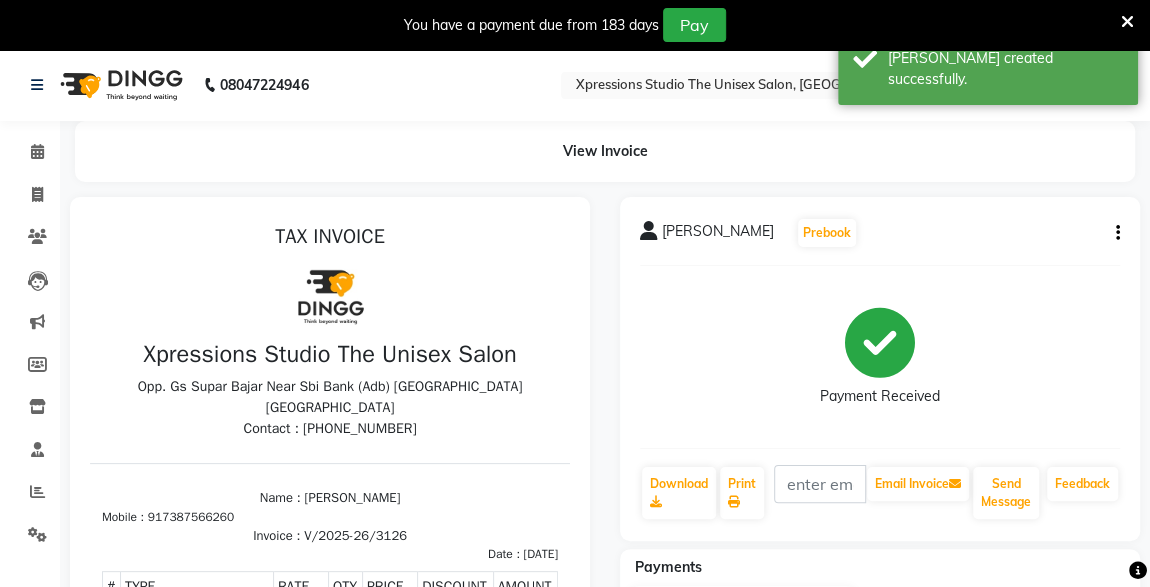 scroll, scrollTop: 0, scrollLeft: 0, axis: both 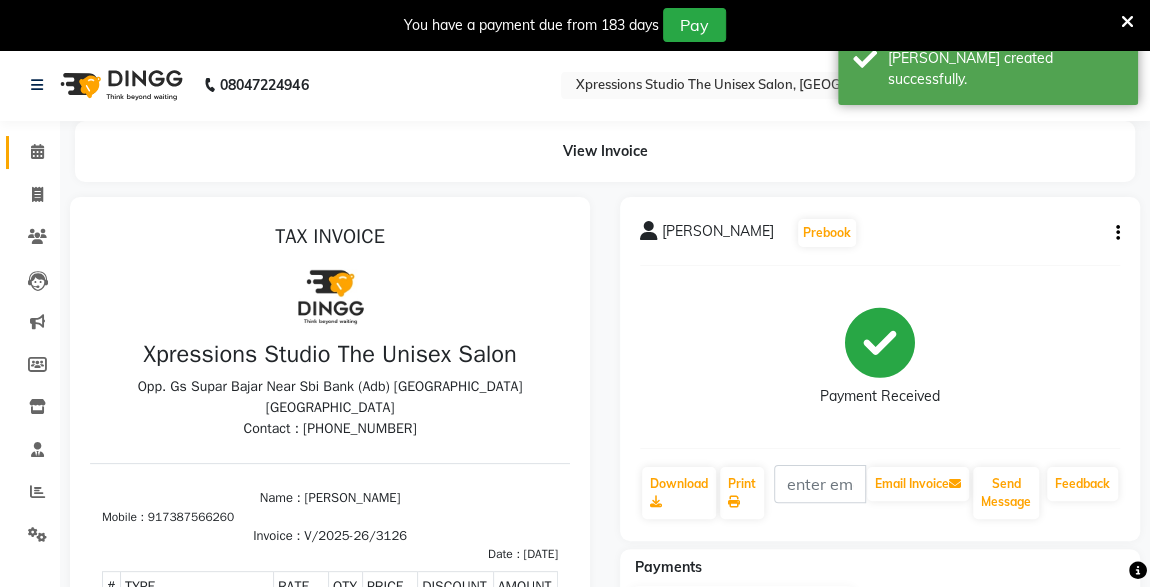 click 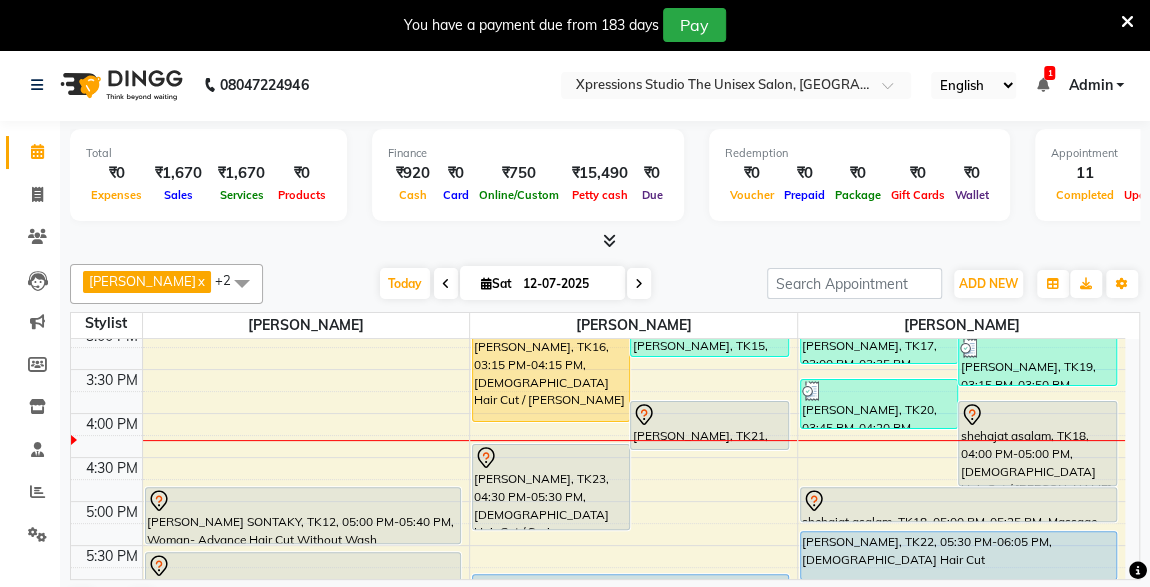 scroll, scrollTop: 538, scrollLeft: 0, axis: vertical 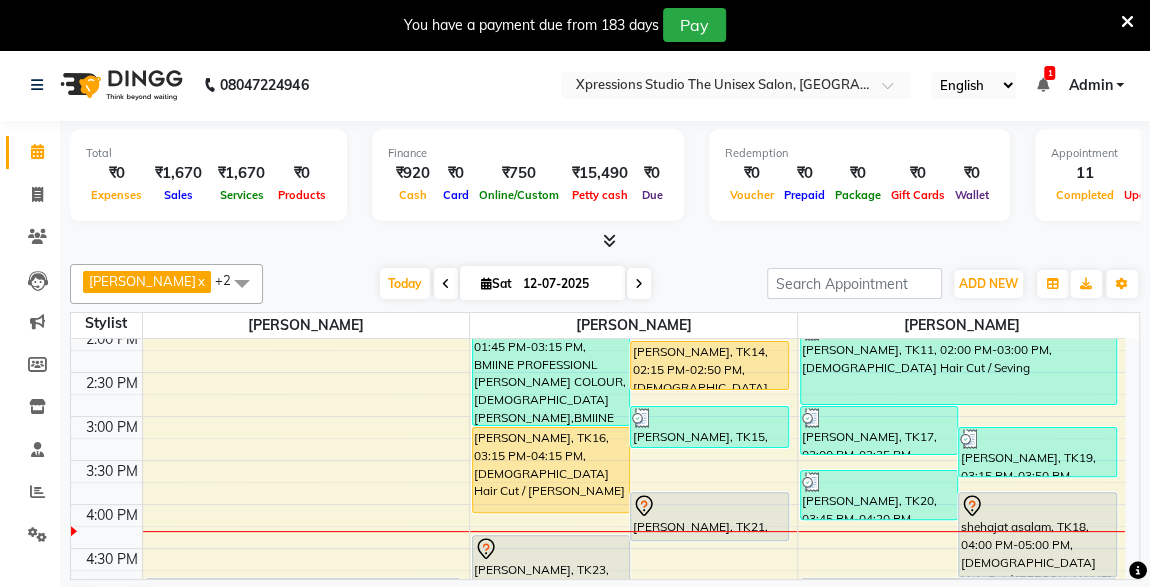 click on "[PERSON_NAME], TK16, 03:15 PM-04:15 PM, [DEMOGRAPHIC_DATA] Hair Cut / [PERSON_NAME]" at bounding box center (551, 470) 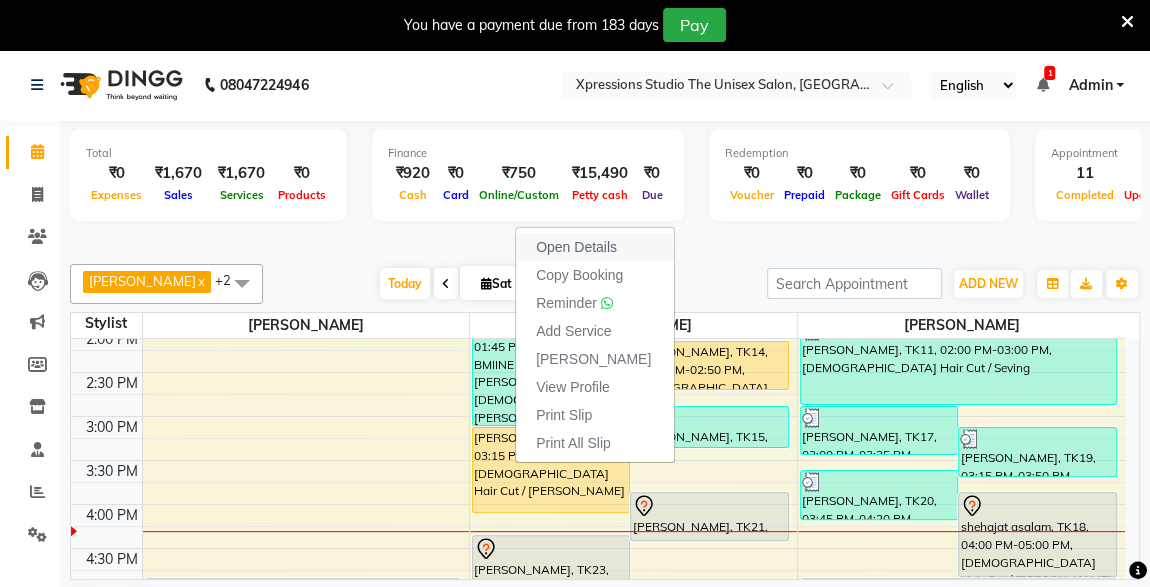 click on "Open Details" at bounding box center (595, 247) 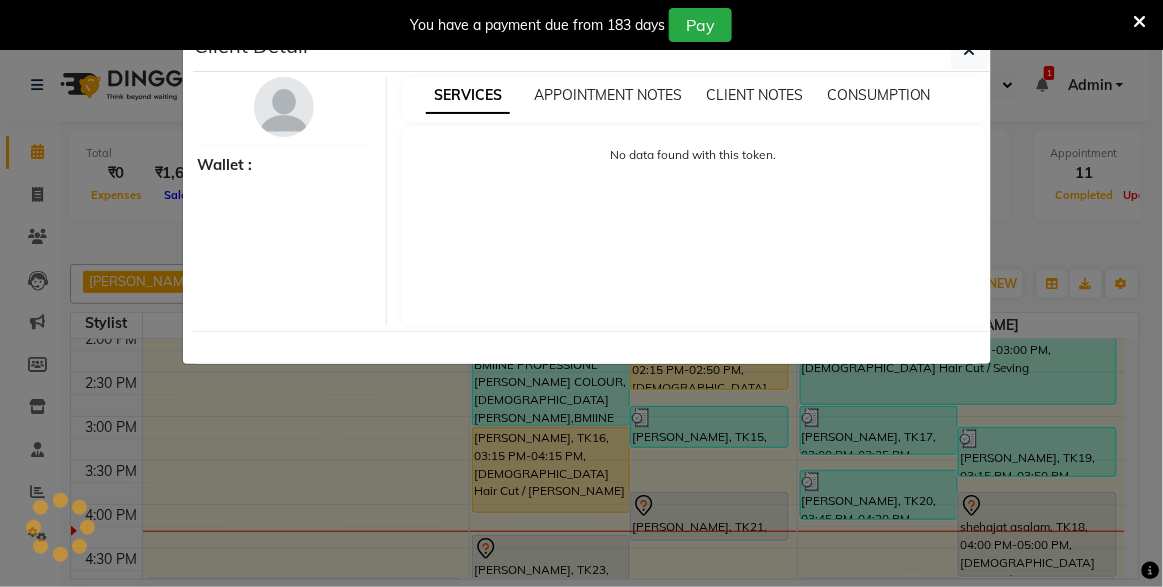 select on "1" 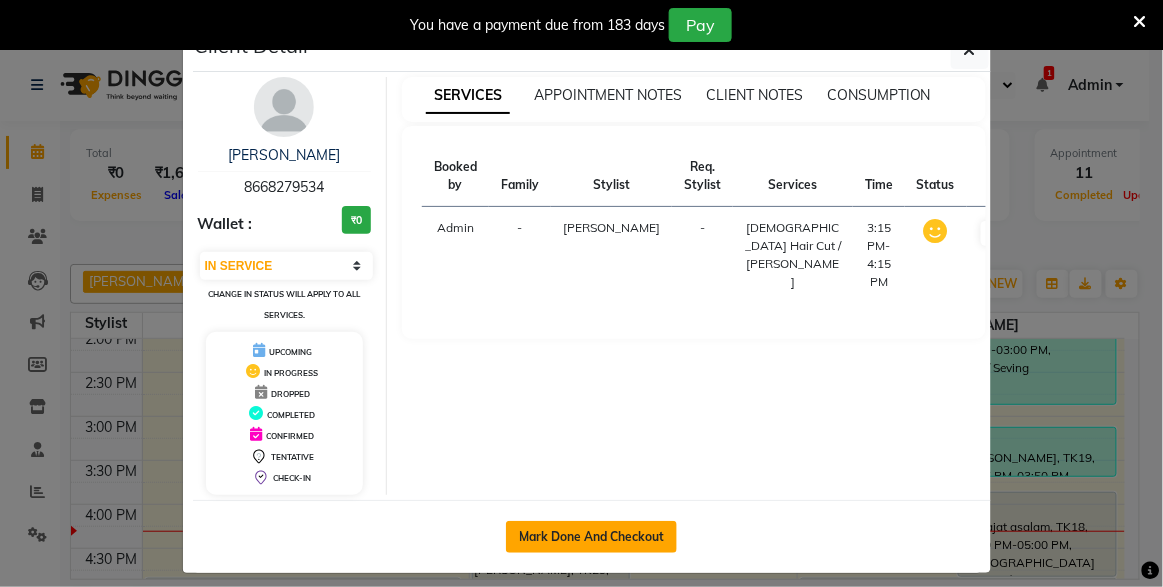 click on "Mark Done And Checkout" 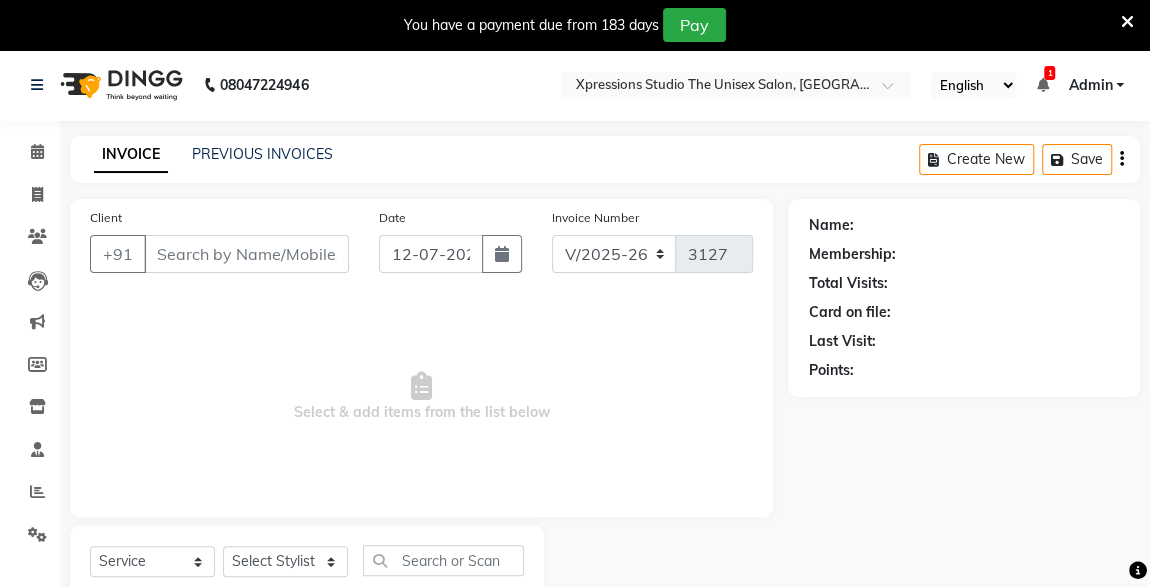type on "8668279534" 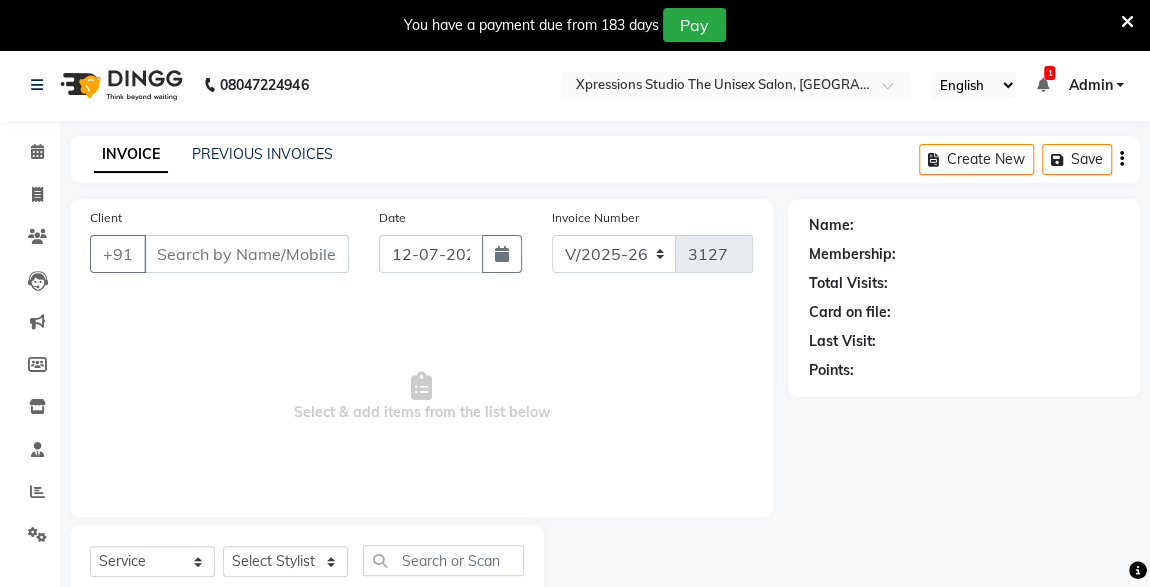 select on "57588" 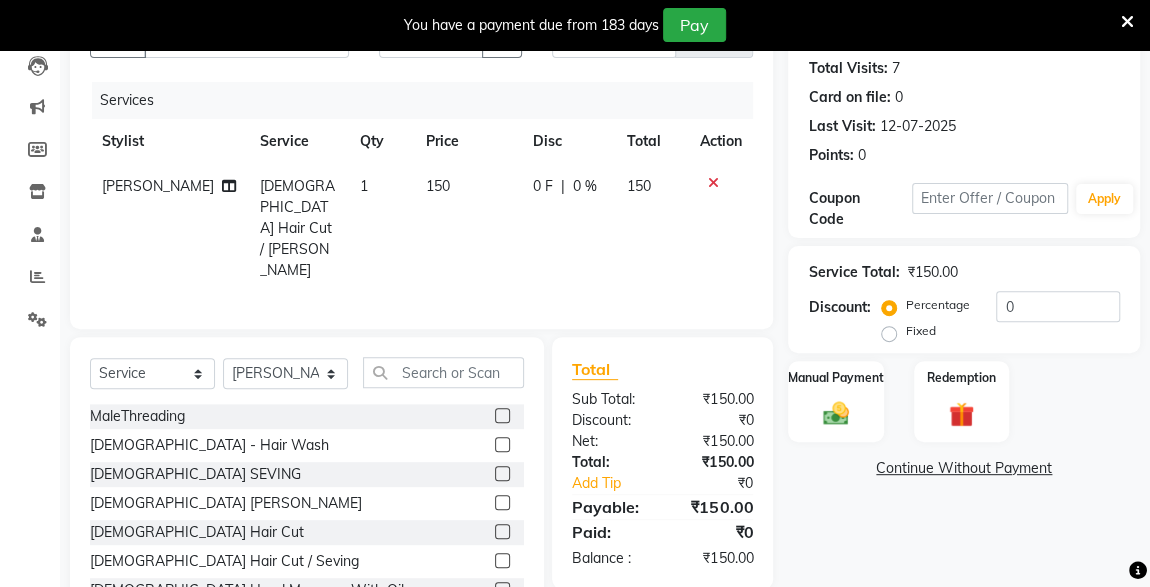 scroll, scrollTop: 261, scrollLeft: 0, axis: vertical 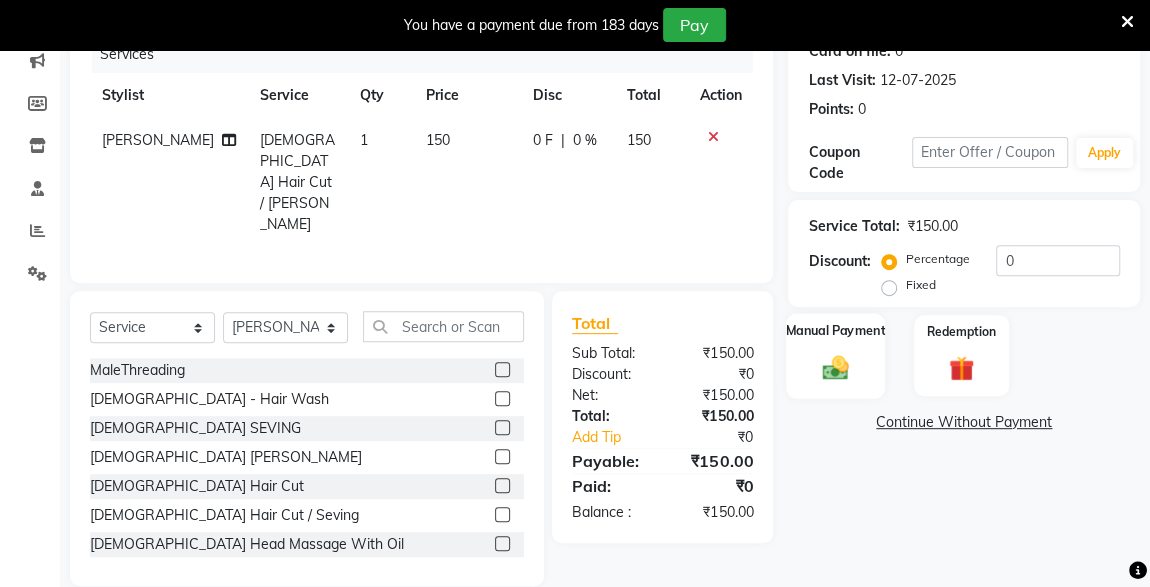 click 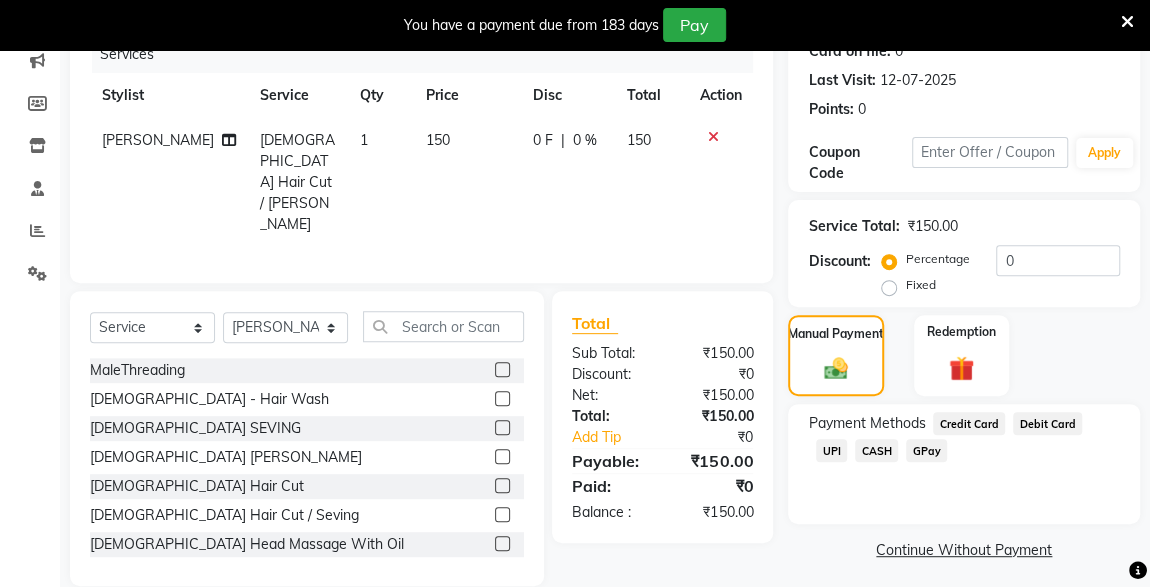 click on "UPI" 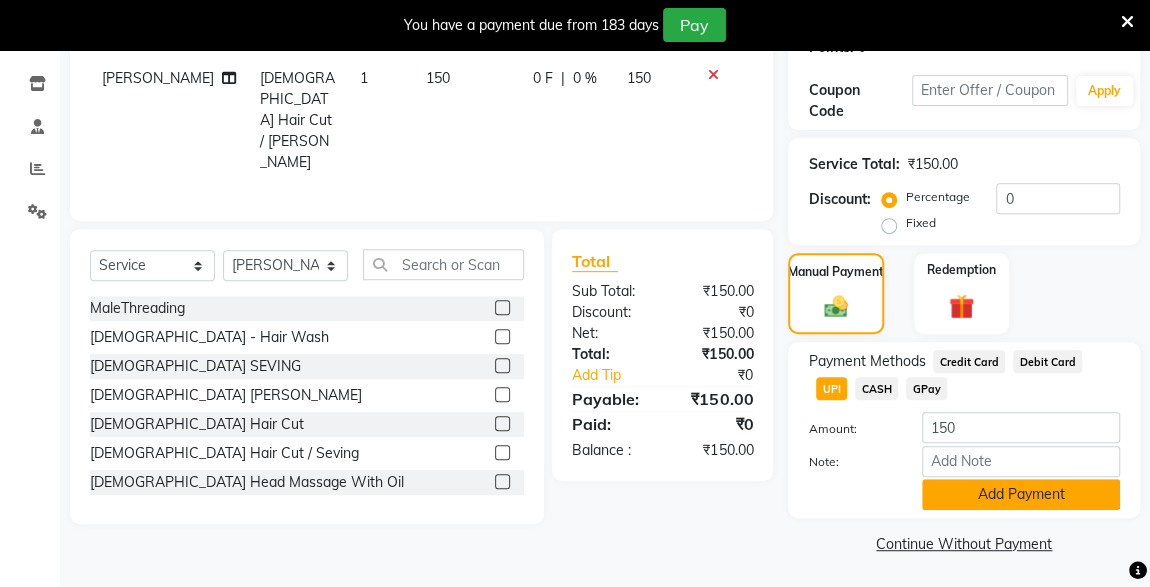 click on "Add Payment" 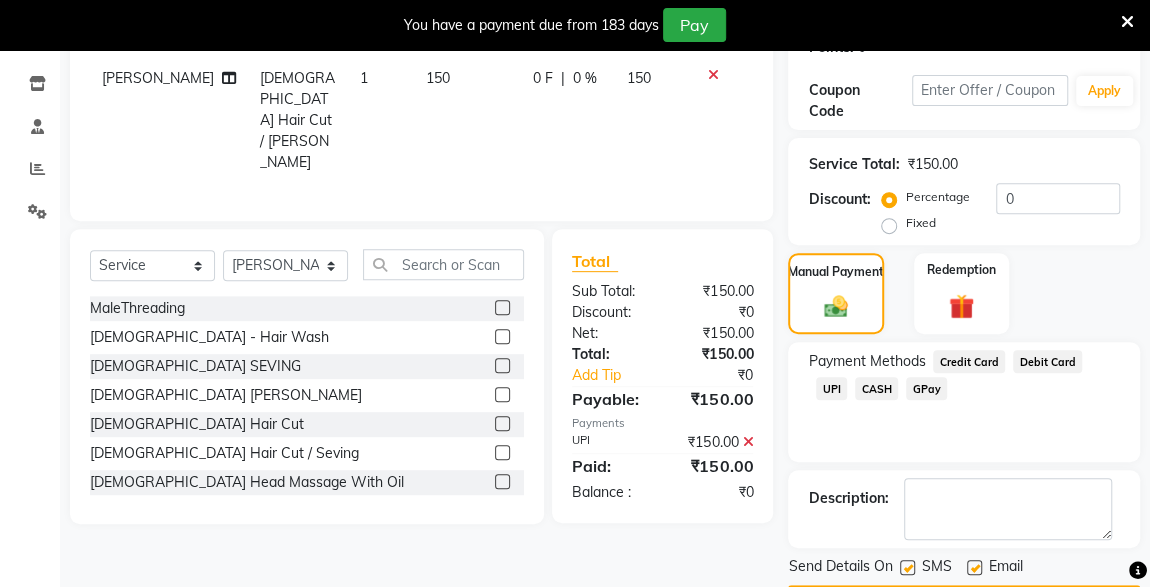scroll, scrollTop: 379, scrollLeft: 0, axis: vertical 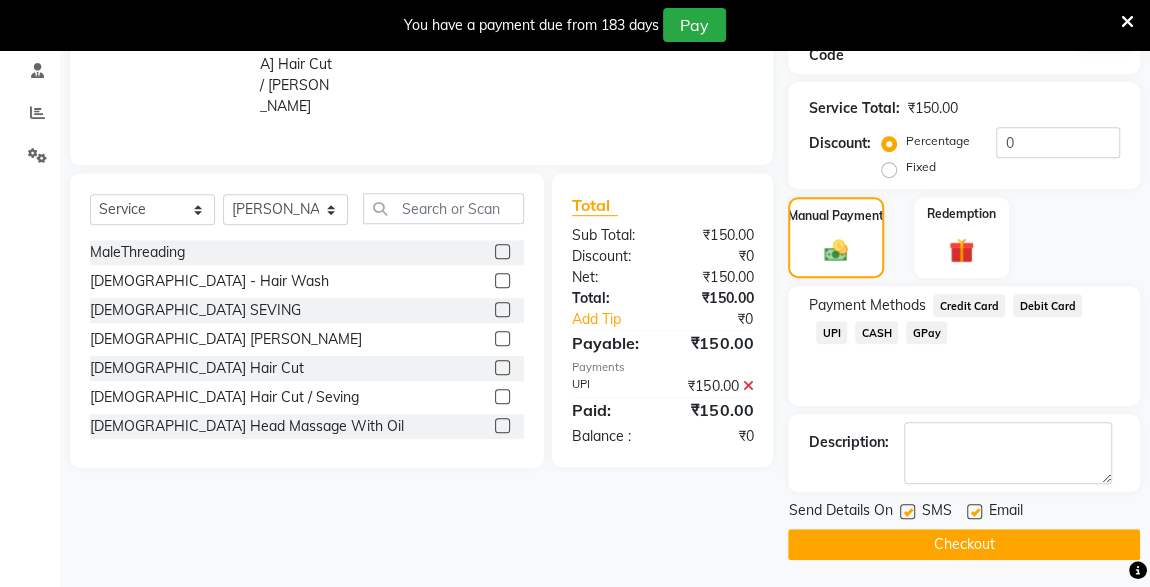 click 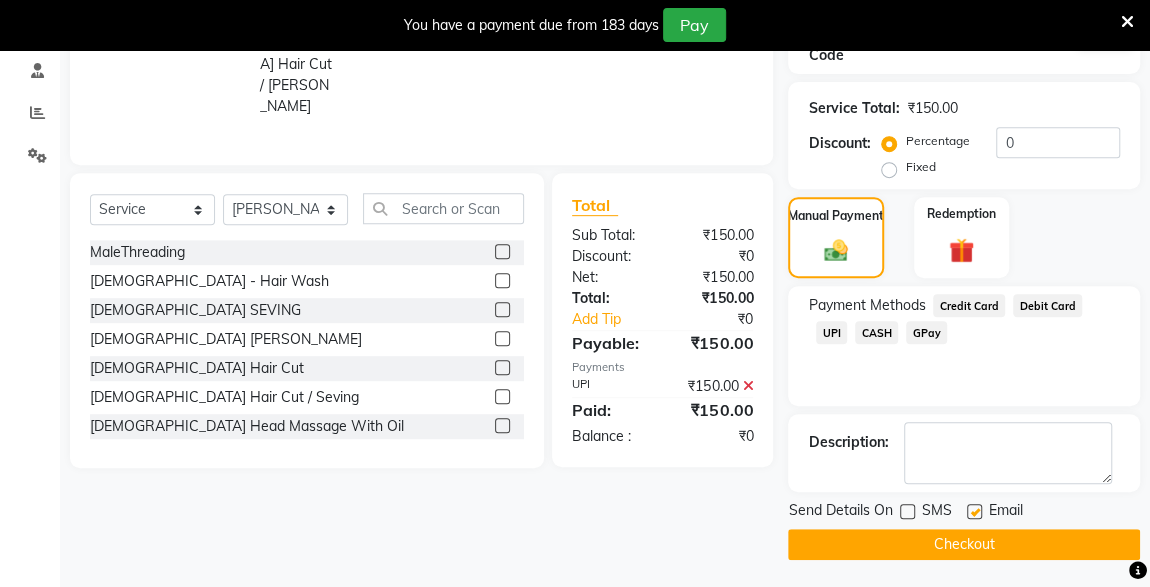 click on "Checkout" 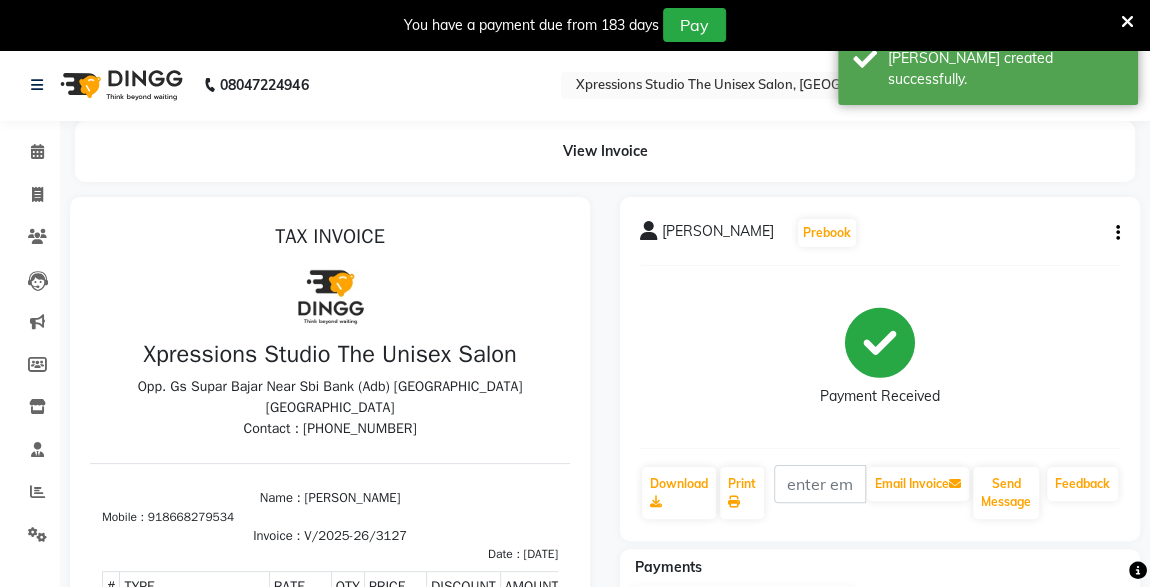 scroll, scrollTop: 0, scrollLeft: 0, axis: both 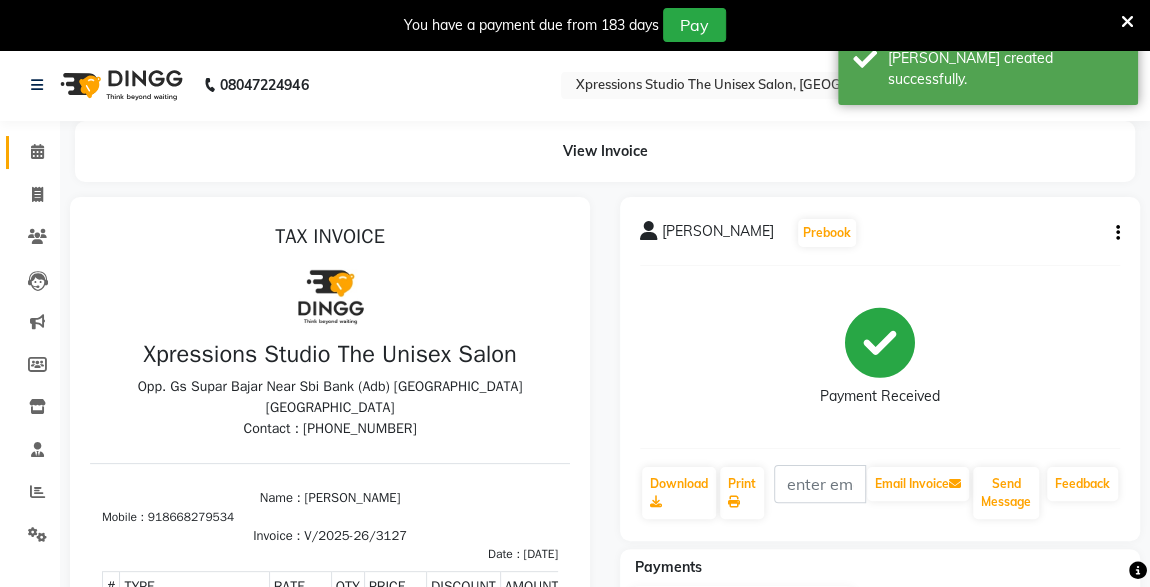 click 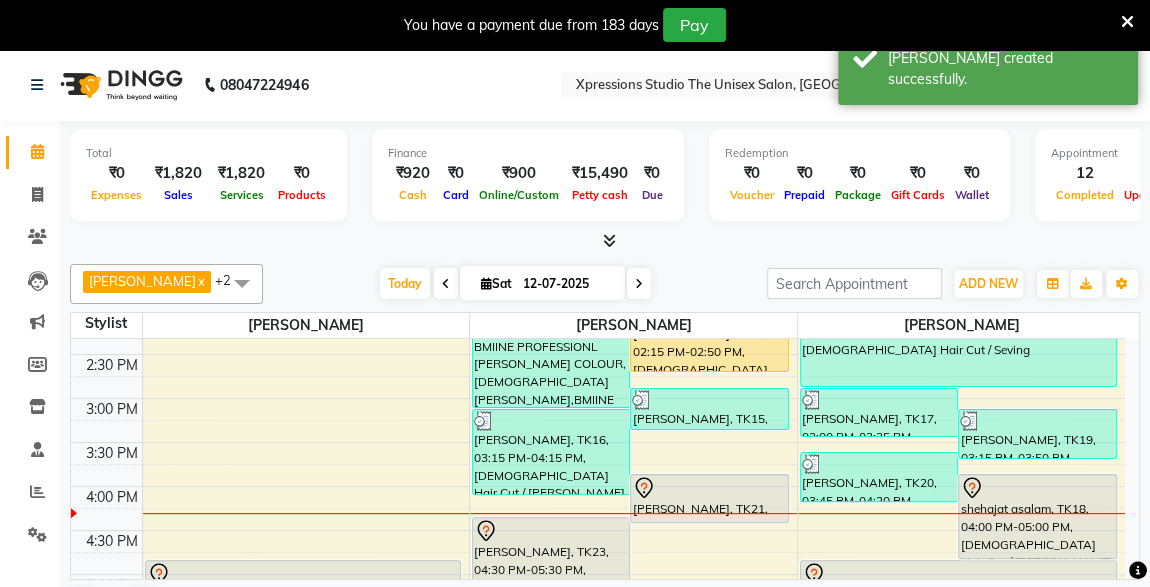 scroll, scrollTop: 538, scrollLeft: 0, axis: vertical 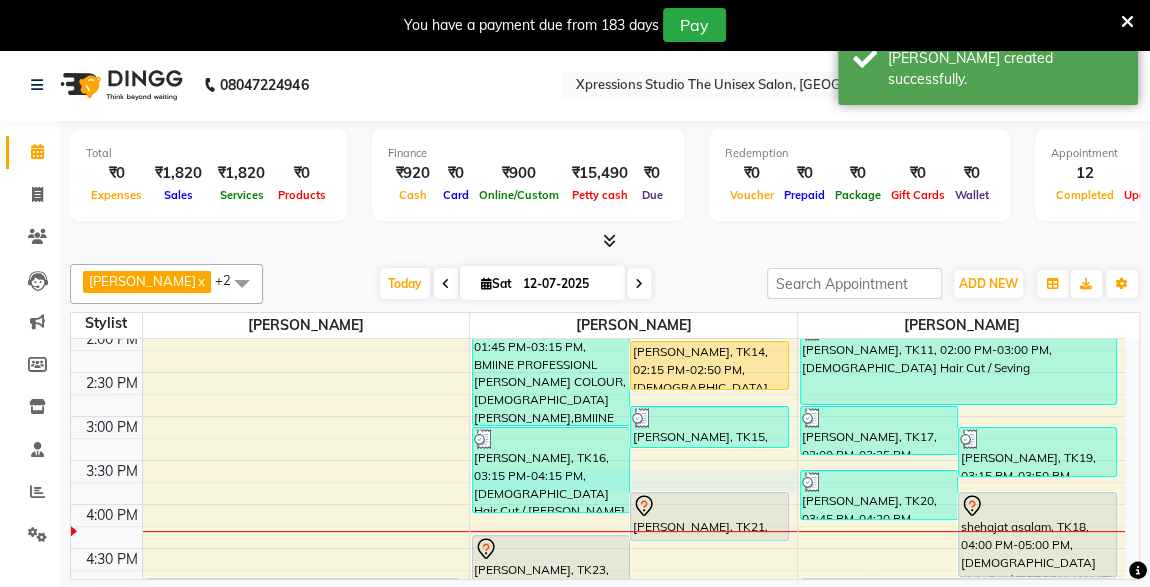 click on "8:00 AM 8:30 AM 9:00 AM 9:30 AM 10:00 AM 10:30 AM 11:00 AM 11:30 AM 12:00 PM 12:30 PM 1:00 PM 1:30 PM 2:00 PM 2:30 PM 3:00 PM 3:30 PM 4:00 PM 4:30 PM 5:00 PM 5:30 PM 6:00 PM 6:30 PM 7:00 PM 7:30 PM 8:00 PM 8:30 PM 9:00 PM 9:30 PM 10:00 PM 10:30 PM             PUNAM SONTAKY, TK02, 12:30 PM-01:05 PM, Woman- Basic Hair Cut With Wash             PUNAM SONTAKY, TK12, 05:00 PM-05:40 PM, Woman- Advance Hair Cut Without Wash             PUNAM SONTAKY, TK12, 05:45 PM-06:25 PM, Woman- Advance Hair Cut Without Wash             Suyash Patil, TK01, 08:00 PM-09:00 PM, Male Hair Cut / Beard      ROHIT RAJPAL, TK13, 01:45 PM-03:15 PM, BMIINE PROFESSIONL BEARD COLOUR,Male  Beard,BMIINE PROFESSIONL HAIR COLOUR    TUSTAK KHAN, TK14, 02:15 PM-02:50 PM, Male Hair Cut      MANGESH VARADE, TK15, 03:00 PM-03:30 PM, D-Tan - O3+ Datan     SHARUKH KHAN, TK16, 03:15 PM-04:15 PM, Male Hair Cut / Beard              HARDIK BHATTAD, TK21, 04:00 PM-04:35 PM, Male Hair Cut                         Vaibhav, TK09, 06:00 PM-06:25 PM, Male  Beard" at bounding box center [598, 460] 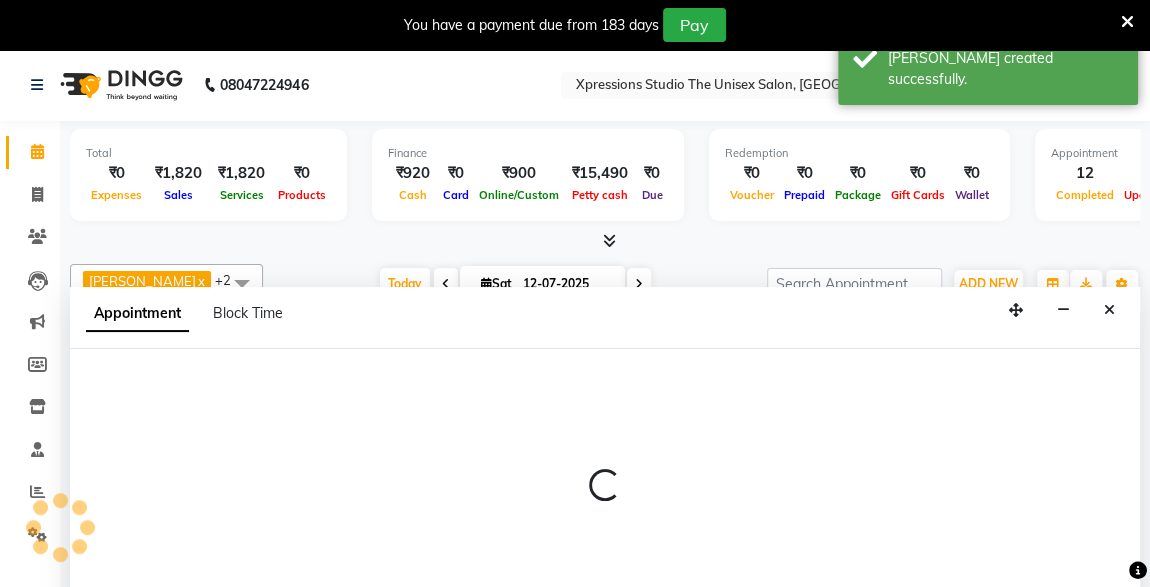 scroll, scrollTop: 49, scrollLeft: 0, axis: vertical 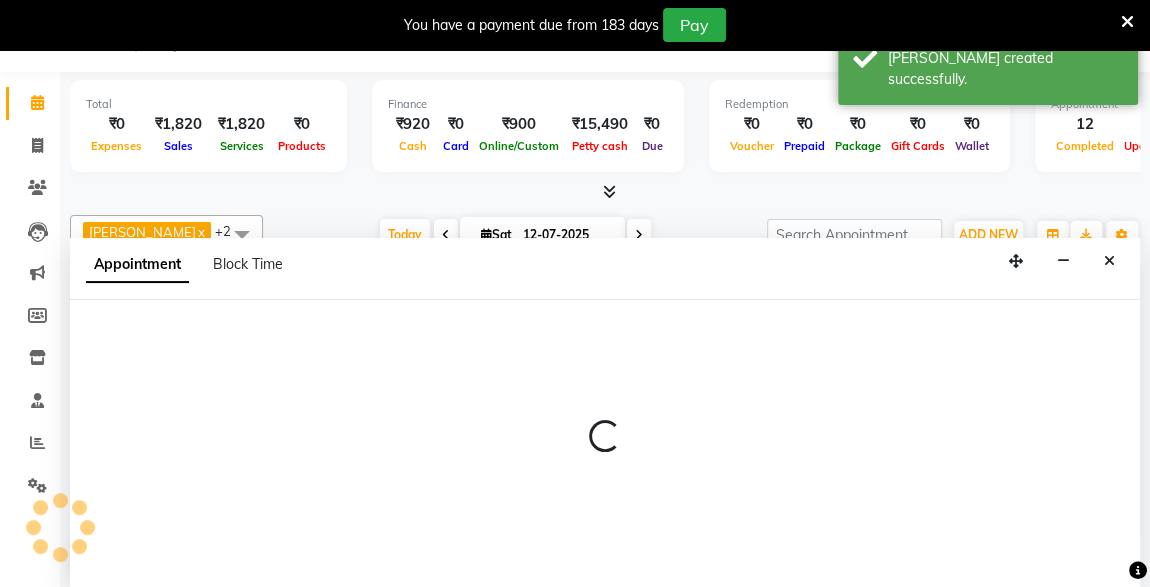 select on "57588" 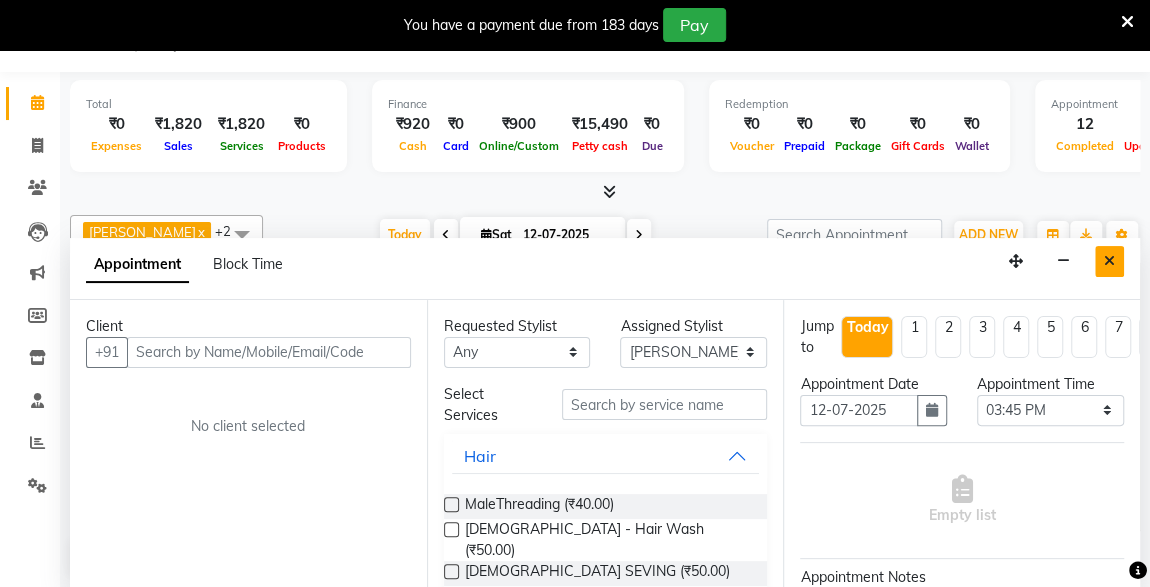 click at bounding box center (1109, 261) 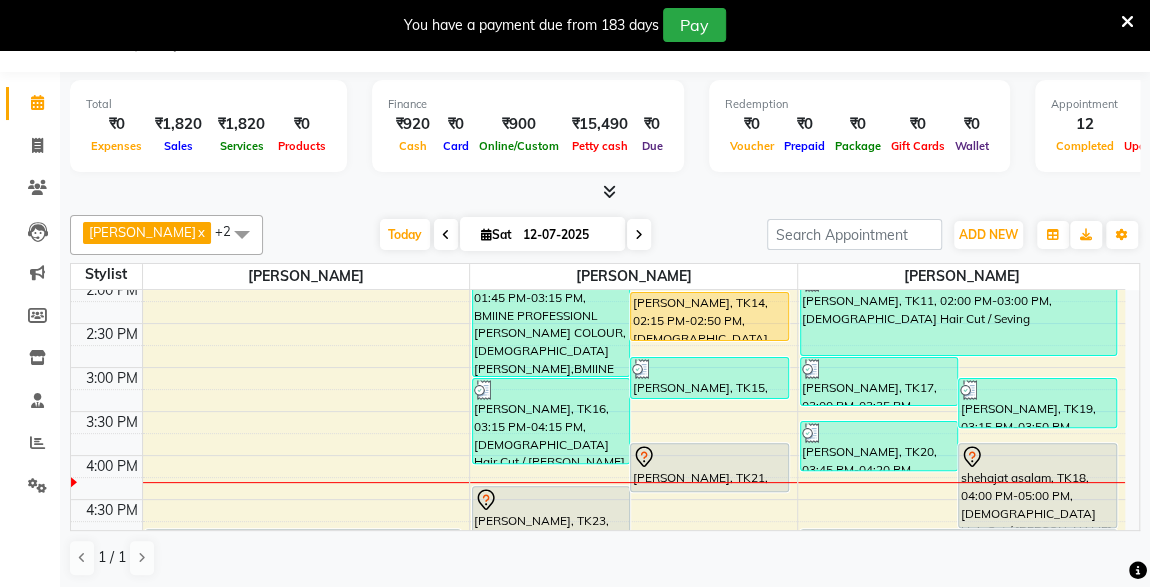 click at bounding box center (709, 457) 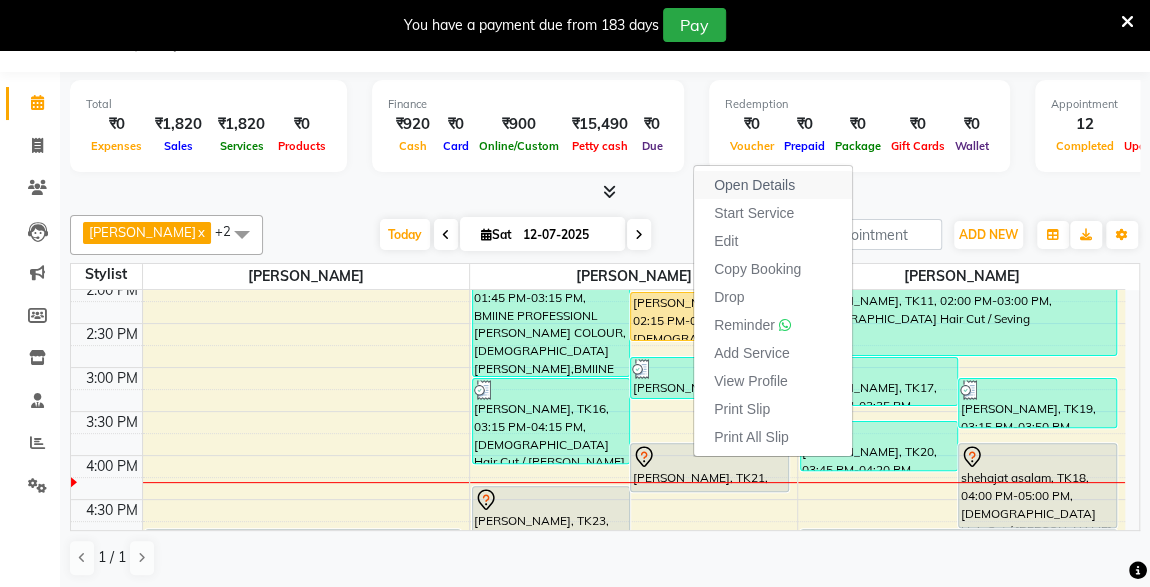click on "Open Details" at bounding box center [773, 185] 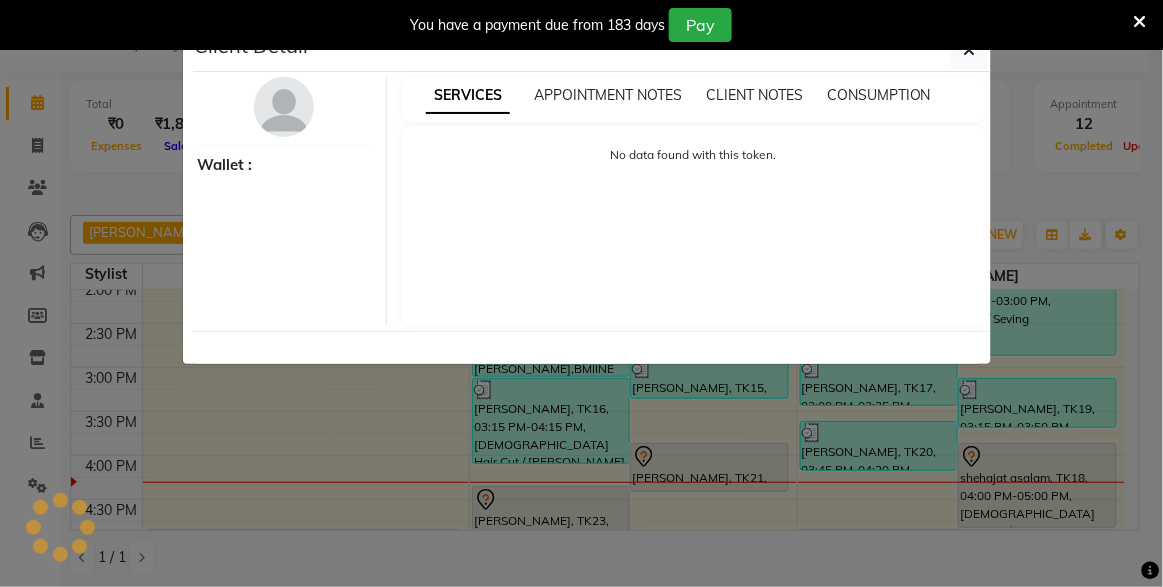 select on "7" 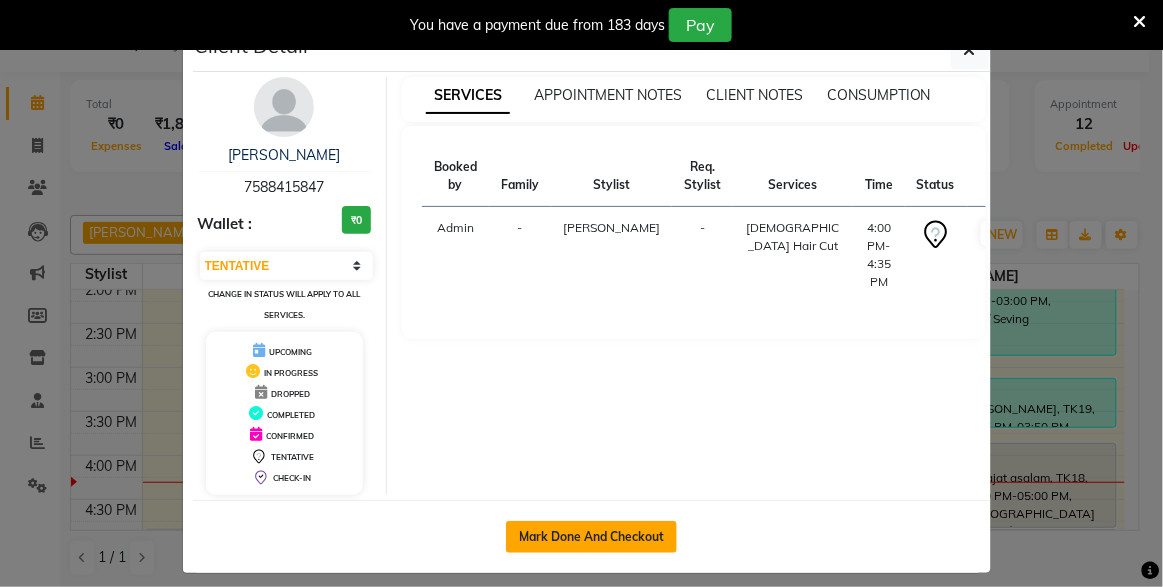 click on "Mark Done And Checkout" 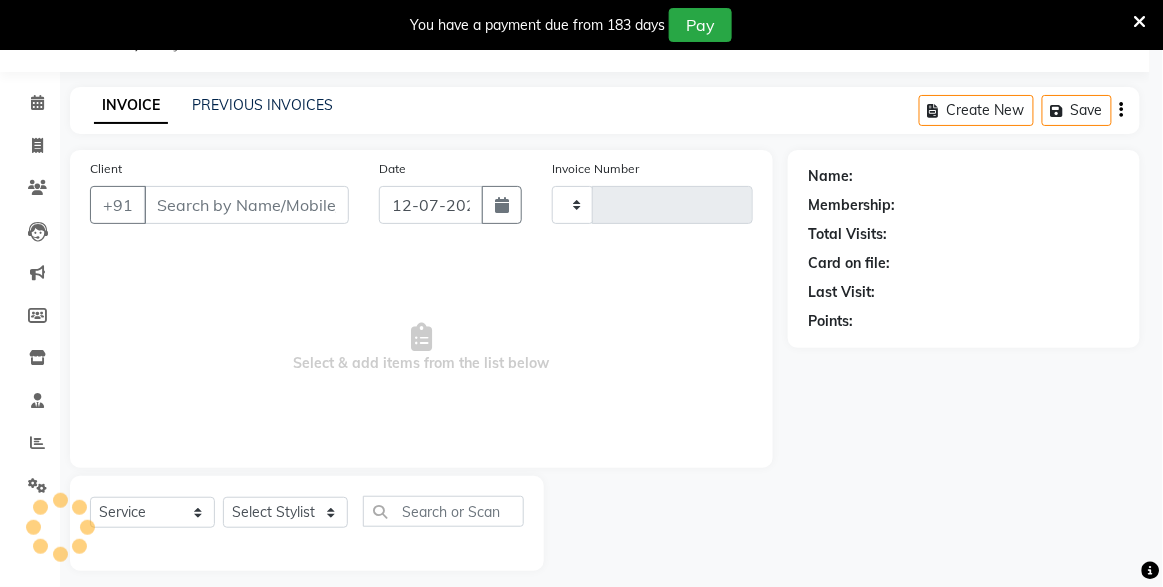 type on "3128" 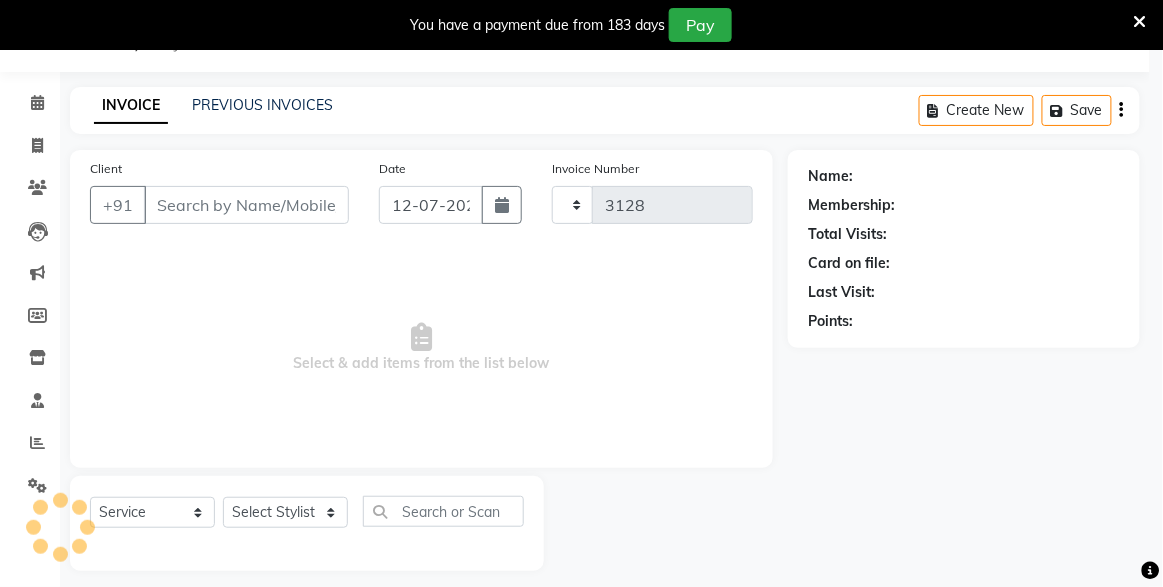 select on "7003" 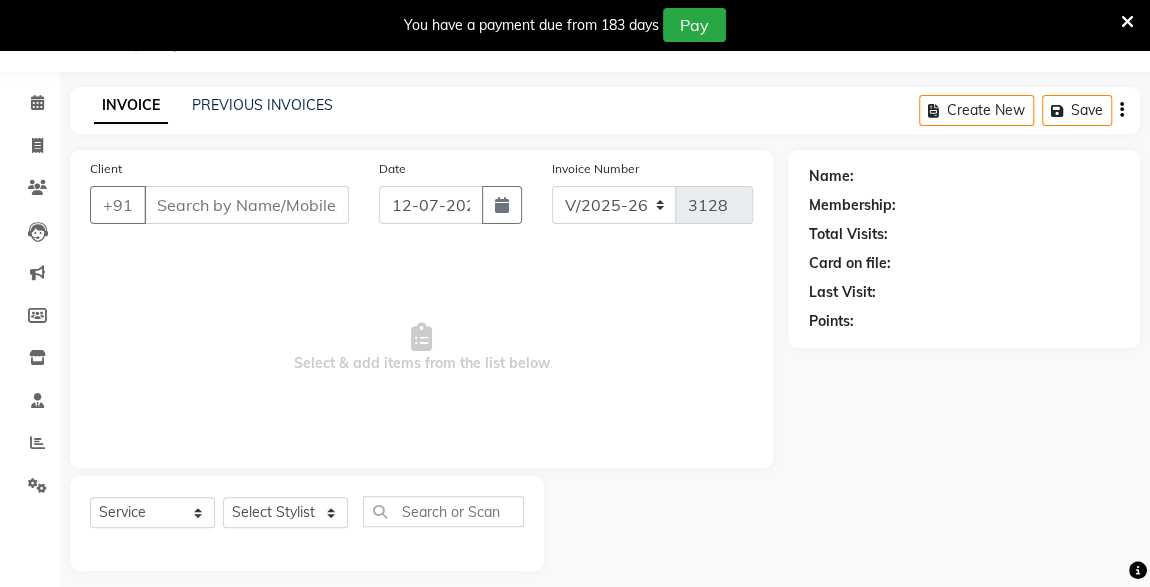 type on "7588415847" 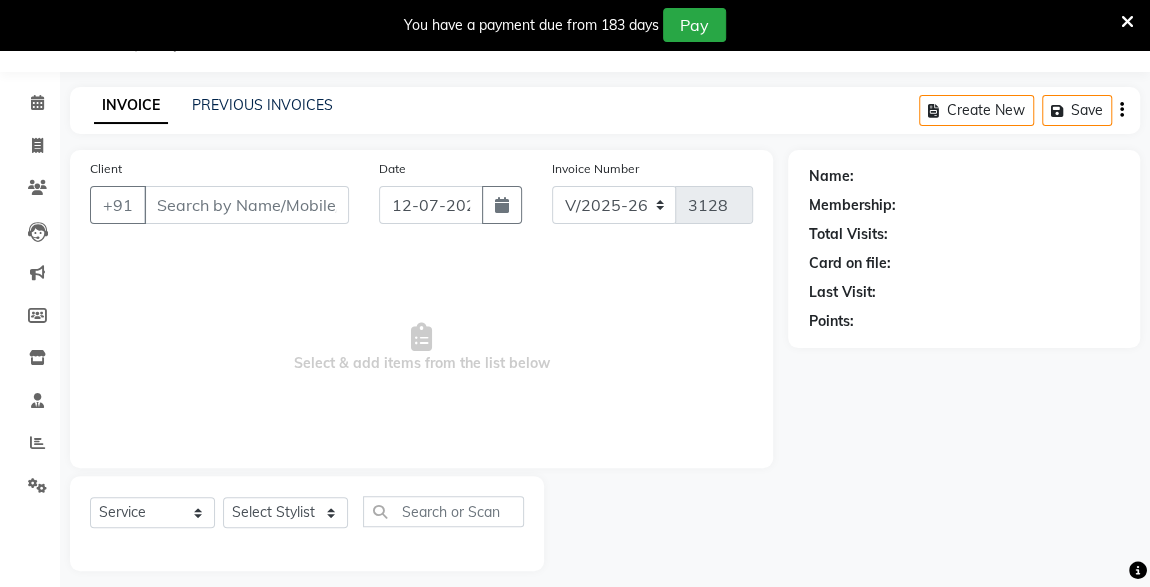 select on "57588" 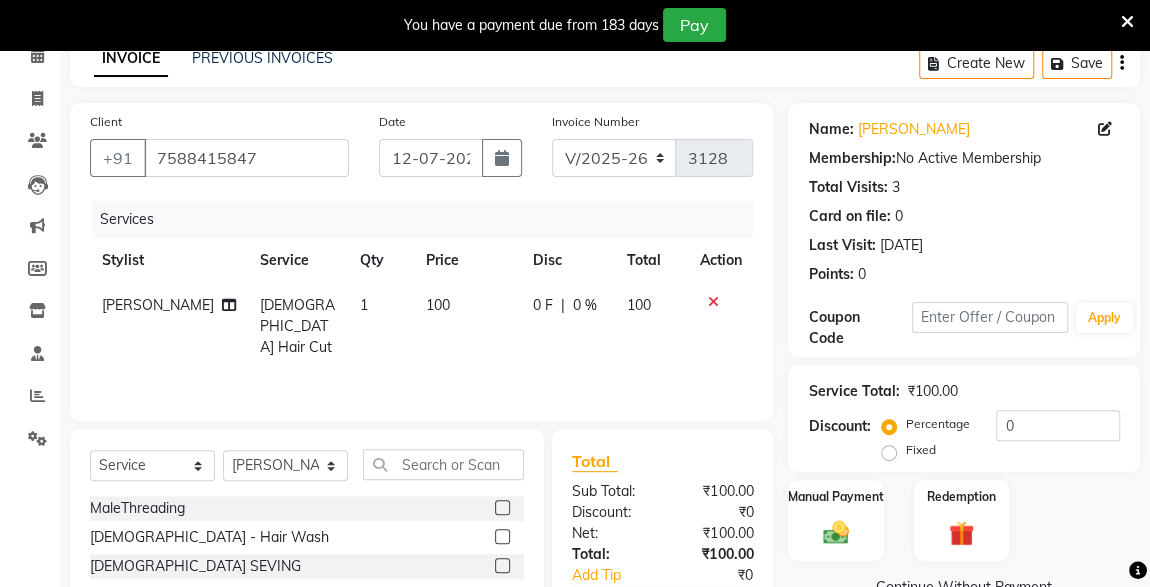 scroll, scrollTop: 261, scrollLeft: 0, axis: vertical 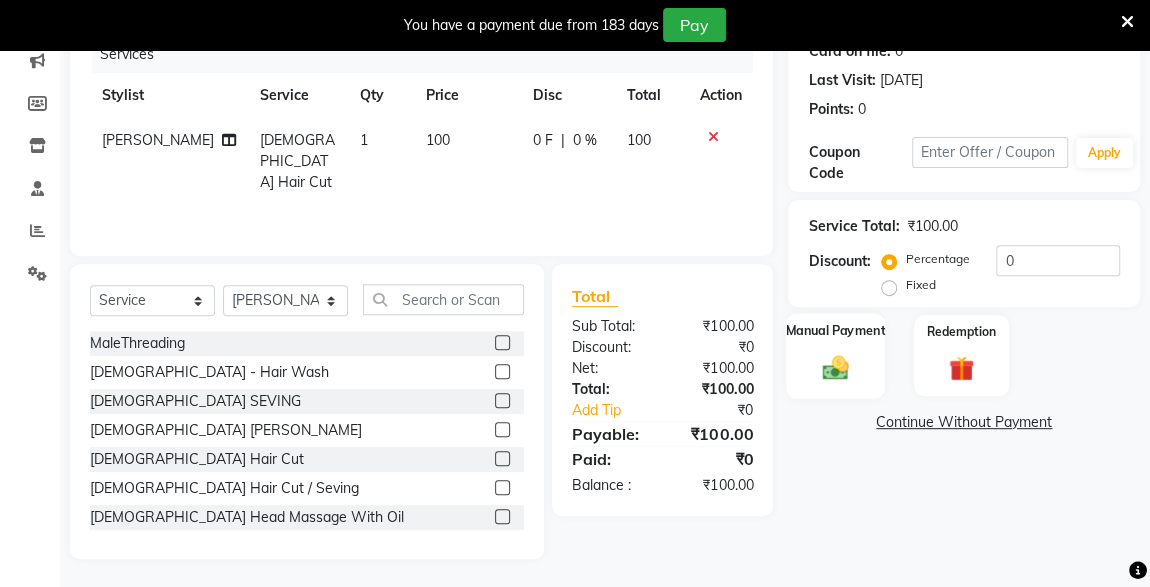 click on "Manual Payment" 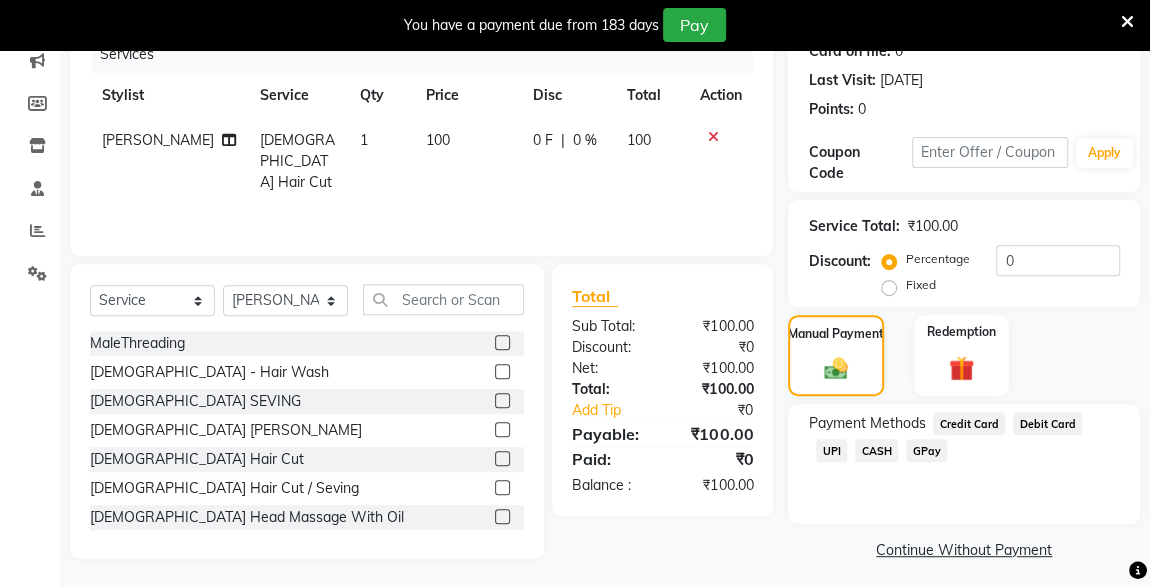click on "CASH" 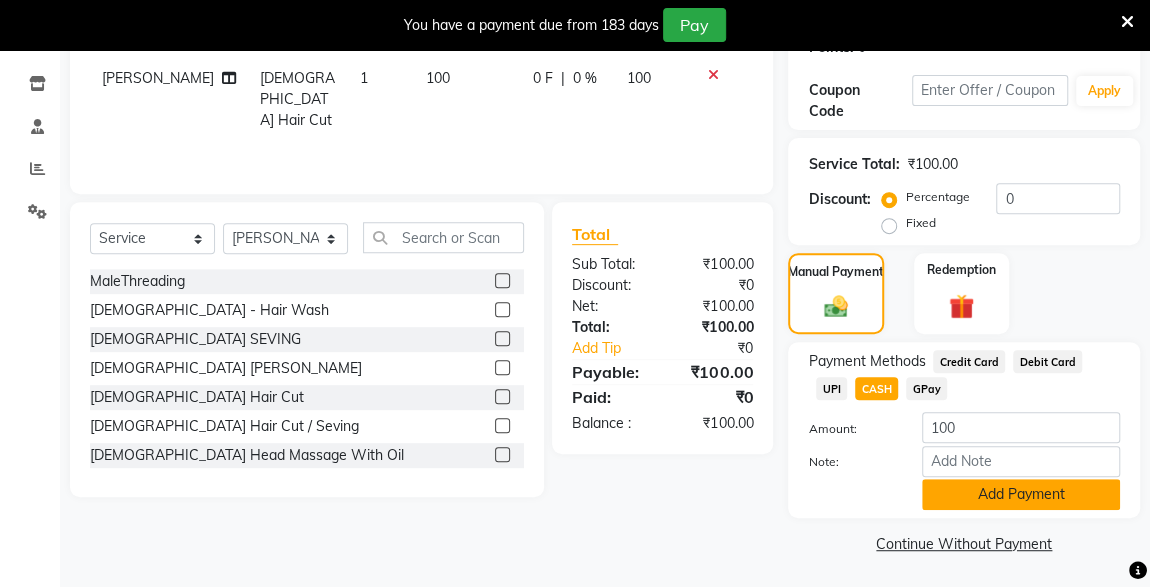 click on "Add Payment" 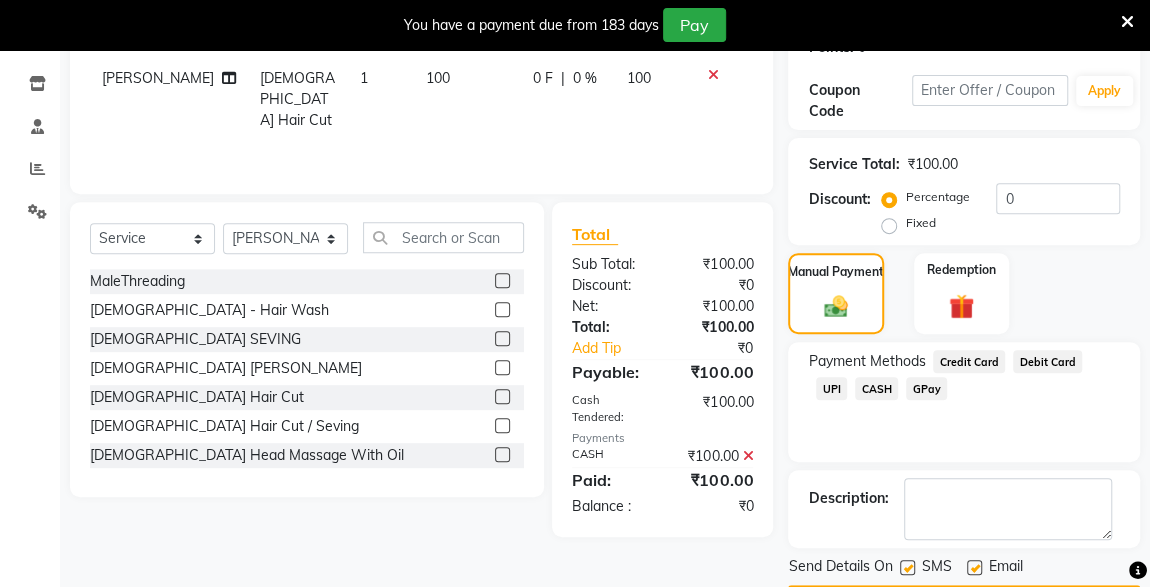 scroll, scrollTop: 379, scrollLeft: 0, axis: vertical 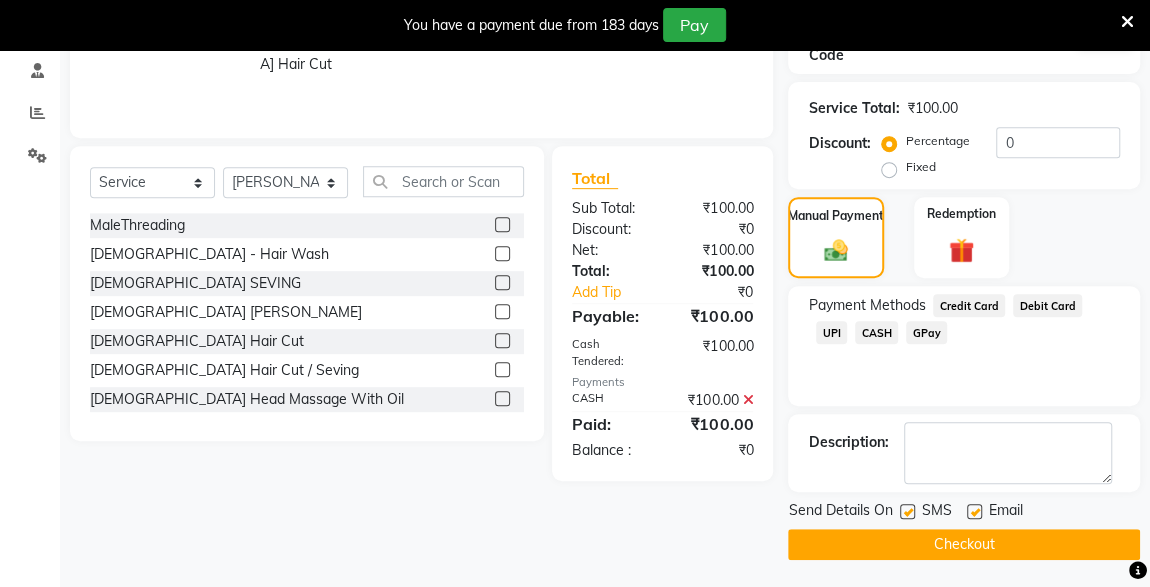 click 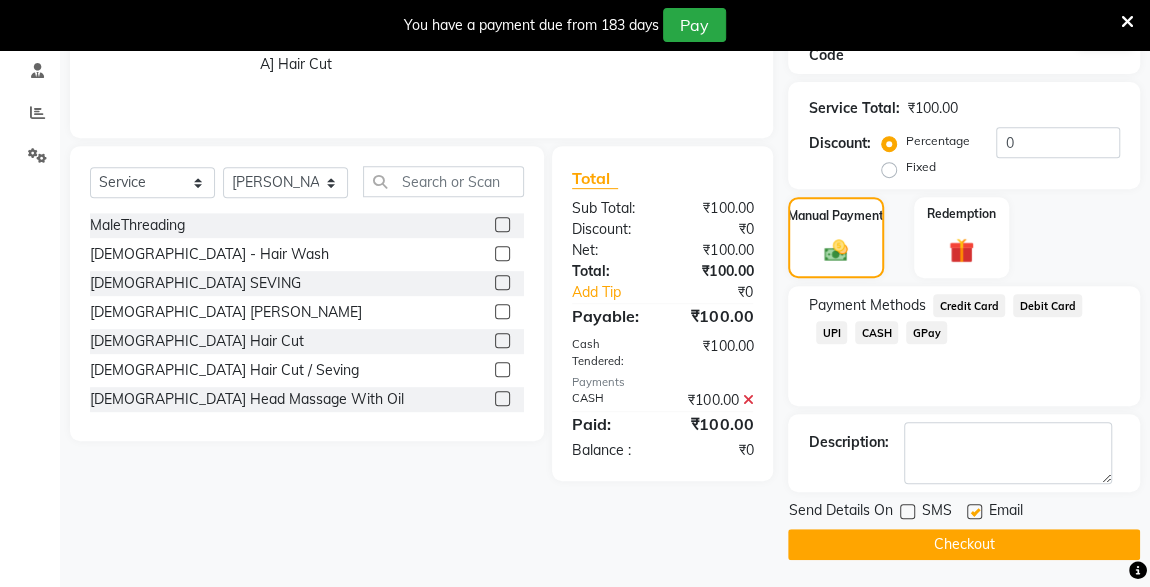 click on "Checkout" 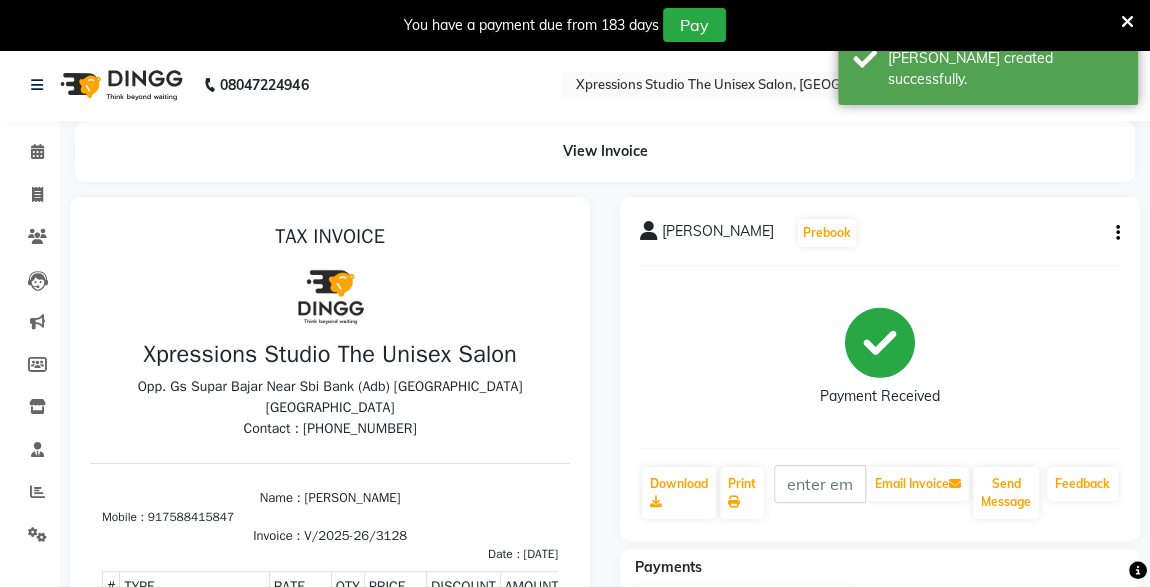 scroll, scrollTop: 0, scrollLeft: 0, axis: both 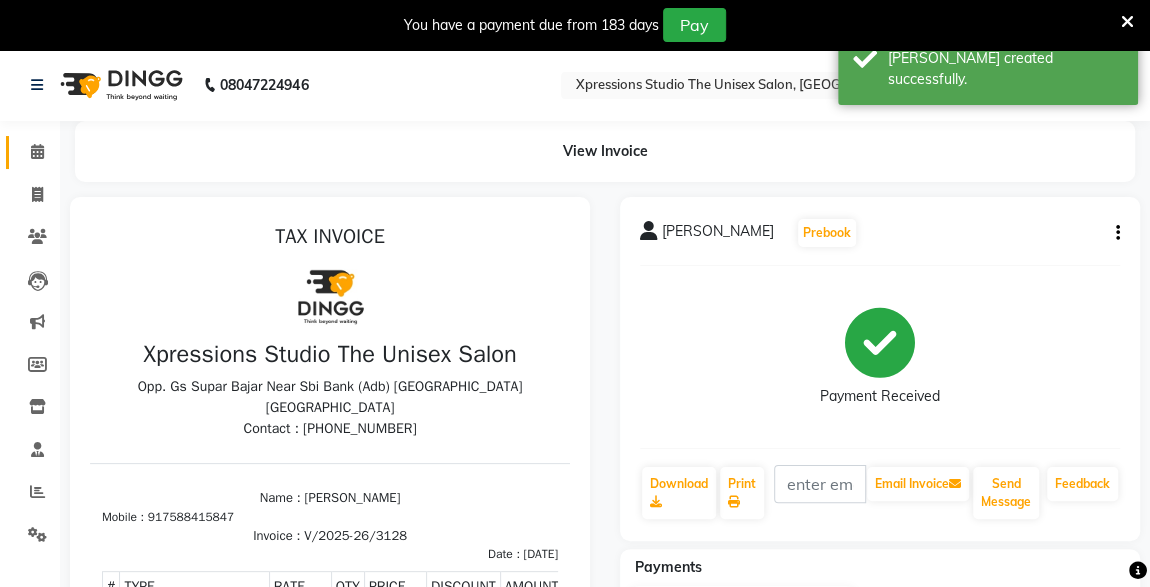 click 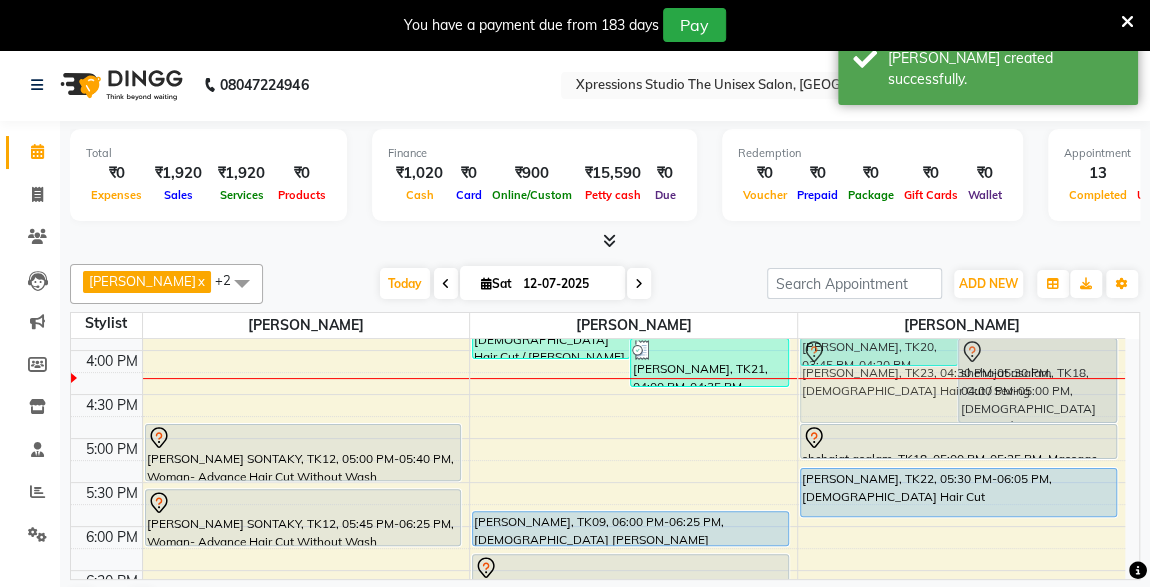 scroll, scrollTop: 691, scrollLeft: 0, axis: vertical 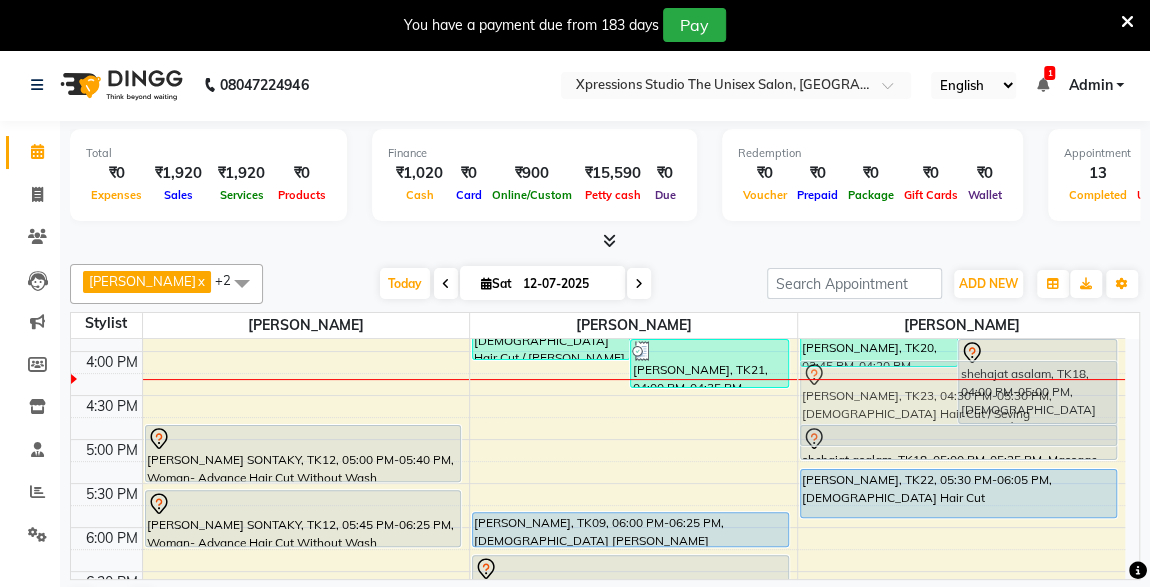 drag, startPoint x: 562, startPoint y: 429, endPoint x: 857, endPoint y: 414, distance: 295.3811 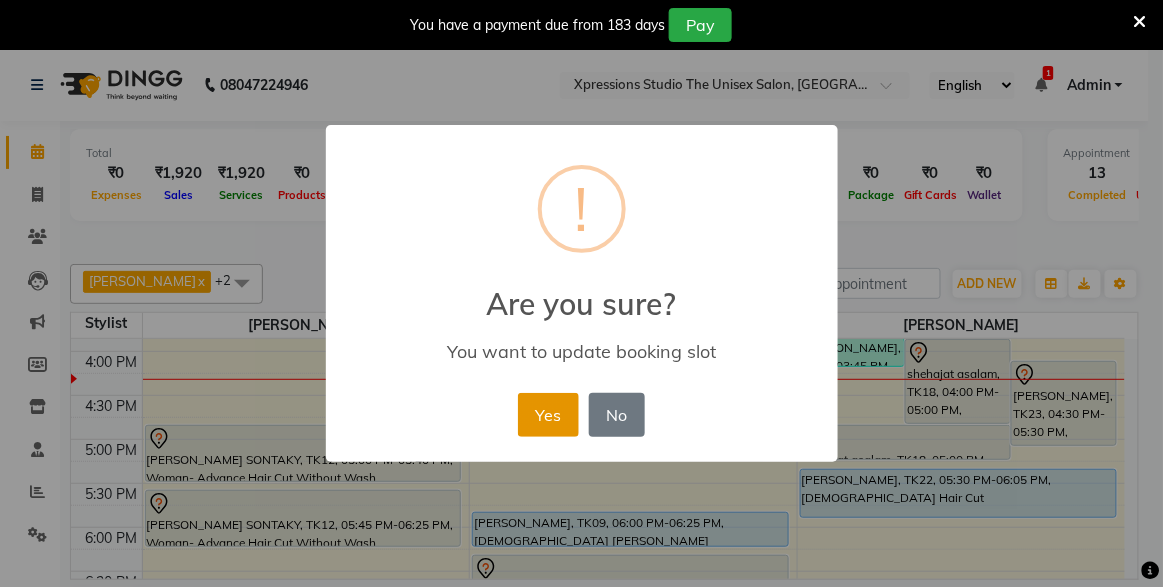 click on "Yes" at bounding box center [548, 415] 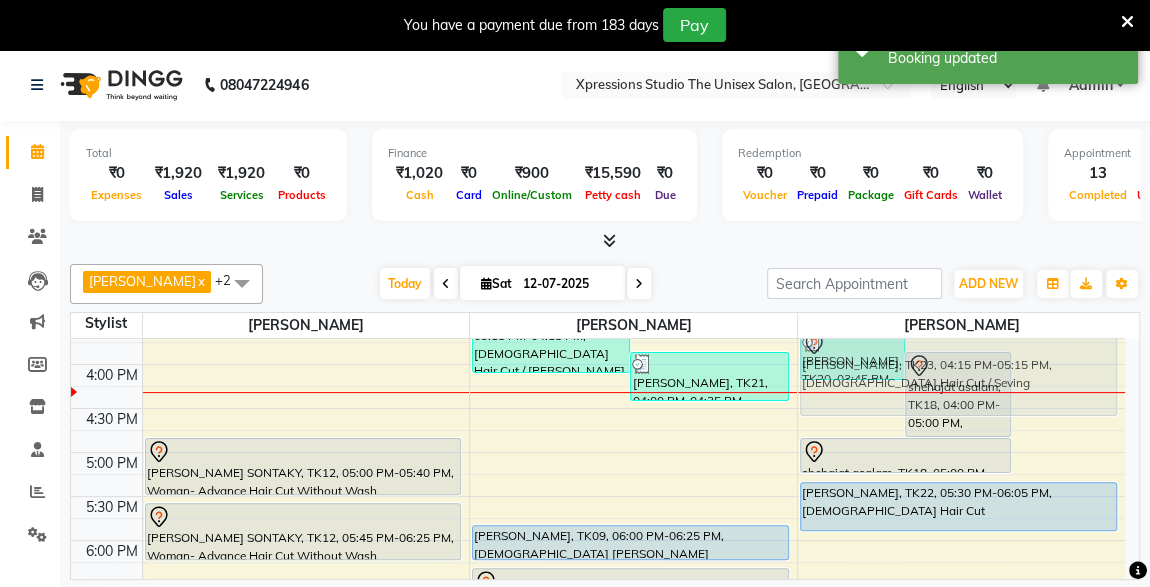 scroll, scrollTop: 676, scrollLeft: 0, axis: vertical 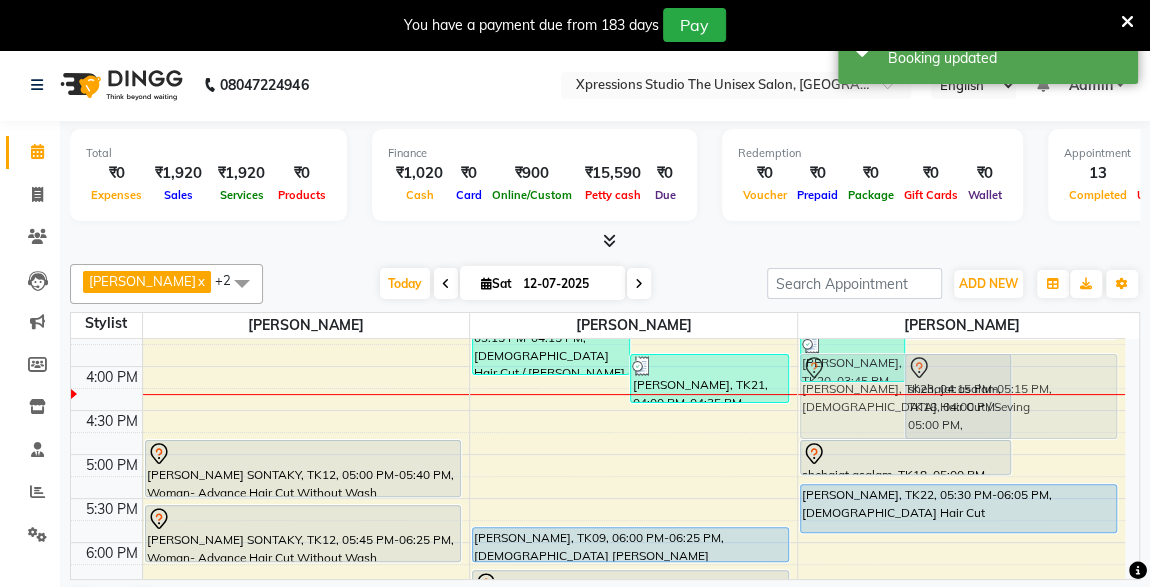 drag, startPoint x: 1073, startPoint y: 400, endPoint x: 1078, endPoint y: 389, distance: 12.083046 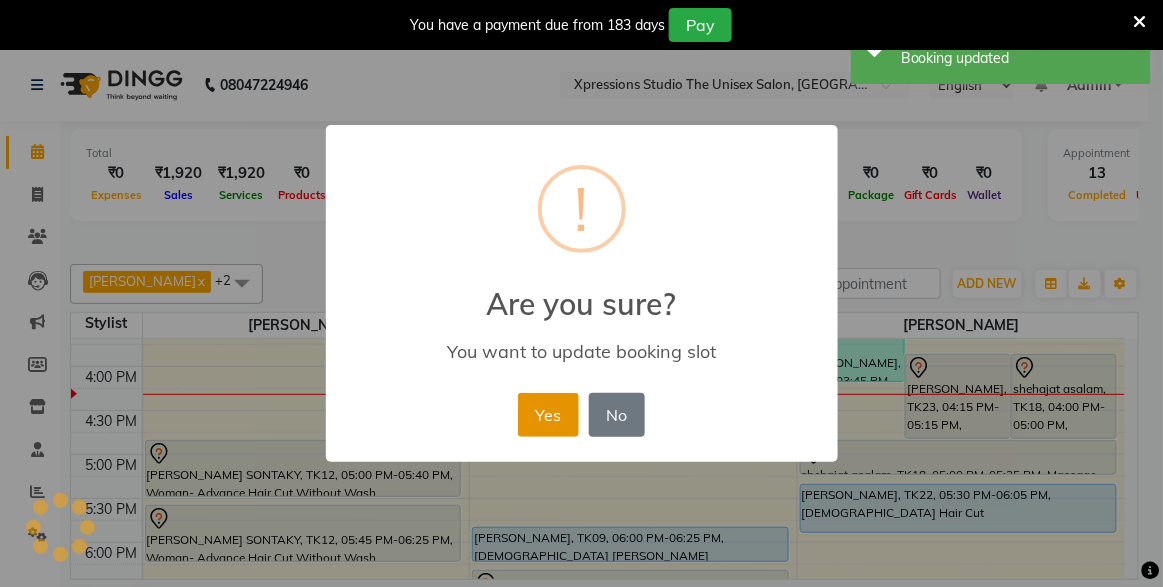click on "Yes" at bounding box center [548, 415] 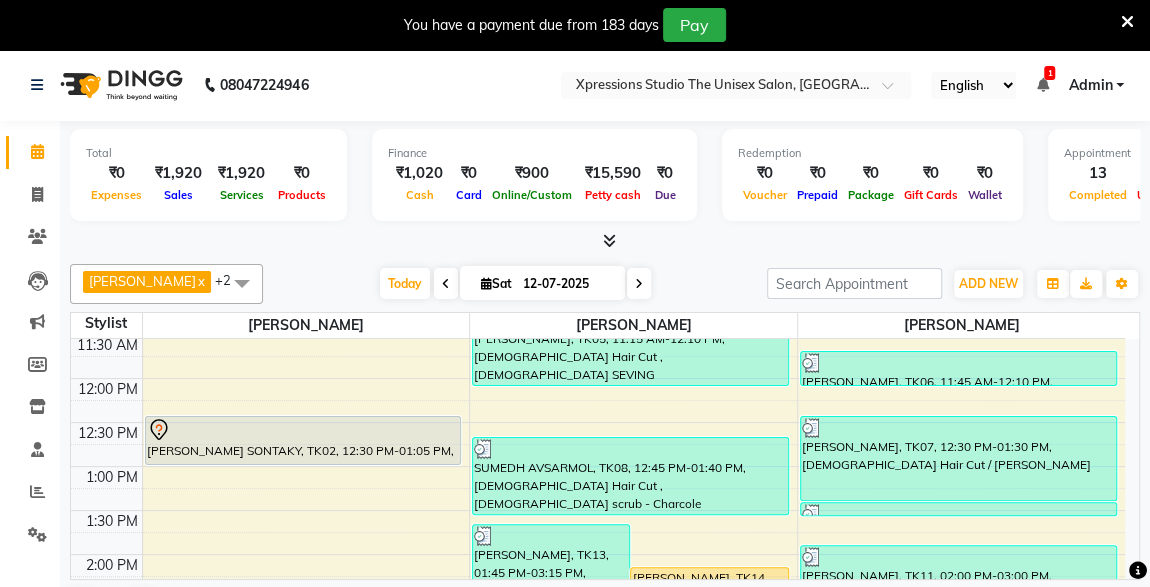 scroll, scrollTop: 278, scrollLeft: 0, axis: vertical 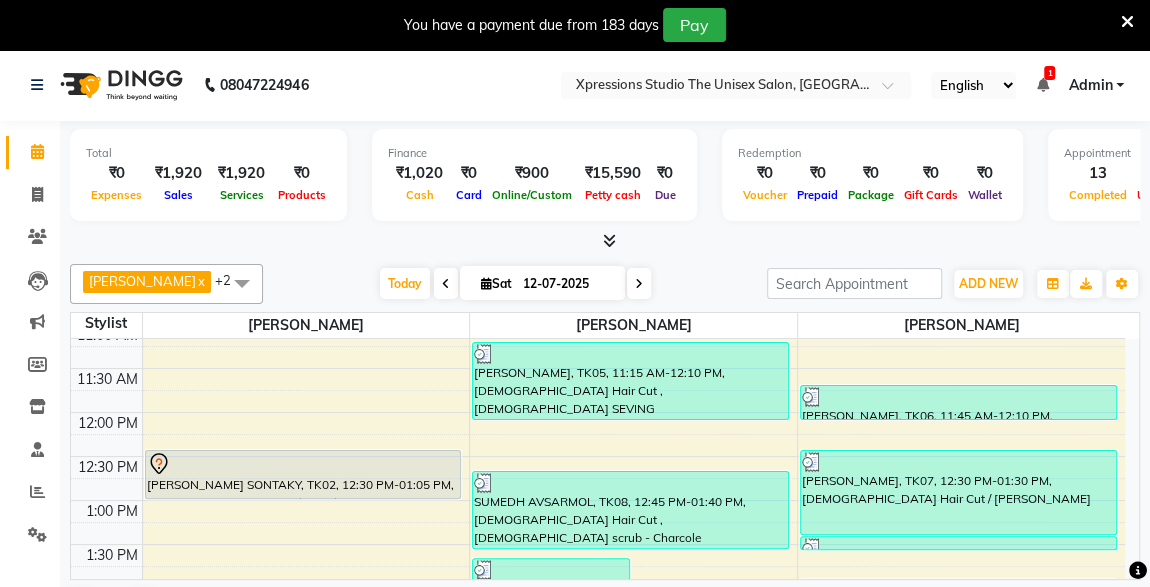 click at bounding box center [958, 548] 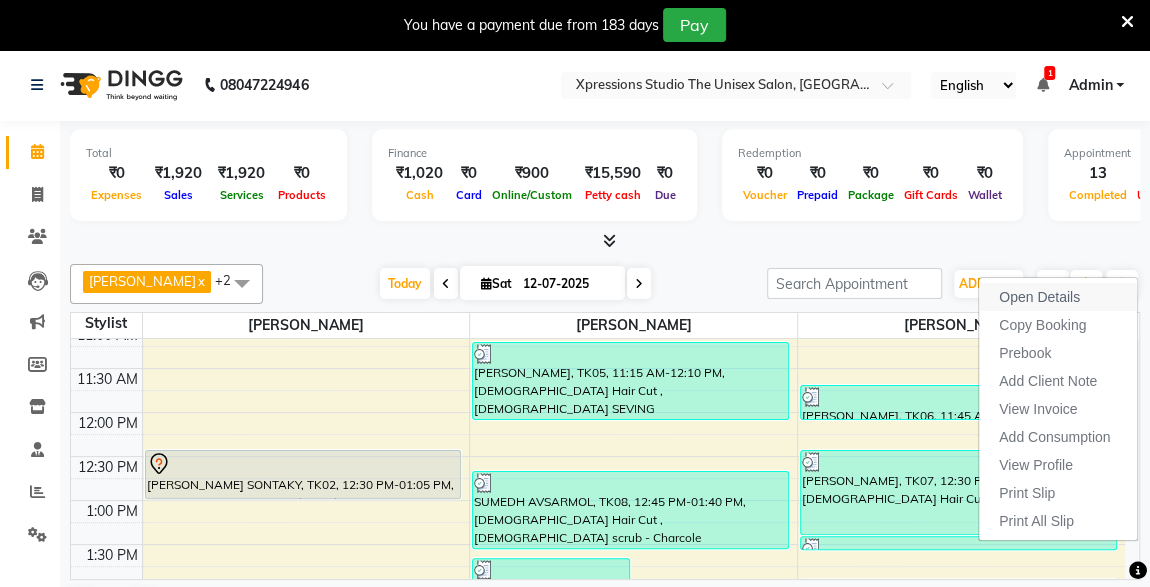 click on "Open Details" at bounding box center (1039, 297) 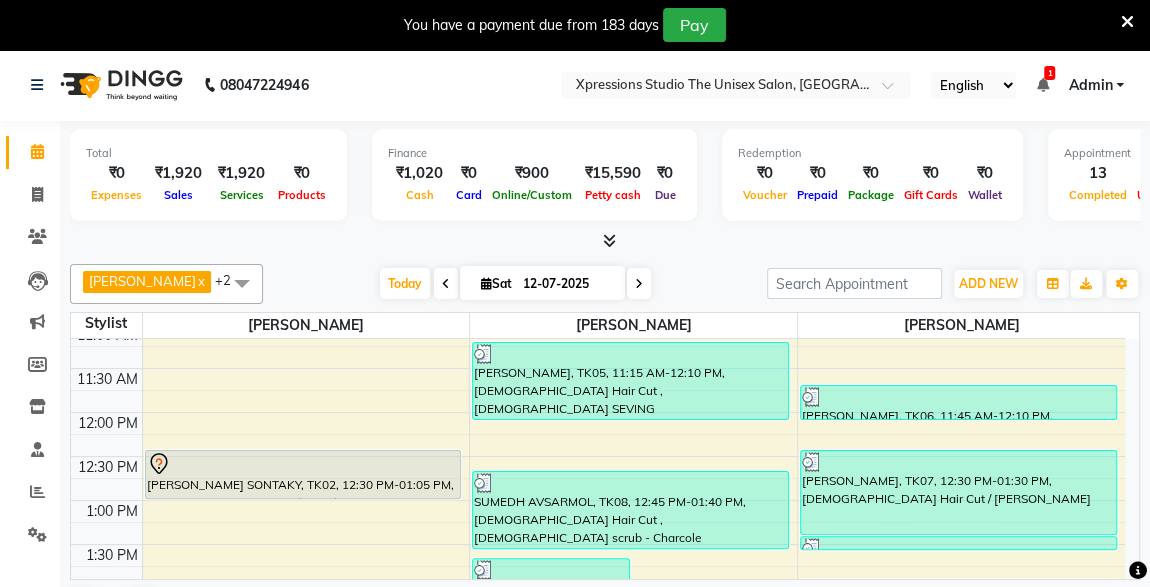 click at bounding box center [958, 548] 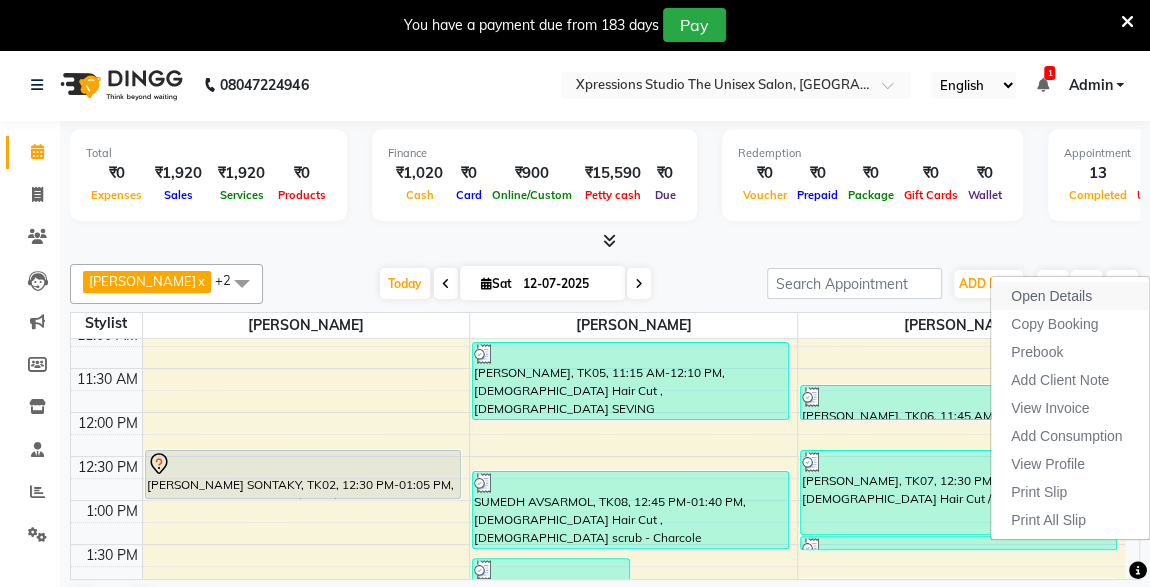 click on "Open Details" at bounding box center [1051, 296] 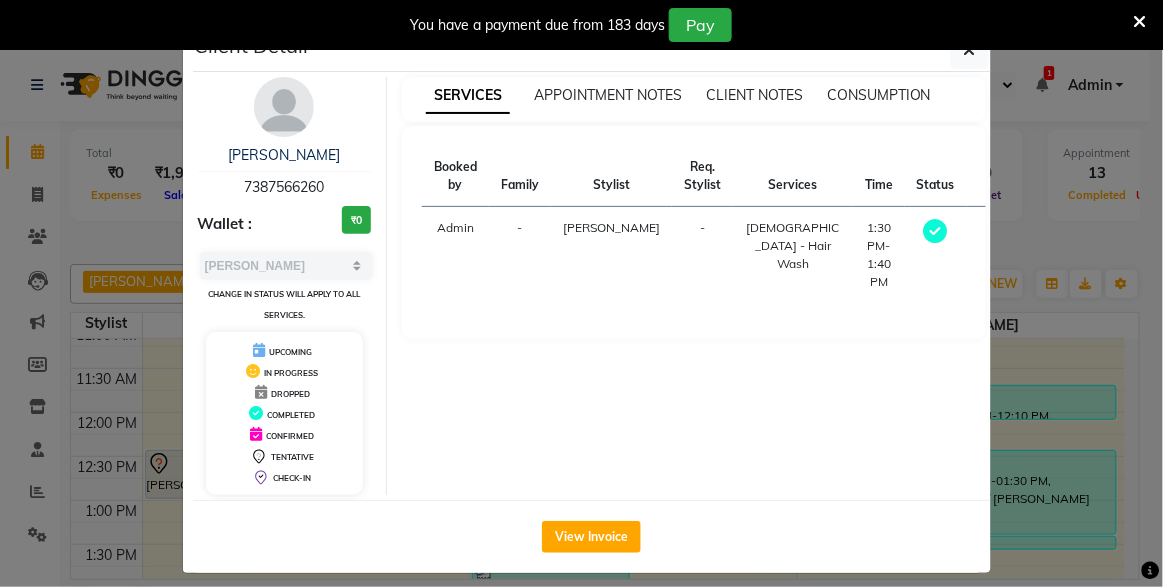 click at bounding box center (1140, 22) 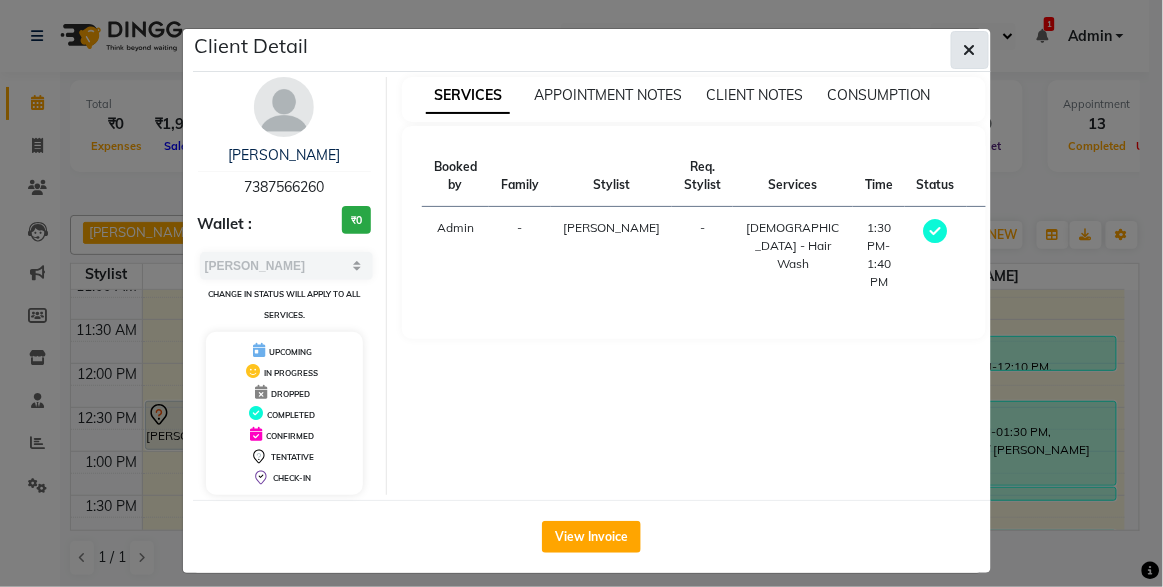 click 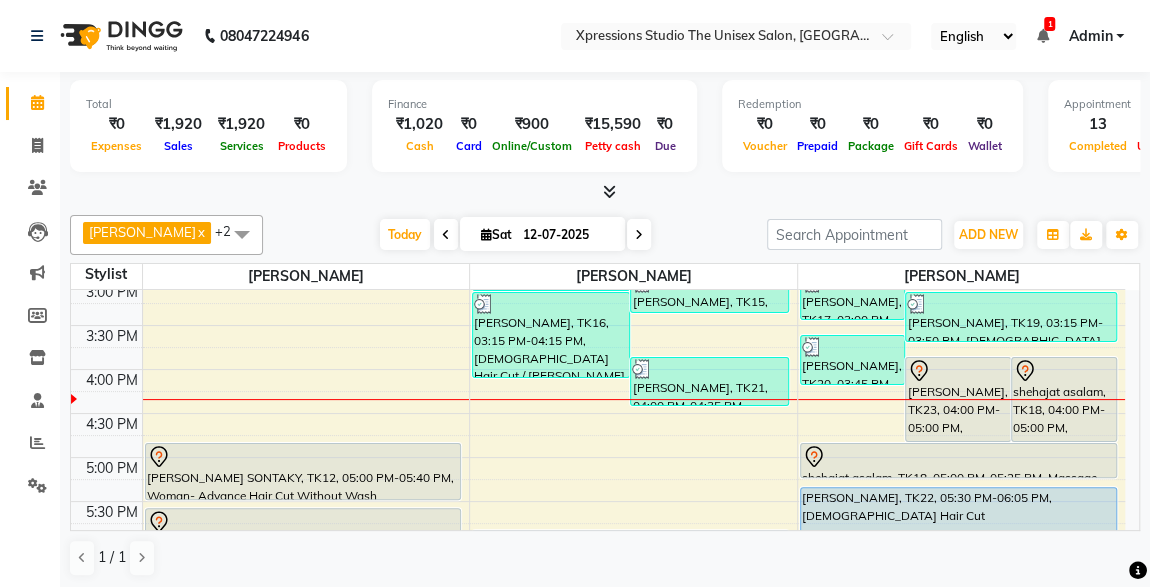 scroll, scrollTop: 593, scrollLeft: 0, axis: vertical 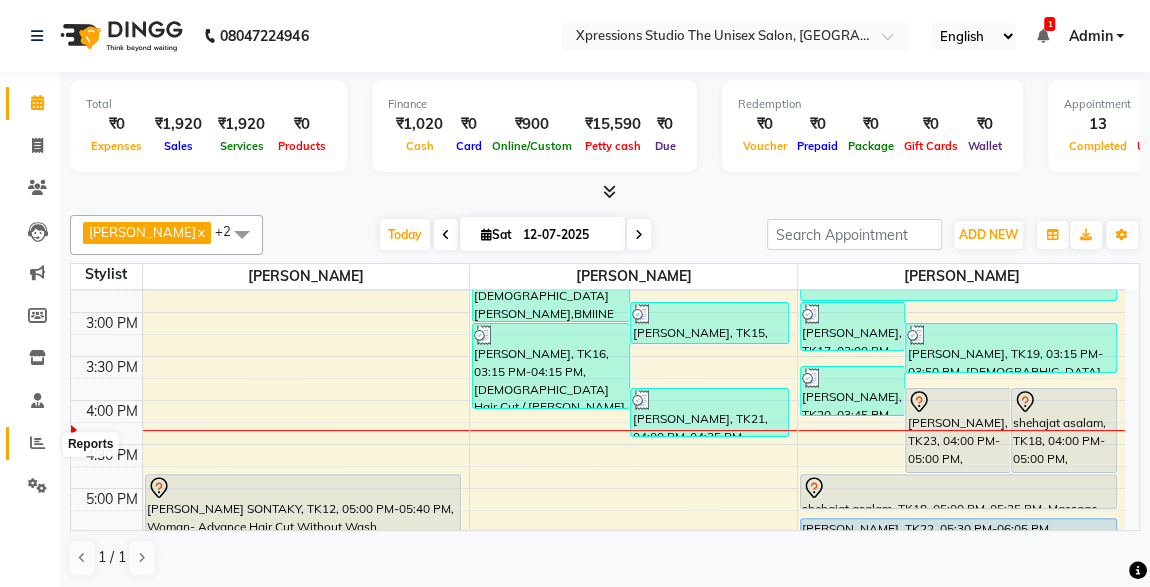 click 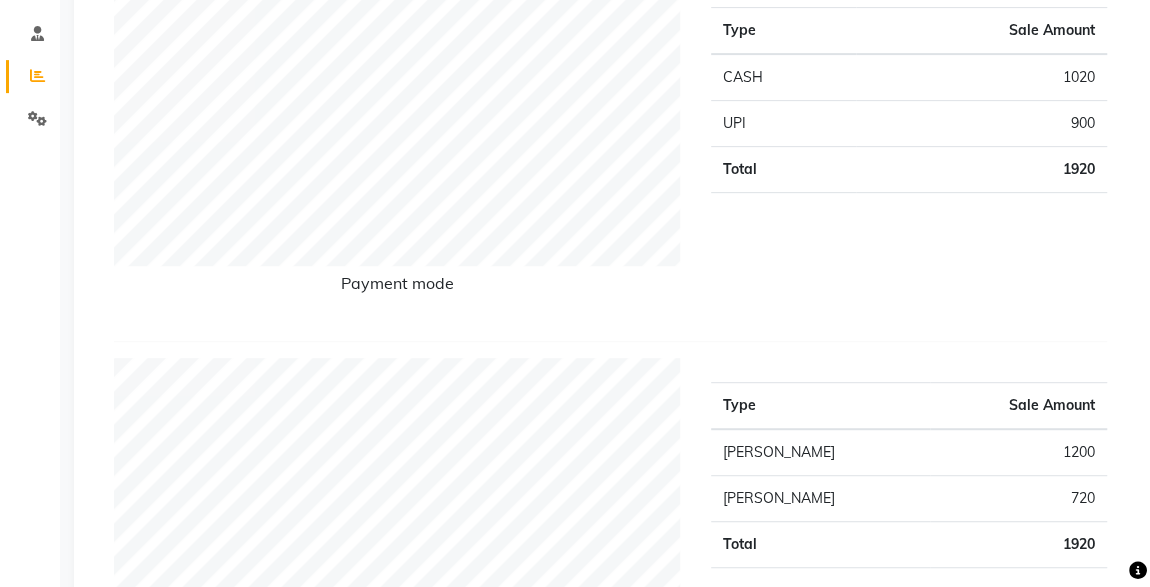 scroll, scrollTop: 0, scrollLeft: 0, axis: both 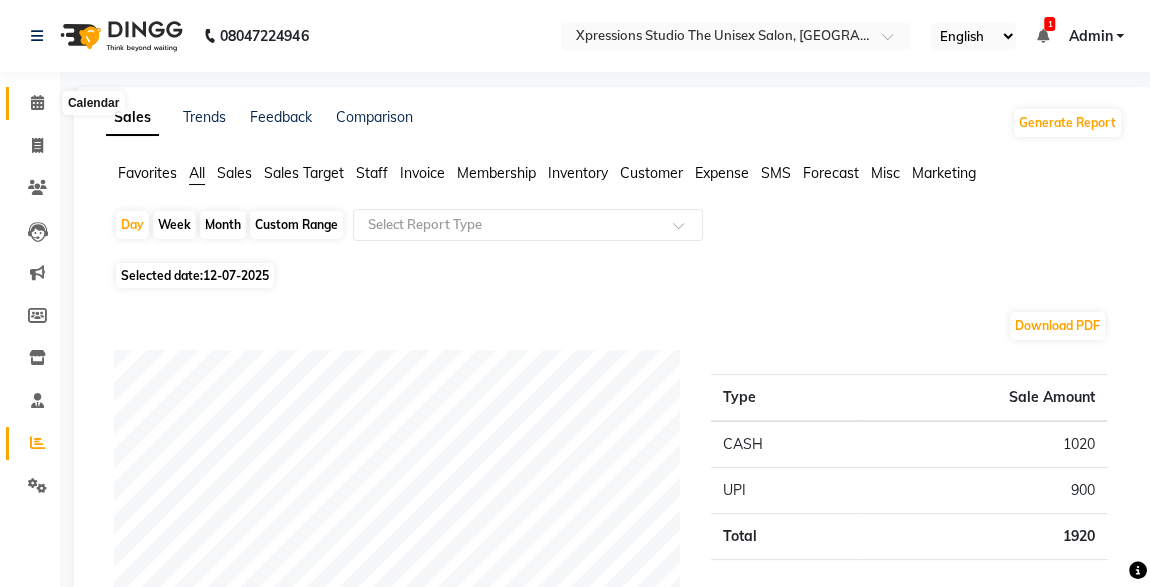 click 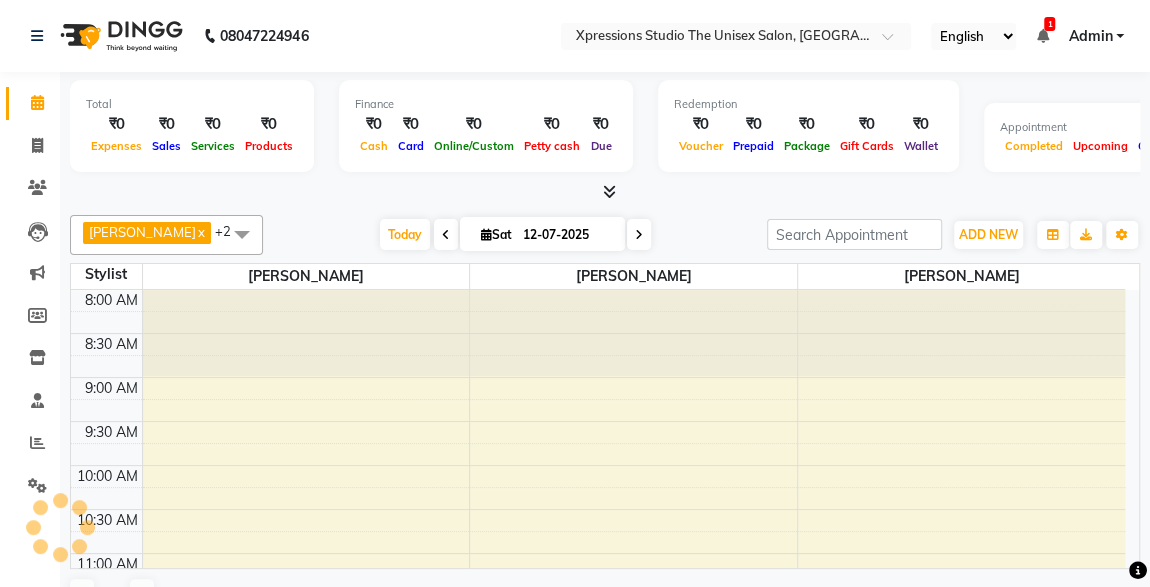 scroll, scrollTop: 0, scrollLeft: 0, axis: both 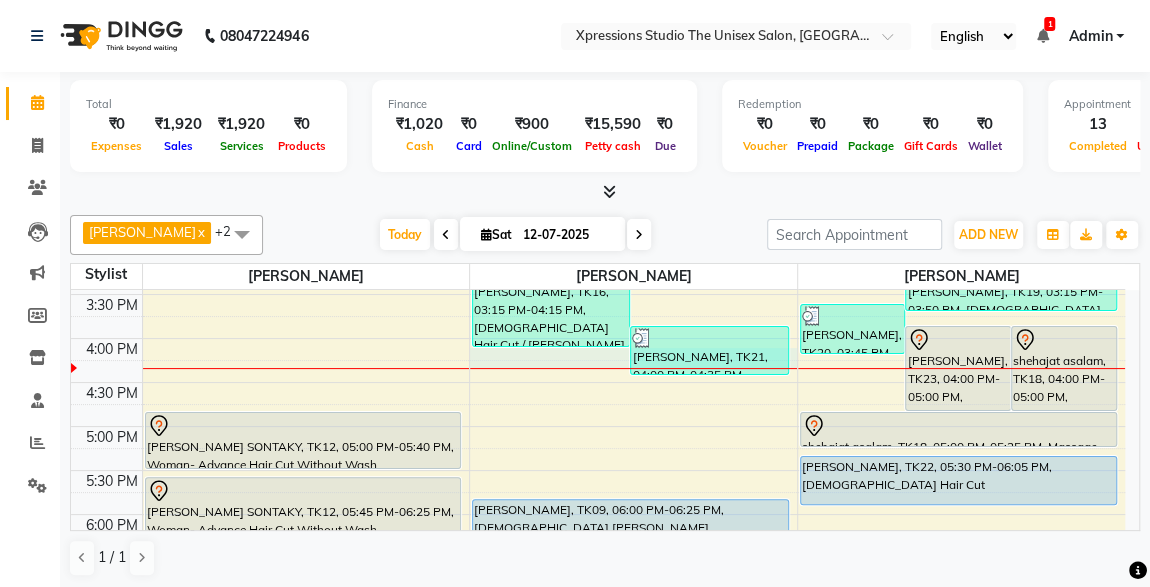 click on "8:00 AM 8:30 AM 9:00 AM 9:30 AM 10:00 AM 10:30 AM 11:00 AM 11:30 AM 12:00 PM 12:30 PM 1:00 PM 1:30 PM 2:00 PM 2:30 PM 3:00 PM 3:30 PM 4:00 PM 4:30 PM 5:00 PM 5:30 PM 6:00 PM 6:30 PM 7:00 PM 7:30 PM 8:00 PM 8:30 PM 9:00 PM 9:30 PM 10:00 PM 10:30 PM             PUNAM SONTAKY, TK02, 12:30 PM-01:05 PM, Woman- Basic Hair Cut With Wash             PUNAM SONTAKY, TK12, 05:00 PM-05:40 PM, Woman- Advance Hair Cut Without Wash             PUNAM SONTAKY, TK12, 05:45 PM-06:25 PM, Woman- Advance Hair Cut Without Wash             Suyash Patil, TK01, 08:00 PM-09:00 PM, Male Hair Cut / Beard      ROHIT RAJPAL, TK13, 01:45 PM-03:15 PM, BMIINE PROFESSIONL BEARD COLOUR,Male  Beard,BMIINE PROFESSIONL HAIR COLOUR    TUSTAK KHAN, TK14, 02:15 PM-02:50 PM, Male Hair Cut      MANGESH VARADE, TK15, 03:00 PM-03:30 PM, D-Tan - O3+ Datan     SHARUKH KHAN, TK16, 03:15 PM-04:15 PM, Male Hair Cut / Beard      HARDIK BHATTAD, TK21, 04:00 PM-04:35 PM, Male Hair Cut      ANURAJ DESHMUKH, TK05, 11:15 AM-12:10 PM, Male Hair Cut ,Male SEVING" at bounding box center (598, 294) 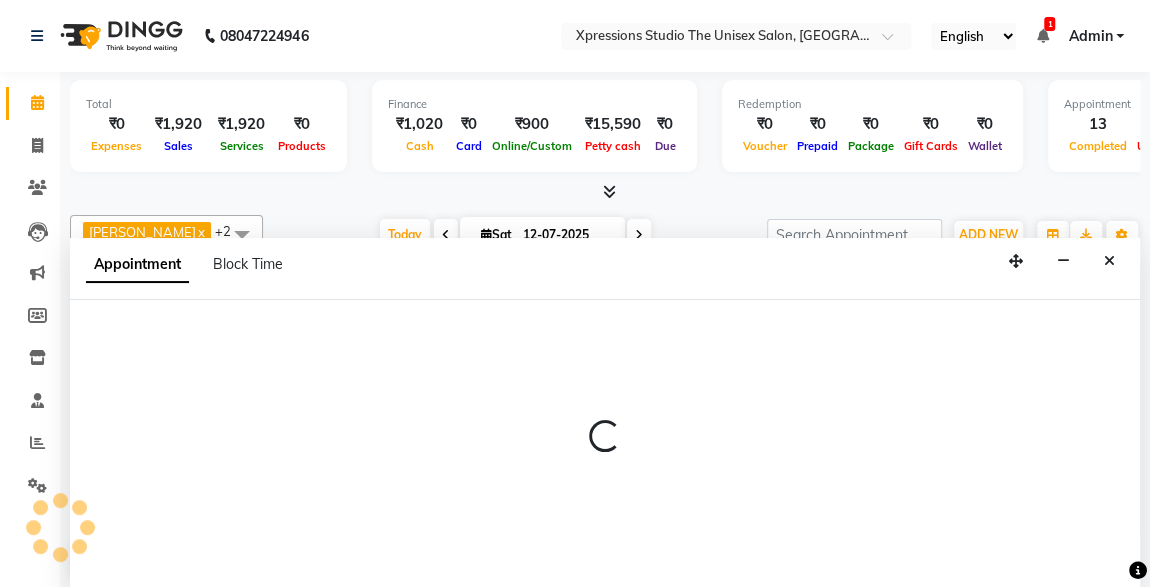 scroll, scrollTop: 0, scrollLeft: 0, axis: both 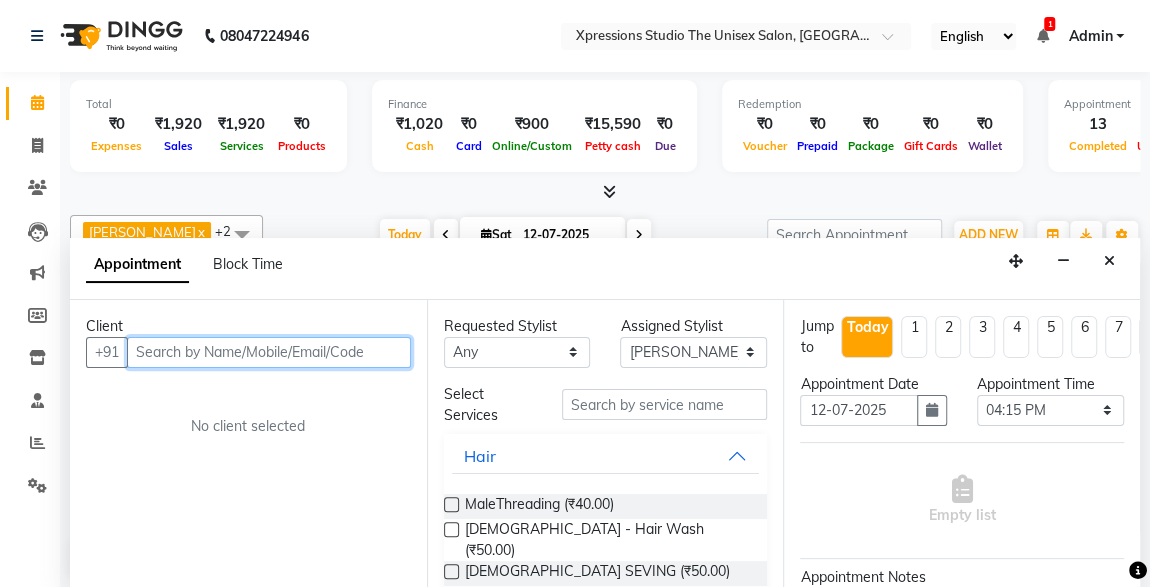 click at bounding box center (269, 352) 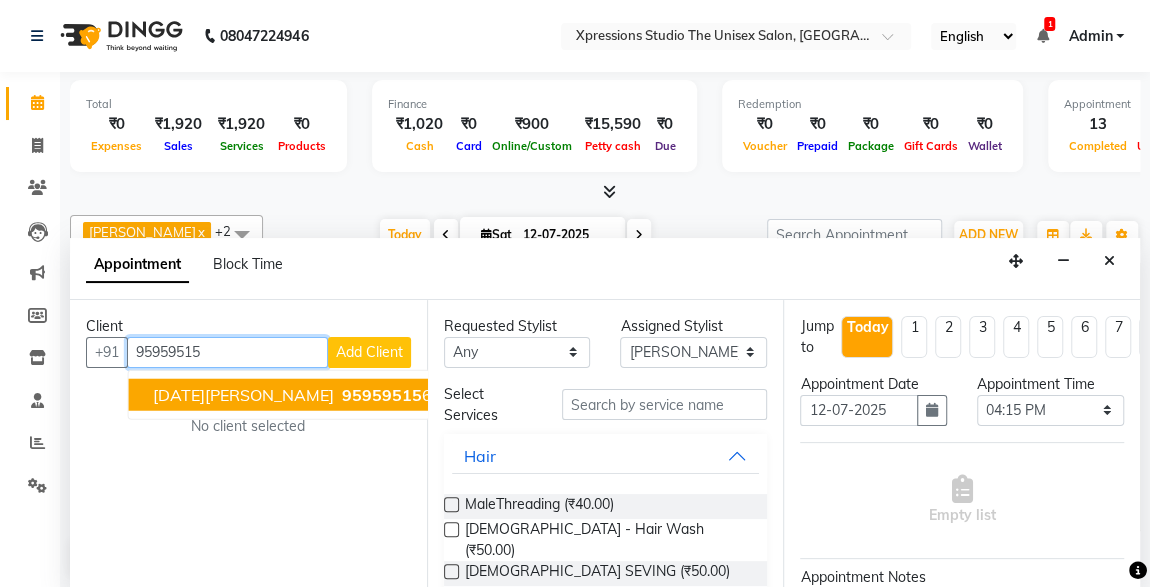 click on "95959515" at bounding box center (382, 394) 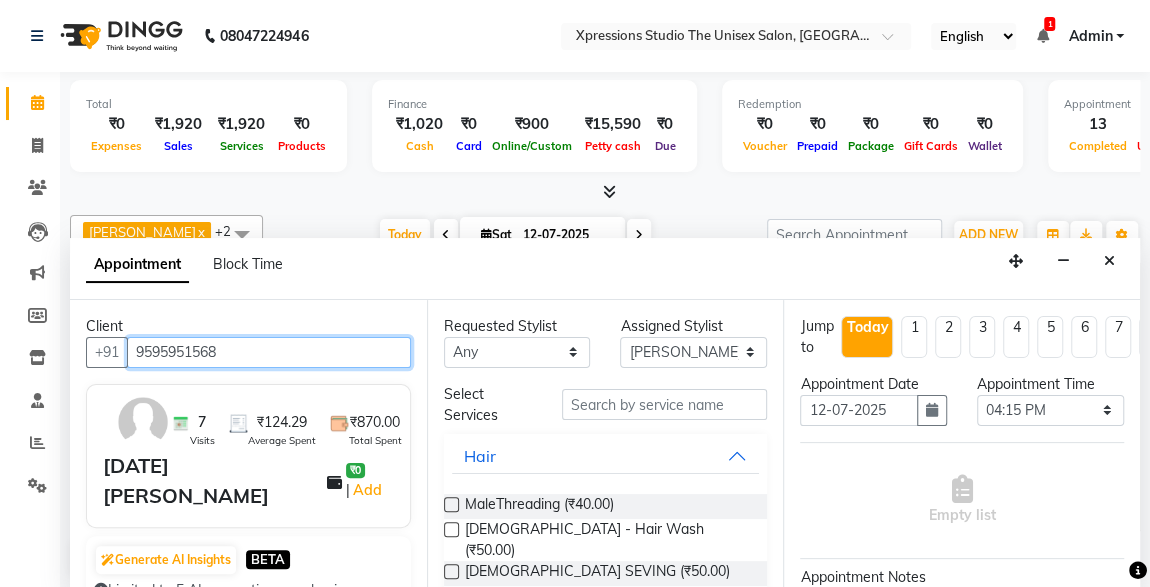 type on "9595951568" 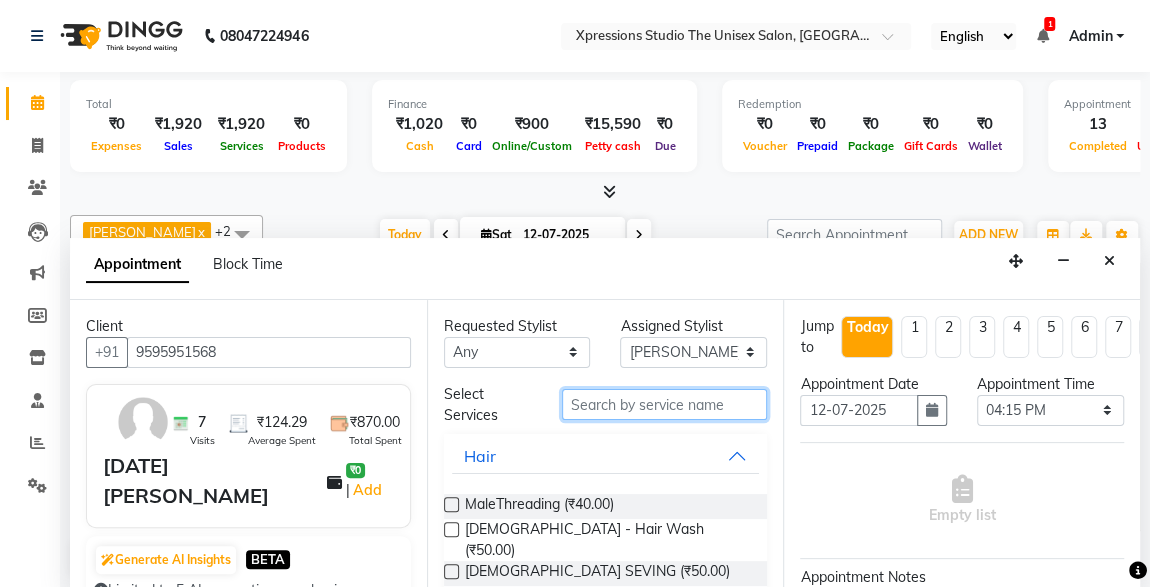 click at bounding box center [665, 404] 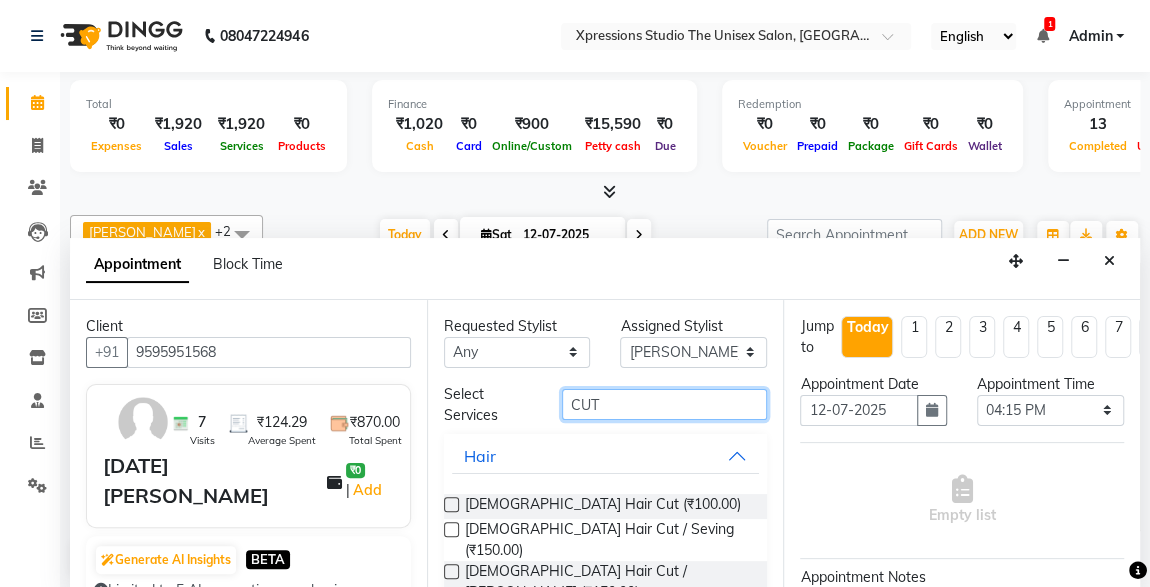 type on "CUT" 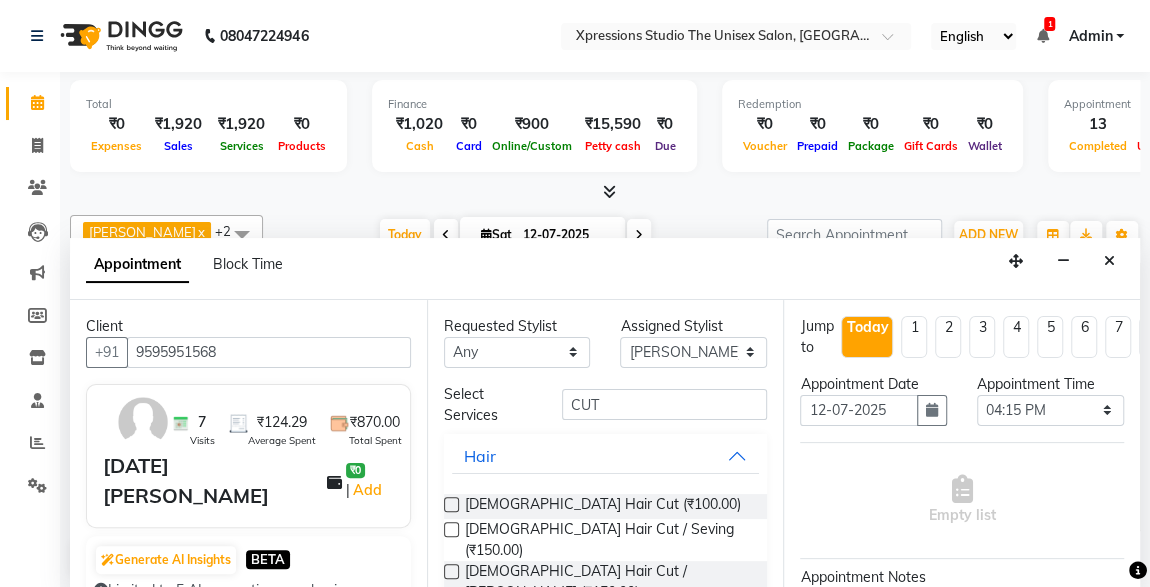 click at bounding box center (451, 504) 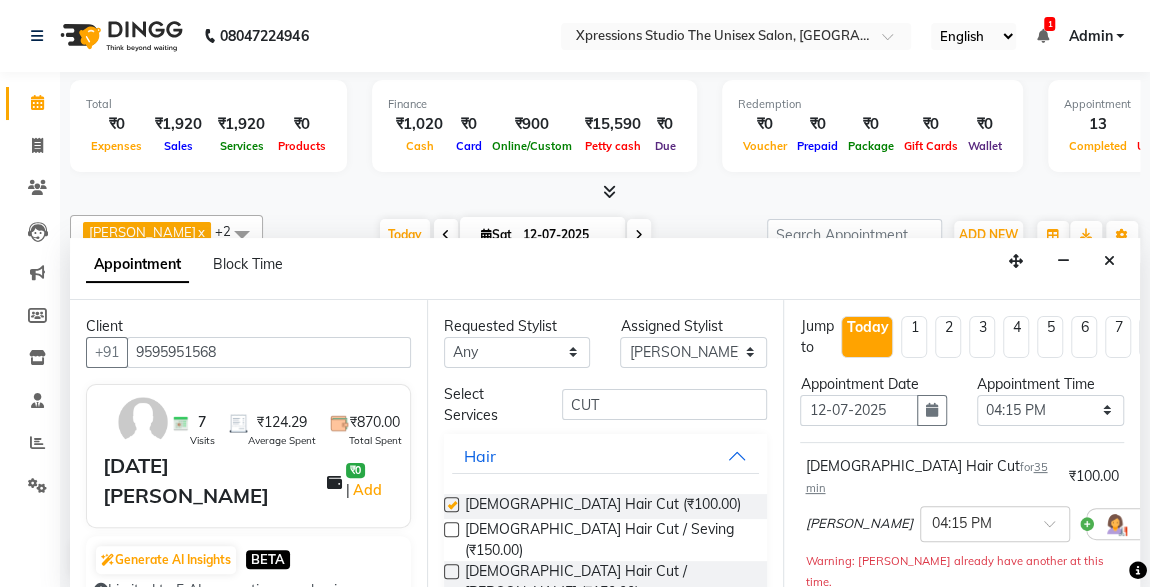 checkbox on "false" 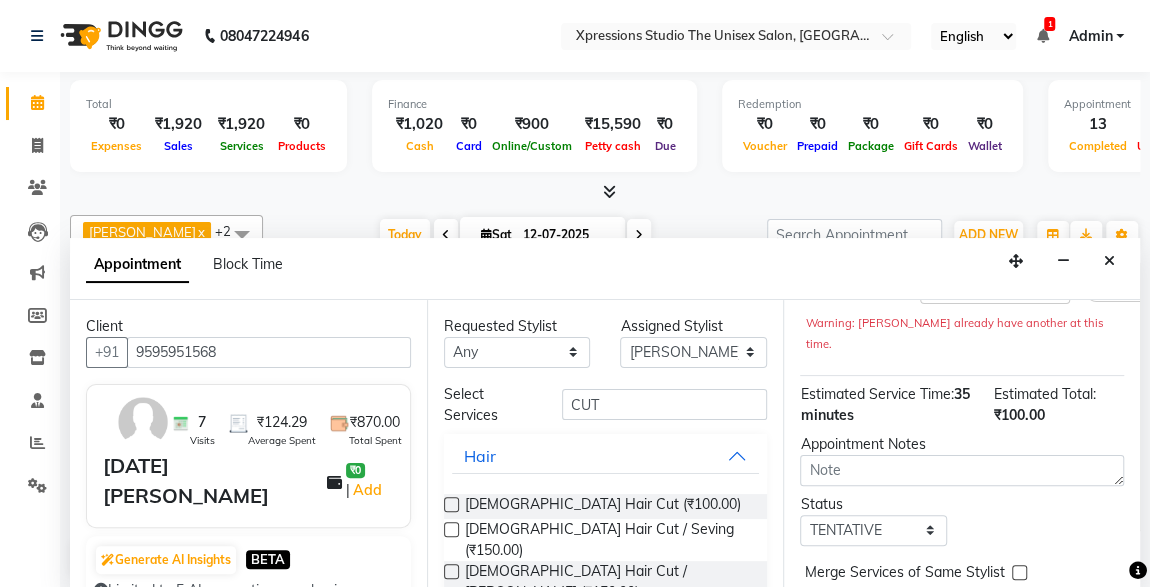 scroll, scrollTop: 310, scrollLeft: 0, axis: vertical 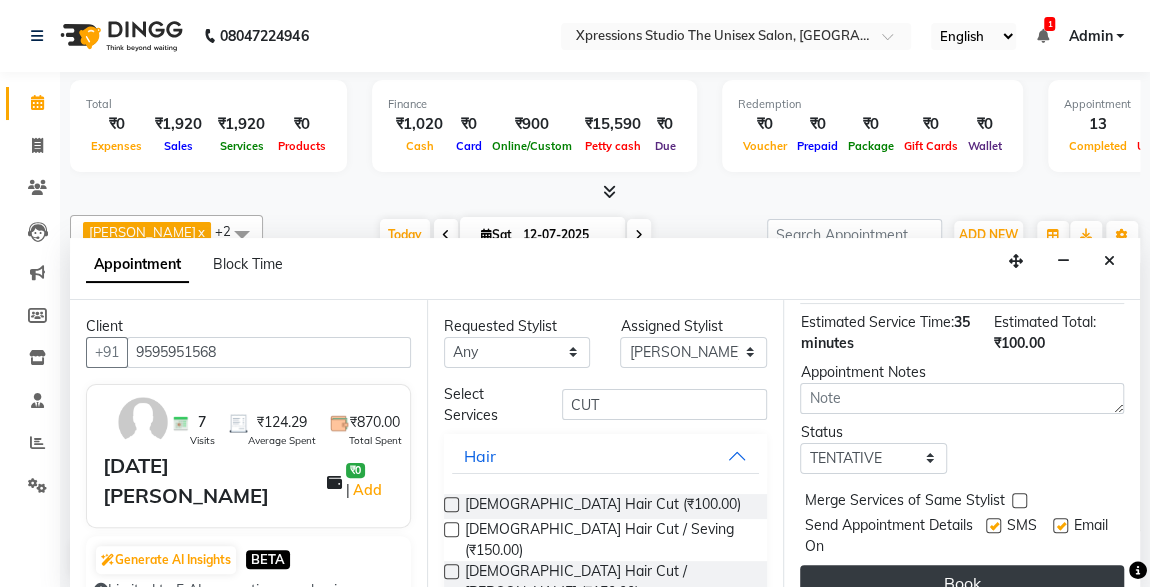 click on "Book" at bounding box center [962, 583] 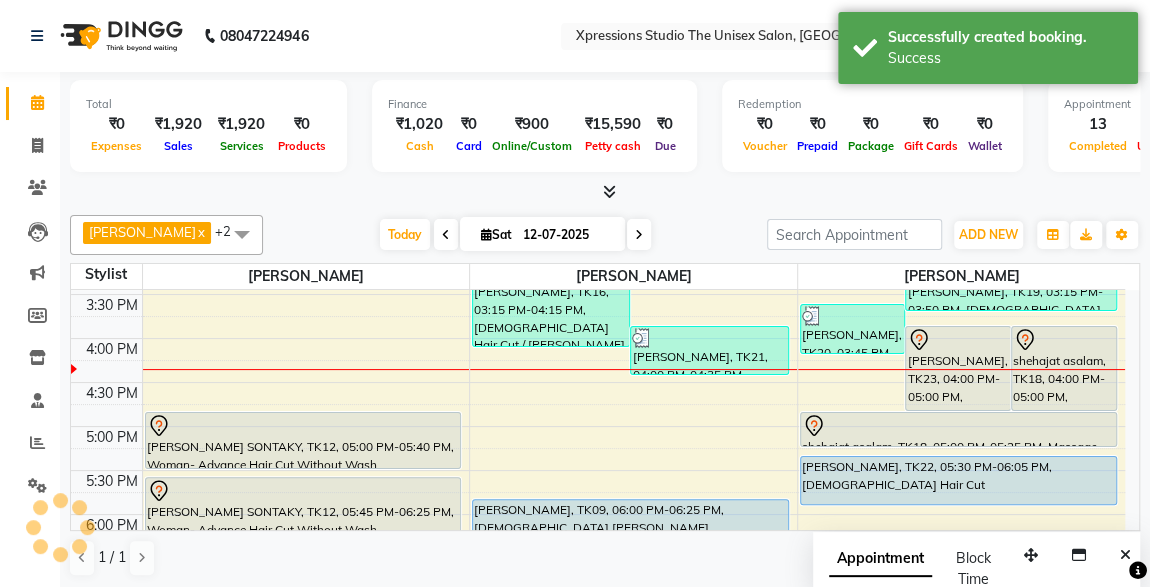 scroll, scrollTop: 0, scrollLeft: 0, axis: both 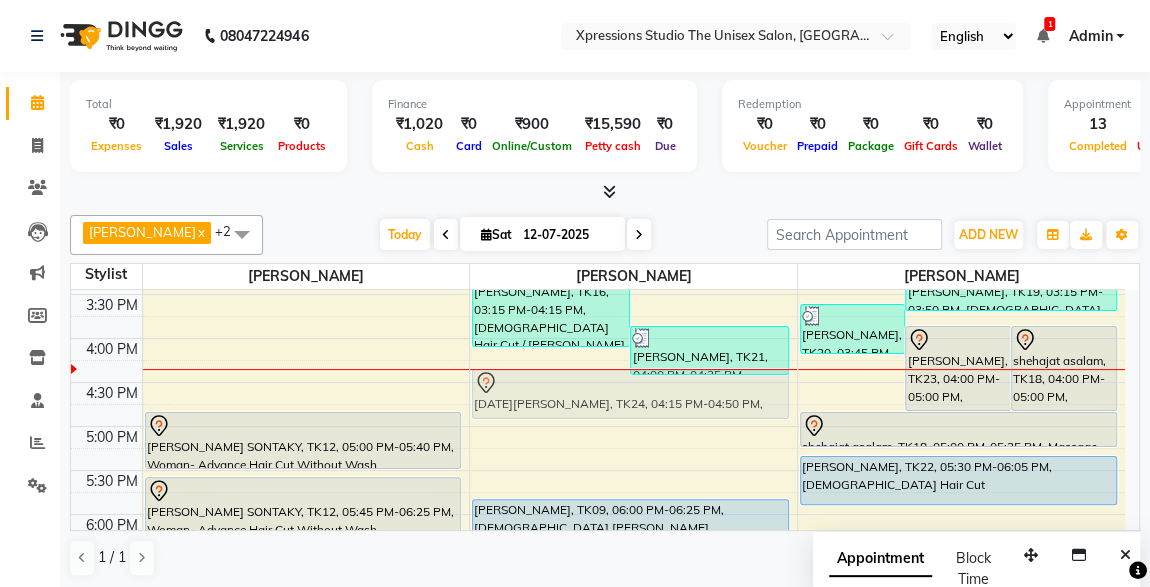 drag, startPoint x: 558, startPoint y: 376, endPoint x: 567, endPoint y: 399, distance: 24.698177 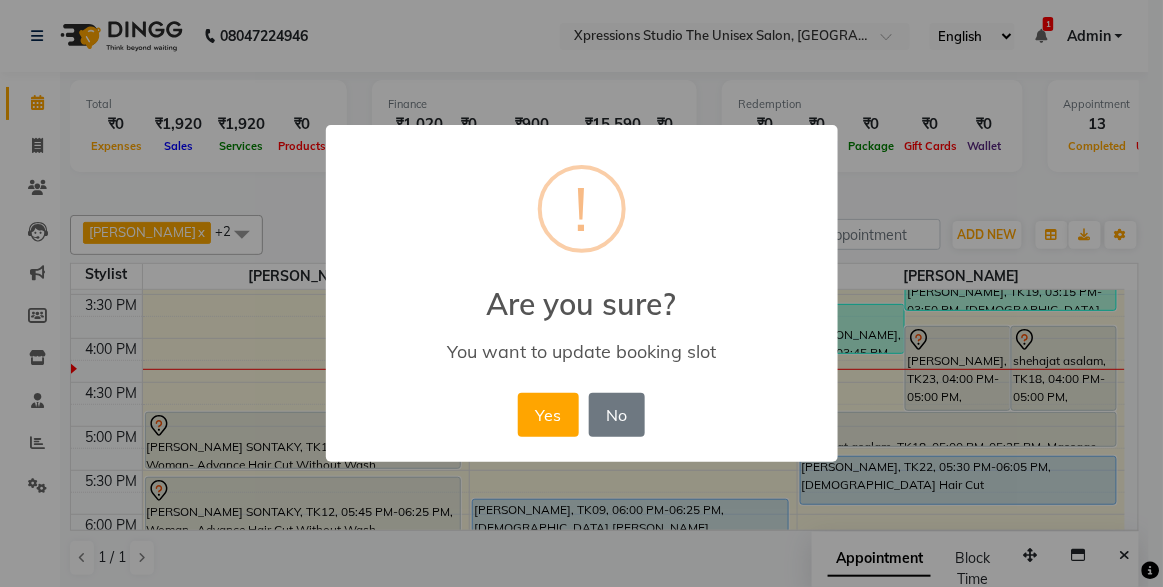 click on "Yes" at bounding box center [548, 415] 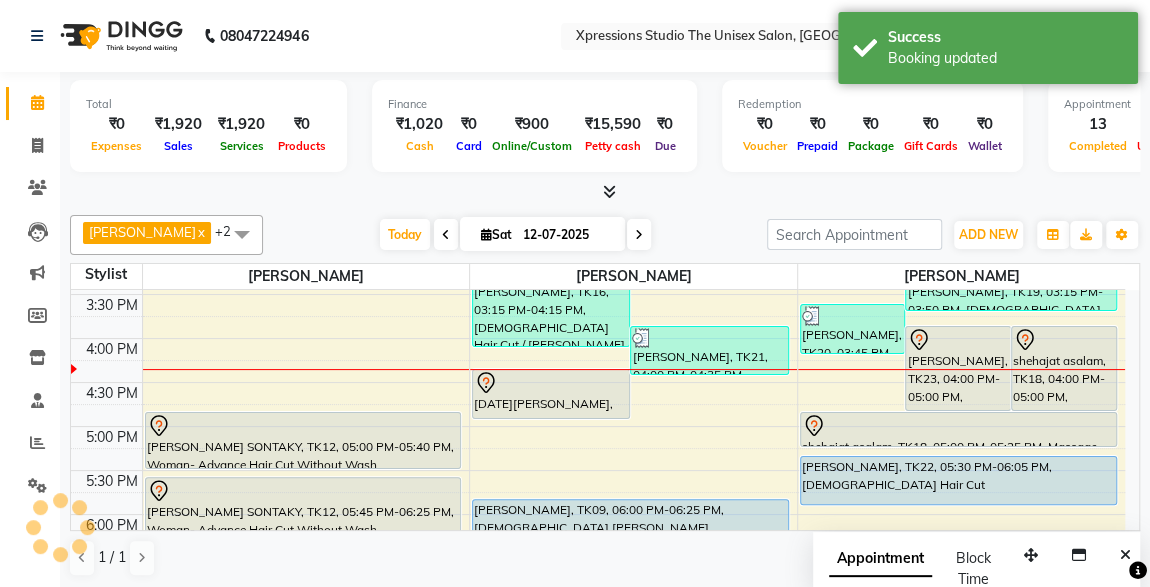 click on "[DATE][PERSON_NAME], TK24, 04:30 PM-05:05 PM, [DEMOGRAPHIC_DATA] Hair Cut" at bounding box center [551, 394] 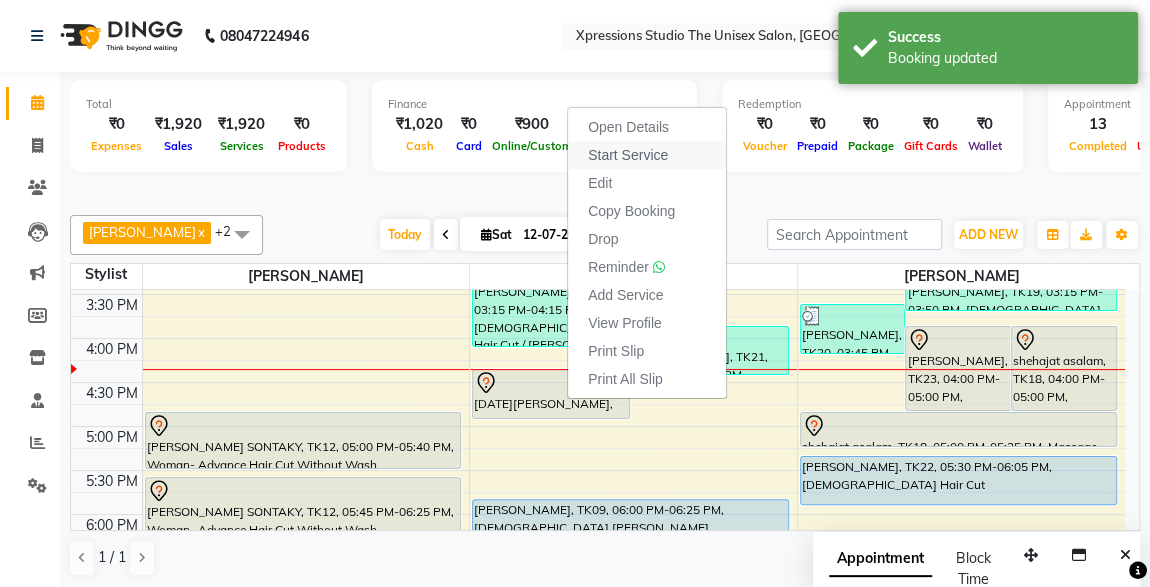 click on "Start Service" at bounding box center (628, 155) 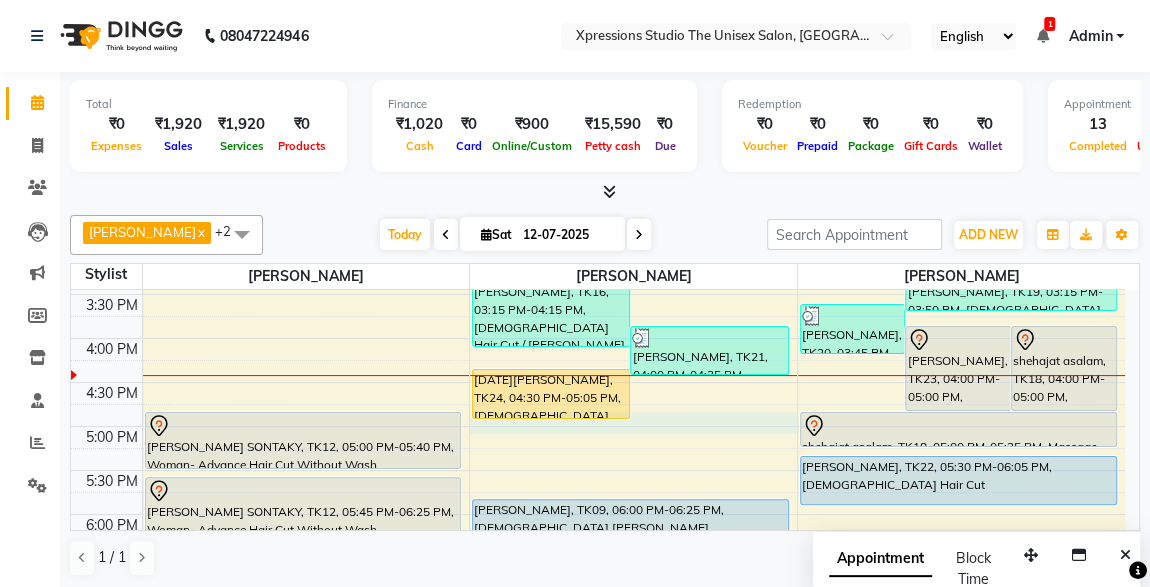 click on "8:00 AM 8:30 AM 9:00 AM 9:30 AM 10:00 AM 10:30 AM 11:00 AM 11:30 AM 12:00 PM 12:30 PM 1:00 PM 1:30 PM 2:00 PM 2:30 PM 3:00 PM 3:30 PM 4:00 PM 4:30 PM 5:00 PM 5:30 PM 6:00 PM 6:30 PM 7:00 PM 7:30 PM 8:00 PM 8:30 PM 9:00 PM 9:30 PM 10:00 PM 10:30 PM             PUNAM SONTAKY, TK02, 12:30 PM-01:05 PM, Woman- Basic Hair Cut With Wash             PUNAM SONTAKY, TK12, 05:00 PM-05:40 PM, Woman- Advance Hair Cut Without Wash             PUNAM SONTAKY, TK12, 05:45 PM-06:25 PM, Woman- Advance Hair Cut Without Wash             Suyash Patil, TK01, 08:00 PM-09:00 PM, Male Hair Cut / Beard      ROHIT RAJPAL, TK13, 01:45 PM-03:15 PM, BMIINE PROFESSIONL BEARD COLOUR,Male  Beard,BMIINE PROFESSIONL HAIR COLOUR    TUSTAK KHAN, TK14, 02:15 PM-02:50 PM, Male Hair Cut      MANGESH VARADE, TK15, 03:00 PM-03:30 PM, D-Tan - O3+ Datan     SHARUKH KHAN, TK16, 03:15 PM-04:15 PM, Male Hair Cut / Beard      HARDIK BHATTAD, TK21, 04:00 PM-04:35 PM, Male Hair Cut     KARTIK KHARCHE, TK24, 04:30 PM-05:05 PM, Male Hair Cut" at bounding box center (598, 294) 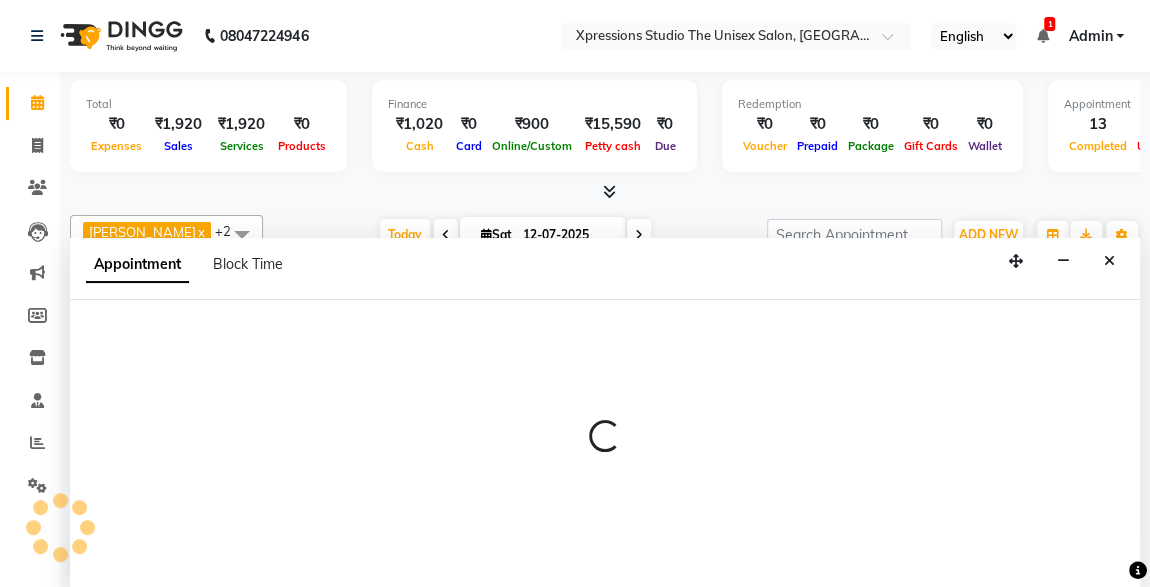 scroll, scrollTop: 0, scrollLeft: 0, axis: both 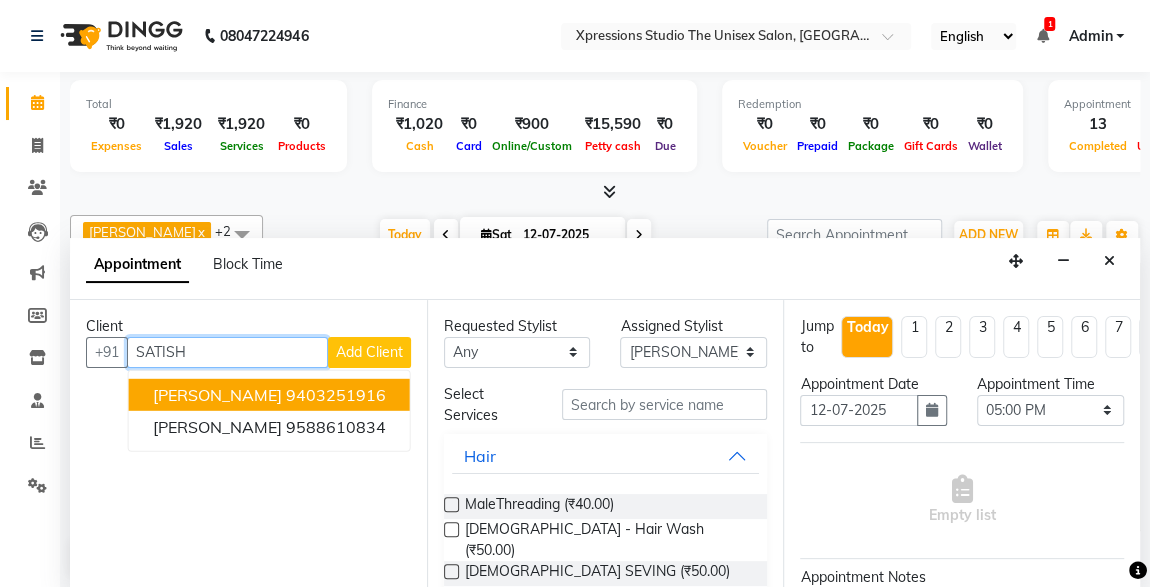 click on "9403251916" at bounding box center [336, 394] 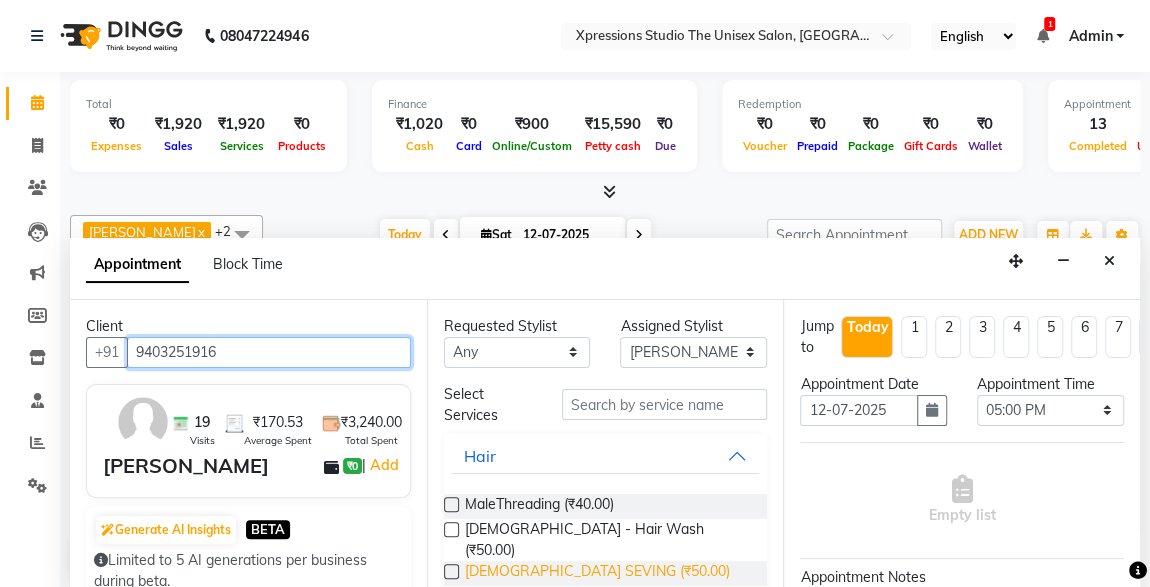 type on "9403251916" 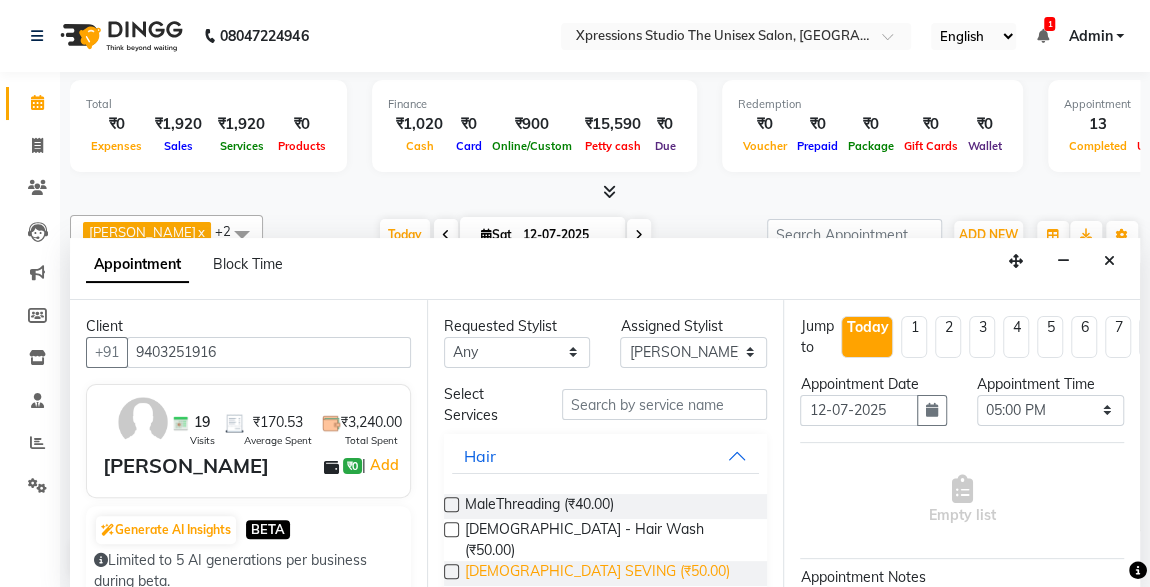 click on "Male SEVING  (₹50.00)" at bounding box center (597, 573) 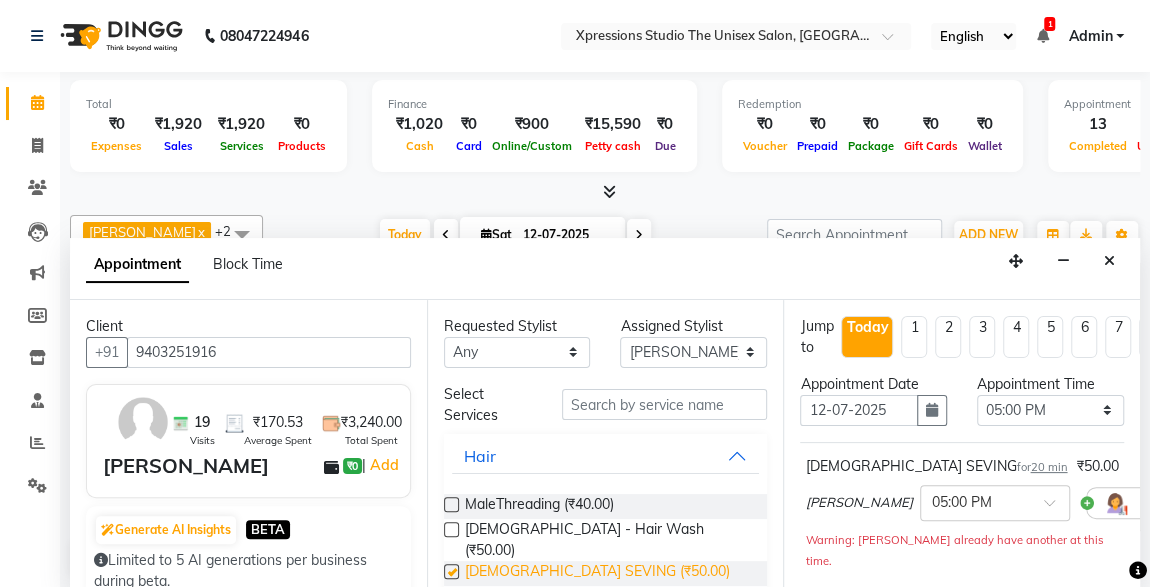 checkbox on "false" 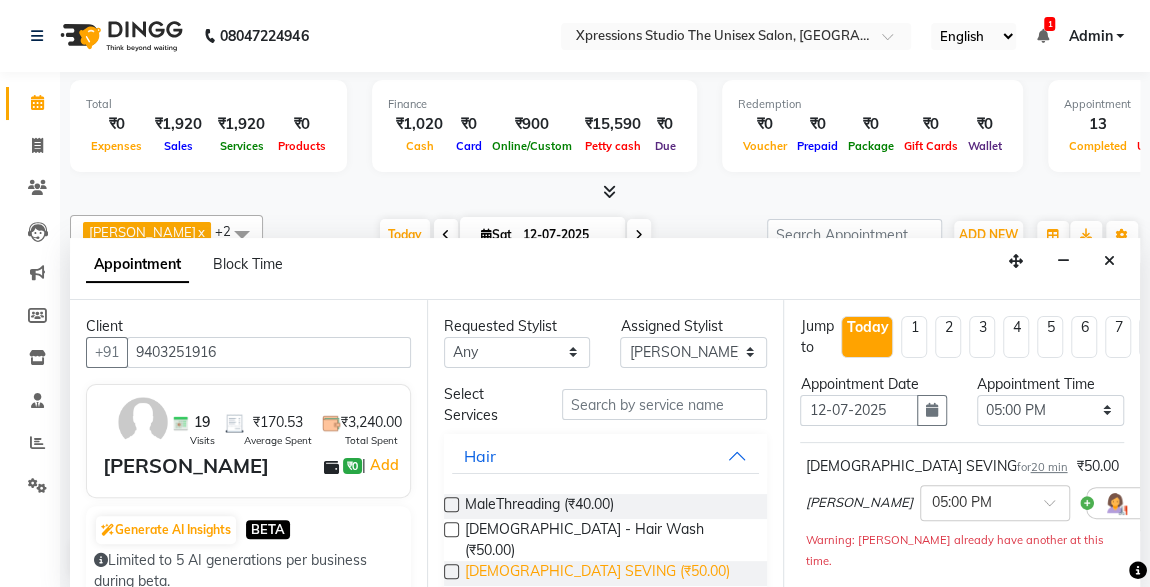 scroll, scrollTop: 310, scrollLeft: 0, axis: vertical 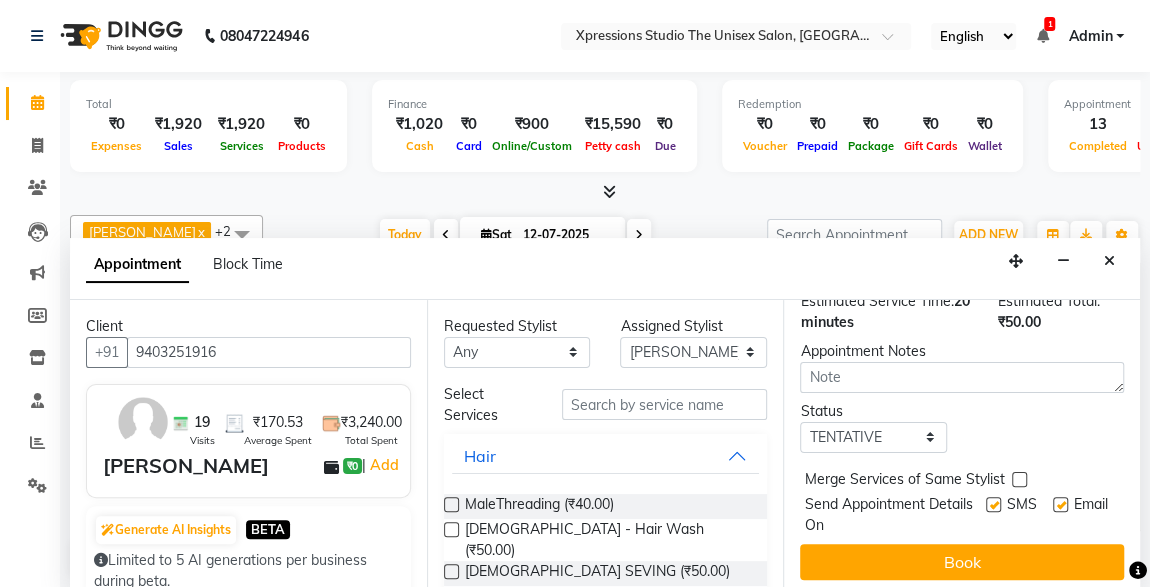 click at bounding box center [1060, 504] 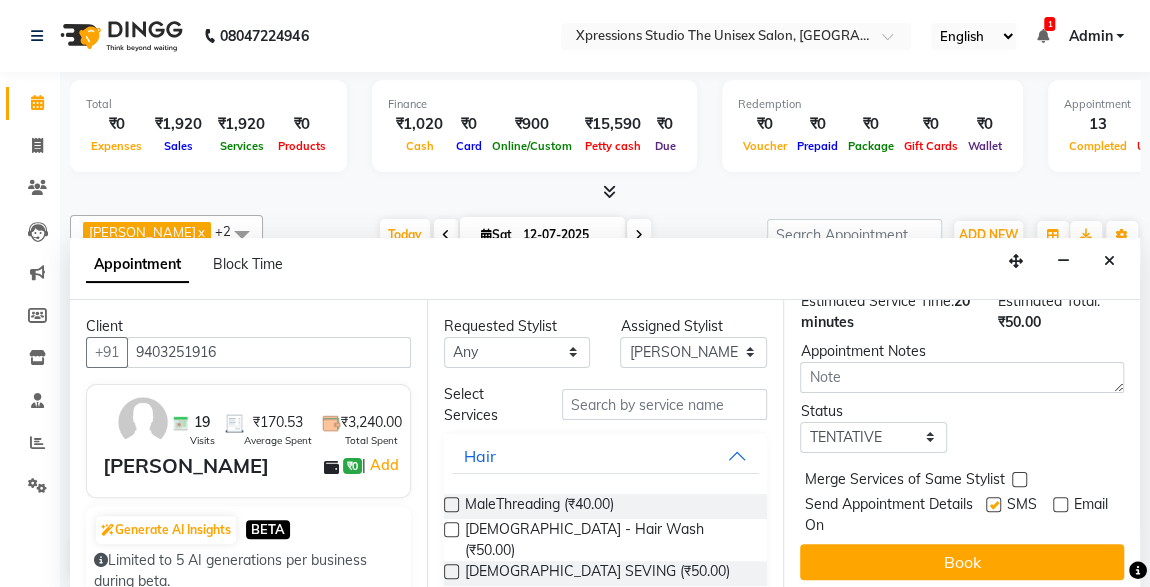 click at bounding box center [993, 504] 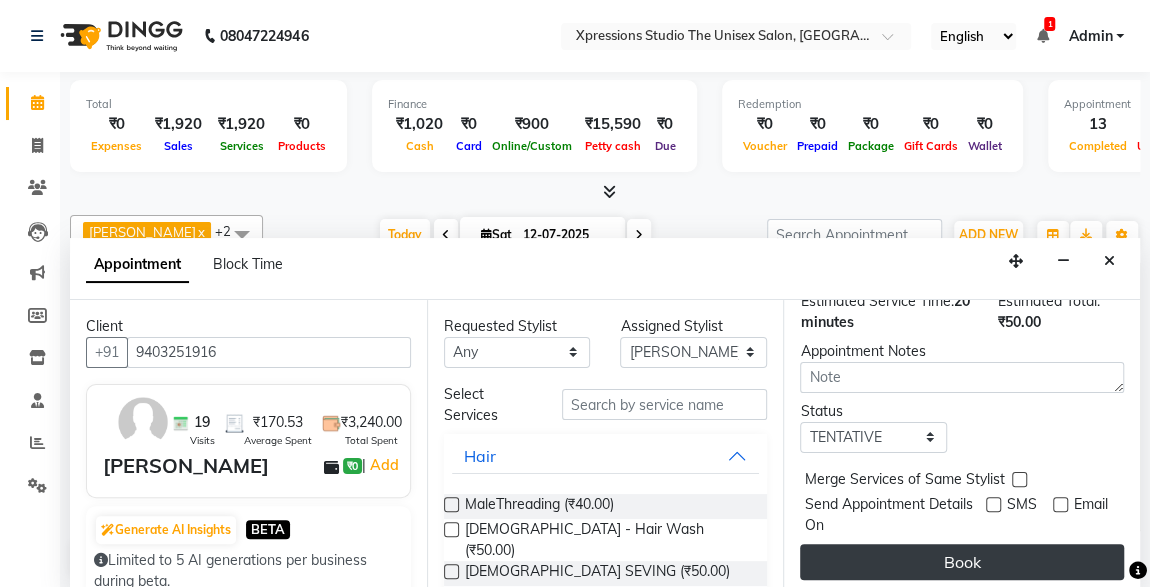 click on "Book" at bounding box center (962, 562) 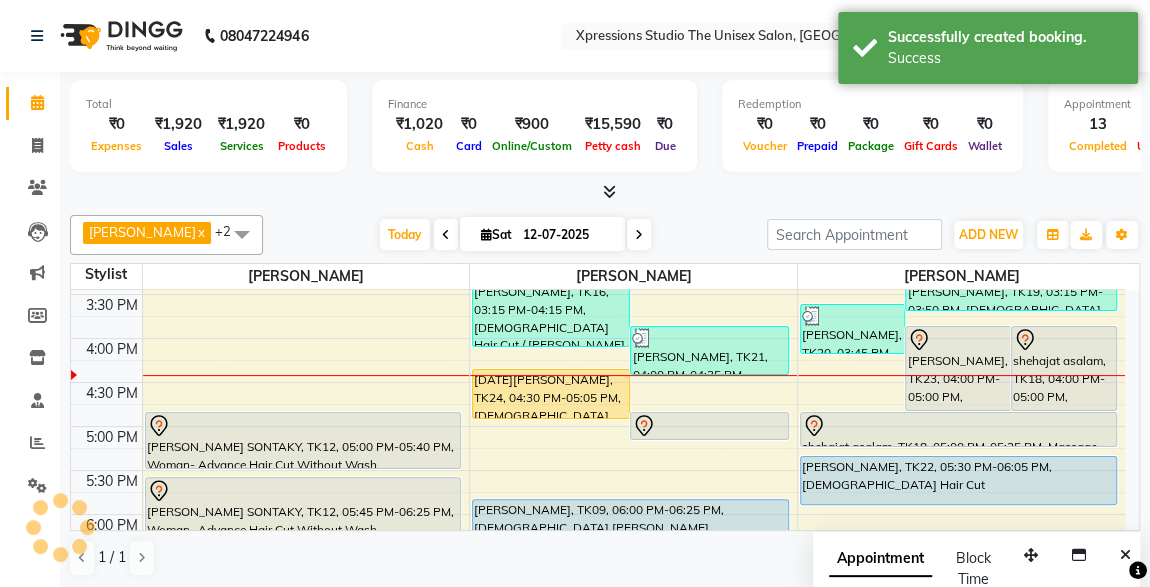 scroll, scrollTop: 0, scrollLeft: 0, axis: both 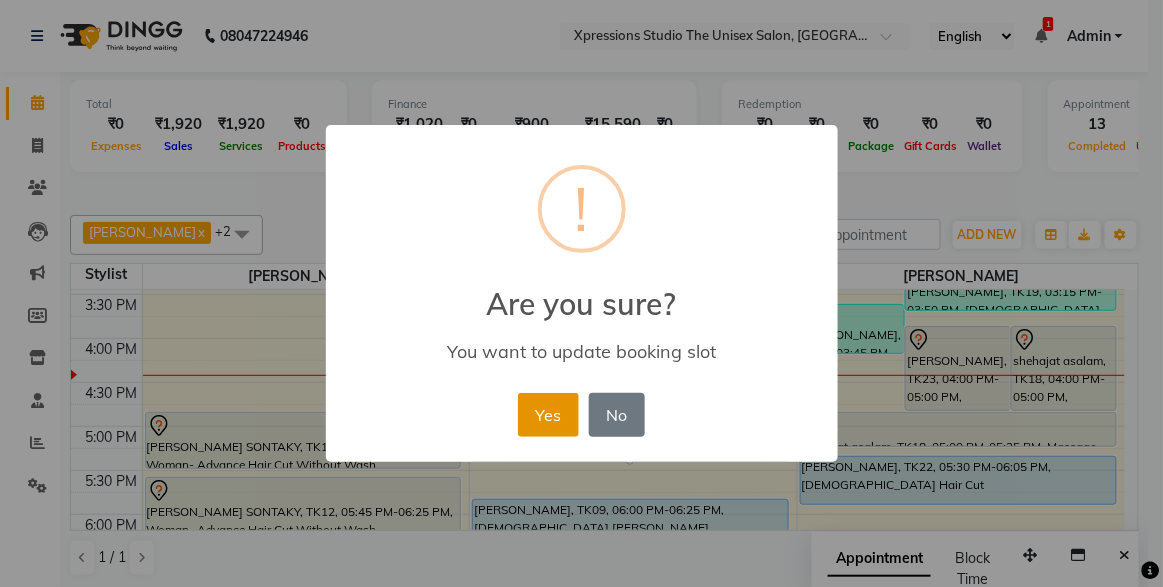 click on "Yes" at bounding box center [548, 415] 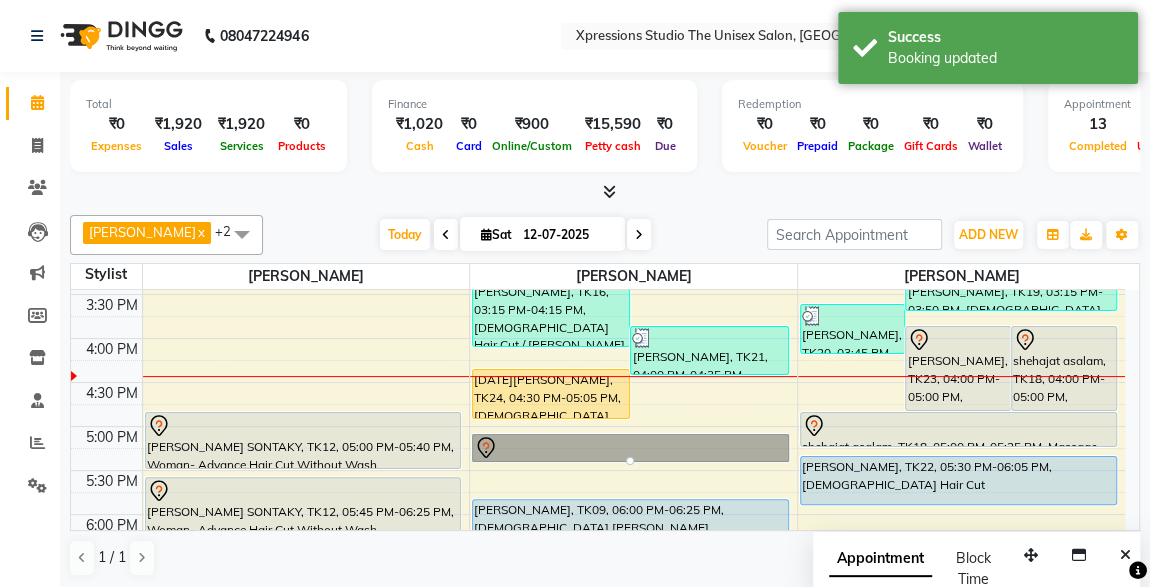 click on "08047224946 Select Location × Xpressions Studio The Unisex Salon, Malkapur English ENGLISH Español العربية मराठी हिंदी ગુજરાતી தமிழ் 中文 1 Notifications nothing to show Admin Manage Profile Change Password Sign out  Version:3.15.4" 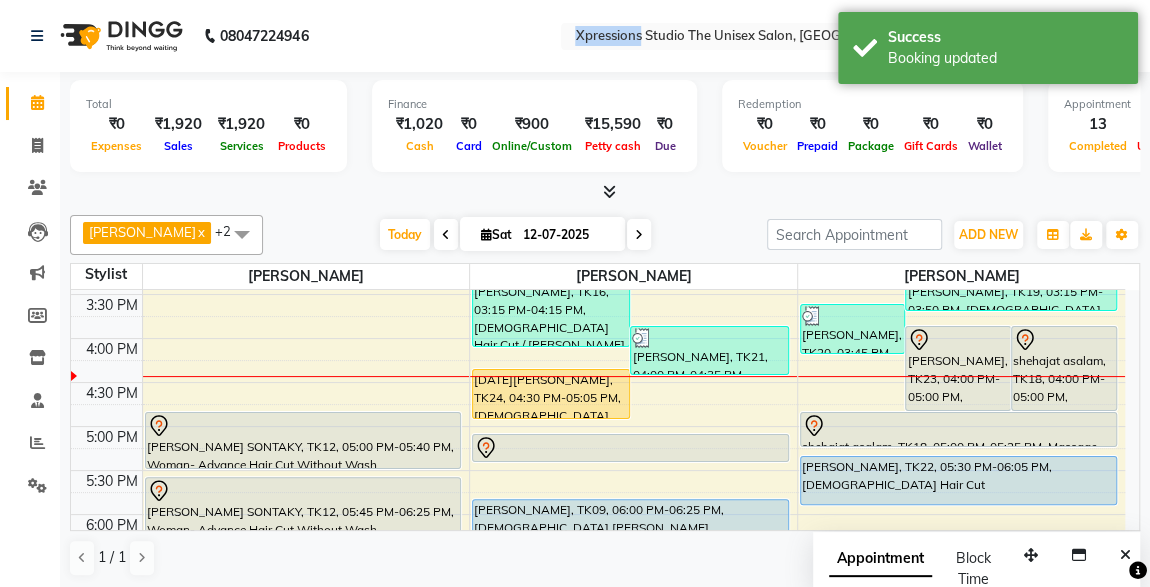 click on "08047224946 Select Location × Xpressions Studio The Unisex Salon, Malkapur English ENGLISH Español العربية मराठी हिंदी ગુજરાતી தமிழ் 中文 1 Notifications nothing to show Admin Manage Profile Change Password Sign out  Version:3.15.4" 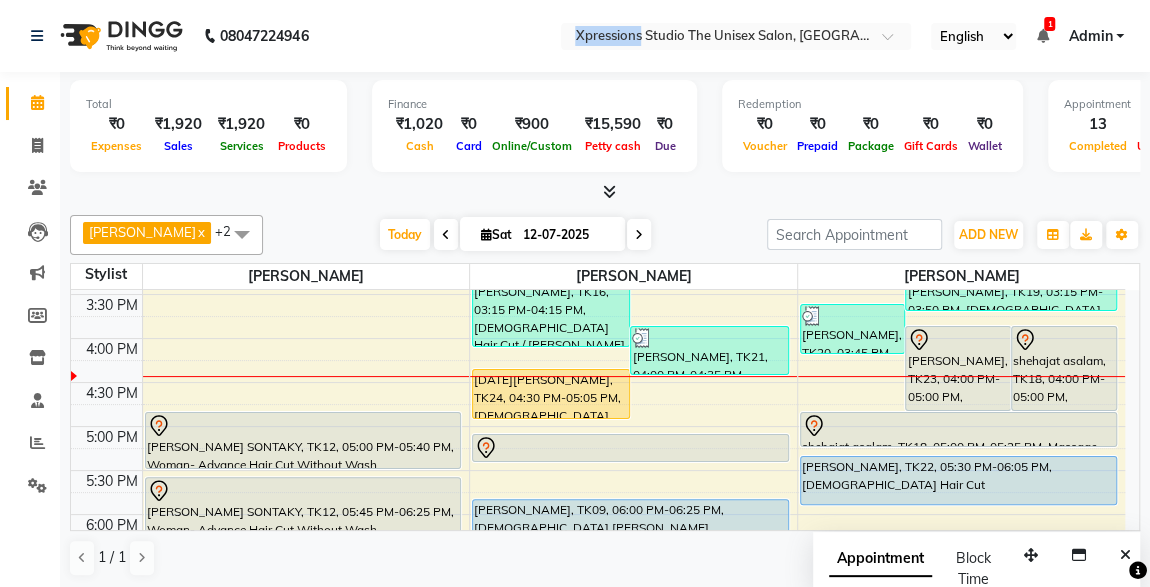 scroll, scrollTop: 0, scrollLeft: 0, axis: both 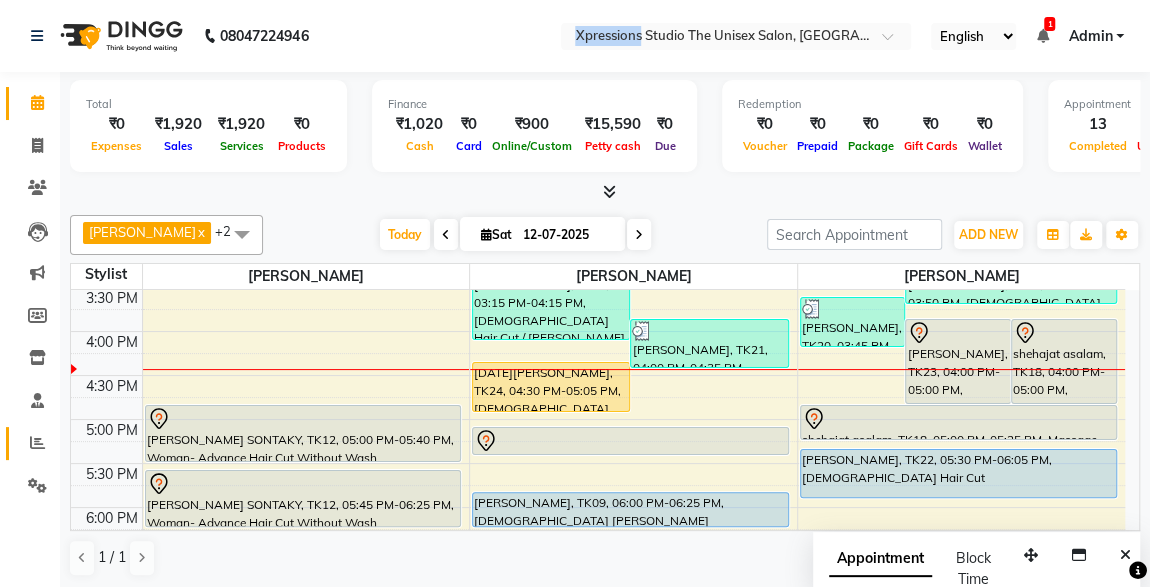 click 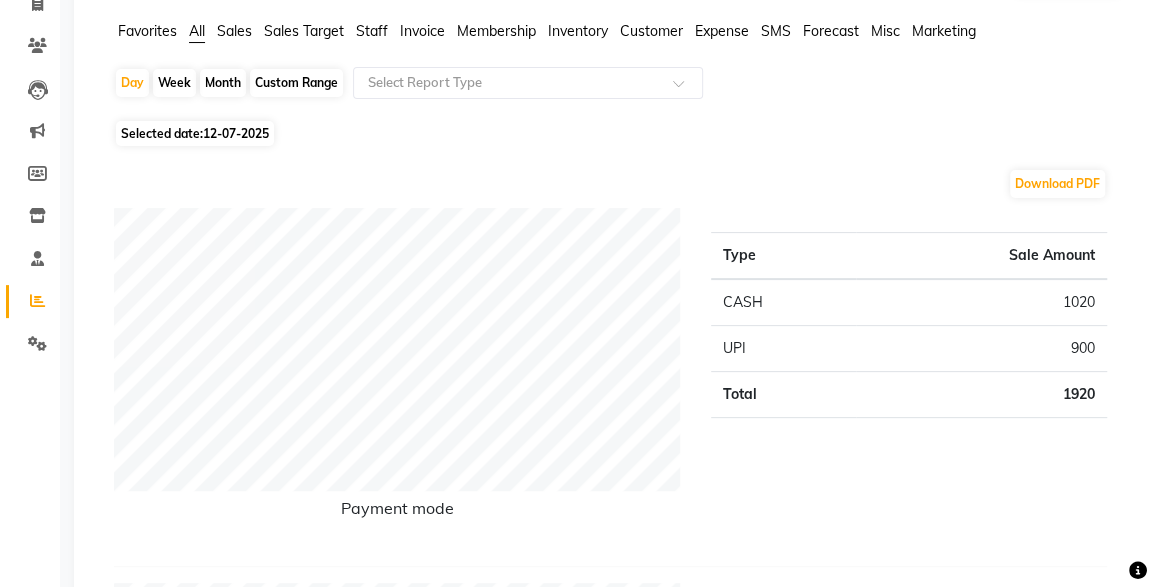 scroll, scrollTop: 0, scrollLeft: 0, axis: both 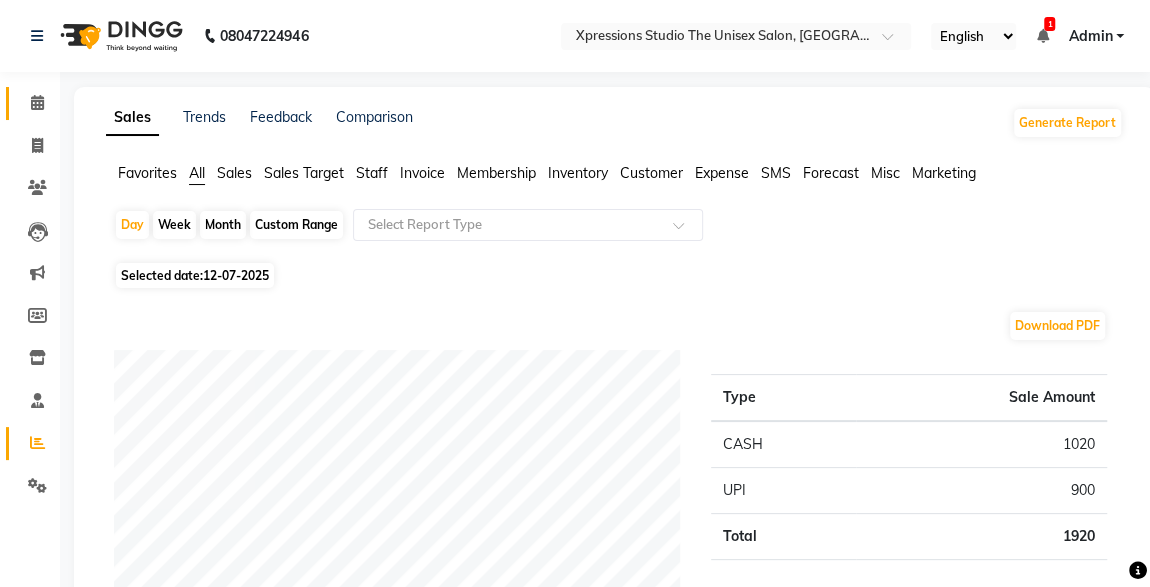 click 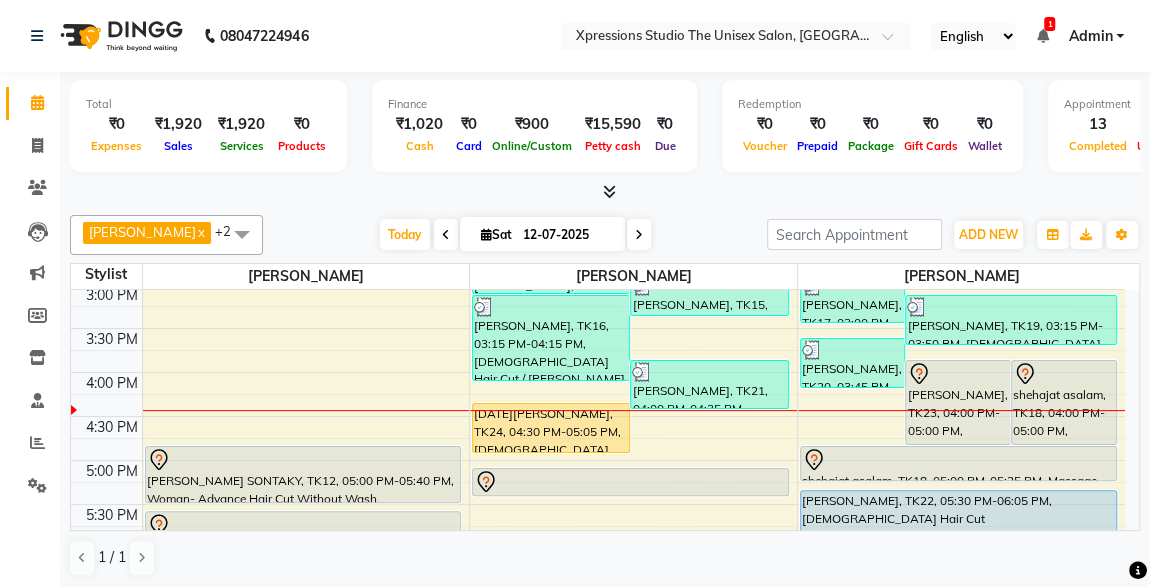 scroll, scrollTop: 583, scrollLeft: 0, axis: vertical 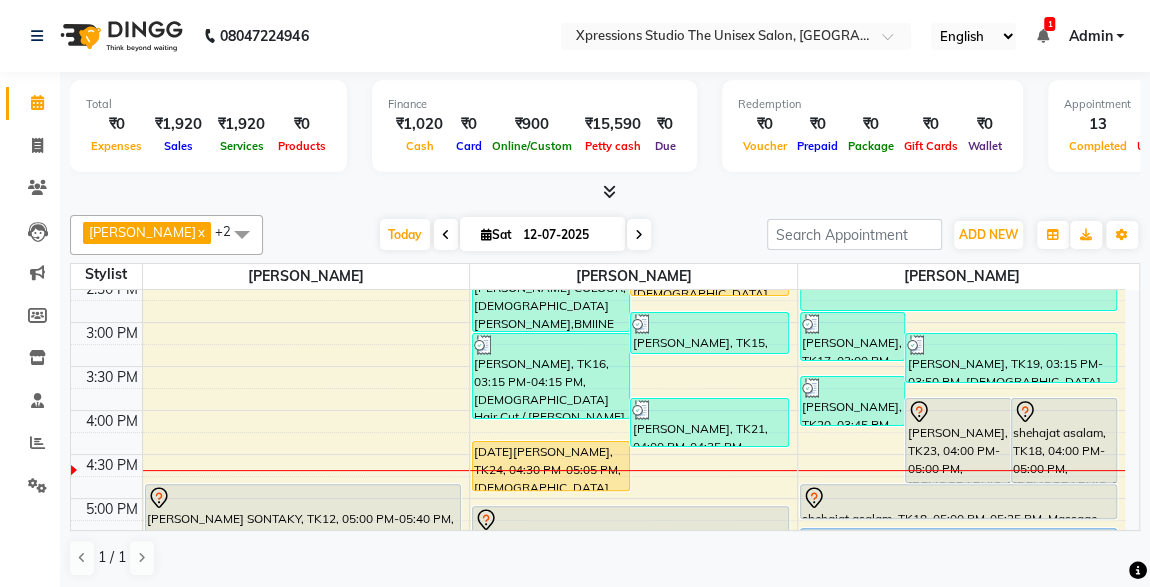 click on "Total  ₹0  Expenses ₹1,920  Sales ₹1,920  Services ₹0  Products Finance  ₹1,020  Cash ₹0  Card ₹900  Online/Custom ₹15,590 Petty cash ₹0 Due  Redemption  ₹0 Voucher ₹0 Prepaid ₹0 Package ₹0  Gift Cards ₹0  Wallet  Appointment  13 Completed 12 Upcoming 2 Ongoing 0 No show  Other sales  ₹0  Packages ₹0  Memberships ₹0  Vouchers ₹0  Prepaids ₹0  Gift Cards" at bounding box center (605, 137) 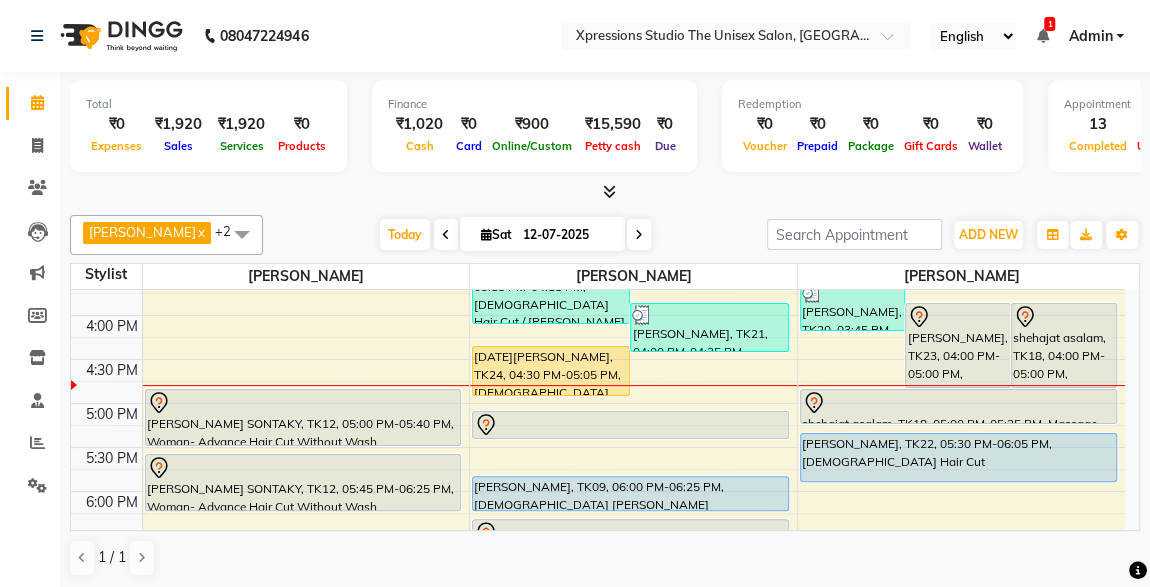scroll, scrollTop: 692, scrollLeft: 0, axis: vertical 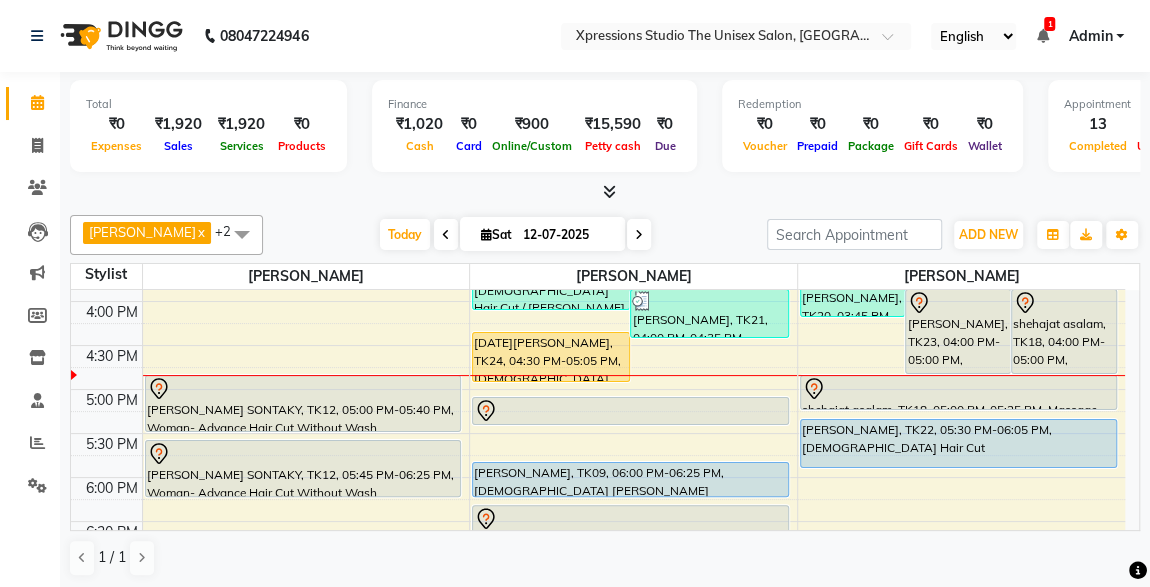 click on "1" at bounding box center (1049, 24) 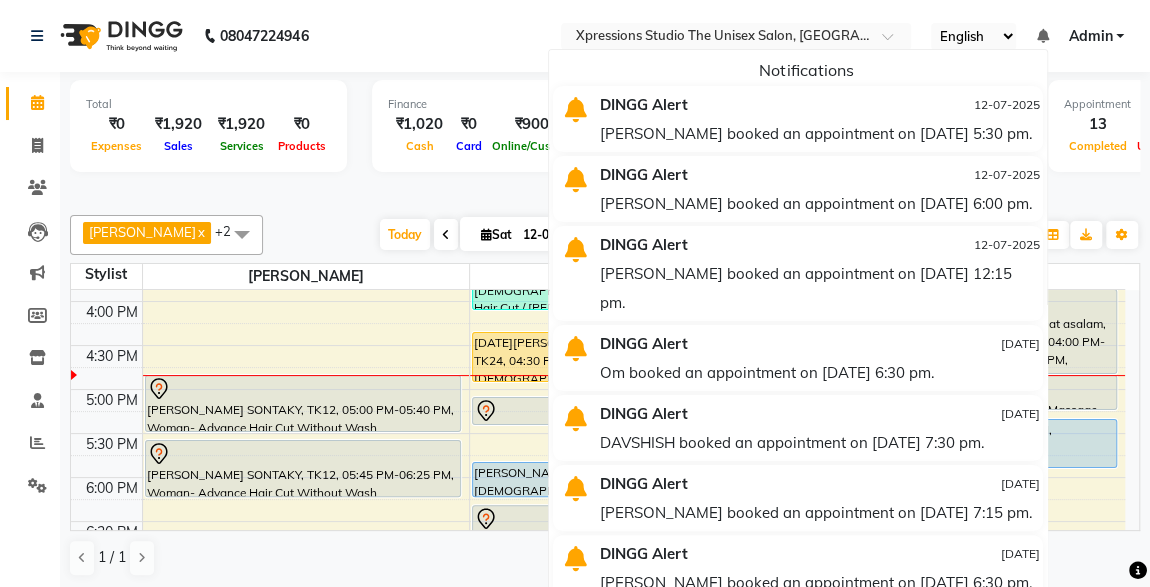 click on "12-07-2025" at bounding box center (976, 104) 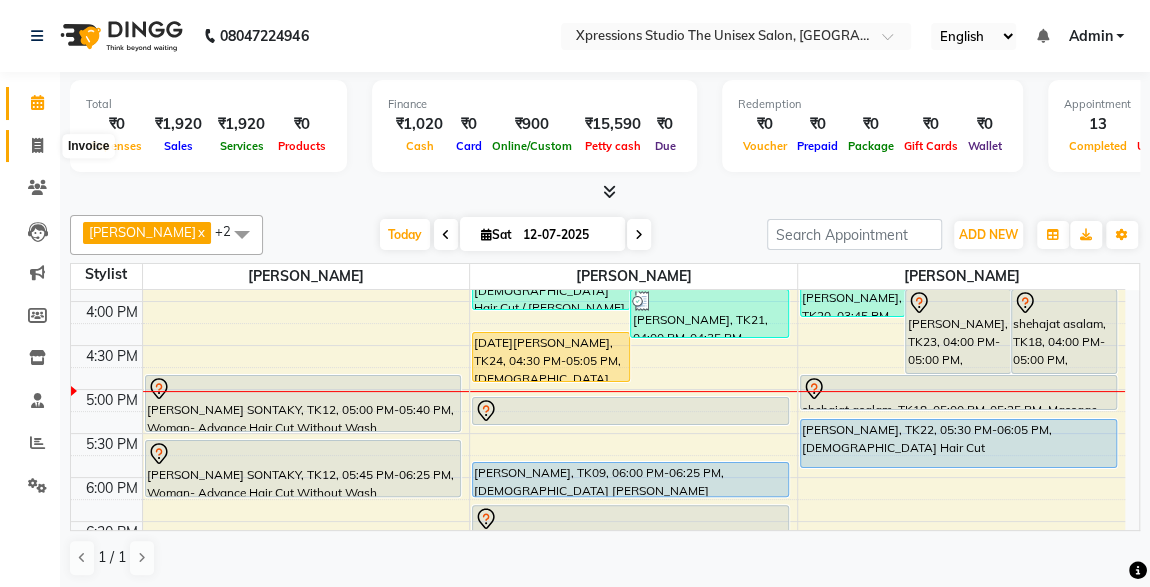 click 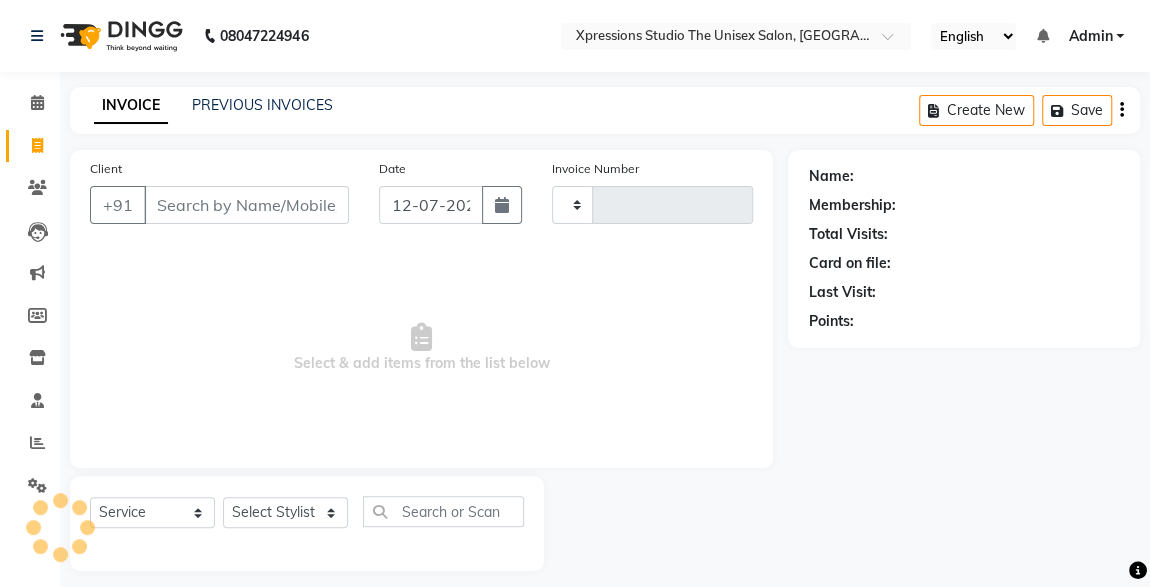 type on "3129" 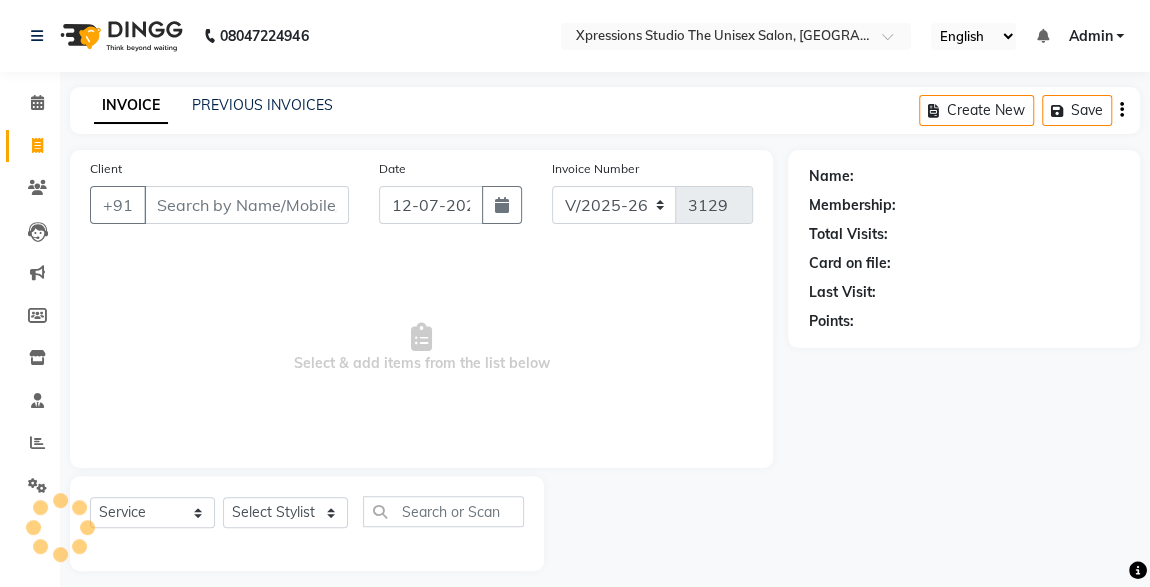 click on "Client" at bounding box center [246, 205] 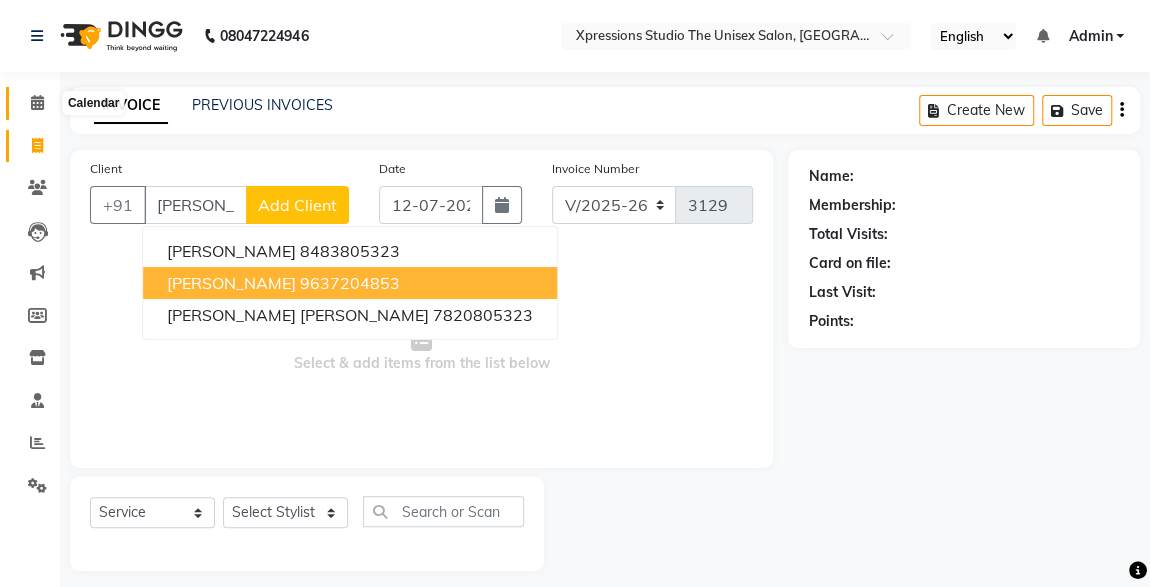 type on "AMRUT" 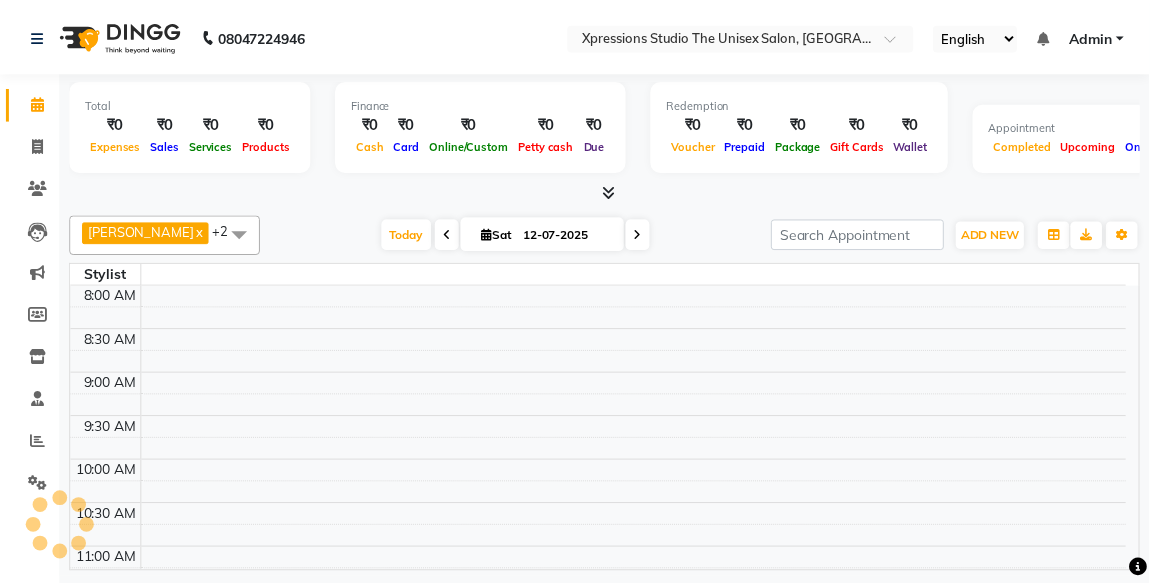 scroll, scrollTop: 778, scrollLeft: 0, axis: vertical 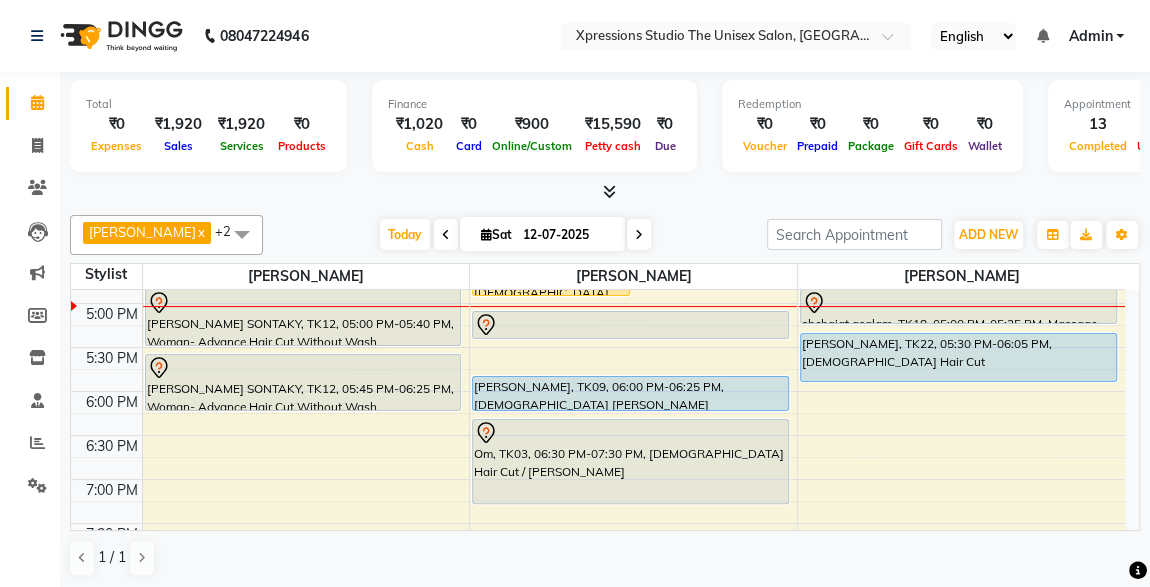 click on "PUNAM SONTAKY, TK12, 05:00 PM-05:40 PM, Woman- Advance Hair Cut Without Wash" at bounding box center (303, 317) 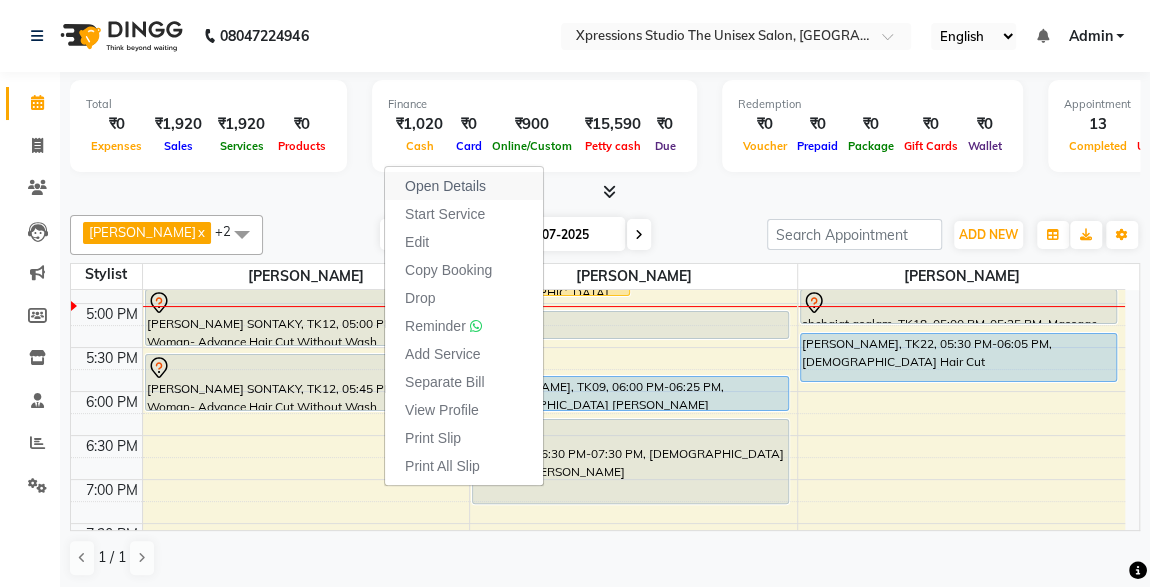 click on "Open Details" at bounding box center [445, 186] 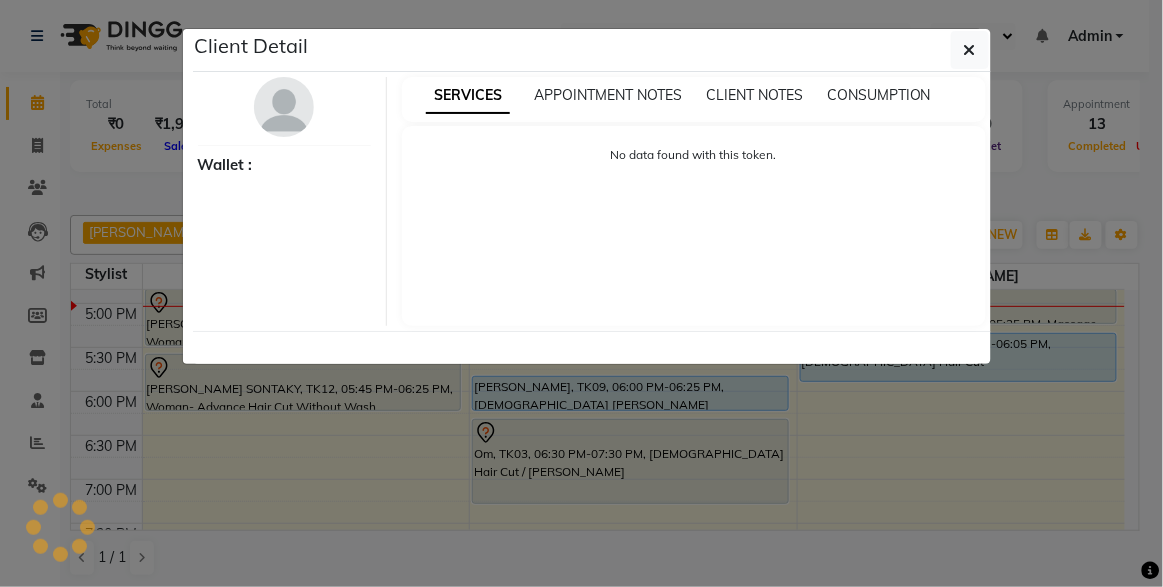 select on "7" 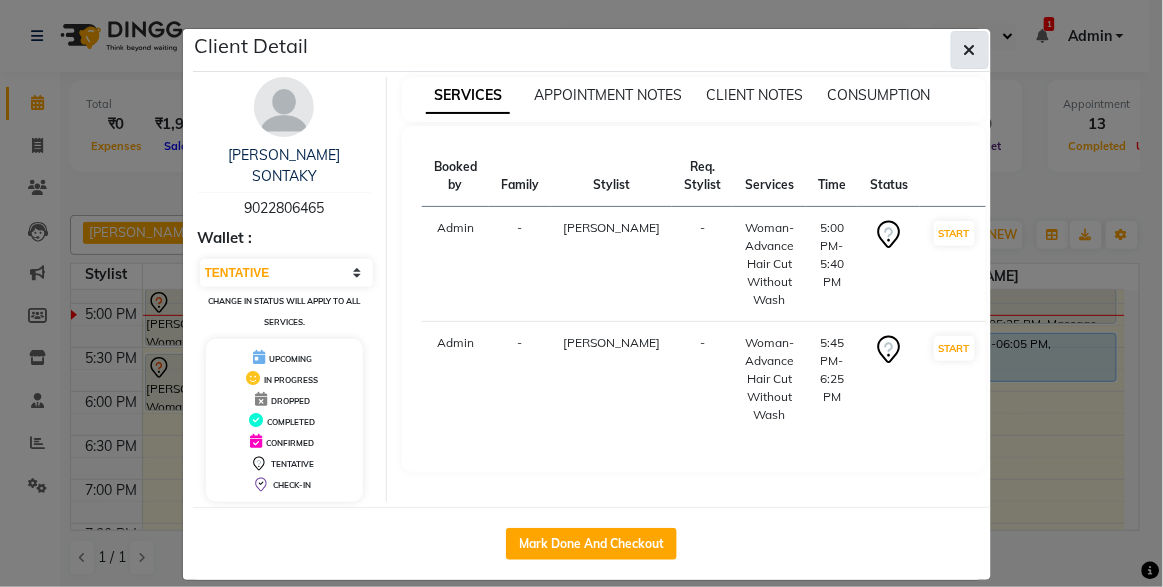 click 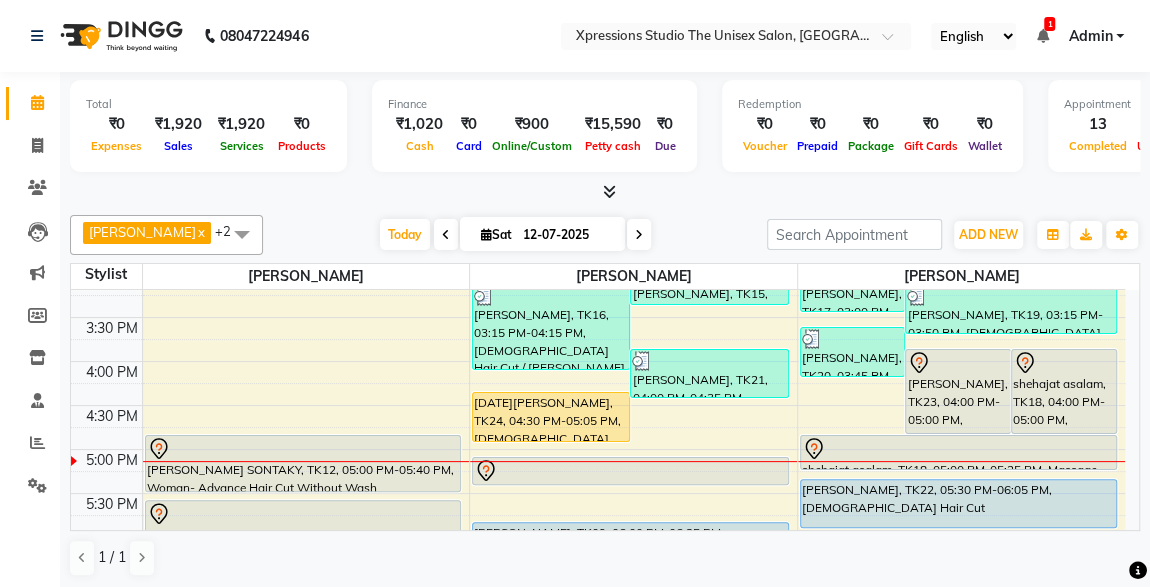 scroll, scrollTop: 632, scrollLeft: 0, axis: vertical 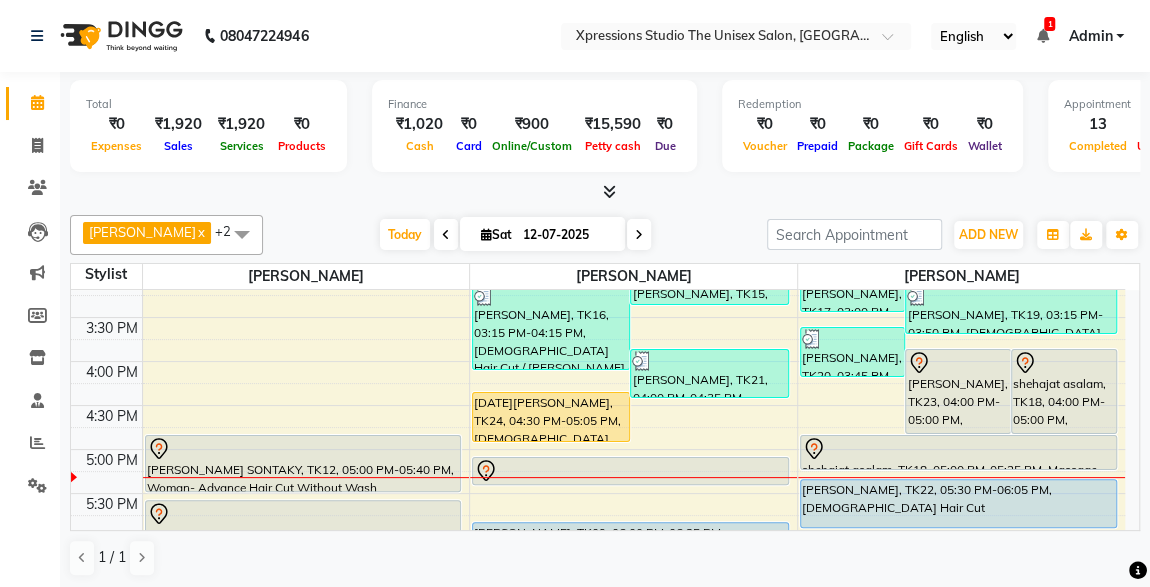 click on "RUSHIKESH PATIL, TK23, 04:00 PM-05:00 PM, Male Hair Cut / Seving" at bounding box center (958, 391) 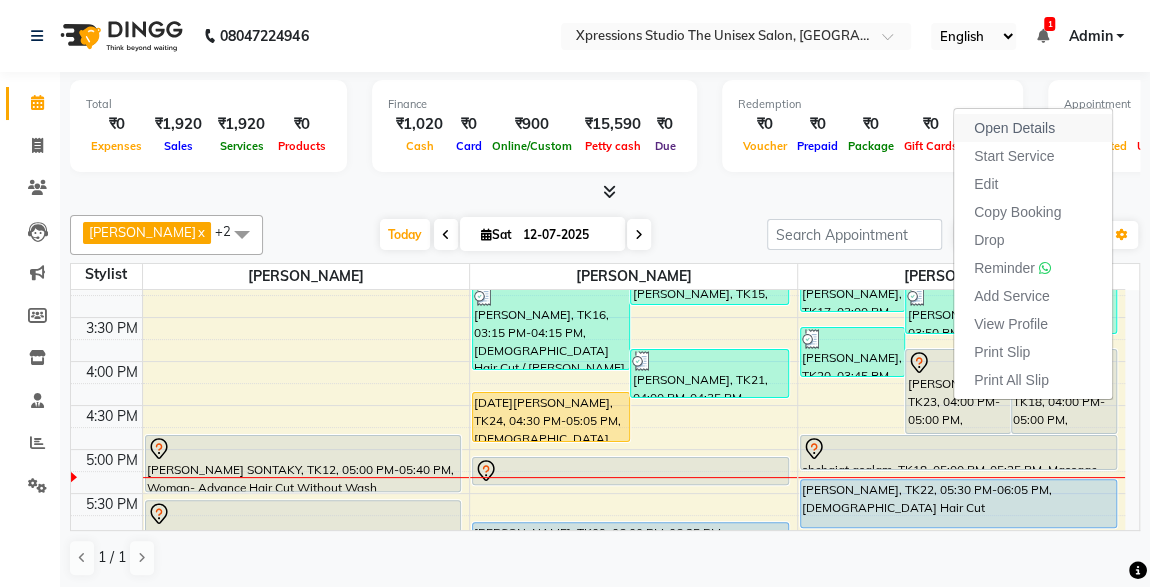 click on "Open Details" at bounding box center [1014, 128] 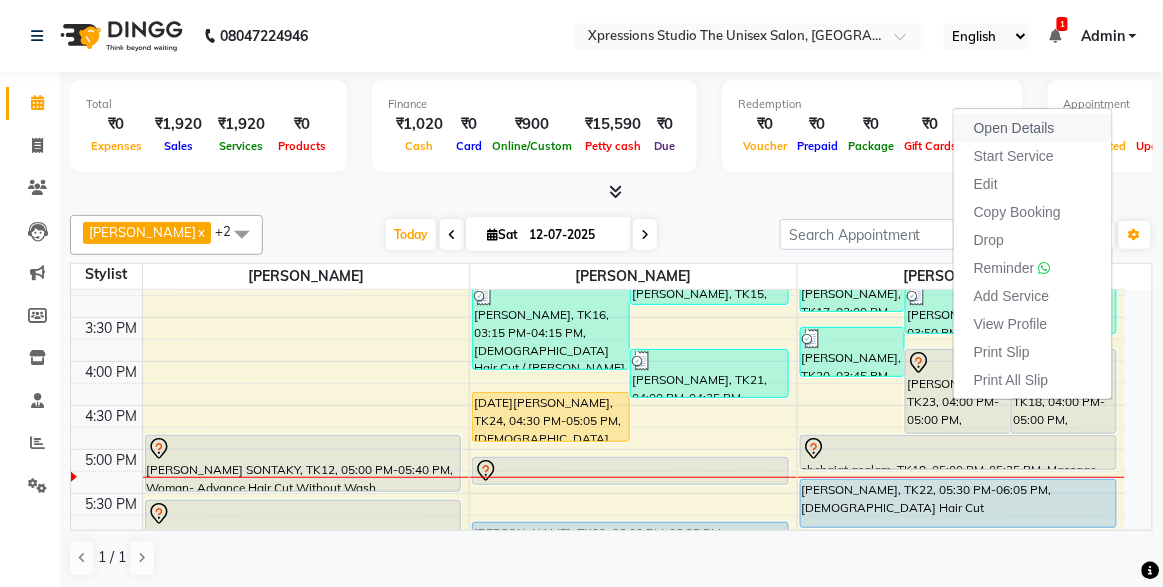 select on "7" 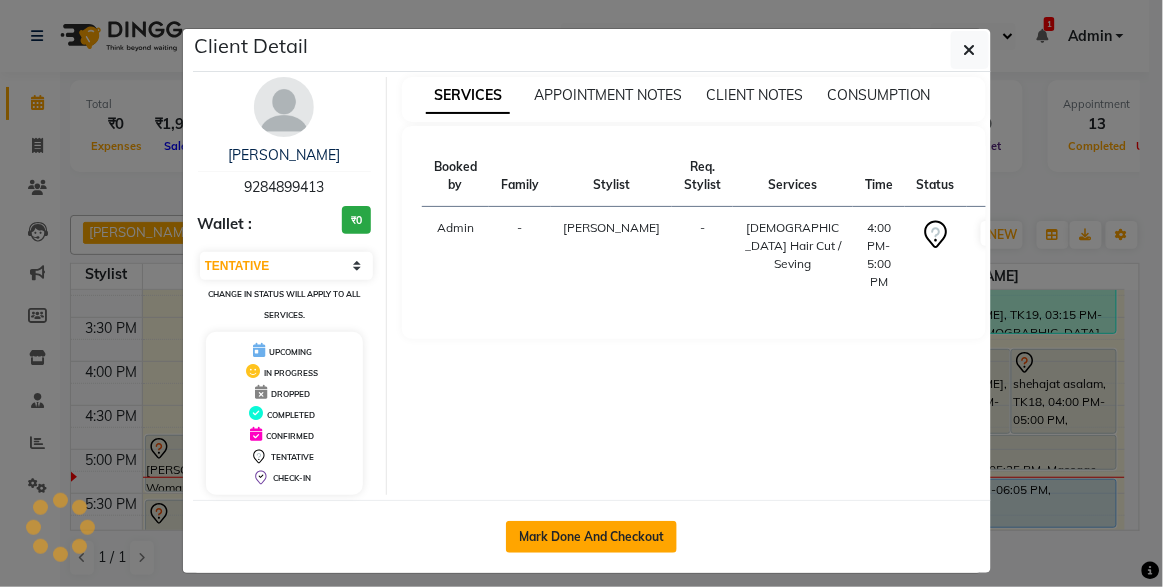 click on "Mark Done And Checkout" 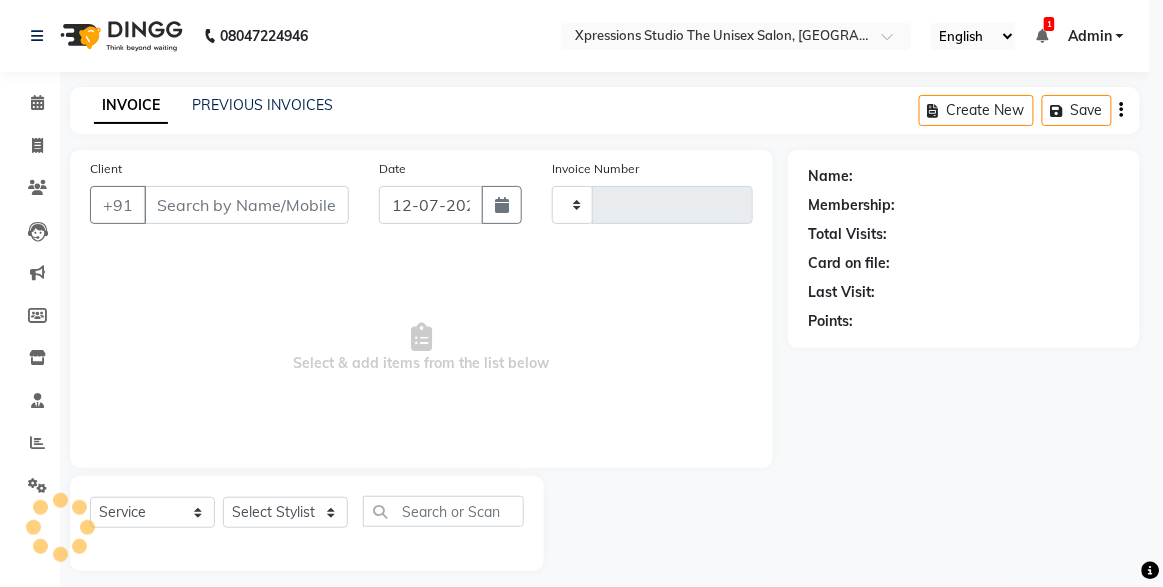 type on "3129" 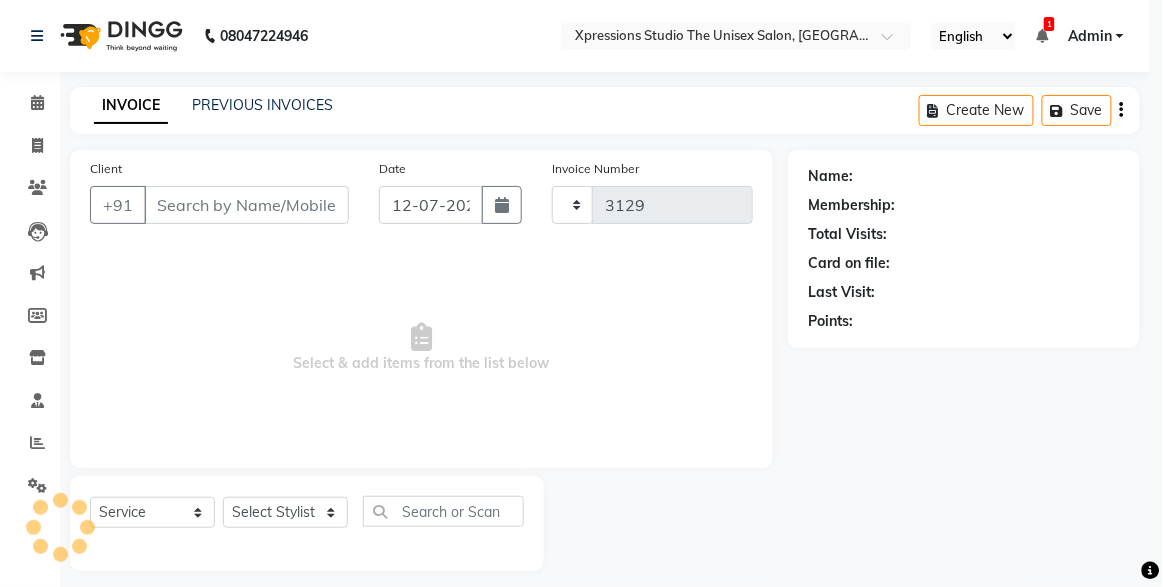 select on "7003" 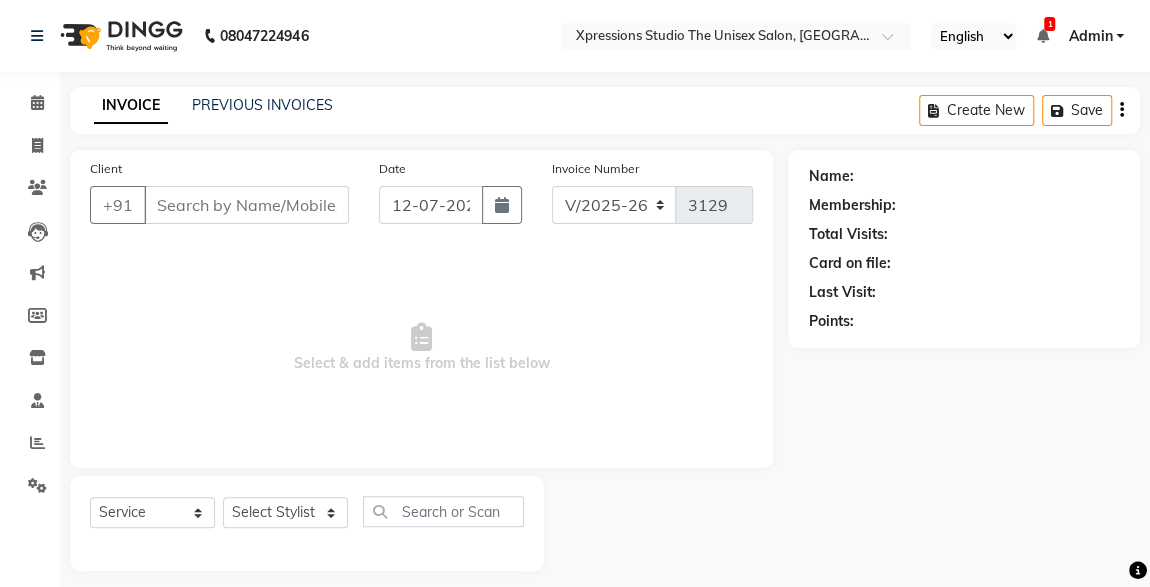 type on "9284899413" 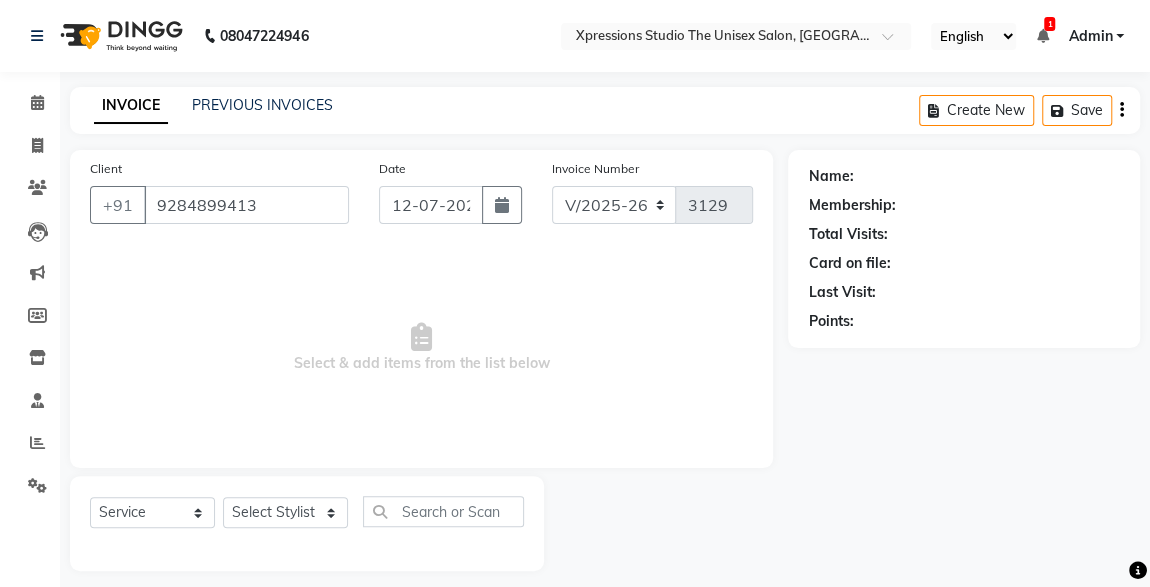 select on "57589" 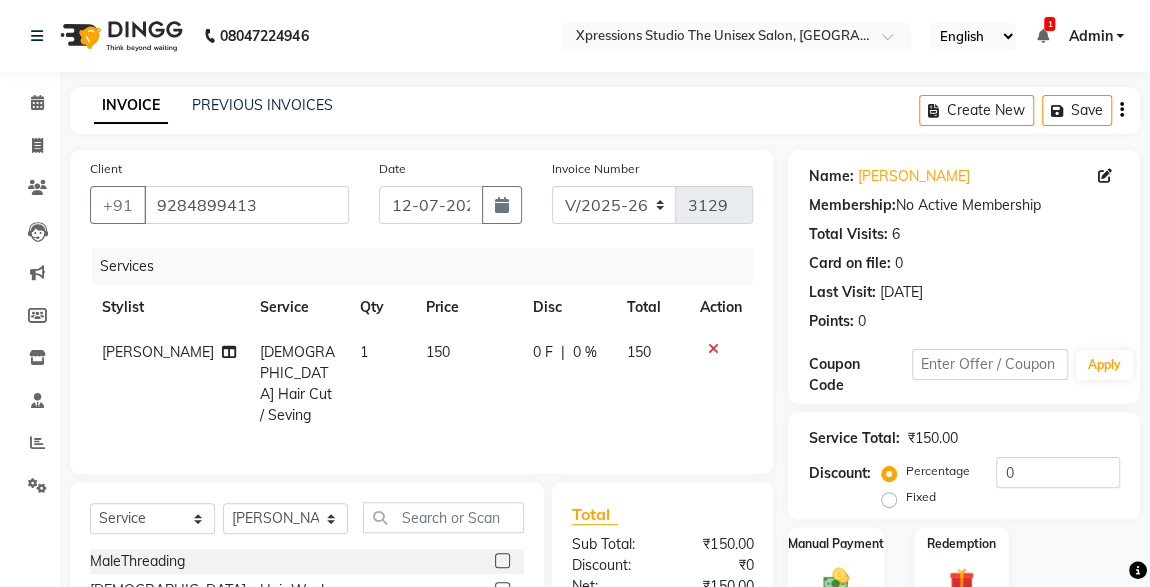 scroll, scrollTop: 212, scrollLeft: 0, axis: vertical 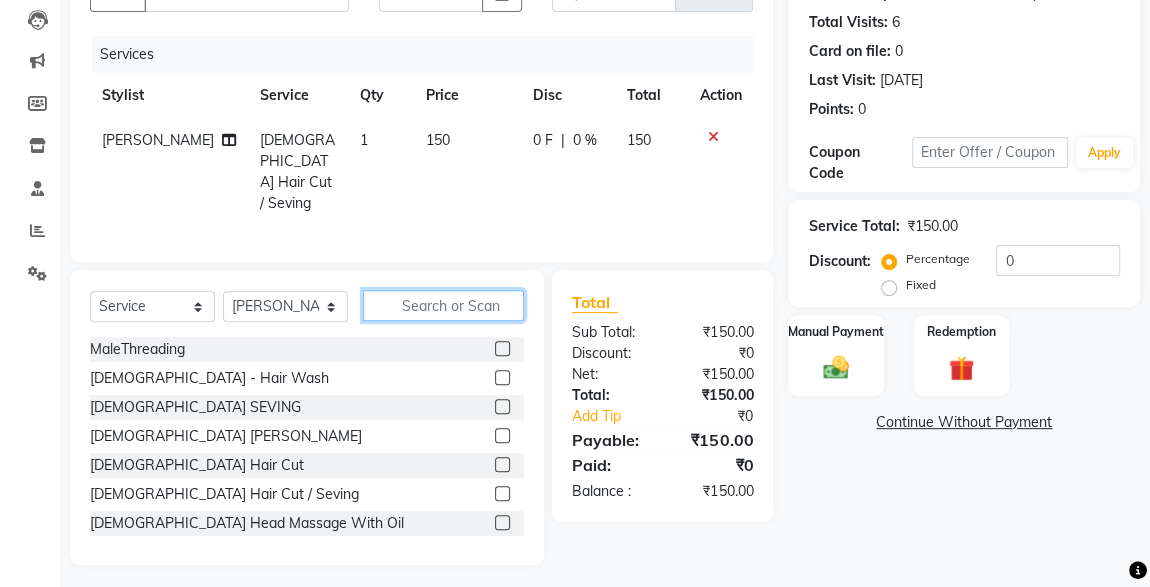 click 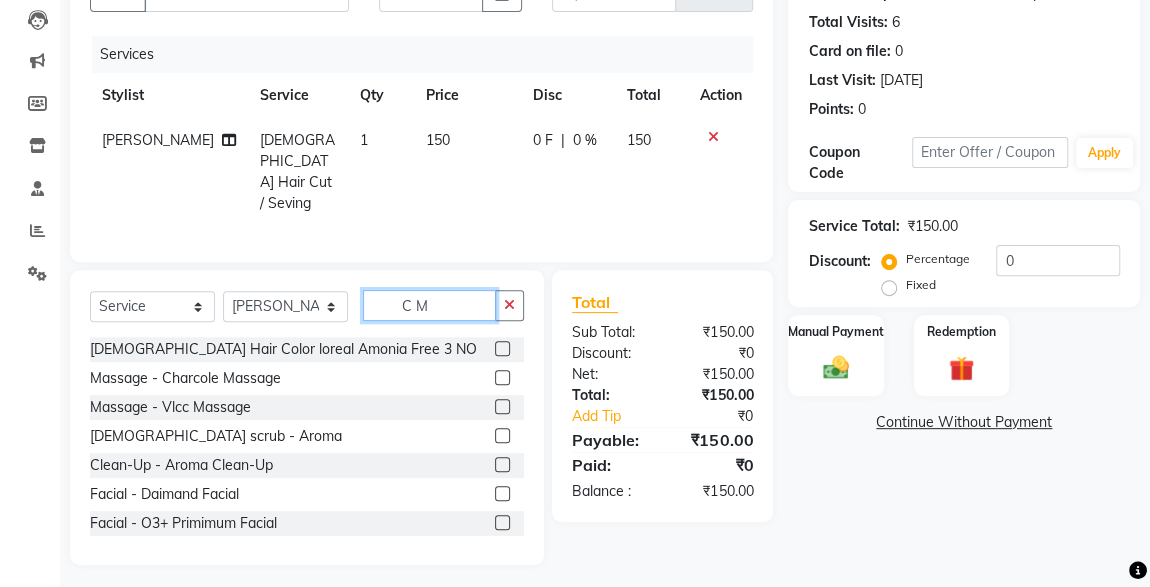 type on "C M" 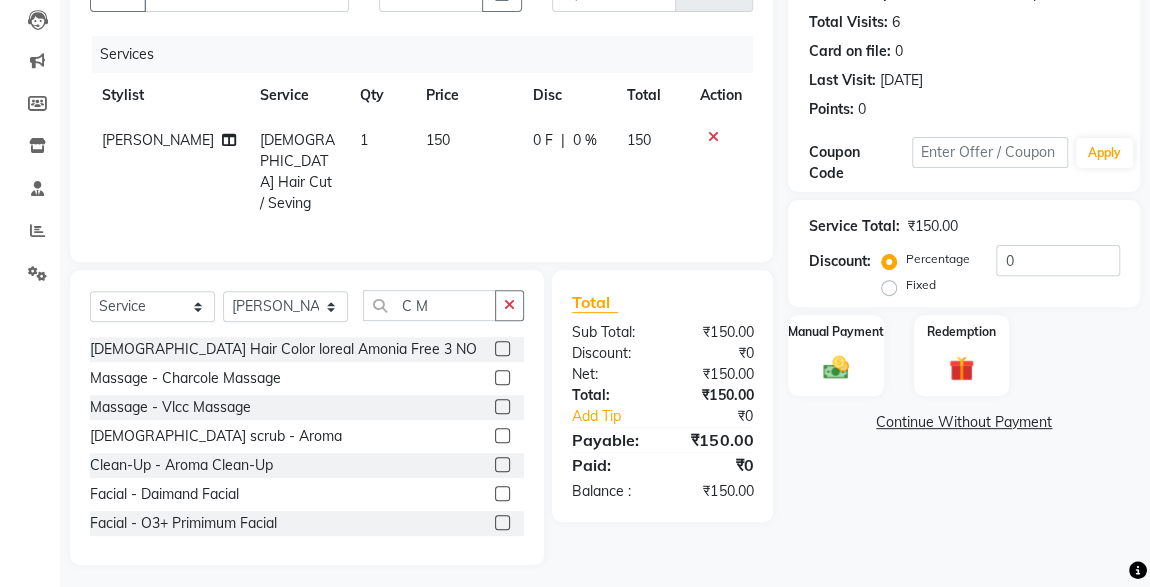 click 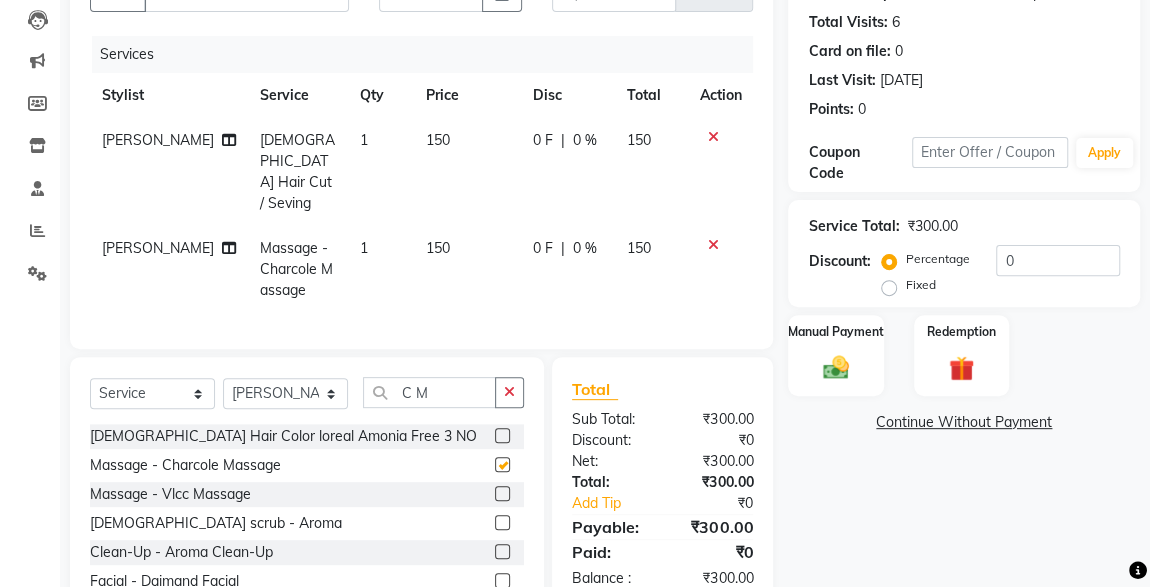 checkbox on "false" 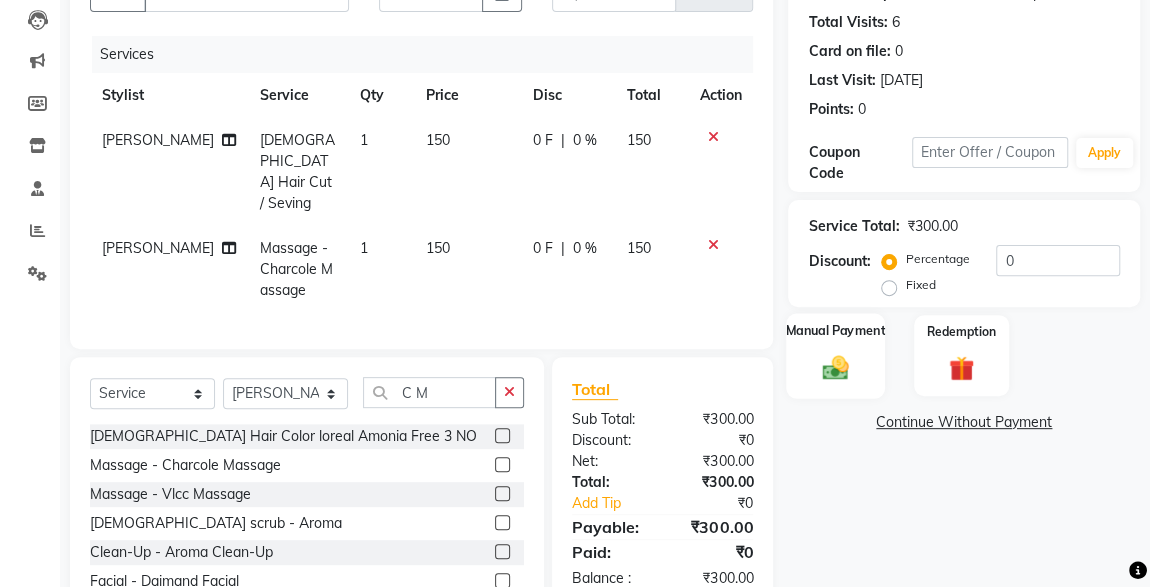 click 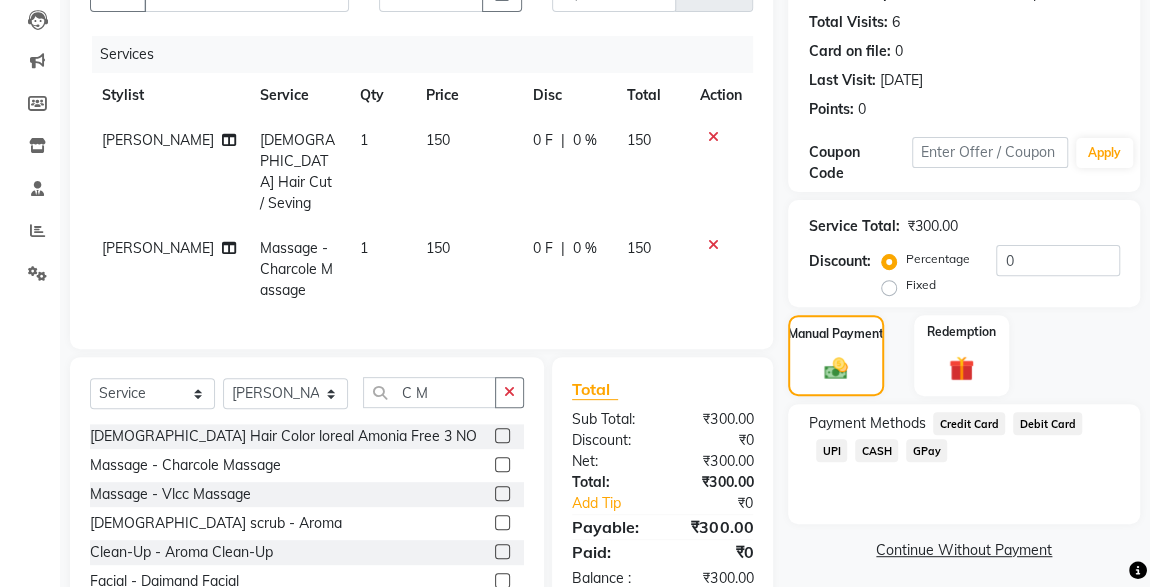 click on "CASH" 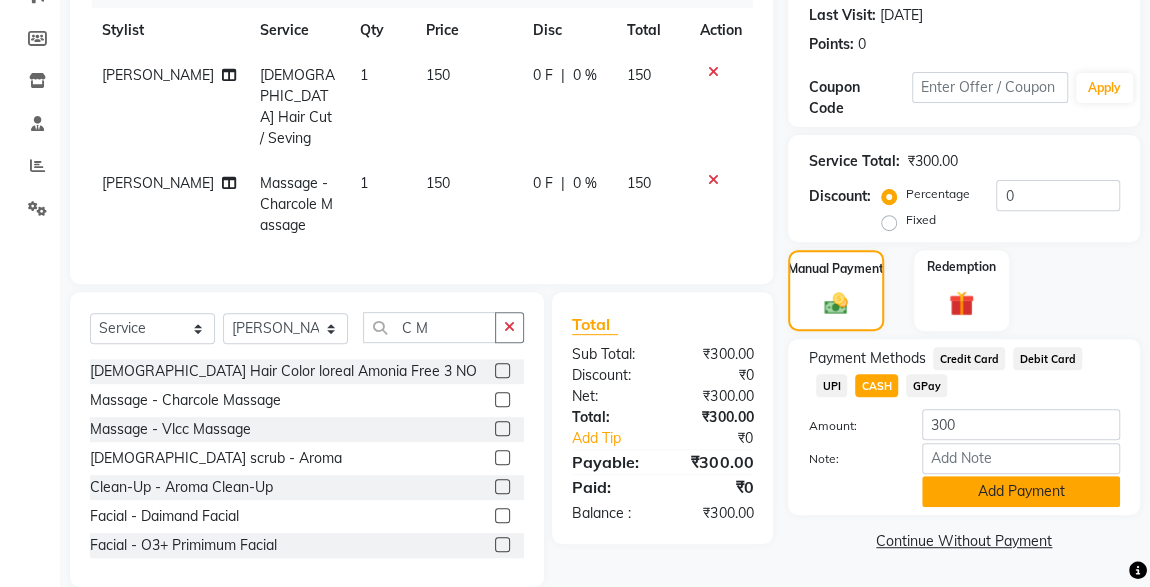 click on "Add Payment" 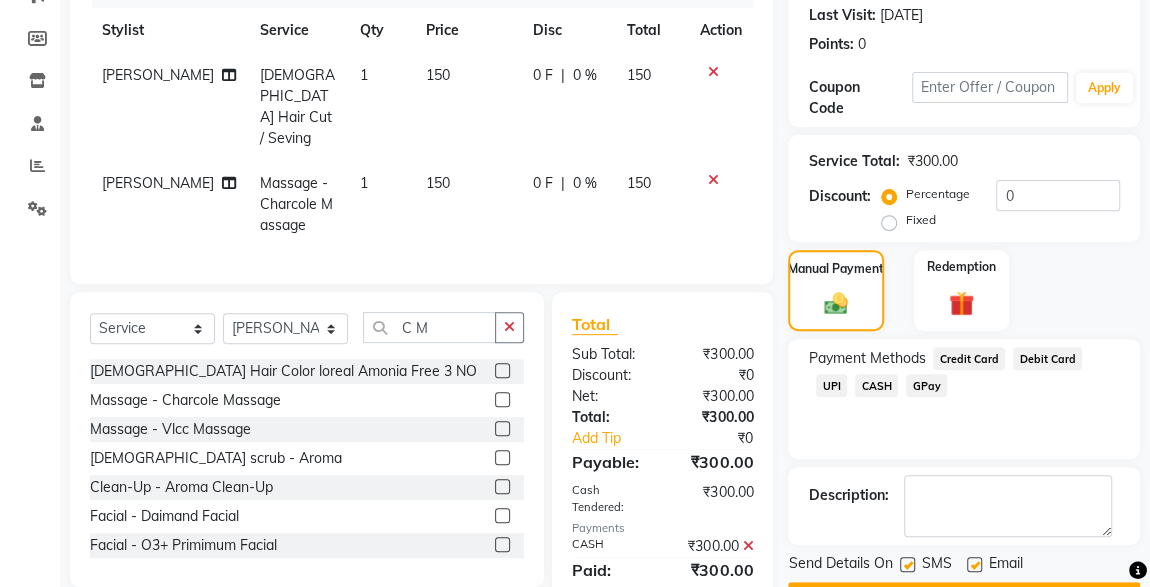 scroll, scrollTop: 330, scrollLeft: 0, axis: vertical 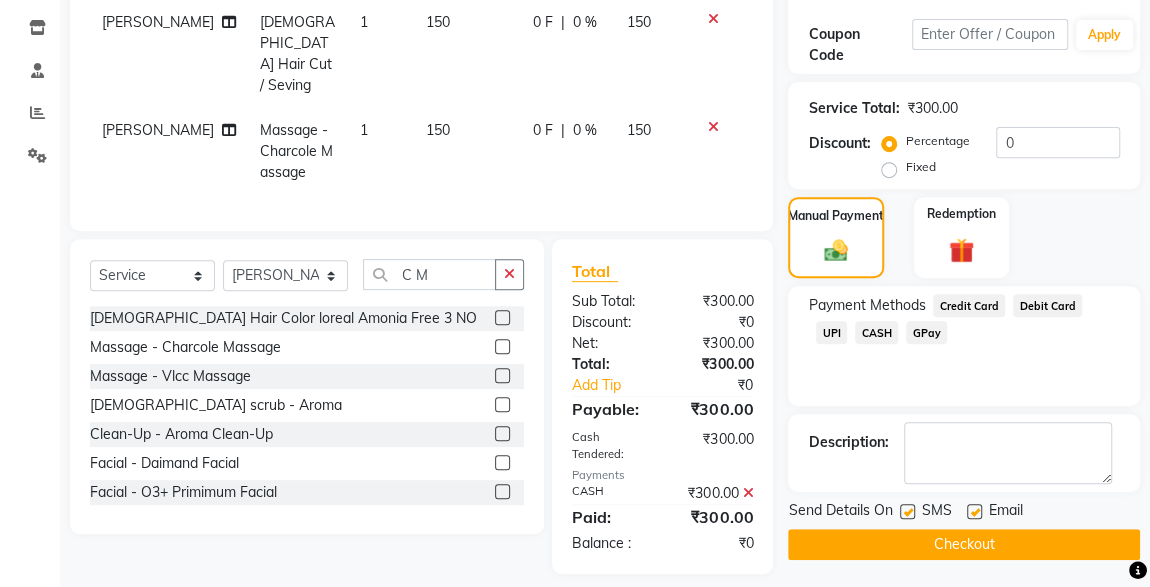 click 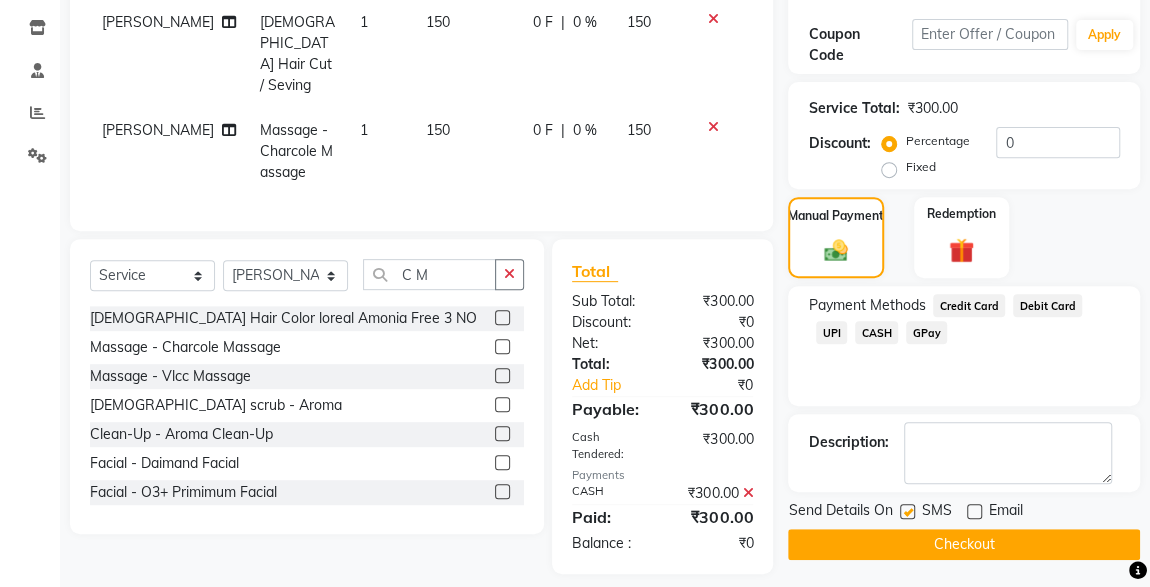 click on "Checkout" 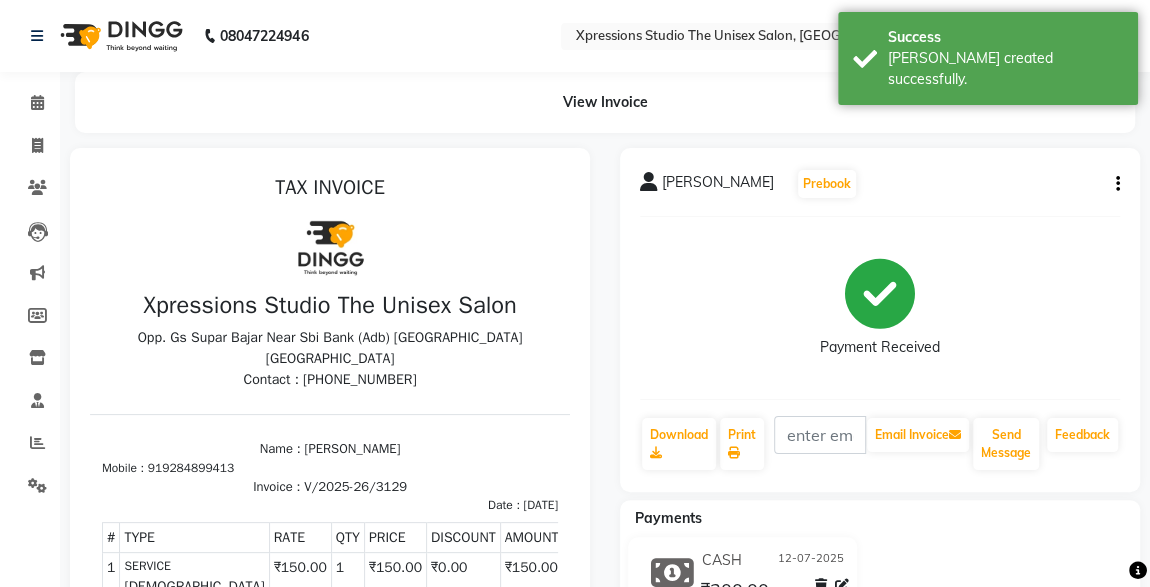 scroll, scrollTop: 0, scrollLeft: 0, axis: both 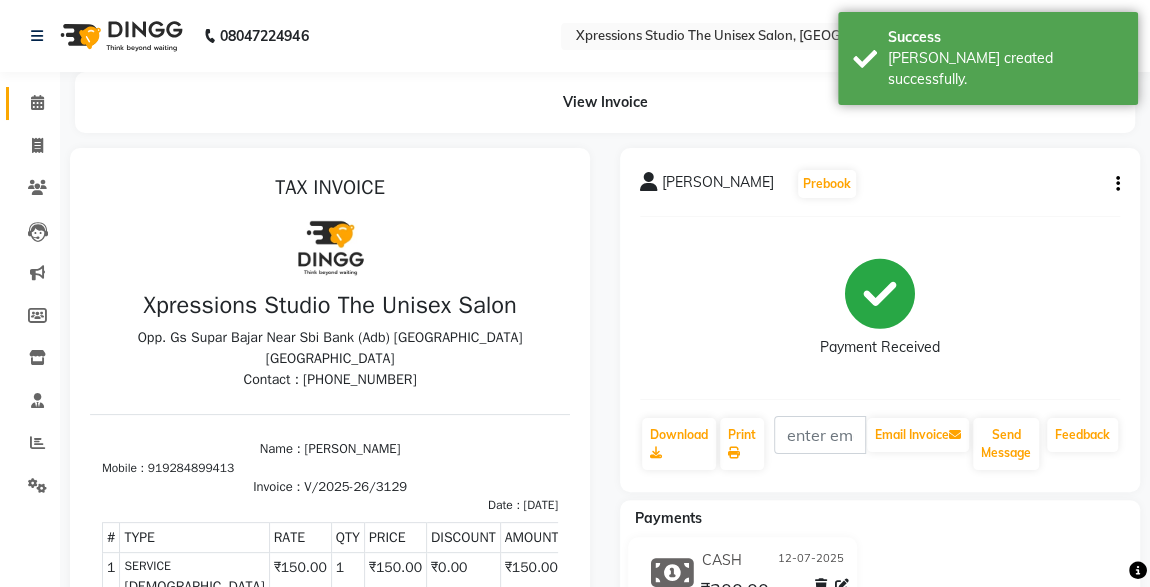 click 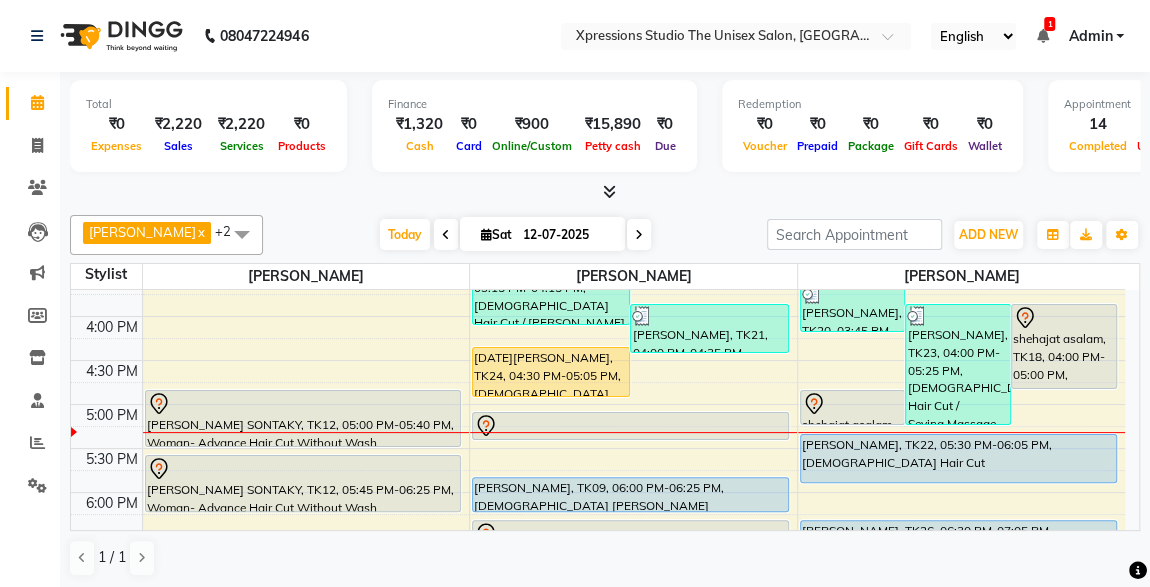scroll, scrollTop: 685, scrollLeft: 0, axis: vertical 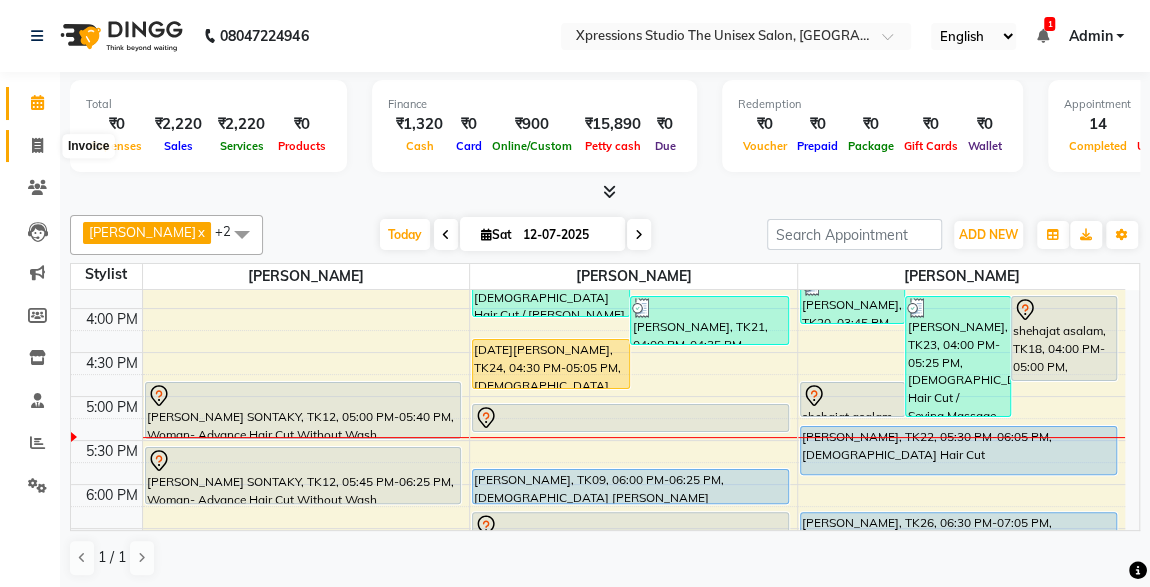 click 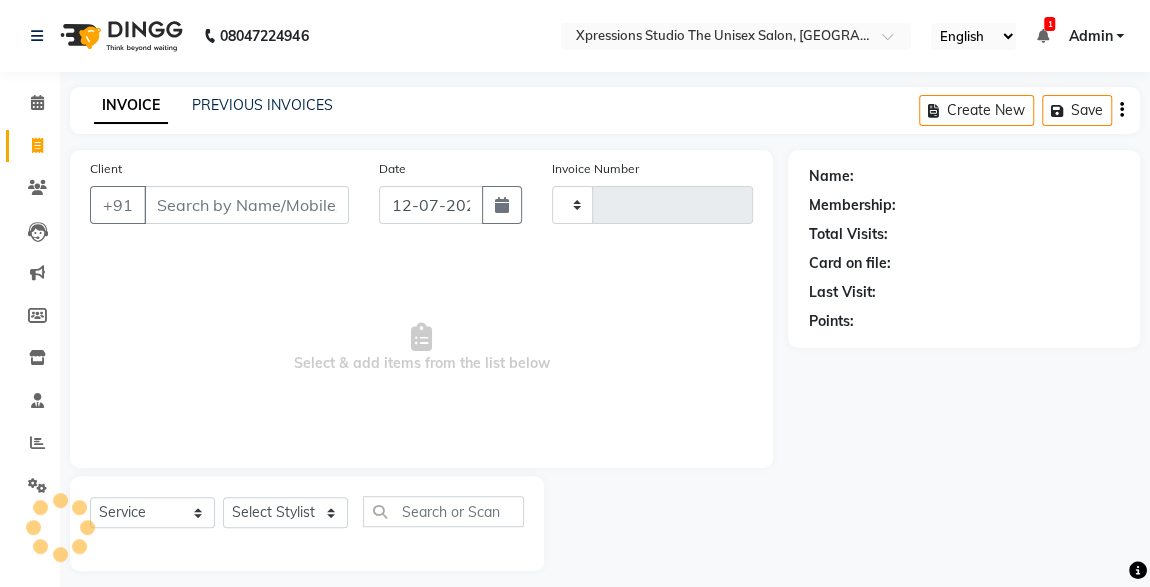 type on "3130" 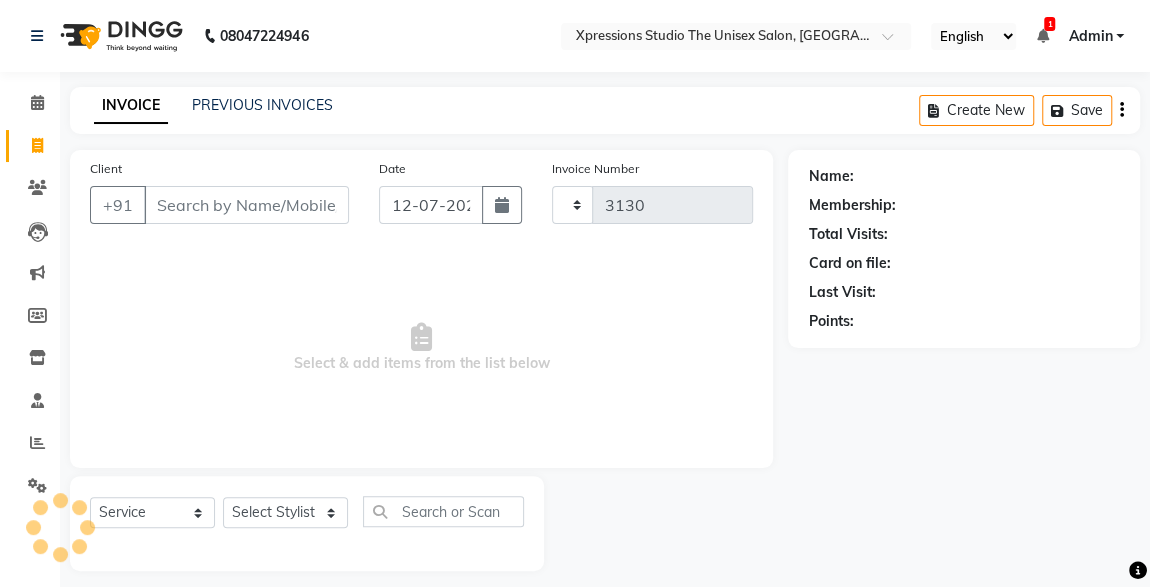 select on "7003" 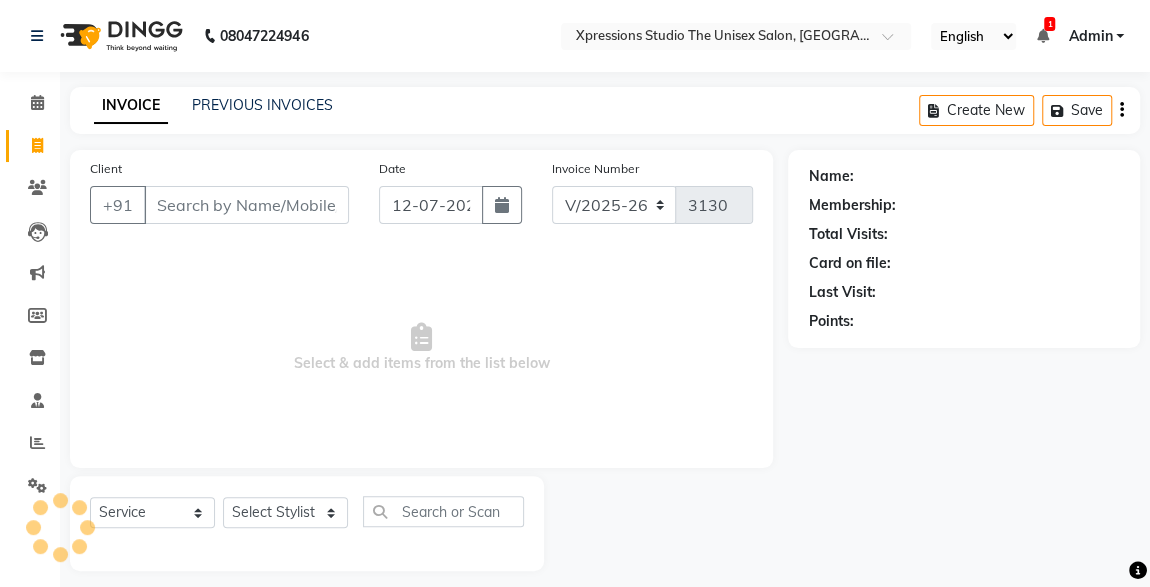 click on "Client" at bounding box center (246, 205) 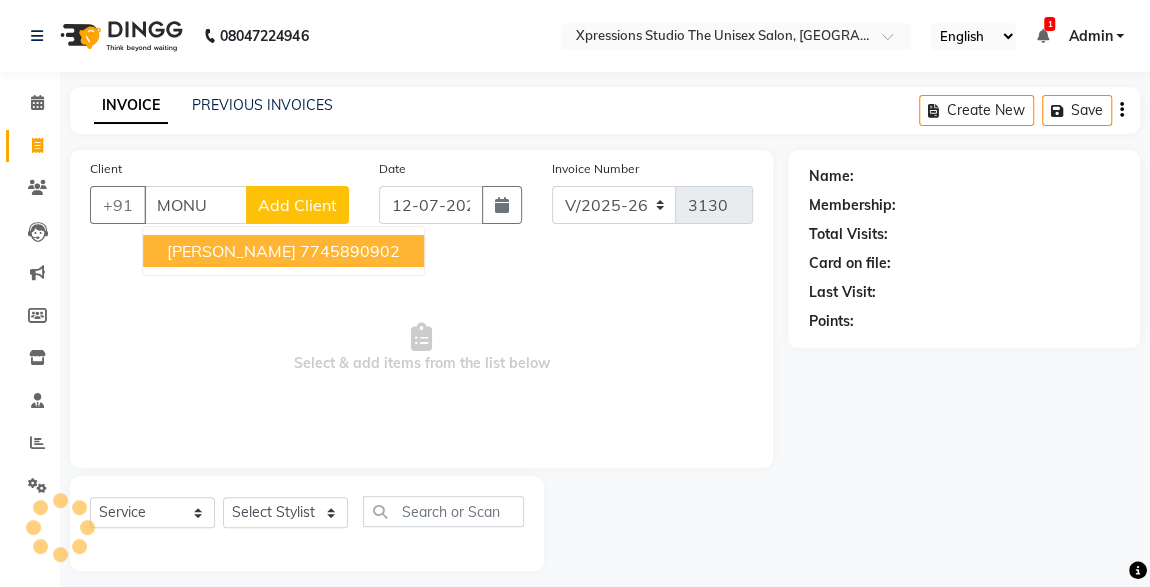 click on "MONU" at bounding box center [195, 205] 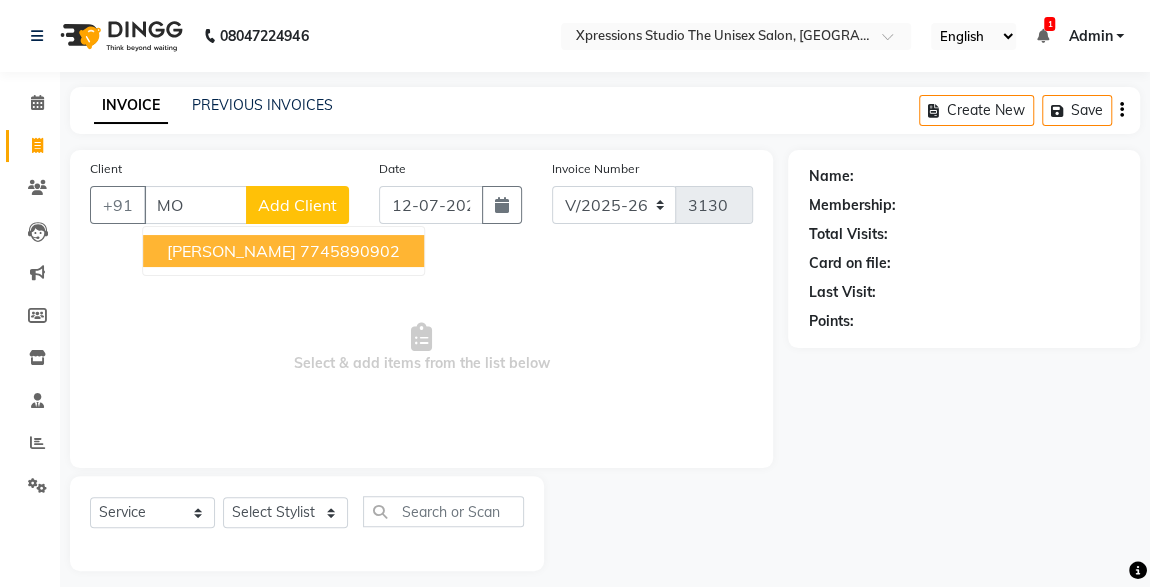 type on "M" 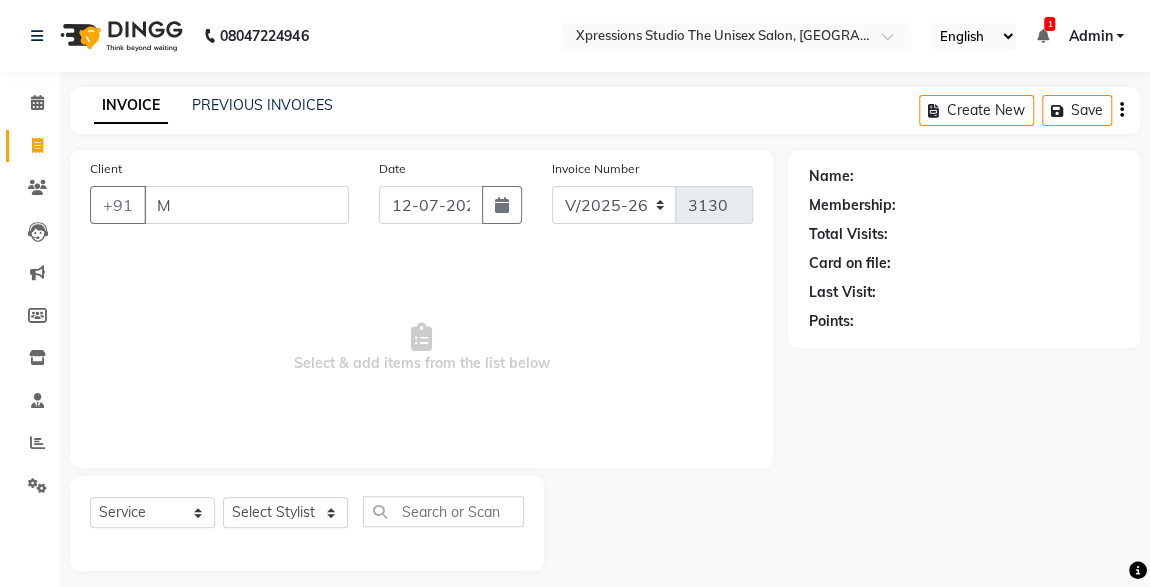 click on "M" at bounding box center (246, 205) 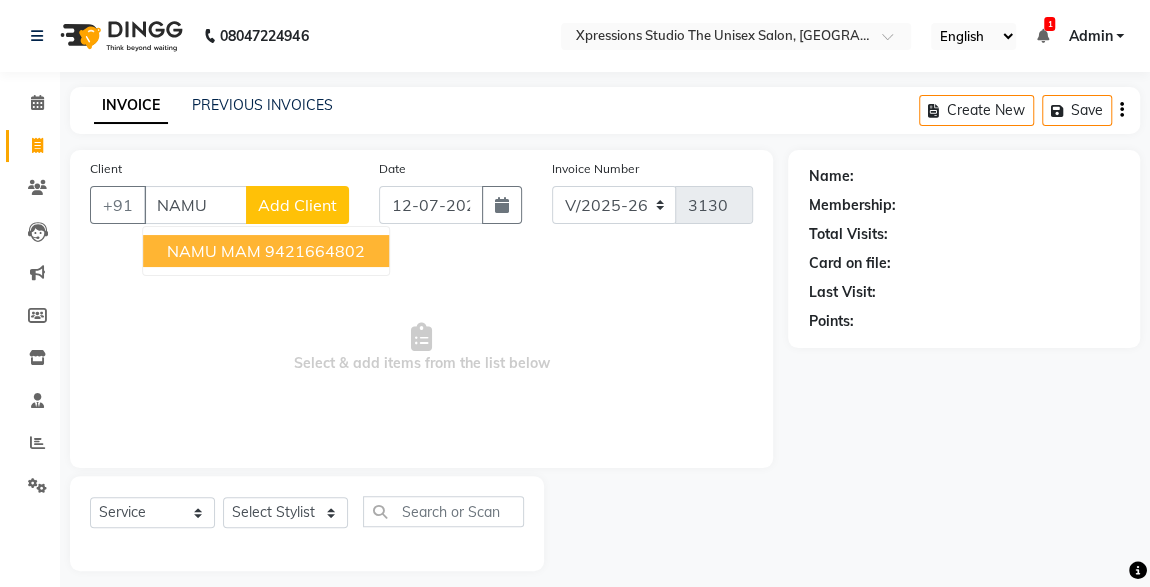 click on "NAMU MAM" at bounding box center [214, 251] 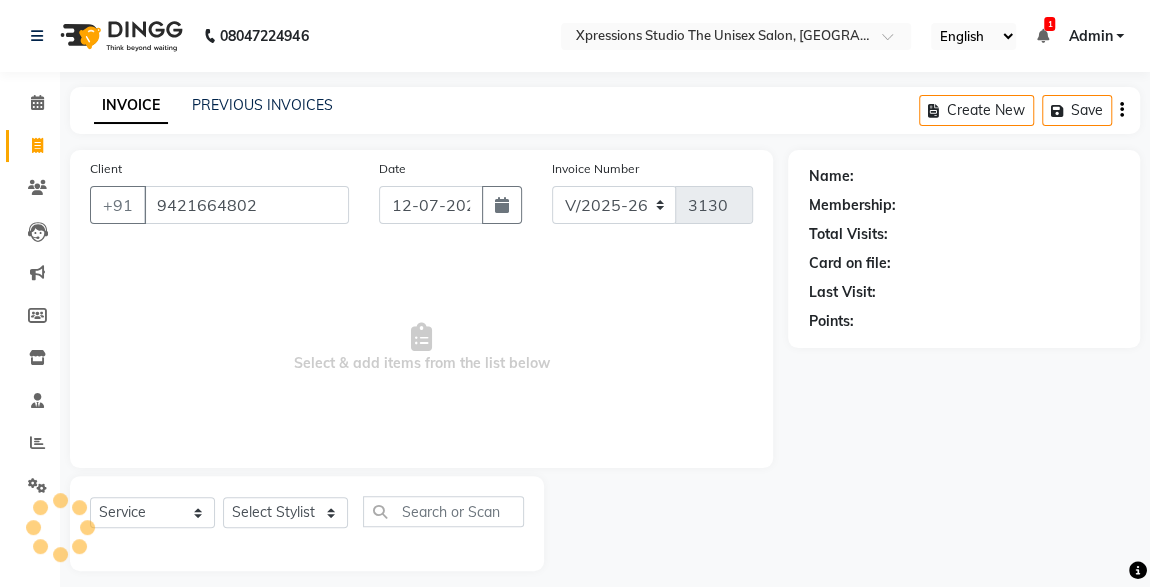 type on "9421664802" 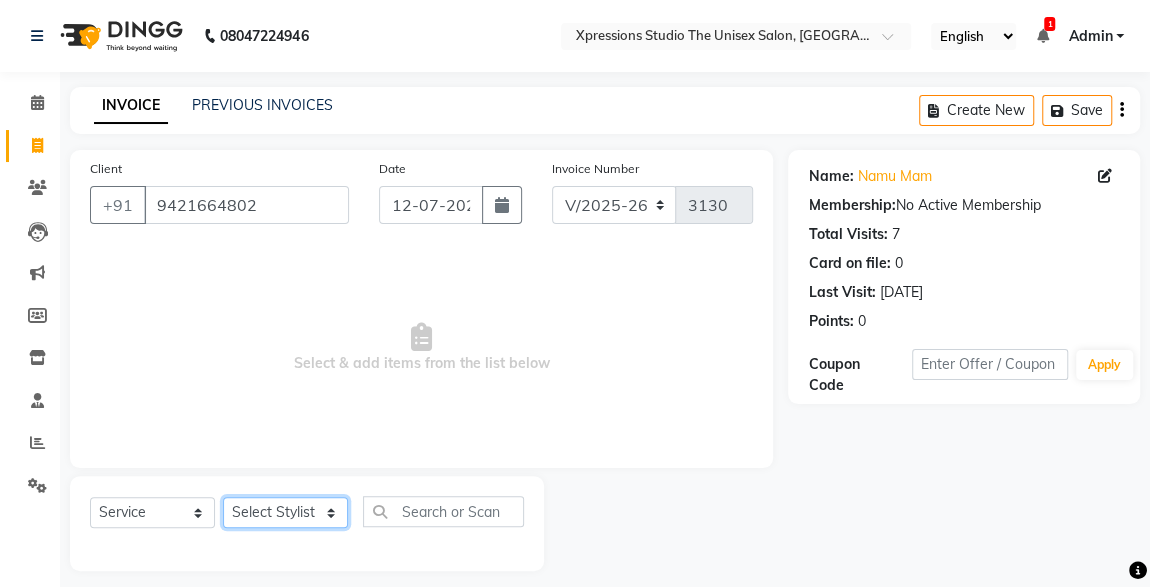click on "Select Stylist ADESH RAUT ROHAN BABHULKAR ROSHAN TANDULKAR" 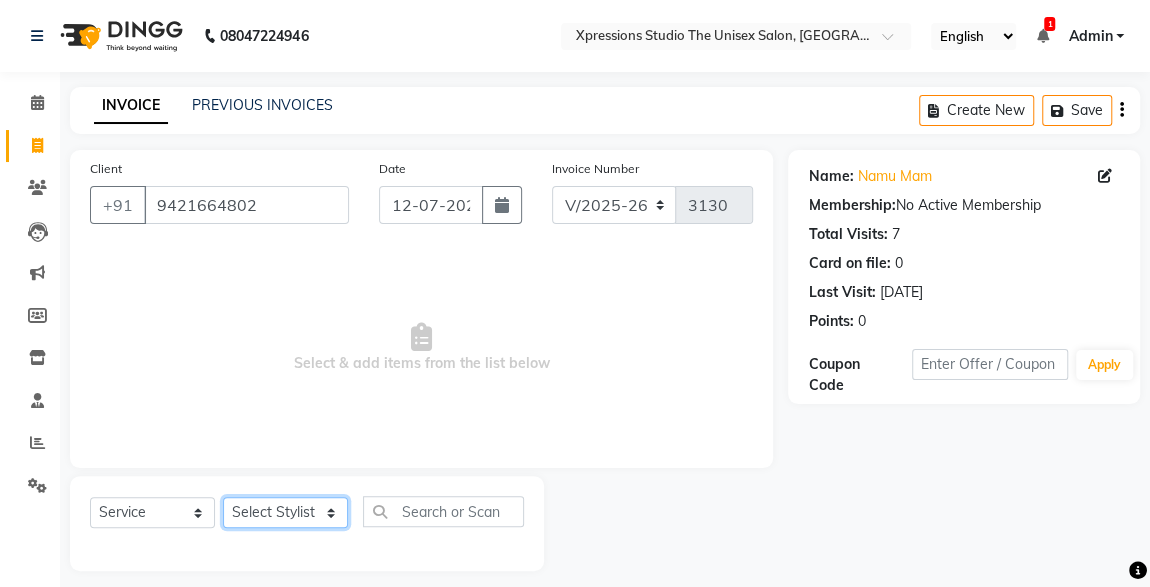 select on "57587" 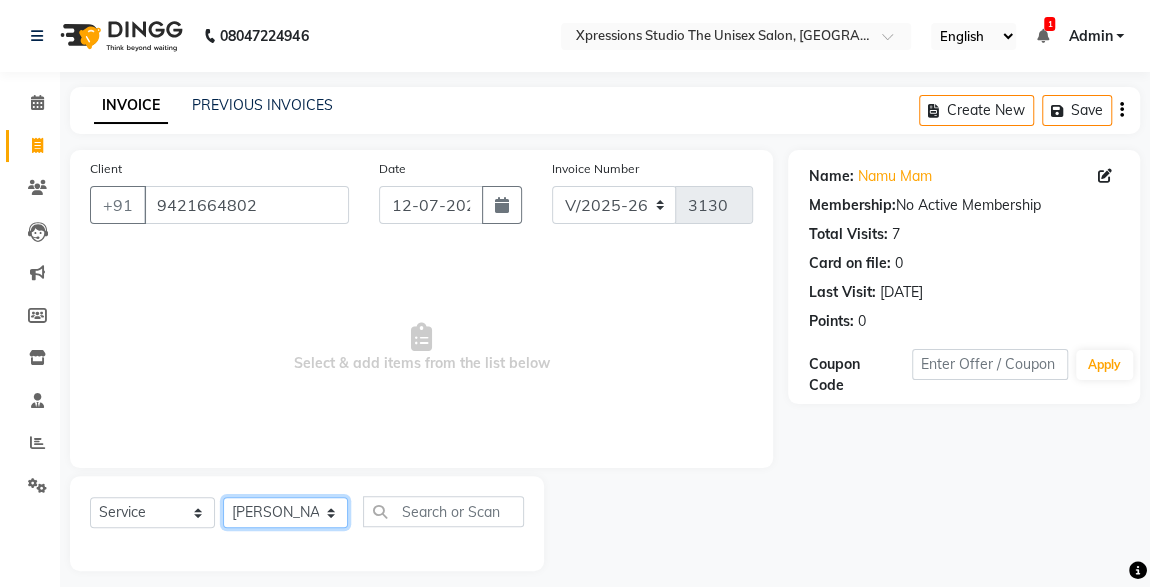 click on "Select Stylist ADESH RAUT ROHAN BABHULKAR ROSHAN TANDULKAR" 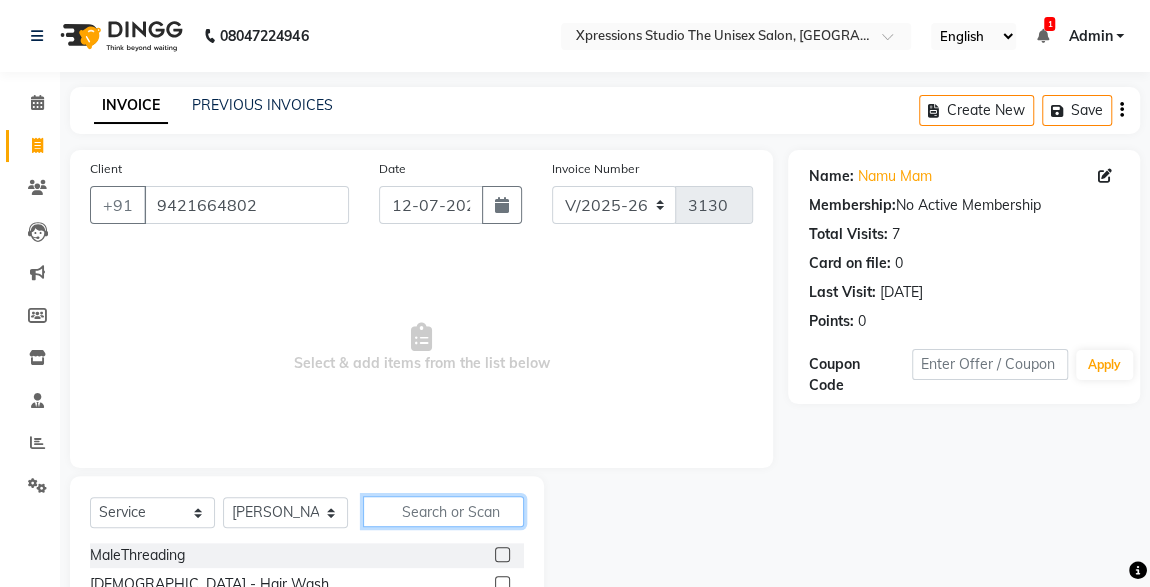 click 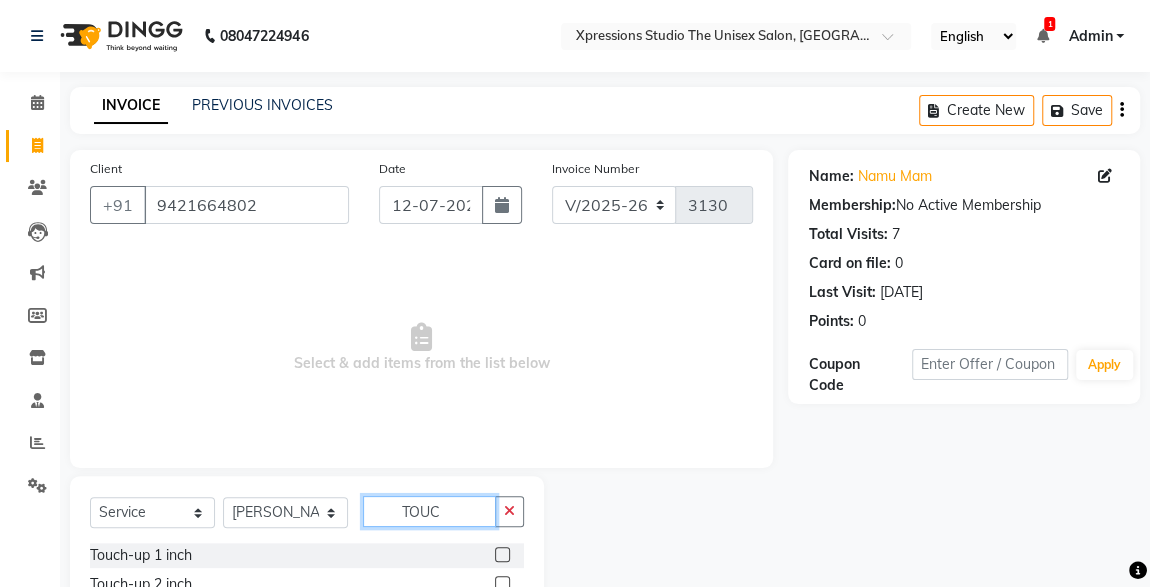 type on "TOUC" 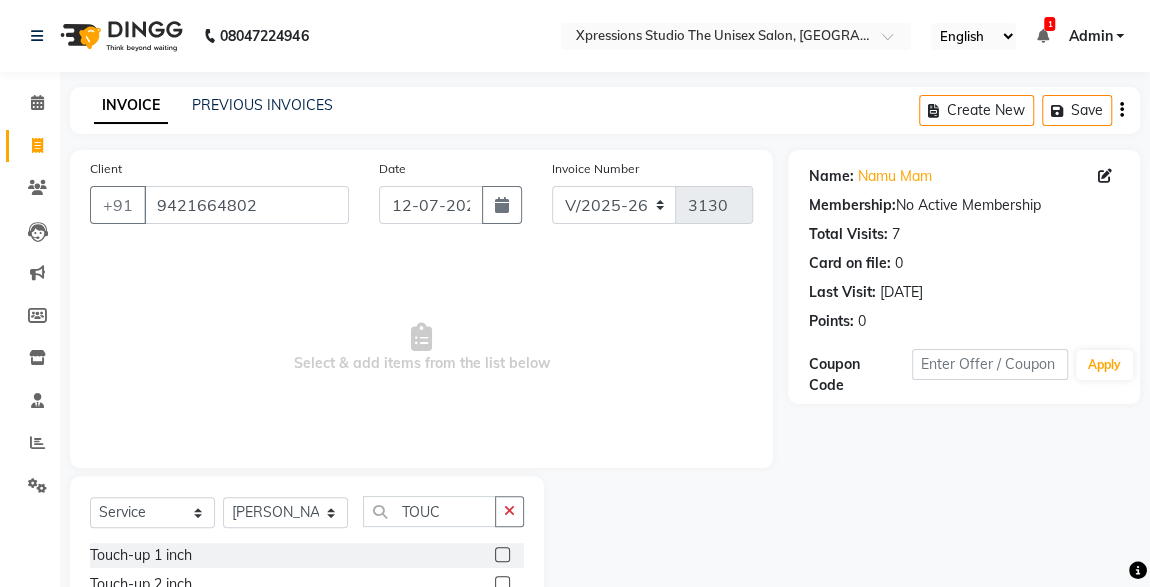 click 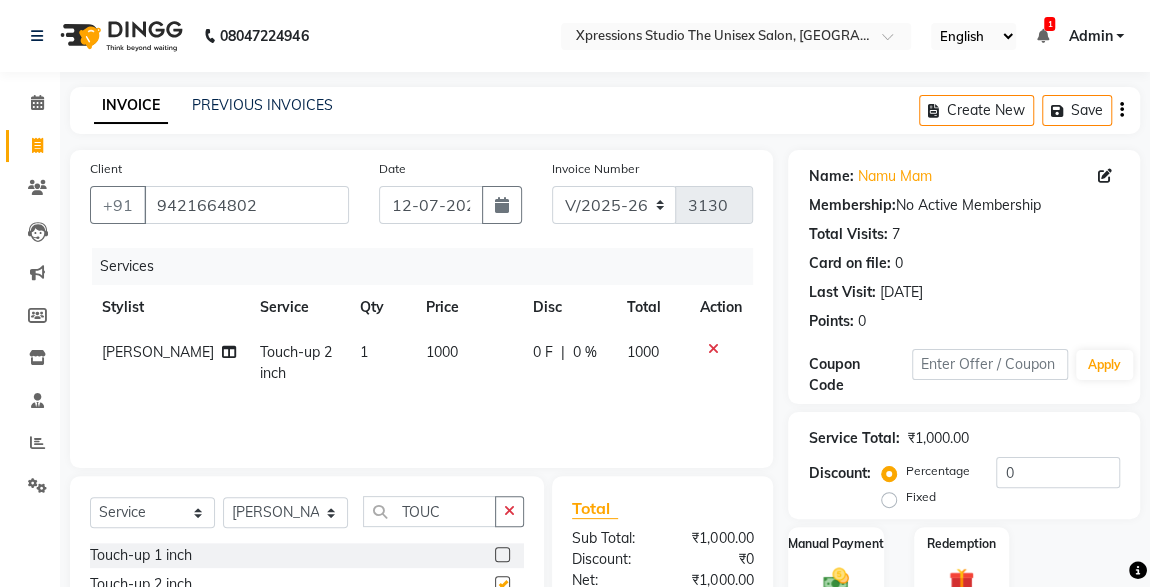 checkbox on "false" 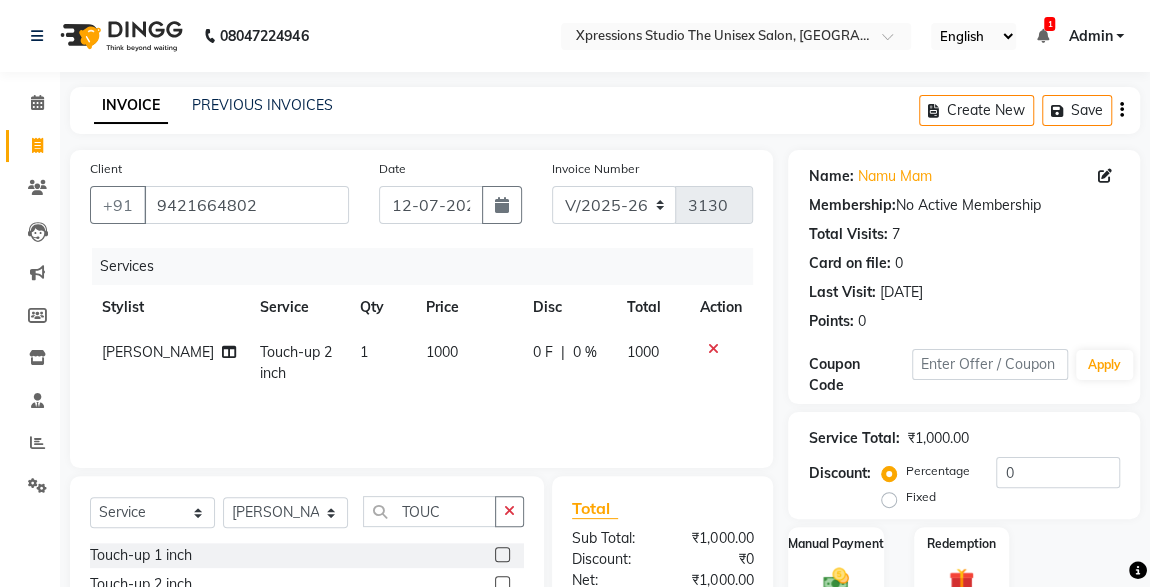 scroll, scrollTop: 169, scrollLeft: 0, axis: vertical 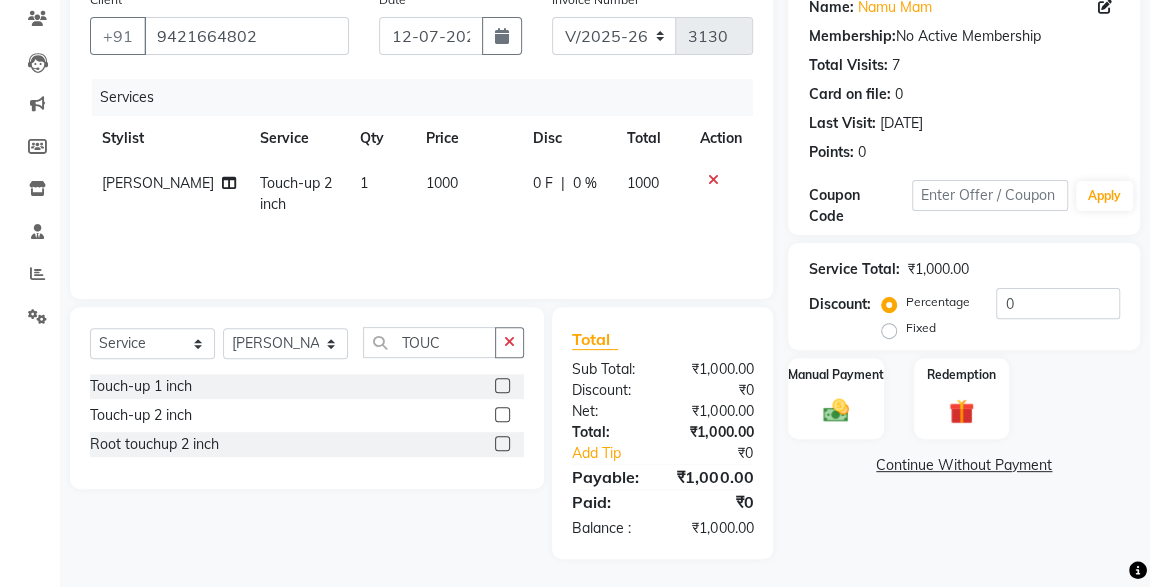 click 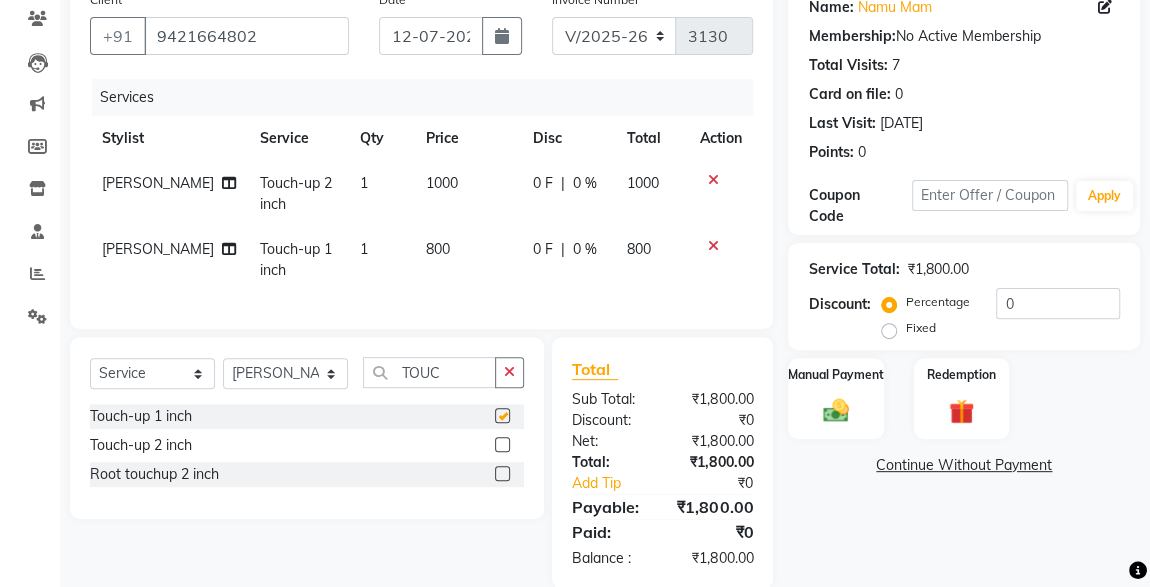 checkbox on "false" 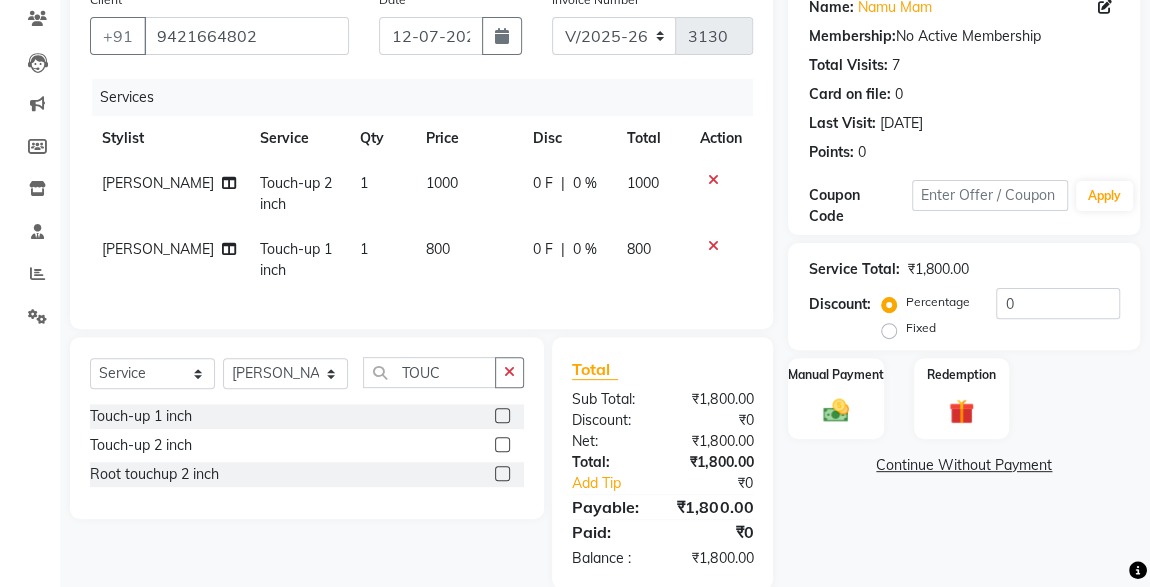 click 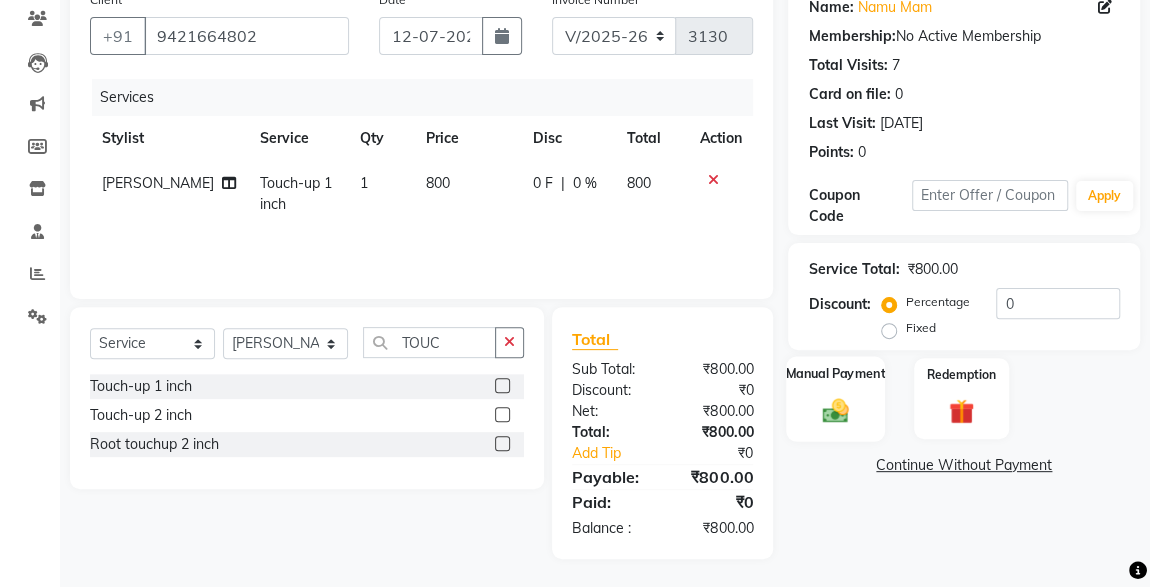 click 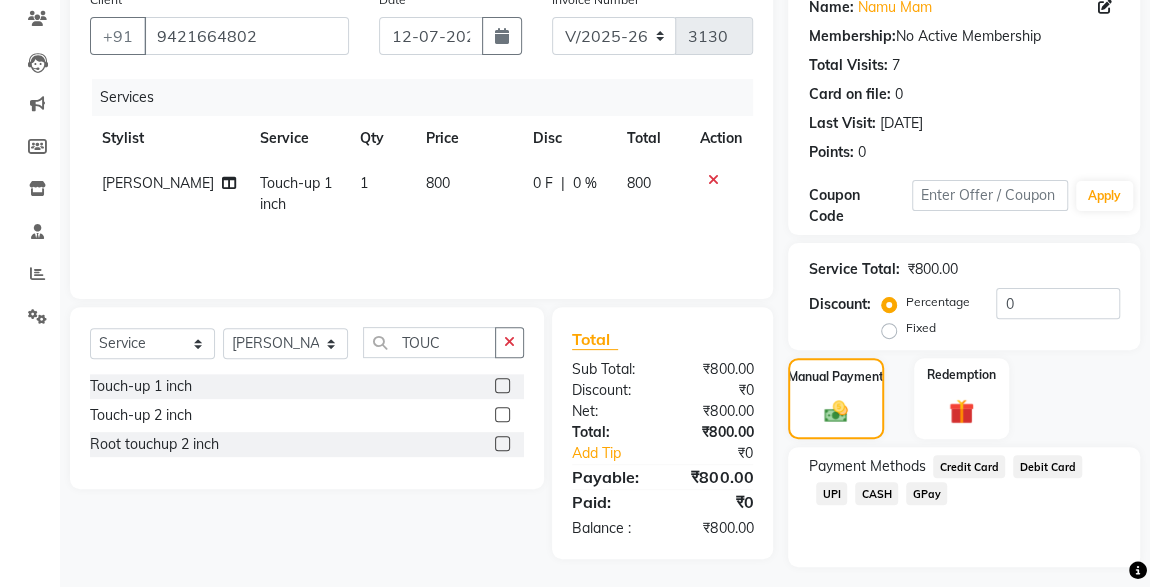 click on "CASH" 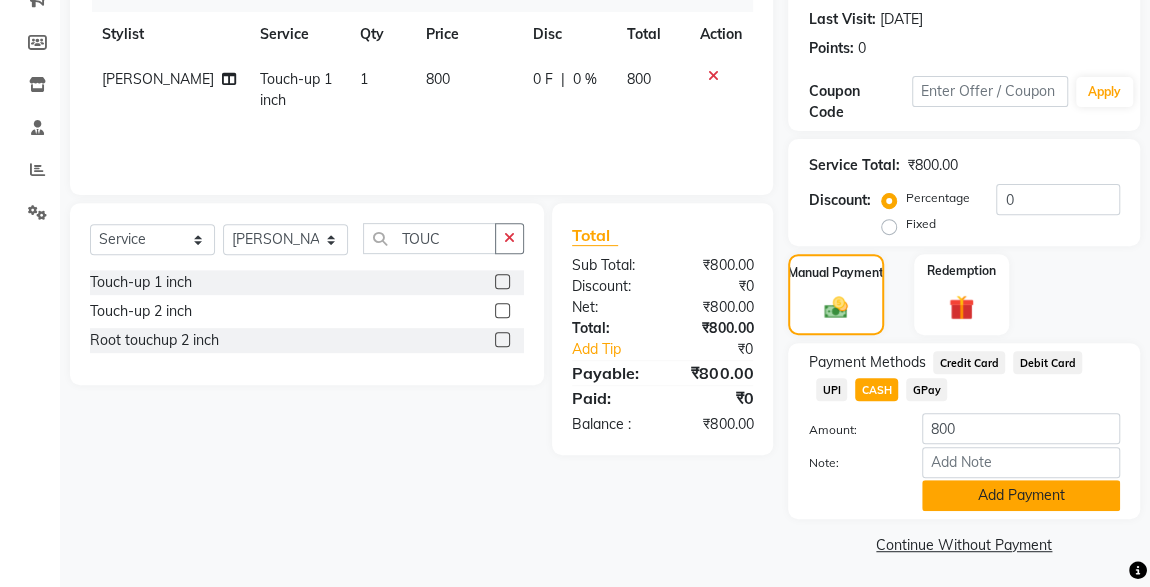 click on "Add Payment" 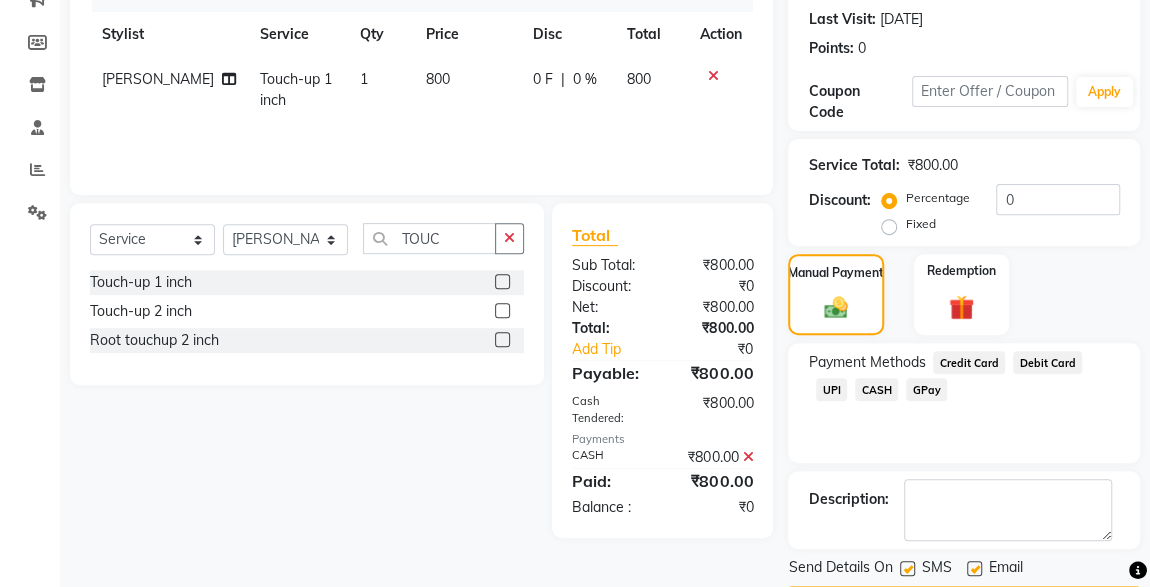 scroll, scrollTop: 330, scrollLeft: 0, axis: vertical 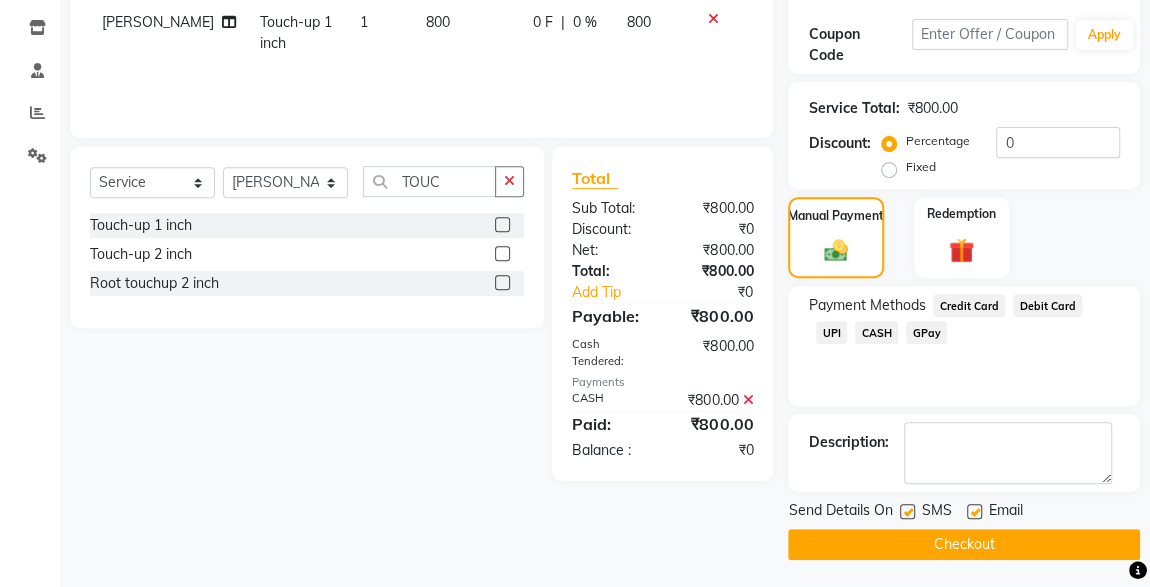 click 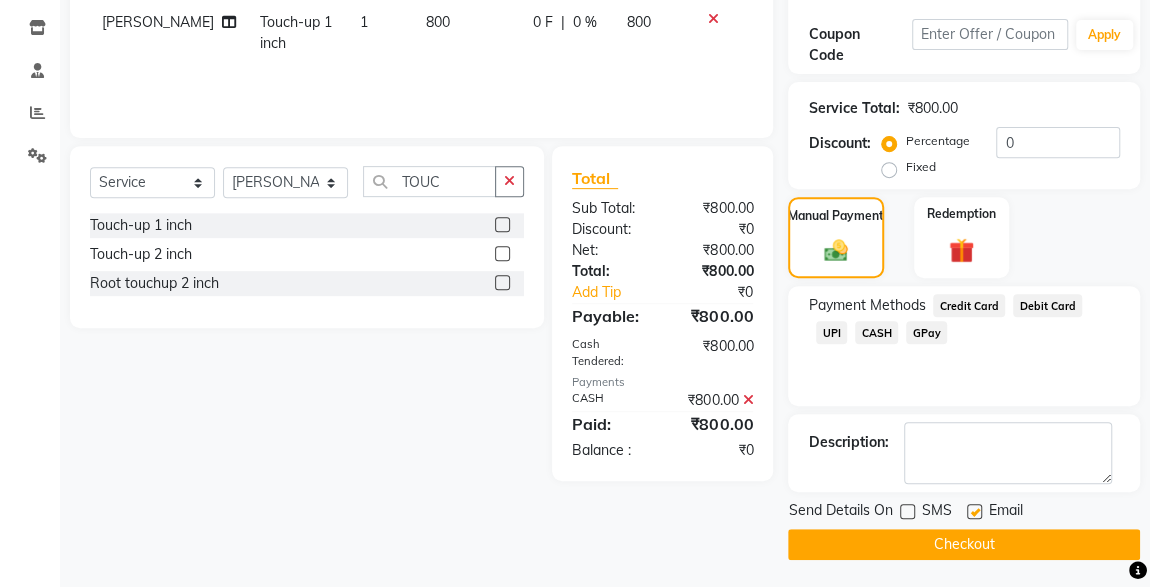 click on "Checkout" 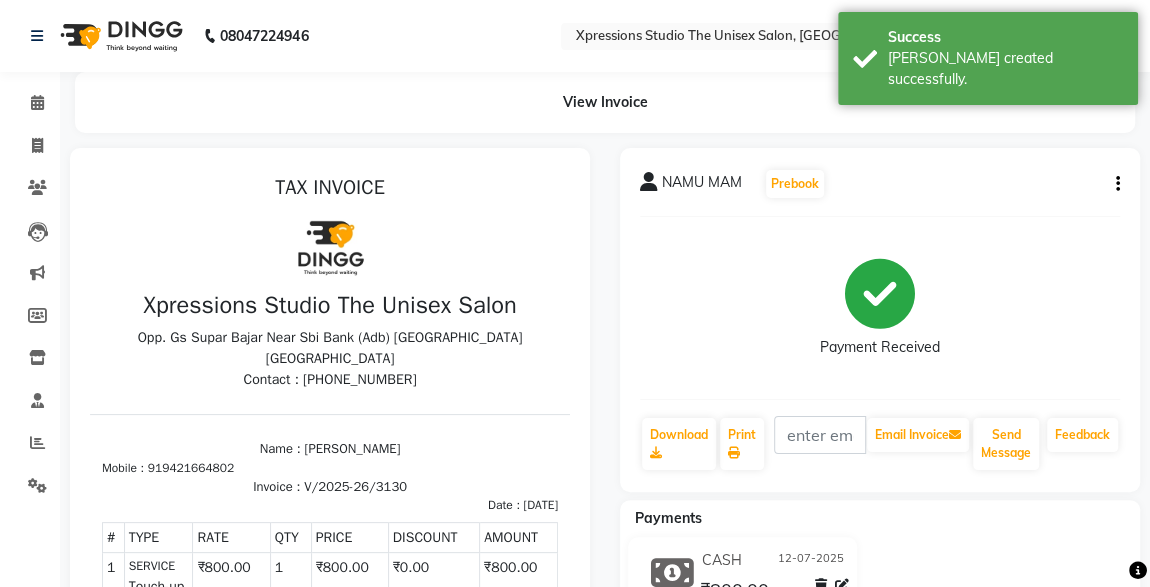 scroll, scrollTop: 0, scrollLeft: 0, axis: both 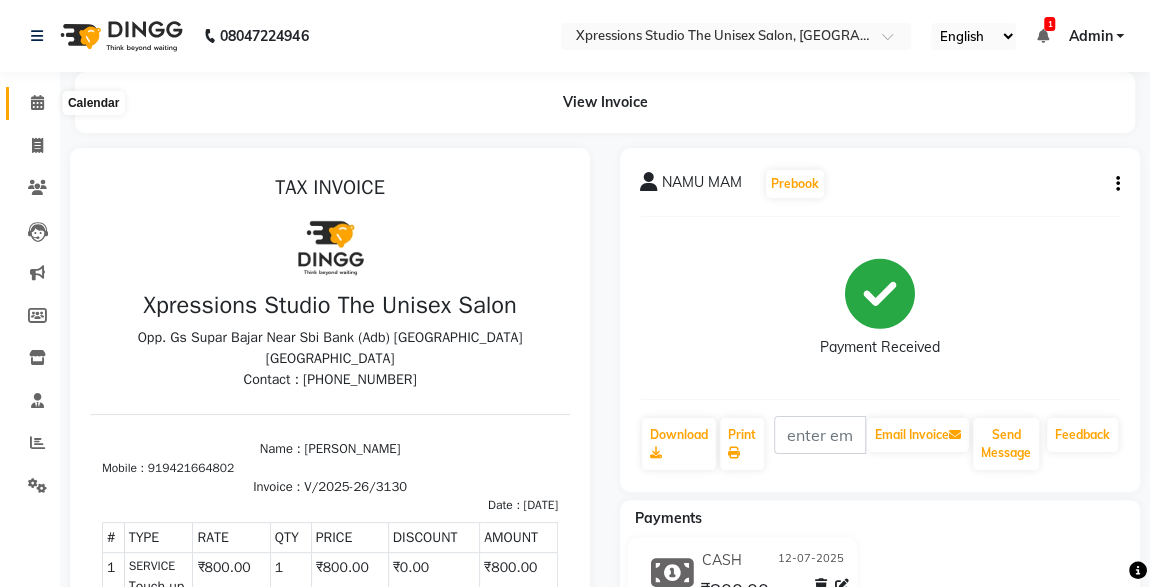 click 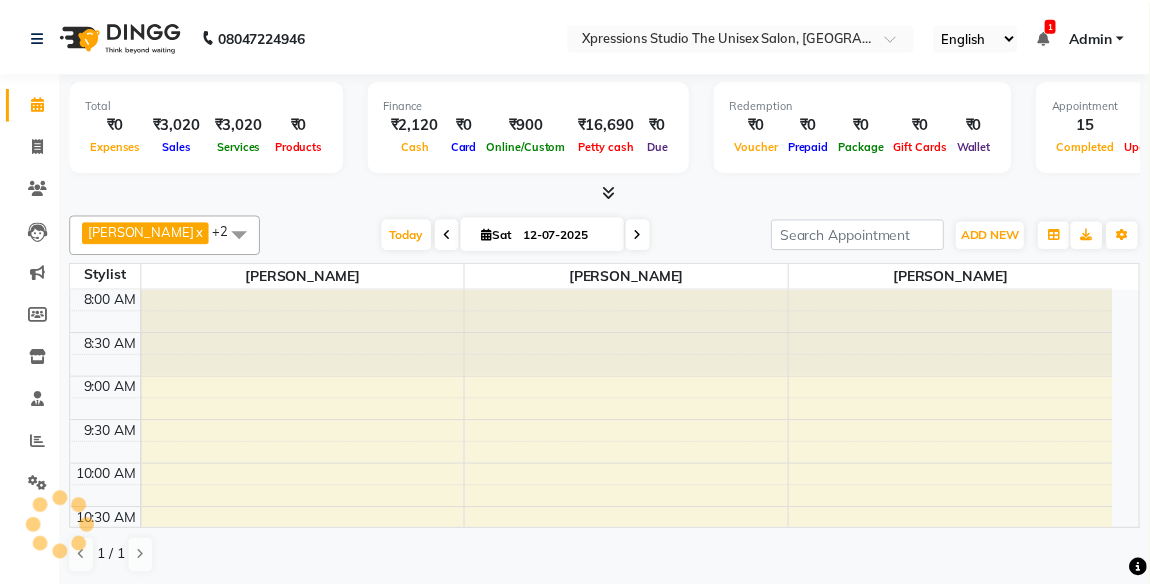 scroll, scrollTop: 0, scrollLeft: 0, axis: both 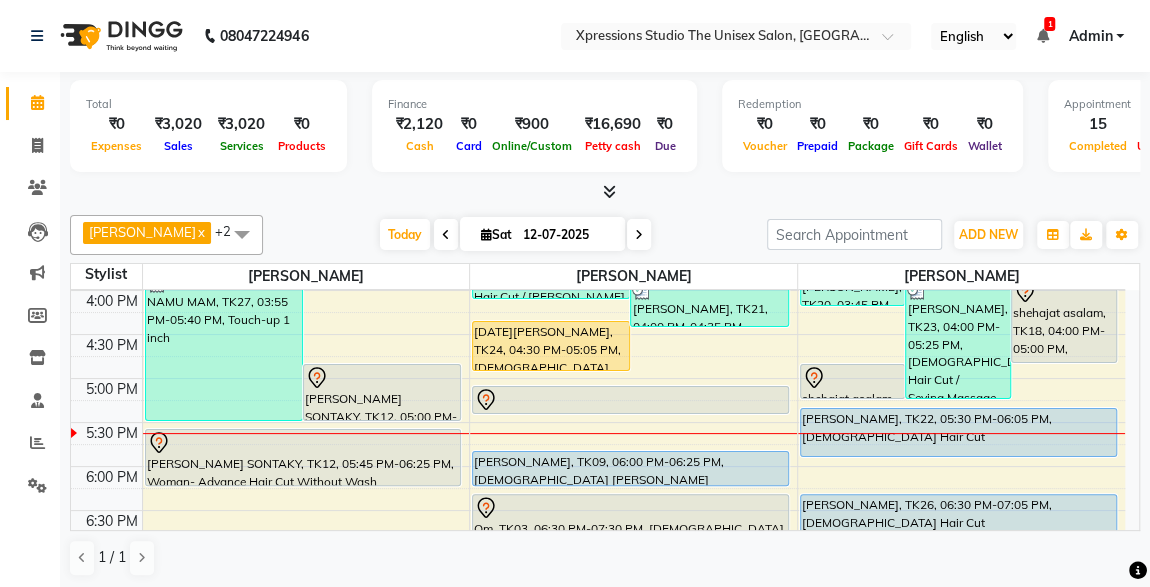click on "[DATE][PERSON_NAME], TK24, 04:30 PM-05:05 PM, [DEMOGRAPHIC_DATA] Hair Cut" at bounding box center [551, 346] 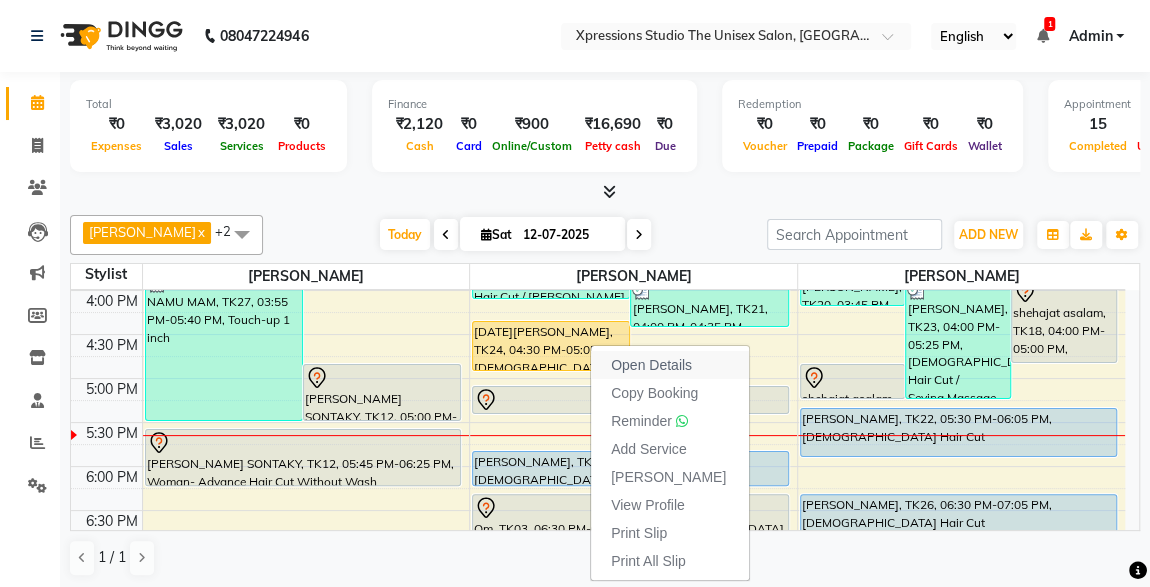 click on "Open Details" at bounding box center [651, 365] 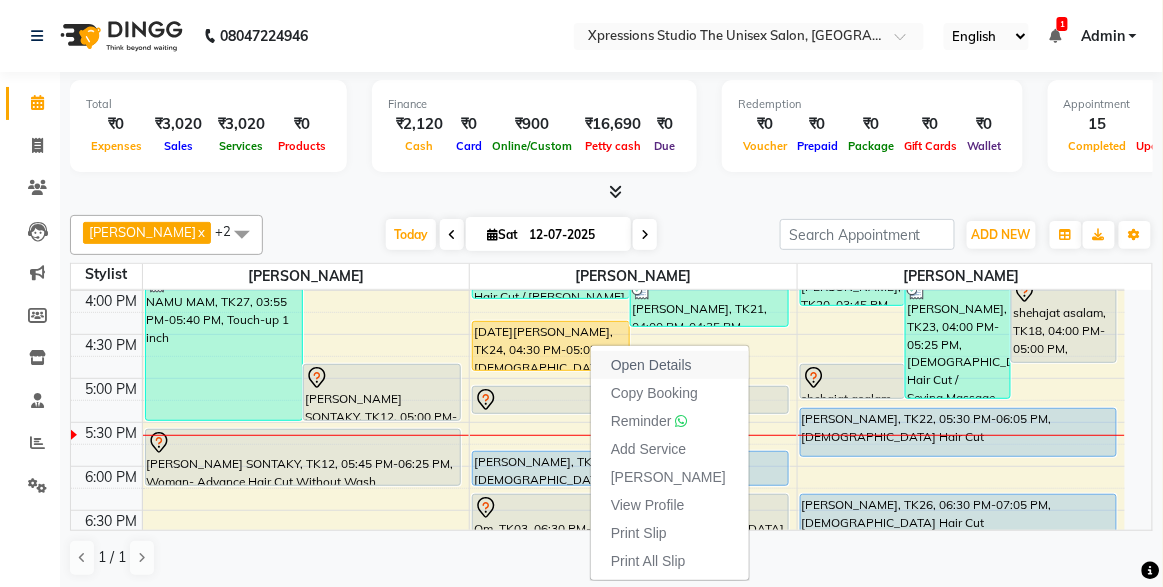 select on "1" 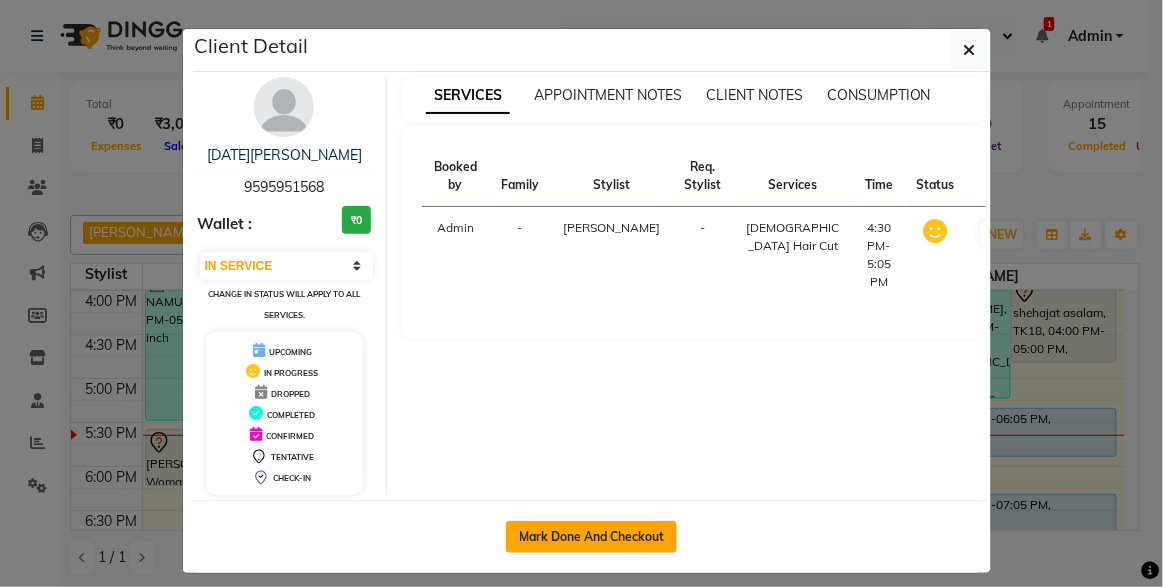 click on "Mark Done And Checkout" 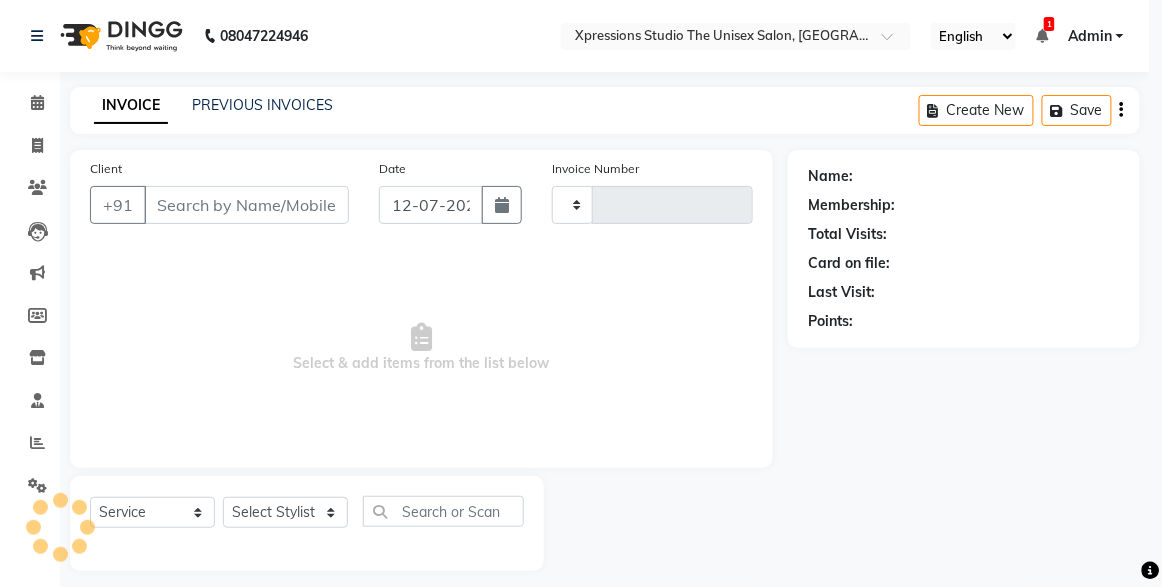 type on "3131" 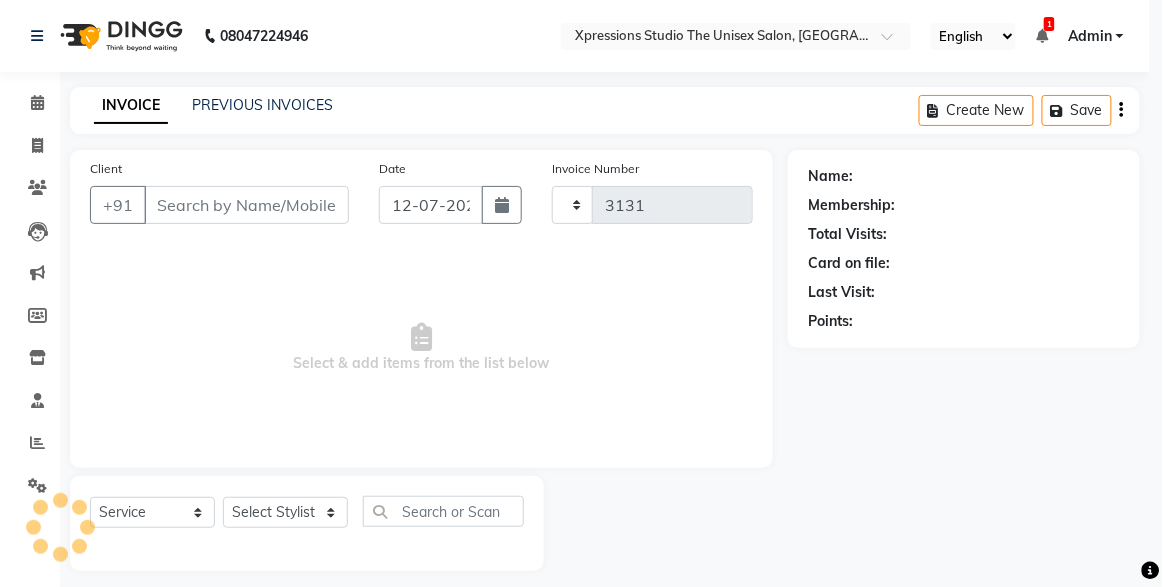 select on "7003" 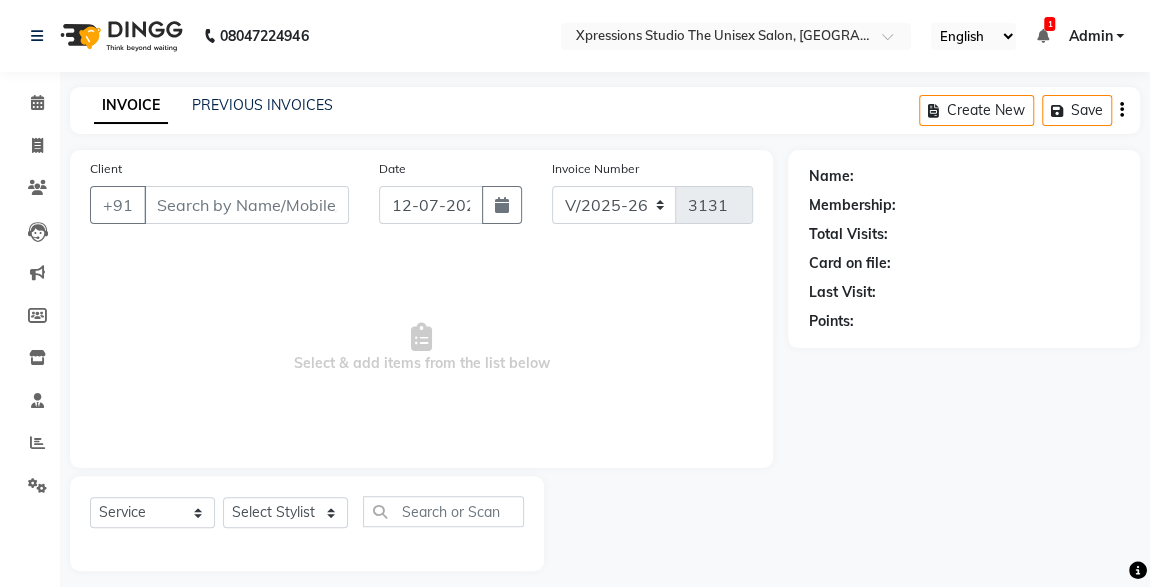 type on "9595951568" 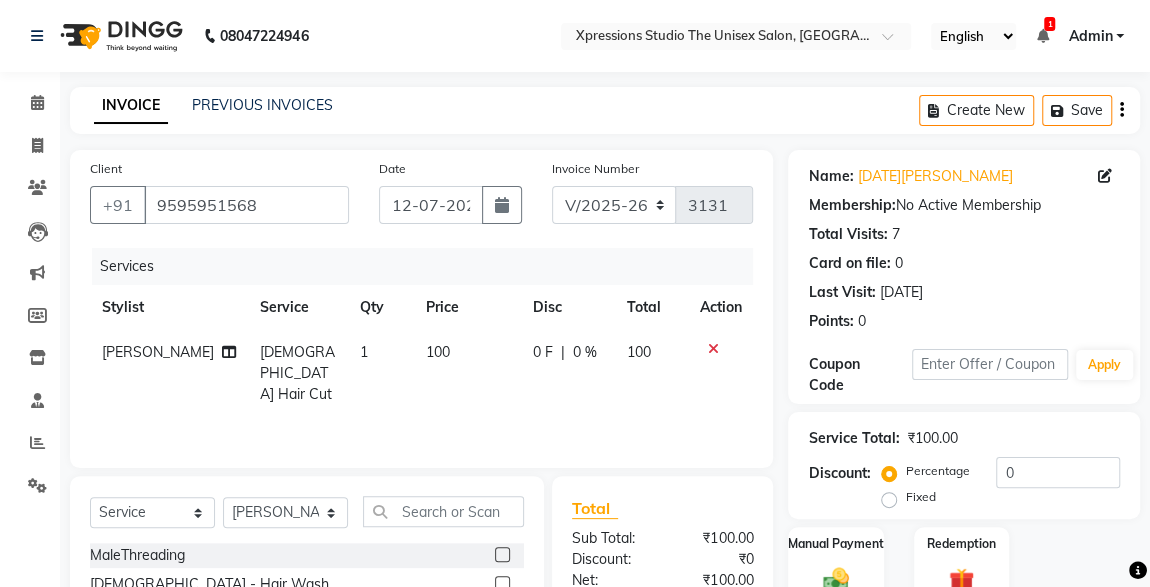 scroll, scrollTop: 212, scrollLeft: 0, axis: vertical 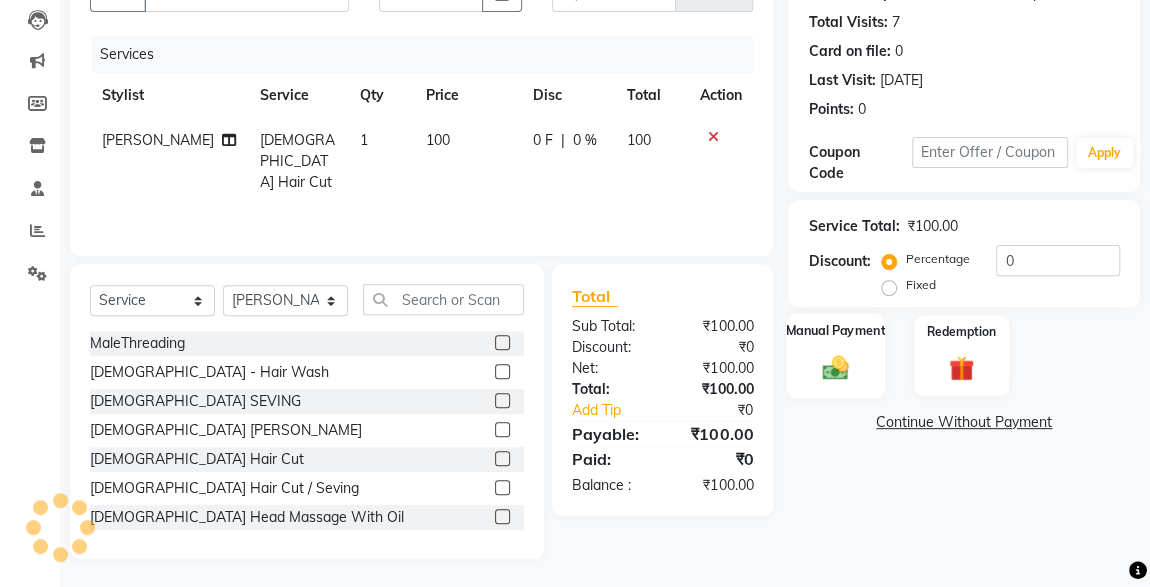 click on "Manual Payment" 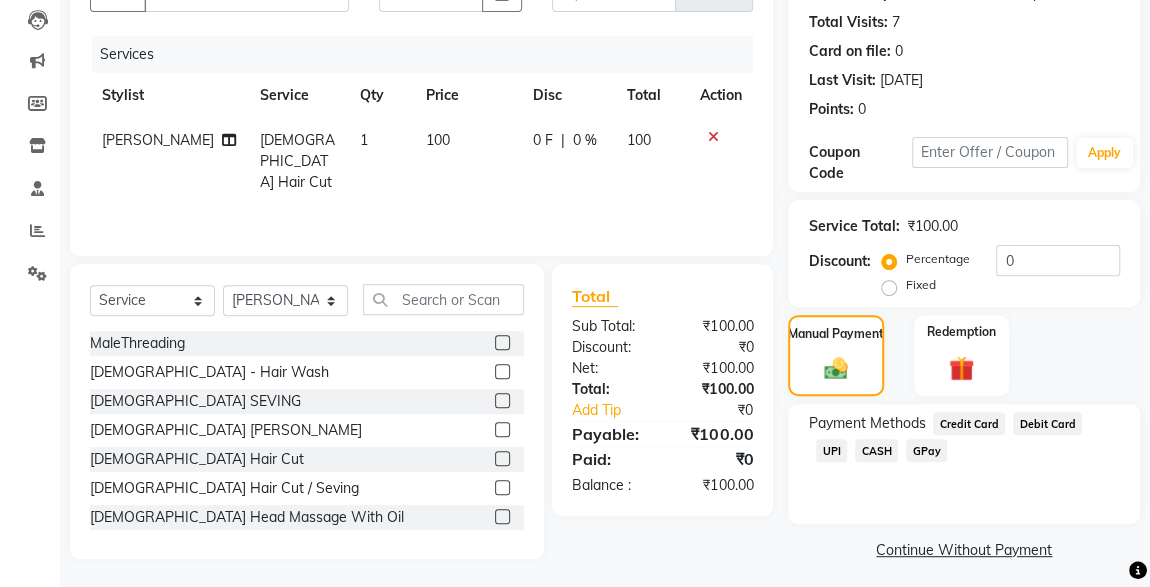 click on "CASH" 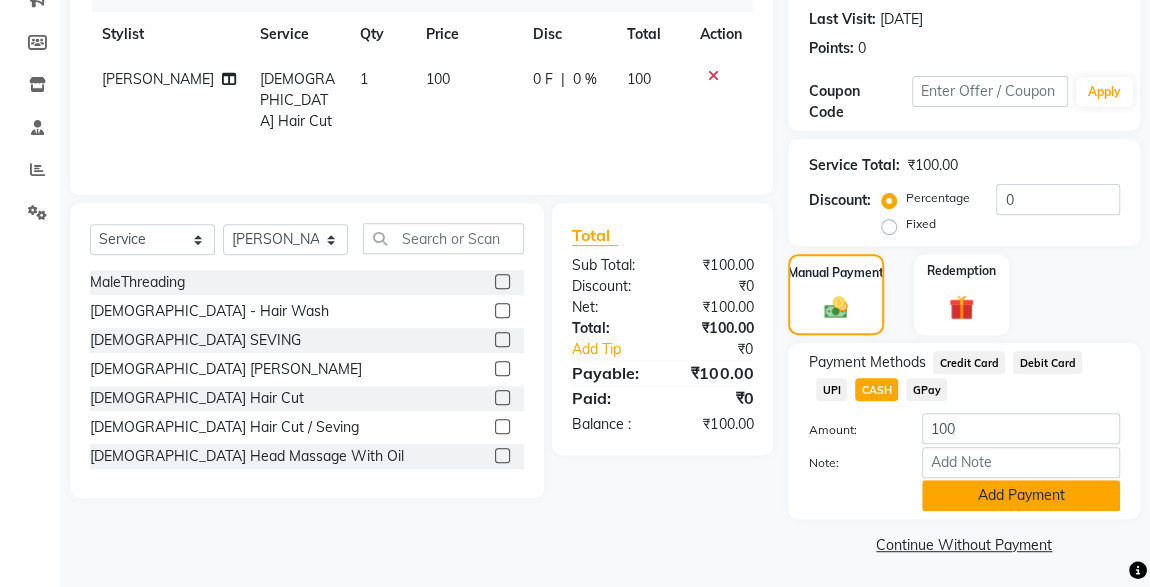 click on "Add Payment" 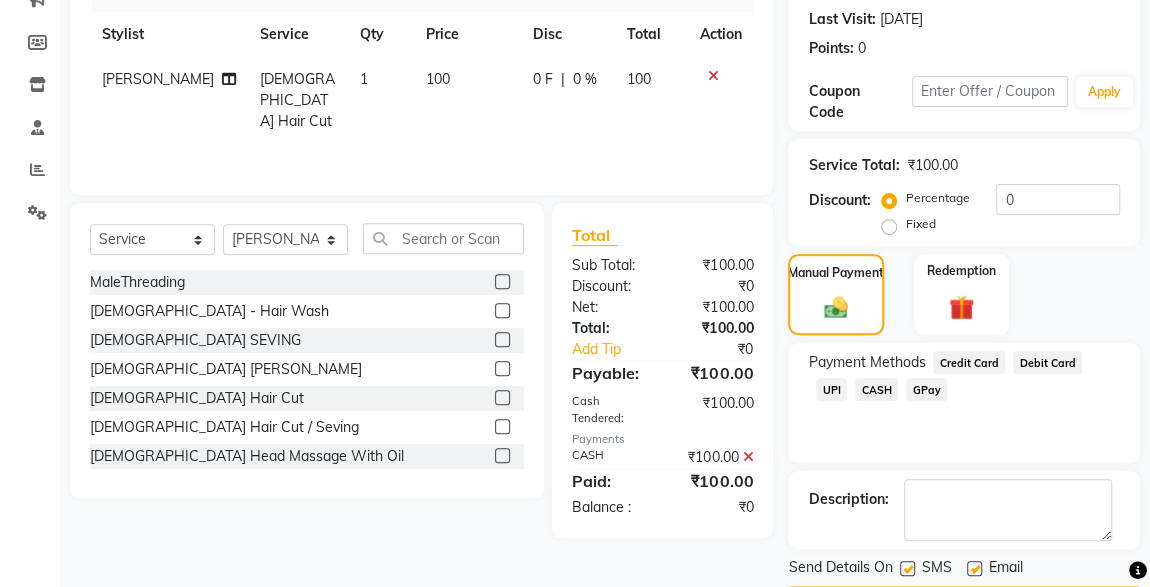 scroll, scrollTop: 330, scrollLeft: 0, axis: vertical 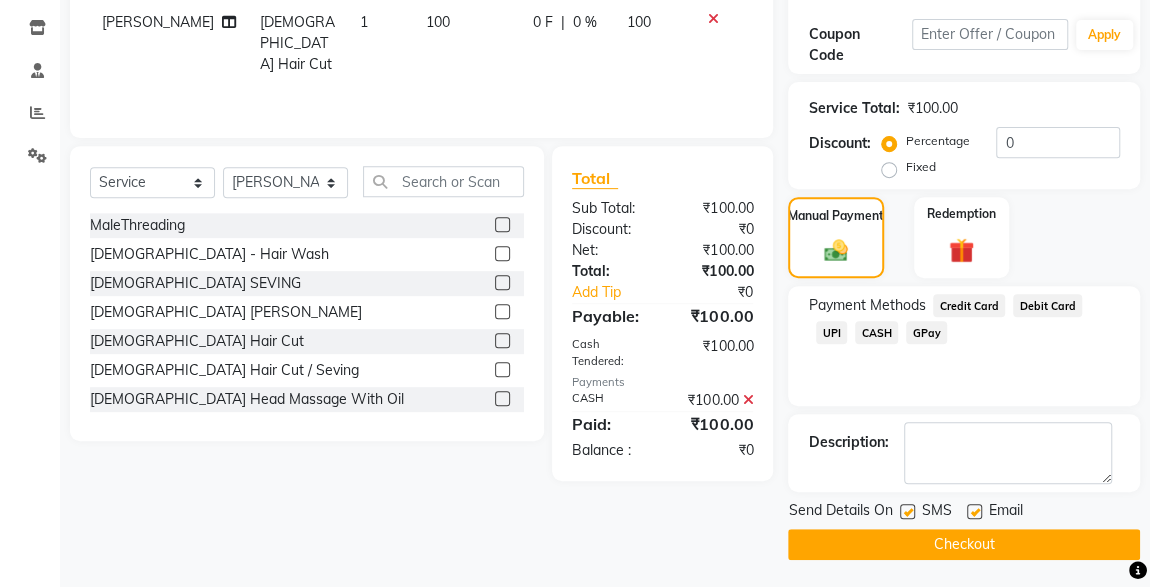 click 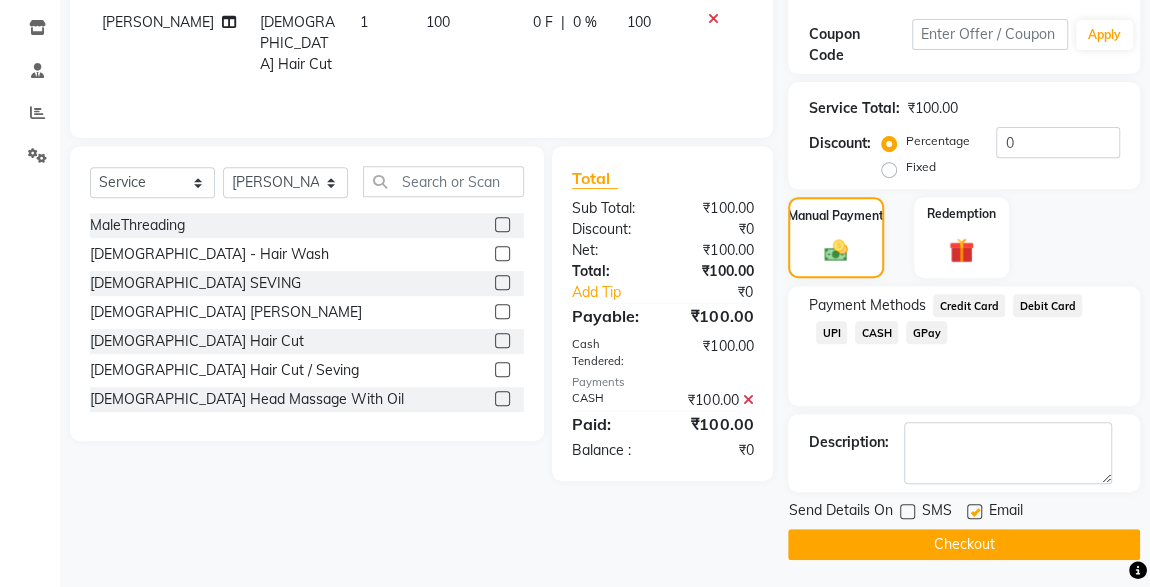 click on "Checkout" 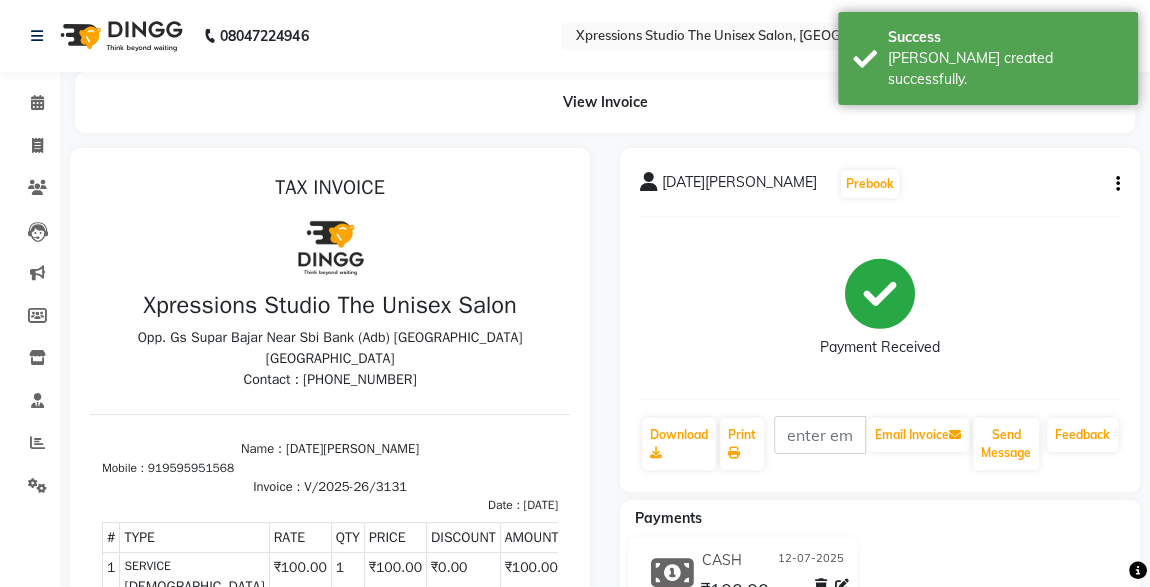 scroll, scrollTop: 0, scrollLeft: 0, axis: both 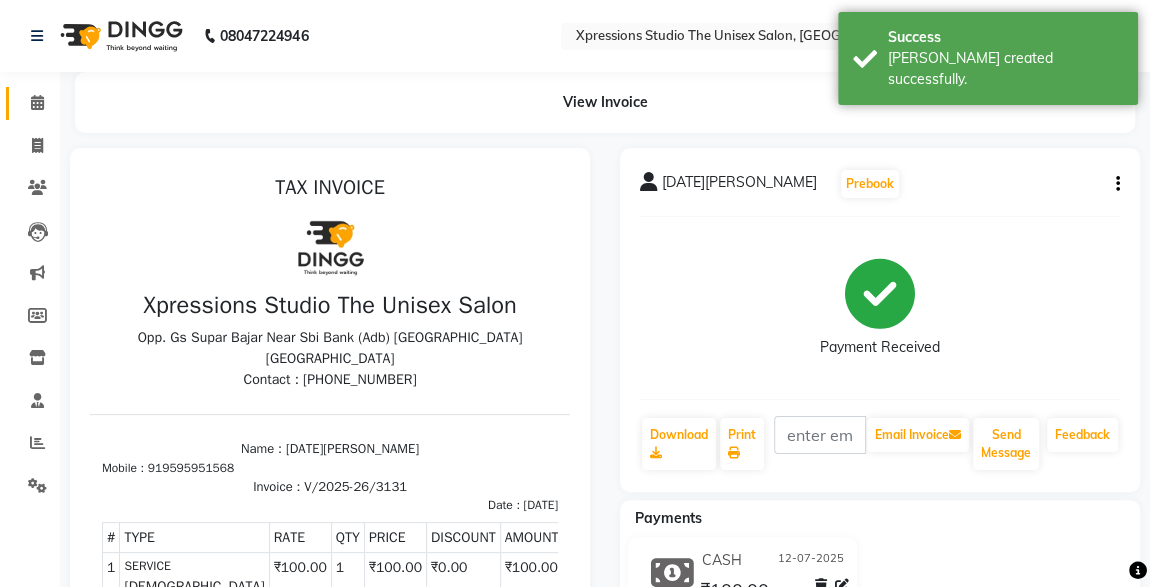 click 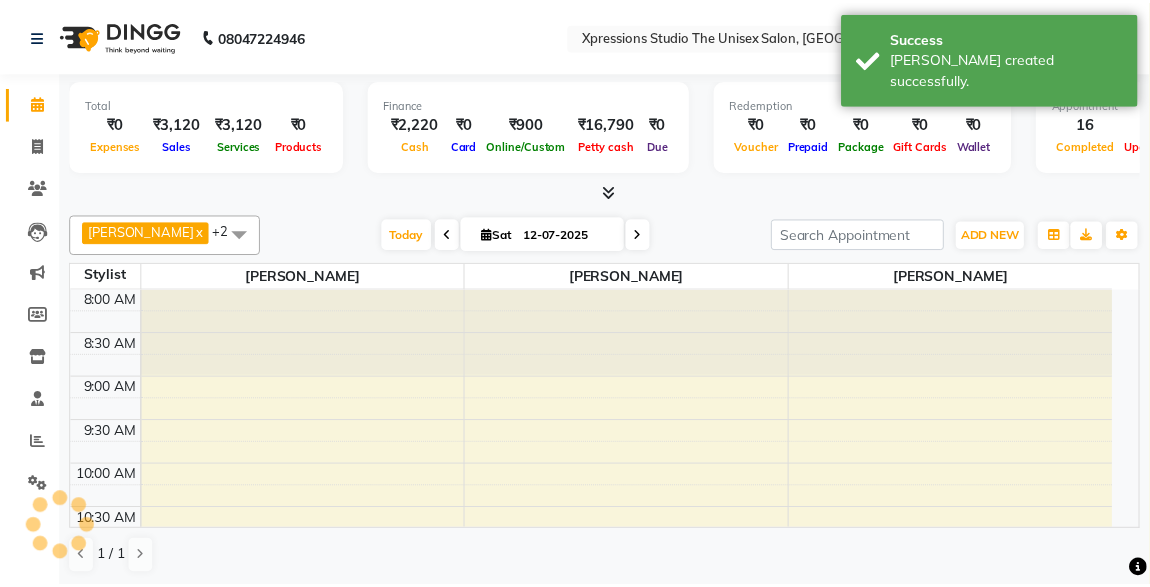 scroll, scrollTop: 0, scrollLeft: 0, axis: both 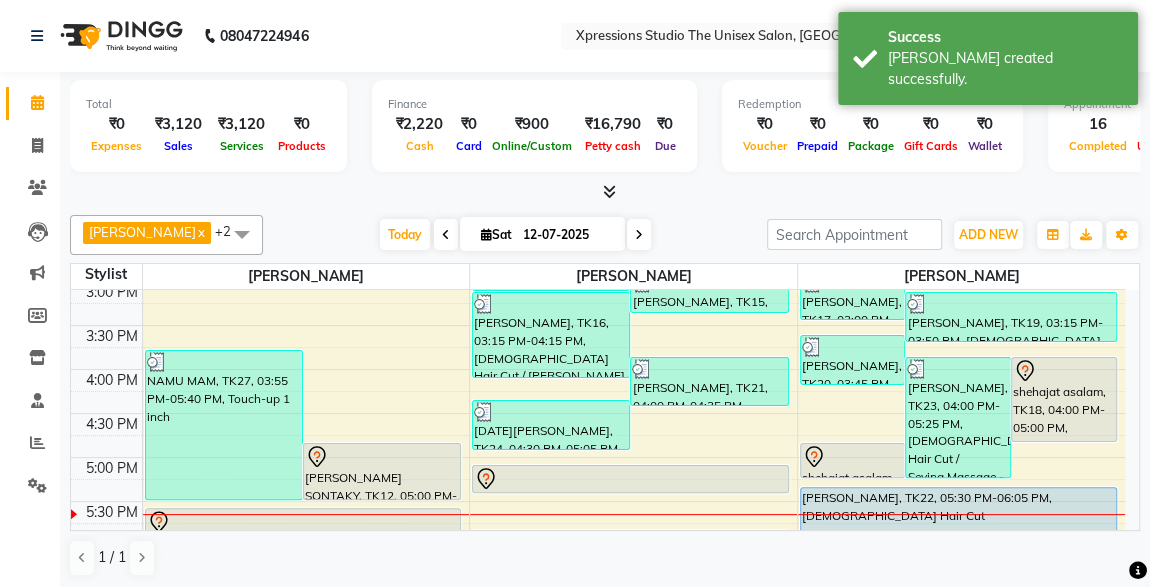 click at bounding box center (630, 479) 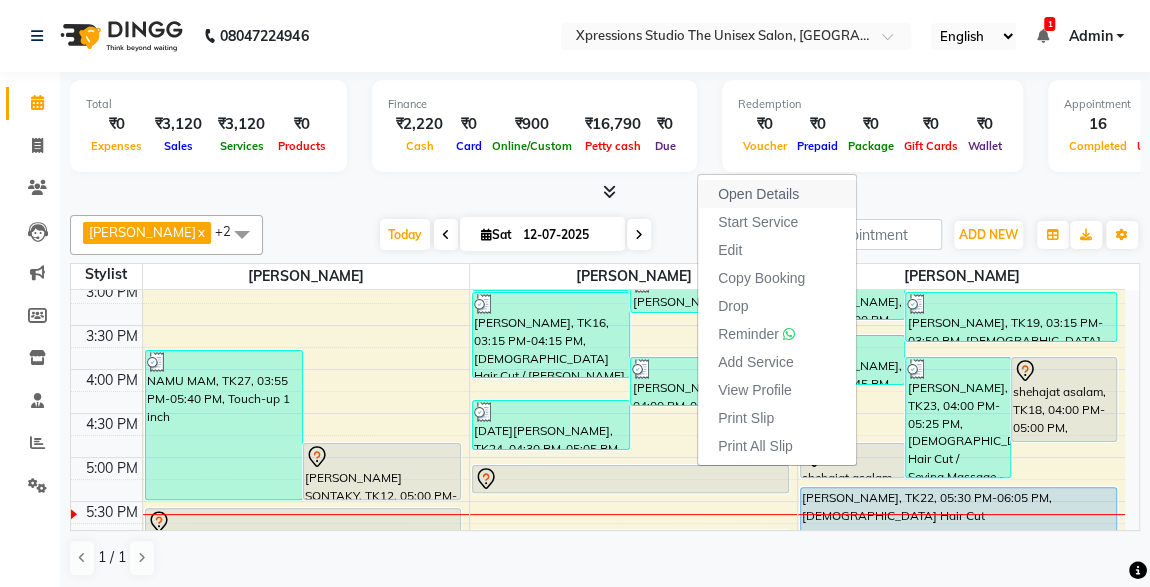 click on "Open Details" at bounding box center [758, 194] 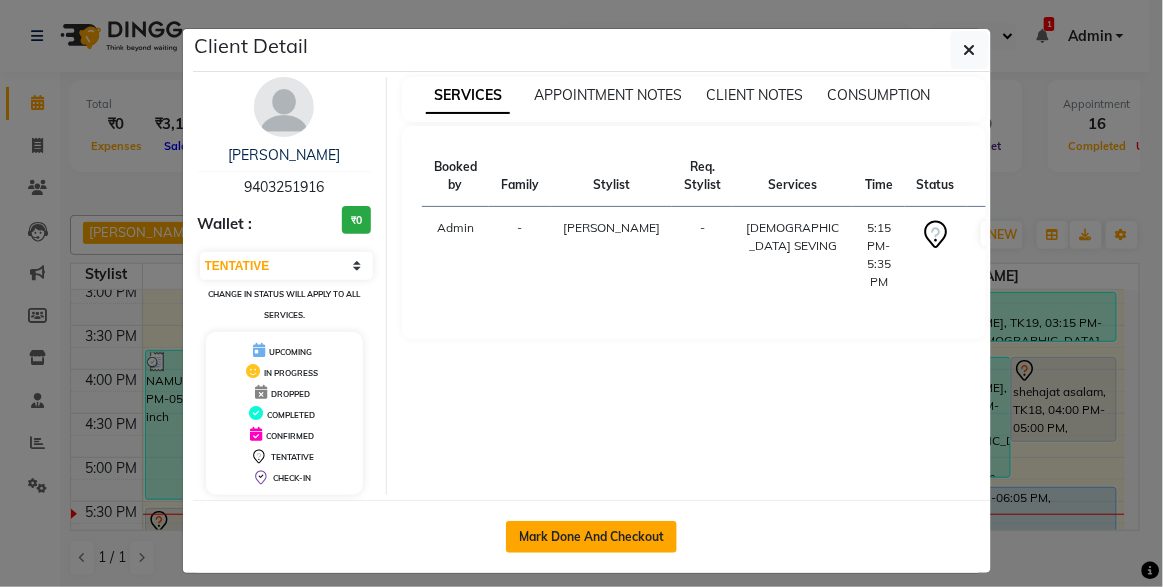 click on "Mark Done And Checkout" 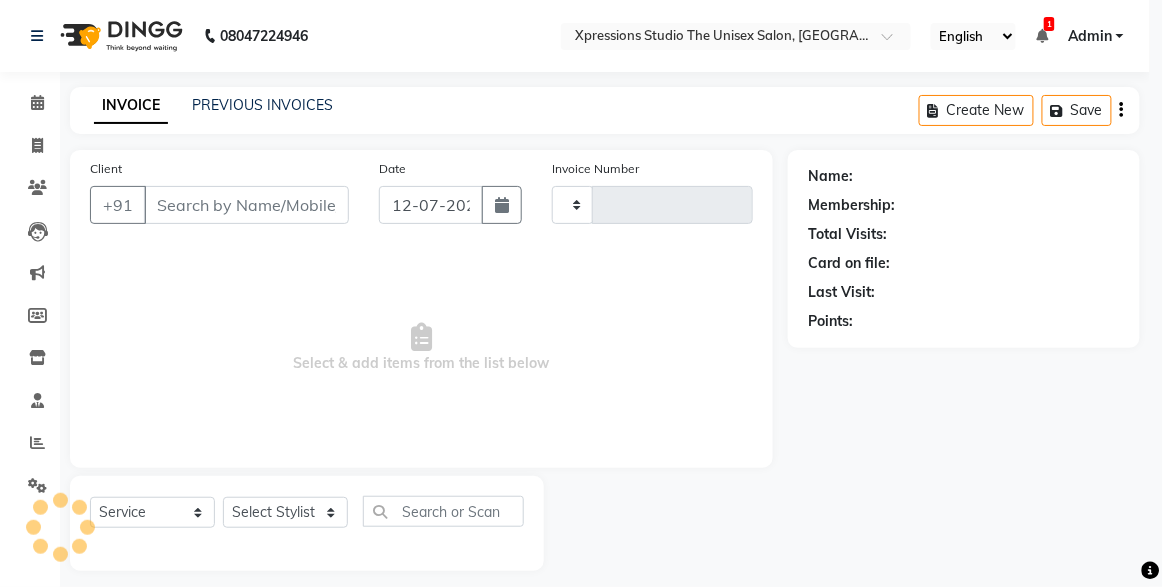 type on "3132" 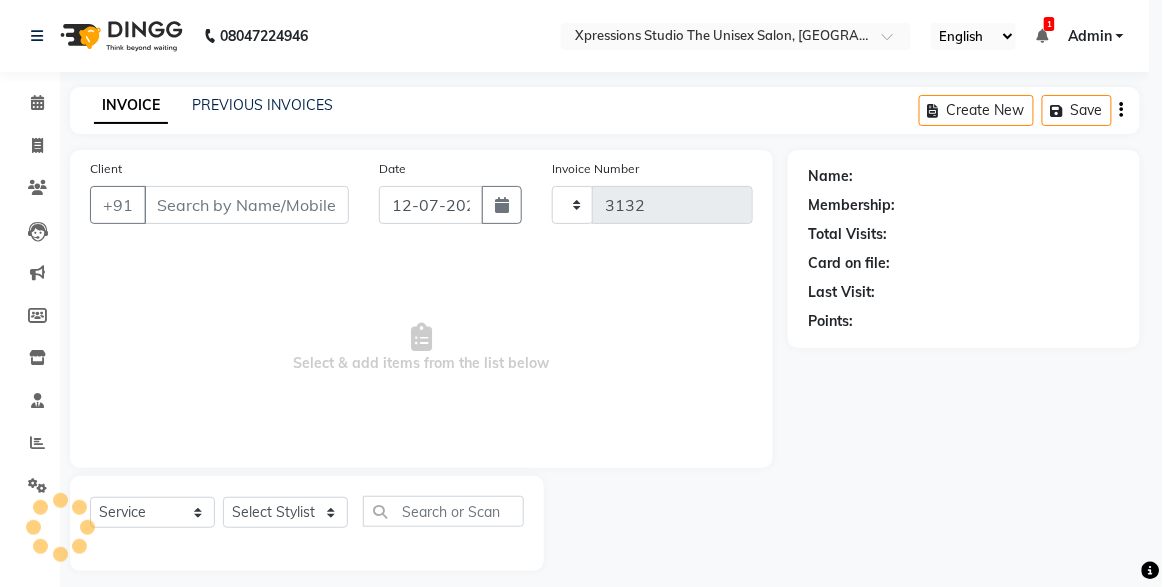select on "7003" 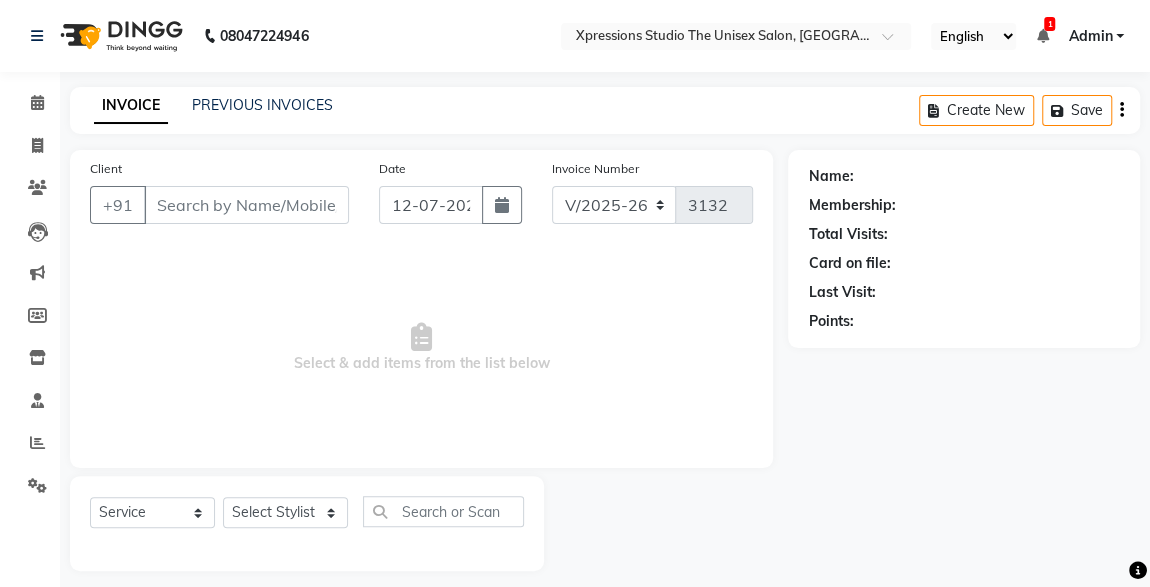 type on "9403251916" 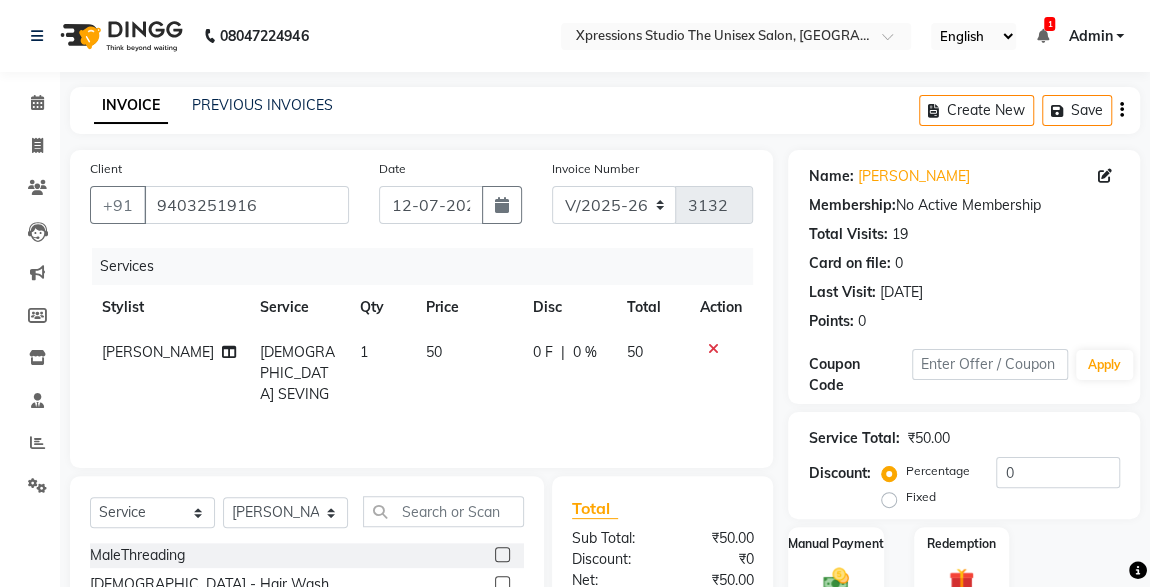 scroll, scrollTop: 212, scrollLeft: 0, axis: vertical 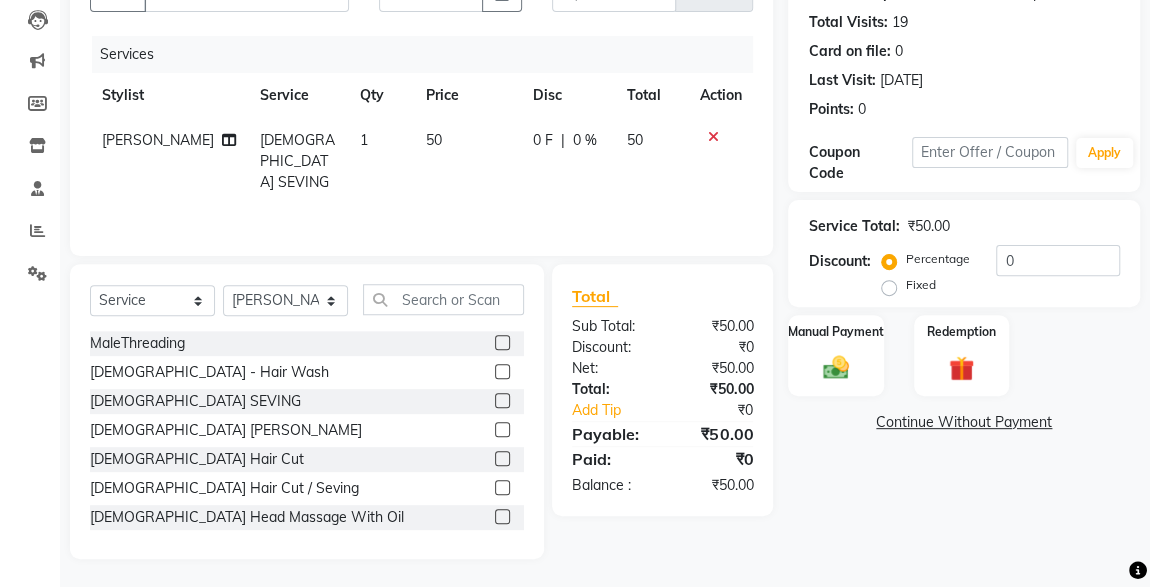 click 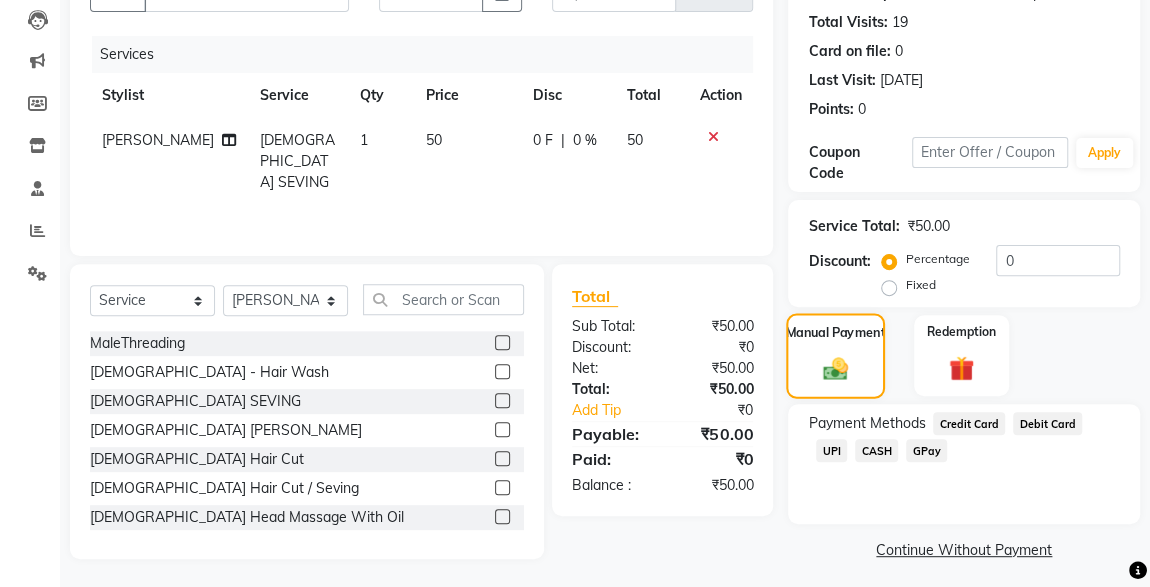 scroll, scrollTop: 219, scrollLeft: 0, axis: vertical 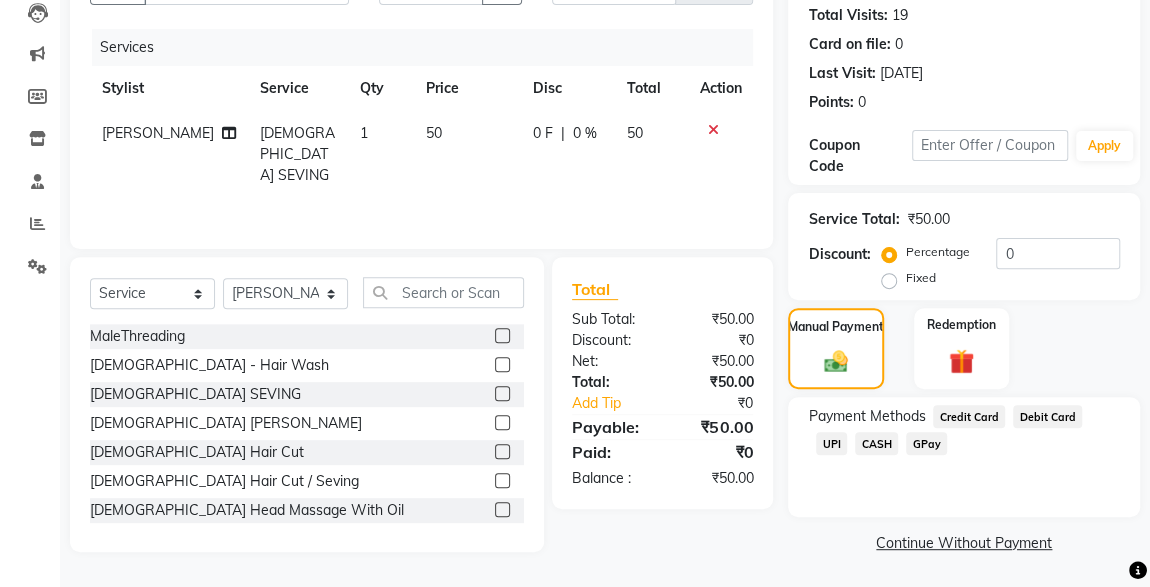 click on "CASH" 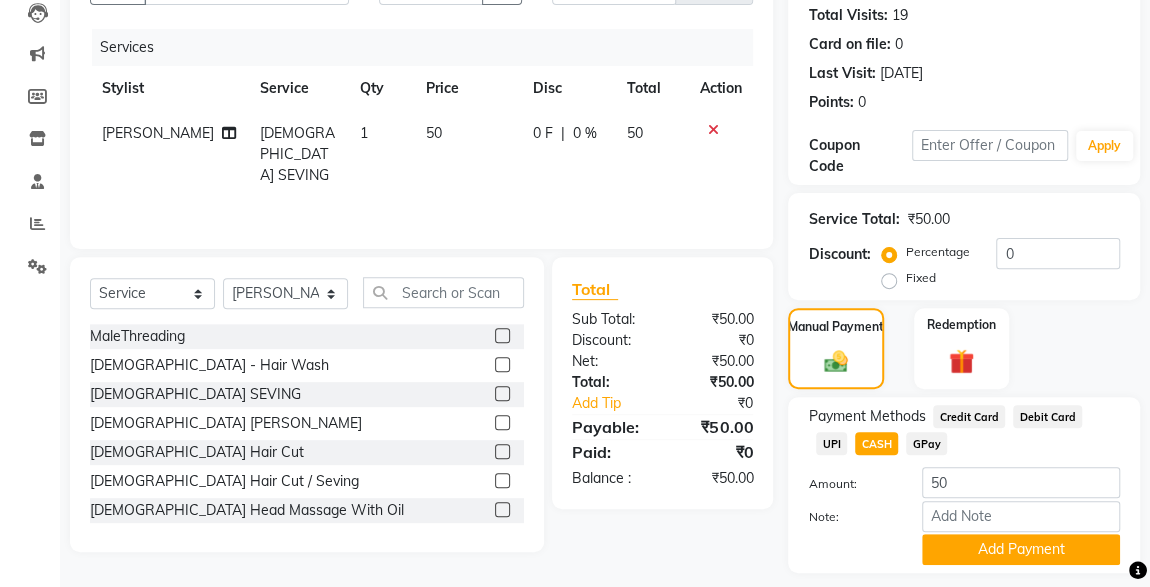 scroll, scrollTop: 273, scrollLeft: 0, axis: vertical 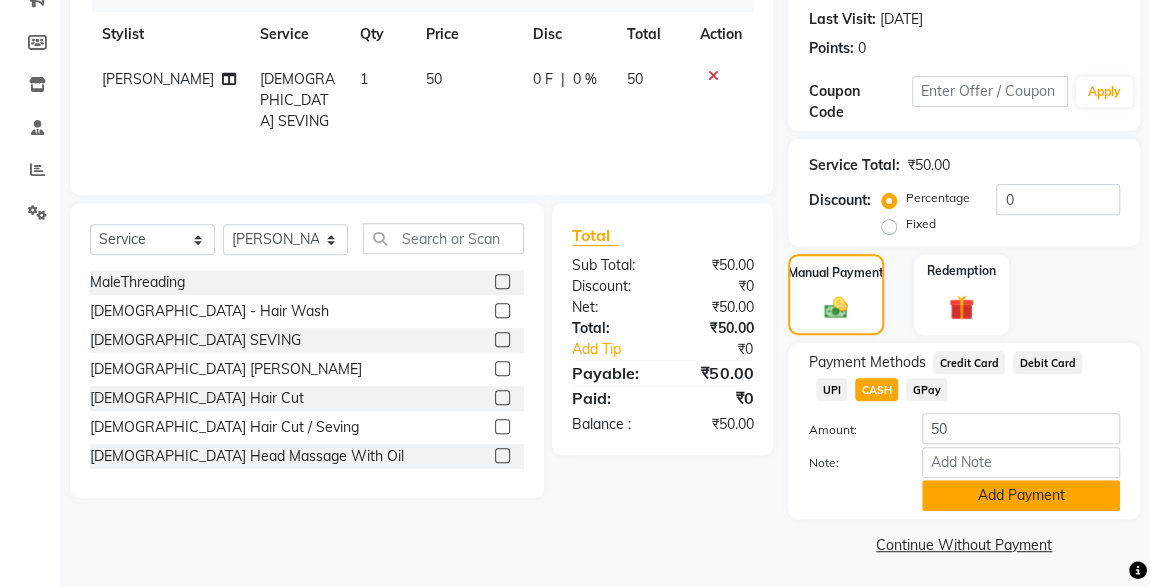 click on "Add Payment" 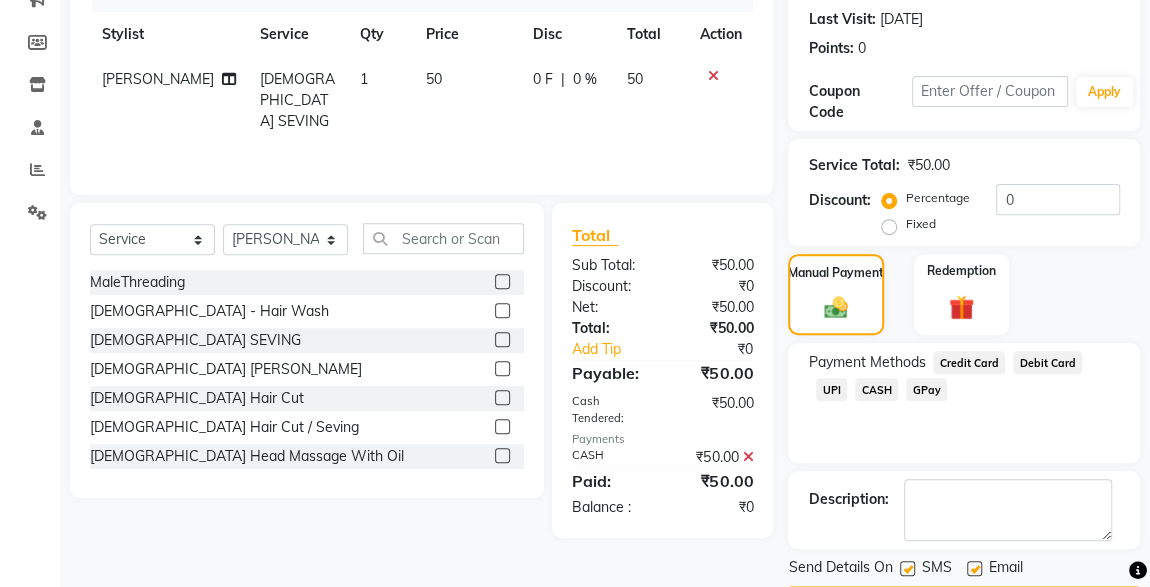 scroll, scrollTop: 330, scrollLeft: 0, axis: vertical 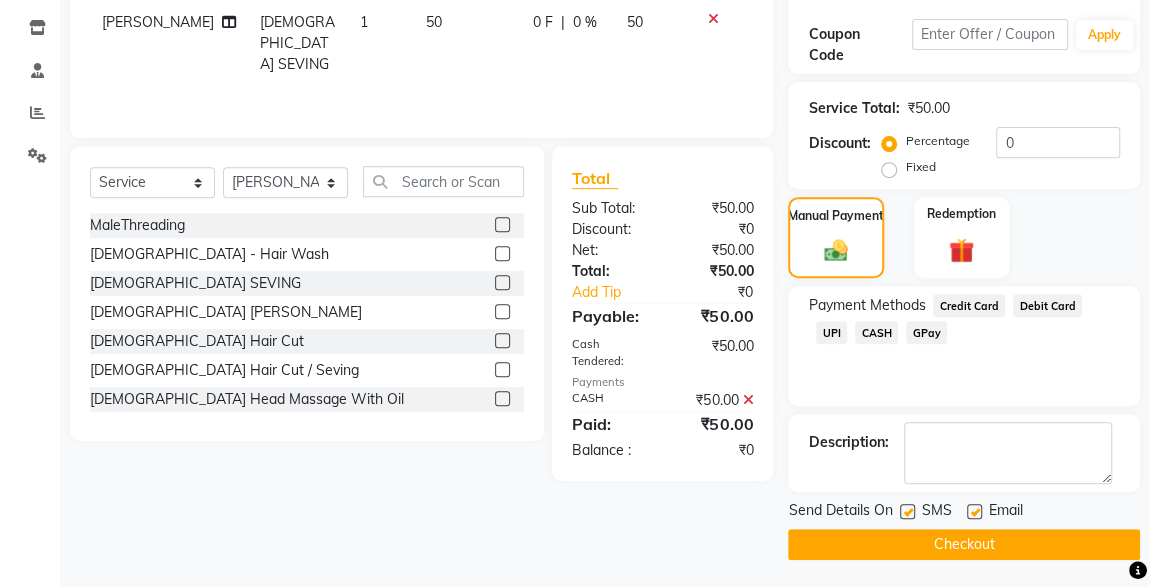 click 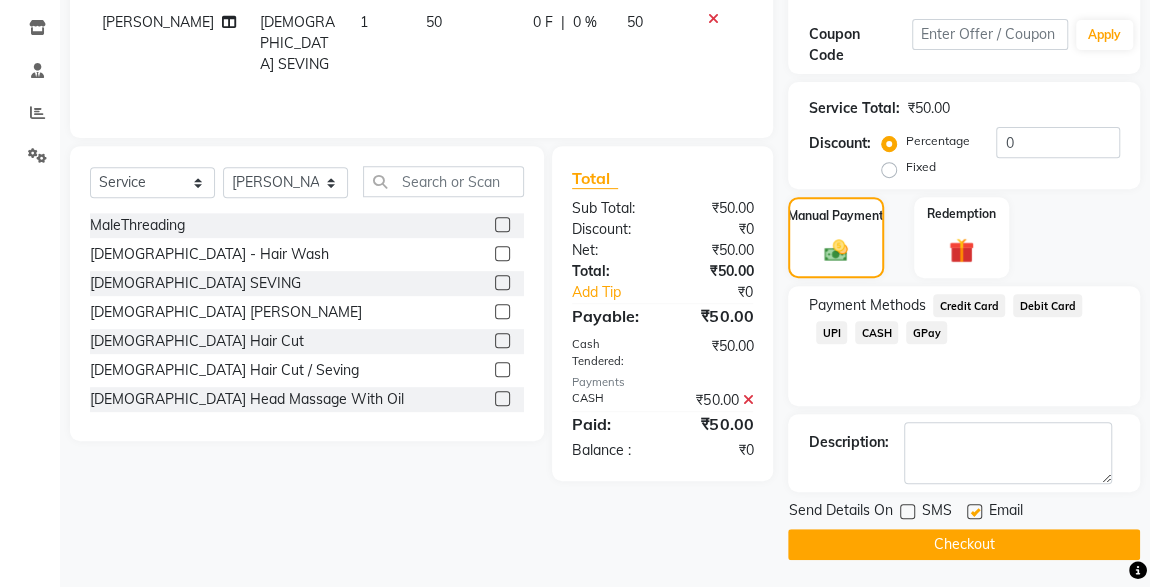 click on "Checkout" 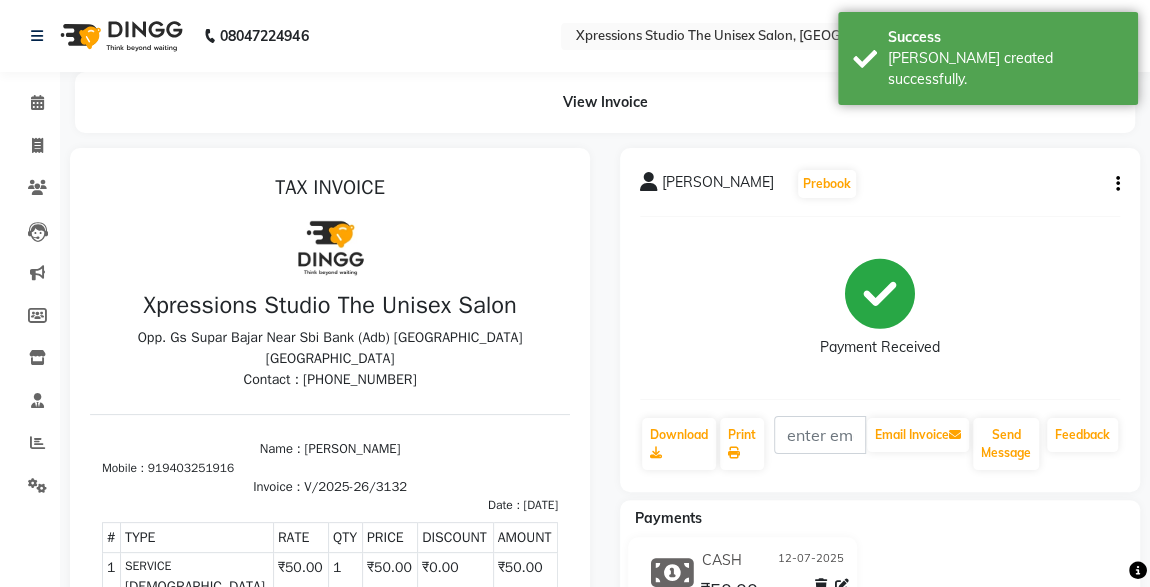 scroll, scrollTop: 0, scrollLeft: 0, axis: both 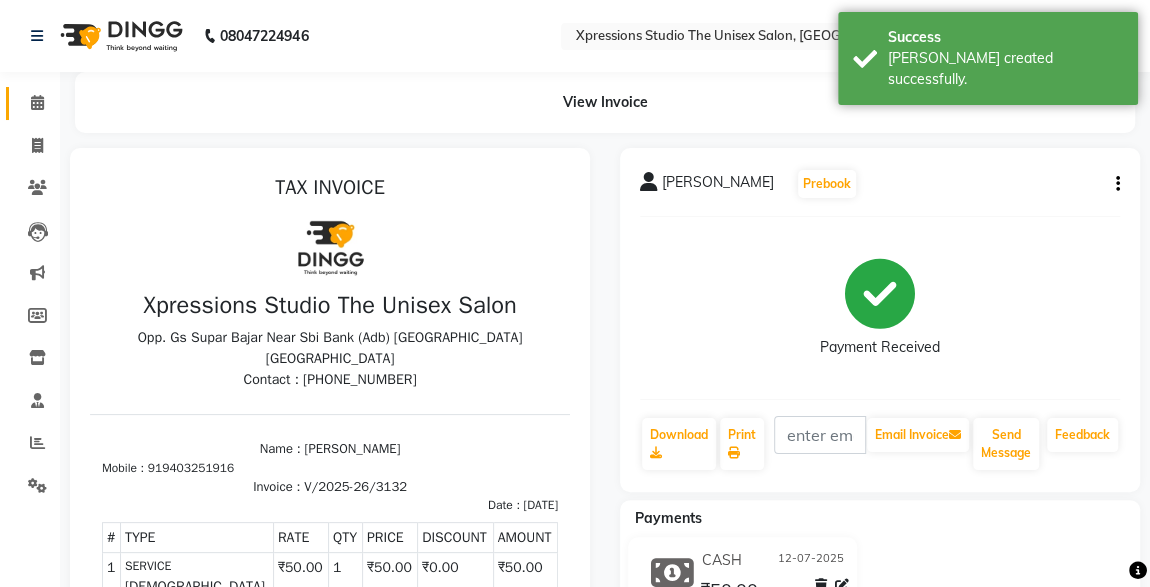 click 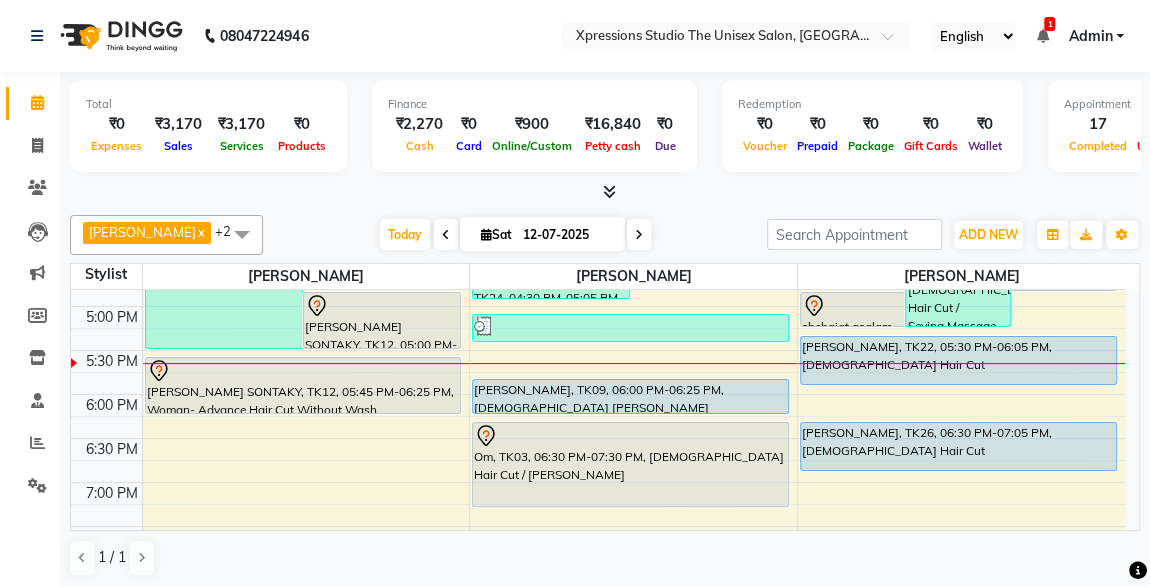 scroll, scrollTop: 759, scrollLeft: 0, axis: vertical 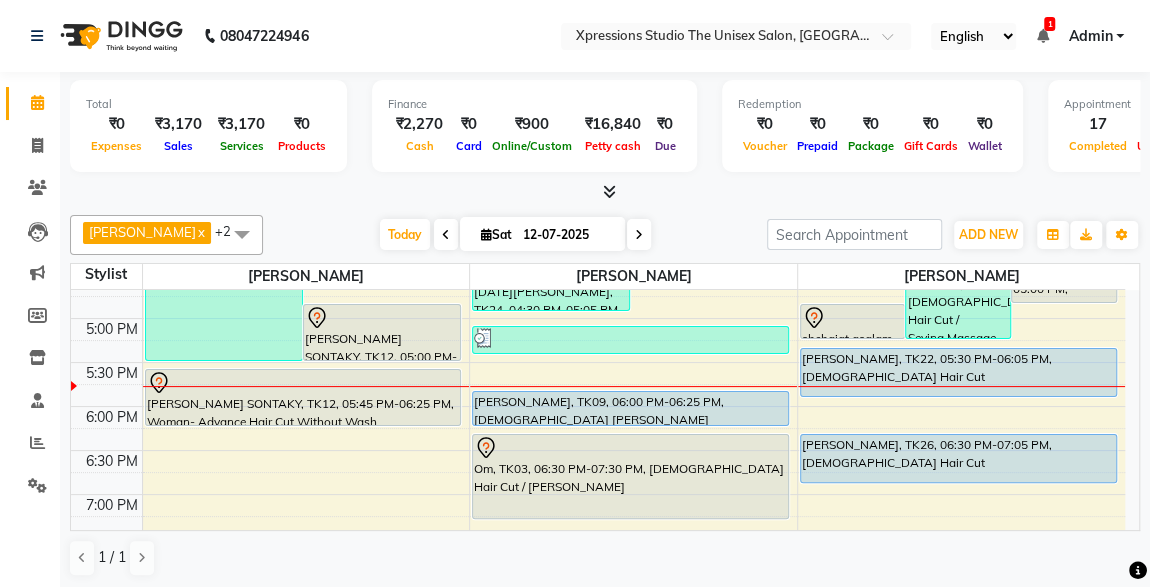click at bounding box center [1042, 36] 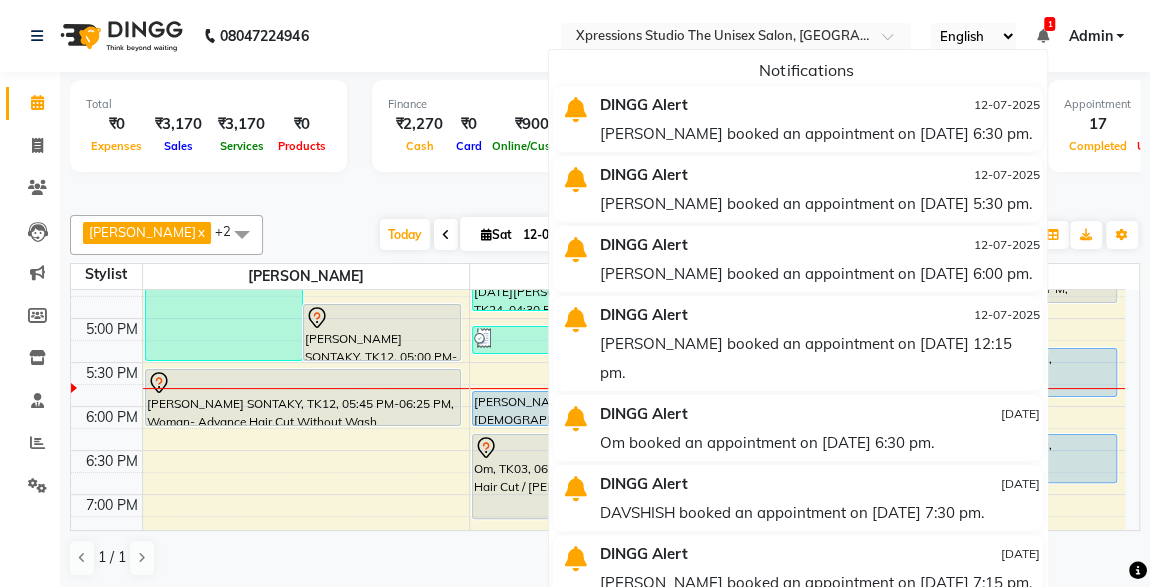 click on "Total  ₹0  Expenses ₹3,170  Sales ₹3,170  Services ₹0  Products Finance  ₹2,270  Cash ₹0  Card ₹900  Online/Custom ₹16,840 Petty cash ₹0 Due  Redemption  ₹0 Voucher ₹0 Prepaid ₹0 Package ₹0  Gift Cards ₹0  Wallet  Appointment  17 Completed 11 Upcoming 1 Ongoing 0 No show  Other sales  ₹0  Packages ₹0  Memberships ₹0  Vouchers ₹0  Prepaids ₹0  Gift Cards" at bounding box center (605, 129) 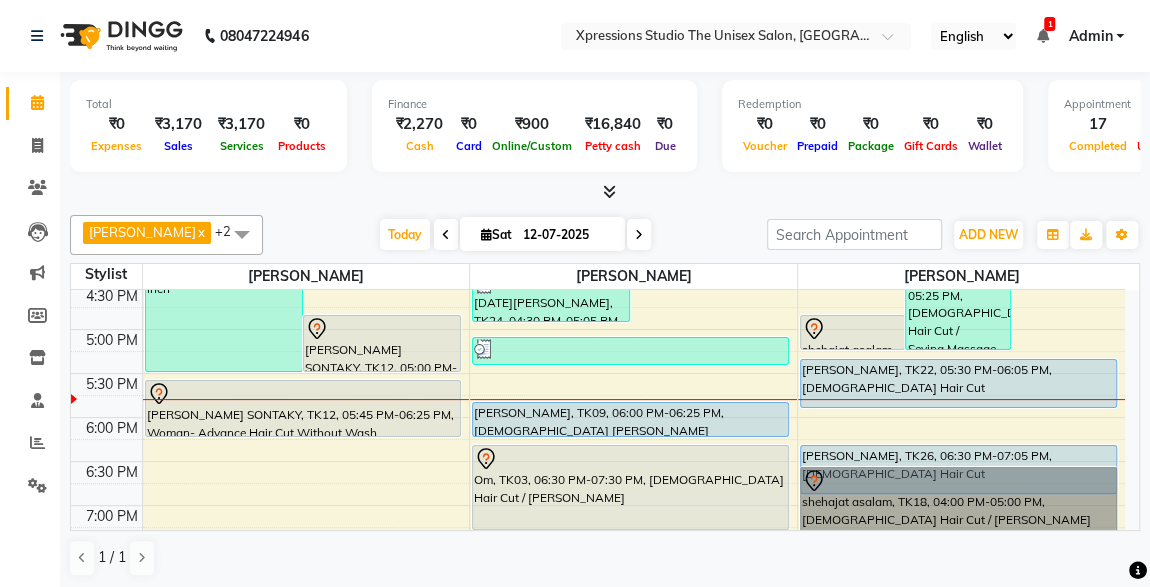 scroll, scrollTop: 753, scrollLeft: 0, axis: vertical 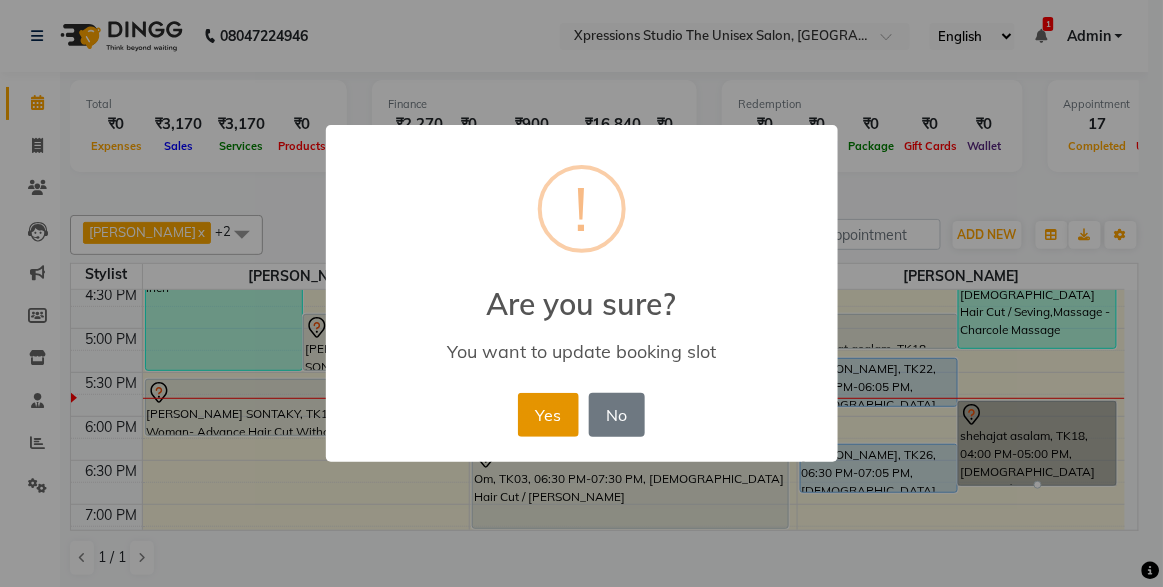 click on "Yes" at bounding box center [548, 415] 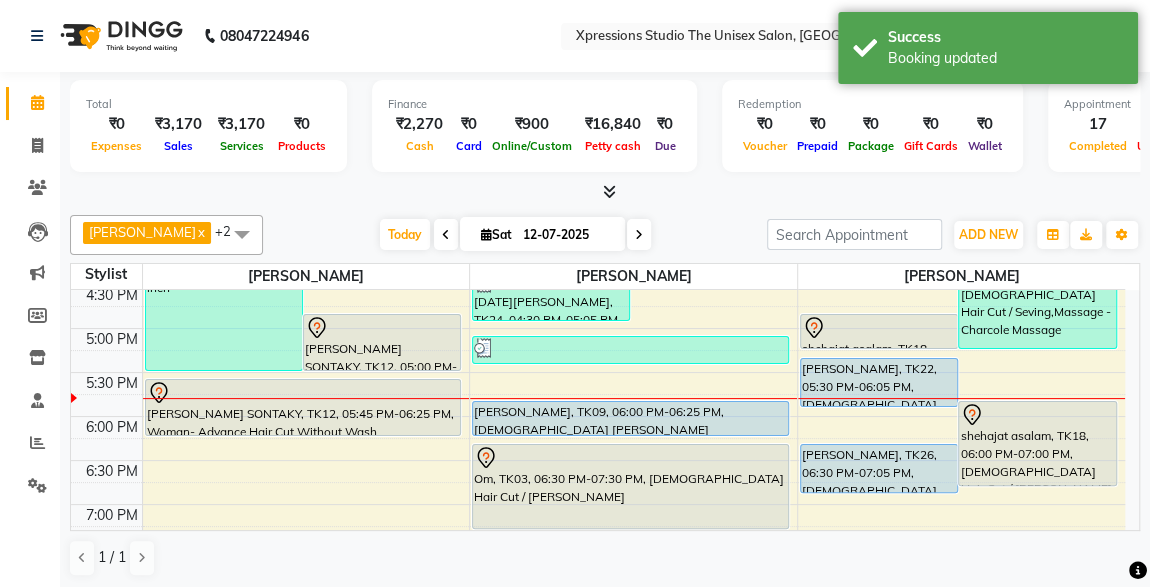 click on "AYUSH KHURADE, TK26, 06:30 PM-07:05 PM, Male Hair Cut" at bounding box center [879, 468] 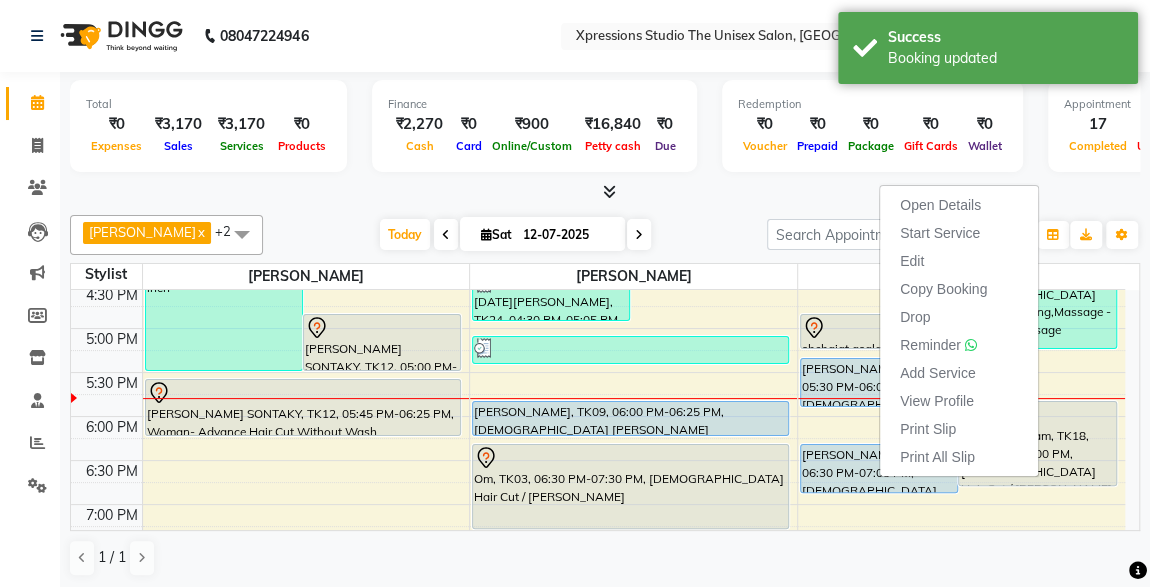 click on "AYUSH KHURADE, TK26, 06:30 PM-07:05 PM, Male Hair Cut" at bounding box center (879, 468) 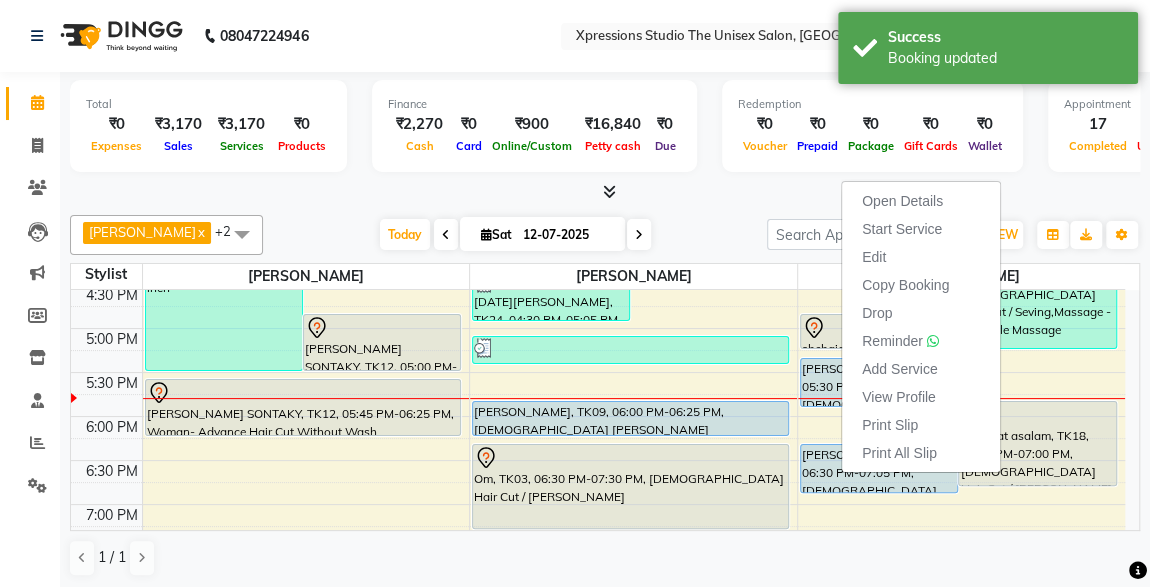 click at bounding box center (879, 492) 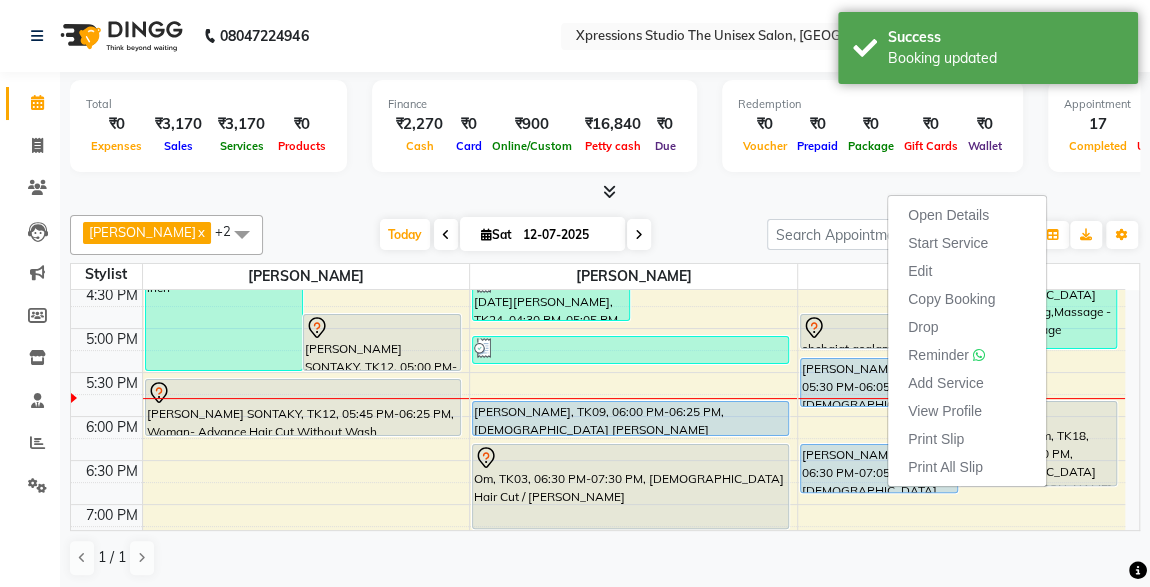 click on "AYUSH KHURADE, TK26, 06:30 PM-07:05 PM, Male Hair Cut" at bounding box center (879, 468) 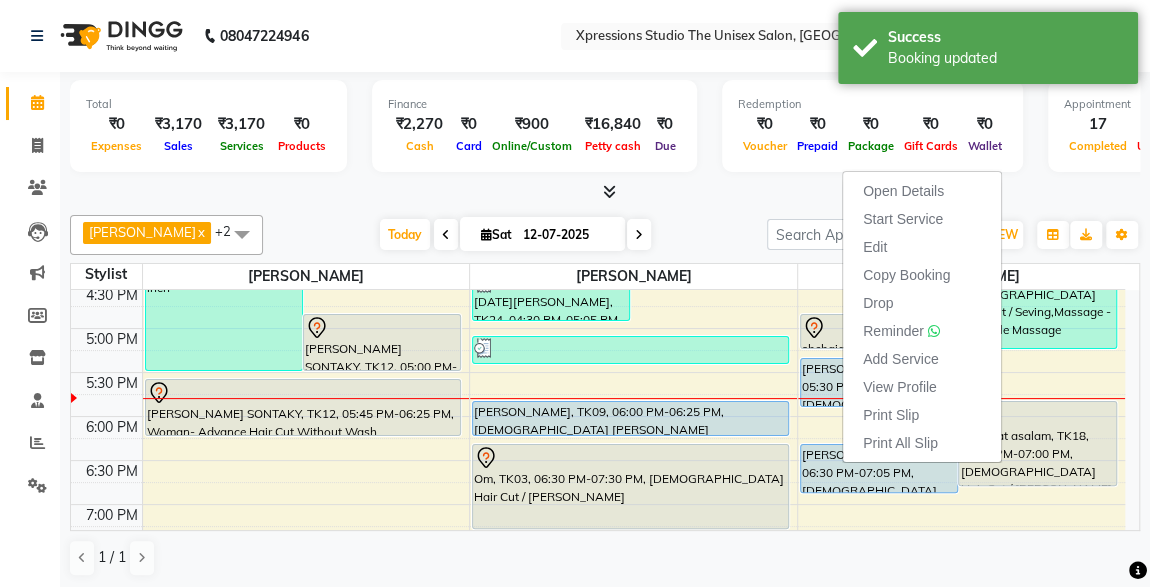 click on "AYUSH KHURADE, TK26, 06:30 PM-07:05 PM, Male Hair Cut" at bounding box center (879, 468) 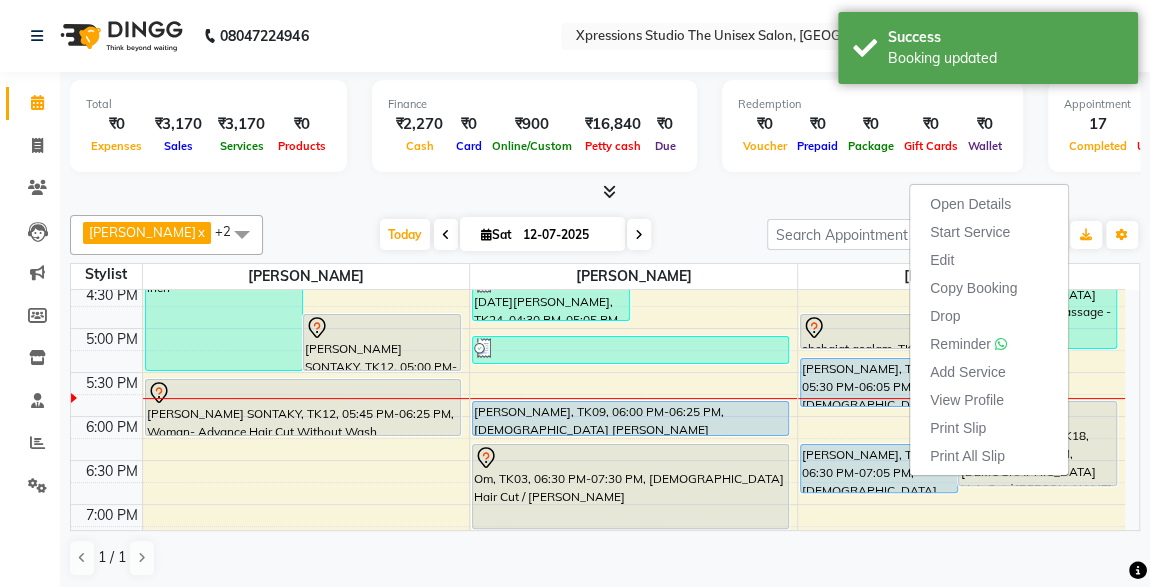 click on "AYUSH KHURADE, TK26, 06:30 PM-07:05 PM, Male Hair Cut" at bounding box center (879, 468) 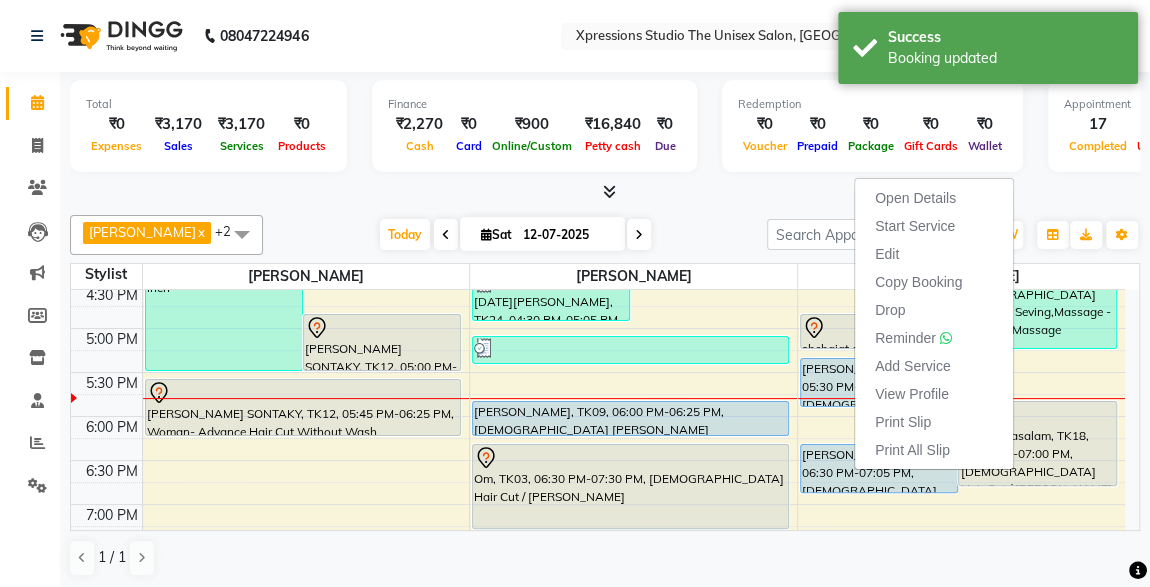 click on "AYUSH KHURADE, TK26, 06:30 PM-07:05 PM, Male Hair Cut" at bounding box center (879, 468) 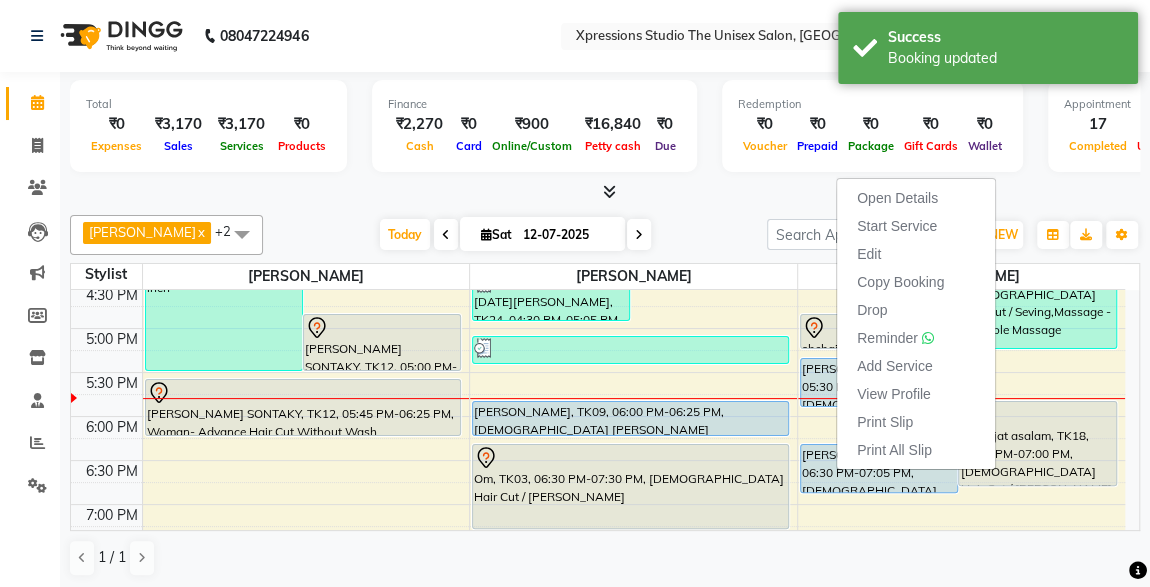 click on "AYUSH KHURADE, TK26, 06:30 PM-07:05 PM, Male Hair Cut" at bounding box center (879, 468) 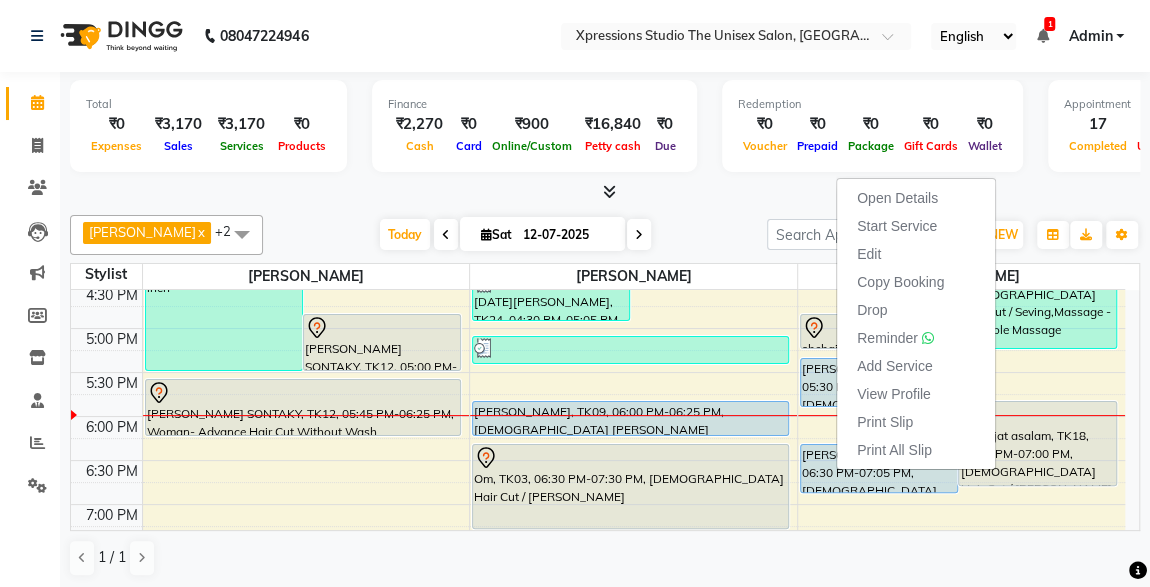 click on "ROSHAN TANDULKAR  x ROHAN BABHULKAR  x ADESH RAUT  x +2 UnSelect All ADESH RAUT ROHAN BABHULKAR ROSHAN TANDULKAR Today  Sat 12-07-2025 Toggle Dropdown Add Appointment Add Invoice Add Expense Add Attendance Add Client Add Transaction Toggle Dropdown Add Appointment Add Invoice Add Expense Add Attendance Add Client ADD NEW Toggle Dropdown Add Appointment Add Invoice Add Expense Add Attendance Add Client Add Transaction ROSHAN TANDULKAR  x ROHAN BABHULKAR  x ADESH RAUT  x +2 UnSelect All ADESH RAUT ROHAN BABHULKAR ROSHAN TANDULKAR Group By  Staff View   Room View  View as Vertical  Vertical - Week View  Horizontal  Horizontal - Week View  List  Toggle Dropdown Calendar Settings Manage Tags   Arrange Stylists   Reset Stylists  Full Screen Appointment Form Zoom 100% Staff/Room Display Count 3" at bounding box center (605, 235) 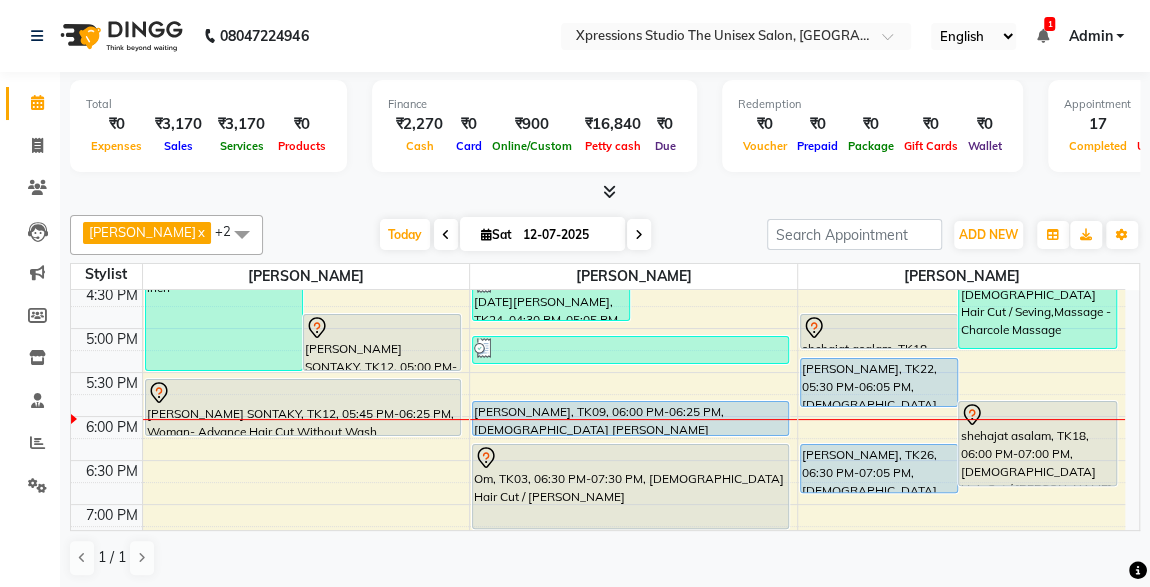 click at bounding box center [605, 192] 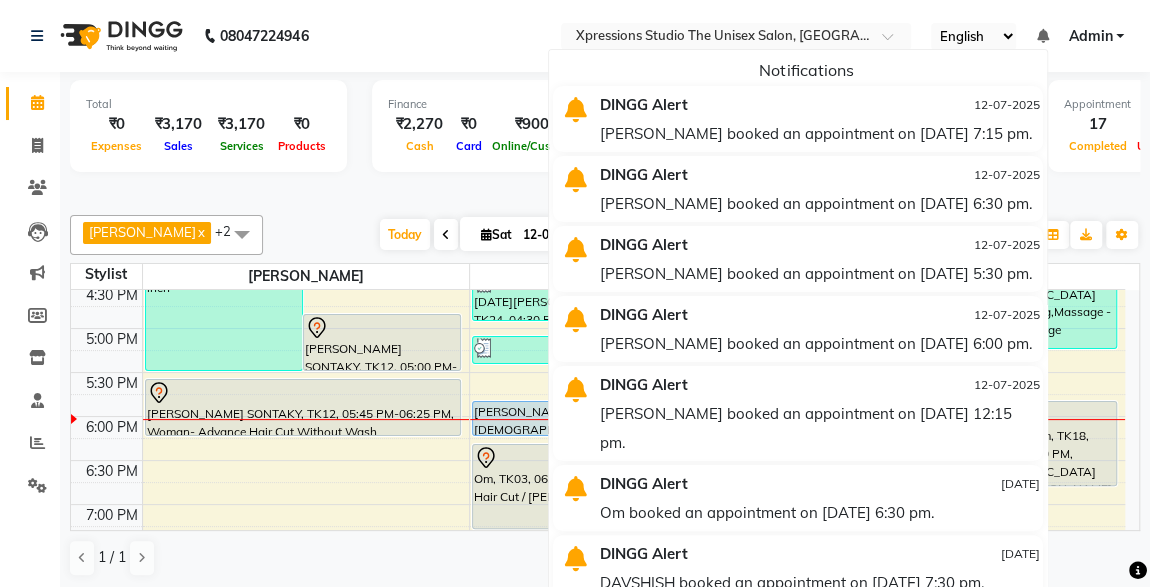 click on "MANAV AGRAVAL booked an appointment on 12-07-2025 at 7:15 pm." at bounding box center (819, 133) 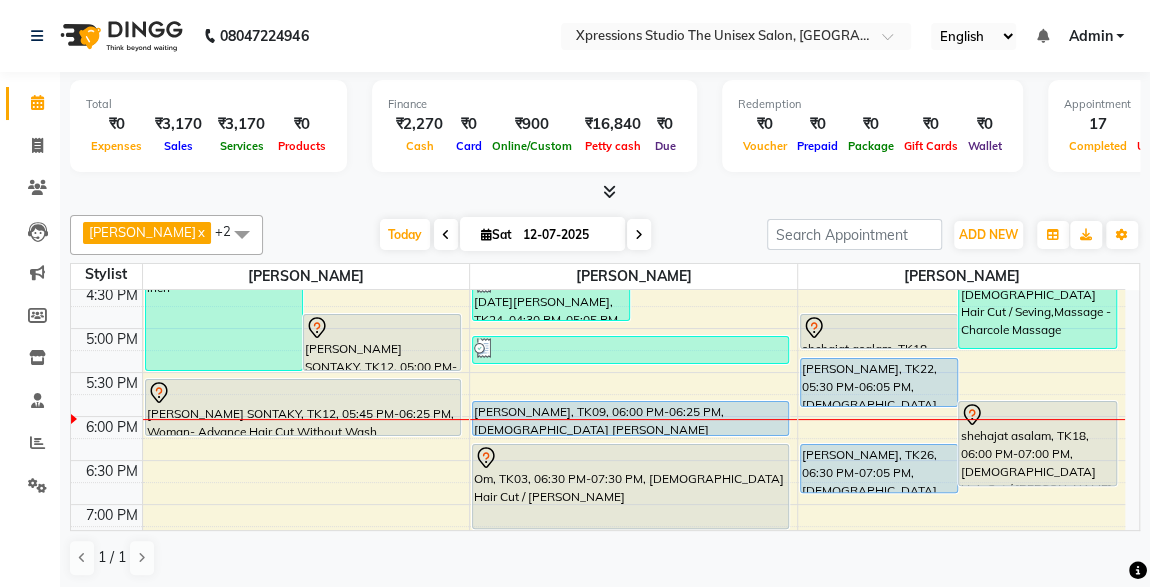 click at bounding box center [605, 192] 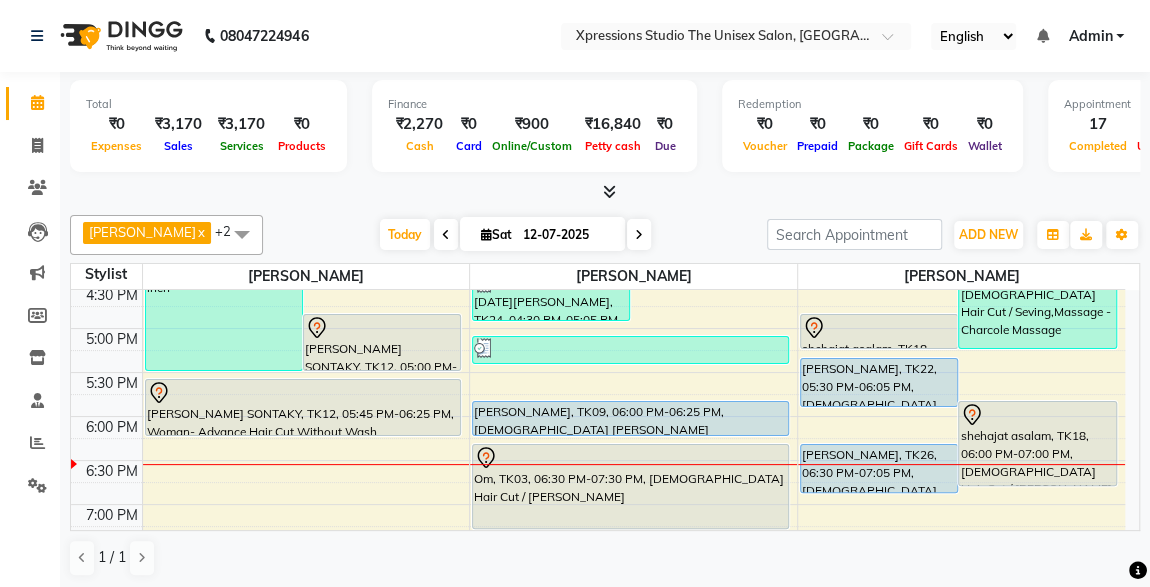 scroll, scrollTop: 790, scrollLeft: 0, axis: vertical 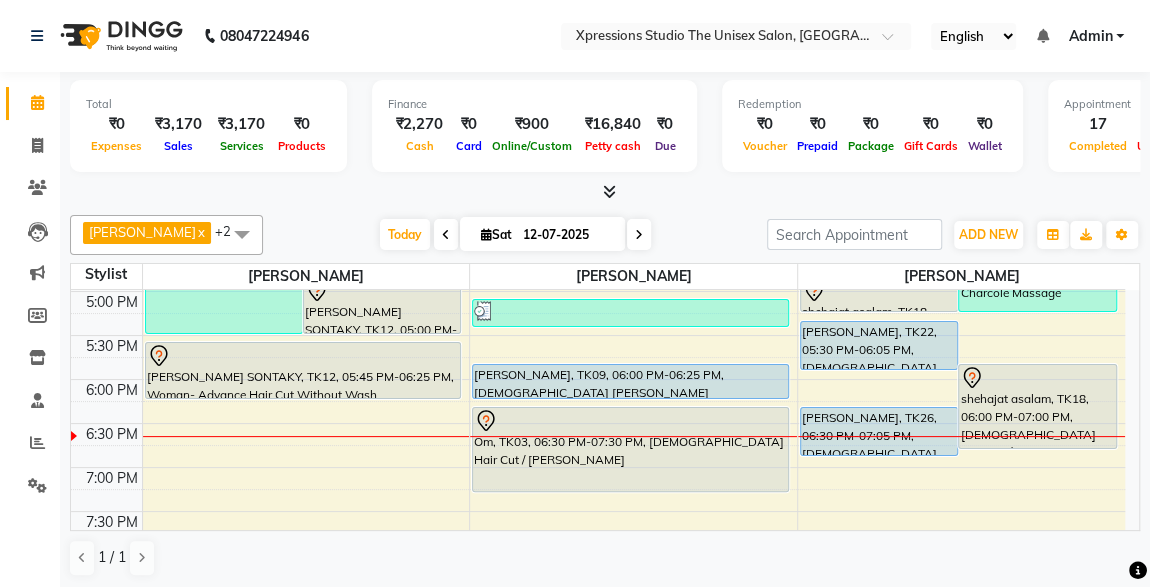 click on "Om, TK03, 06:30 PM-07:30 PM, Male Hair Cut / Beard" at bounding box center (630, 449) 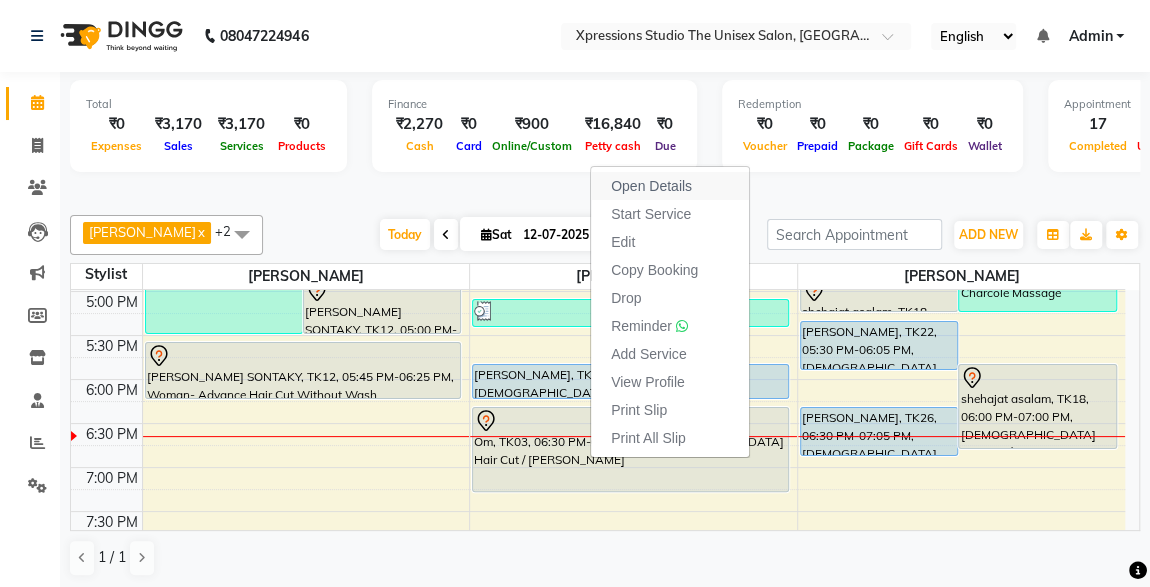 click on "Open Details" at bounding box center [651, 186] 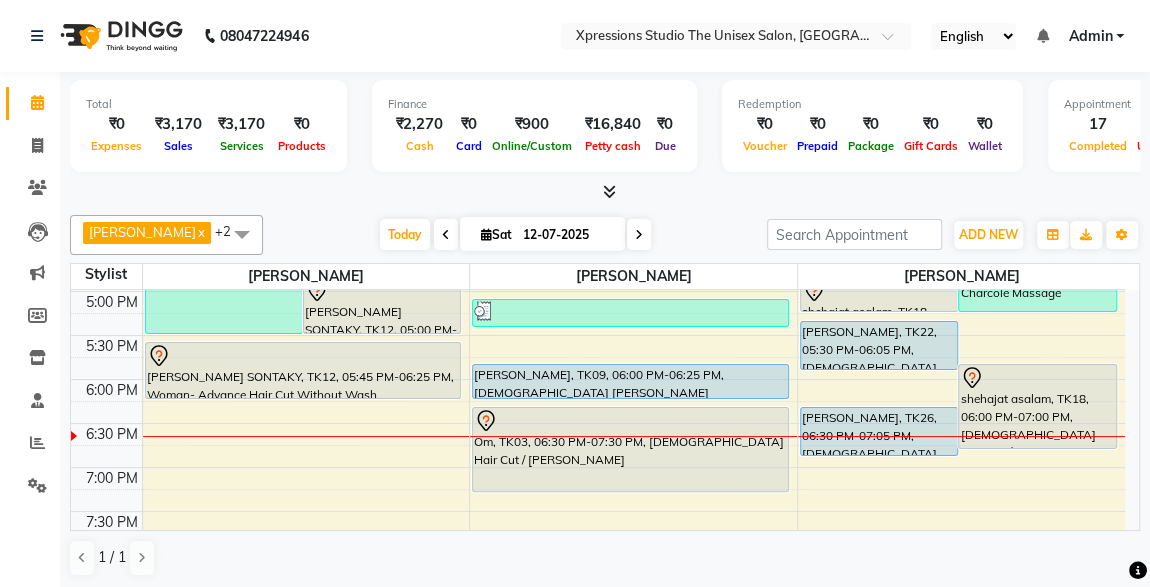 click on "Om, TK03, 06:30 PM-07:30 PM, Male Hair Cut / Beard" at bounding box center [630, 449] 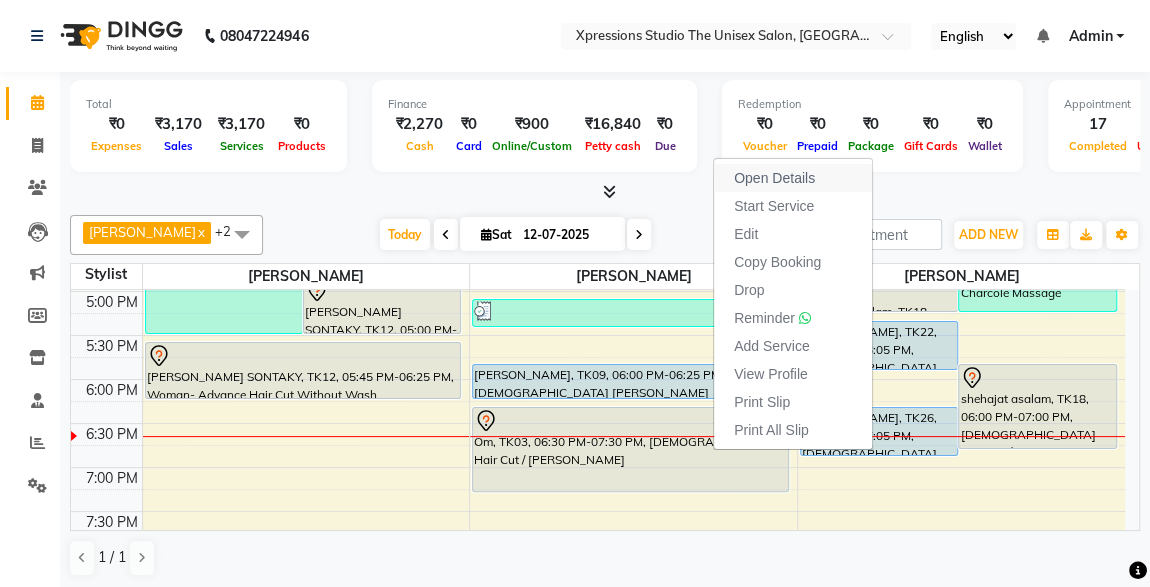 click on "Open Details" at bounding box center (774, 178) 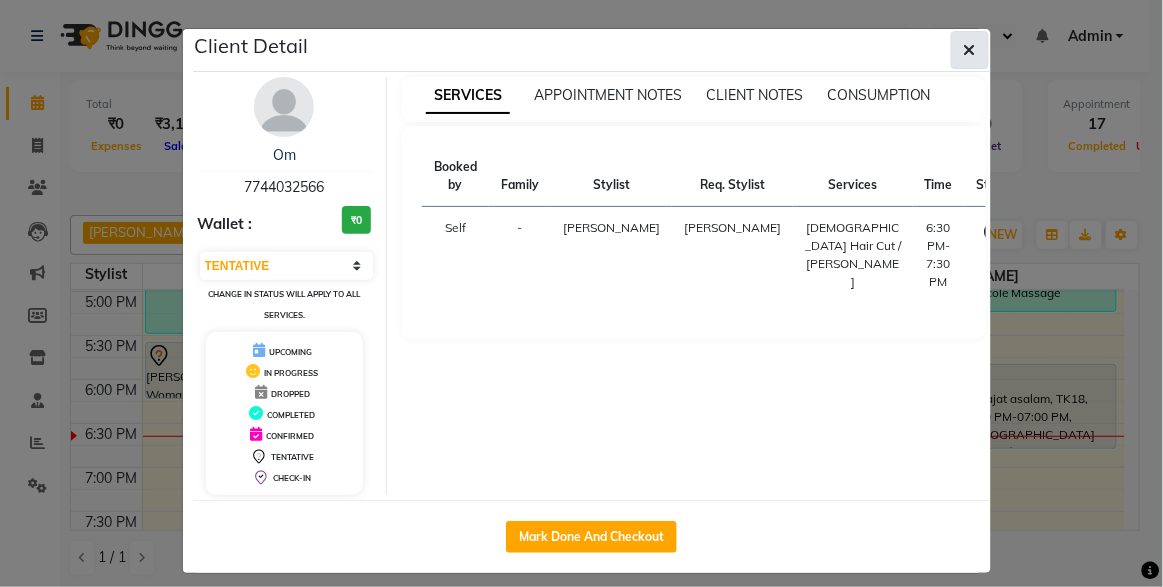 click 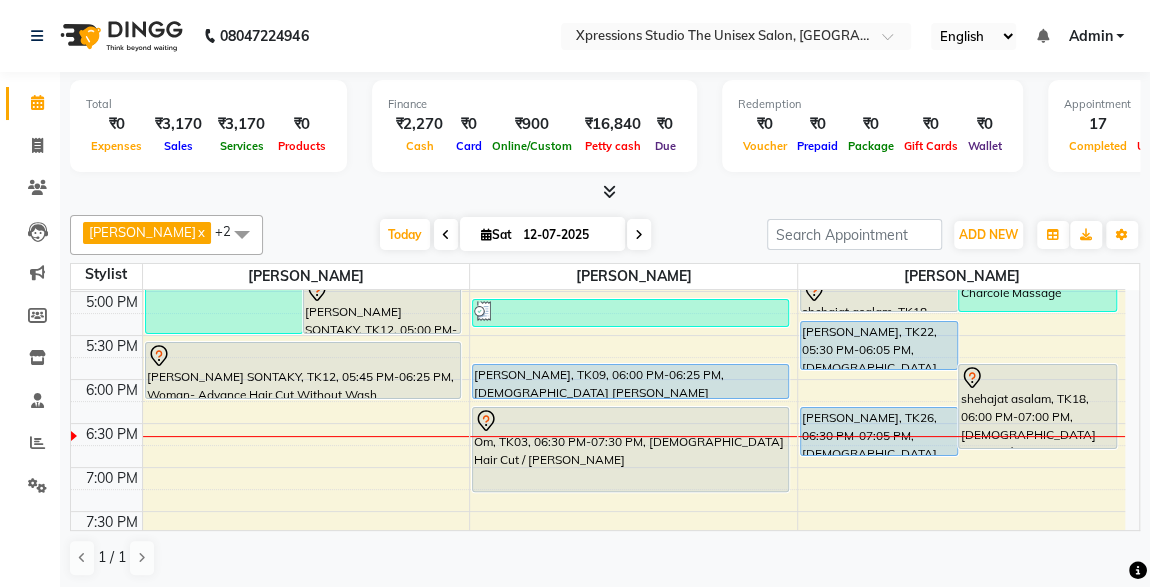 click on "[PERSON_NAME], TK09, 06:00 PM-06:25 PM, [DEMOGRAPHIC_DATA]  [PERSON_NAME]" at bounding box center [630, 381] 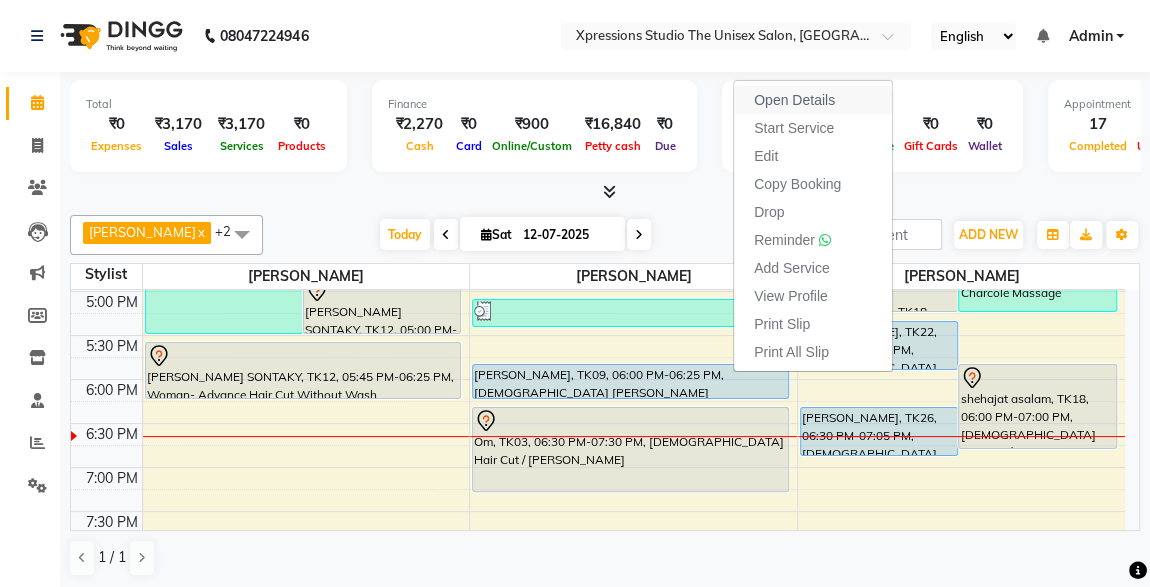 click on "Open Details" at bounding box center [794, 100] 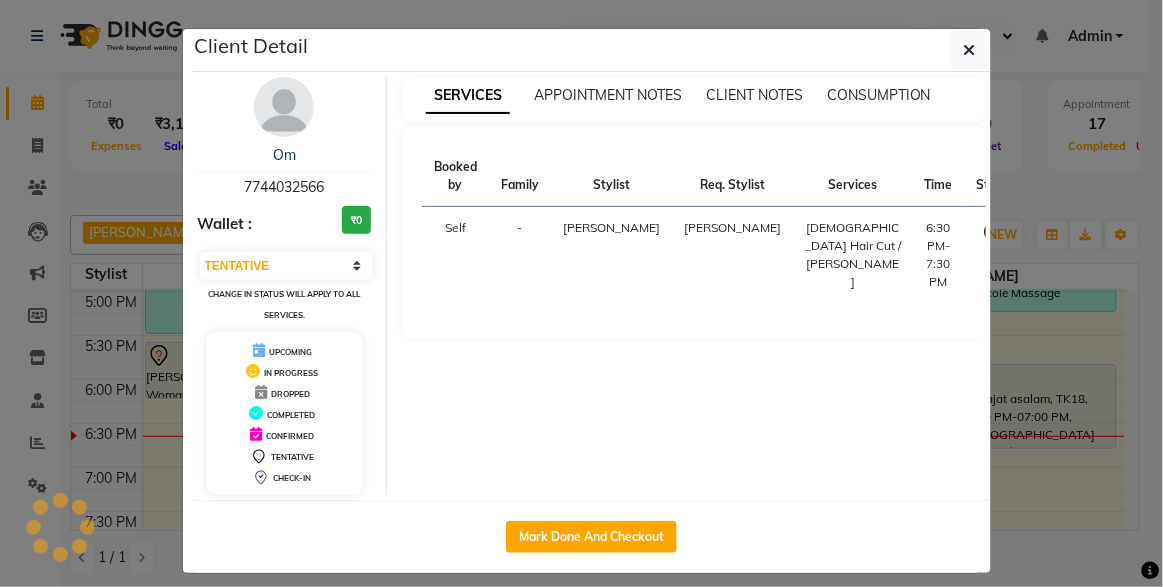 select on "5" 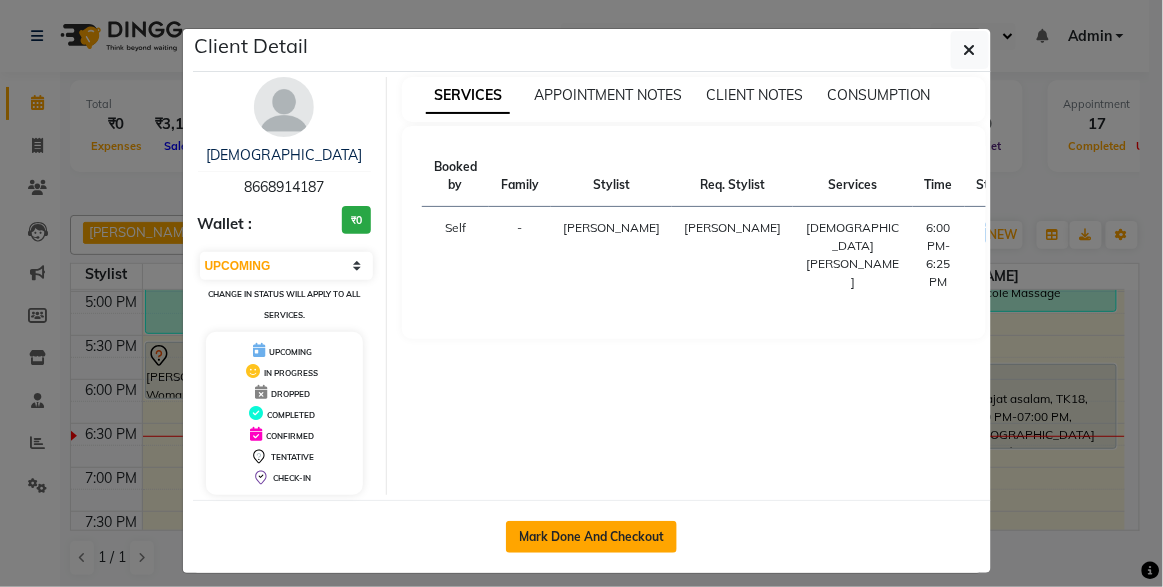 click on "Mark Done And Checkout" 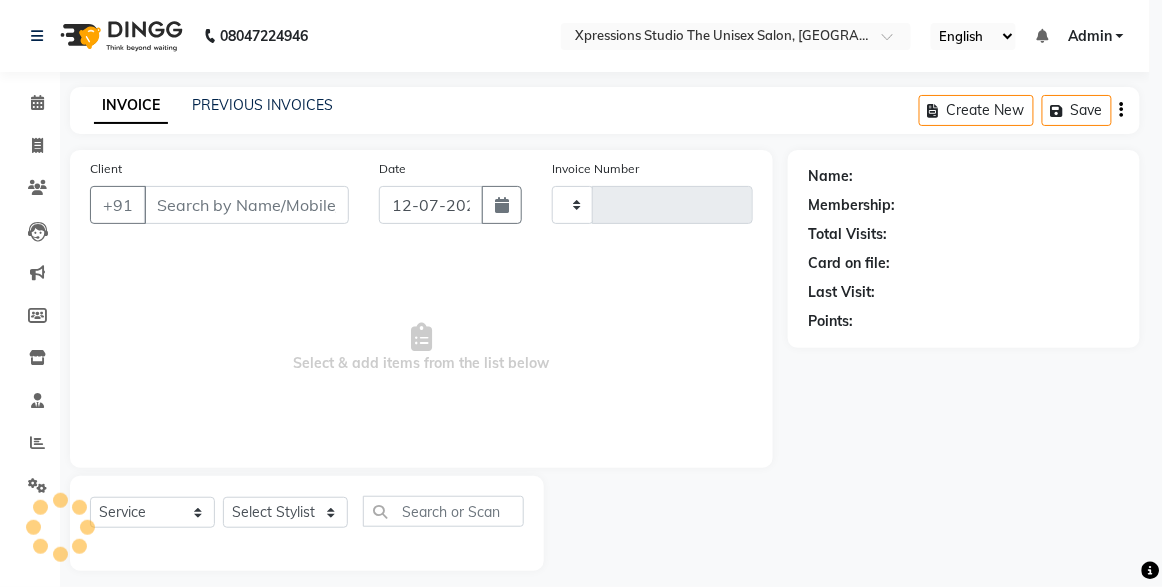 type on "3133" 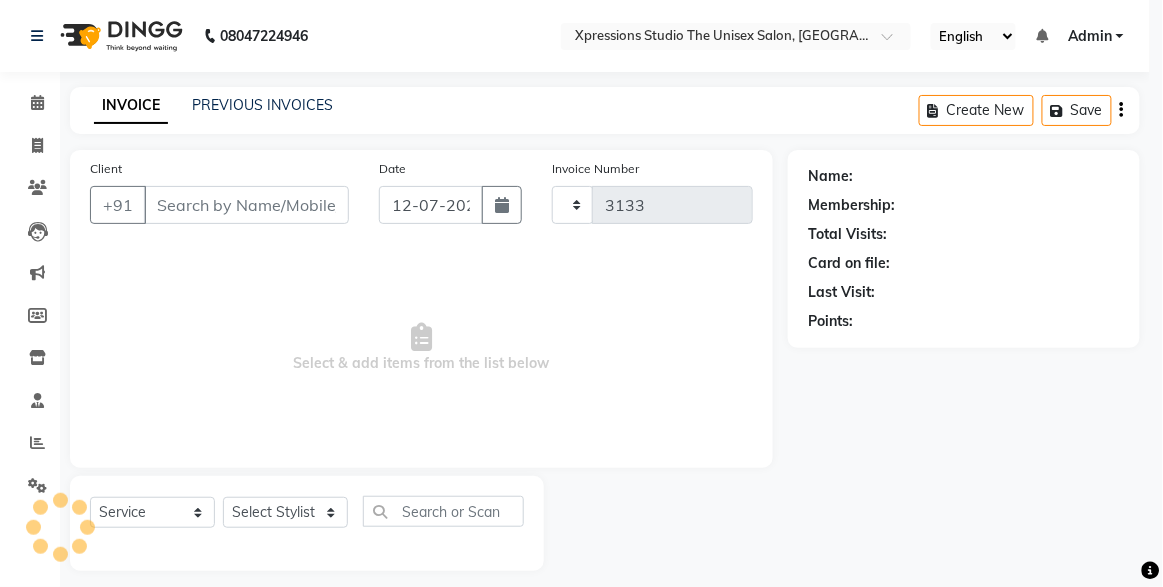 select on "7003" 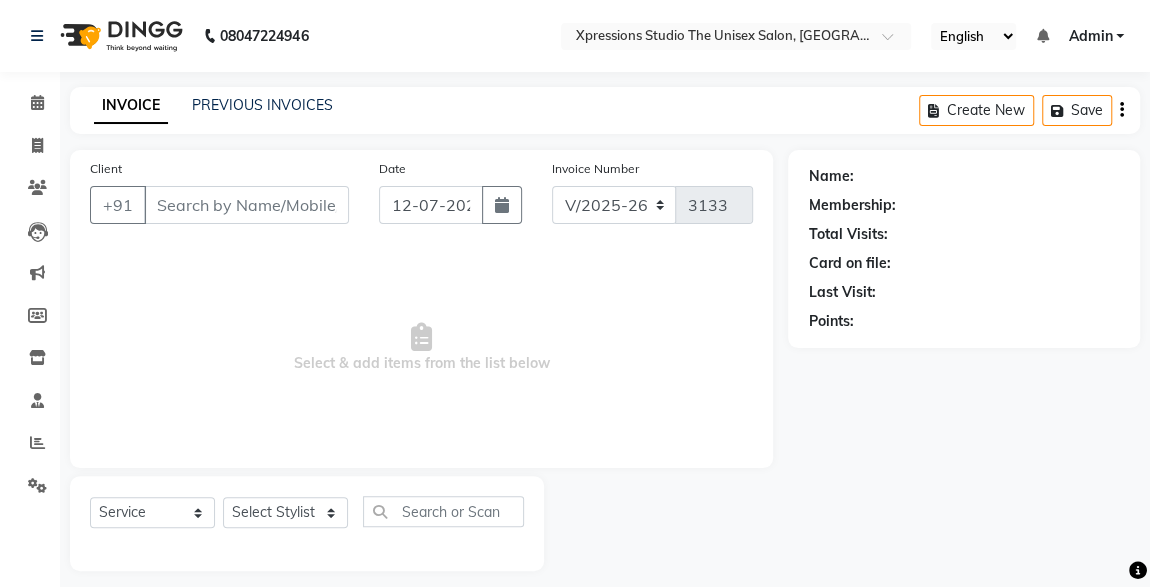 type on "8668914187" 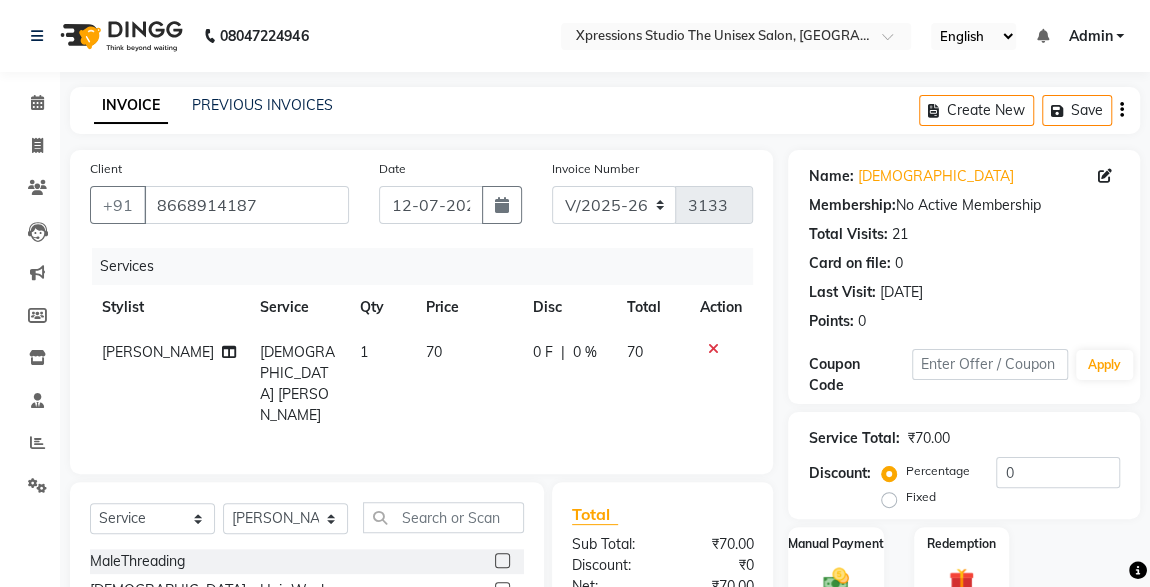 scroll, scrollTop: 212, scrollLeft: 0, axis: vertical 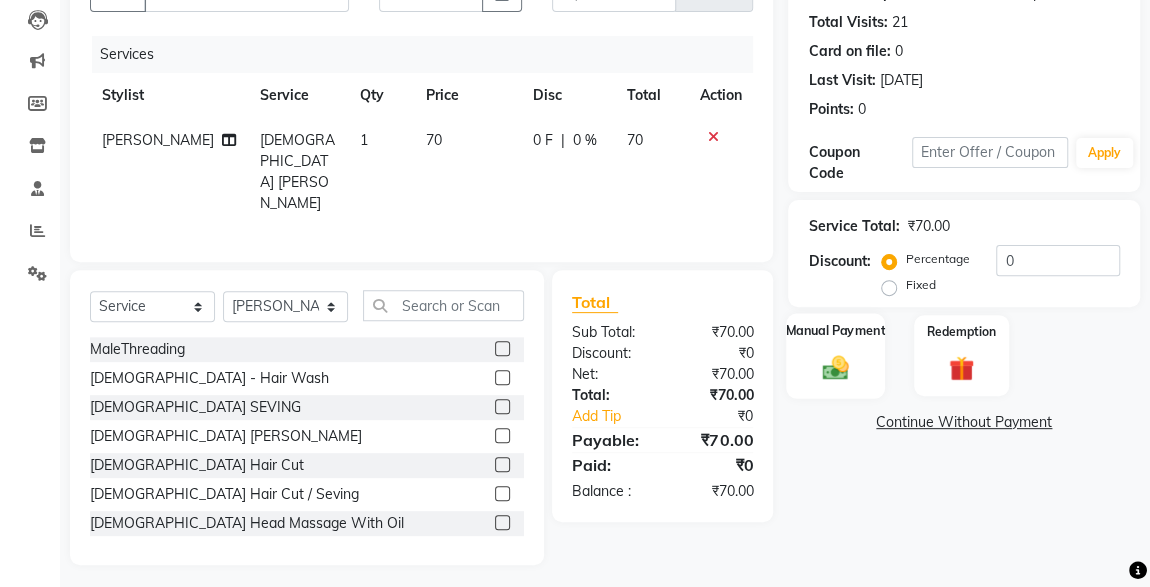 click 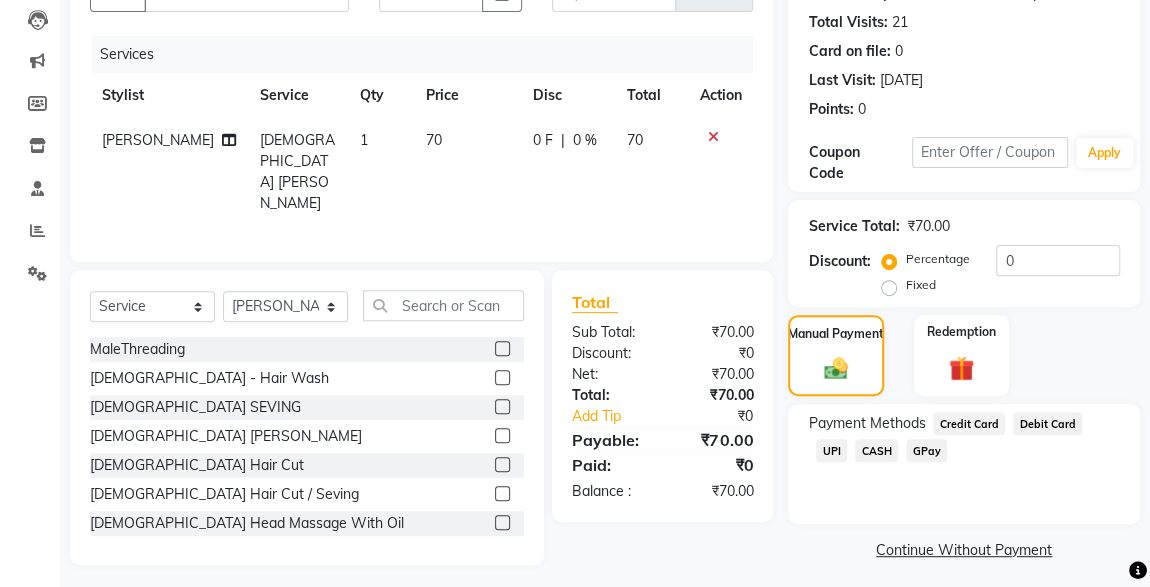 click on "UPI" 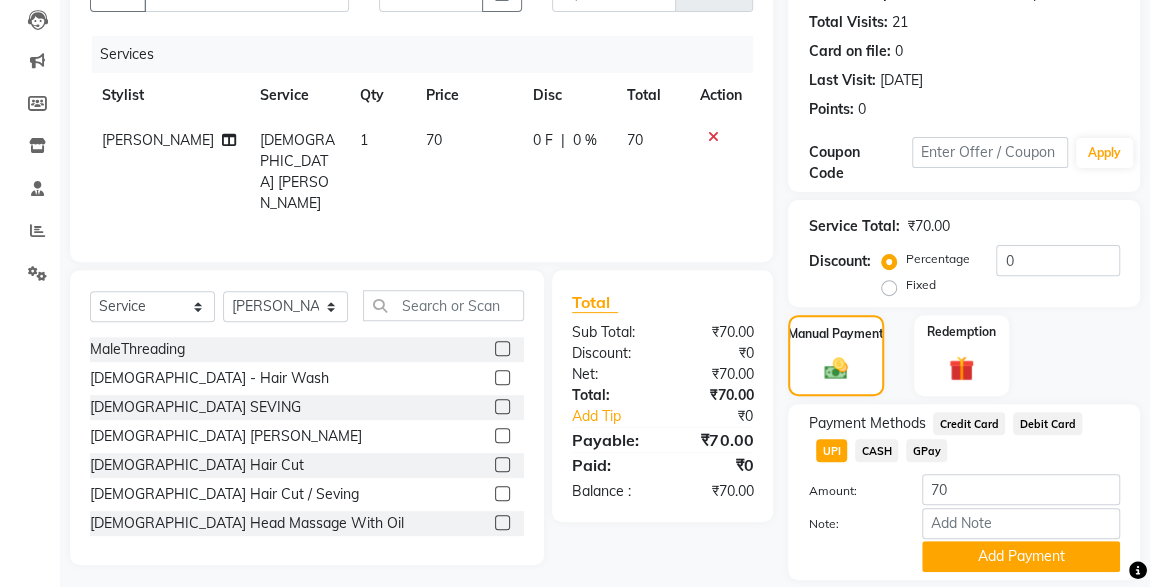 scroll, scrollTop: 273, scrollLeft: 0, axis: vertical 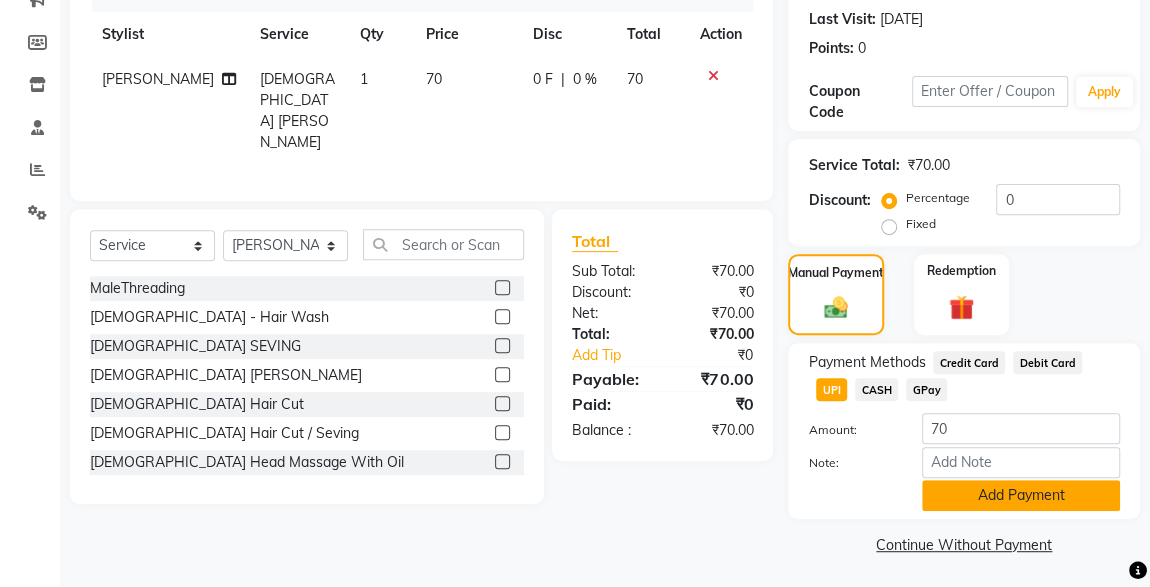 click on "Add Payment" 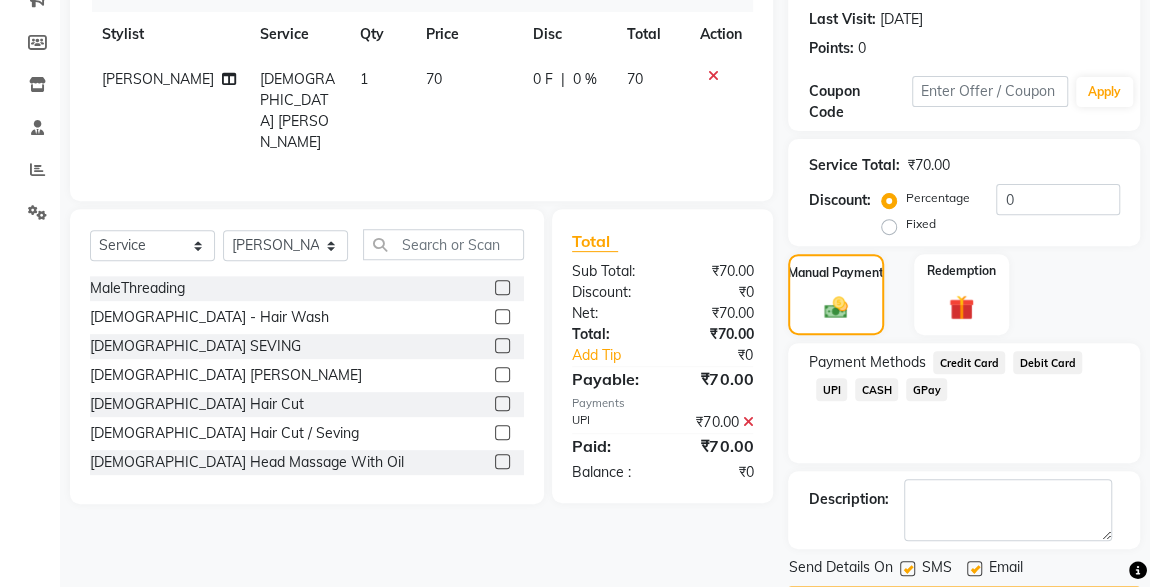 scroll, scrollTop: 330, scrollLeft: 0, axis: vertical 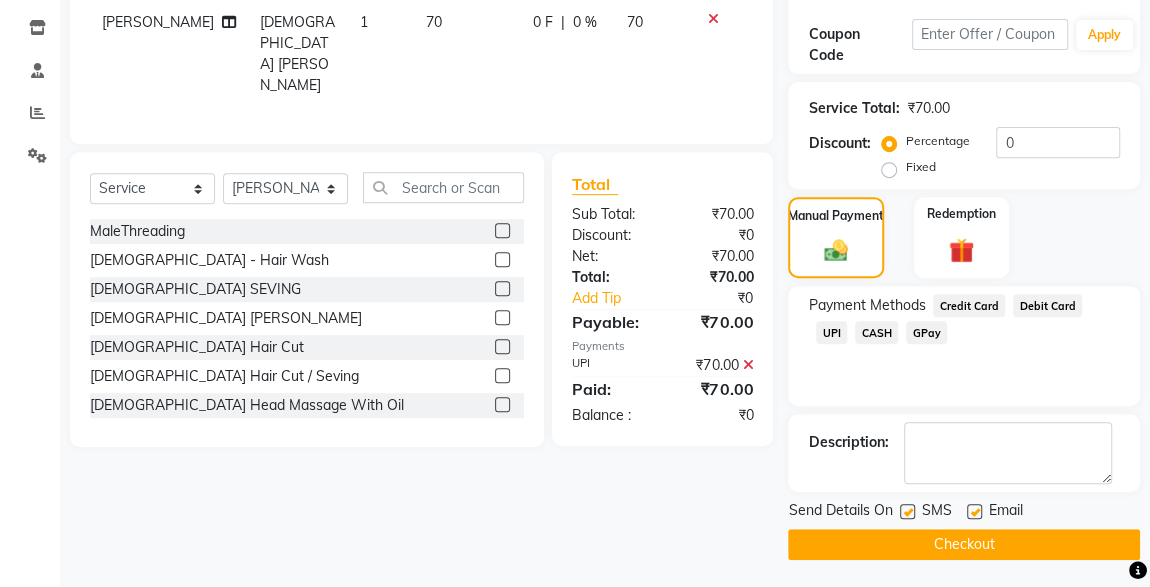 click 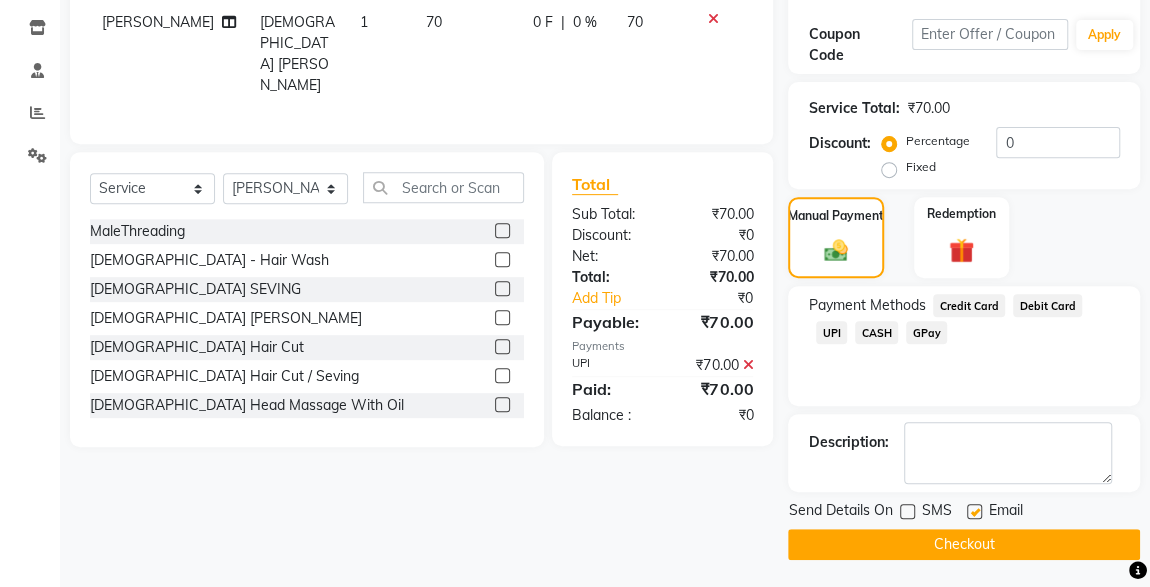 click on "Checkout" 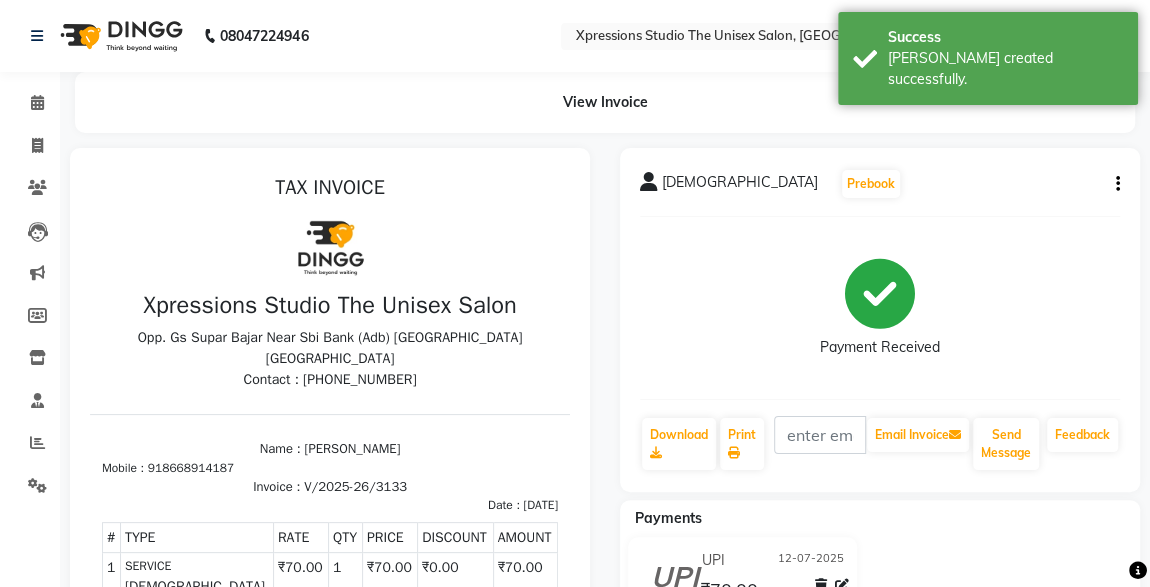 scroll, scrollTop: 0, scrollLeft: 0, axis: both 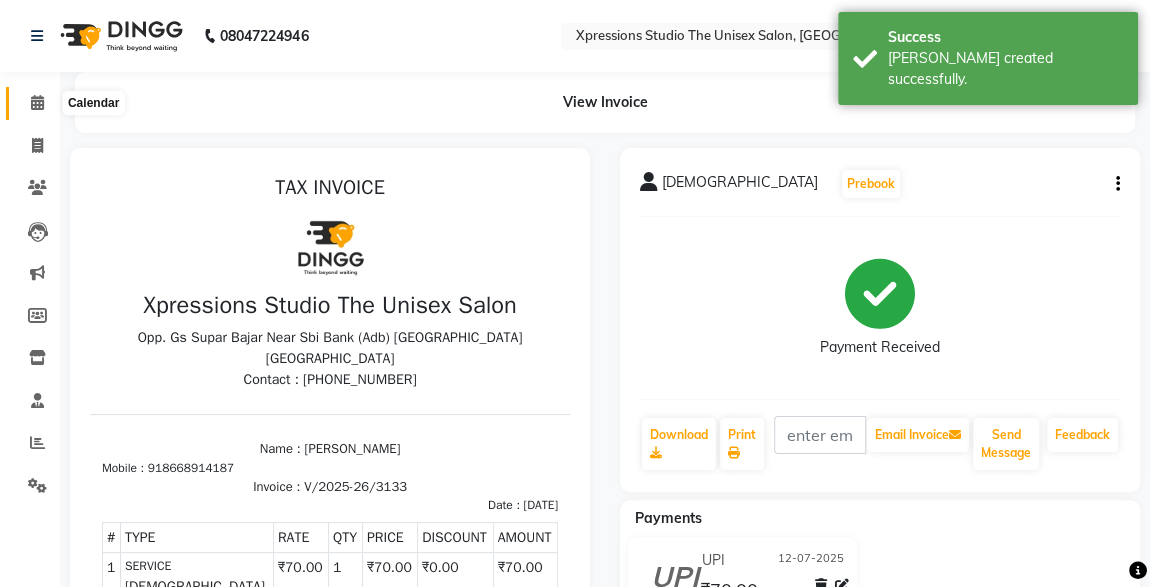 click 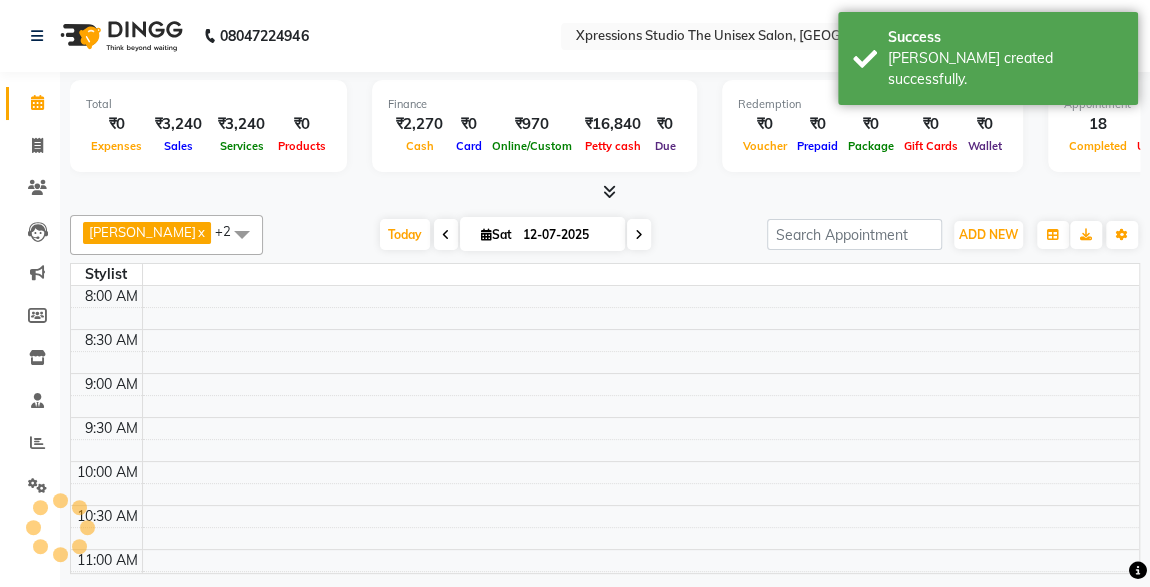 scroll, scrollTop: 0, scrollLeft: 0, axis: both 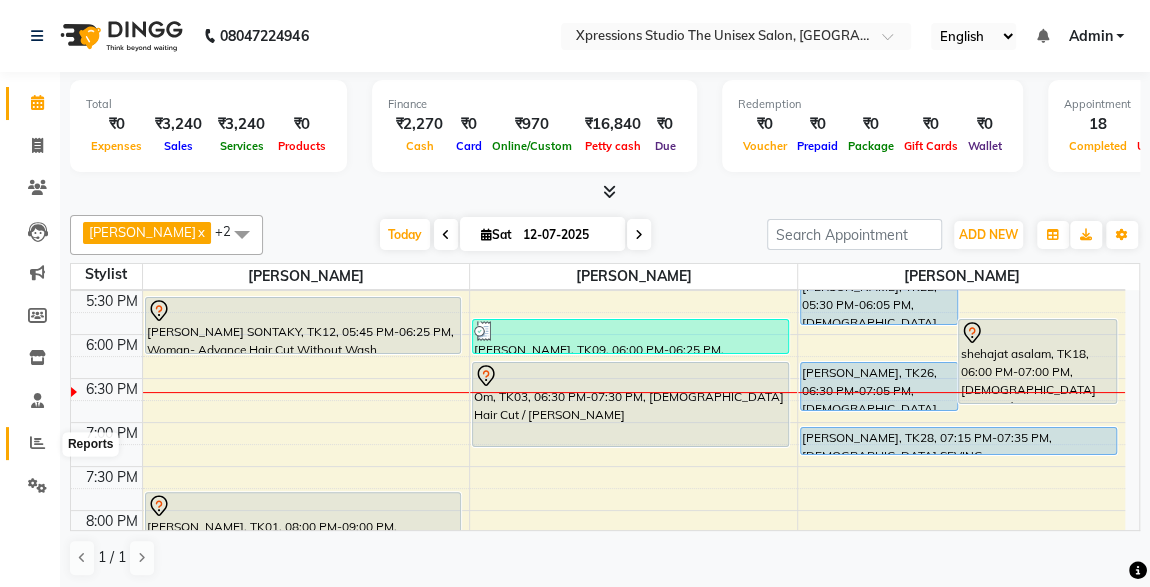 click 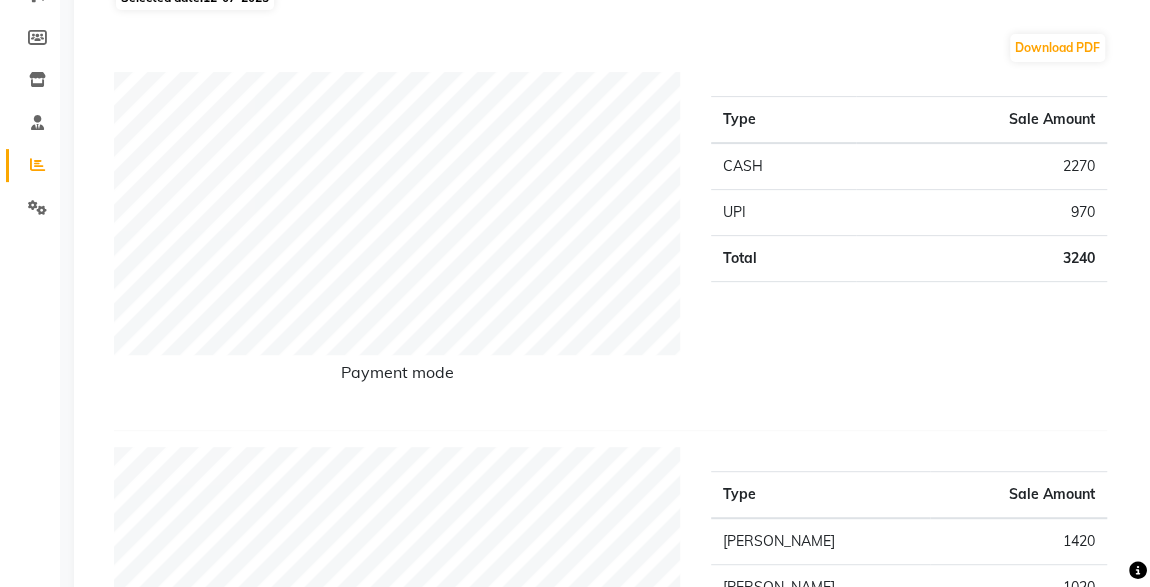 scroll, scrollTop: 0, scrollLeft: 0, axis: both 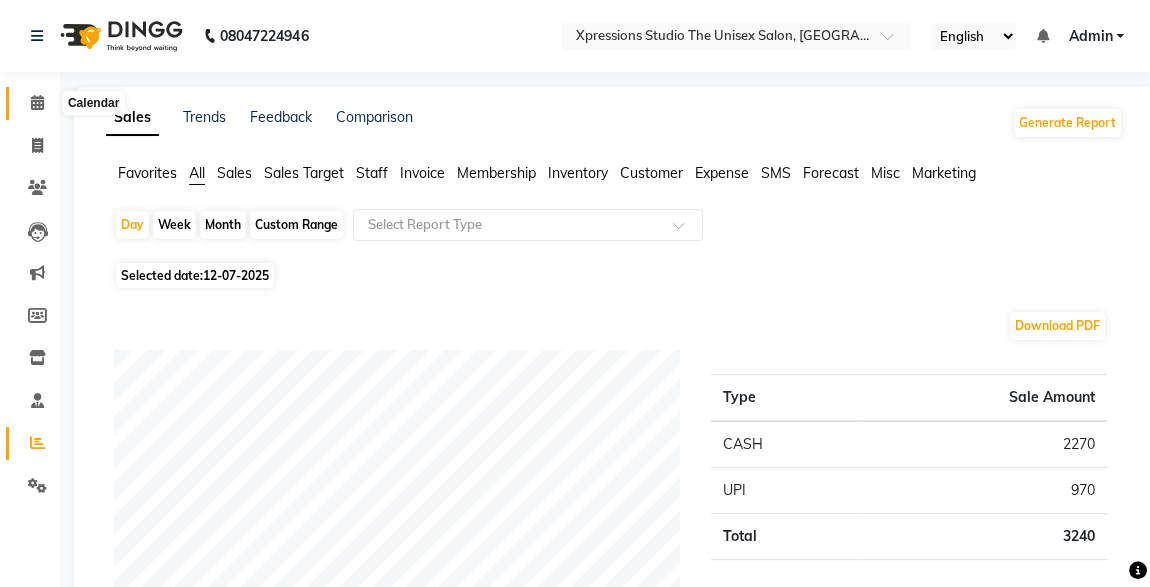 click 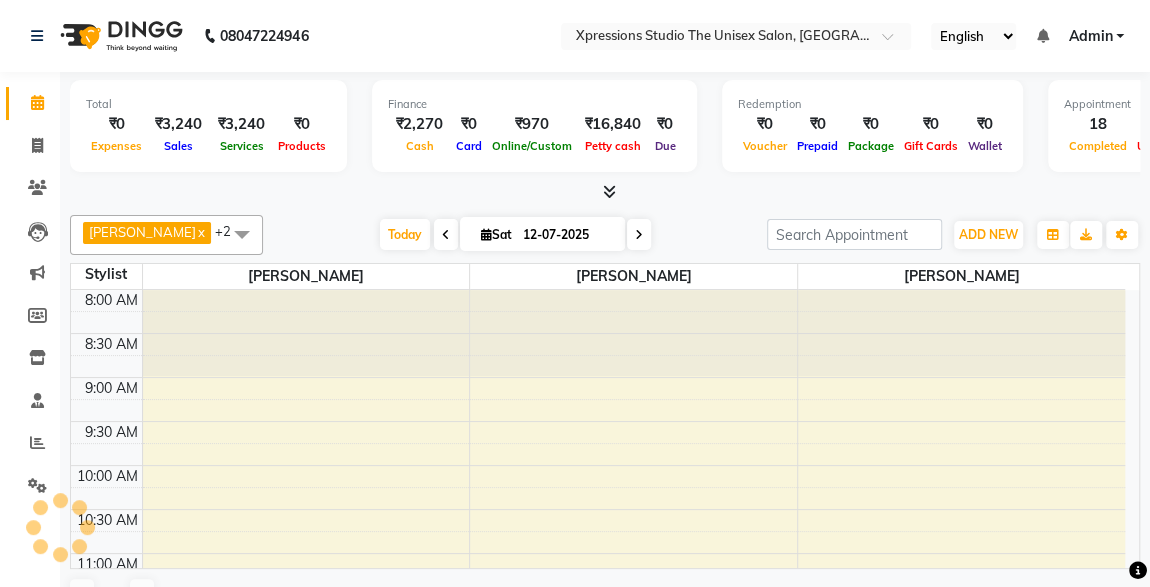 scroll, scrollTop: 0, scrollLeft: 0, axis: both 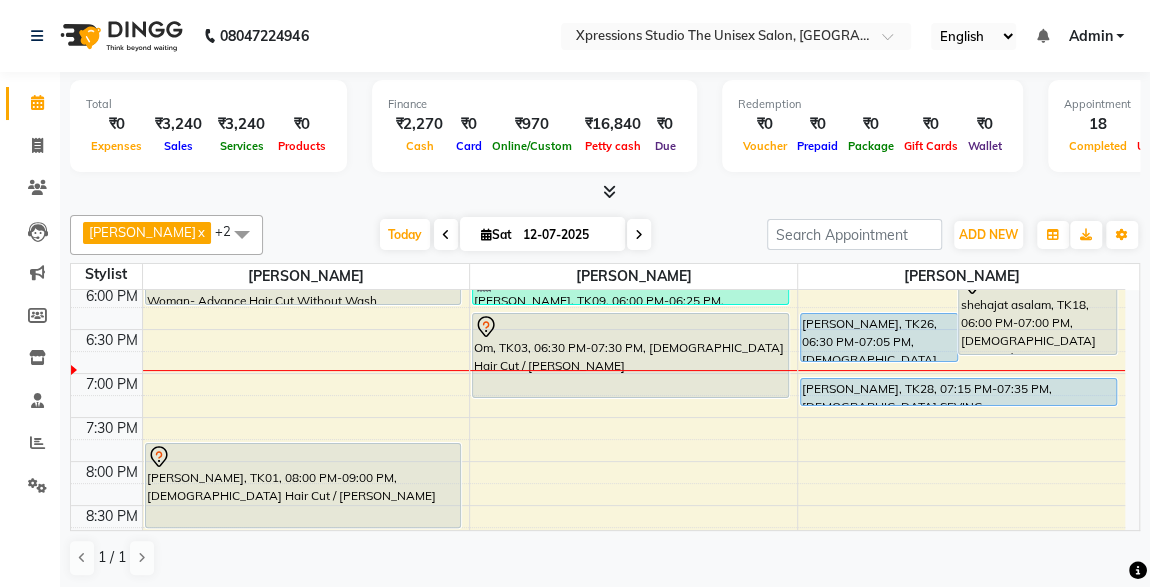 click on "Om, TK03, 06:30 PM-07:30 PM, Male Hair Cut / Beard" at bounding box center [630, 355] 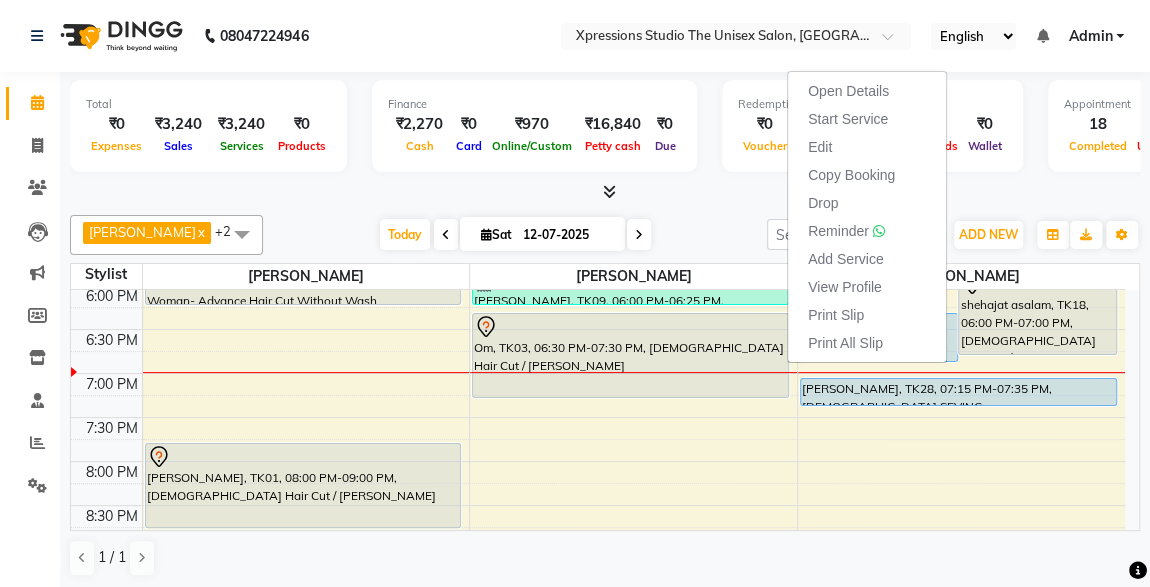 click on "Total  ₹0  Expenses ₹3,240  Sales ₹3,240  Services ₹0  Products Finance  ₹2,270  Cash ₹0  Card ₹970  Online/Custom ₹16,840 Petty cash ₹0 Due  Redemption  ₹0 Voucher ₹0 Prepaid ₹0 Package ₹0  Gift Cards ₹0  Wallet  Appointment  18 Completed 11 Upcoming 1 Ongoing 0 No show  Other sales  ₹0  Packages ₹0  Memberships ₹0  Vouchers ₹0  Prepaids ₹0  Gift Cards ROSHAN TANDULKAR  x ROHAN BABHULKAR  x ADESH RAUT  x +2 UnSelect All ADESH RAUT ROHAN BABHULKAR ROSHAN TANDULKAR Today  Sat 12-07-2025 Toggle Dropdown Add Appointment Add Invoice Add Expense Add Attendance Add Client Add Transaction Toggle Dropdown Add Appointment Add Invoice Add Expense Add Attendance Add Client ADD NEW Toggle Dropdown Add Appointment Add Invoice Add Expense Add Attendance Add Client Add Transaction ROSHAN TANDULKAR  x ROHAN BABHULKAR  x ADESH RAUT  x +2 UnSelect All ADESH RAUT ROHAN BABHULKAR ROSHAN TANDULKAR Group By  Staff View   Room View  View as Vertical  Vertical - Week View  Horizontal  Zoom" 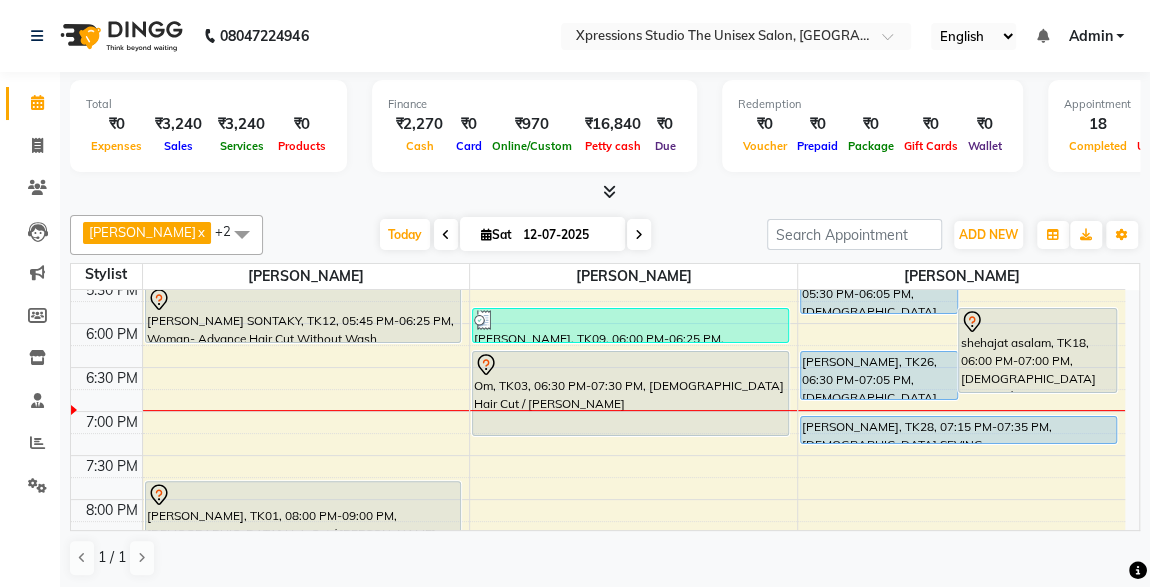 scroll, scrollTop: 854, scrollLeft: 0, axis: vertical 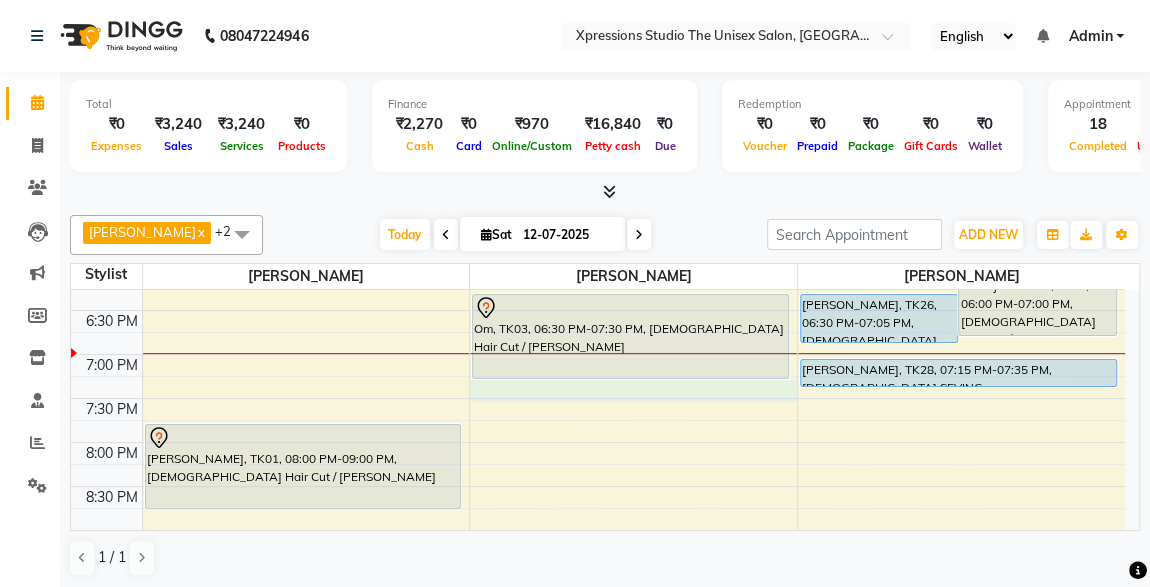 click on "8:00 AM 8:30 AM 9:00 AM 9:30 AM 10:00 AM 10:30 AM 11:00 AM 11:30 AM 12:00 PM 12:30 PM 1:00 PM 1:30 PM 2:00 PM 2:30 PM 3:00 PM 3:30 PM 4:00 PM 4:30 PM 5:00 PM 5:30 PM 6:00 PM 6:30 PM 7:00 PM 7:30 PM 8:00 PM 8:30 PM 9:00 PM 9:30 PM 10:00 PM 10:30 PM     NAMU MAM, TK27, 03:55 PM-05:40 PM, Touch-up 1 inch             PUNAM SONTAKY, TK12, 05:00 PM-05:40 PM, Woman- Advance Hair Cut Without Wash             PUNAM SONTAKY, TK02, 12:30 PM-01:05 PM, Woman- Basic Hair Cut With Wash             PUNAM SONTAKY, TK12, 05:45 PM-06:25 PM, Woman- Advance Hair Cut Without Wash             Suyash Patil, TK01, 08:00 PM-09:00 PM, Male Hair Cut / Beard      ROHIT RAJPAL, TK13, 01:45 PM-03:15 PM, BMIINE PROFESSIONL BEARD COLOUR,Male  Beard,BMIINE PROFESSIONL HAIR COLOUR    TUSTAK KHAN, TK14, 02:15 PM-02:50 PM, Male Hair Cut      MANGESH VARADE, TK15, 03:00 PM-03:30 PM, D-Tan - O3+ Datan     SHARUKH KHAN, TK16, 03:15 PM-04:15 PM, Male Hair Cut / Beard      HARDIK BHATTAD, TK21, 04:00 PM-04:35 PM, Male Hair Cut" at bounding box center (598, 46) 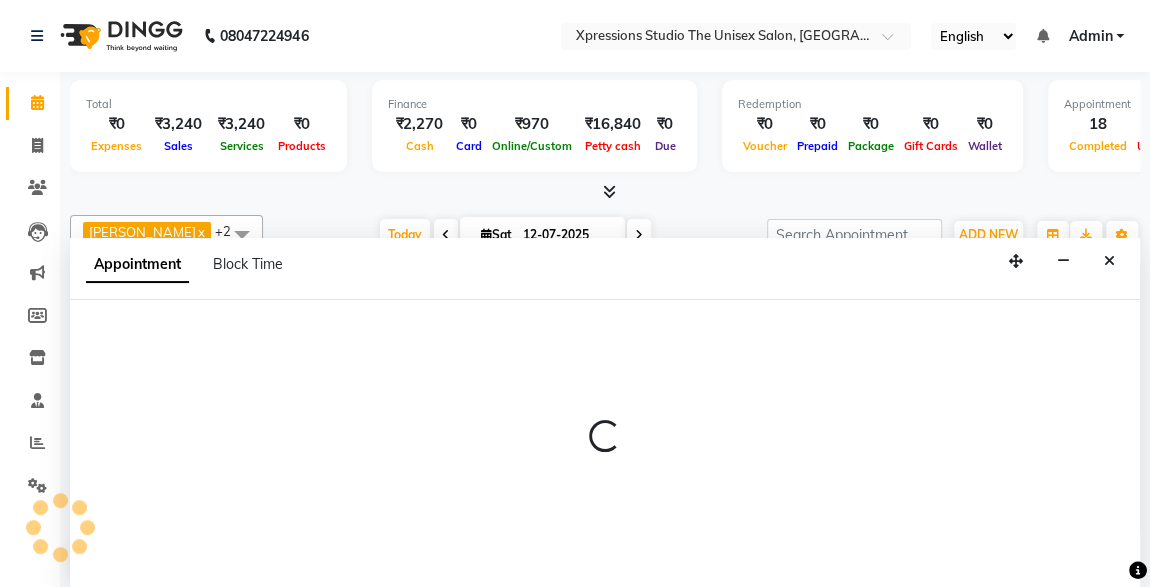 scroll, scrollTop: 0, scrollLeft: 0, axis: both 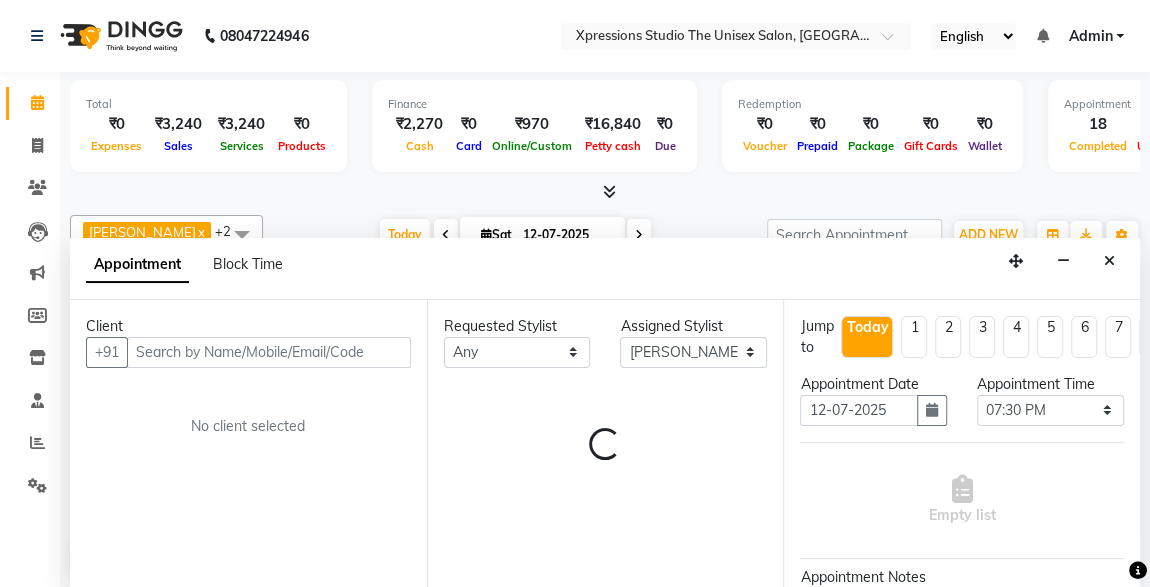 click at bounding box center (269, 352) 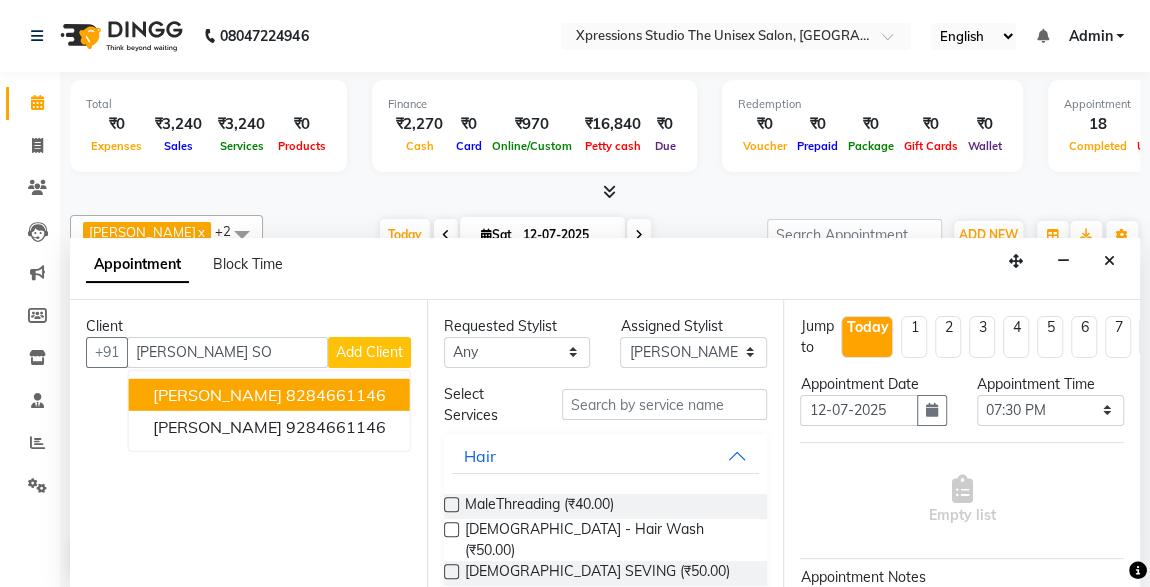 click on "DIPAK SONI" at bounding box center [217, 394] 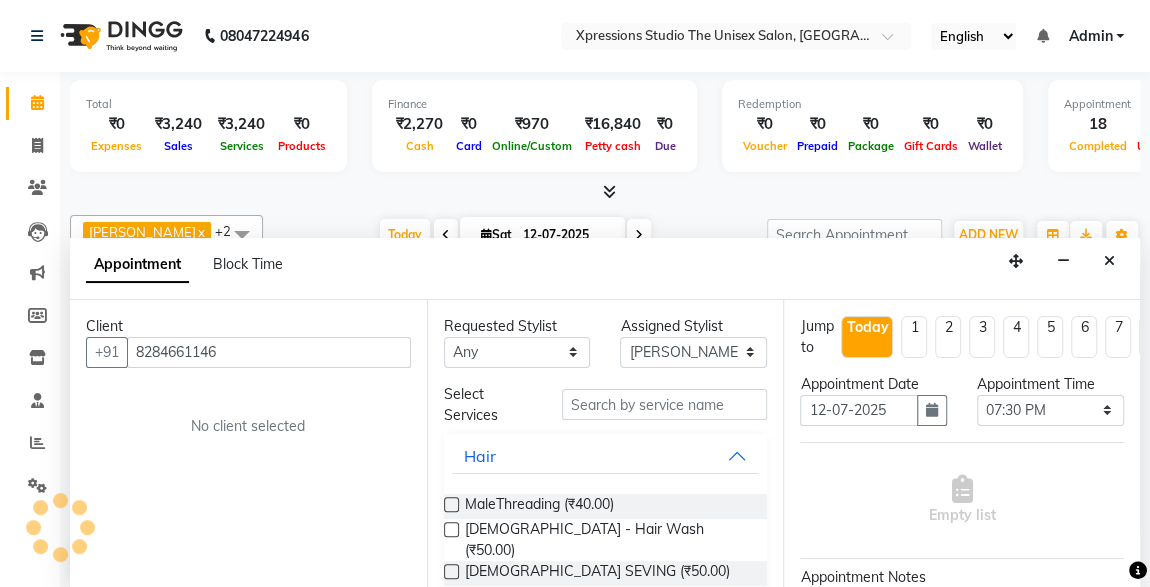 type on "8284661146" 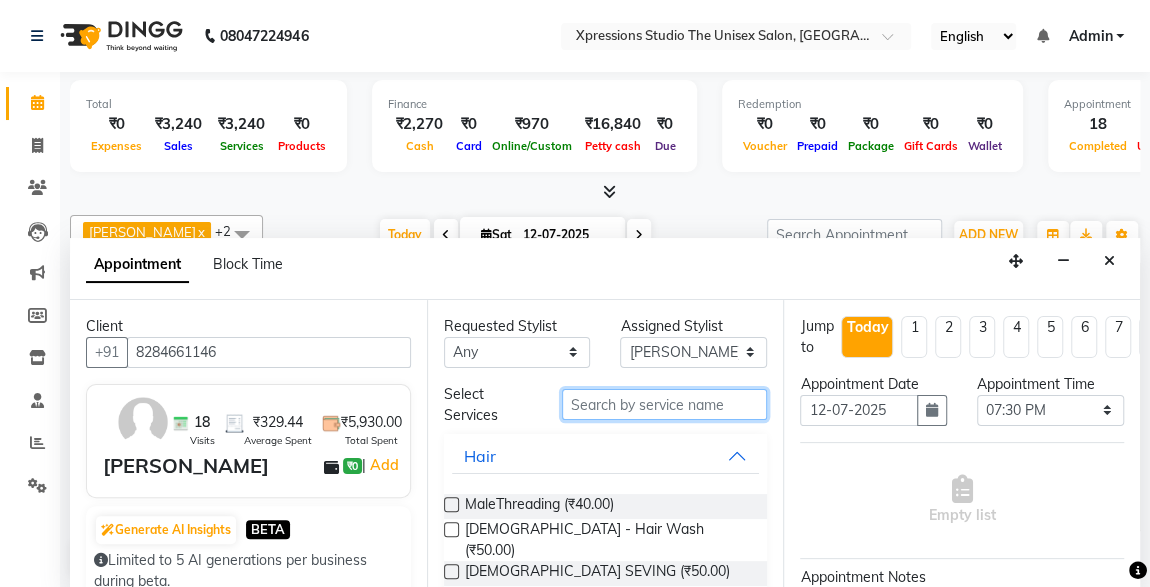 click at bounding box center (665, 404) 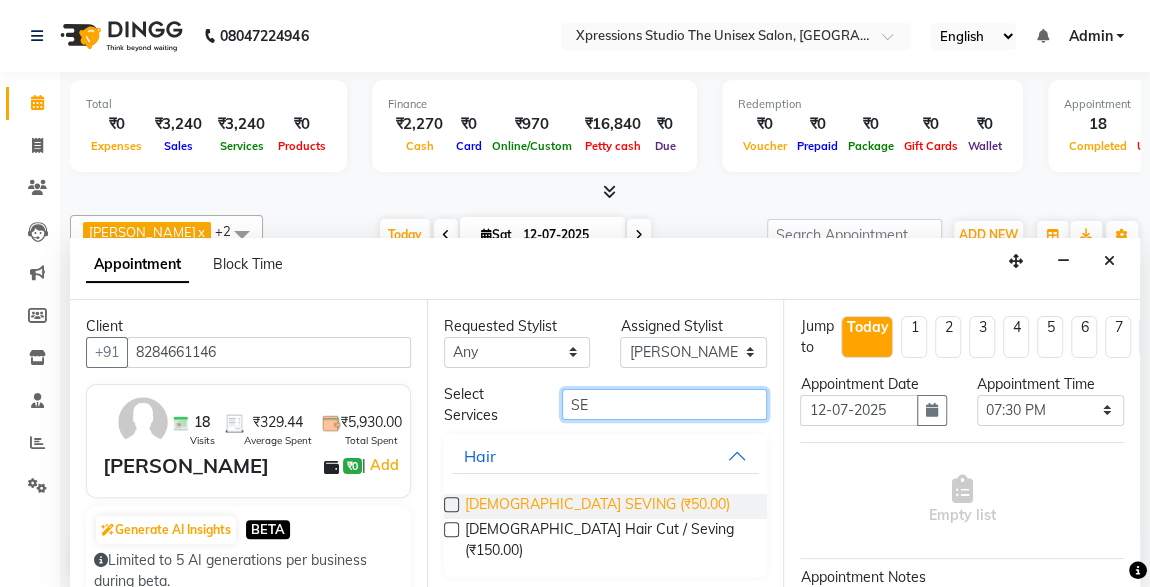 type on "SE" 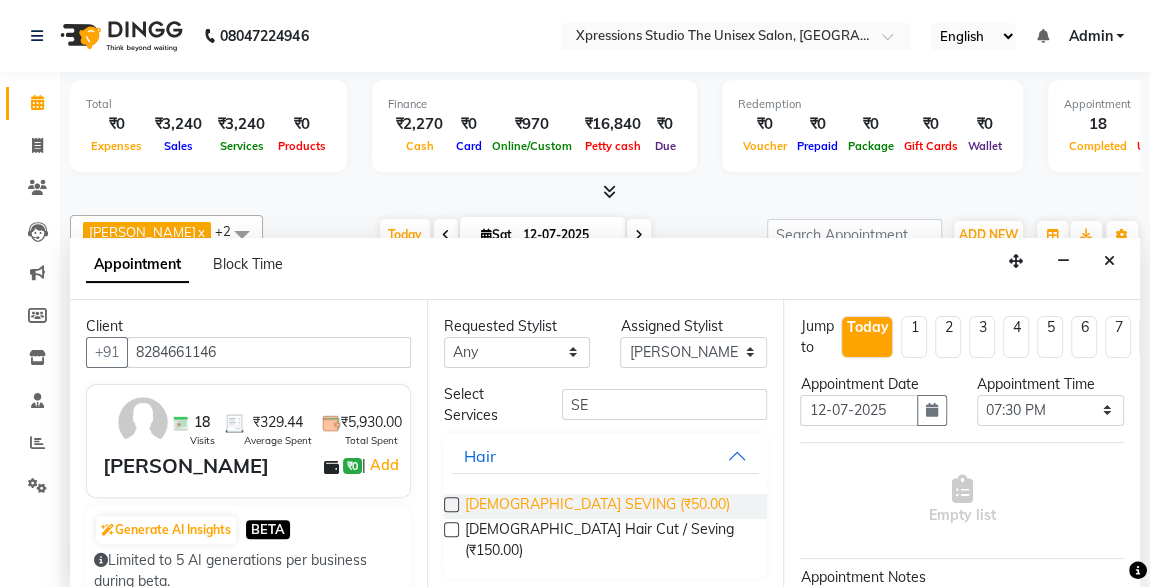click on "Male SEVING  (₹50.00)" at bounding box center (597, 506) 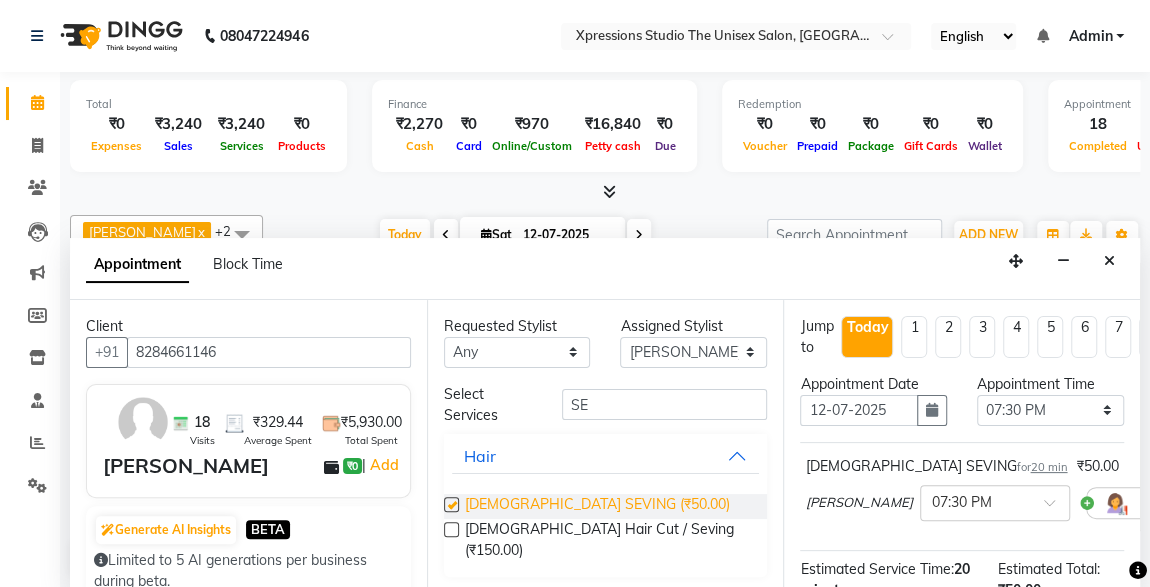 checkbox on "false" 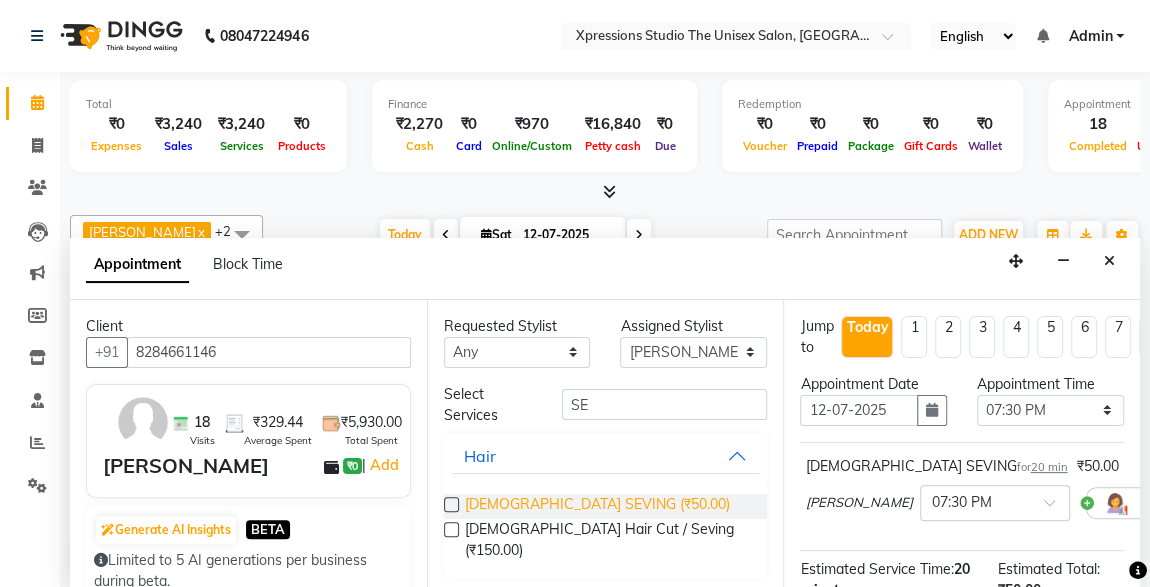 scroll, scrollTop: 289, scrollLeft: 0, axis: vertical 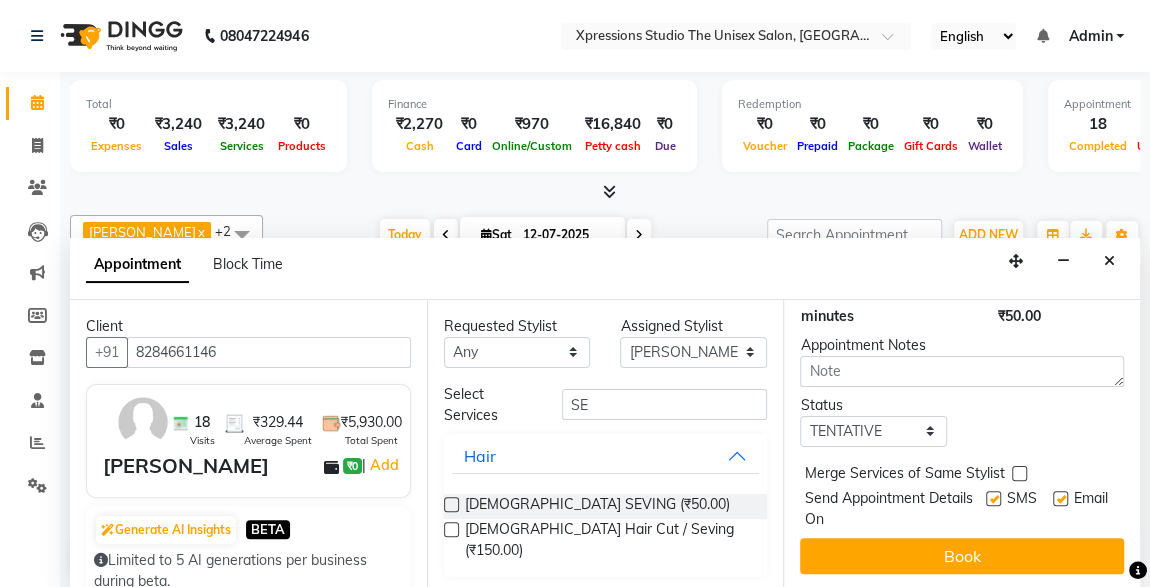 click at bounding box center [993, 498] 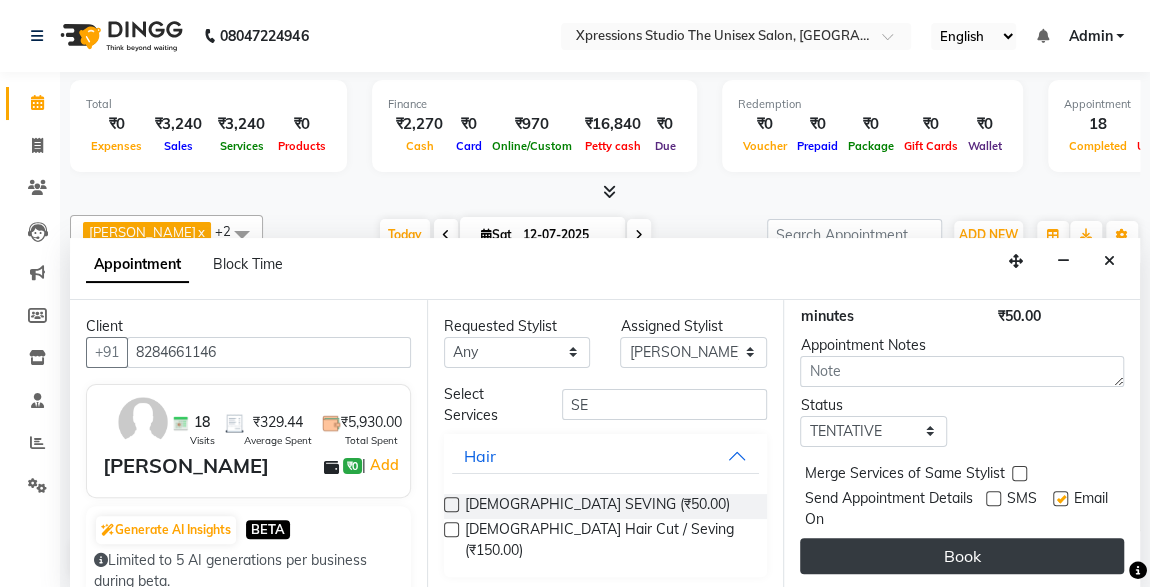 click on "Book" at bounding box center (962, 556) 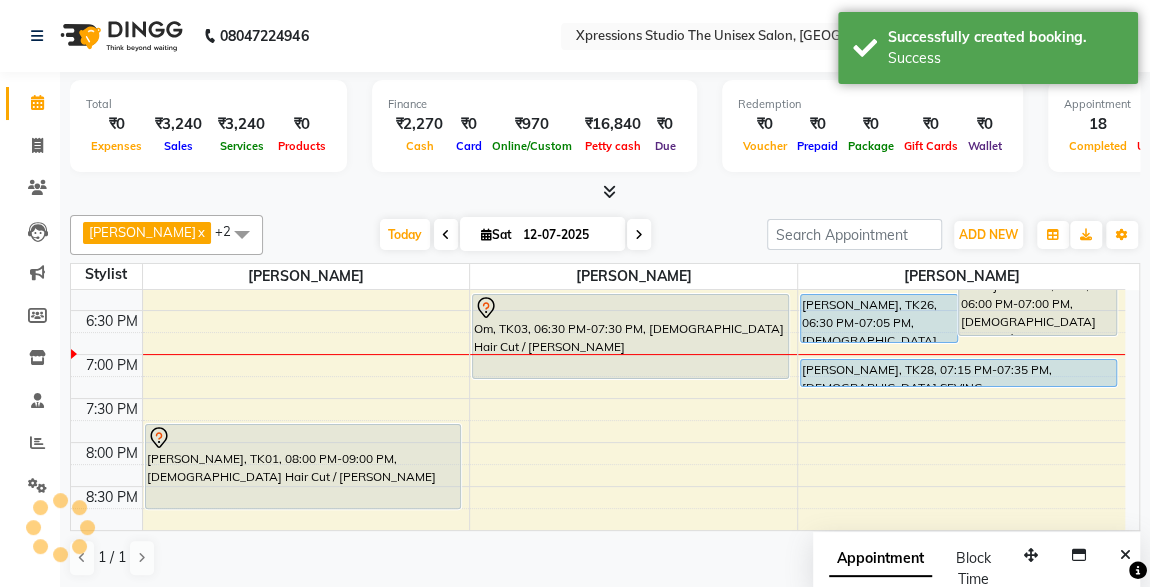 scroll, scrollTop: 0, scrollLeft: 0, axis: both 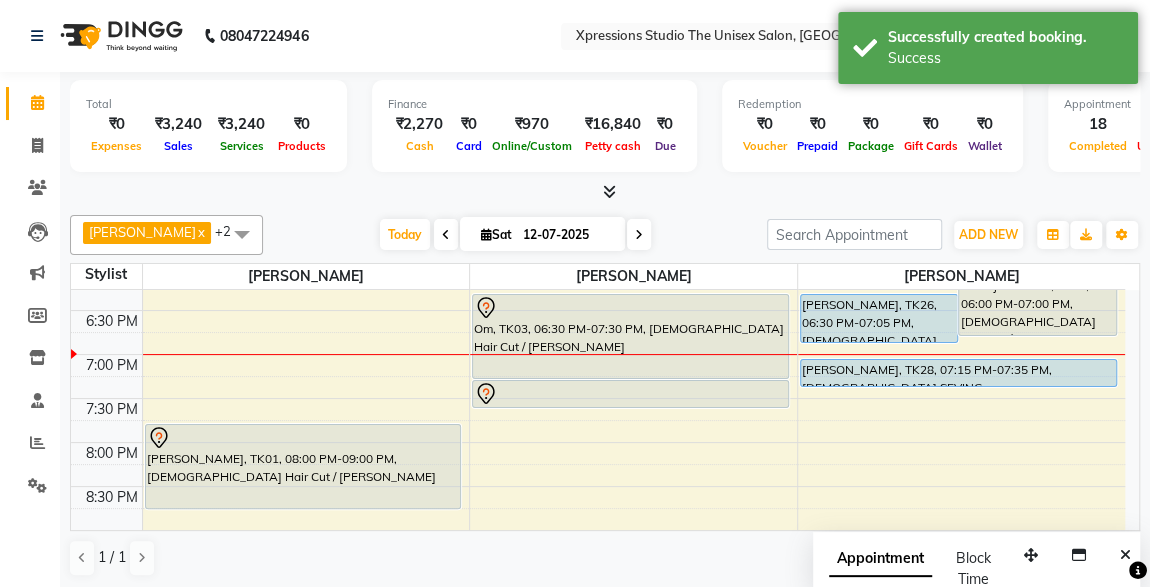 click on "8:00 AM 8:30 AM 9:00 AM 9:30 AM 10:00 AM 10:30 AM 11:00 AM 11:30 AM 12:00 PM 12:30 PM 1:00 PM 1:30 PM 2:00 PM 2:30 PM 3:00 PM 3:30 PM 4:00 PM 4:30 PM 5:00 PM 5:30 PM 6:00 PM 6:30 PM 7:00 PM 7:30 PM 8:00 PM 8:30 PM 9:00 PM 9:30 PM 10:00 PM 10:30 PM     NAMU MAM, TK27, 03:55 PM-05:40 PM, Touch-up 1 inch             PUNAM SONTAKY, TK12, 05:00 PM-05:40 PM, Woman- Advance Hair Cut Without Wash             PUNAM SONTAKY, TK02, 12:30 PM-01:05 PM, Woman- Basic Hair Cut With Wash             PUNAM SONTAKY, TK12, 05:45 PM-06:25 PM, Woman- Advance Hair Cut Without Wash             Suyash Patil, TK01, 08:00 PM-09:00 PM, Male Hair Cut / Beard      ROHIT RAJPAL, TK13, 01:45 PM-03:15 PM, BMIINE PROFESSIONL BEARD COLOUR,Male  Beard,BMIINE PROFESSIONL HAIR COLOUR    TUSTAK KHAN, TK14, 02:15 PM-02:50 PM, Male Hair Cut      MANGESH VARADE, TK15, 03:00 PM-03:30 PM, D-Tan - O3+ Datan     SHARUKH KHAN, TK16, 03:15 PM-04:15 PM, Male Hair Cut / Beard      HARDIK BHATTAD, TK21, 04:00 PM-04:35 PM, Male Hair Cut" at bounding box center (598, 46) 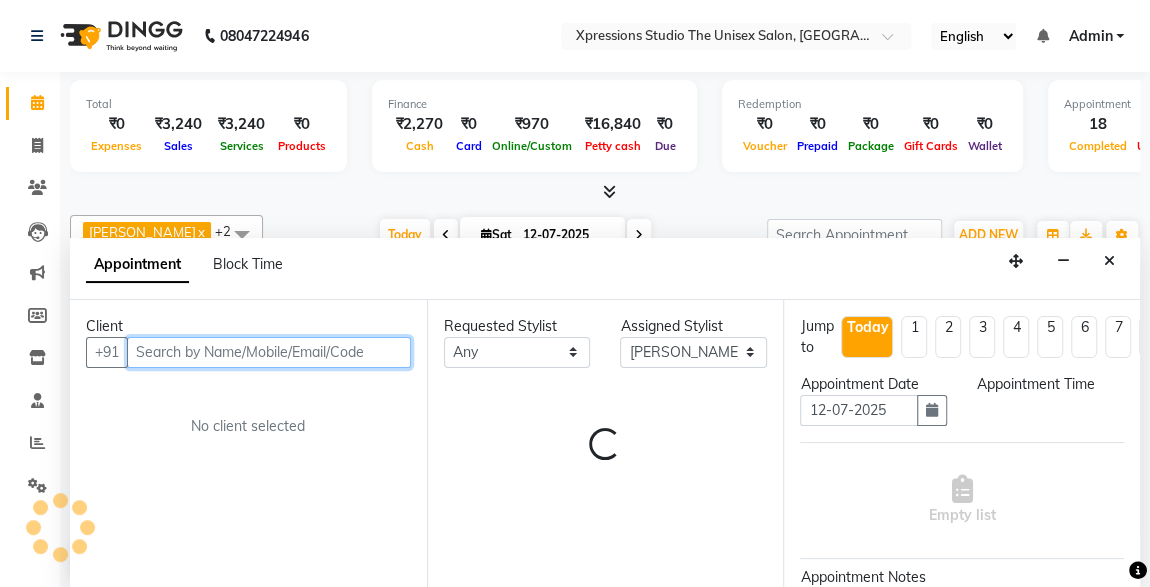 select on "1200" 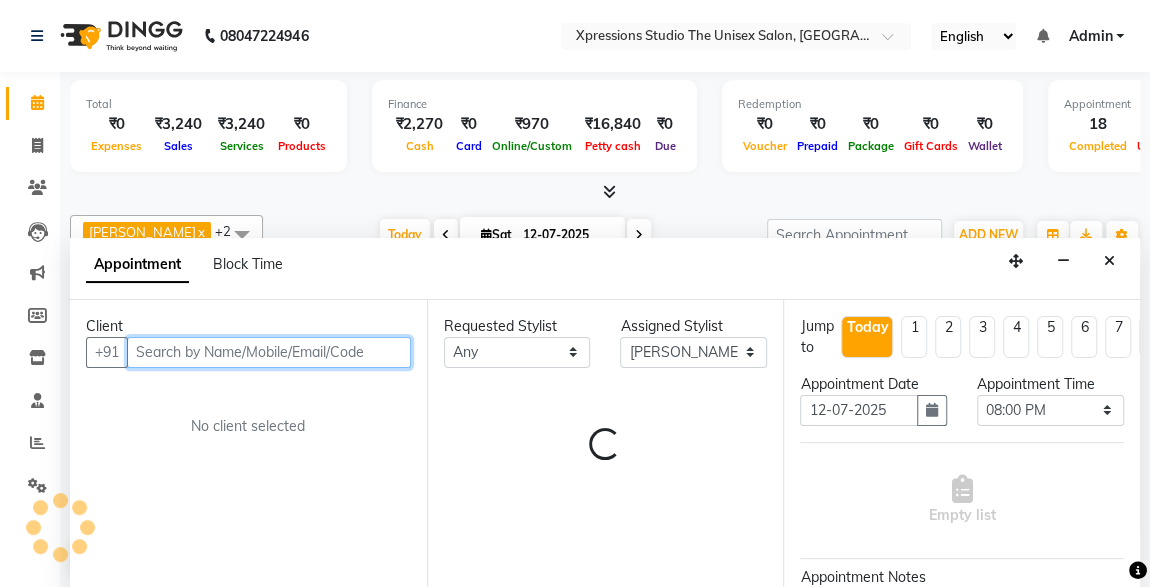scroll, scrollTop: 0, scrollLeft: 0, axis: both 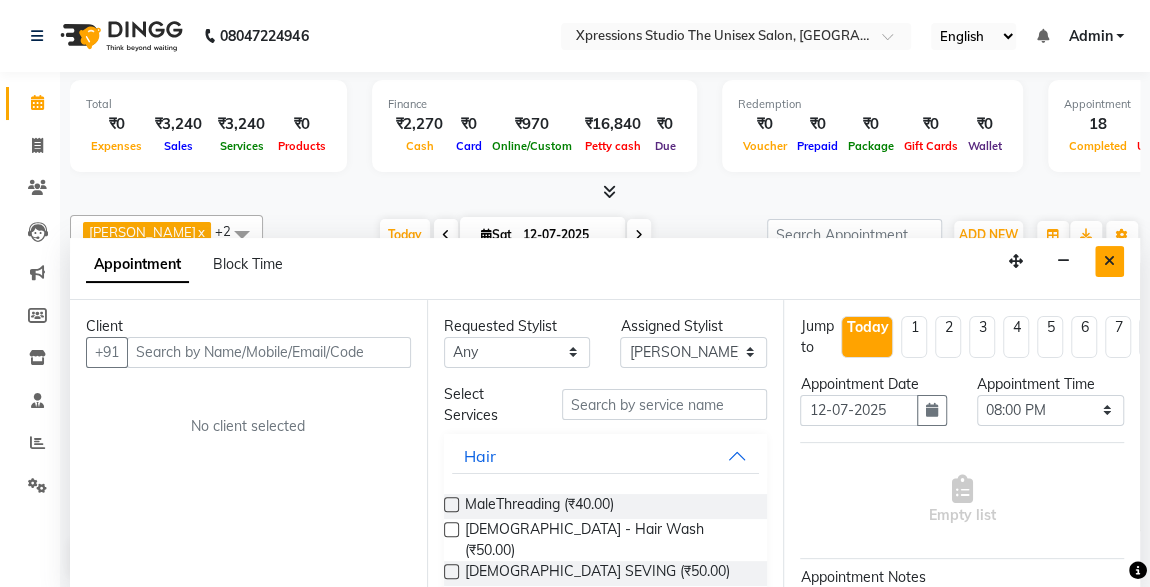 click at bounding box center [1109, 261] 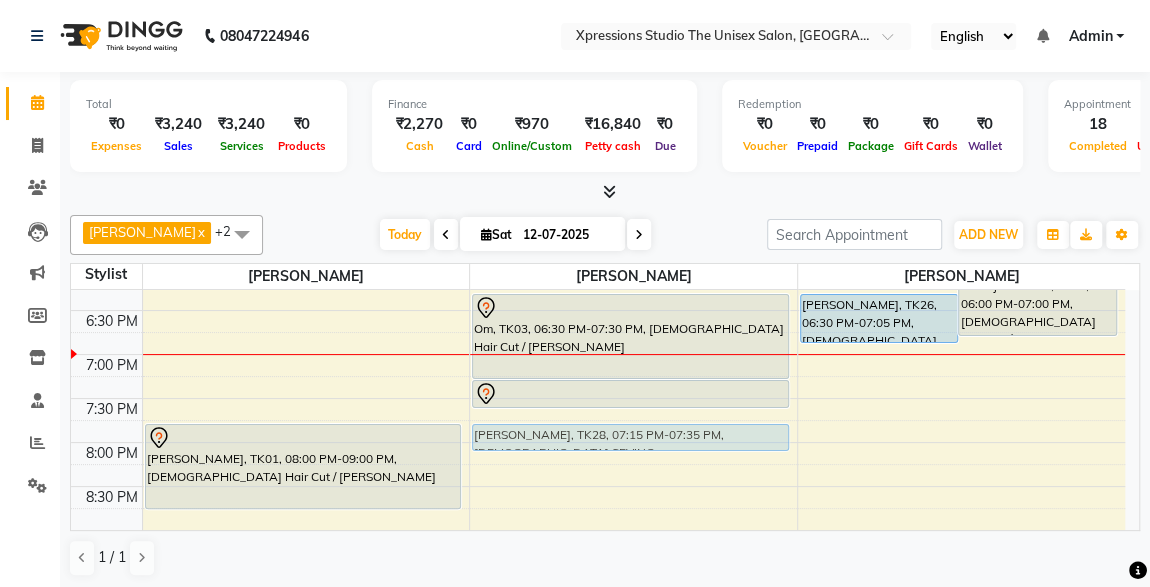 drag, startPoint x: 850, startPoint y: 363, endPoint x: 590, endPoint y: 427, distance: 267.76108 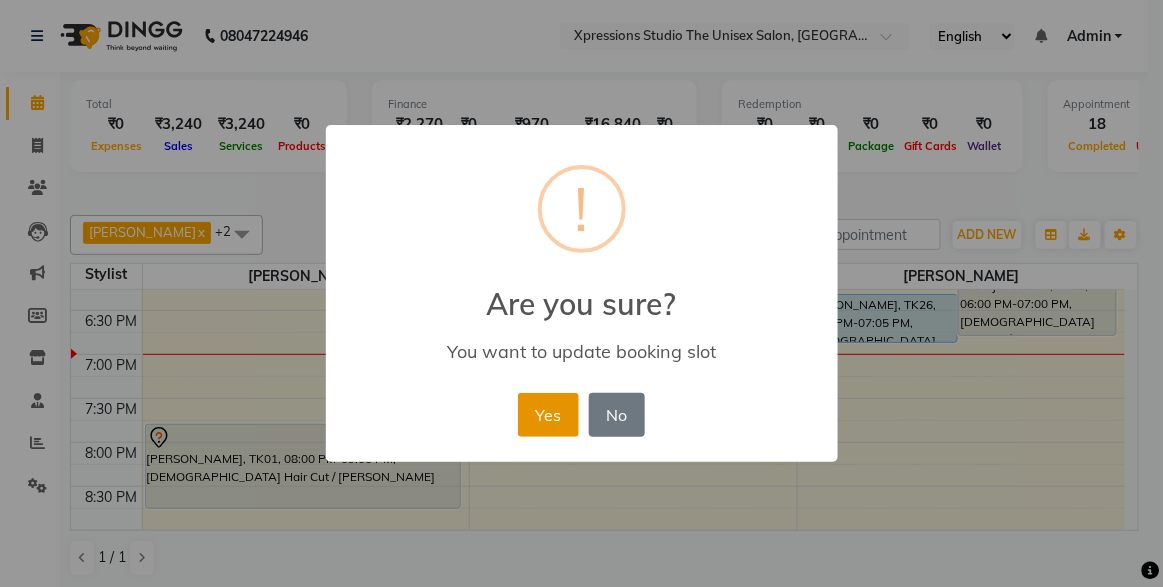click on "Yes" at bounding box center [548, 415] 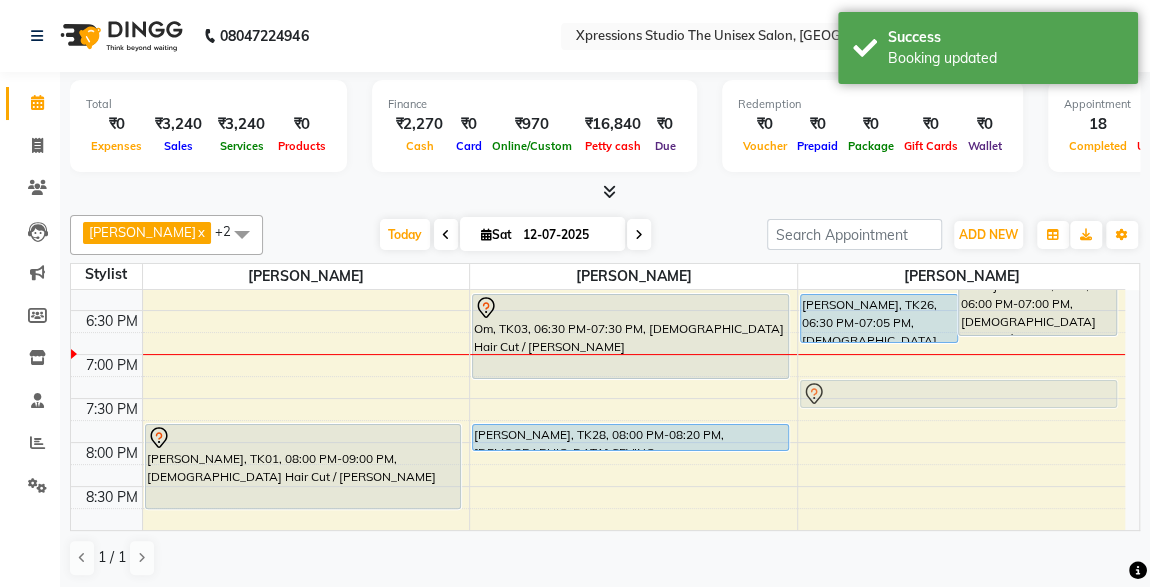 drag, startPoint x: 658, startPoint y: 383, endPoint x: 887, endPoint y: 382, distance: 229.00218 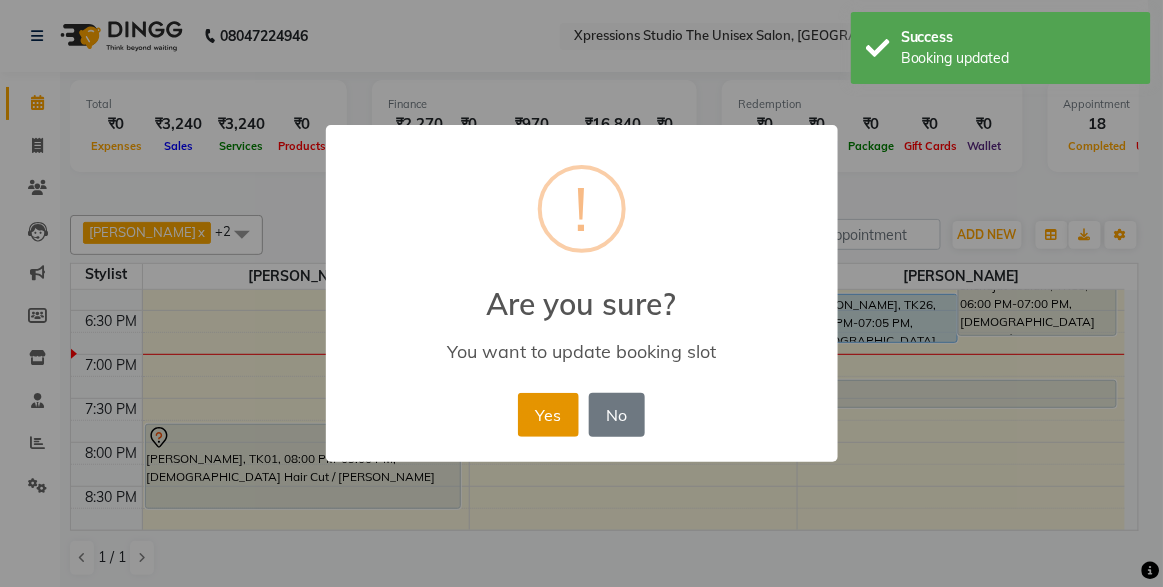 click on "Yes" at bounding box center [548, 415] 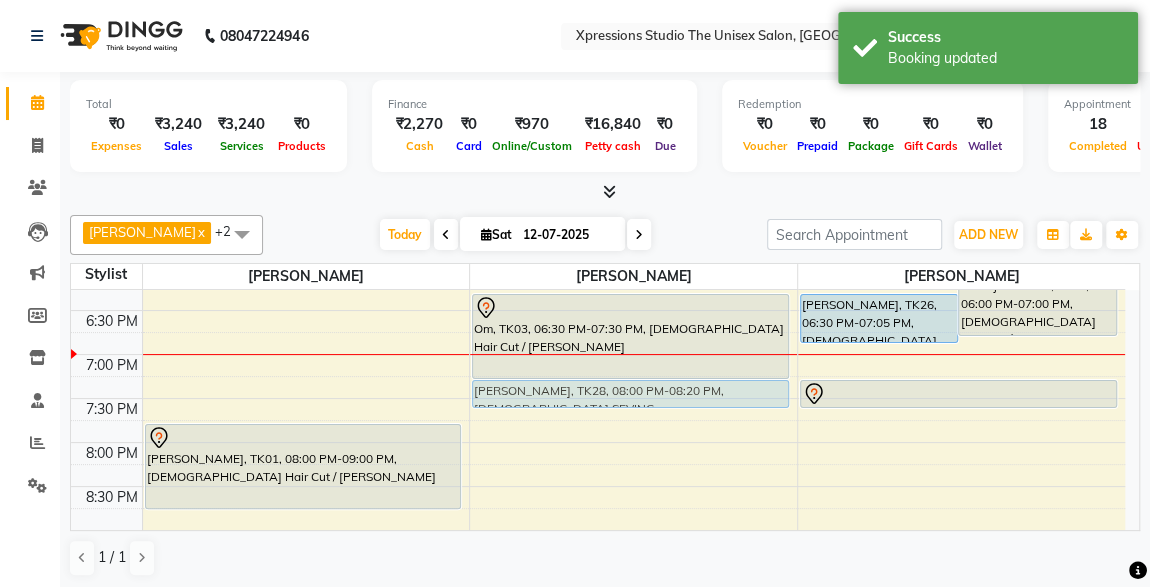 drag, startPoint x: 638, startPoint y: 435, endPoint x: 650, endPoint y: 389, distance: 47.539455 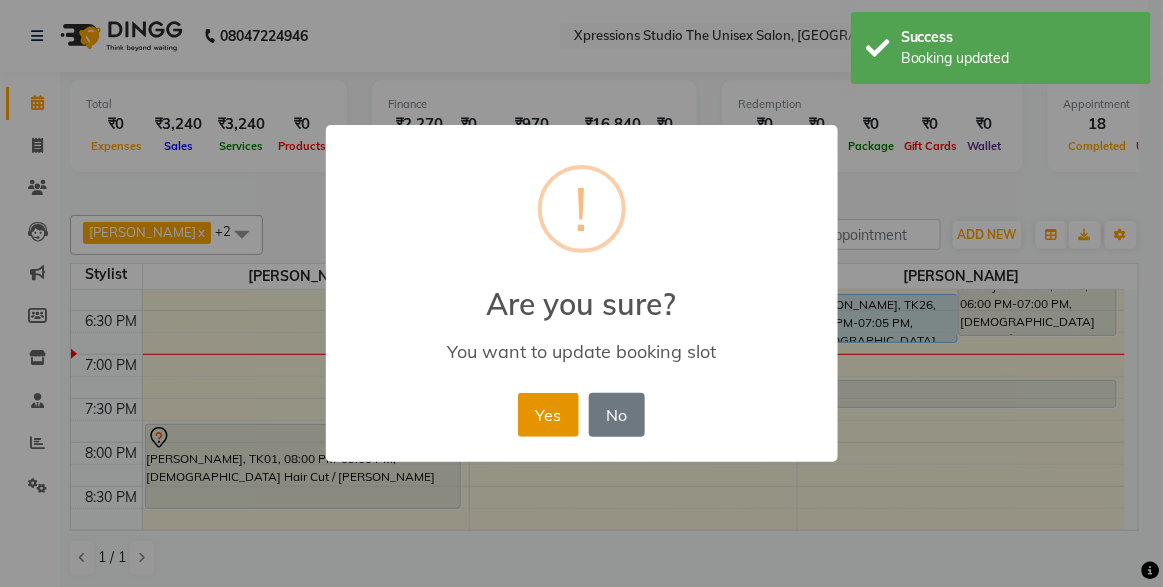 click on "Yes" at bounding box center (548, 415) 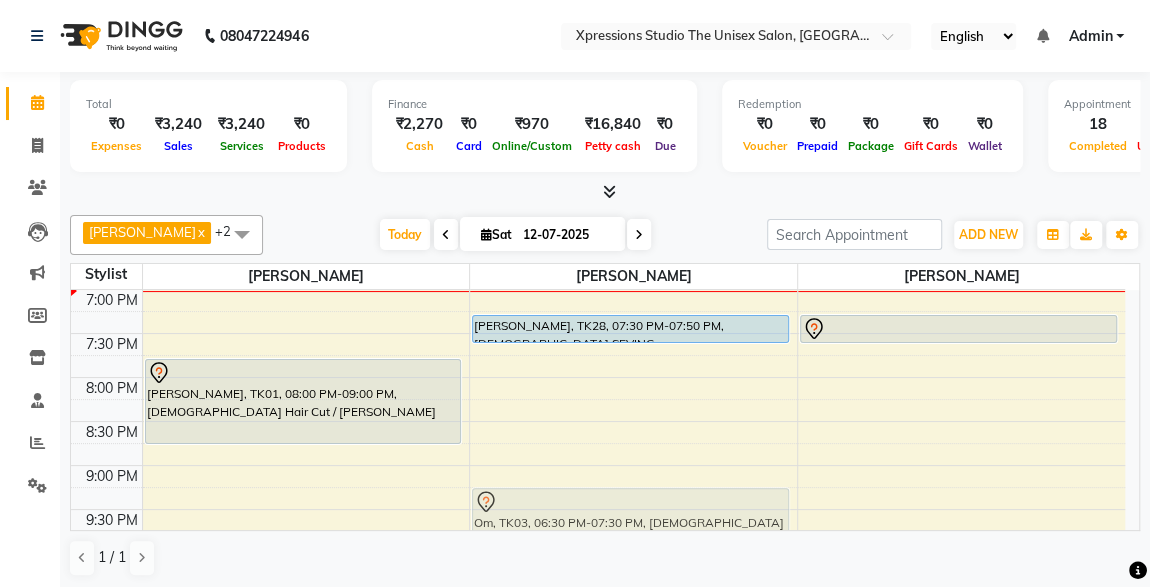 scroll, scrollTop: 969, scrollLeft: 0, axis: vertical 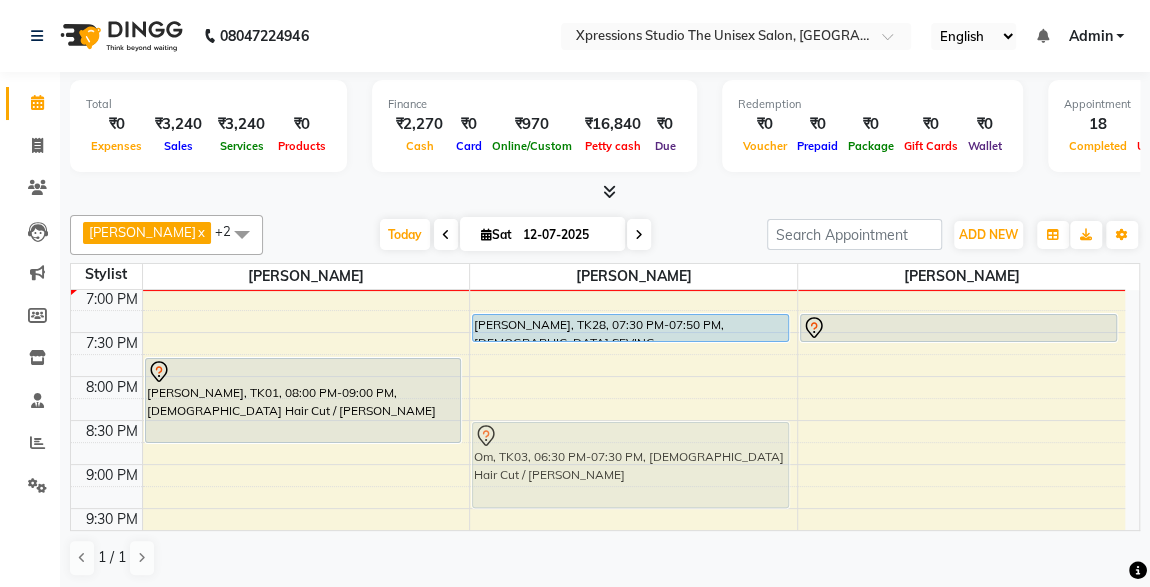 drag, startPoint x: 588, startPoint y: 310, endPoint x: 574, endPoint y: 443, distance: 133.73482 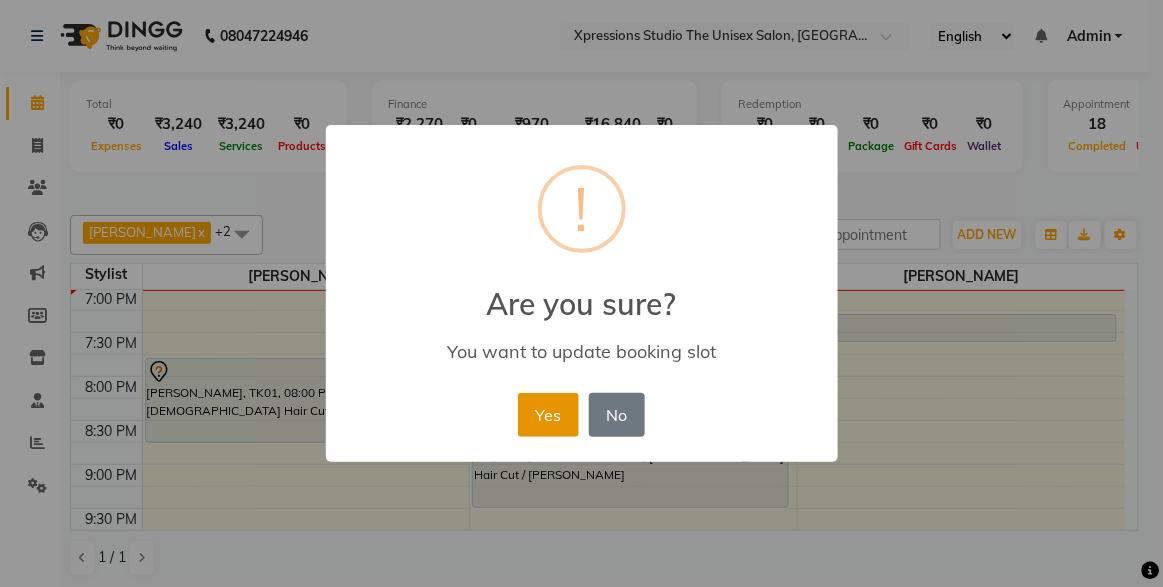 click on "Yes" at bounding box center (548, 415) 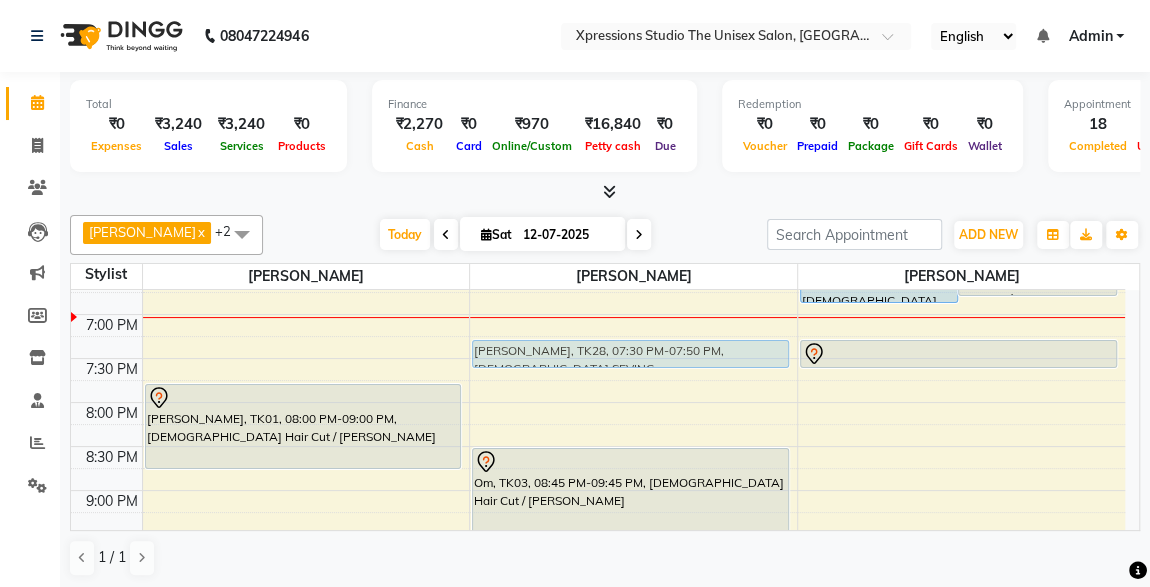 scroll, scrollTop: 942, scrollLeft: 0, axis: vertical 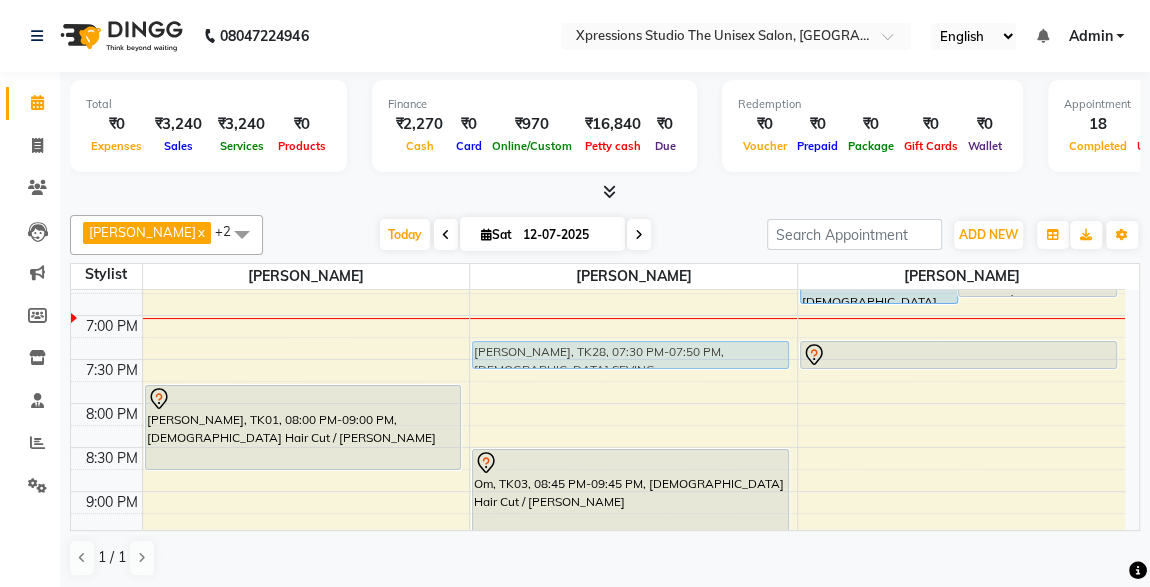 drag, startPoint x: 695, startPoint y: 316, endPoint x: 690, endPoint y: 340, distance: 24.5153 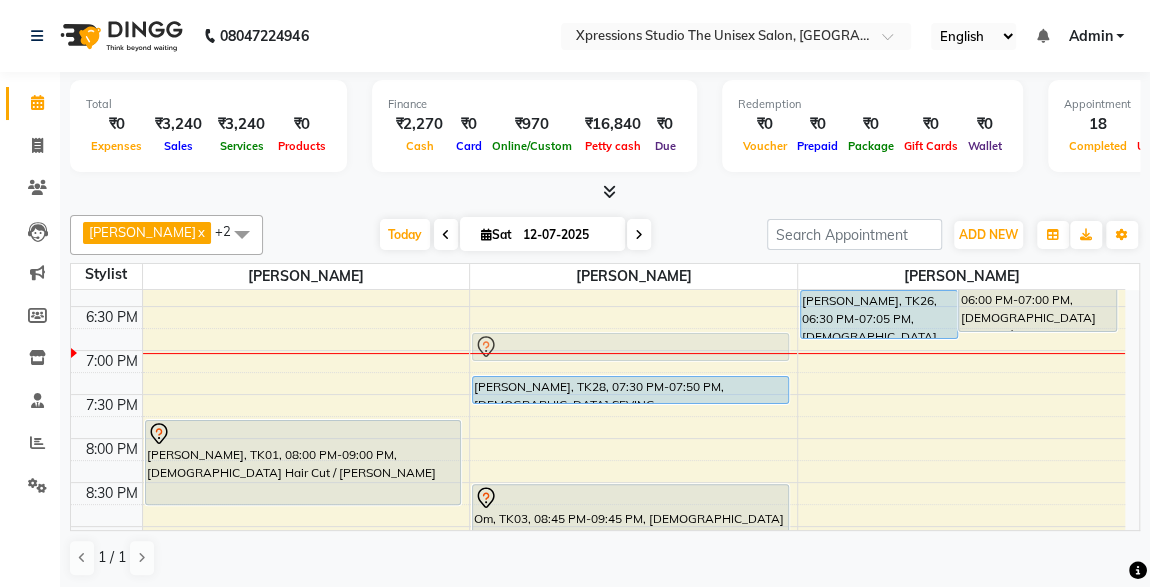 scroll, scrollTop: 907, scrollLeft: 0, axis: vertical 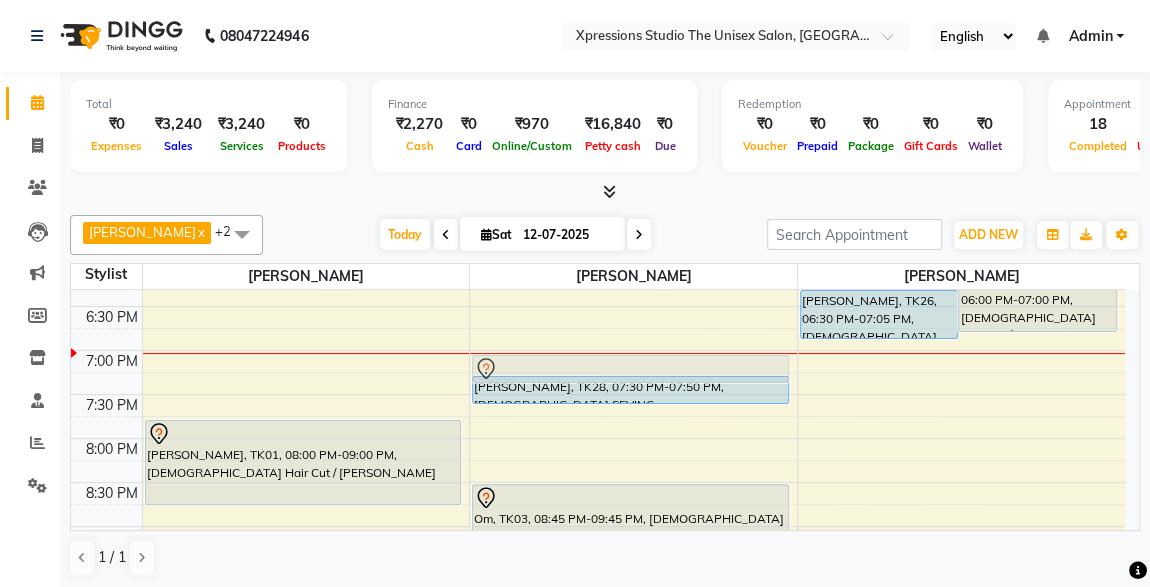 drag, startPoint x: 878, startPoint y: 341, endPoint x: 583, endPoint y: 355, distance: 295.33203 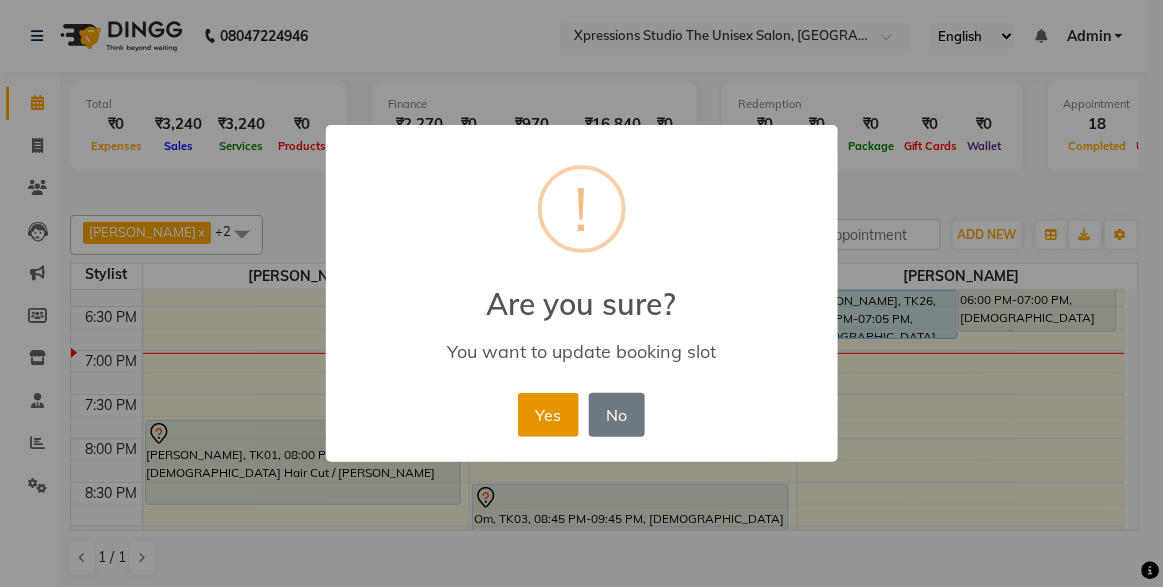 click on "Yes" at bounding box center (548, 415) 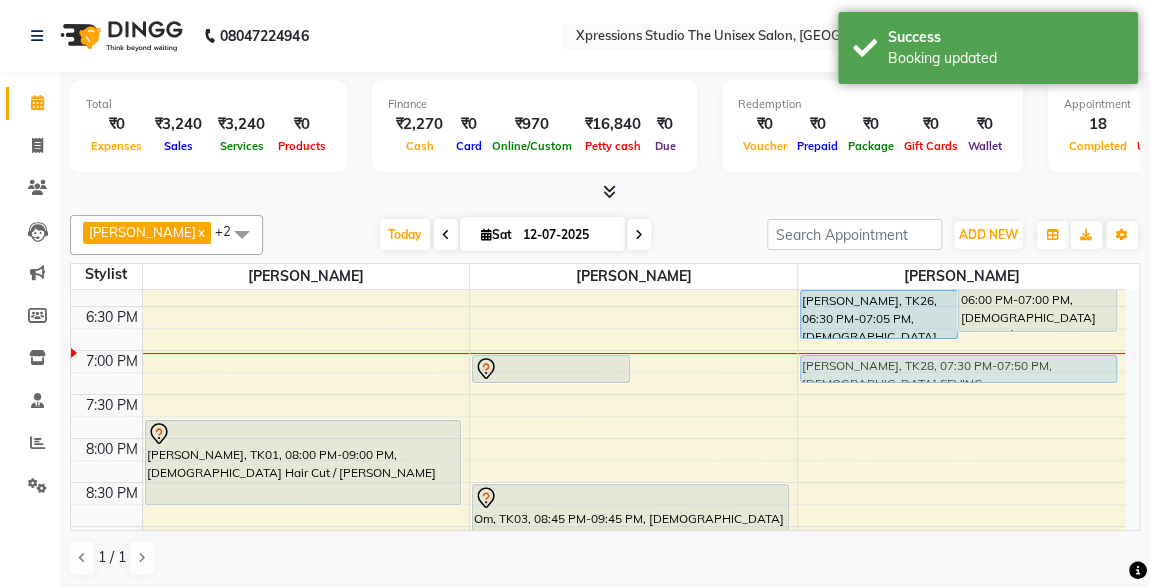 drag, startPoint x: 698, startPoint y: 389, endPoint x: 879, endPoint y: 370, distance: 181.9945 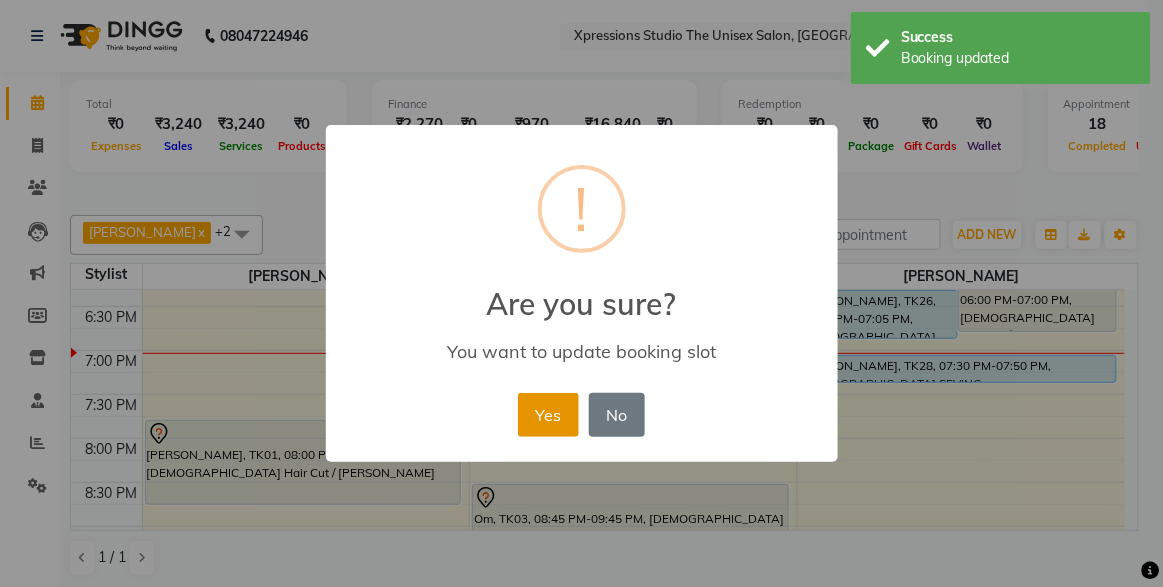 click on "Yes" at bounding box center (548, 415) 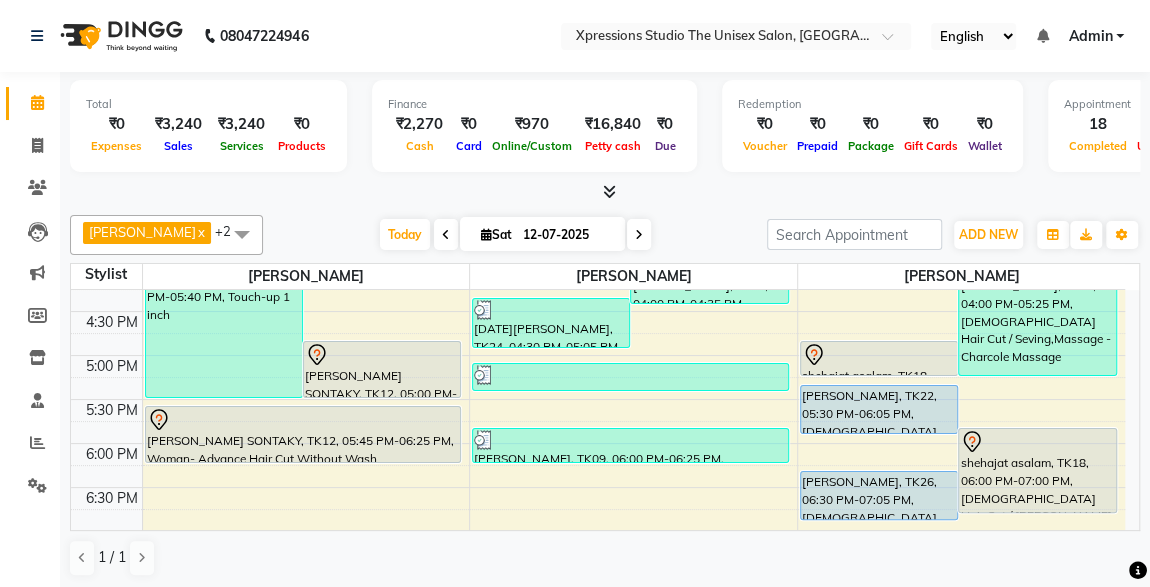 click on "8:00 AM 8:30 AM 9:00 AM 9:30 AM 10:00 AM 10:30 AM 11:00 AM 11:30 AM 12:00 PM 12:30 PM 1:00 PM 1:30 PM 2:00 PM 2:30 PM 3:00 PM 3:30 PM 4:00 PM 4:30 PM 5:00 PM 5:30 PM 6:00 PM 6:30 PM 7:00 PM 7:30 PM 8:00 PM 8:30 PM 9:00 PM 9:30 PM 10:00 PM 10:30 PM     NAMU MAM, TK27, 03:55 PM-05:40 PM, Touch-up 1 inch             PUNAM SONTAKY, TK12, 05:00 PM-05:40 PM, Woman- Advance Hair Cut Without Wash             PUNAM SONTAKY, TK02, 12:30 PM-01:05 PM, Woman- Basic Hair Cut With Wash             PUNAM SONTAKY, TK12, 05:45 PM-06:25 PM, Woman- Advance Hair Cut Without Wash             Suyash Patil, TK01, 08:00 PM-09:00 PM, Male Hair Cut / Beard      ROHIT RAJPAL, TK13, 01:45 PM-03:15 PM, BMIINE PROFESSIONL BEARD COLOUR,Male  Beard,BMIINE PROFESSIONL HAIR COLOUR    TUSTAK KHAN, TK14, 02:15 PM-02:50 PM, Male Hair Cut      MANGESH VARADE, TK15, 03:00 PM-03:30 PM, D-Tan - O3+ Datan     SHARUKH KHAN, TK16, 03:15 PM-04:15 PM, Male Hair Cut / Beard      HARDIK BHATTAD, TK21, 04:00 PM-04:35 PM, Male Hair Cut" at bounding box center (605, 410) 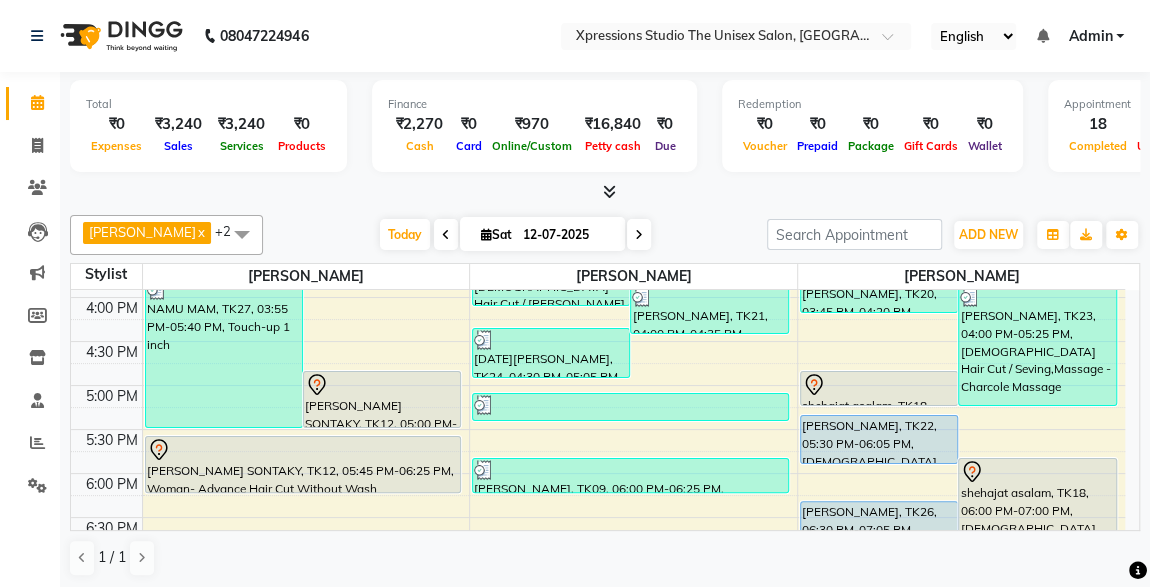 click on "shehajat asalam, TK18, 06:00 PM-07:00 PM, Male Hair Cut / Beard" at bounding box center [1037, 500] 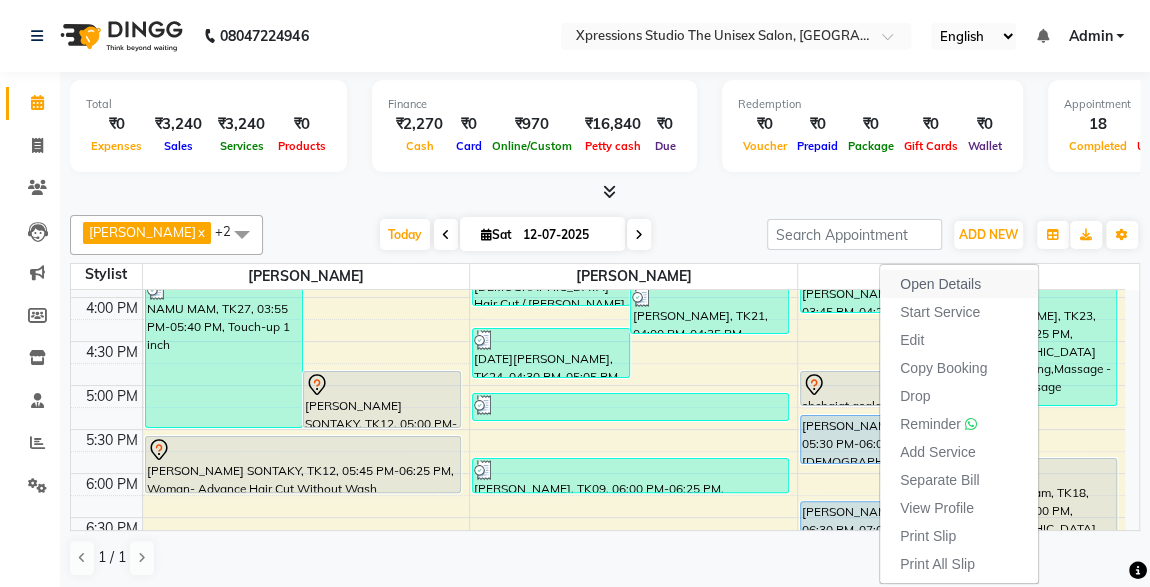 click on "Open Details" at bounding box center (940, 284) 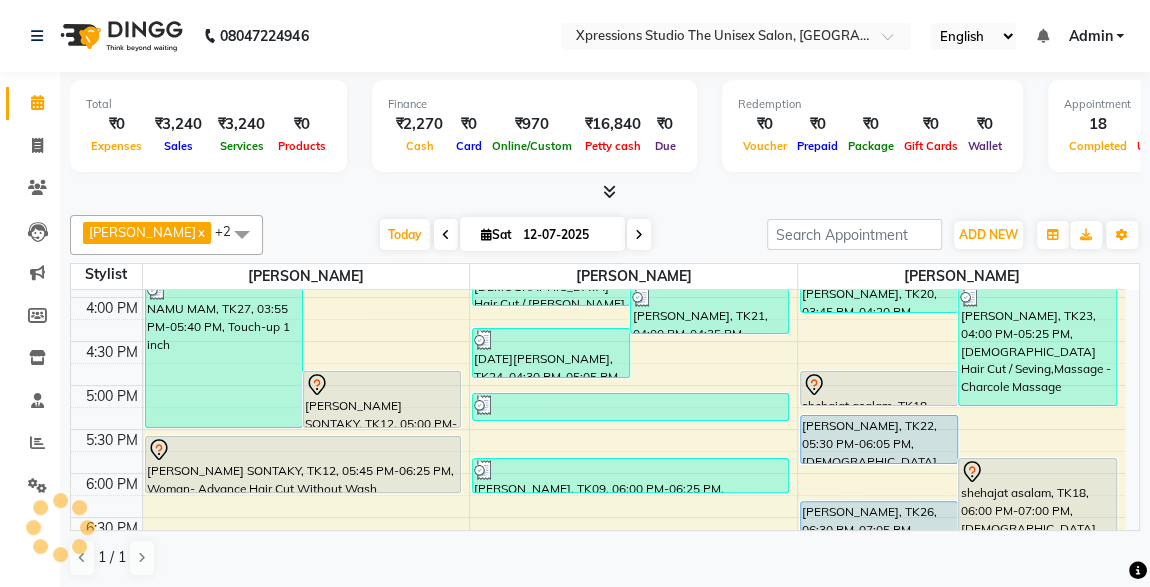 click at bounding box center [1037, 472] 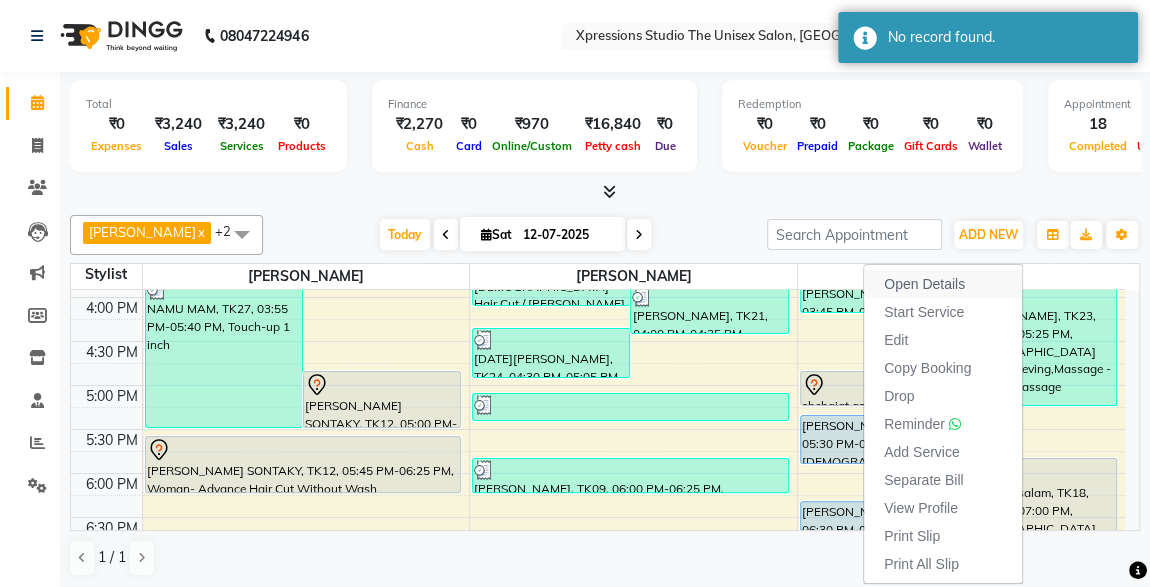 click on "Open Details" at bounding box center (924, 284) 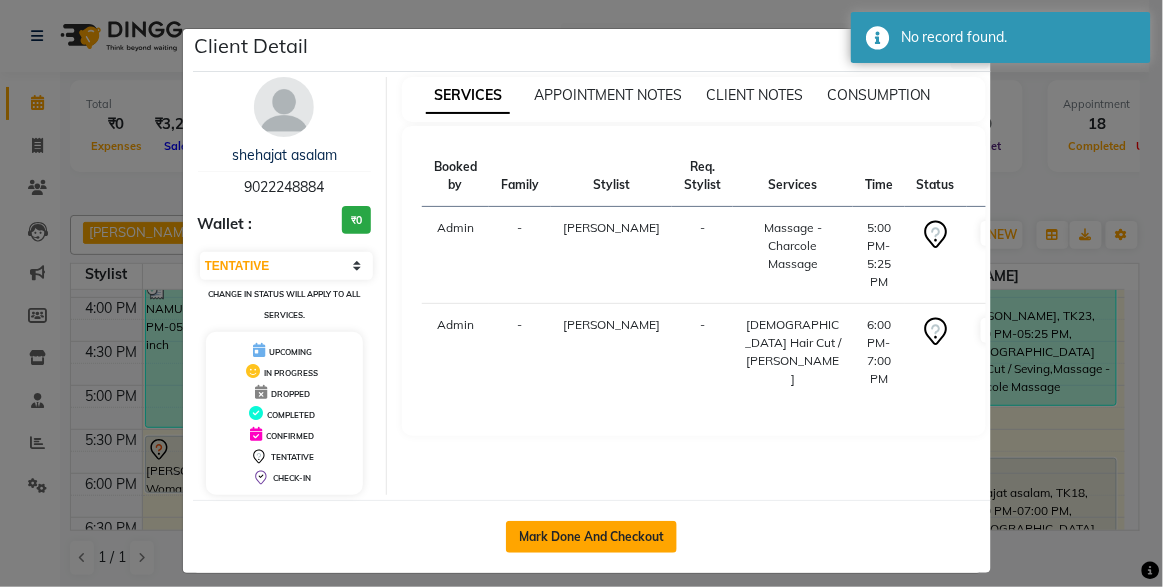 click on "Mark Done And Checkout" 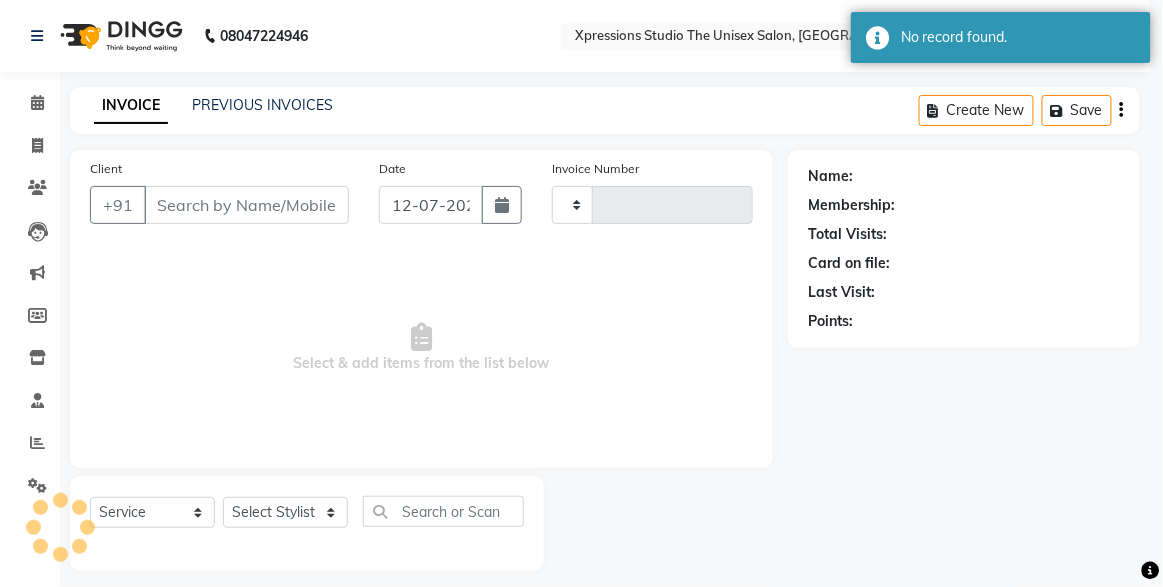 type on "3134" 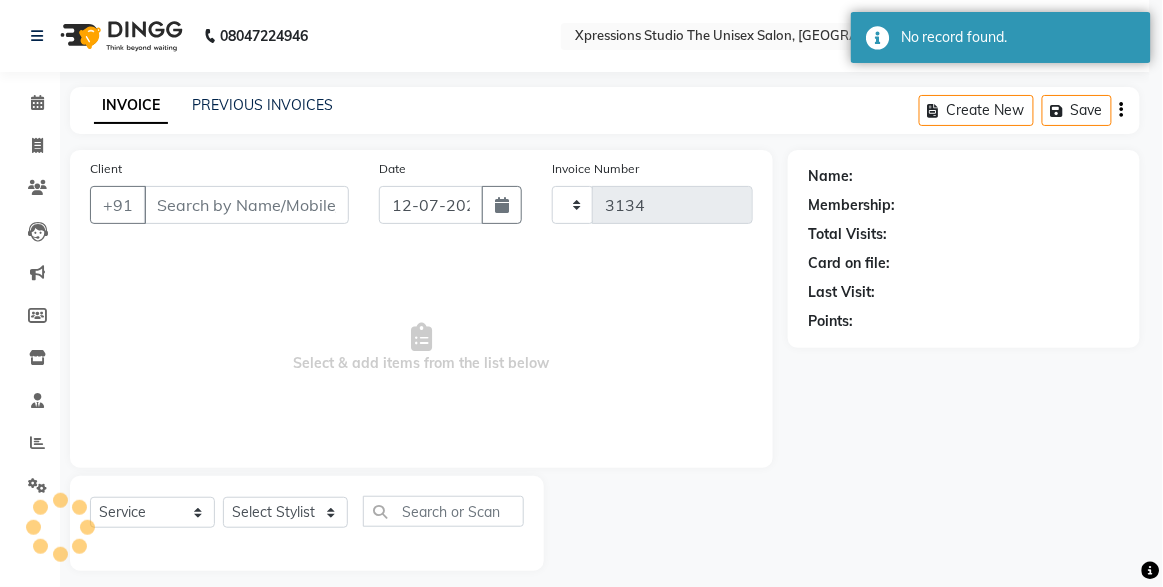 select on "7003" 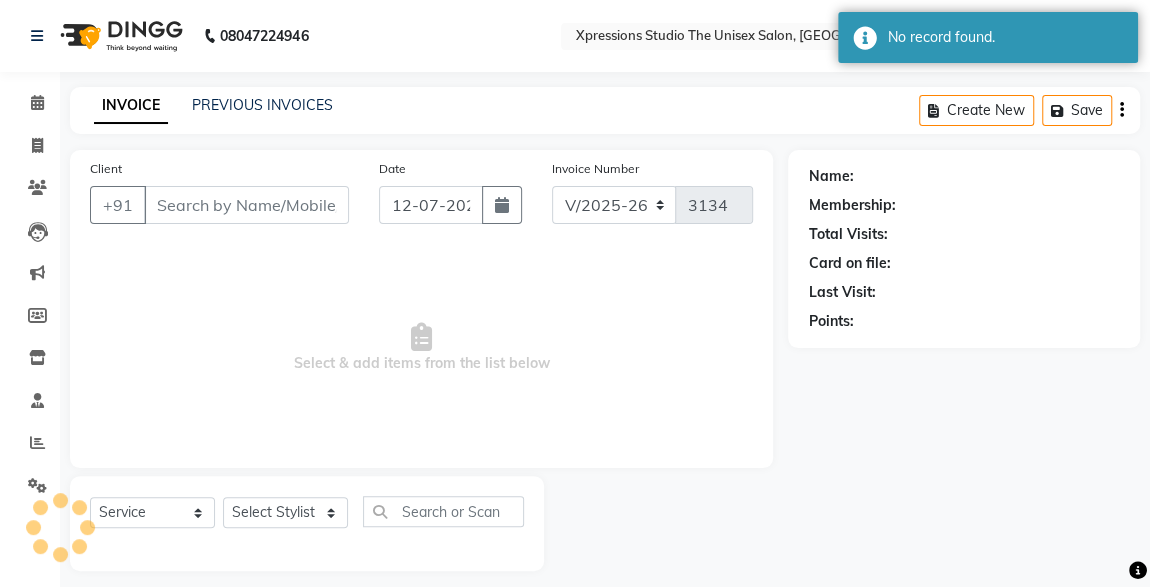 type on "9022248884" 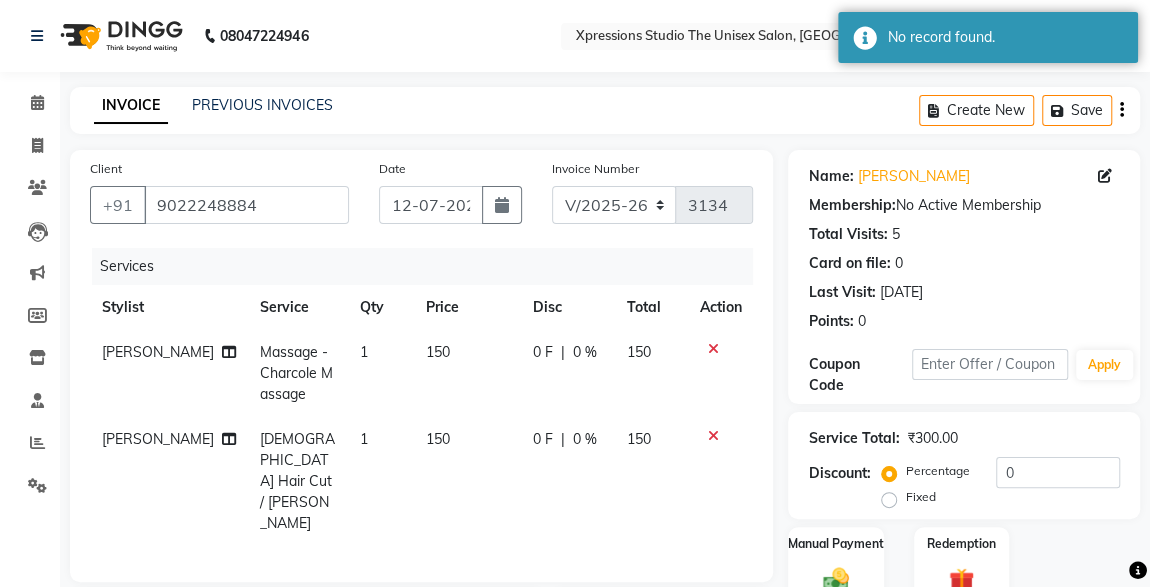 scroll, scrollTop: 277, scrollLeft: 0, axis: vertical 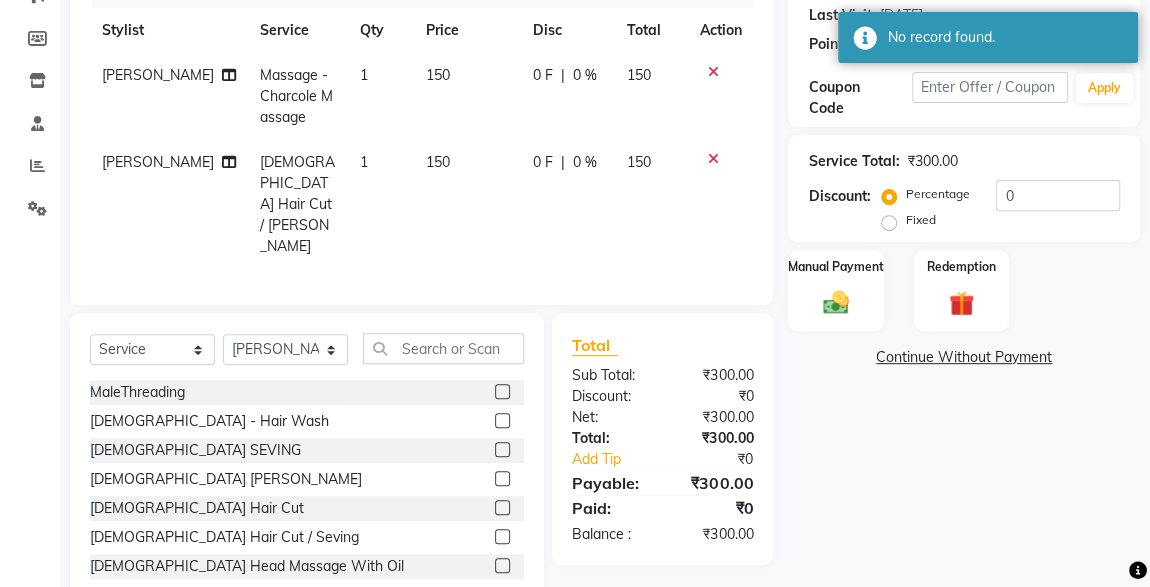 click on "150" 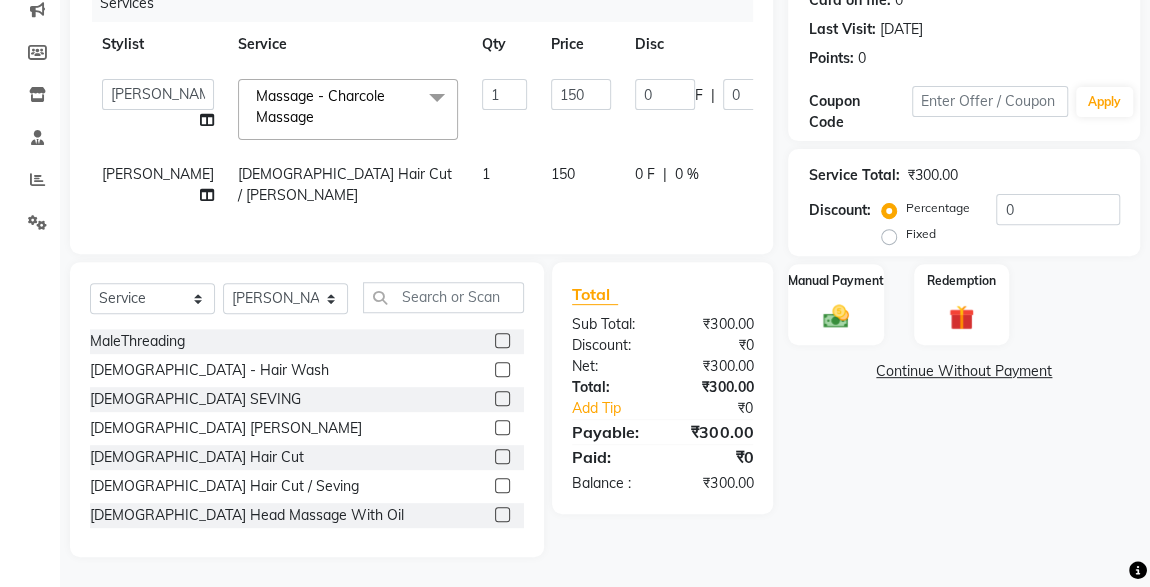 scroll, scrollTop: 159, scrollLeft: 0, axis: vertical 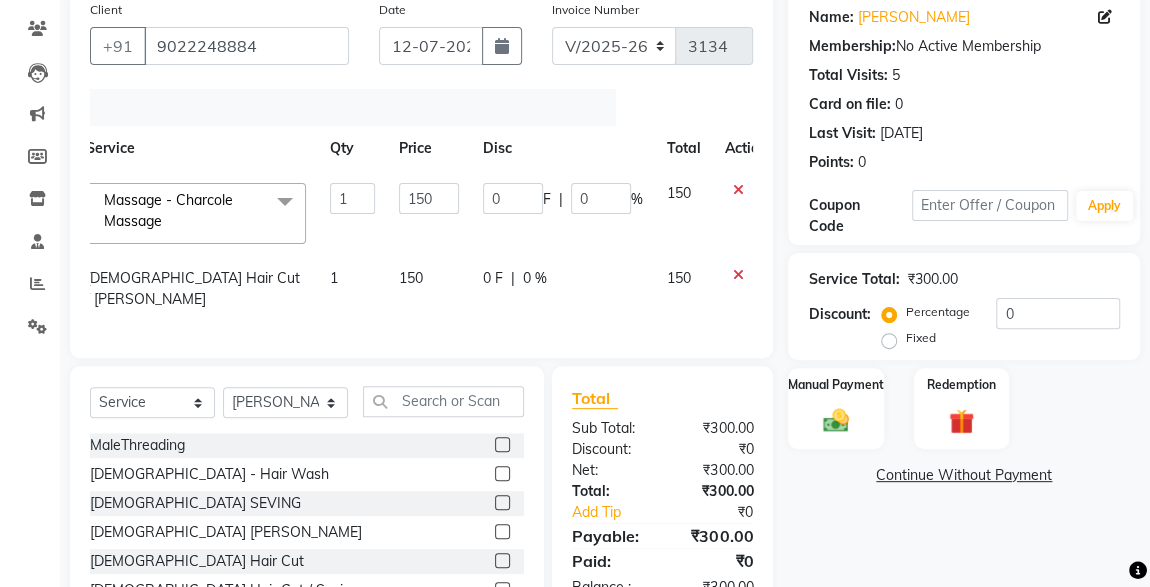 click 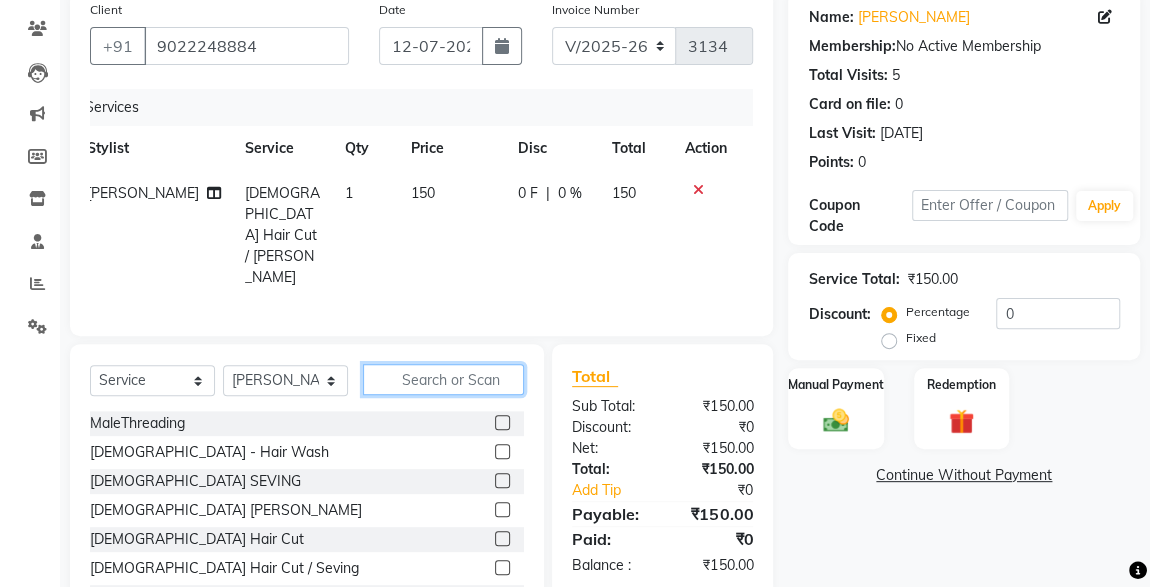 click 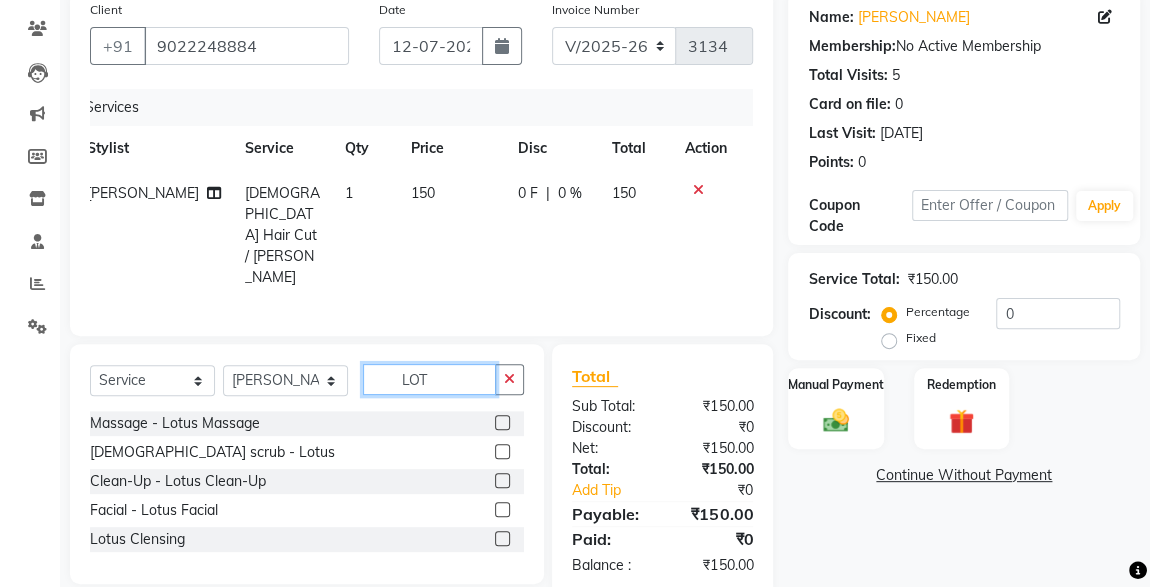 type on "LOT" 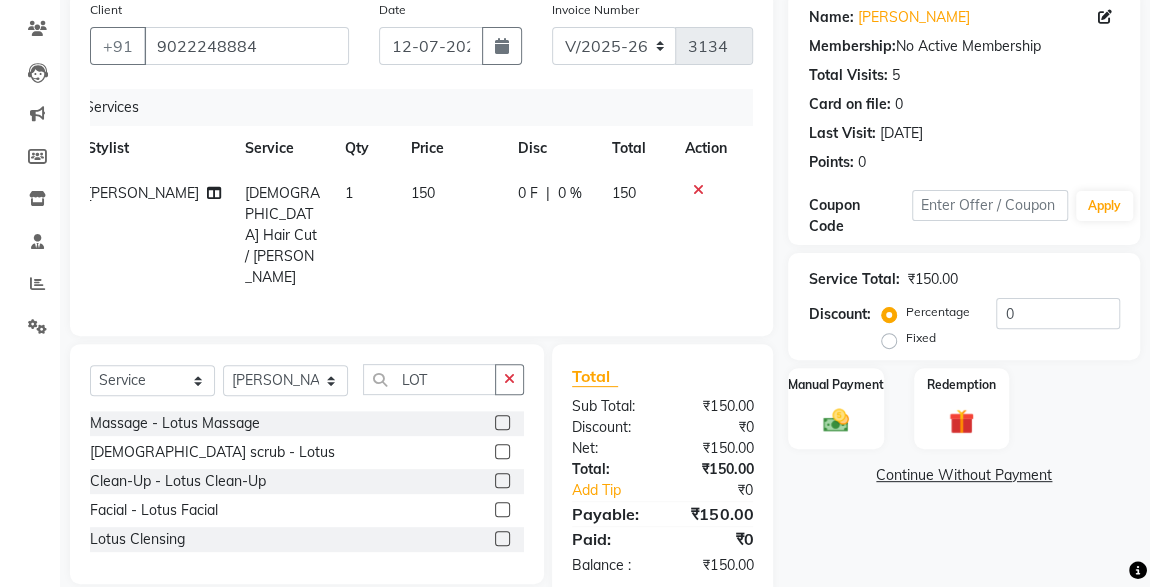 click 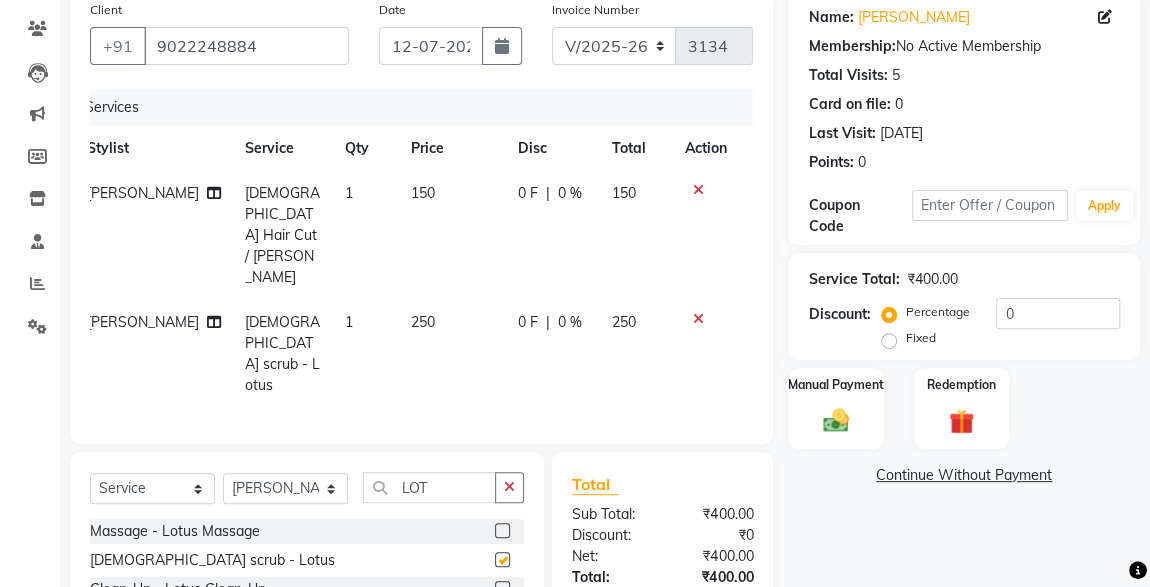 checkbox on "false" 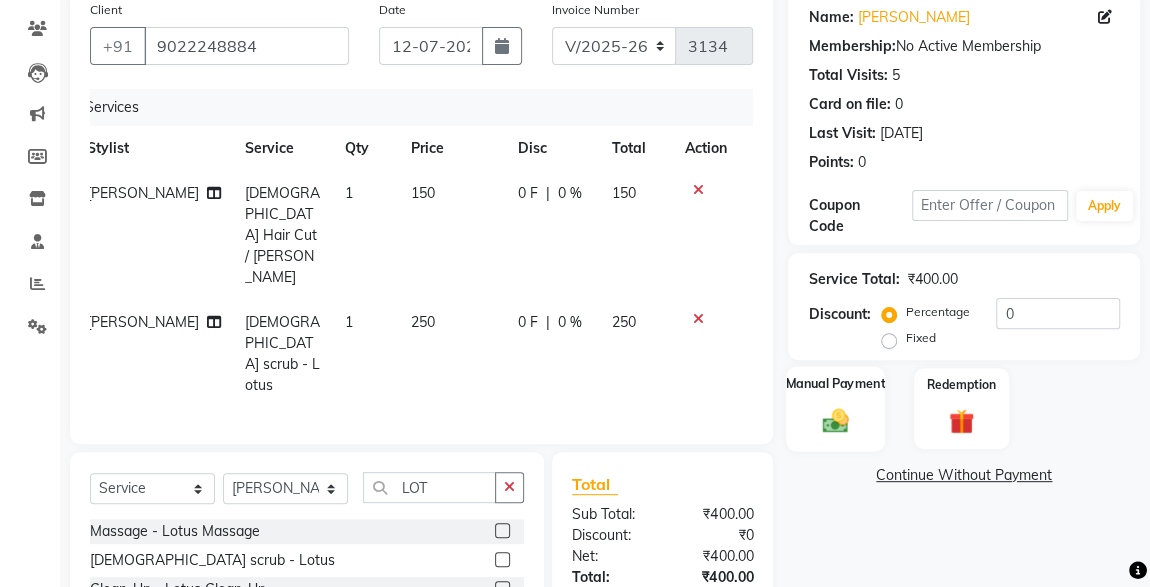 click on "Manual Payment" 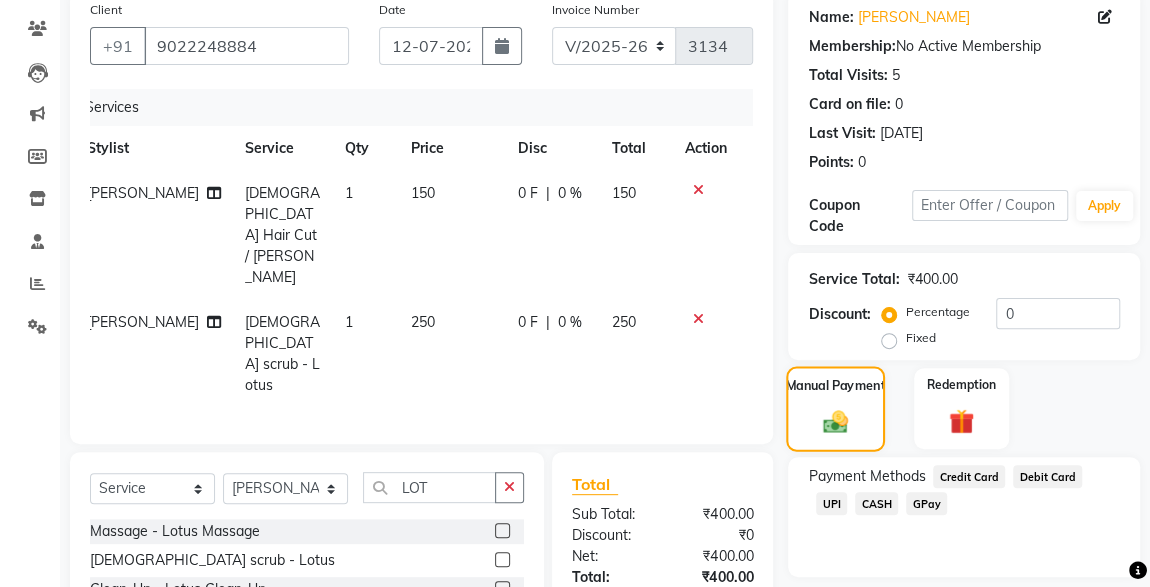 scroll, scrollTop: 219, scrollLeft: 0, axis: vertical 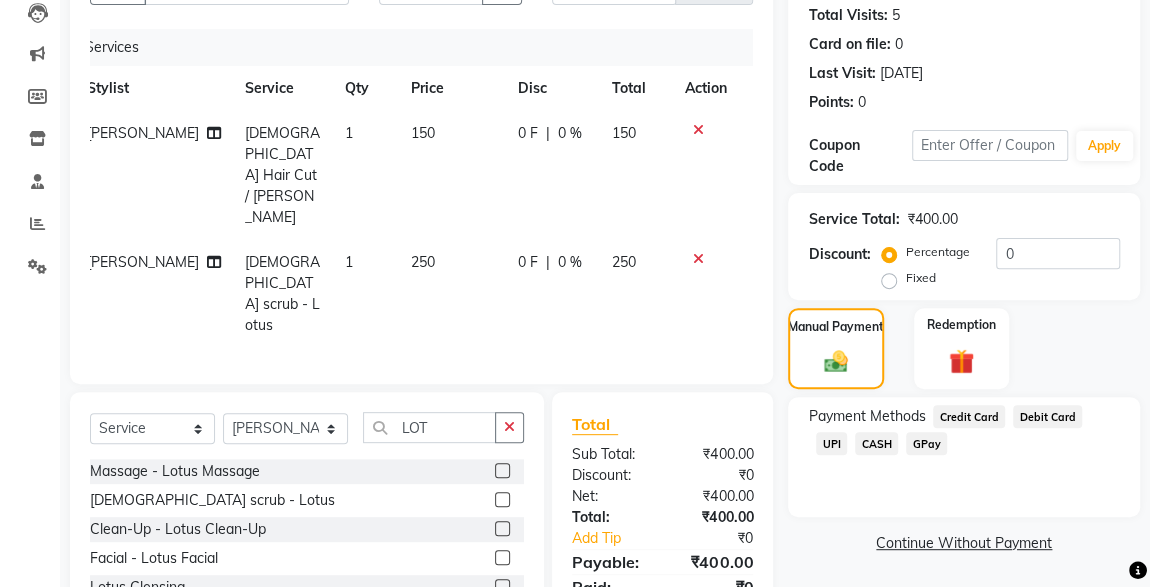 click on "CASH" 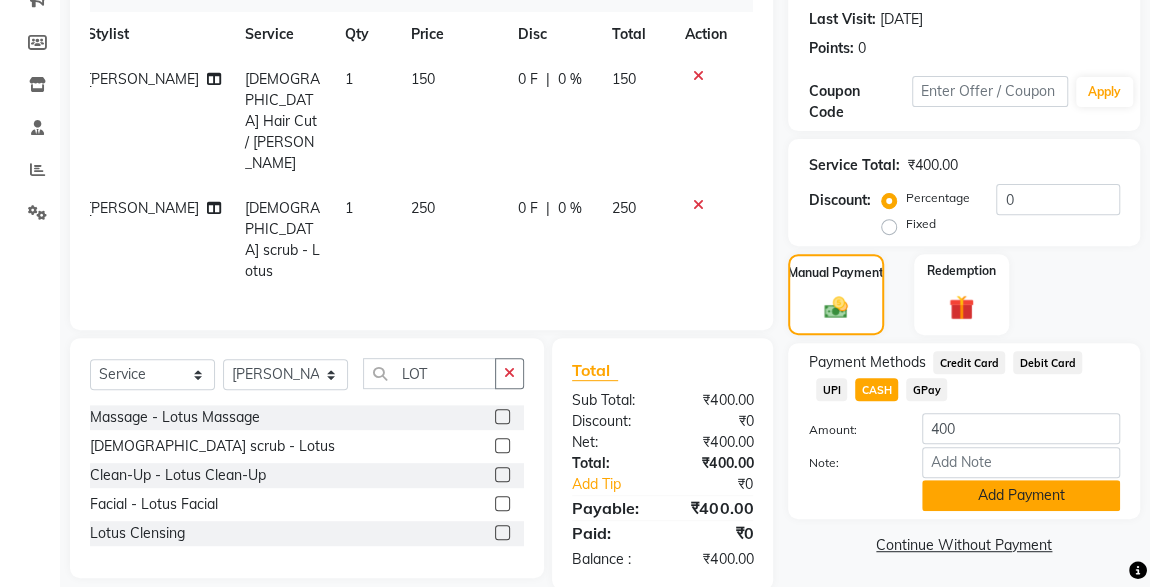 click on "Add Payment" 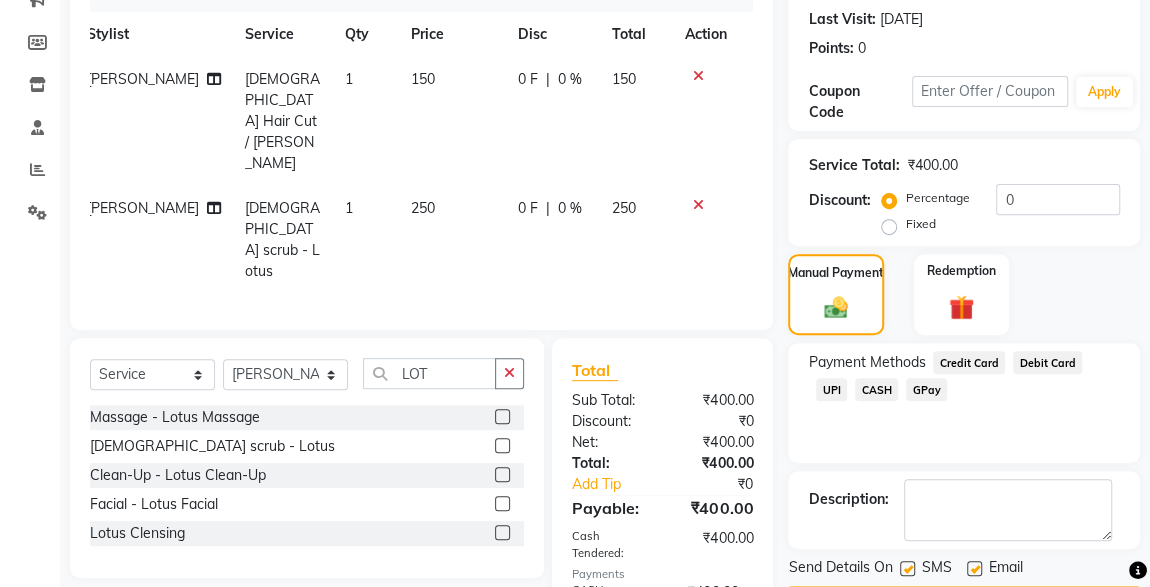 scroll, scrollTop: 330, scrollLeft: 0, axis: vertical 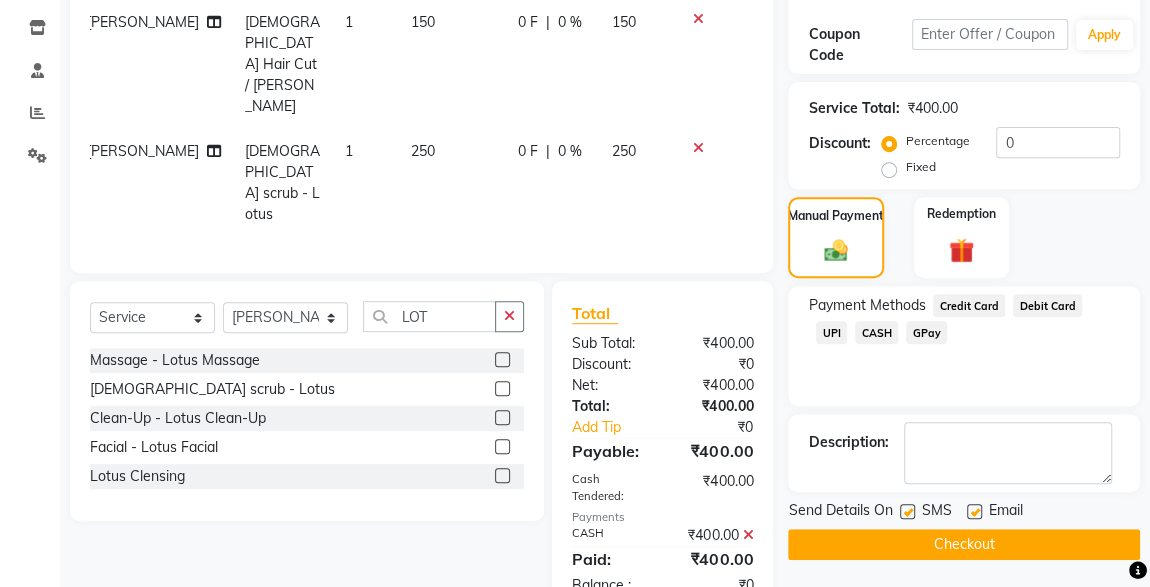 click 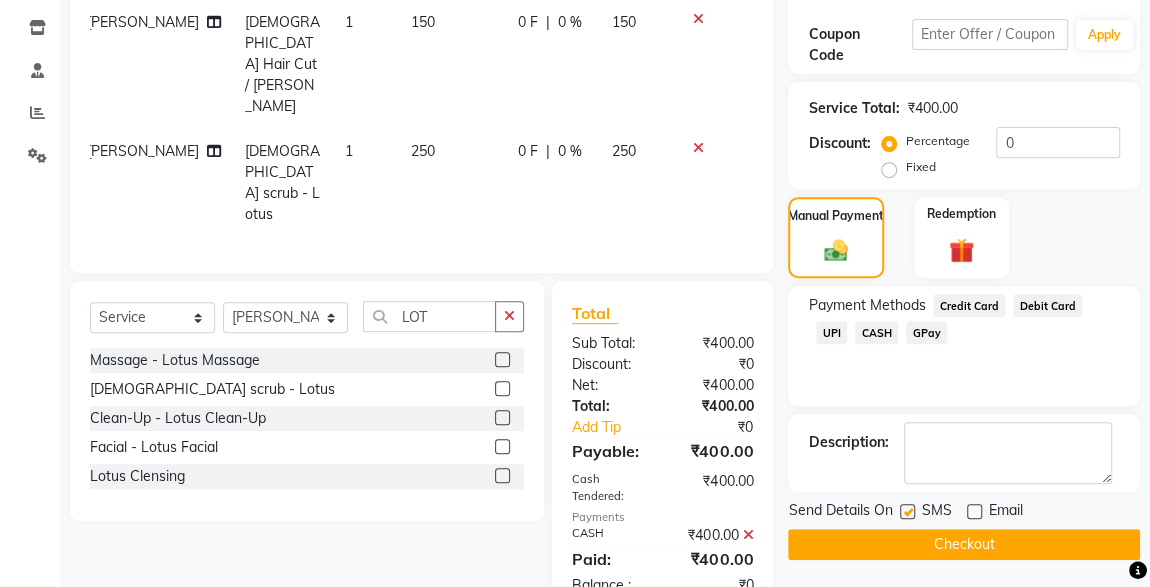 click 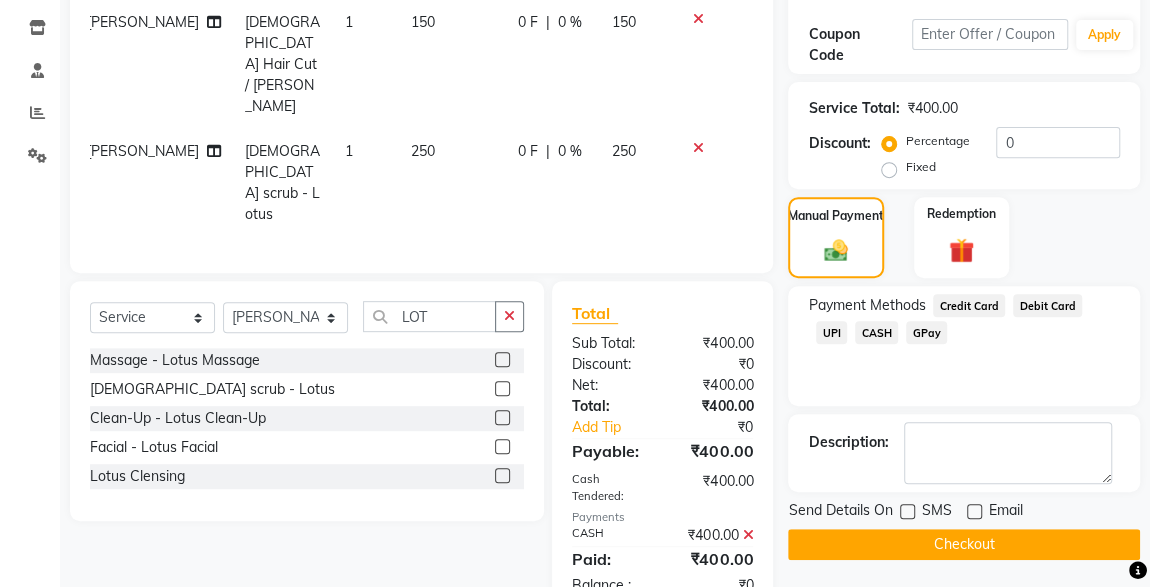 click on "Checkout" 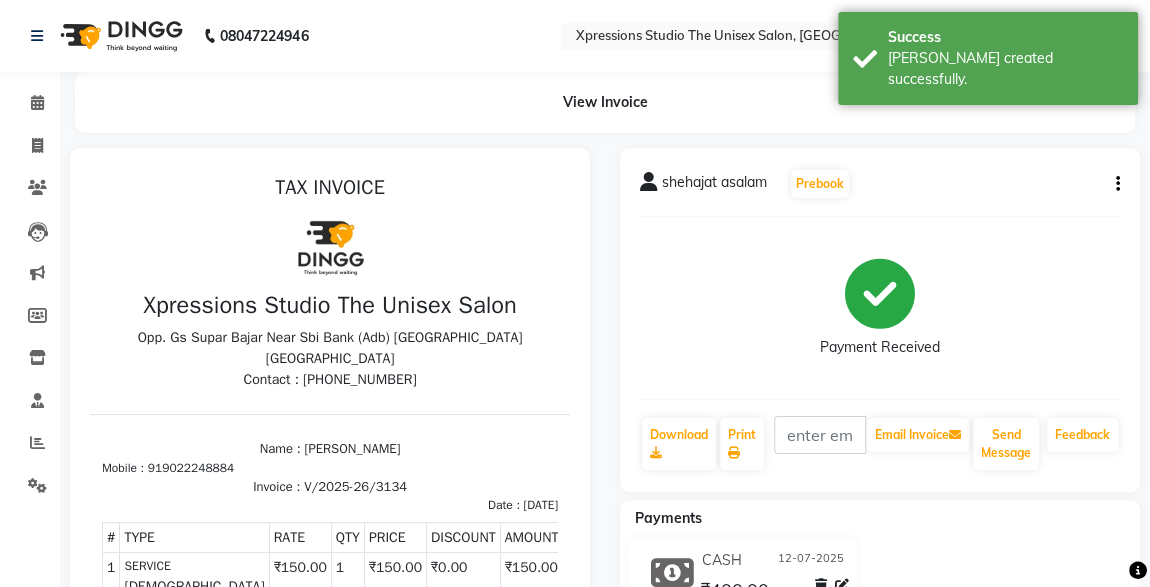 scroll, scrollTop: 0, scrollLeft: 0, axis: both 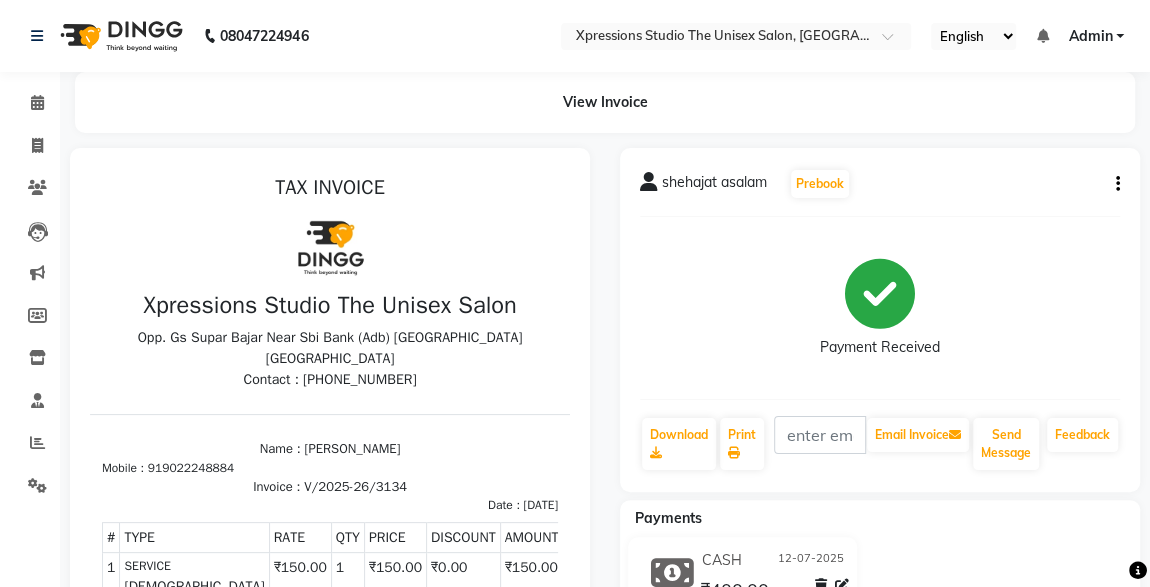 click on "Invoice : V/2025-26/3134" at bounding box center [330, 487] 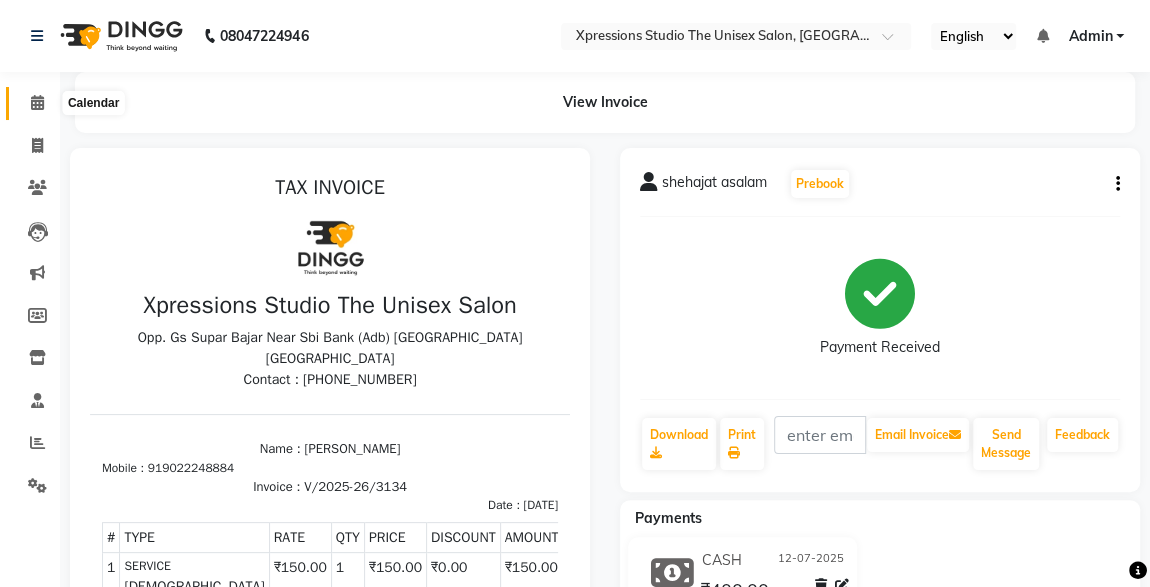 click 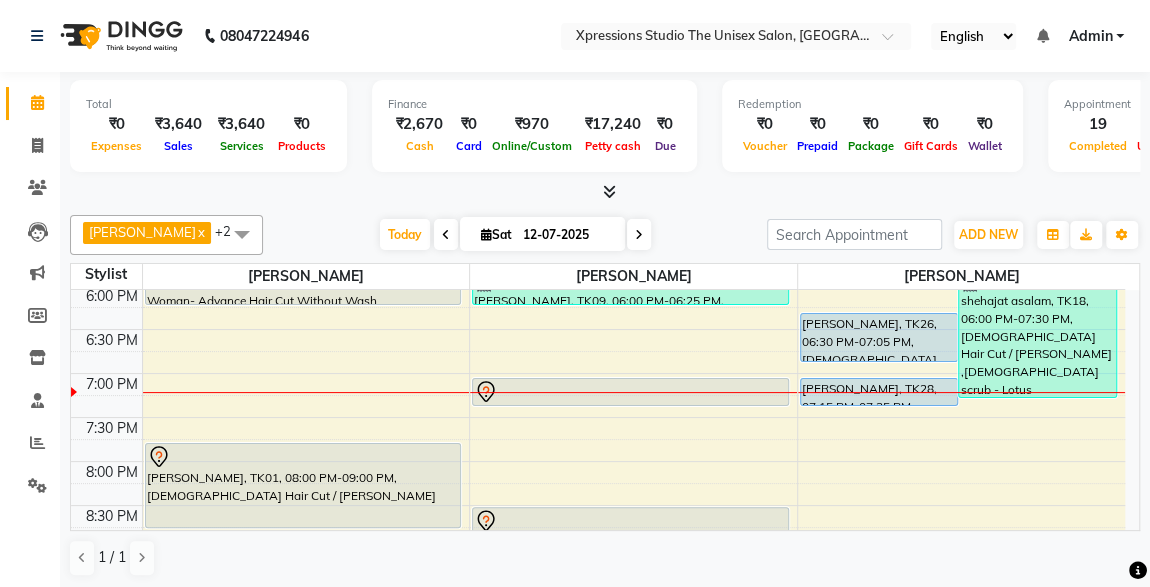 scroll, scrollTop: 876, scrollLeft: 0, axis: vertical 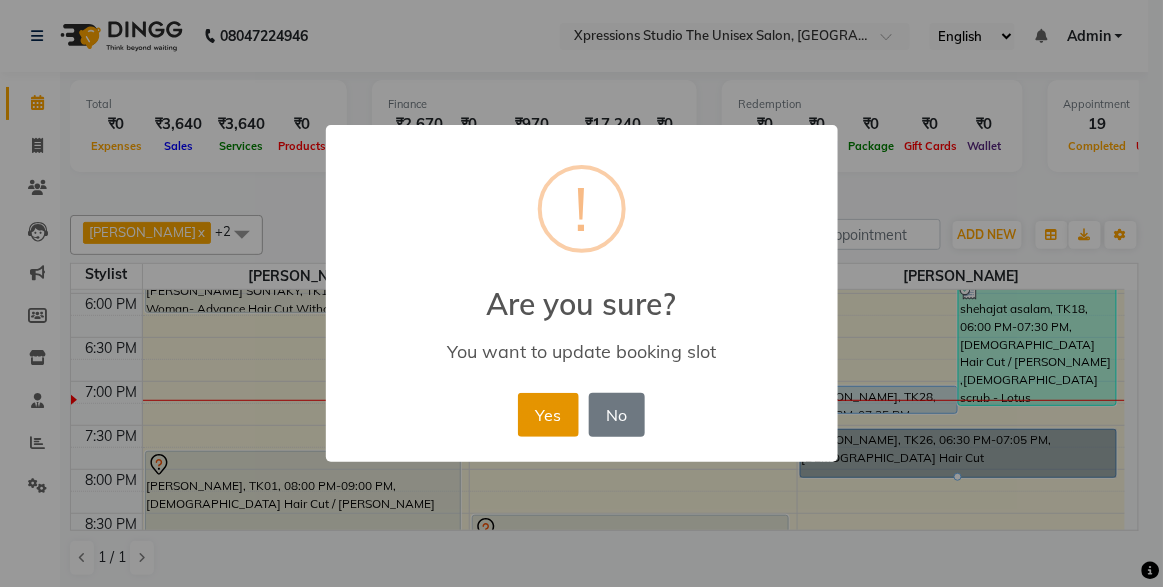 click on "Yes" at bounding box center [548, 415] 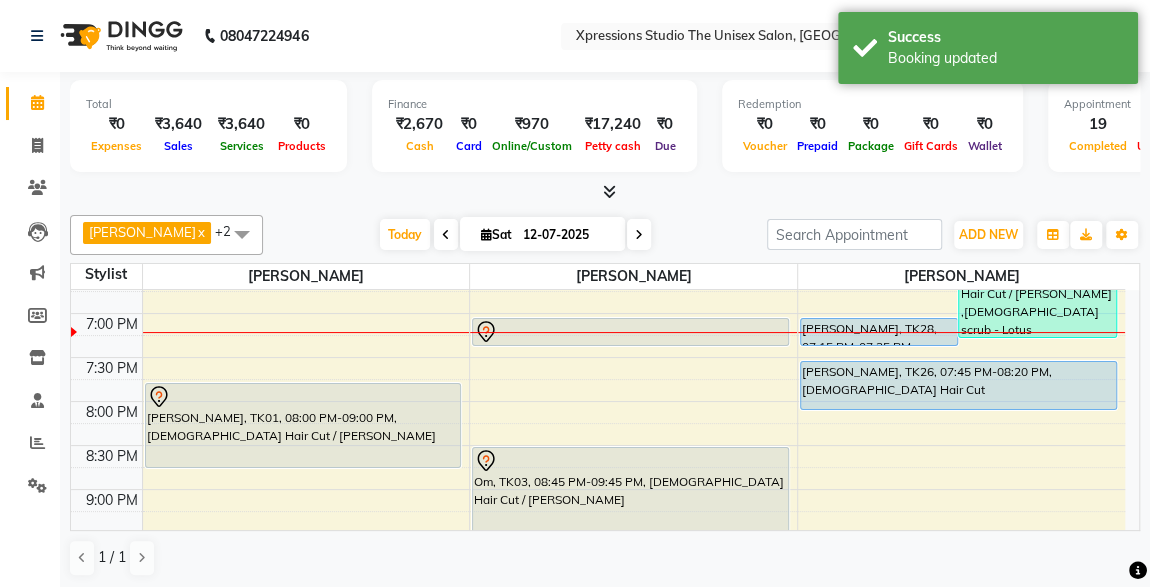 scroll, scrollTop: 949, scrollLeft: 0, axis: vertical 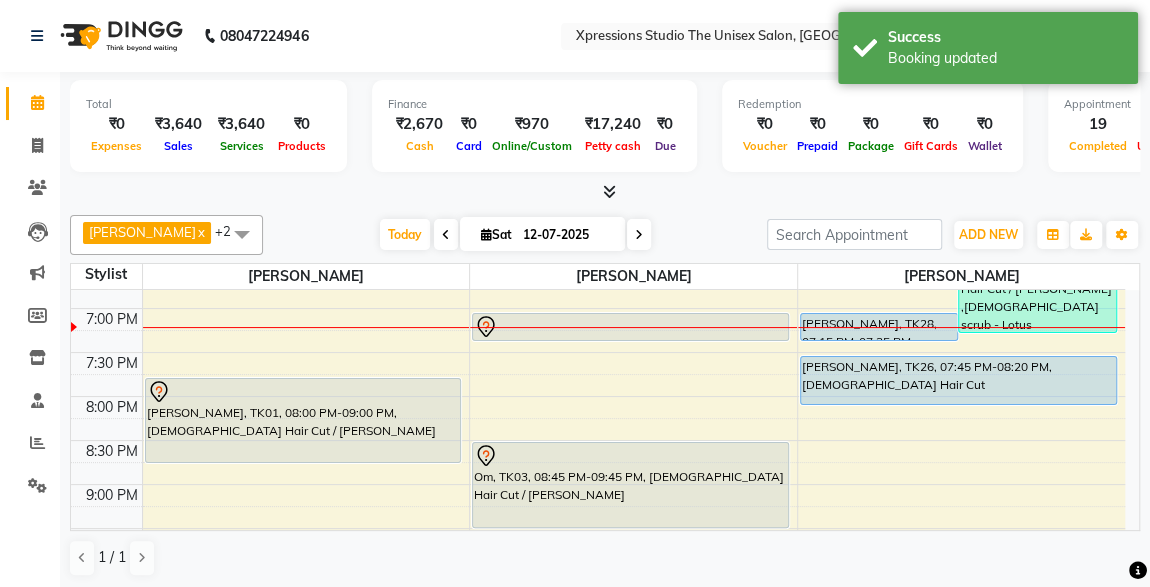 click on "8:00 AM 8:30 AM 9:00 AM 9:30 AM 10:00 AM 10:30 AM 11:00 AM 11:30 AM 12:00 PM 12:30 PM 1:00 PM 1:30 PM 2:00 PM 2:30 PM 3:00 PM 3:30 PM 4:00 PM 4:30 PM 5:00 PM 5:30 PM 6:00 PM 6:30 PM 7:00 PM 7:30 PM 8:00 PM 8:30 PM 9:00 PM 9:30 PM 10:00 PM 10:30 PM     NAMU MAM, TK27, 03:55 PM-05:40 PM, Touch-up 1 inch             PUNAM SONTAKY, TK12, 05:00 PM-05:40 PM, Woman- Advance Hair Cut Without Wash             PUNAM SONTAKY, TK02, 12:30 PM-01:05 PM, Woman- Basic Hair Cut With Wash             PUNAM SONTAKY, TK12, 05:45 PM-06:25 PM, Woman- Advance Hair Cut Without Wash             Suyash Patil, TK01, 08:00 PM-09:00 PM, Male Hair Cut / Beard      ROHIT RAJPAL, TK13, 01:45 PM-03:15 PM, BMIINE PROFESSIONL BEARD COLOUR,Male  Beard,BMIINE PROFESSIONL HAIR COLOUR    TUSTAK KHAN, TK14, 02:15 PM-02:50 PM, Male Hair Cut      MANGESH VARADE, TK15, 03:00 PM-03:30 PM, D-Tan - O3+ Datan     SHARUKH KHAN, TK16, 03:15 PM-04:15 PM, Male Hair Cut / Beard      HARDIK BHATTAD, TK21, 04:00 PM-04:35 PM, Male Hair Cut" at bounding box center (598, 0) 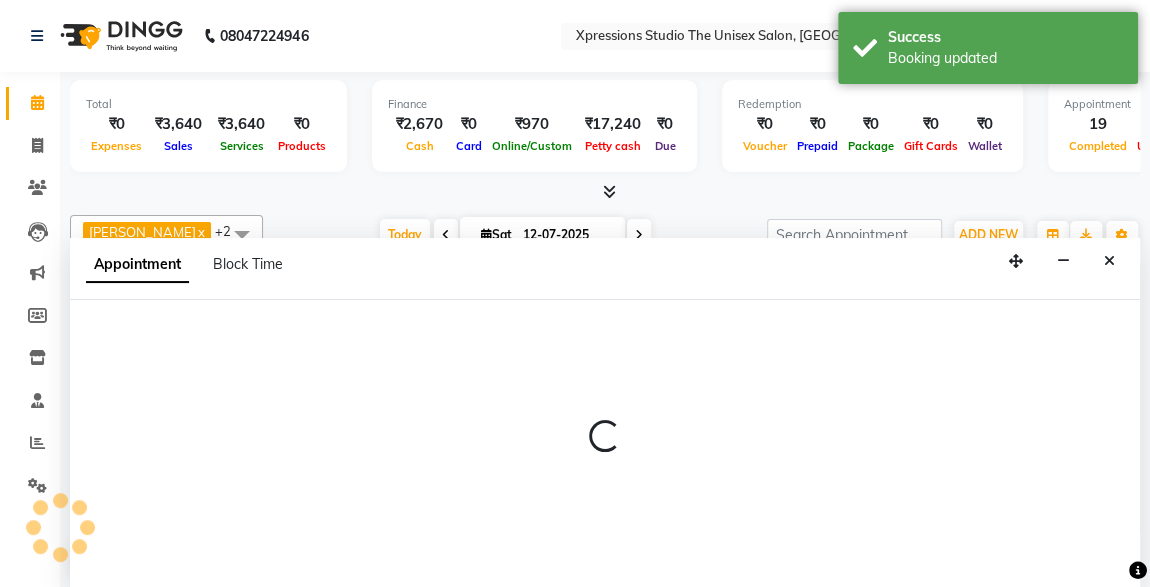 scroll, scrollTop: 0, scrollLeft: 0, axis: both 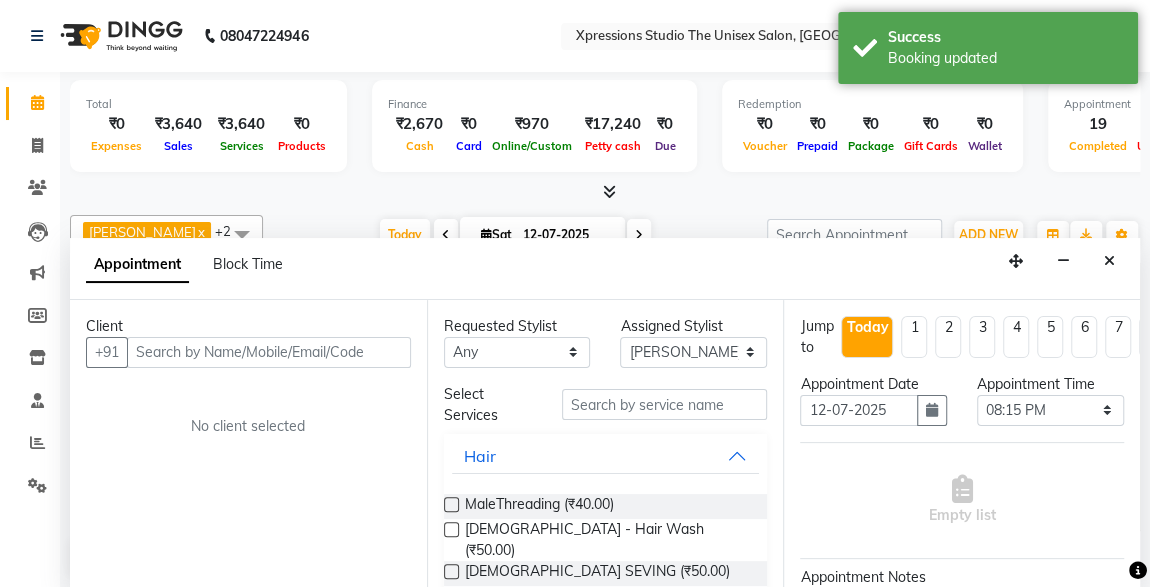 click at bounding box center (269, 352) 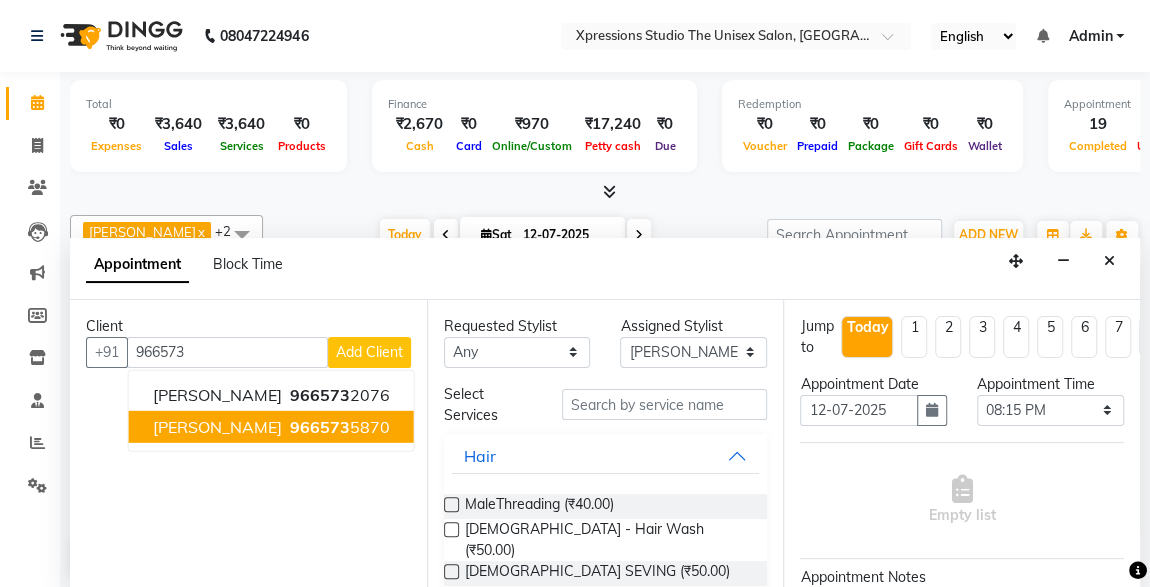 click on "kushal wadhekar" at bounding box center [217, 426] 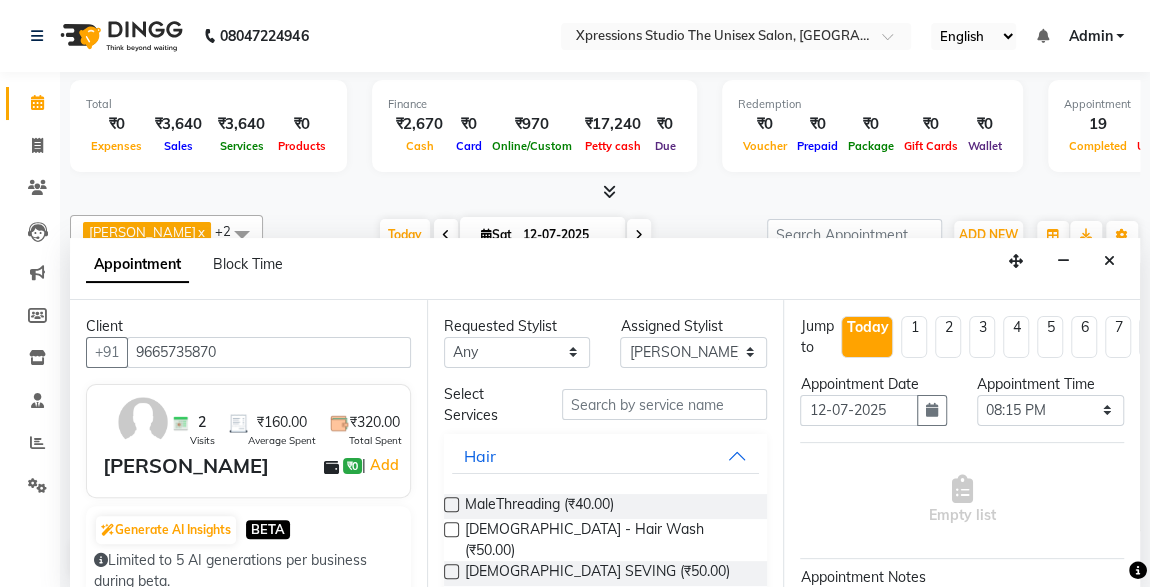 type on "9665735870" 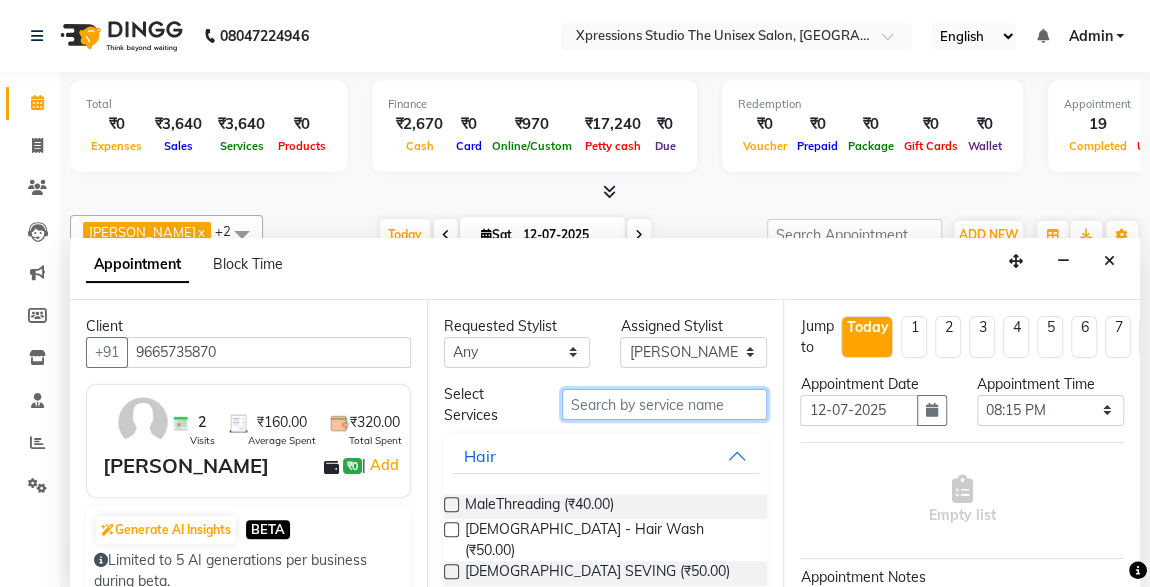 click at bounding box center (665, 404) 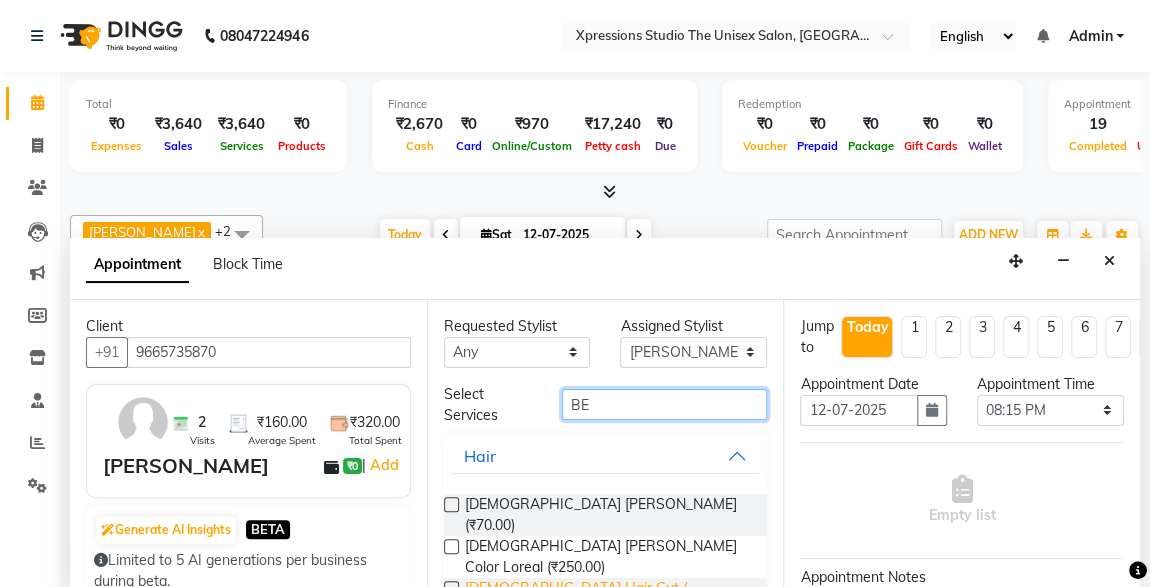 type on "BE" 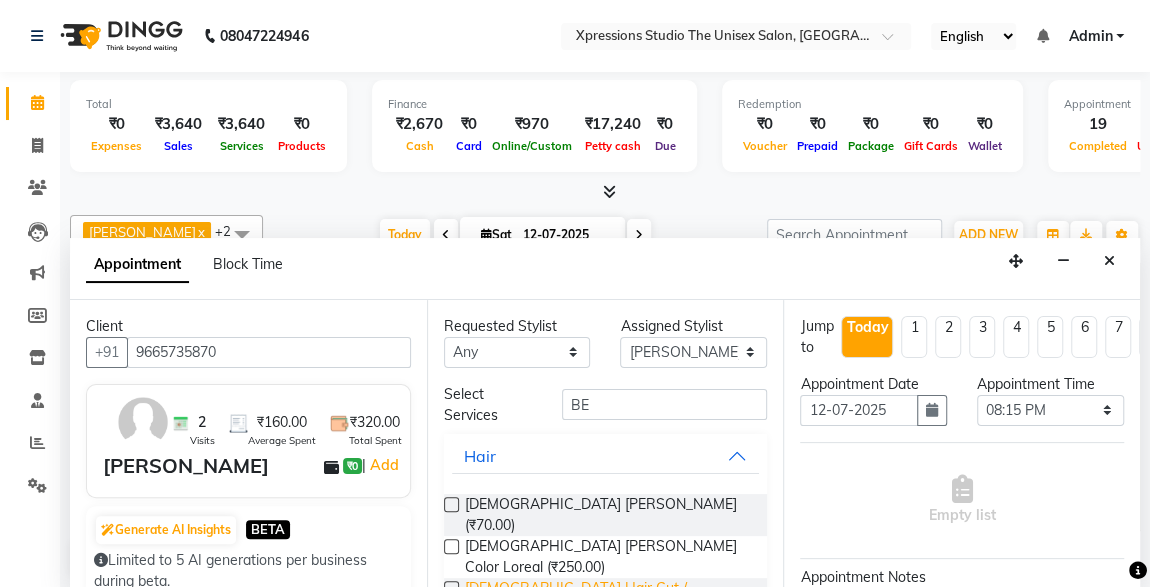 click on "Male Hair Cut / Beard  (₹150.00)" at bounding box center [608, 599] 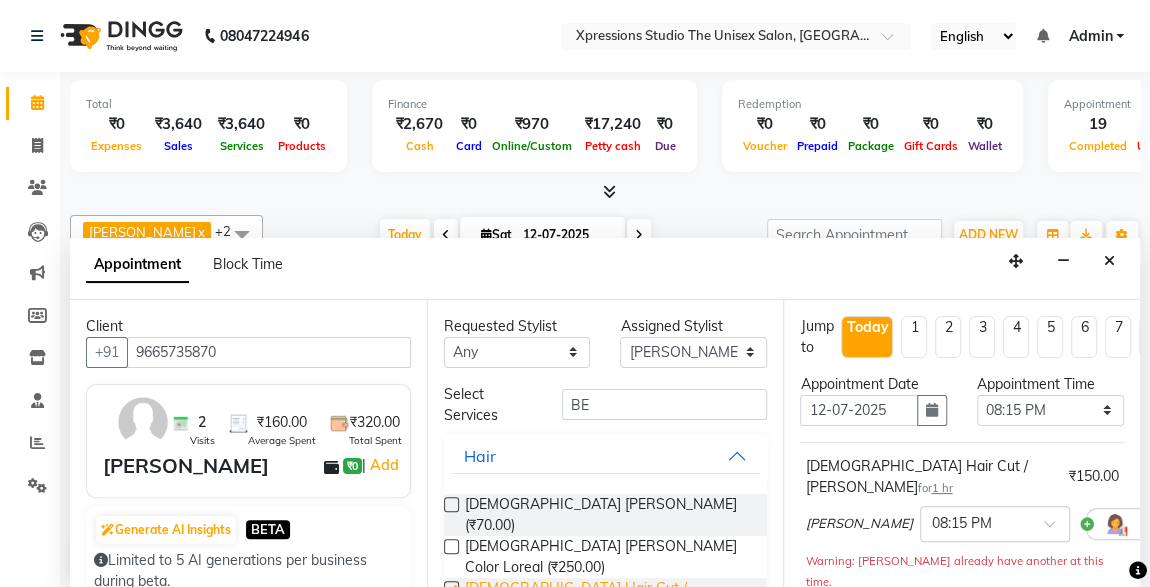 checkbox on "false" 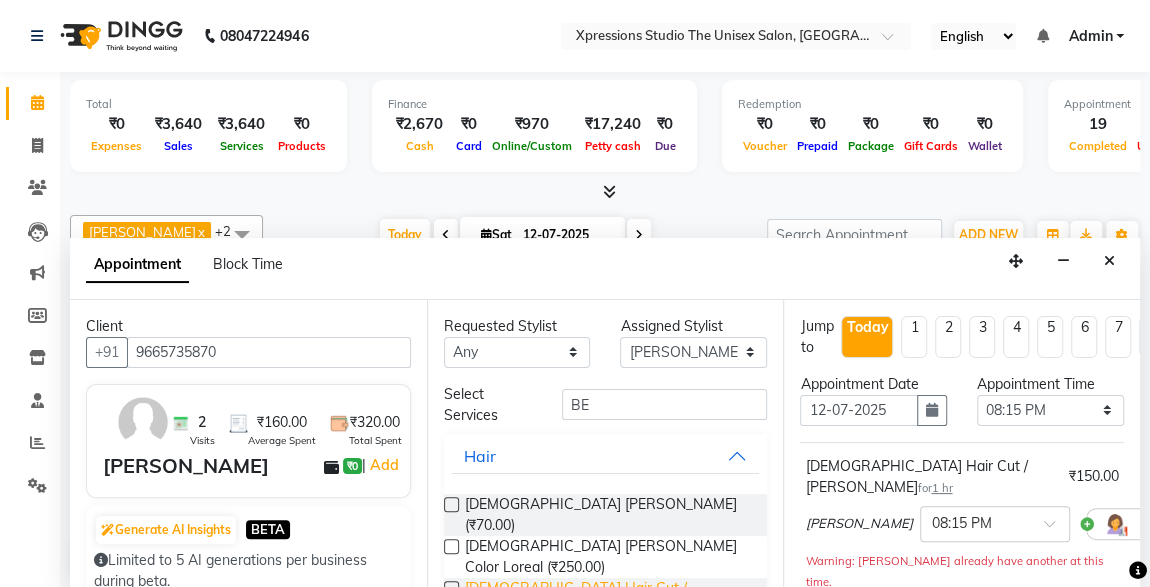 scroll, scrollTop: 330, scrollLeft: 0, axis: vertical 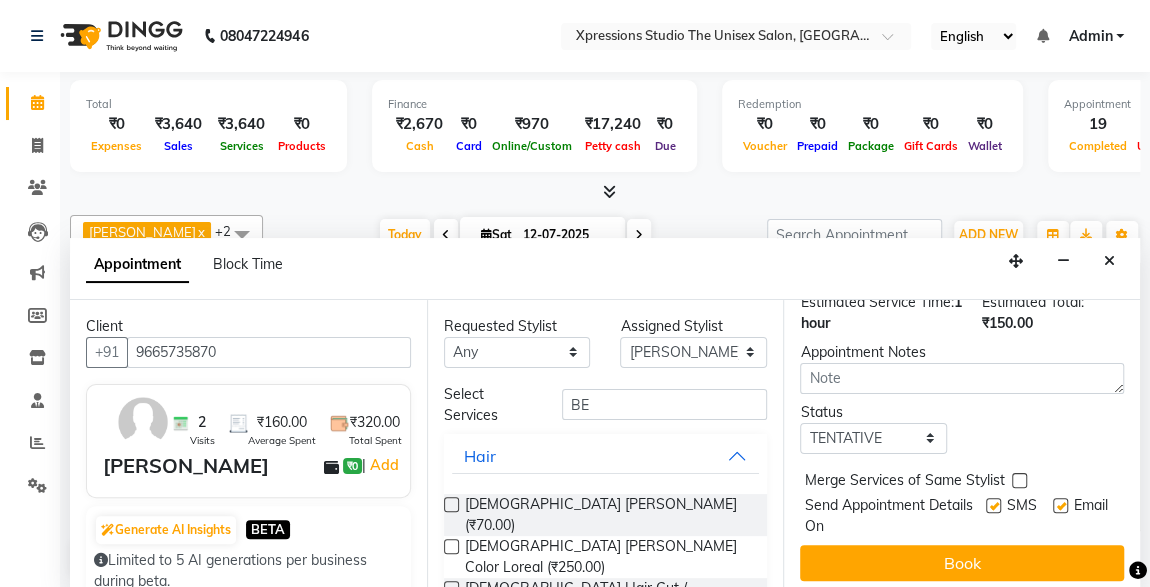 click at bounding box center (993, 505) 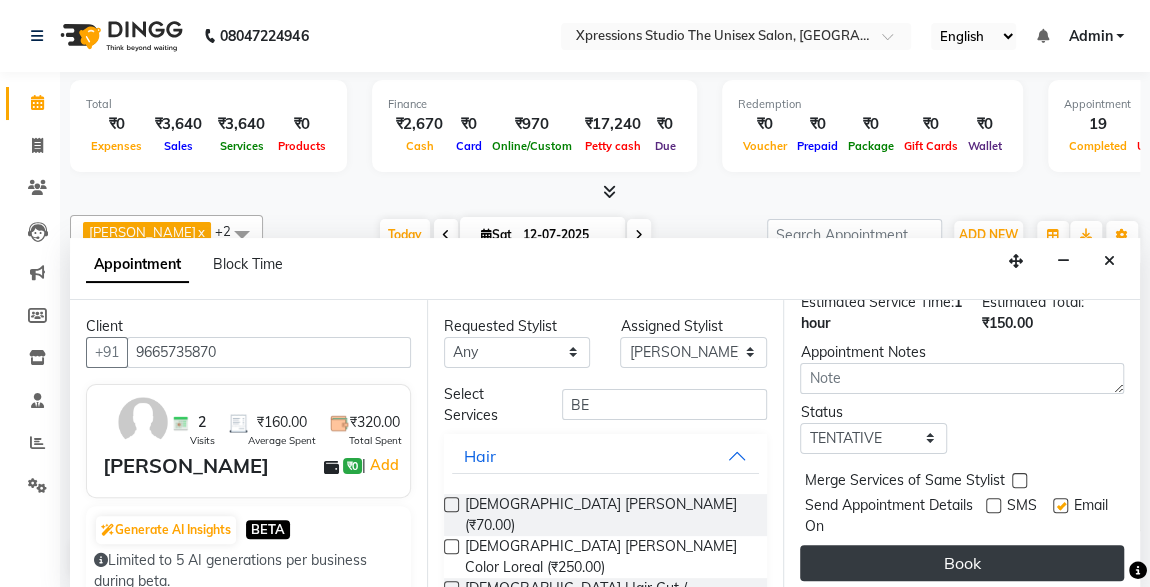 click on "Book" at bounding box center [962, 563] 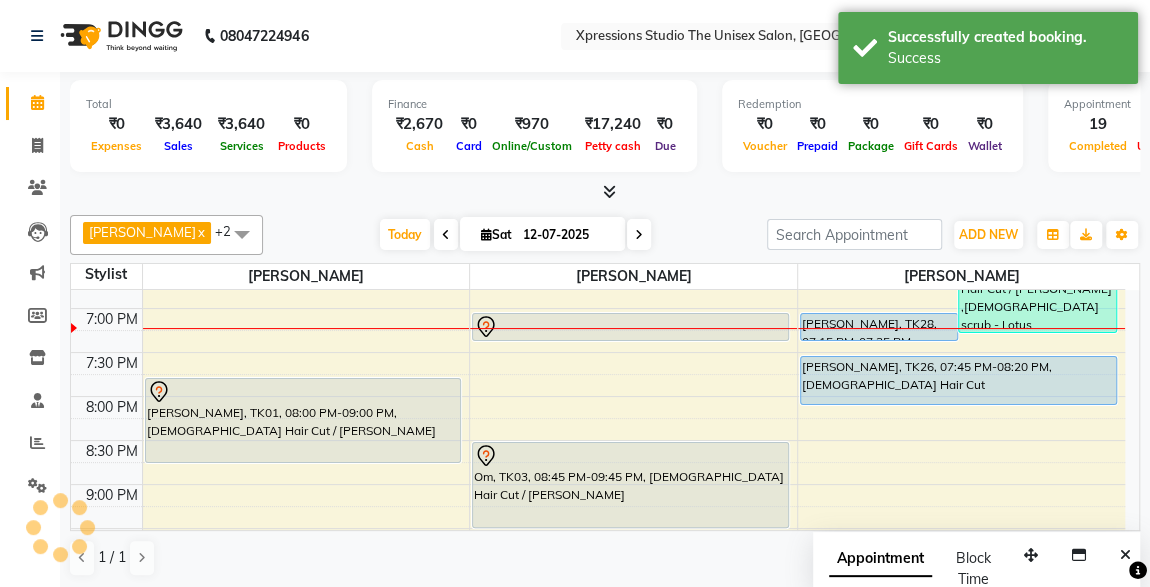 scroll, scrollTop: 0, scrollLeft: 0, axis: both 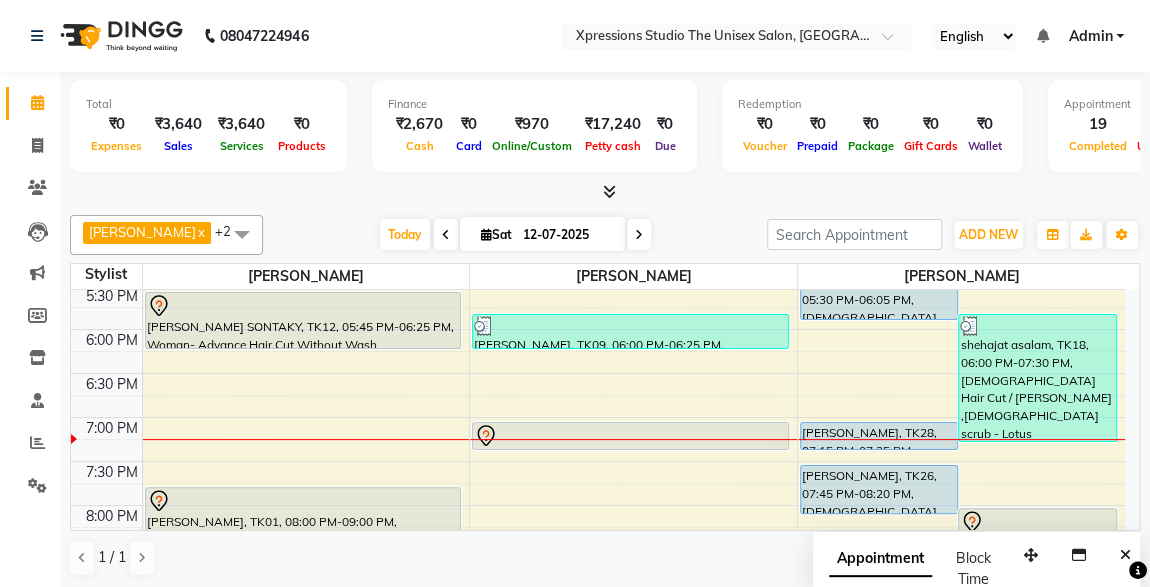 click on "[PERSON_NAME], TK28, 07:15 PM-07:35 PM, [DEMOGRAPHIC_DATA] SEVING" at bounding box center (879, 436) 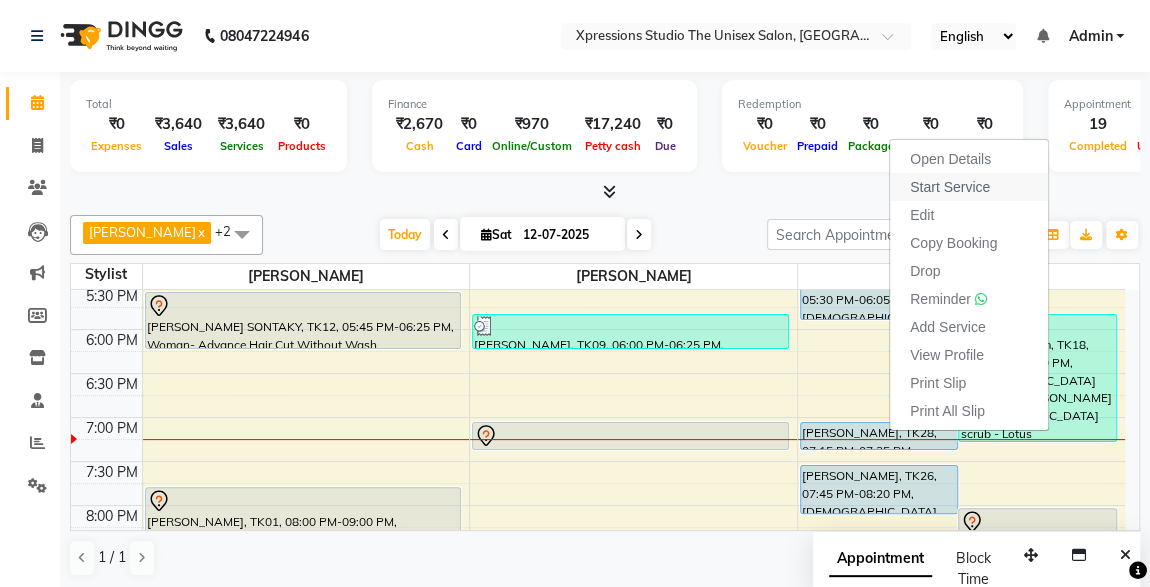 click on "Start Service" at bounding box center [969, 187] 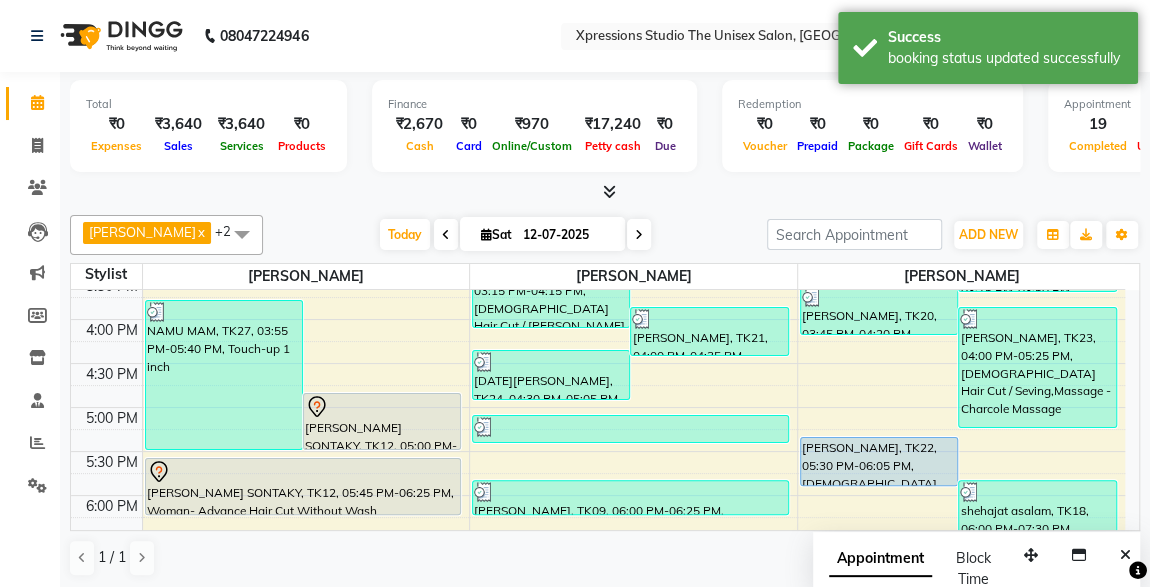 scroll, scrollTop: 658, scrollLeft: 0, axis: vertical 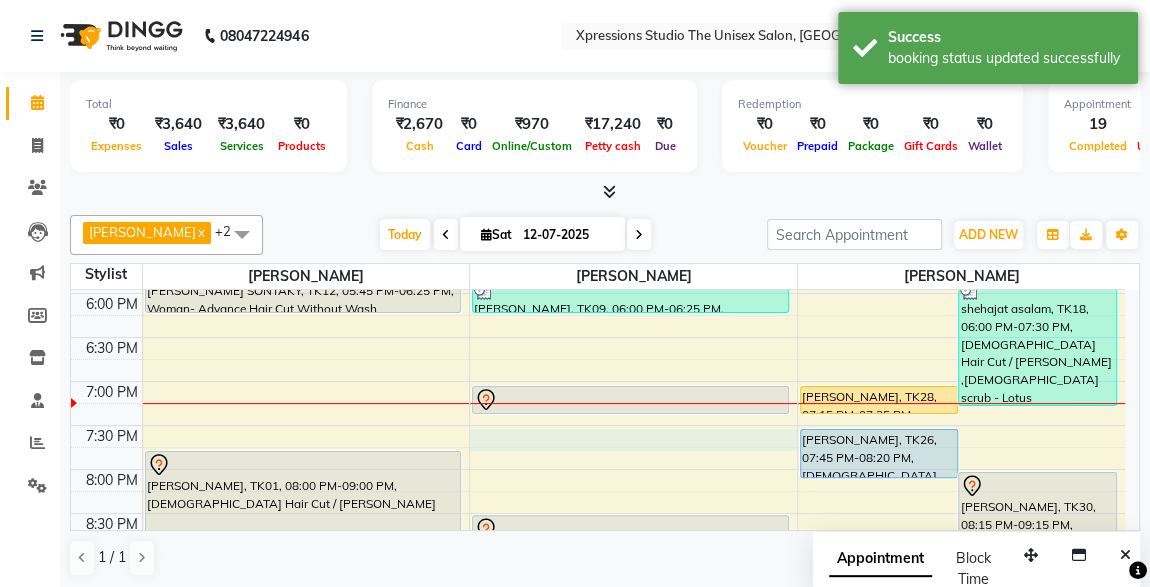 click on "8:00 AM 8:30 AM 9:00 AM 9:30 AM 10:00 AM 10:30 AM 11:00 AM 11:30 AM 12:00 PM 12:30 PM 1:00 PM 1:30 PM 2:00 PM 2:30 PM 3:00 PM 3:30 PM 4:00 PM 4:30 PM 5:00 PM 5:30 PM 6:00 PM 6:30 PM 7:00 PM 7:30 PM 8:00 PM 8:30 PM 9:00 PM 9:30 PM 10:00 PM 10:30 PM     NAMU MAM, TK27, 03:55 PM-05:40 PM, Touch-up 1 inch             PUNAM SONTAKY, TK12, 05:00 PM-05:40 PM, Woman- Advance Hair Cut Without Wash             PUNAM SONTAKY, TK02, 12:30 PM-01:05 PM, Woman- Basic Hair Cut With Wash             PUNAM SONTAKY, TK12, 05:45 PM-06:25 PM, Woman- Advance Hair Cut Without Wash             Suyash Patil, TK01, 08:00 PM-09:00 PM, Male Hair Cut / Beard      ROHIT RAJPAL, TK13, 01:45 PM-03:15 PM, BMIINE PROFESSIONL BEARD COLOUR,Male  Beard,BMIINE PROFESSIONL HAIR COLOUR    TUSTAK KHAN, TK14, 02:15 PM-02:50 PM, Male Hair Cut      MANGESH VARADE, TK15, 03:00 PM-03:30 PM, D-Tan - O3+ Datan     SHARUKH KHAN, TK16, 03:15 PM-04:15 PM, Male Hair Cut / Beard      HARDIK BHATTAD, TK21, 04:00 PM-04:35 PM, Male Hair Cut" at bounding box center [598, 73] 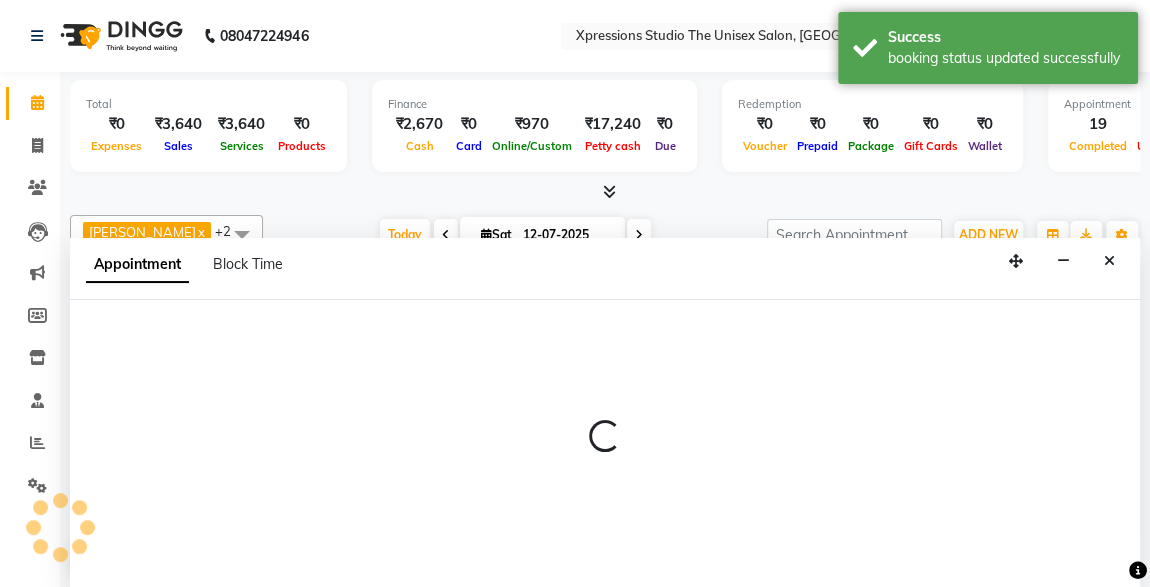 scroll, scrollTop: 0, scrollLeft: 0, axis: both 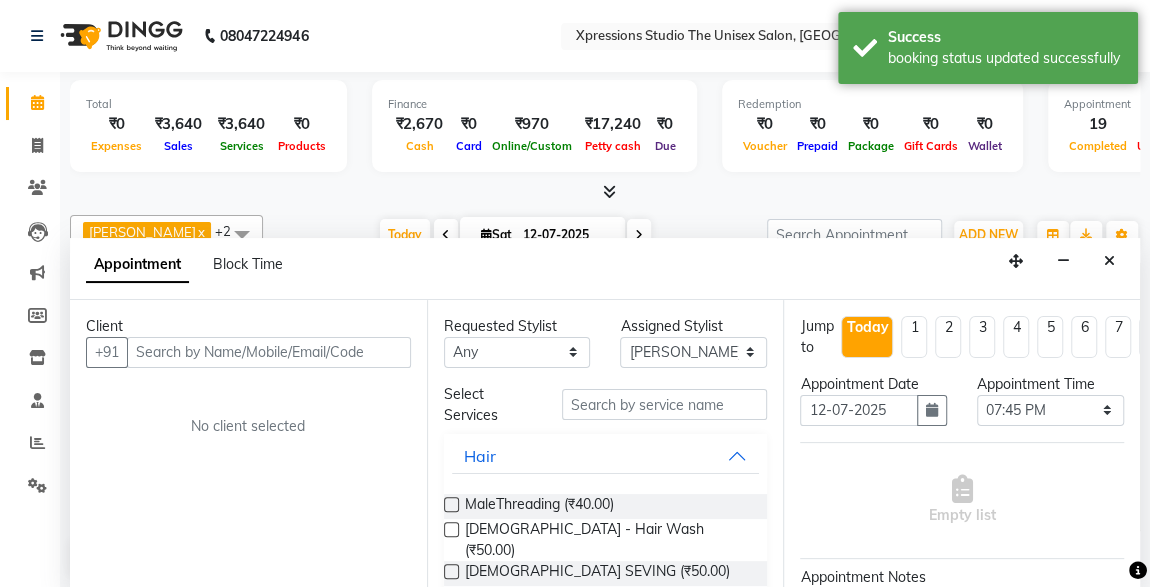 click at bounding box center (269, 352) 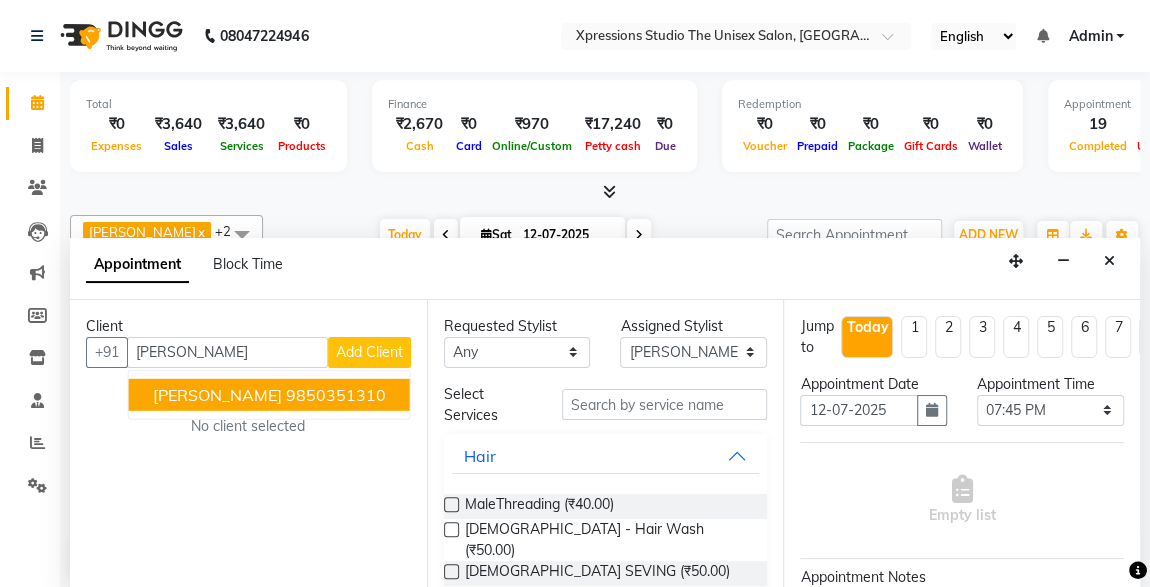 click on "SANDESH RANE" at bounding box center [217, 394] 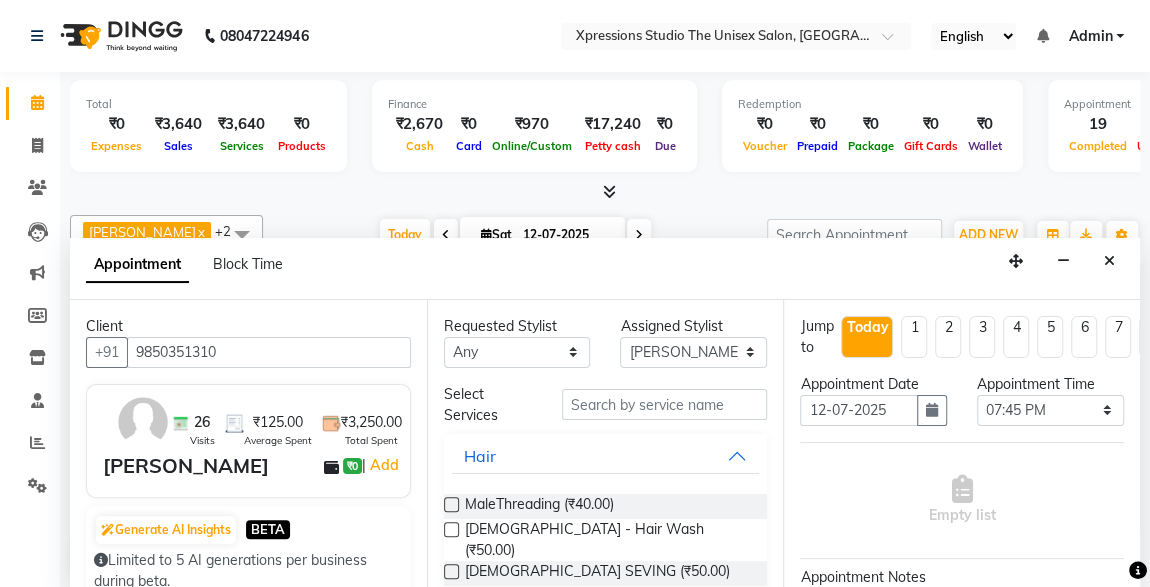 type on "9850351310" 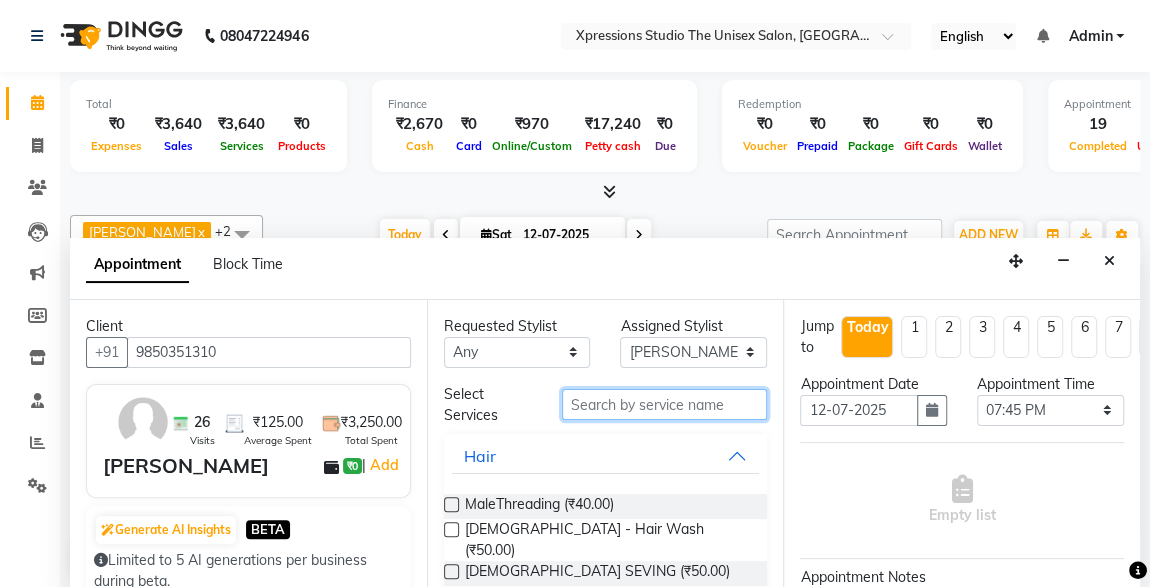 click at bounding box center [665, 404] 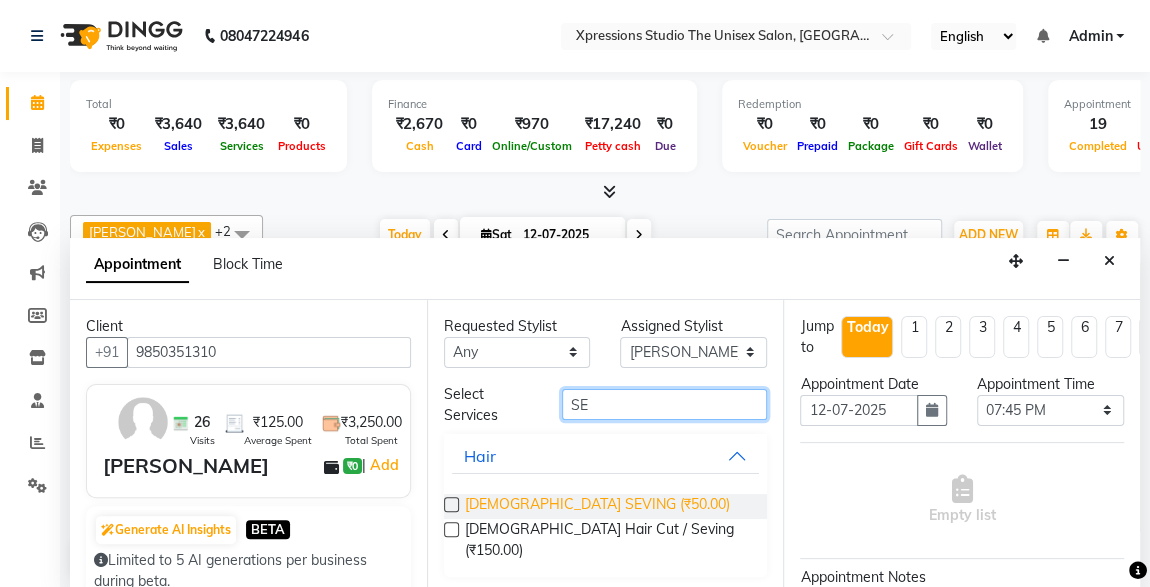 type on "SE" 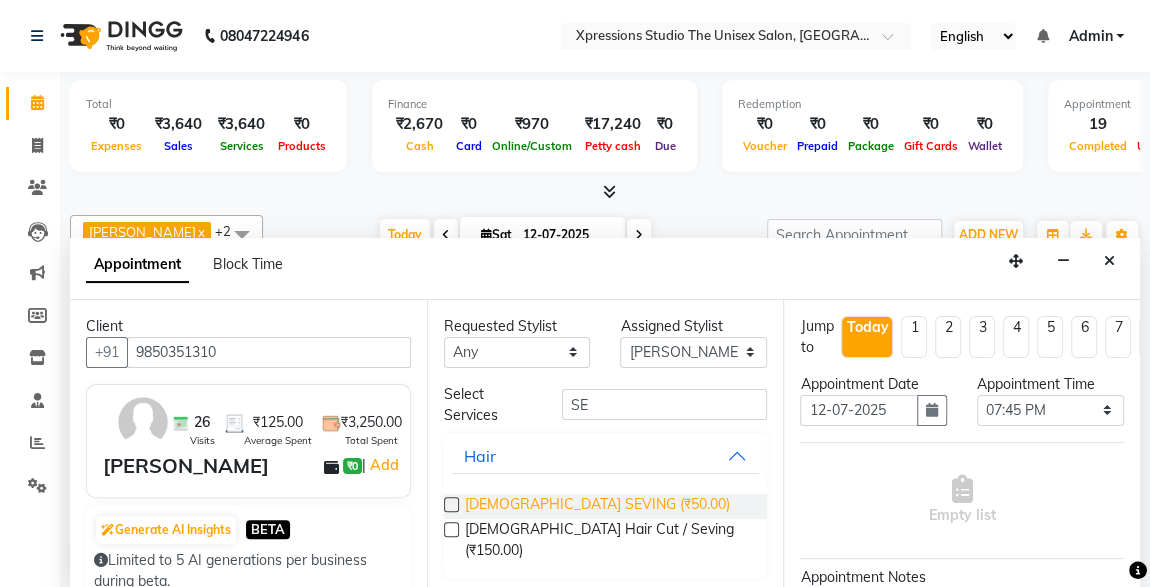 click on "Male SEVING  (₹50.00)" at bounding box center [597, 506] 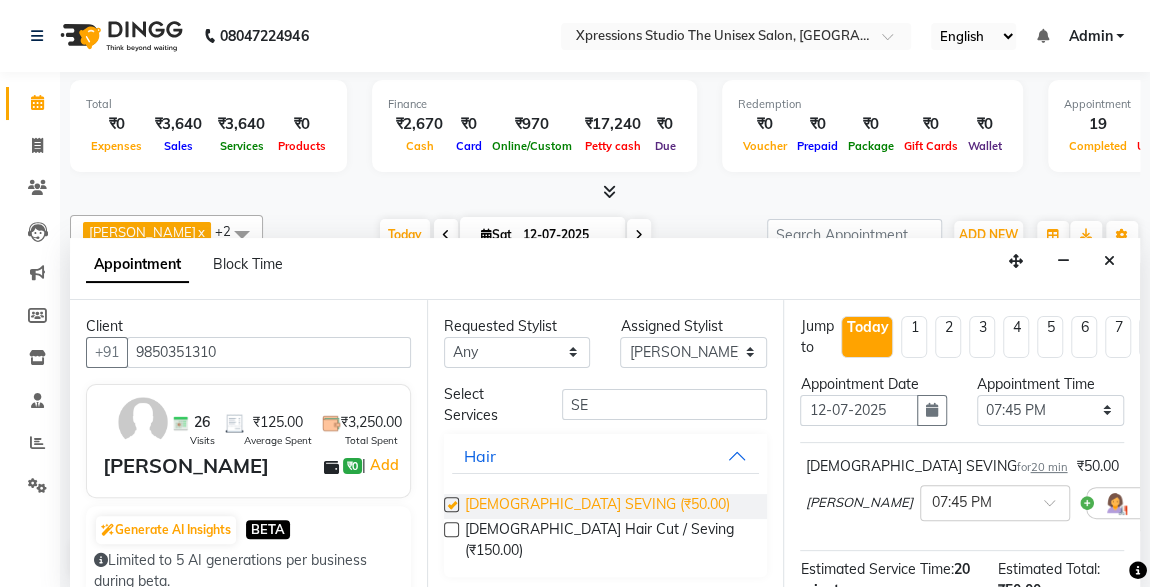 checkbox on "false" 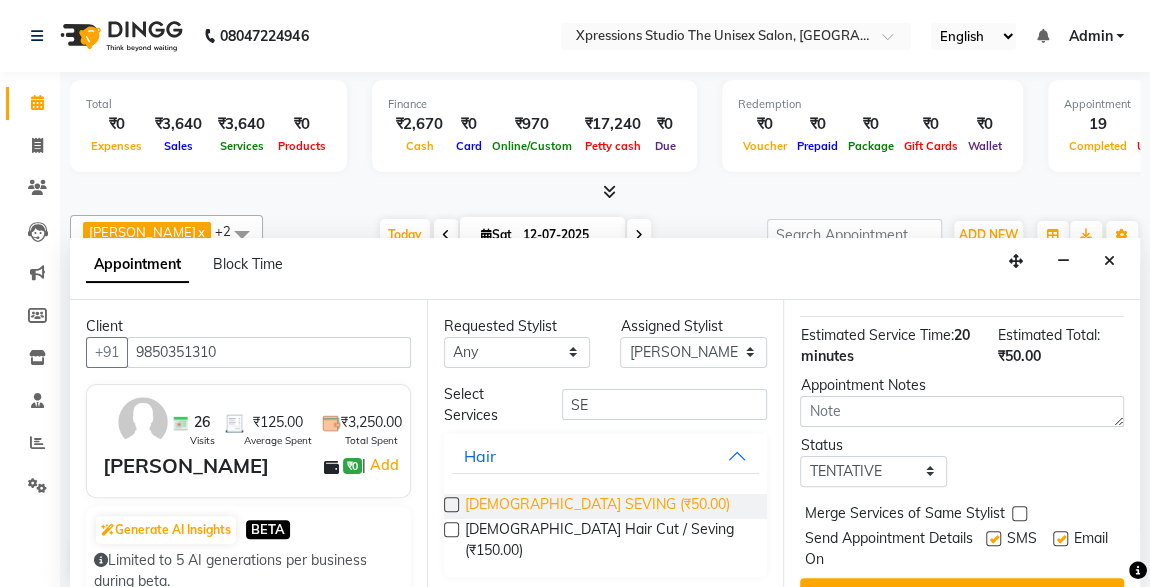 scroll, scrollTop: 289, scrollLeft: 0, axis: vertical 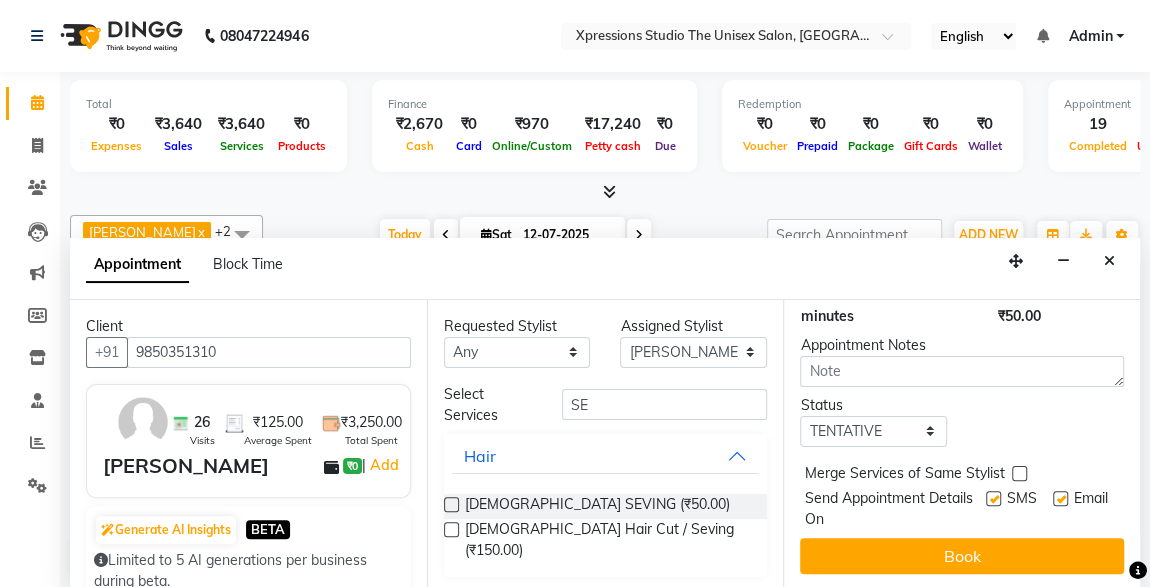 click on "Merge Services of Same Stylist" at bounding box center (904, 475) 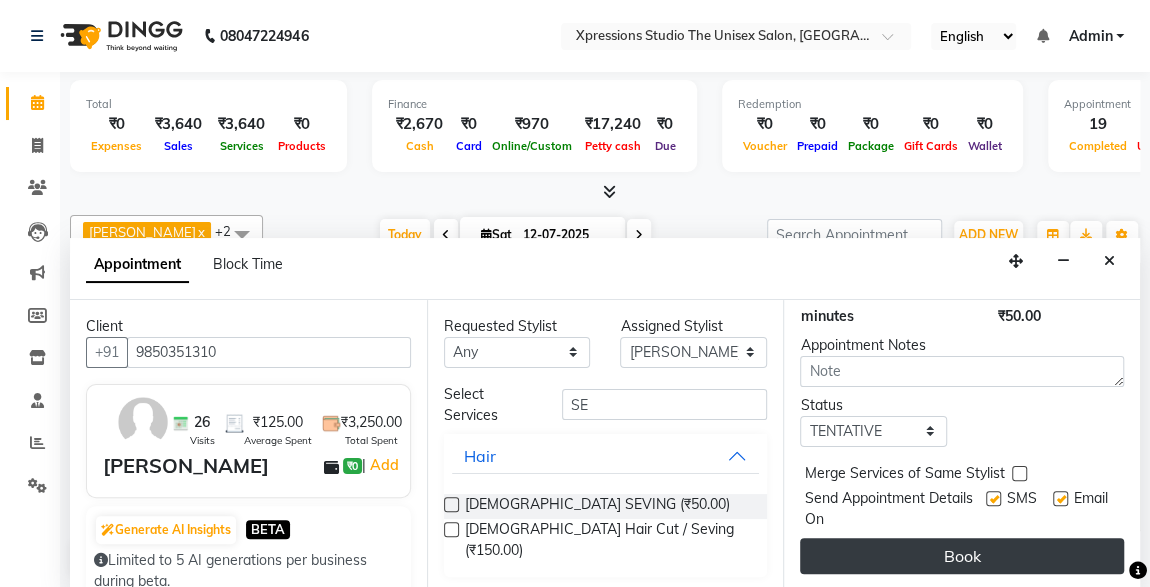 click on "Book" at bounding box center [962, 556] 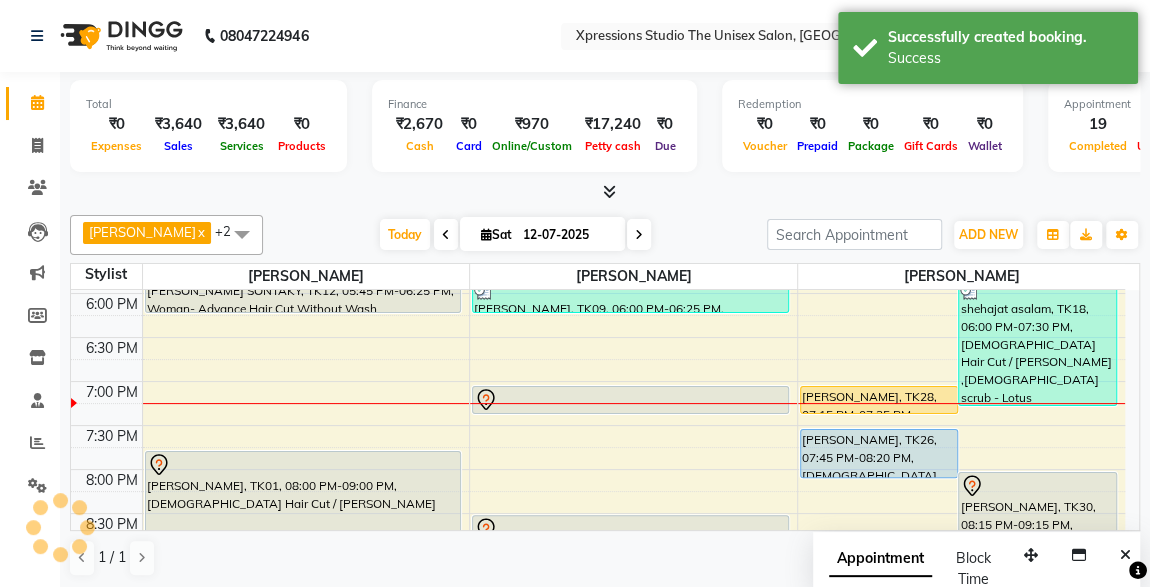 scroll, scrollTop: 0, scrollLeft: 0, axis: both 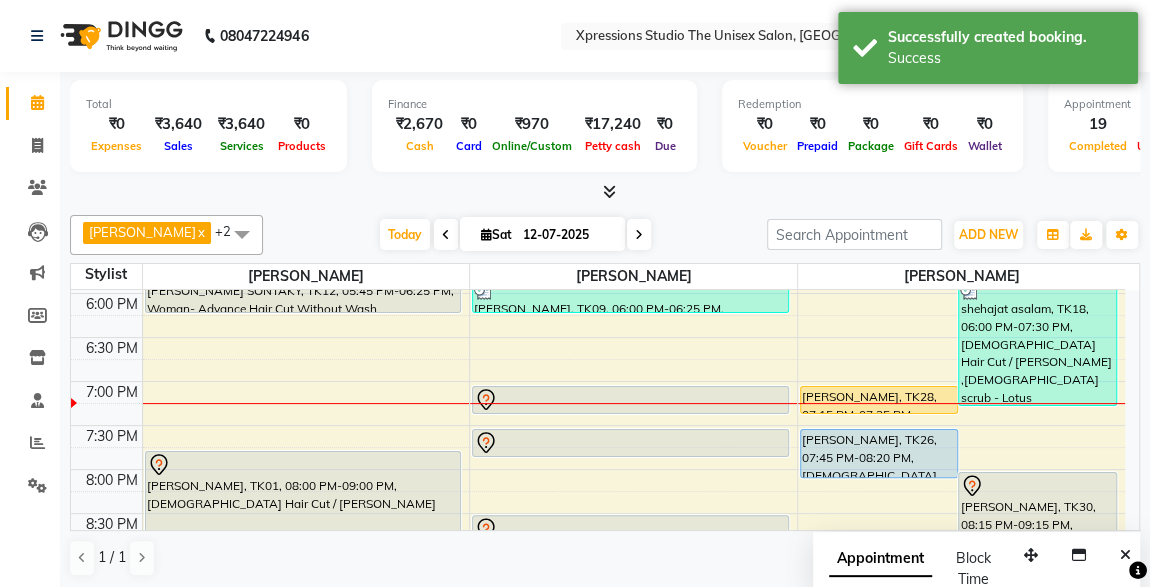 click at bounding box center [630, 443] 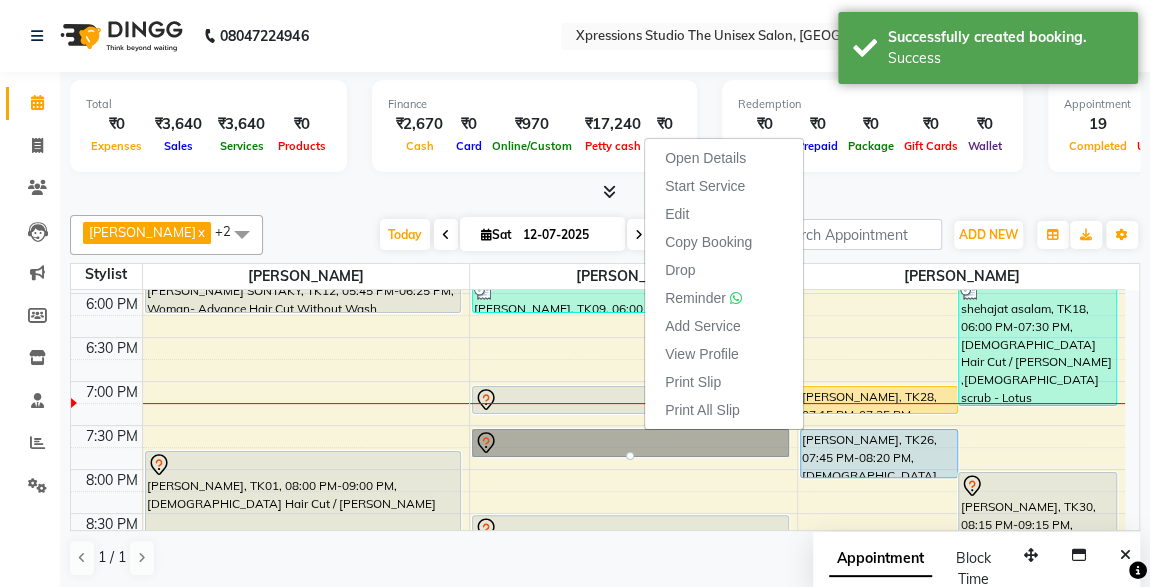 click at bounding box center [630, 456] 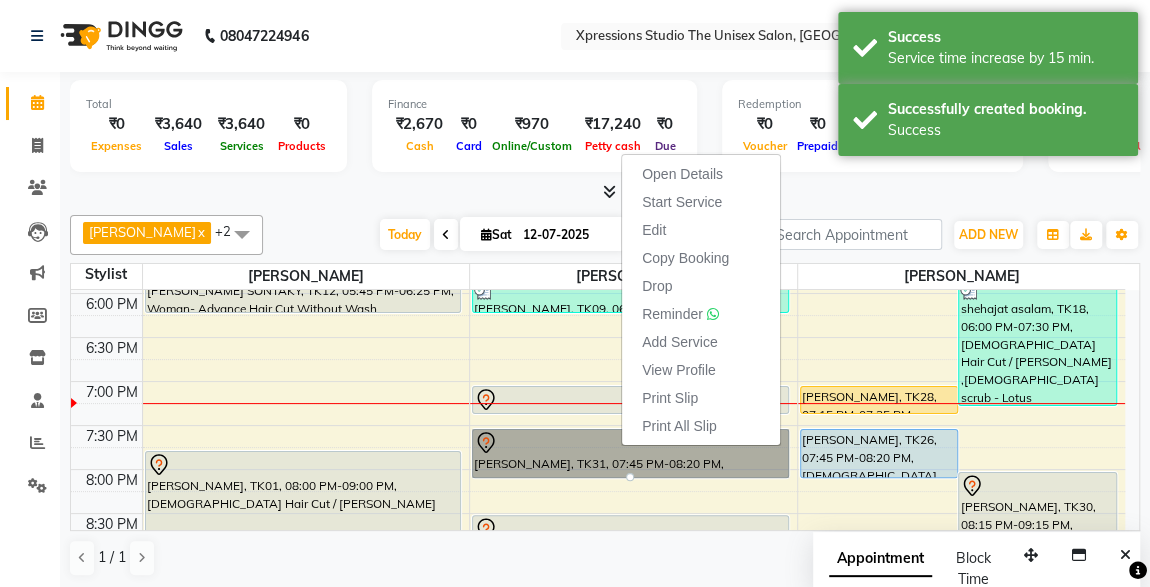 click at bounding box center [605, 192] 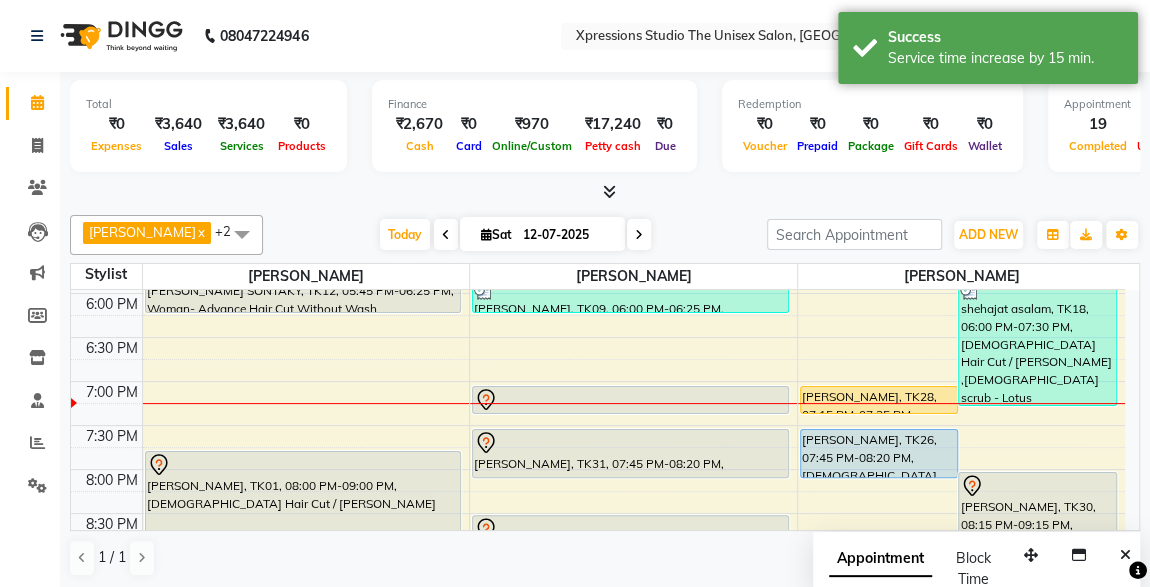 click on "[PERSON_NAME], TK01, 08:00 PM-09:00 PM, [DEMOGRAPHIC_DATA] Hair Cut / [PERSON_NAME]" at bounding box center (303, 493) 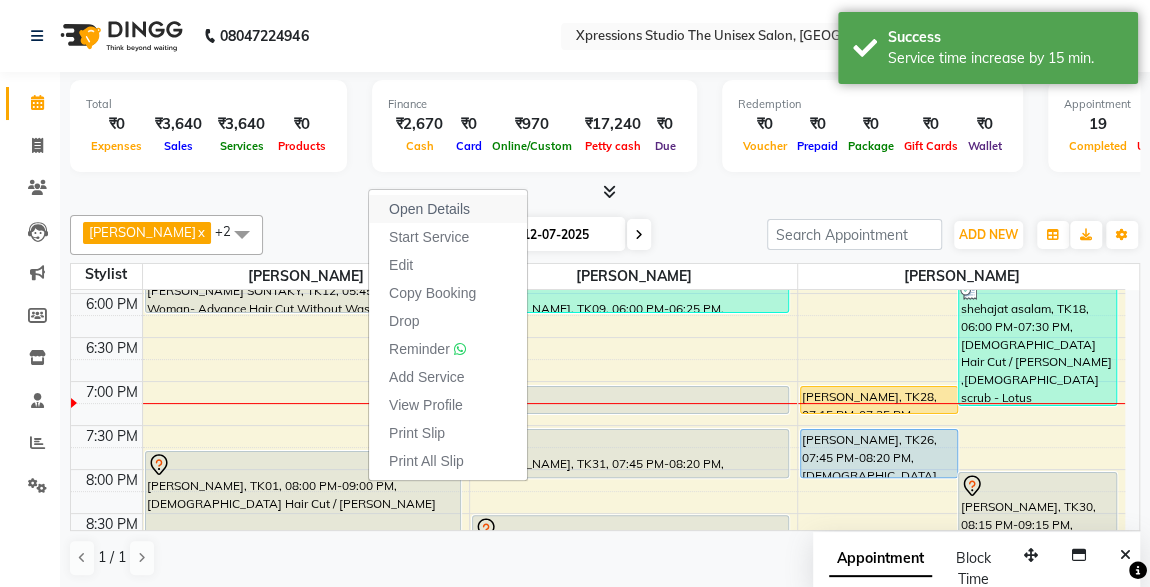 click on "Open Details" at bounding box center [429, 209] 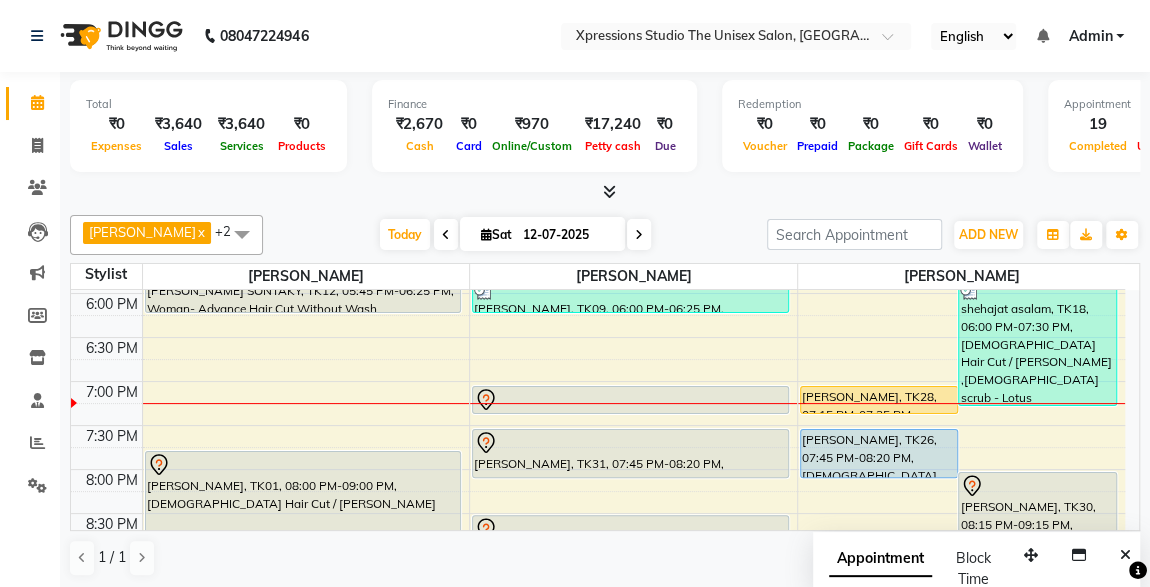 click on "[PERSON_NAME], TK01, 08:00 PM-09:00 PM, [DEMOGRAPHIC_DATA] Hair Cut / [PERSON_NAME]" at bounding box center [303, 493] 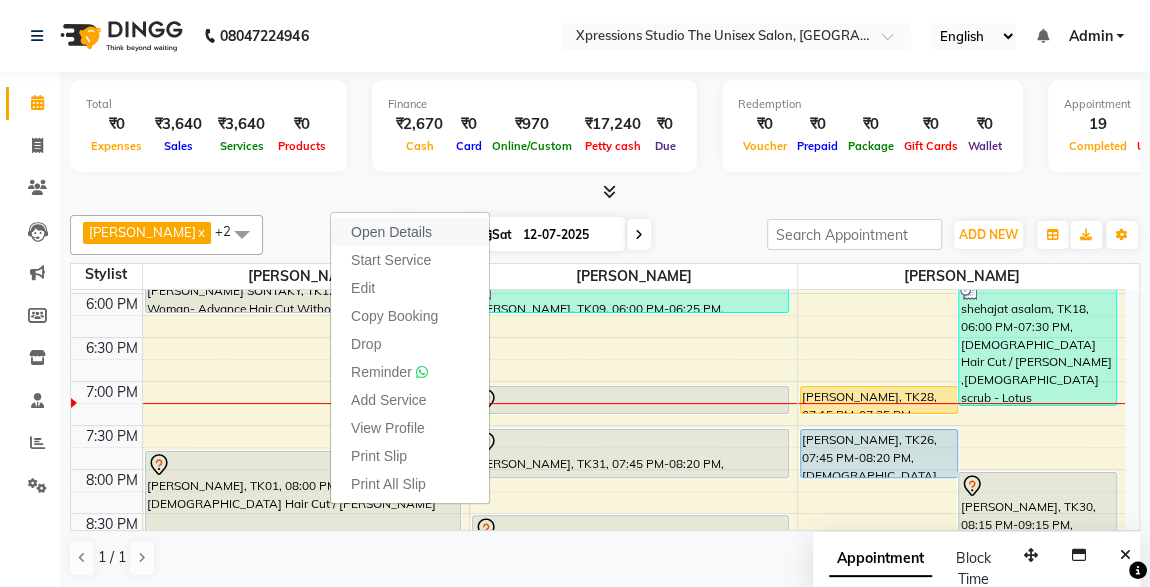 click on "Open Details" at bounding box center (391, 232) 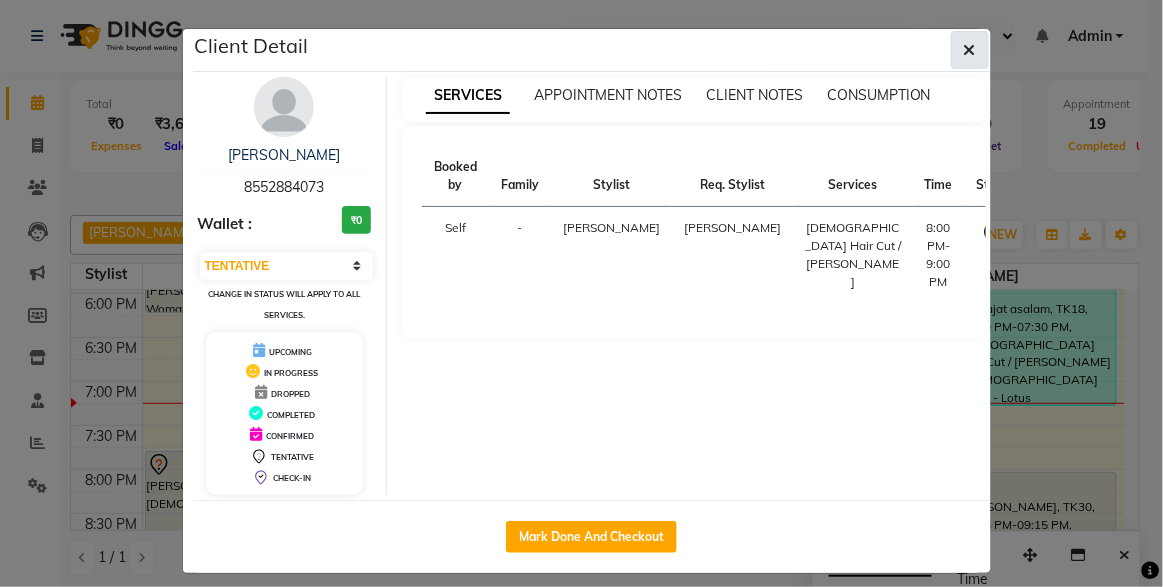 click 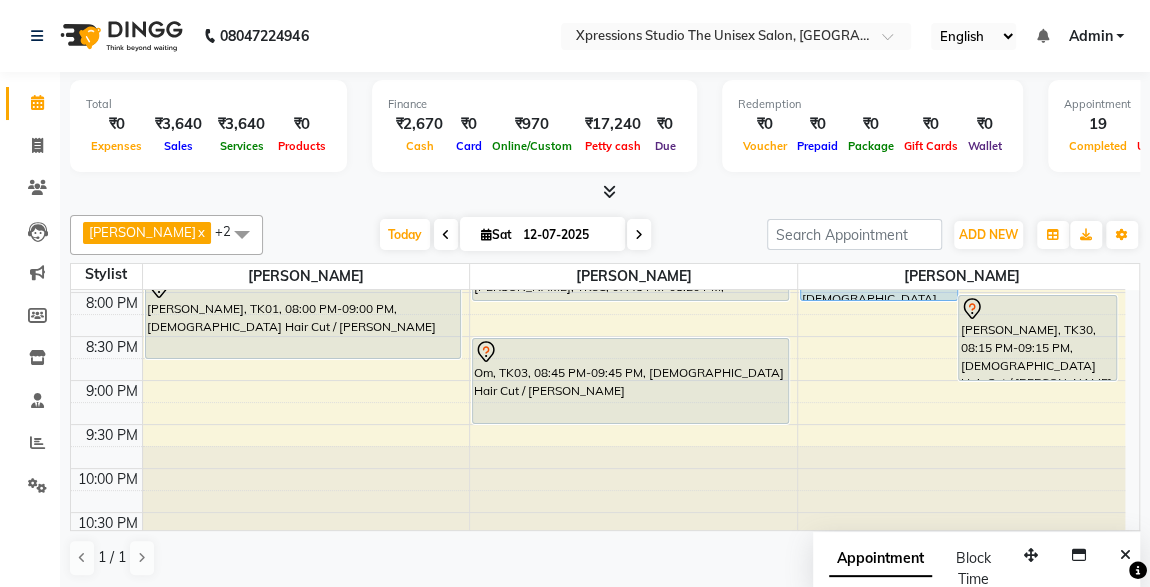 scroll, scrollTop: 910, scrollLeft: 0, axis: vertical 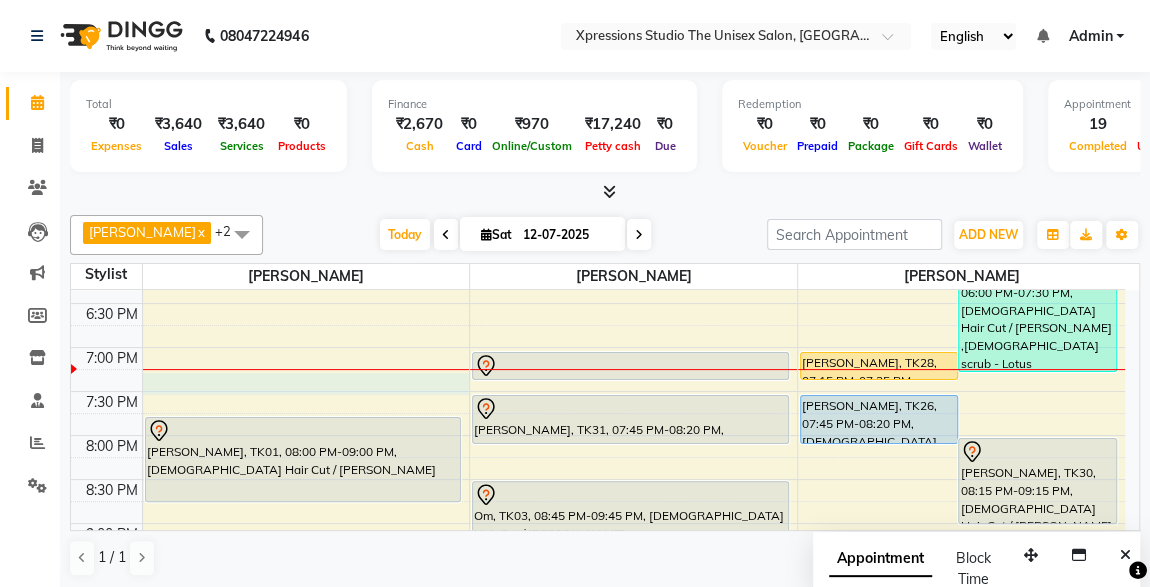click on "8:00 AM 8:30 AM 9:00 AM 9:30 AM 10:00 AM 10:30 AM 11:00 AM 11:30 AM 12:00 PM 12:30 PM 1:00 PM 1:30 PM 2:00 PM 2:30 PM 3:00 PM 3:30 PM 4:00 PM 4:30 PM 5:00 PM 5:30 PM 6:00 PM 6:30 PM 7:00 PM 7:30 PM 8:00 PM 8:30 PM 9:00 PM 9:30 PM 10:00 PM 10:30 PM     NAMU MAM, TK27, 03:55 PM-05:40 PM, Touch-up 1 inch             PUNAM SONTAKY, TK12, 05:00 PM-05:40 PM, Woman- Advance Hair Cut Without Wash             PUNAM SONTAKY, TK02, 12:30 PM-01:05 PM, Woman- Basic Hair Cut With Wash             PUNAM SONTAKY, TK12, 05:45 PM-06:25 PM, Woman- Advance Hair Cut Without Wash             Suyash Patil, TK01, 08:00 PM-09:00 PM, Male Hair Cut / Beard      ROHIT RAJPAL, TK13, 01:45 PM-03:15 PM, BMIINE PROFESSIONL BEARD COLOUR,Male  Beard,BMIINE PROFESSIONL HAIR COLOUR    TUSTAK KHAN, TK14, 02:15 PM-02:50 PM, Male Hair Cut      MANGESH VARADE, TK15, 03:00 PM-03:30 PM, D-Tan - O3+ Datan     SHARUKH KHAN, TK16, 03:15 PM-04:15 PM, Male Hair Cut / Beard      HARDIK BHATTAD, TK21, 04:00 PM-04:35 PM, Male Hair Cut" at bounding box center (598, 39) 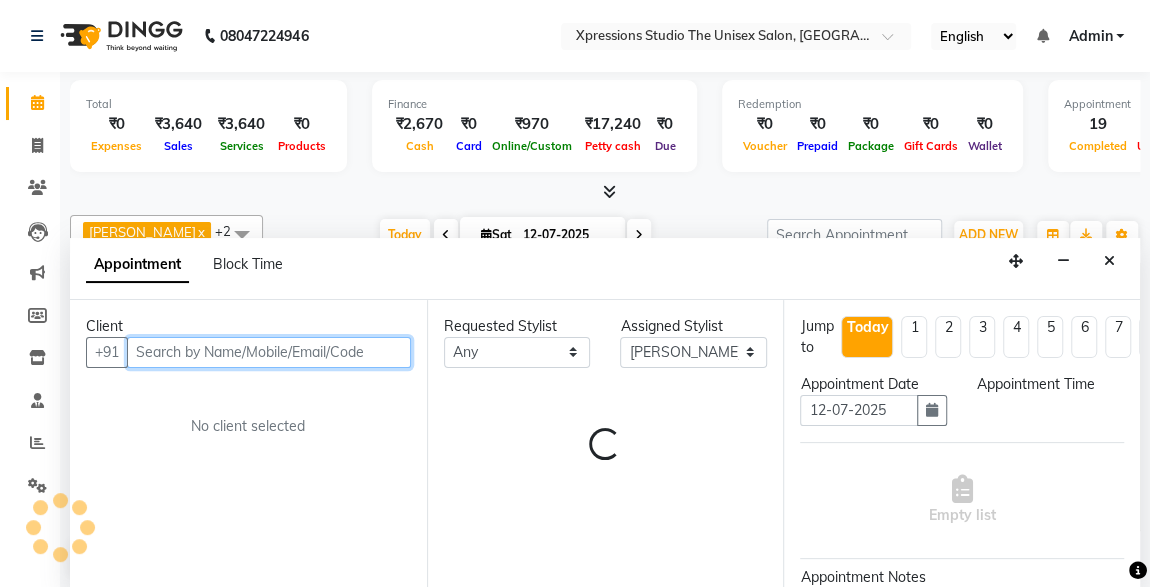 scroll, scrollTop: 0, scrollLeft: 0, axis: both 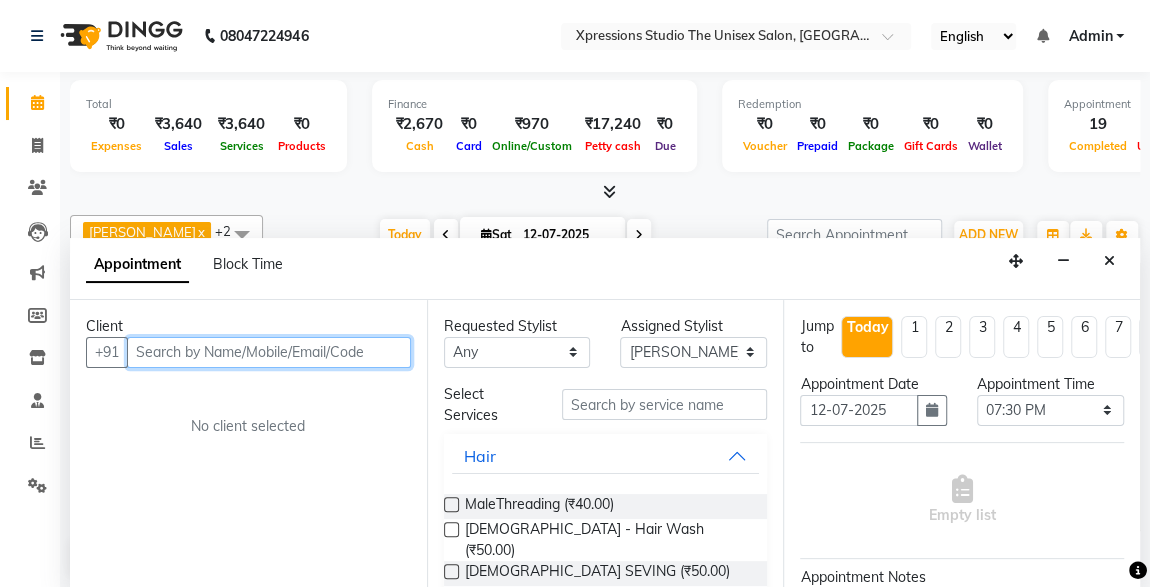 click at bounding box center (269, 352) 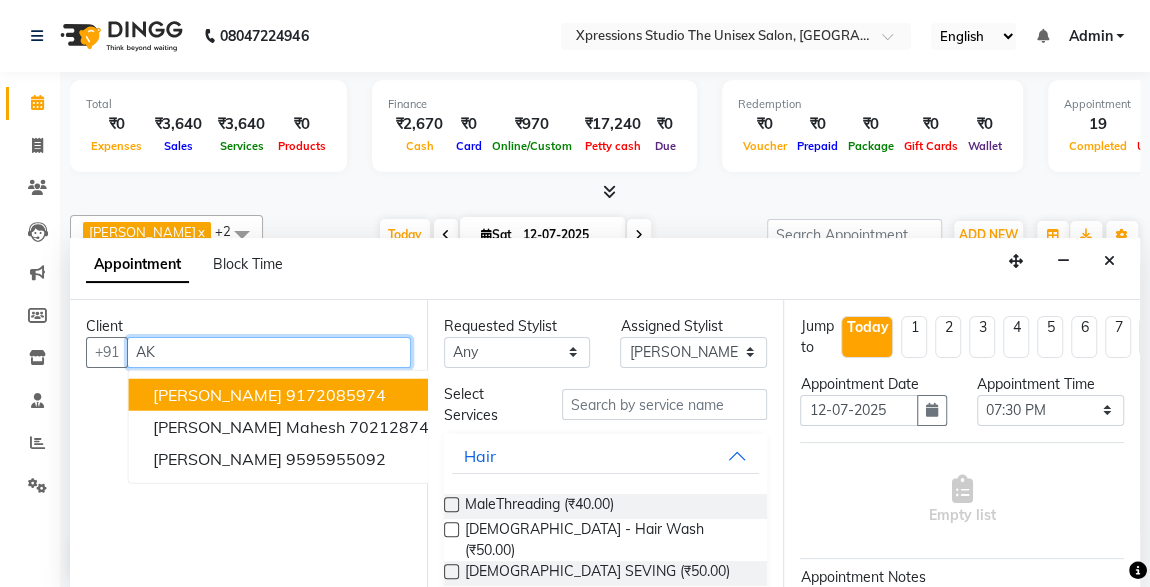 type on "A" 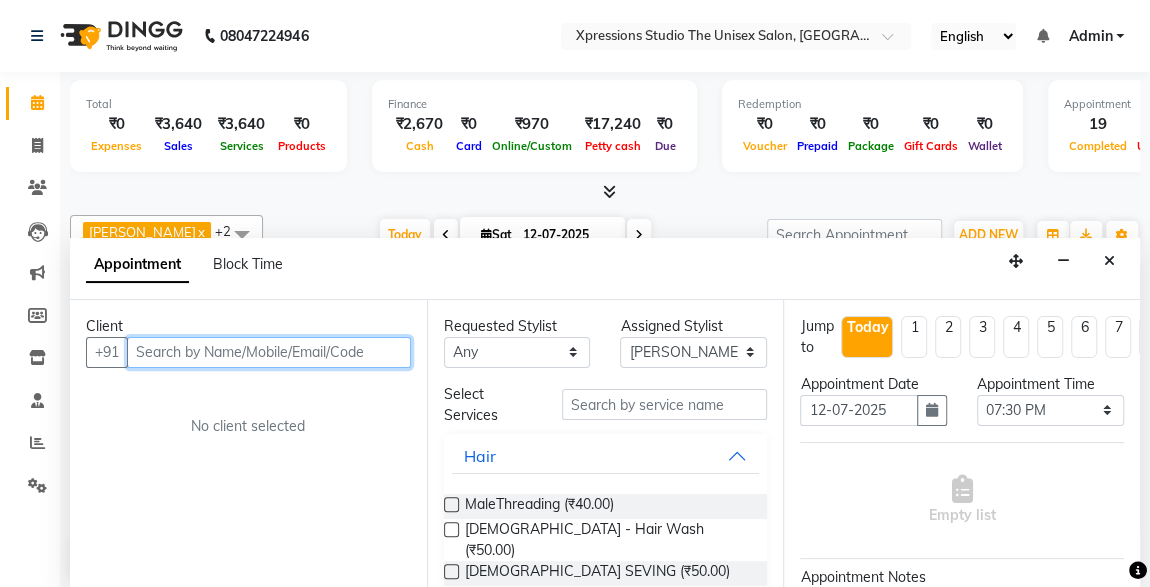 type on "R" 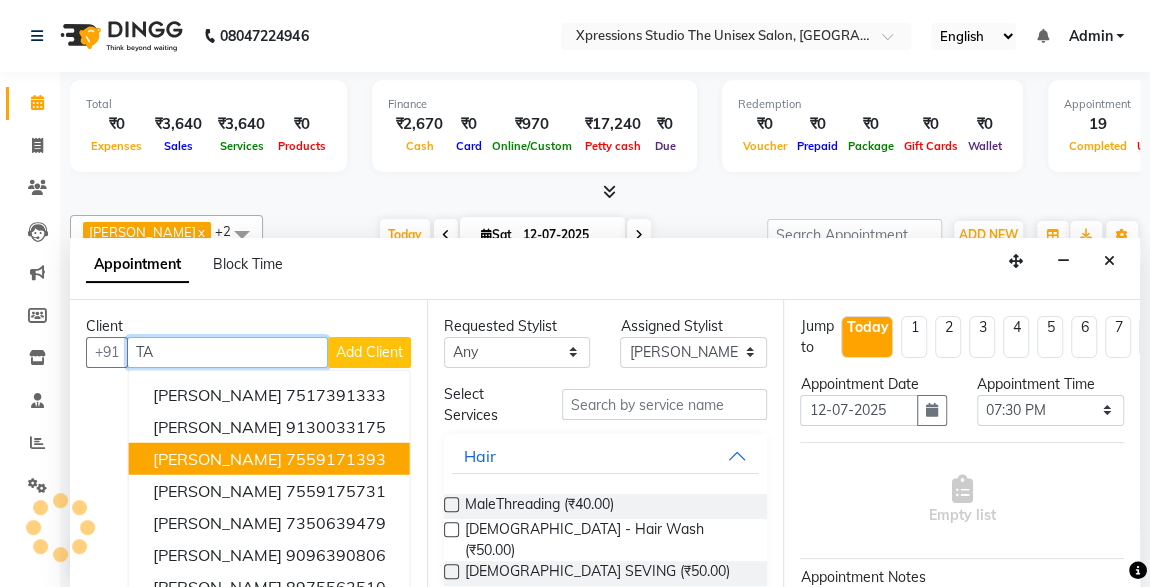 type on "T" 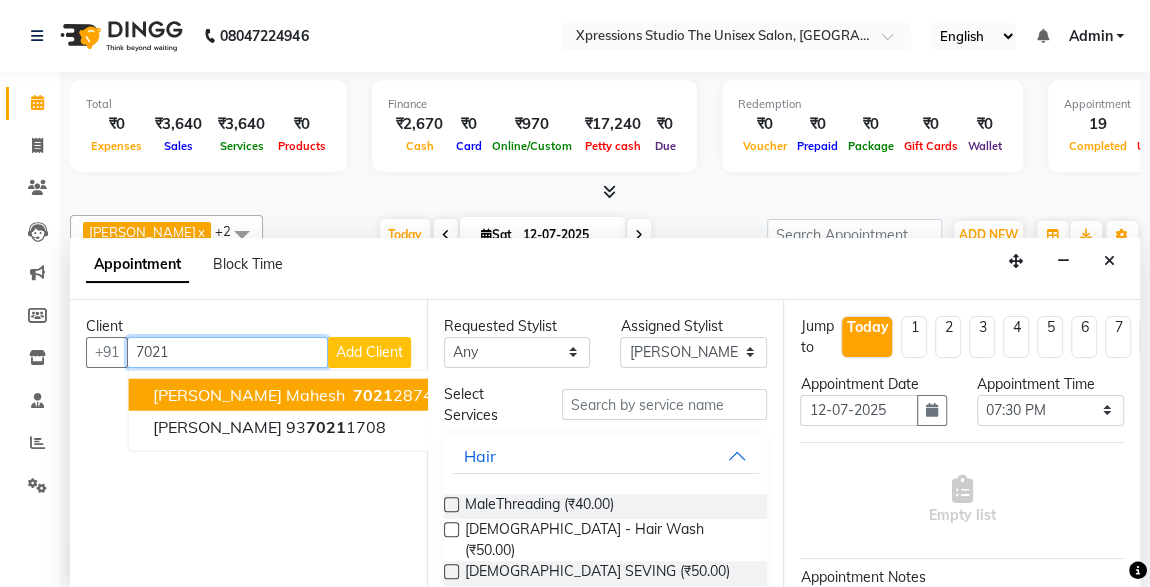 click on "Aakanksha Mahesh" at bounding box center (249, 394) 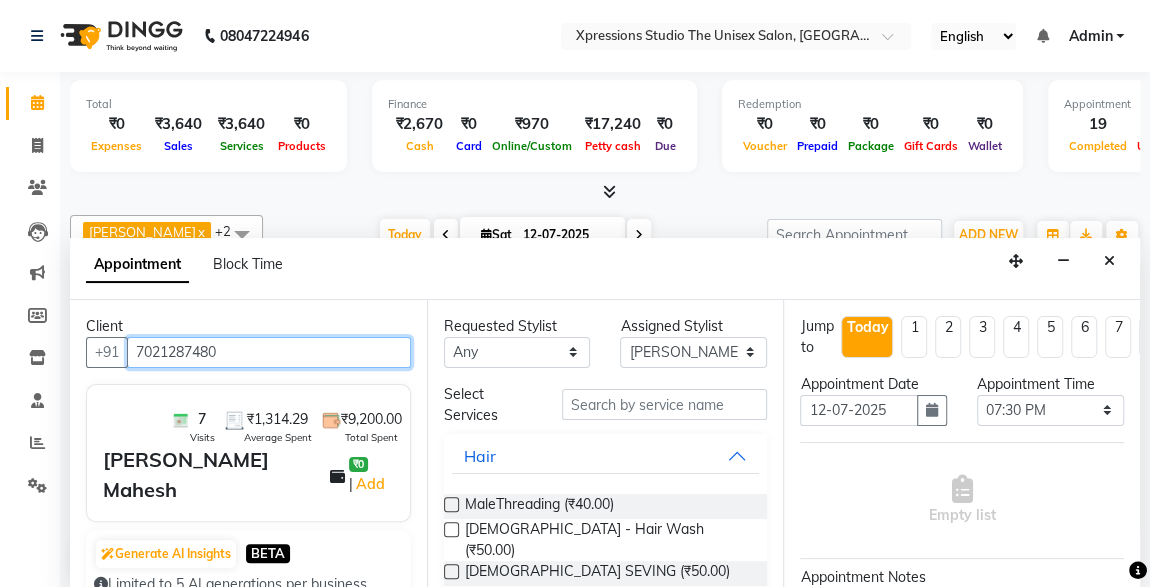 type on "7021287480" 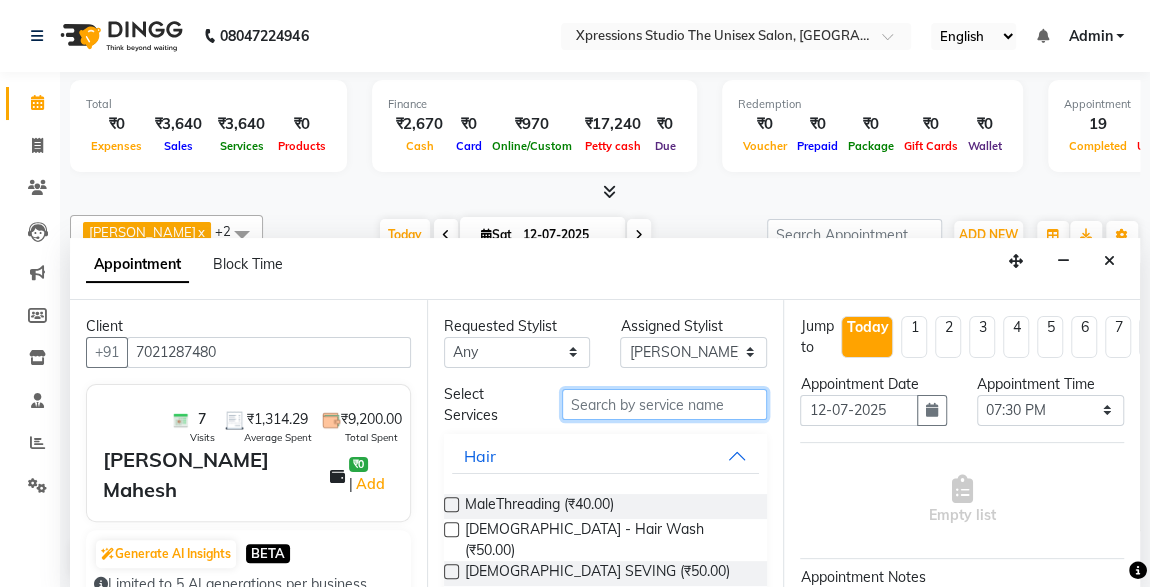 click at bounding box center (665, 404) 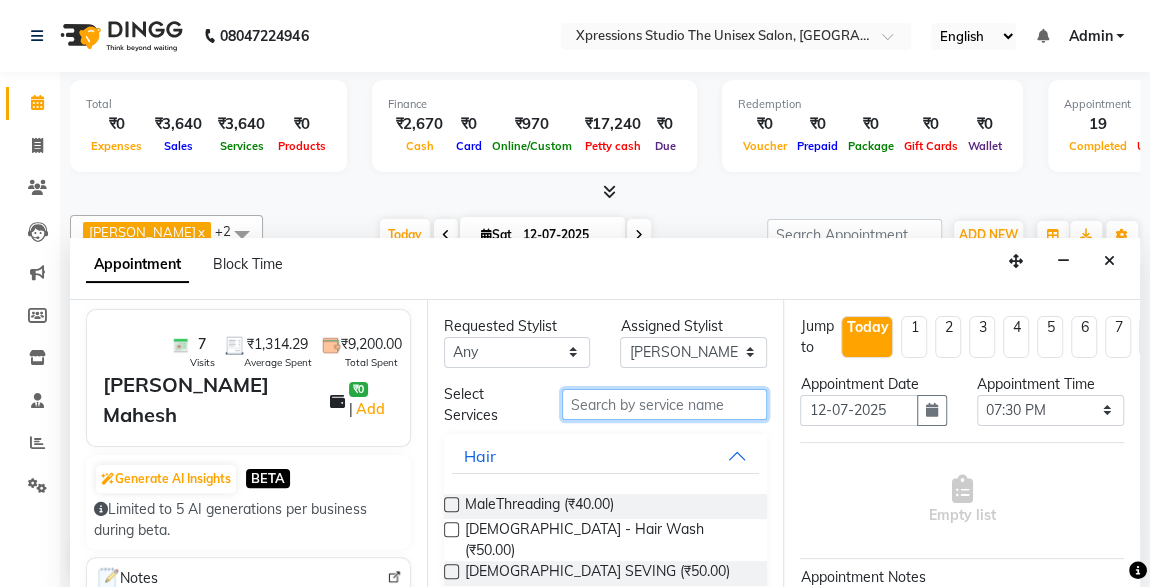 scroll, scrollTop: 79, scrollLeft: 0, axis: vertical 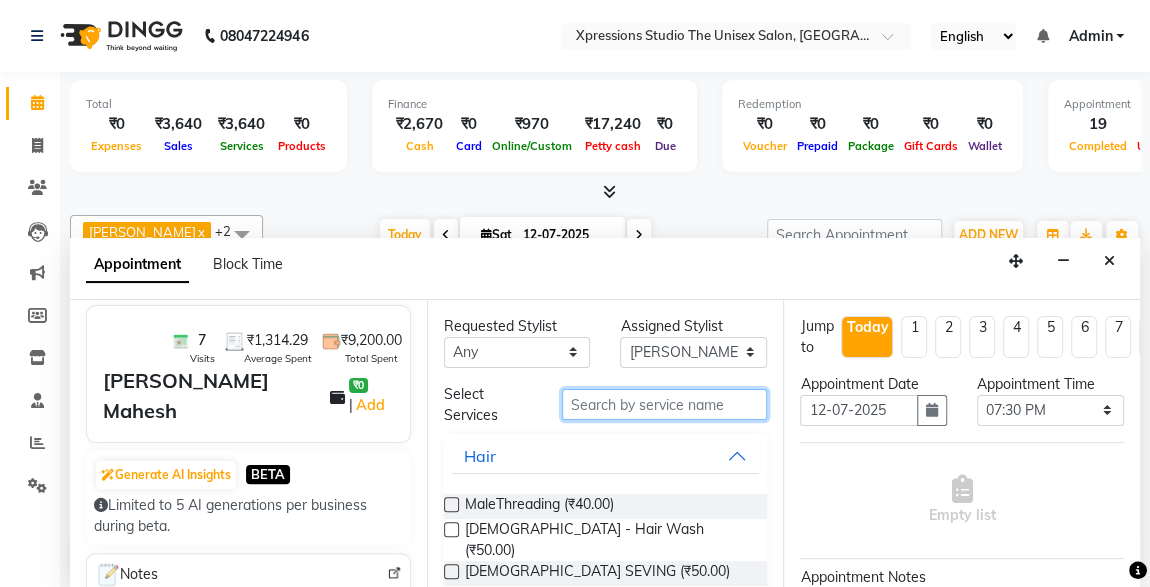 type on "S" 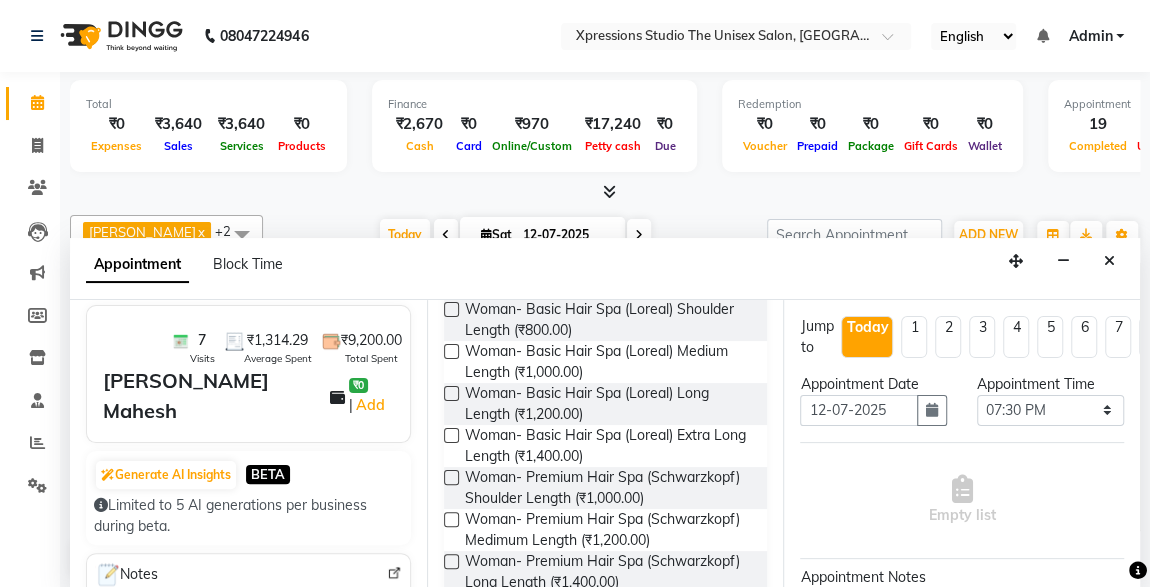scroll, scrollTop: 198, scrollLeft: 0, axis: vertical 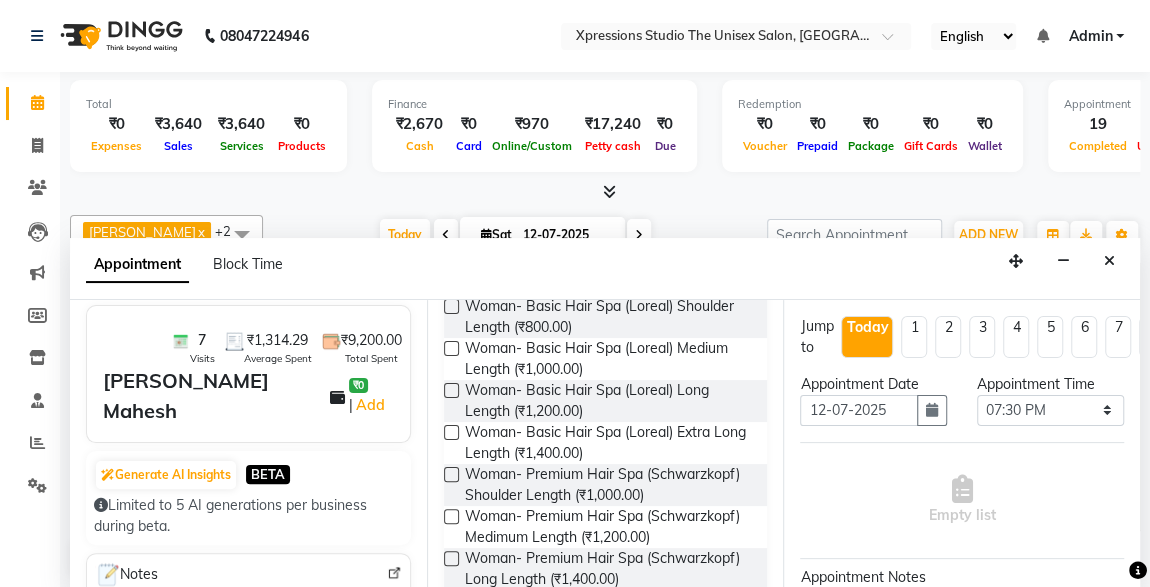type on "WOMAN SPA" 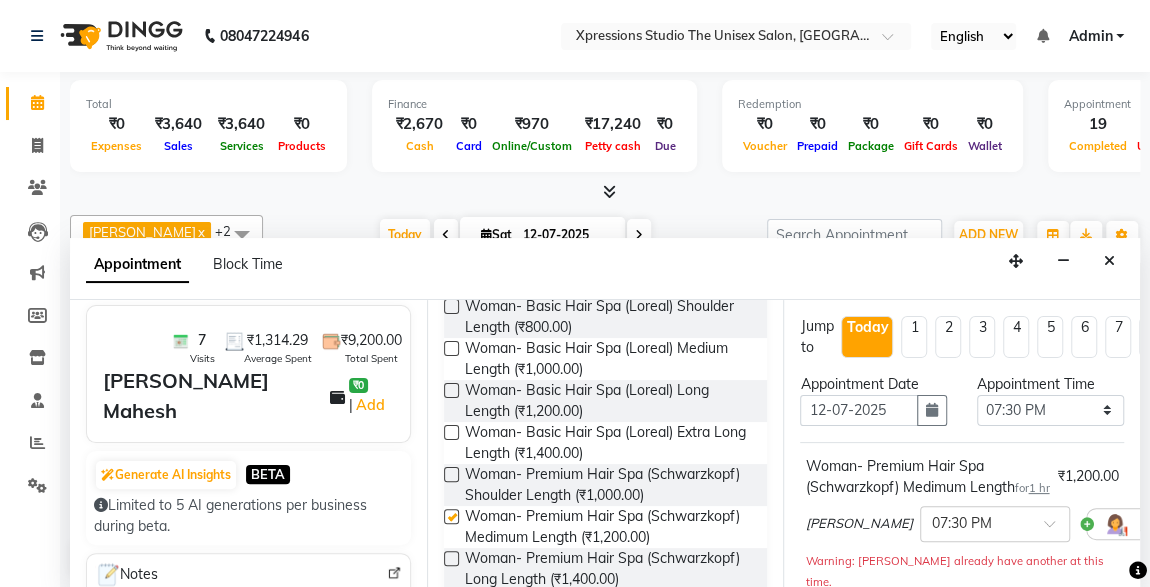 checkbox on "false" 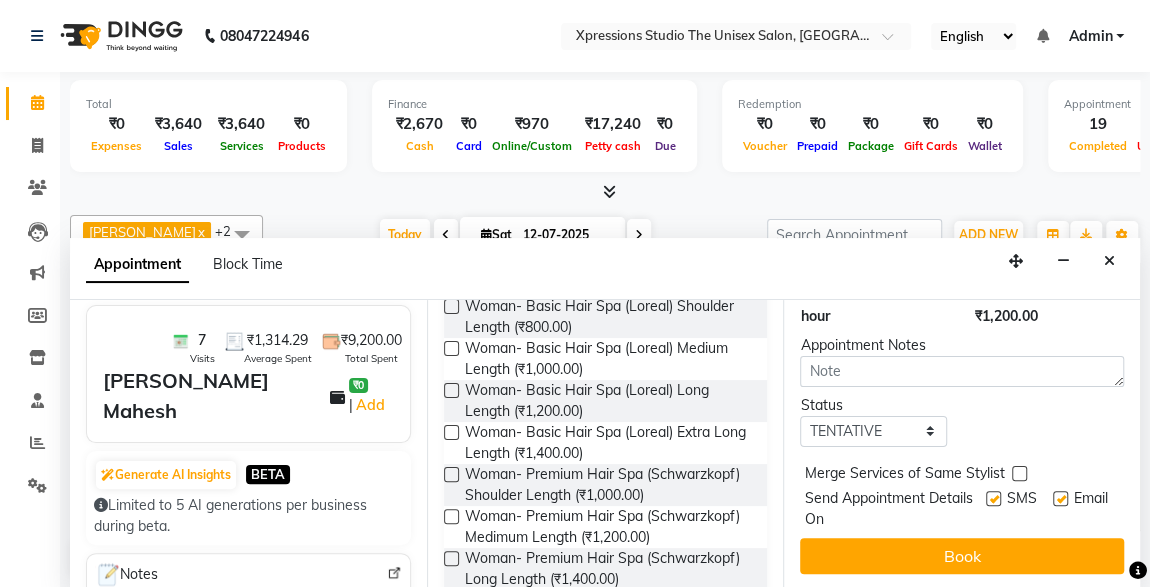 scroll, scrollTop: 373, scrollLeft: 0, axis: vertical 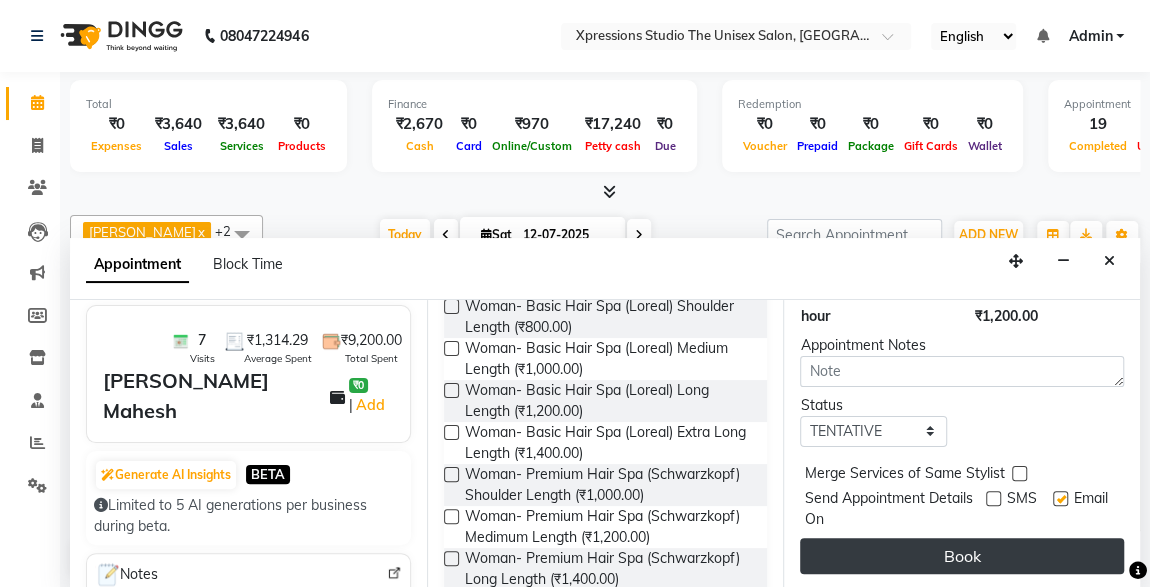 click on "Book" at bounding box center [962, 556] 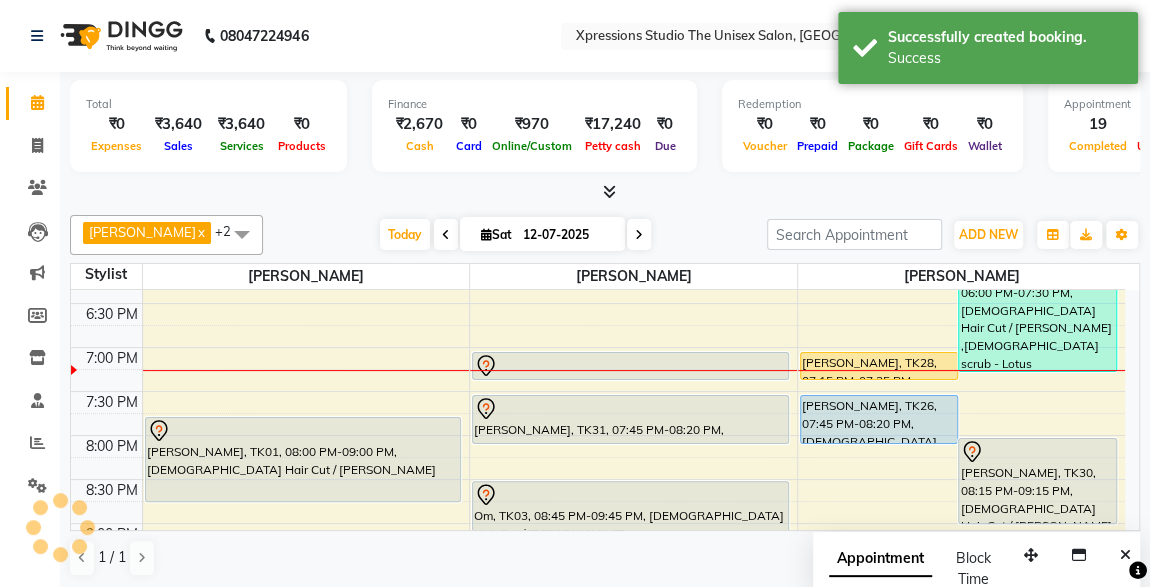 scroll, scrollTop: 0, scrollLeft: 0, axis: both 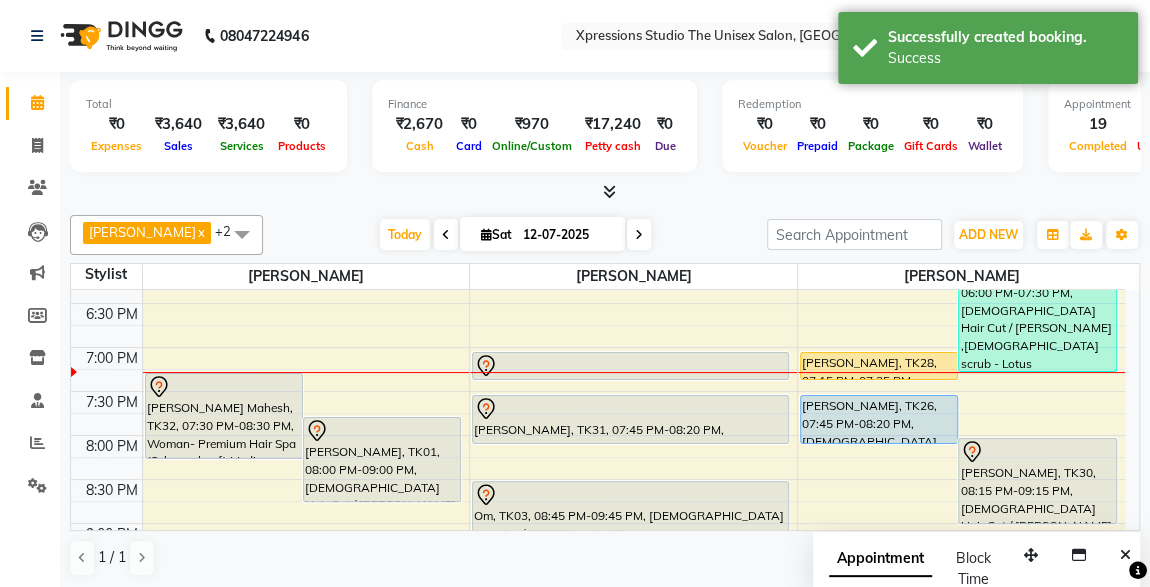 click on "[PERSON_NAME] Mahesh, TK32, 07:30 PM-08:30 PM, Woman- Premium Hair Spa (Schwarzkopf) Medimum Length" at bounding box center [224, 416] 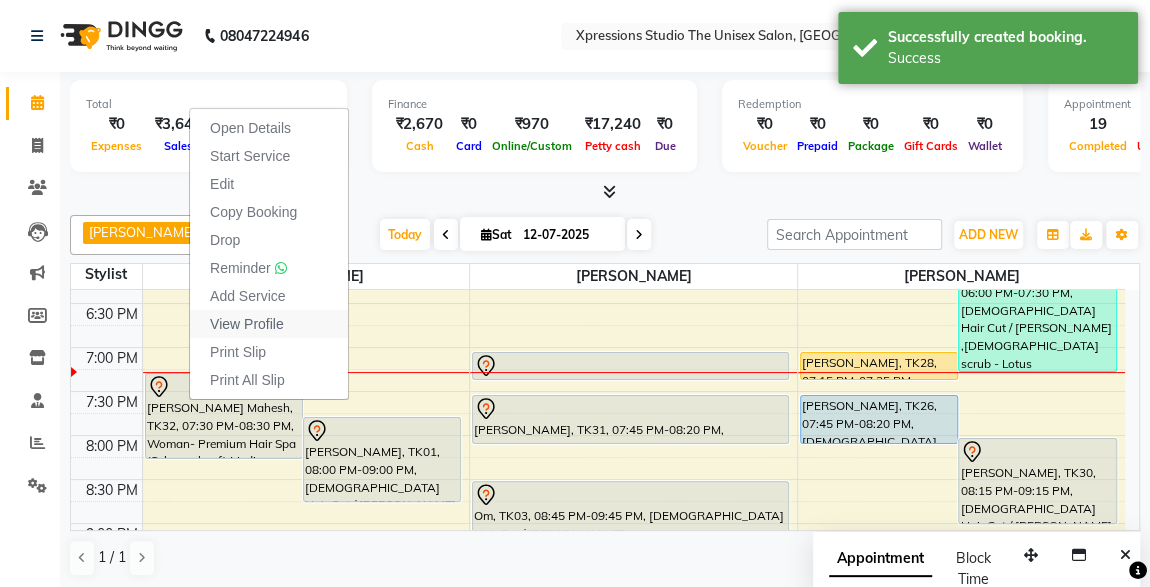 click on "View Profile" at bounding box center (247, 324) 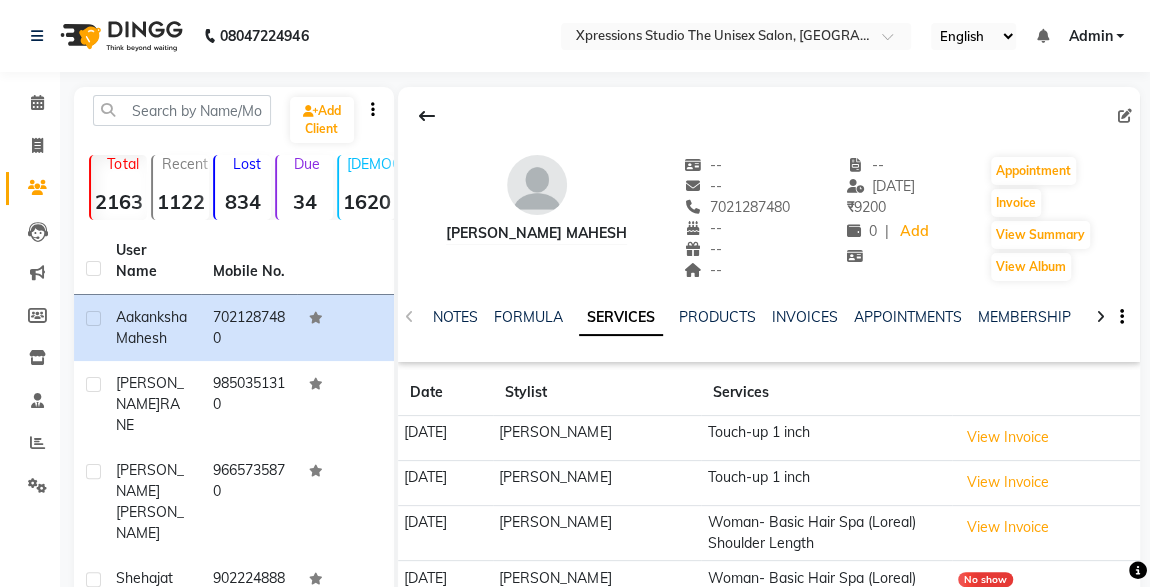 scroll, scrollTop: 116, scrollLeft: 0, axis: vertical 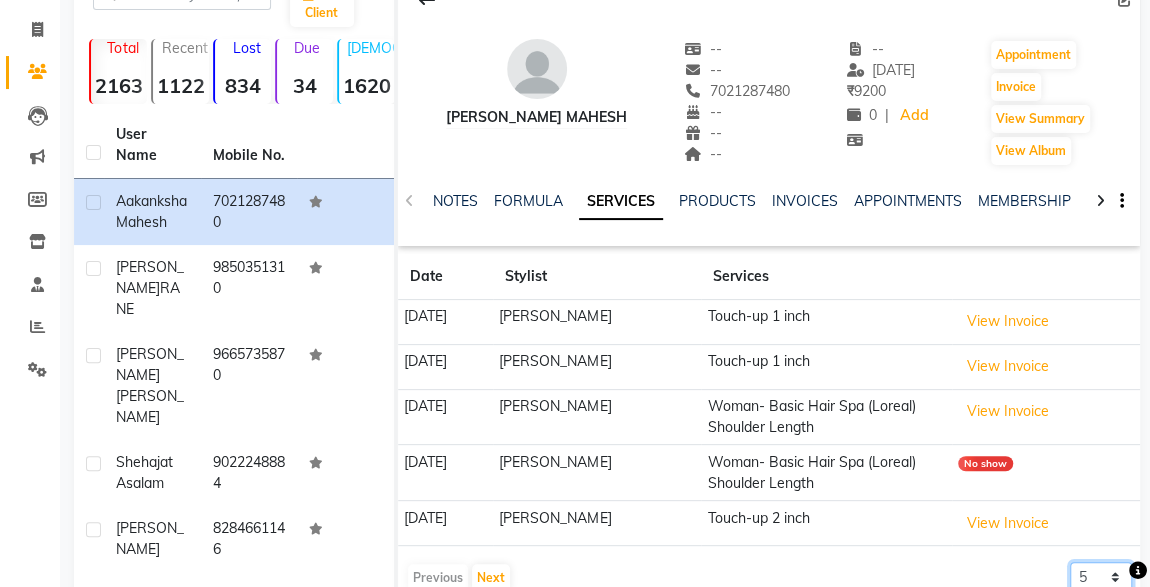 click on "5 10 50 100 500" 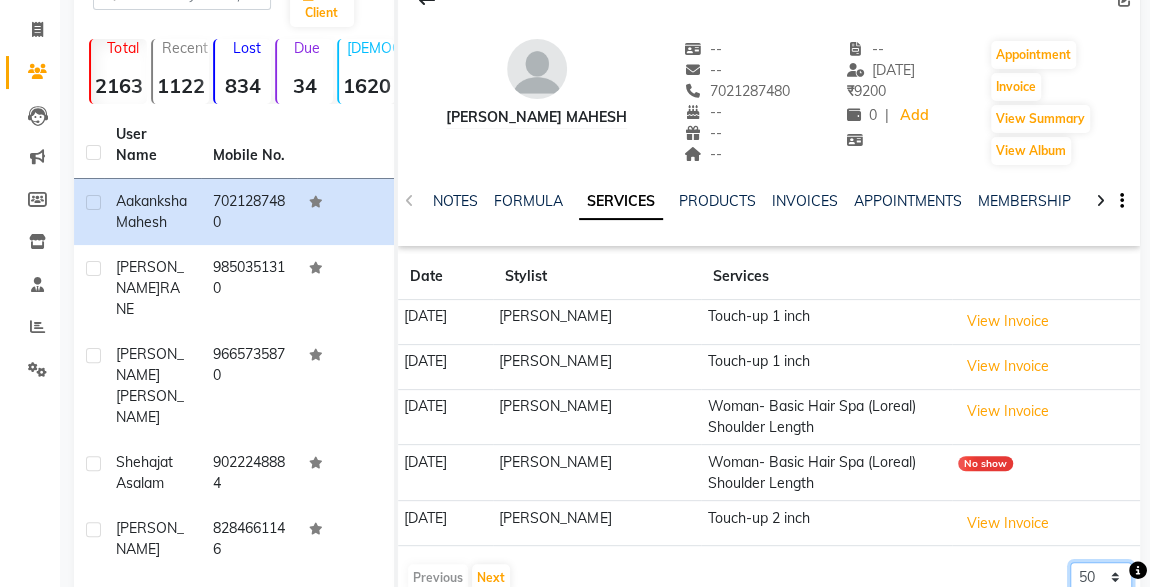 click on "5 10 50 100 500" 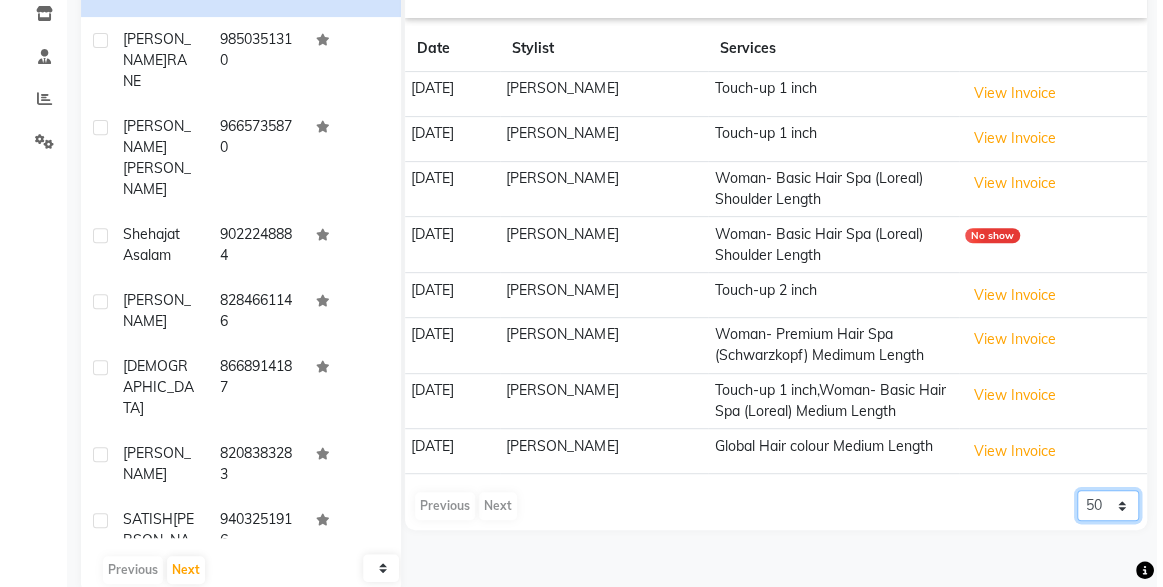 scroll, scrollTop: 380, scrollLeft: 0, axis: vertical 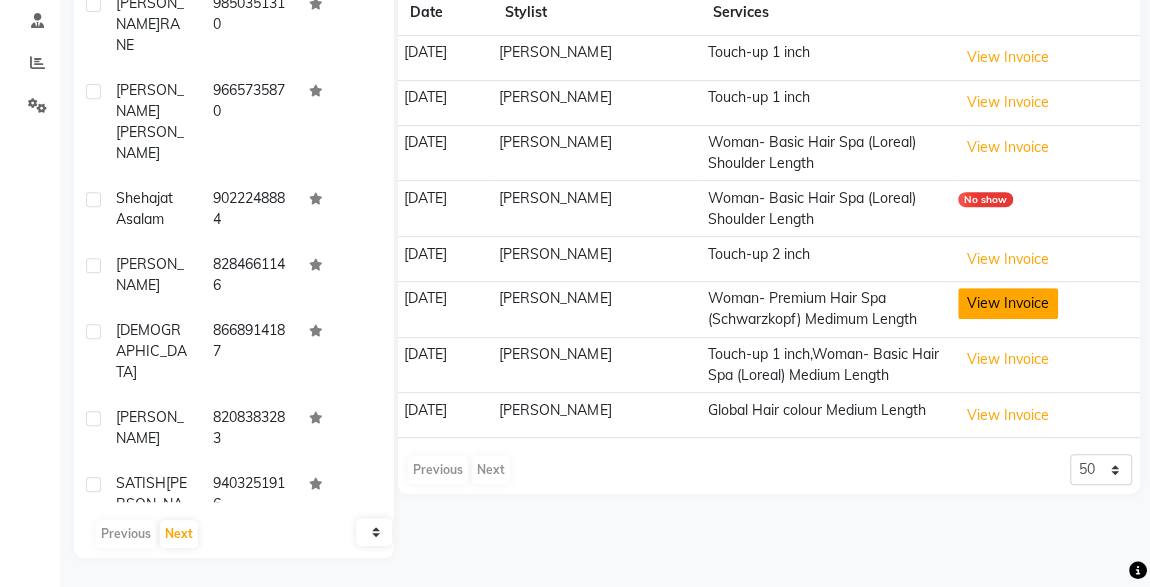 click on "View Invoice" 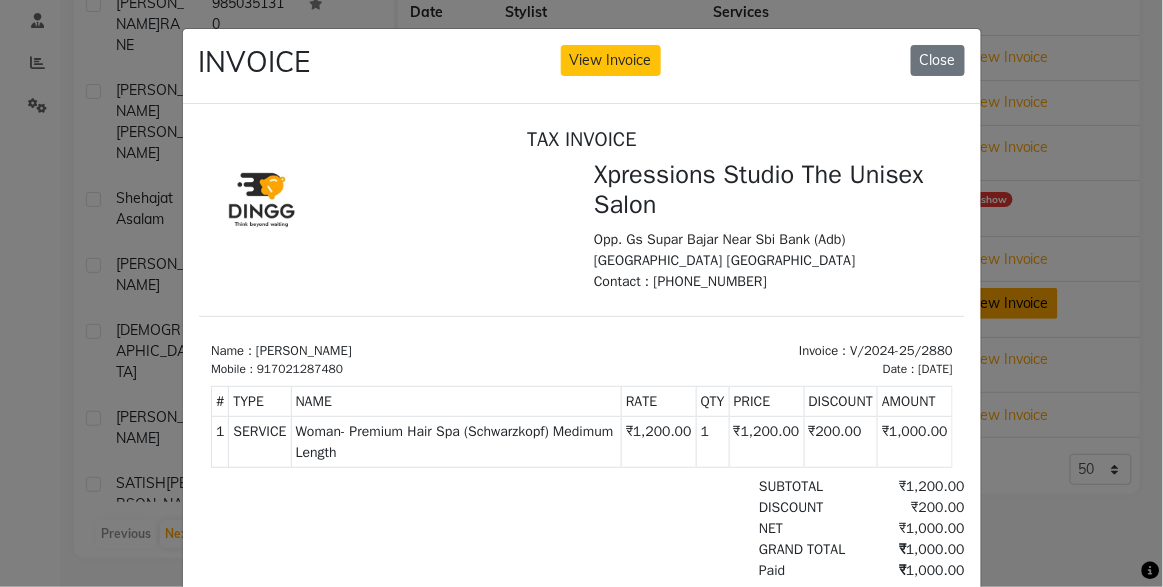scroll, scrollTop: 15, scrollLeft: 0, axis: vertical 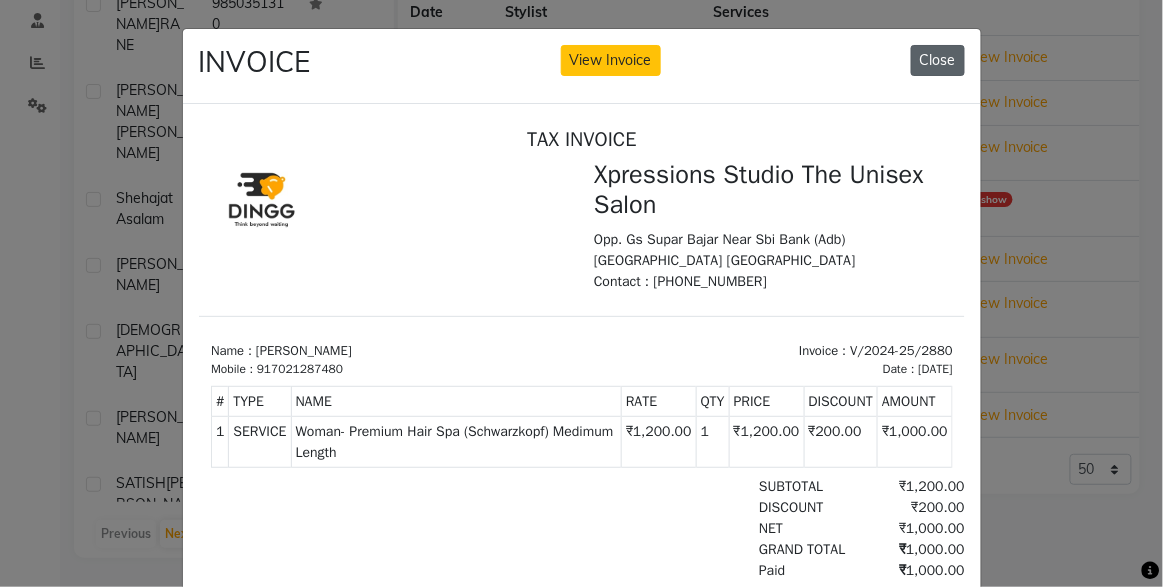 click on "Close" 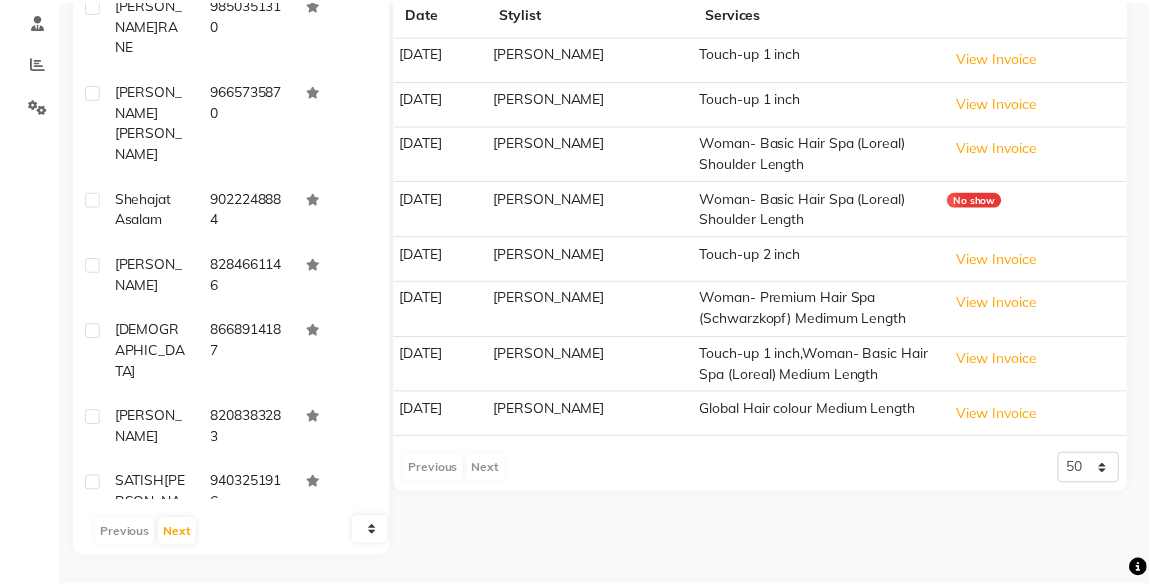 scroll, scrollTop: 363, scrollLeft: 0, axis: vertical 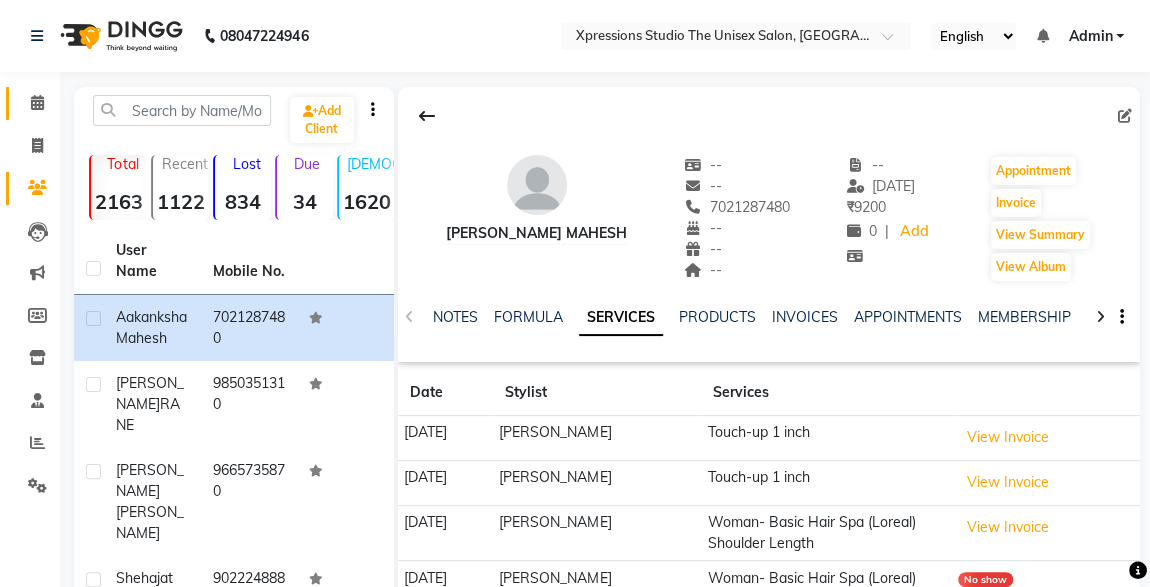 click 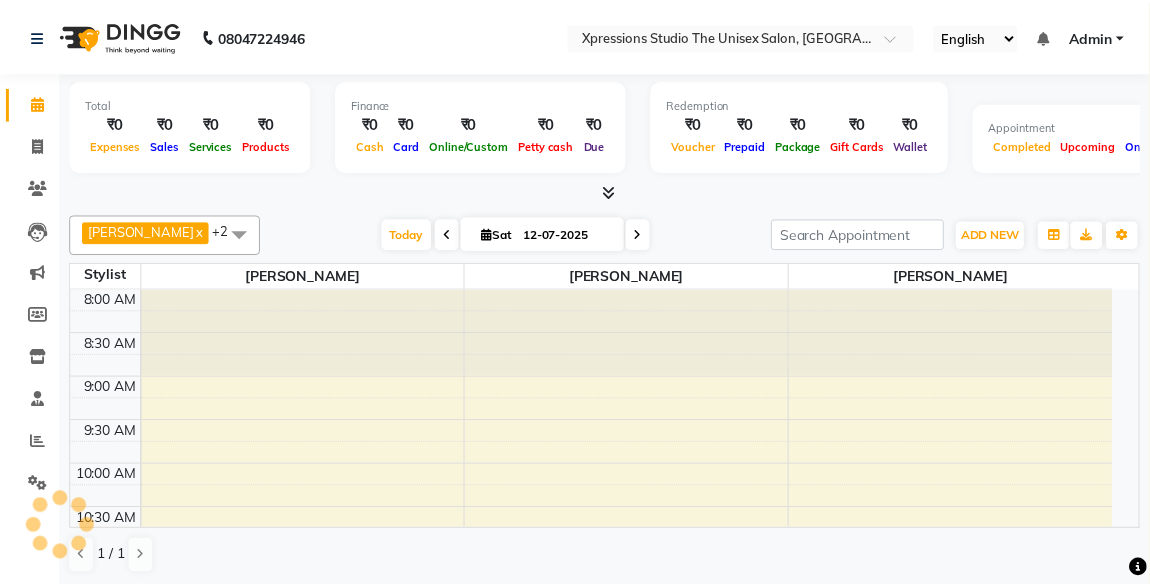scroll, scrollTop: 0, scrollLeft: 0, axis: both 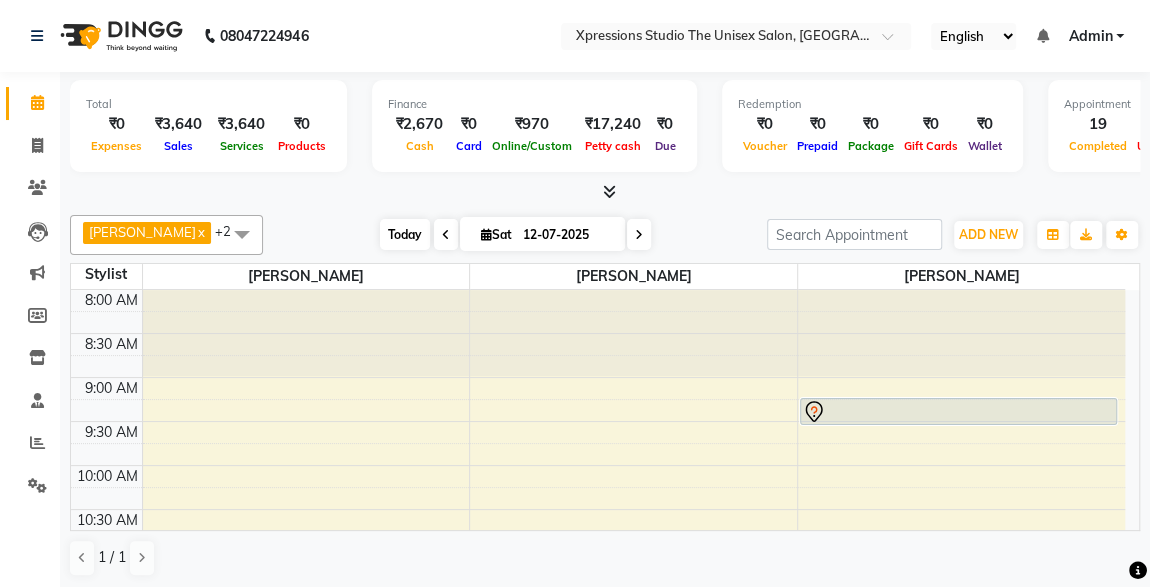 click on "Today" at bounding box center (405, 234) 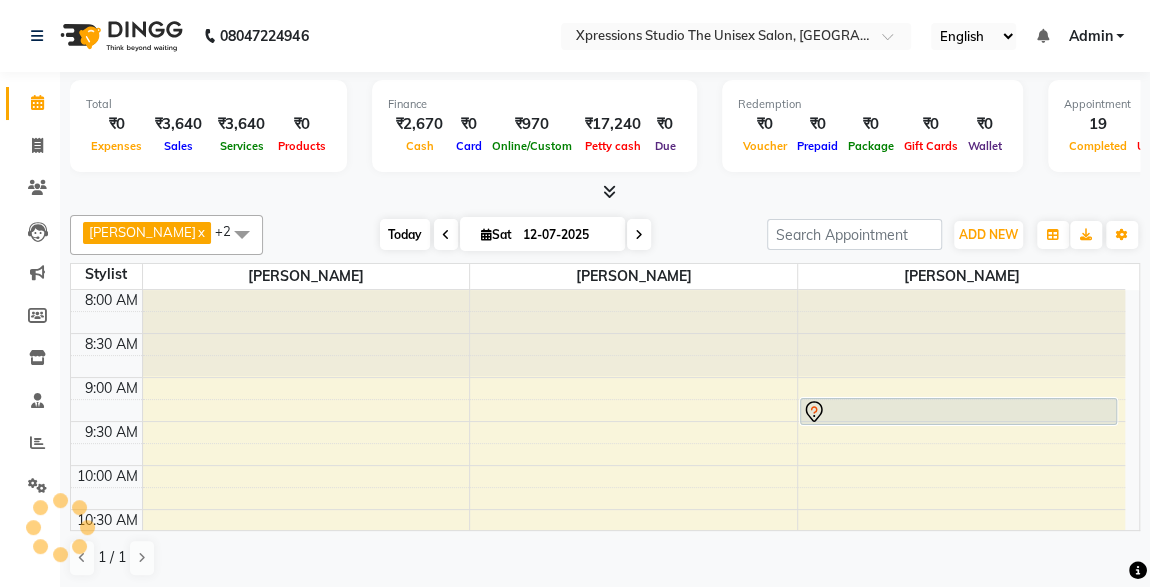 click on "Today" at bounding box center (405, 234) 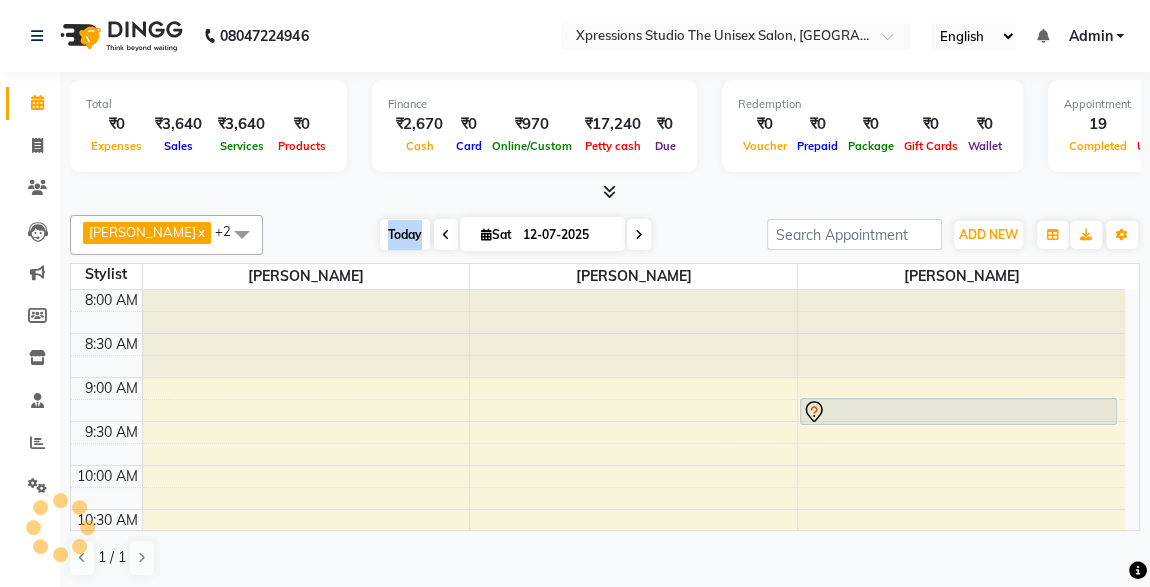 scroll, scrollTop: 0, scrollLeft: 0, axis: both 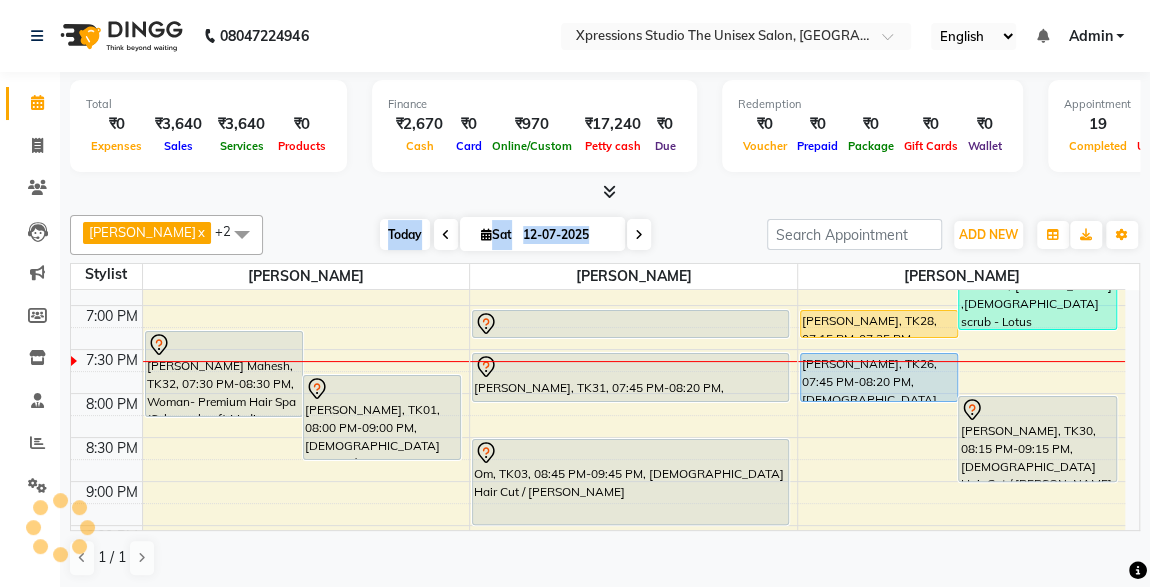 click on "Today" at bounding box center (405, 234) 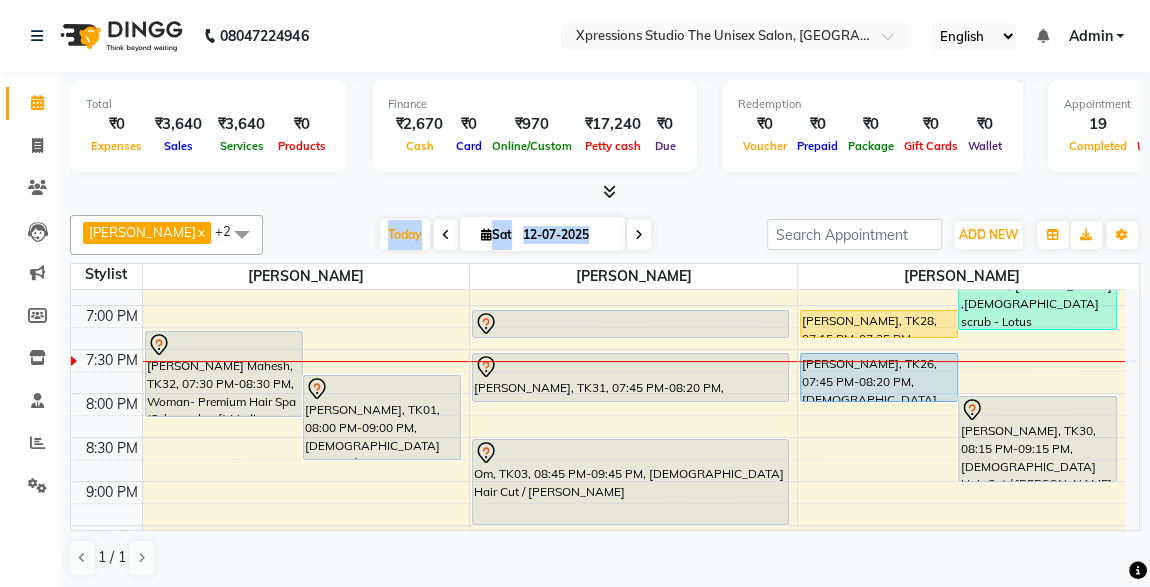 scroll, scrollTop: 988, scrollLeft: 0, axis: vertical 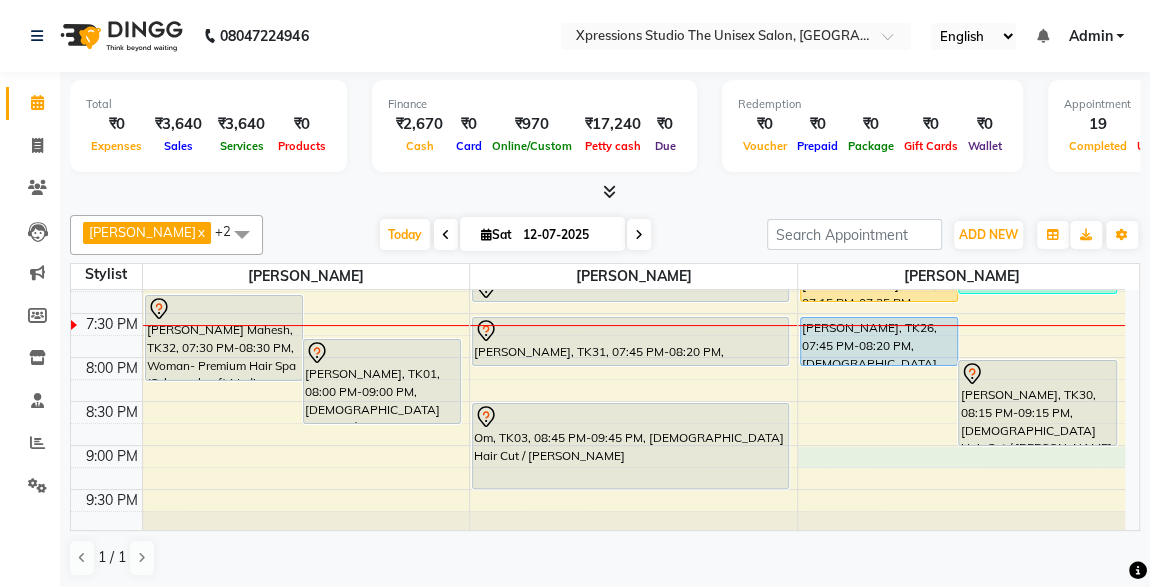 click on "8:00 AM 8:30 AM 9:00 AM 9:30 AM 10:00 AM 10:30 AM 11:00 AM 11:30 AM 12:00 PM 12:30 PM 1:00 PM 1:30 PM 2:00 PM 2:30 PM 3:00 PM 3:30 PM 4:00 PM 4:30 PM 5:00 PM 5:30 PM 6:00 PM 6:30 PM 7:00 PM 7:30 PM 8:00 PM 8:30 PM 9:00 PM 9:30 PM 10:00 PM 10:30 PM     NAMU MAM, TK27, 03:55 PM-05:40 PM, Touch-up 1 inch             PUNAM SONTAKY, TK12, 05:00 PM-05:40 PM, Woman- Advance Hair Cut Without Wash             Aakanksha Mahesh, TK32, 07:30 PM-08:30 PM, Woman- Premium Hair Spa (Schwarzkopf) Medimum Length             Suyash Patil, TK01, 08:00 PM-09:00 PM, Male Hair Cut / Beard              PUNAM SONTAKY, TK02, 12:30 PM-01:05 PM, Woman- Basic Hair Cut With Wash             PUNAM SONTAKY, TK12, 05:45 PM-06:25 PM, Woman- Advance Hair Cut Without Wash     ROHIT RAJPAL, TK13, 01:45 PM-03:15 PM, BMIINE PROFESSIONL BEARD COLOUR,Male  Beard,BMIINE PROFESSIONL HAIR COLOUR    TUSTAK KHAN, TK14, 02:15 PM-02:50 PM, Male Hair Cut      MANGESH VARADE, TK15, 03:00 PM-03:30 PM, D-Tan - O3+ Datan" at bounding box center (598, -39) 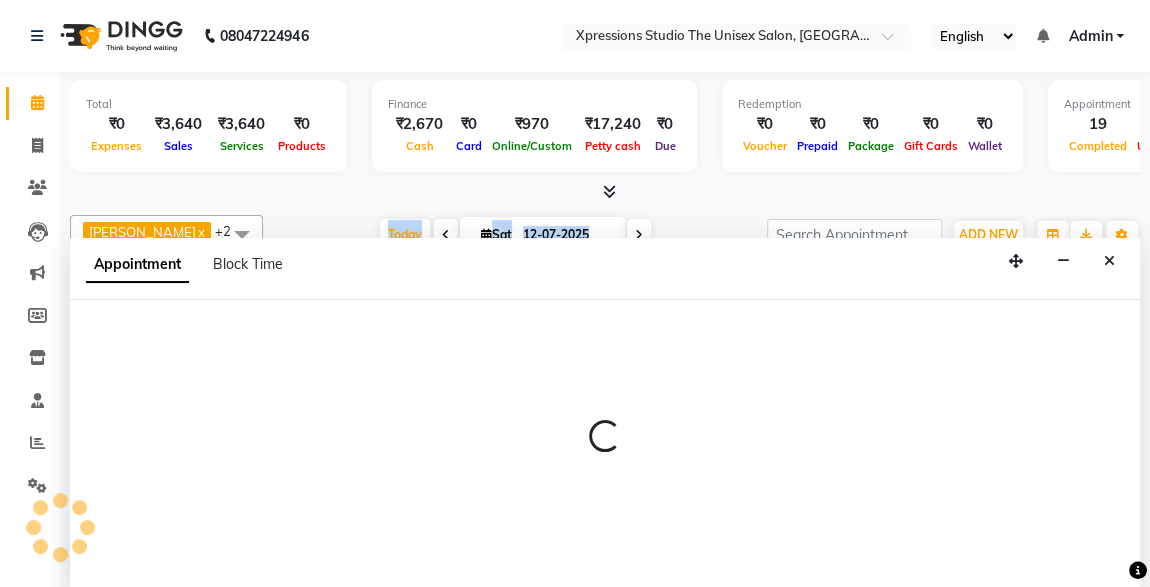 scroll, scrollTop: 0, scrollLeft: 0, axis: both 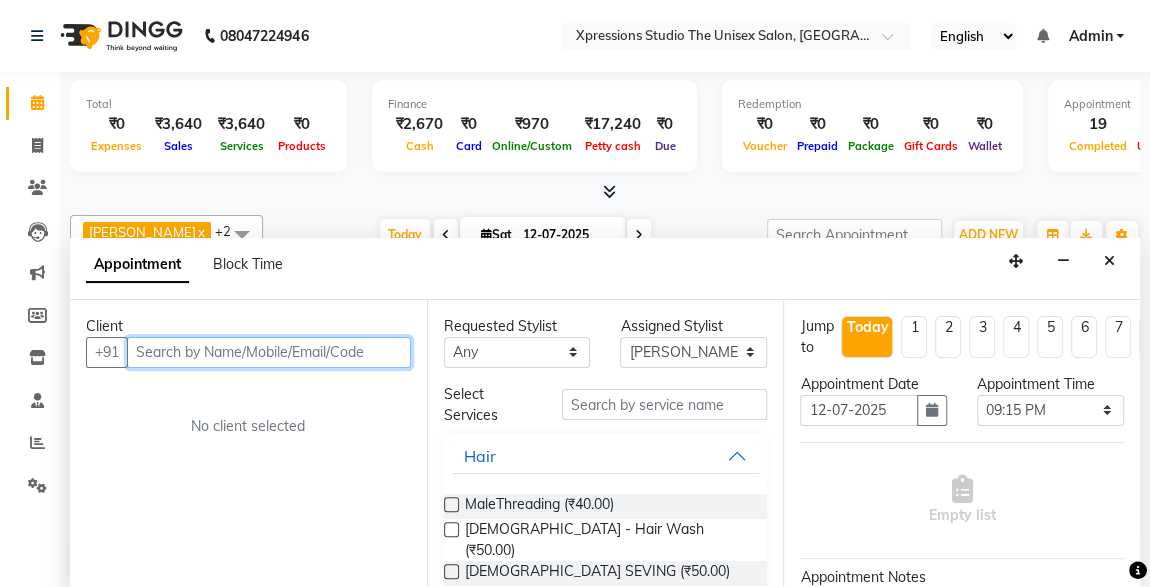 click at bounding box center (269, 352) 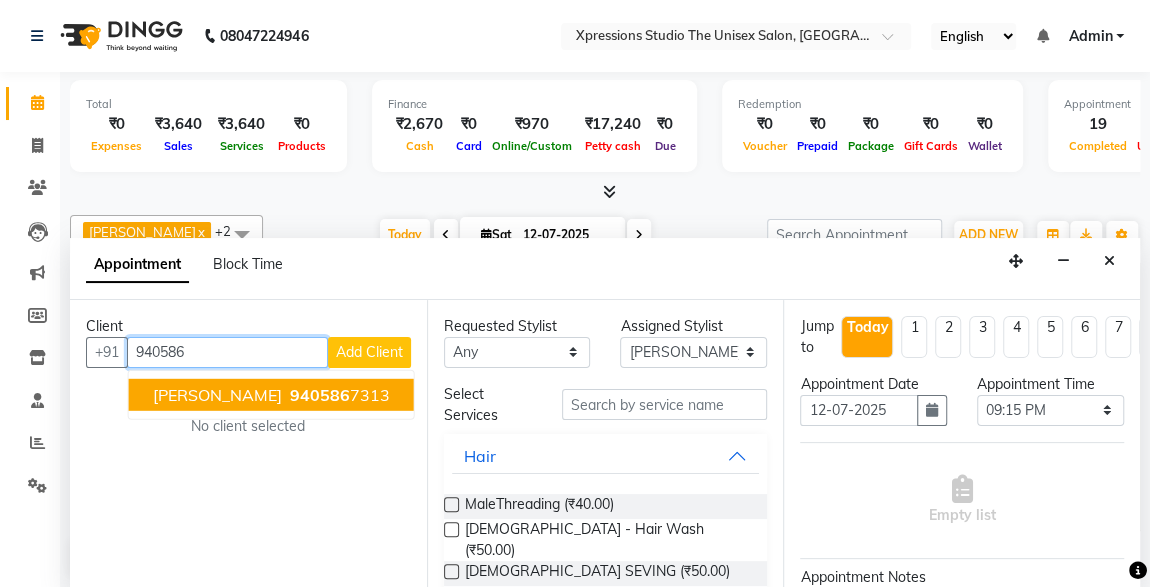 click on "940586 7313" at bounding box center [338, 394] 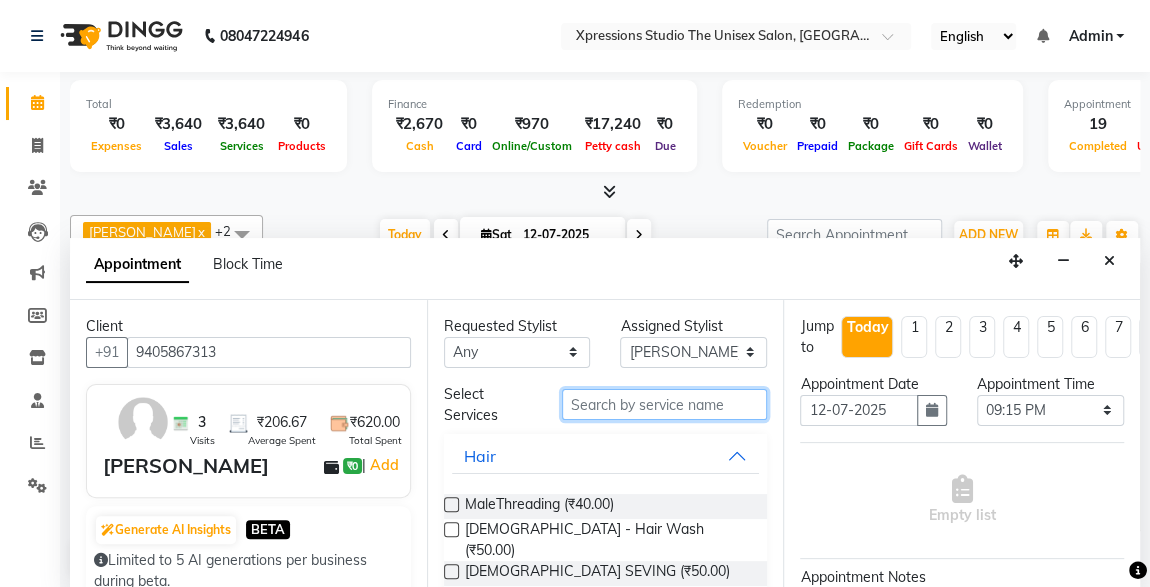 click at bounding box center (665, 404) 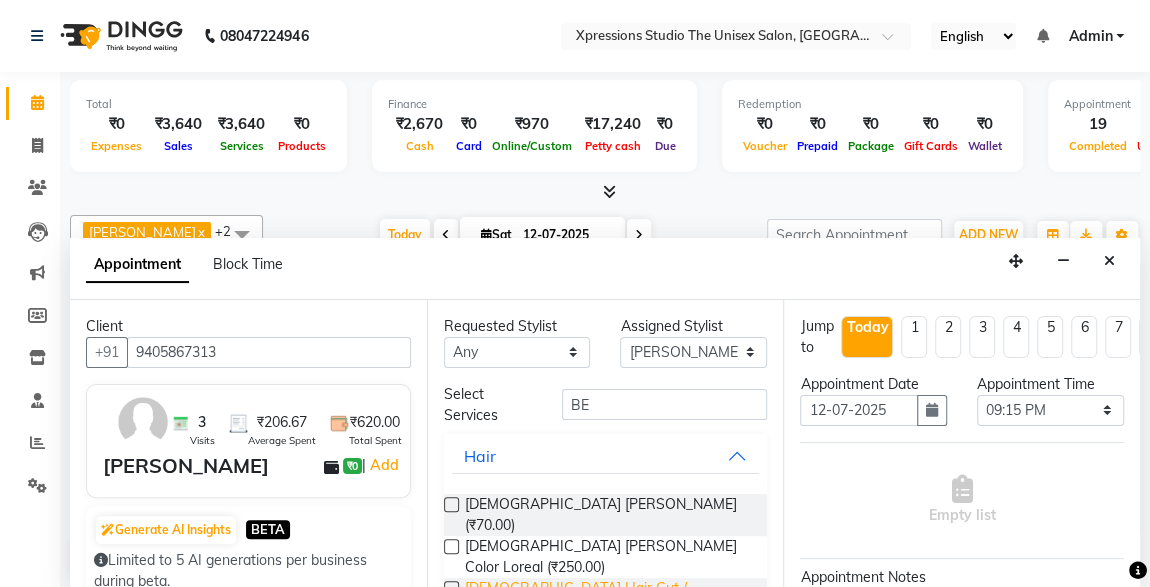 click on "Male Hair Cut / Beard  (₹150.00)" at bounding box center (608, 599) 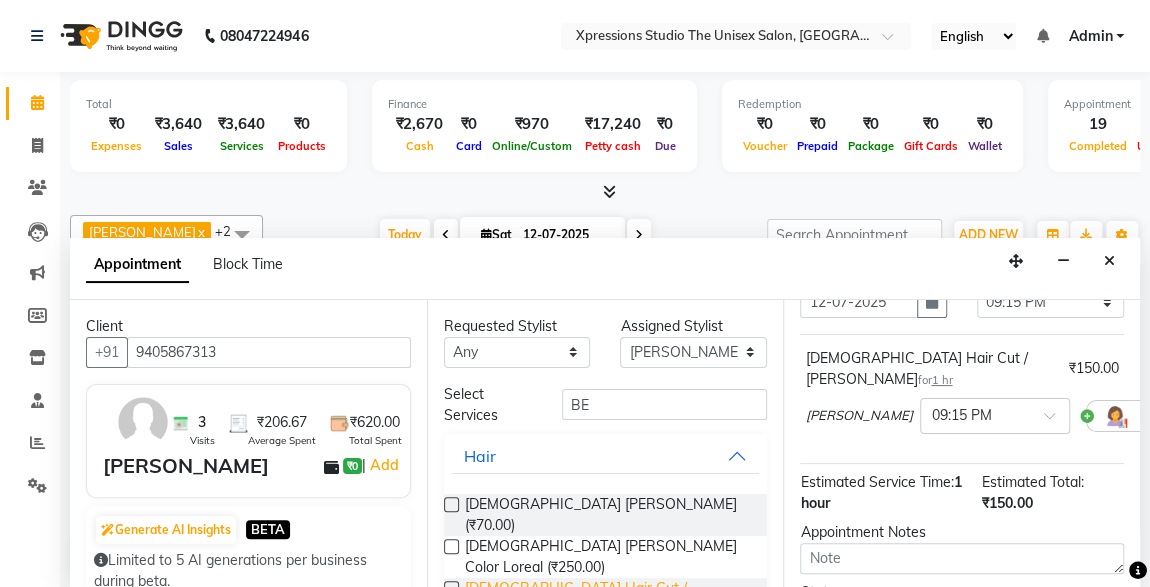 scroll, scrollTop: 289, scrollLeft: 0, axis: vertical 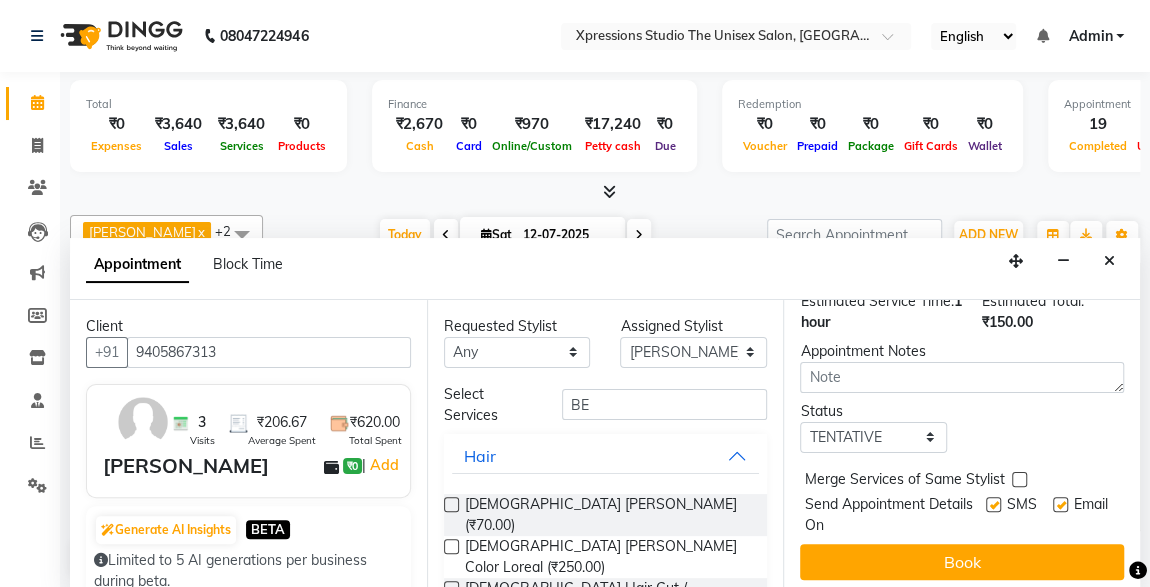 click at bounding box center (993, 504) 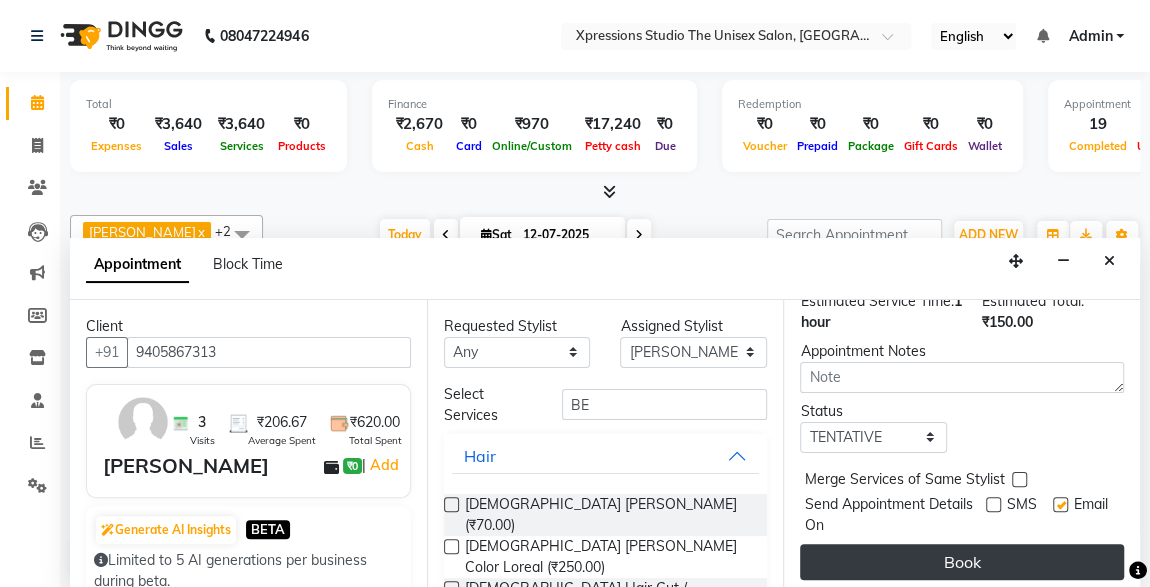 click on "Book" at bounding box center [962, 562] 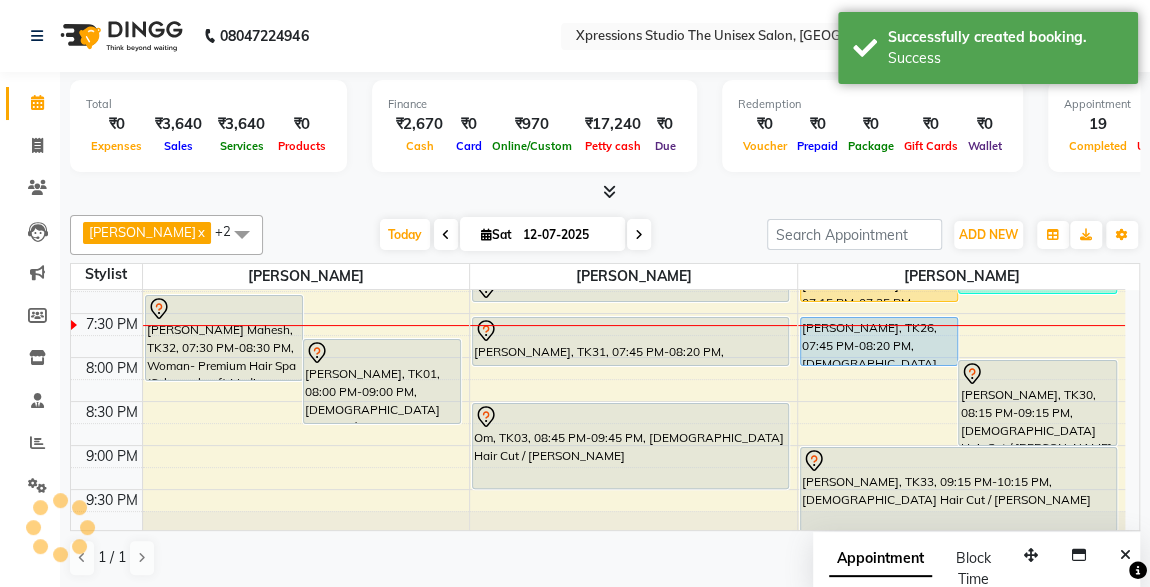 scroll, scrollTop: 0, scrollLeft: 0, axis: both 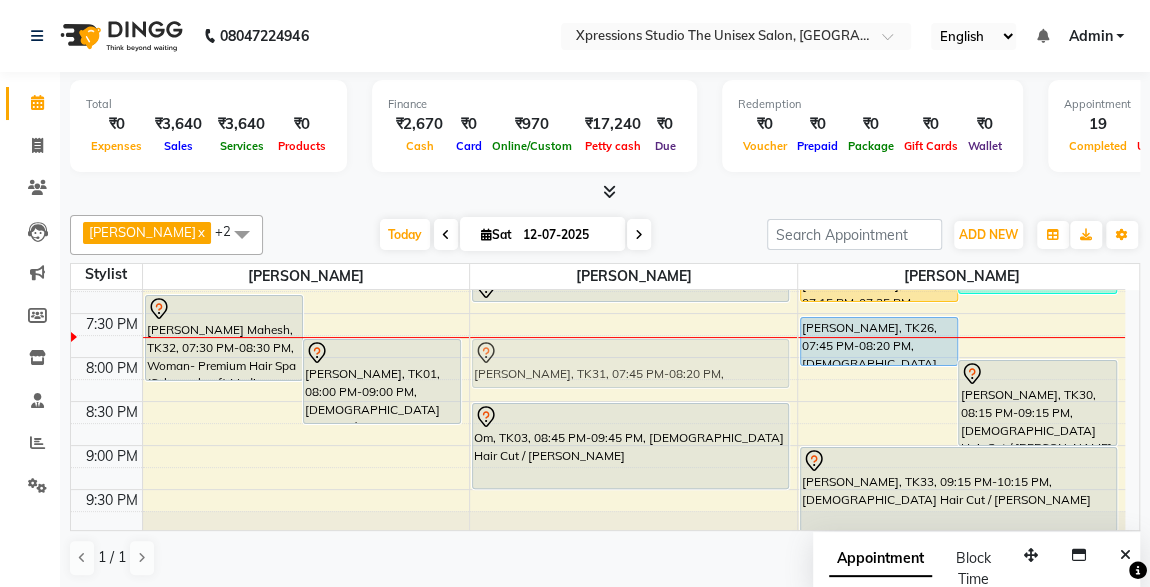 drag, startPoint x: 642, startPoint y: 346, endPoint x: 644, endPoint y: 367, distance: 21.095022 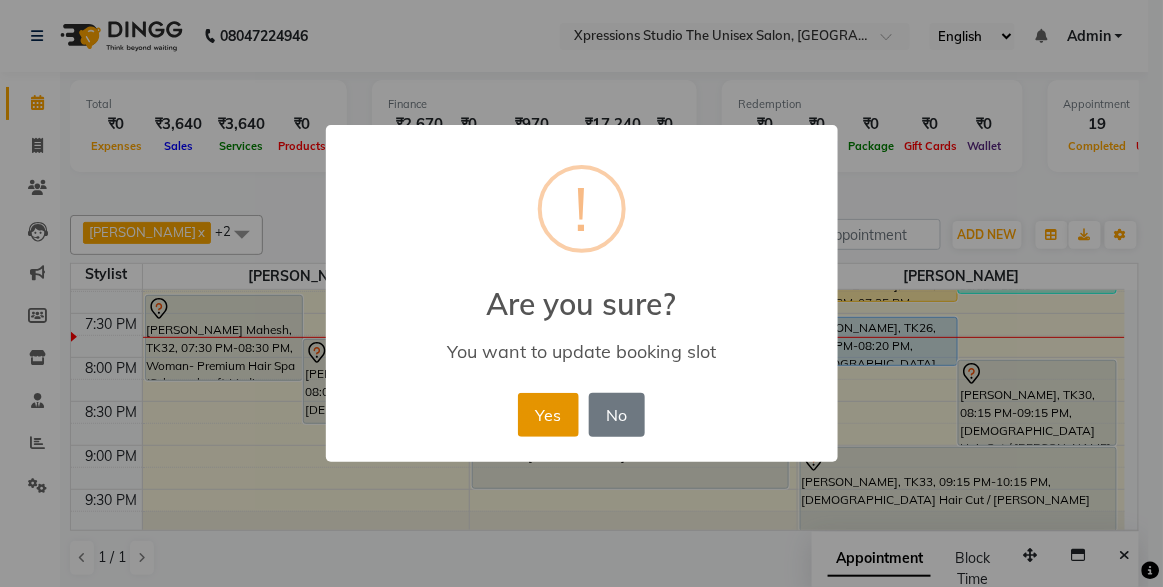 click on "Yes" at bounding box center (548, 415) 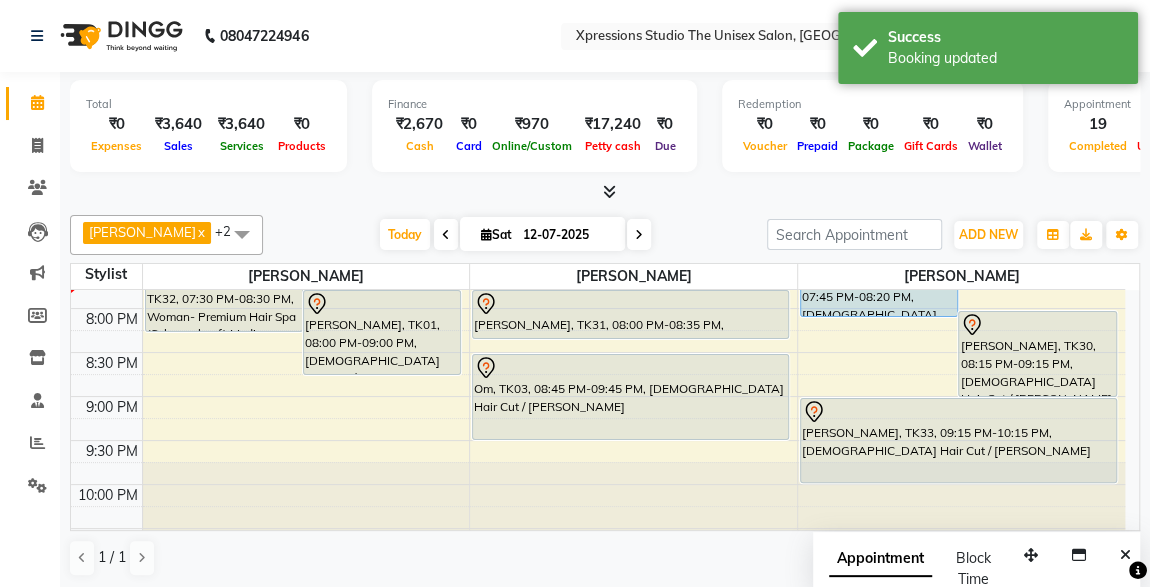 scroll, scrollTop: 1053, scrollLeft: 0, axis: vertical 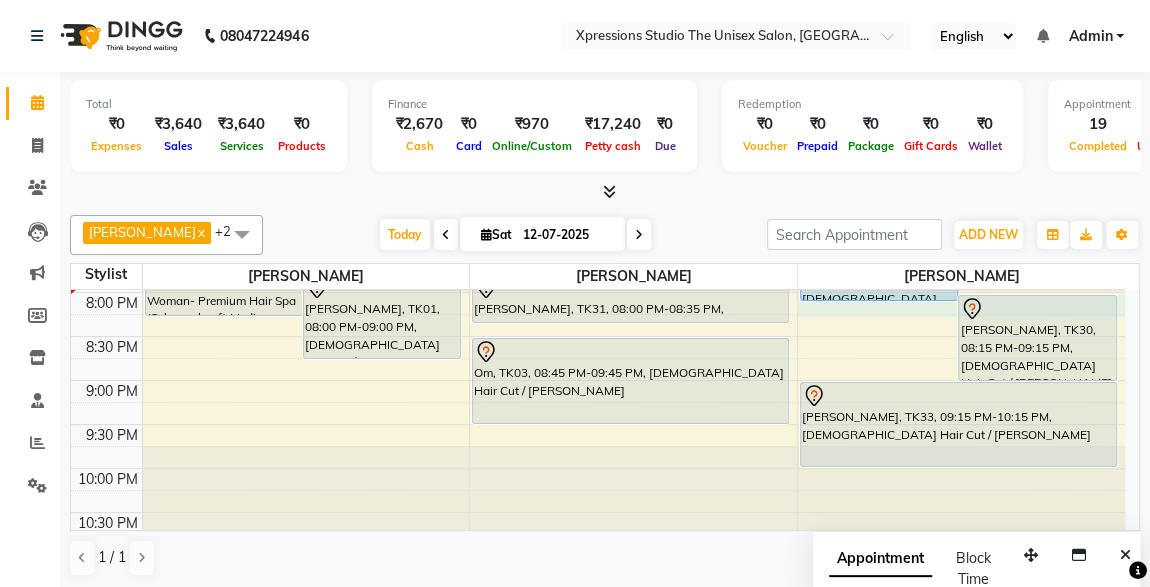 click on "8:00 AM 8:30 AM 9:00 AM 9:30 AM 10:00 AM 10:30 AM 11:00 AM 11:30 AM 12:00 PM 12:30 PM 1:00 PM 1:30 PM 2:00 PM 2:30 PM 3:00 PM 3:30 PM 4:00 PM 4:30 PM 5:00 PM 5:30 PM 6:00 PM 6:30 PM 7:00 PM 7:30 PM 8:00 PM 8:30 PM 9:00 PM 9:30 PM 10:00 PM 10:30 PM     NAMU MAM, TK27, 03:55 PM-05:40 PM, Touch-up 1 inch             PUNAM SONTAKY, TK12, 05:00 PM-05:40 PM, Woman- Advance Hair Cut Without Wash             Aakanksha Mahesh, TK32, 07:30 PM-08:30 PM, Woman- Premium Hair Spa (Schwarzkopf) Medimum Length             Suyash Patil, TK01, 08:00 PM-09:00 PM, Male Hair Cut / Beard              PUNAM SONTAKY, TK02, 12:30 PM-01:05 PM, Woman- Basic Hair Cut With Wash             PUNAM SONTAKY, TK12, 05:45 PM-06:25 PM, Woman- Advance Hair Cut Without Wash     ROHIT RAJPAL, TK13, 01:45 PM-03:15 PM, BMIINE PROFESSIONL BEARD COLOUR,Male  Beard,BMIINE PROFESSIONL HAIR COLOUR    TUSTAK KHAN, TK14, 02:15 PM-02:50 PM, Male Hair Cut      MANGESH VARADE, TK15, 03:00 PM-03:30 PM, D-Tan - O3+ Datan" at bounding box center [598, -104] 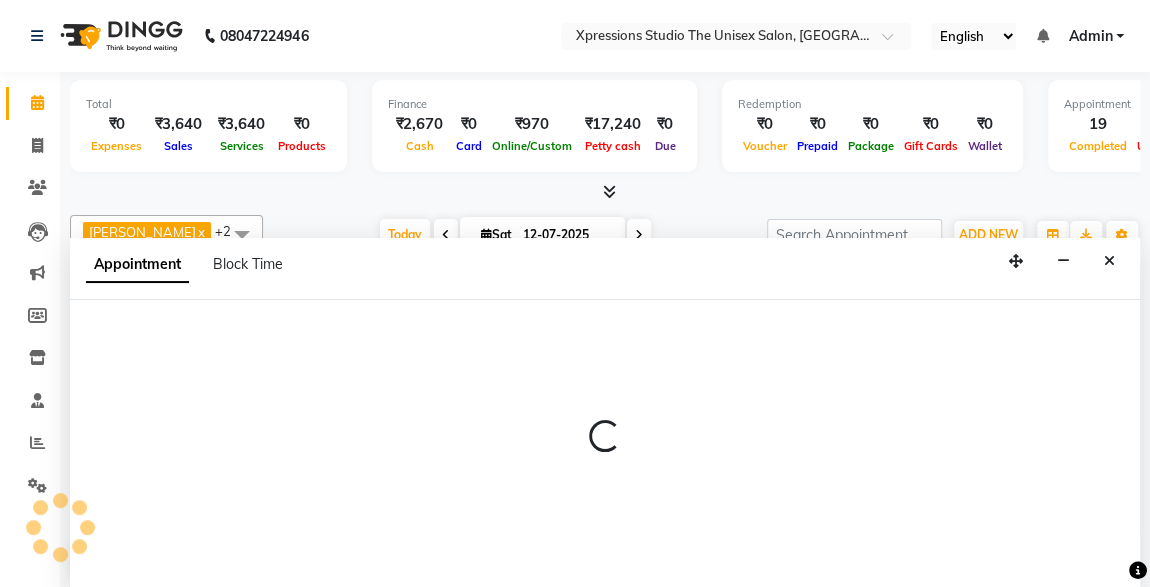 scroll, scrollTop: 0, scrollLeft: 0, axis: both 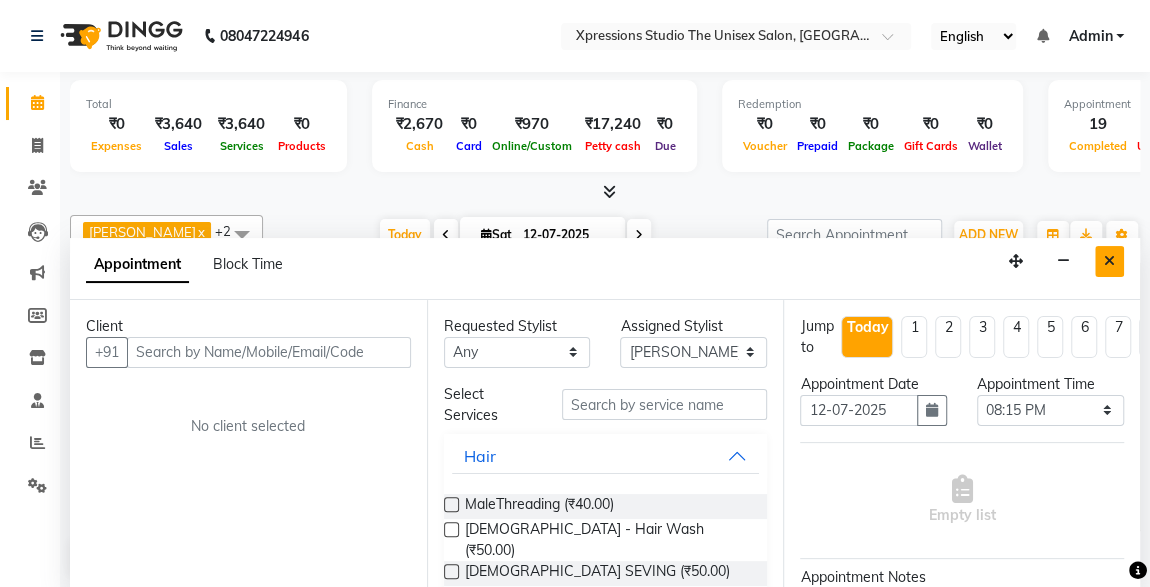 click at bounding box center [1109, 261] 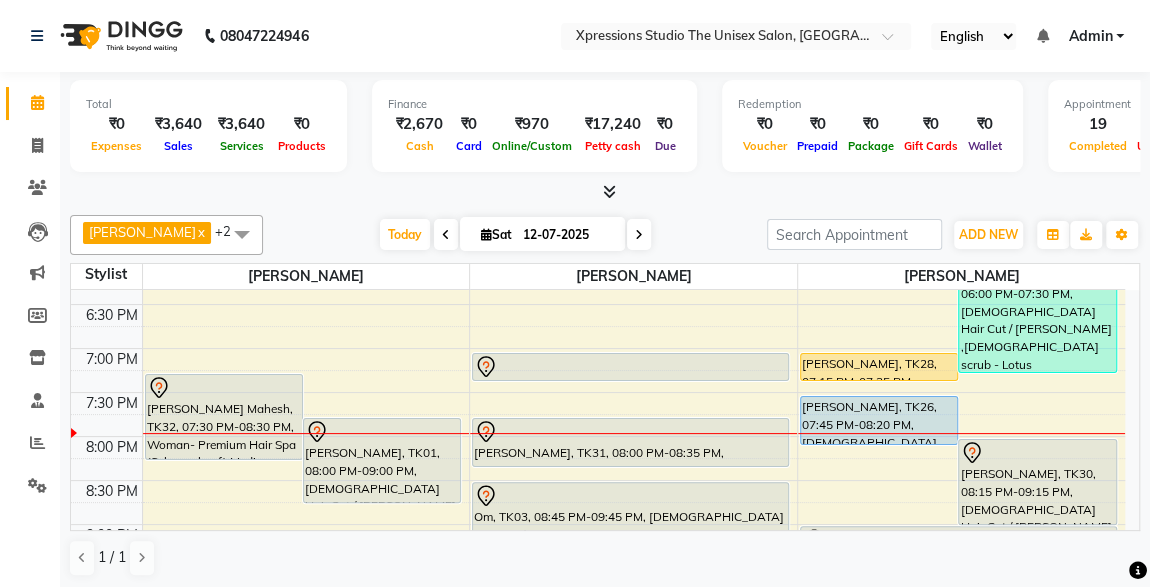 scroll, scrollTop: 908, scrollLeft: 0, axis: vertical 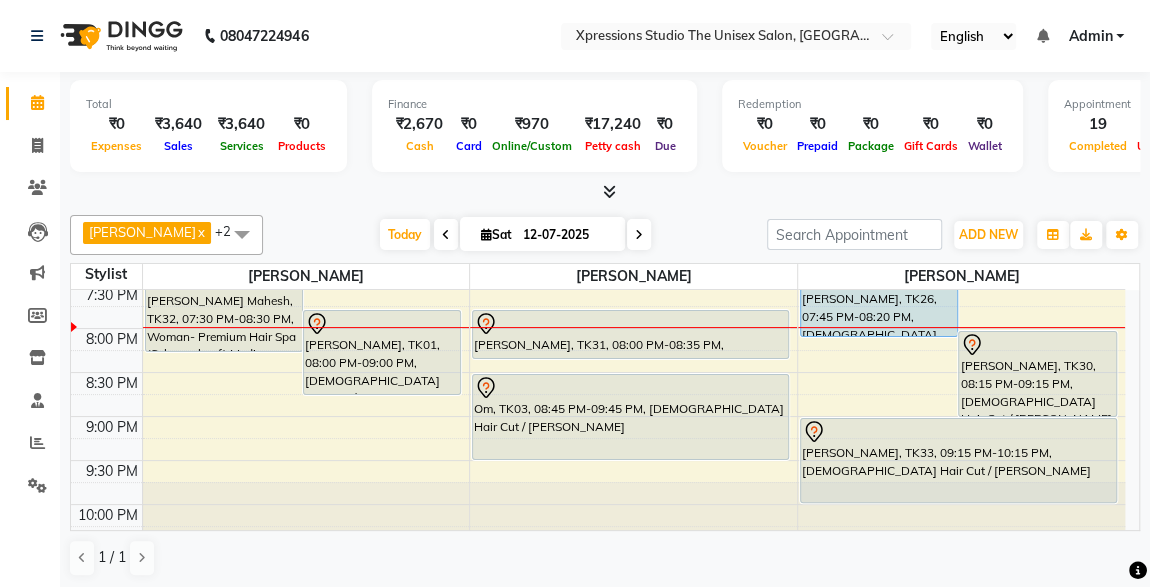 click at bounding box center (630, 324) 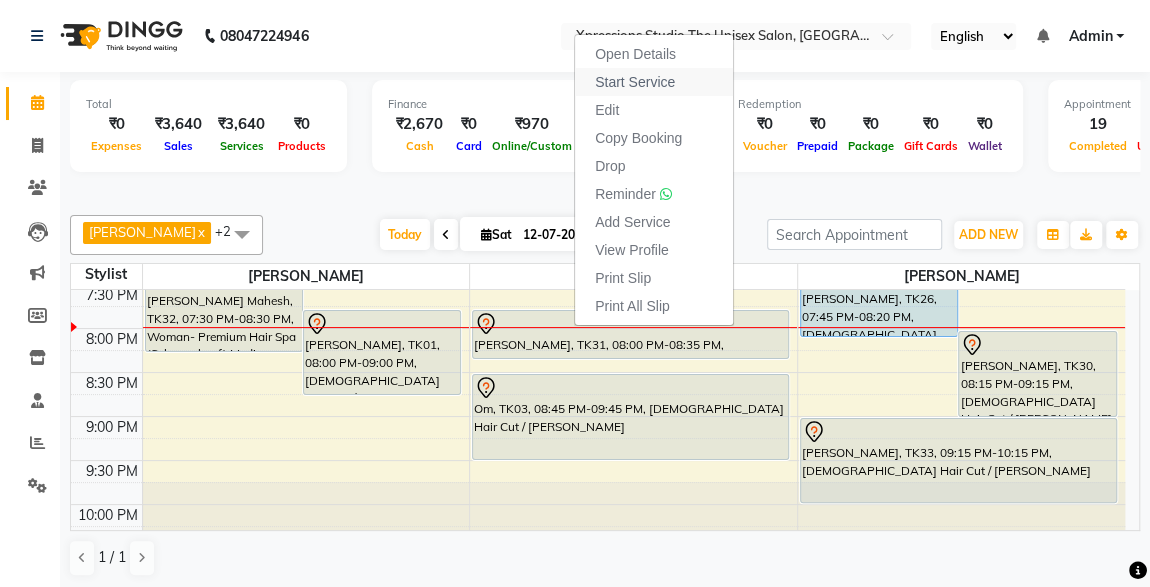 click on "Start Service" at bounding box center [635, 82] 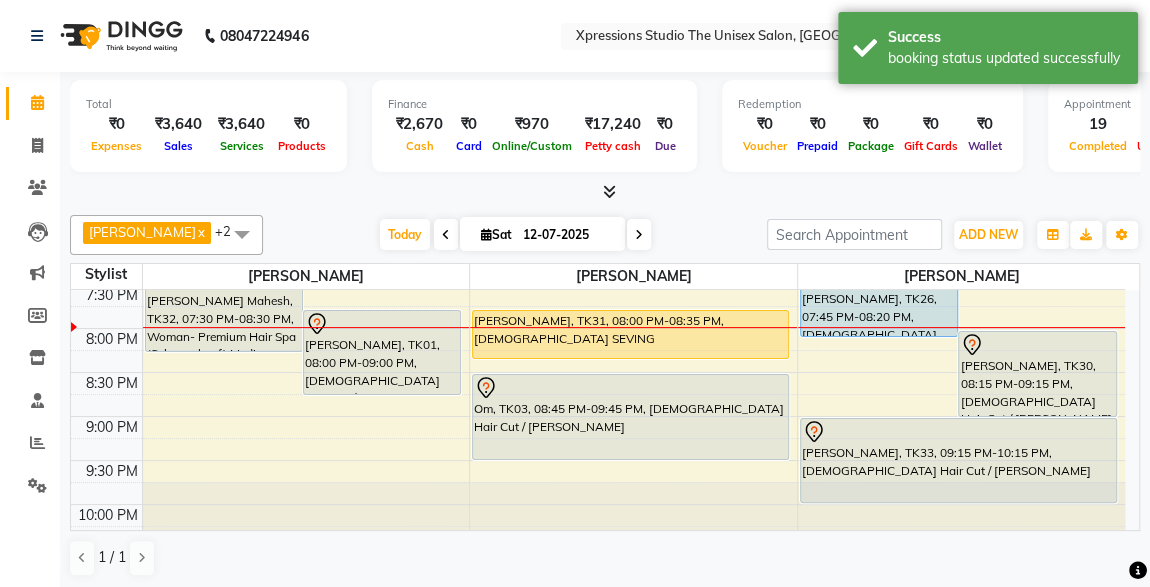 click on "ROSHAN TANDULKAR  x ROHAN BABHULKAR  x ADESH RAUT  x +2 UnSelect All ADESH RAUT ROHAN BABHULKAR ROSHAN TANDULKAR Today  Sat 12-07-2025 Toggle Dropdown Add Appointment Add Invoice Add Expense Add Attendance Add Client Add Transaction Toggle Dropdown Add Appointment Add Invoice Add Expense Add Attendance Add Client ADD NEW Toggle Dropdown Add Appointment Add Invoice Add Expense Add Attendance Add Client Add Transaction ROSHAN TANDULKAR  x ROHAN BABHULKAR  x ADESH RAUT  x +2 UnSelect All ADESH RAUT ROHAN BABHULKAR ROSHAN TANDULKAR Group By  Staff View   Room View  View as Vertical  Vertical - Week View  Horizontal  Horizontal - Week View  List  Toggle Dropdown Calendar Settings Manage Tags   Arrange Stylists   Reset Stylists  Full Screen Appointment Form Zoom 100% Staff/Room Display Count 3" at bounding box center (605, 235) 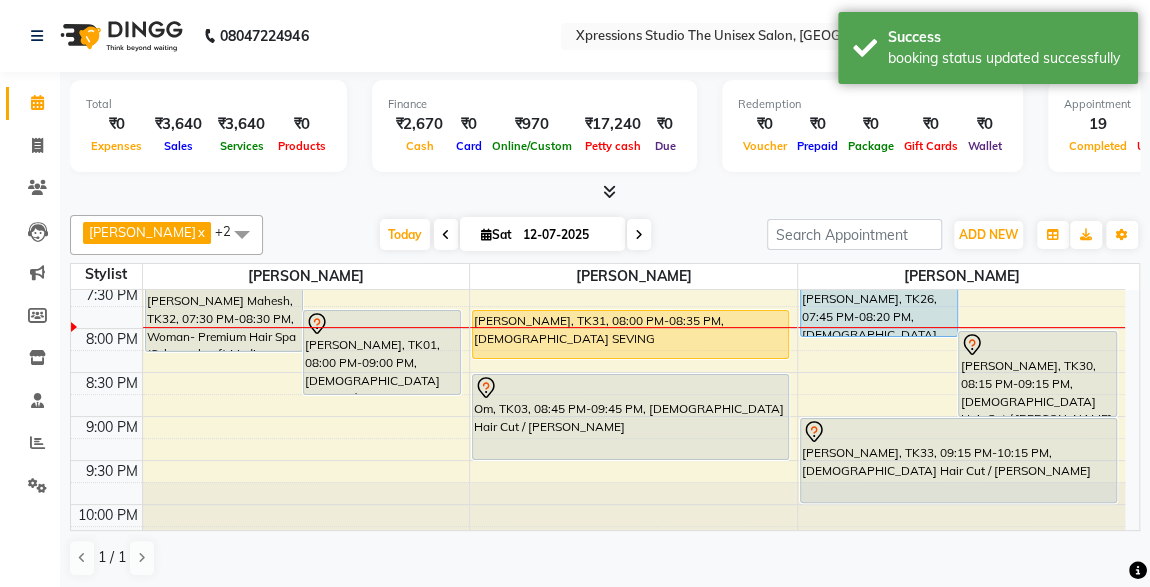 click at bounding box center [605, 192] 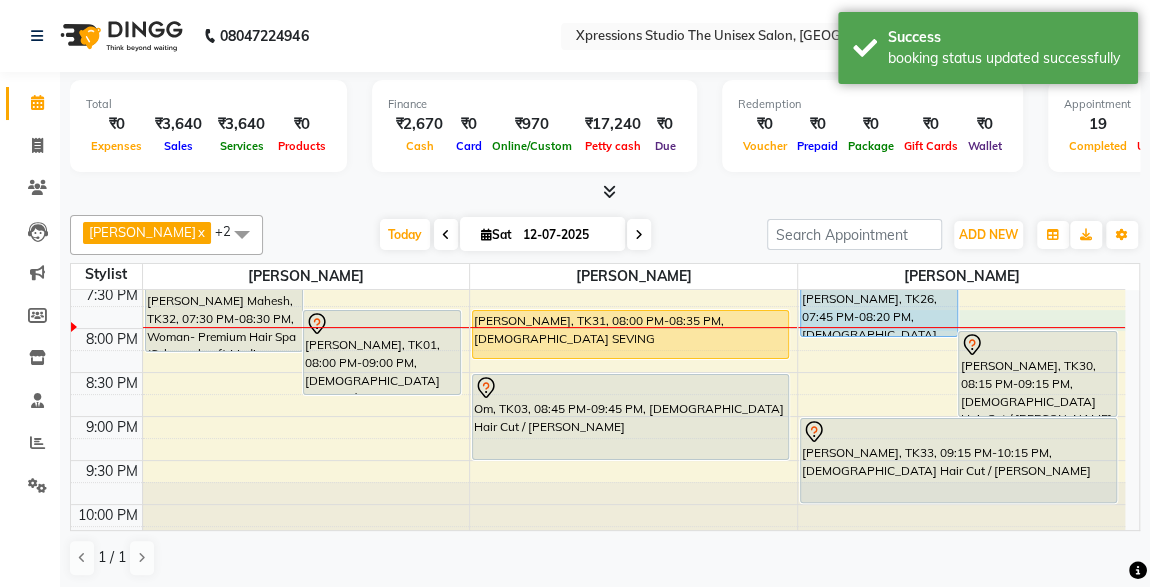 click at bounding box center (961, 327) 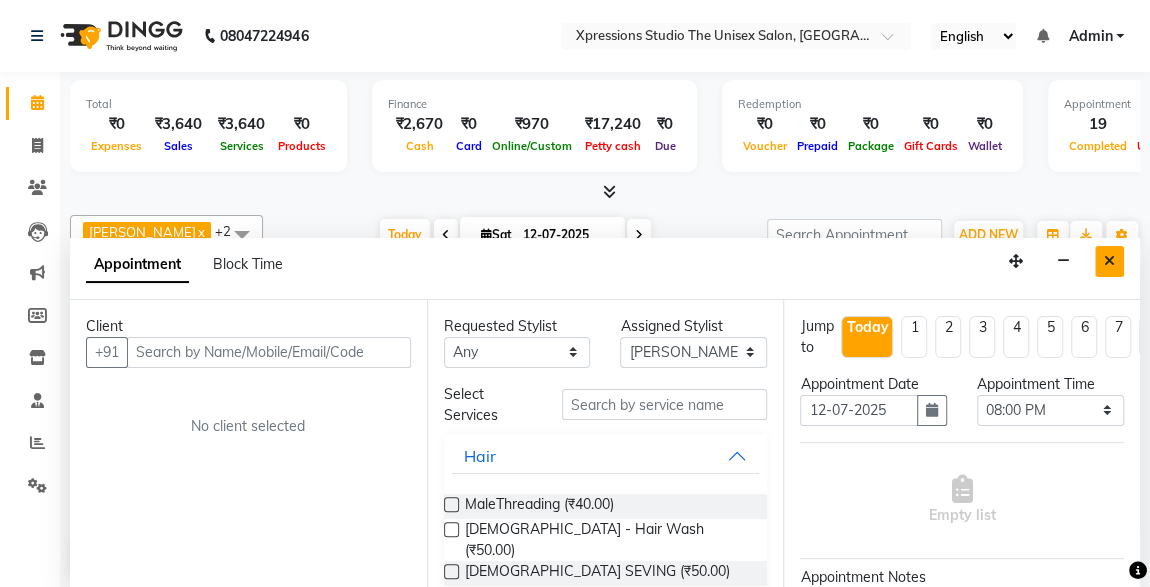 click at bounding box center [1109, 261] 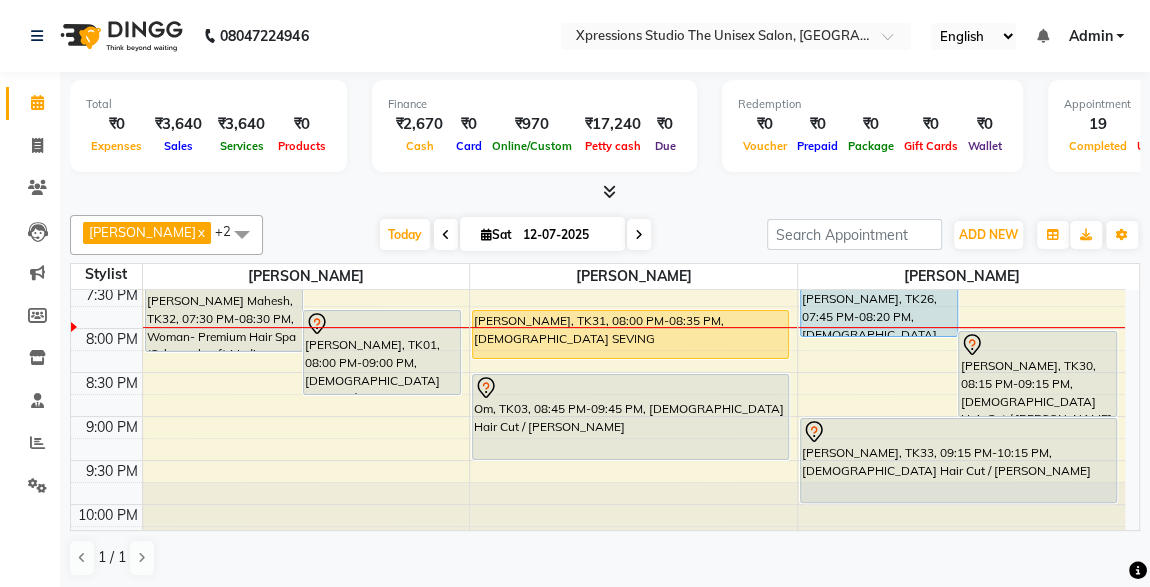 click on "[PERSON_NAME], TK26, 07:45 PM-08:20 PM, [DEMOGRAPHIC_DATA] Hair Cut" at bounding box center [879, 312] 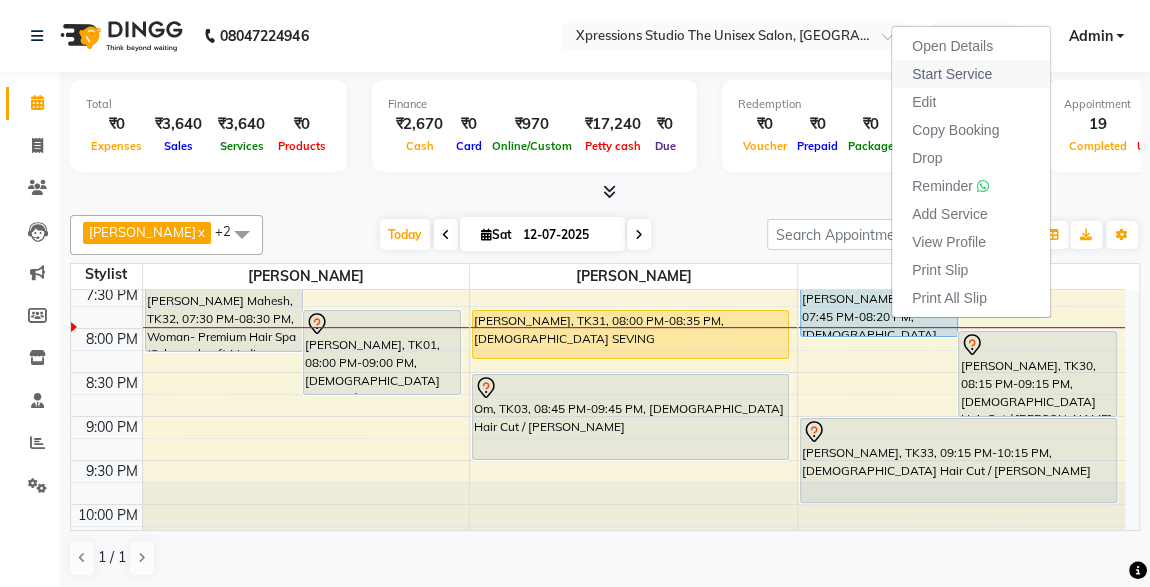 click on "Start Service" at bounding box center (952, 74) 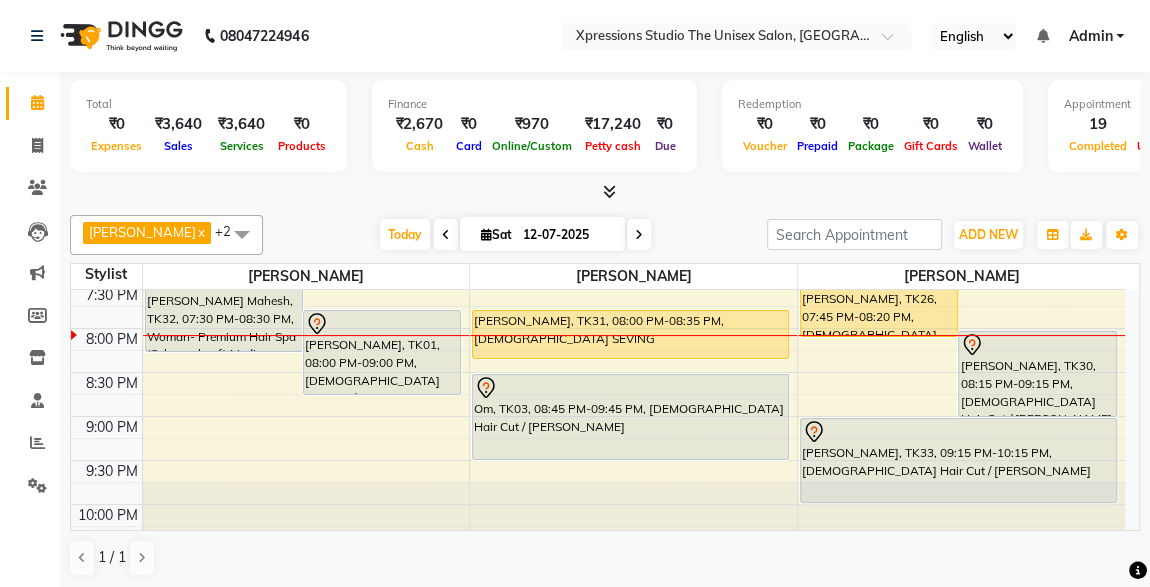 click on "[PERSON_NAME], TK26, 07:45 PM-08:20 PM, [DEMOGRAPHIC_DATA] Hair Cut" at bounding box center (879, 312) 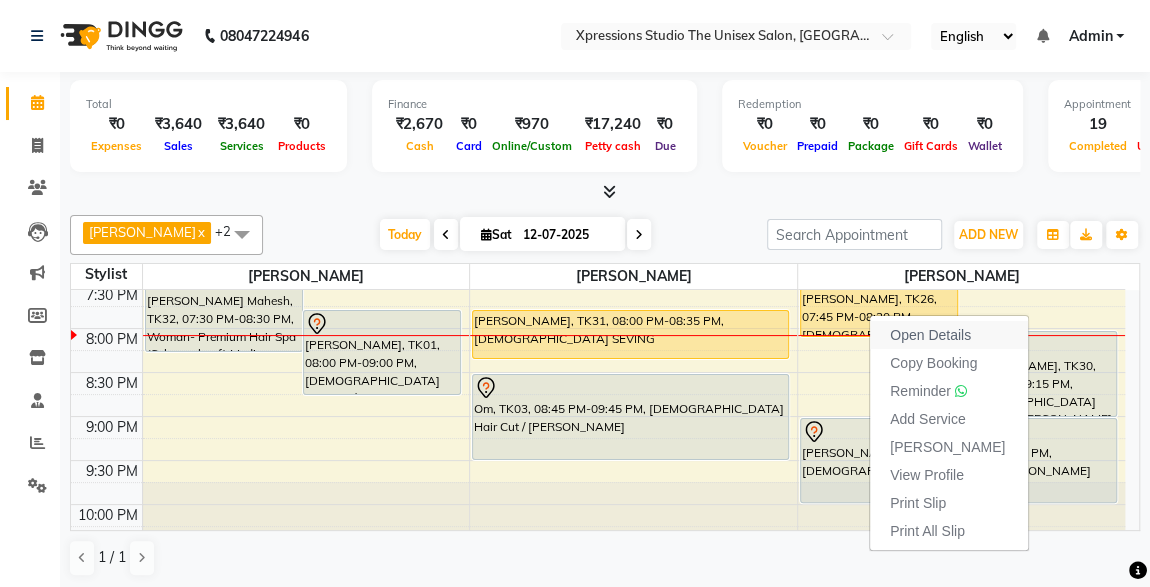 click on "Open Details" at bounding box center [930, 335] 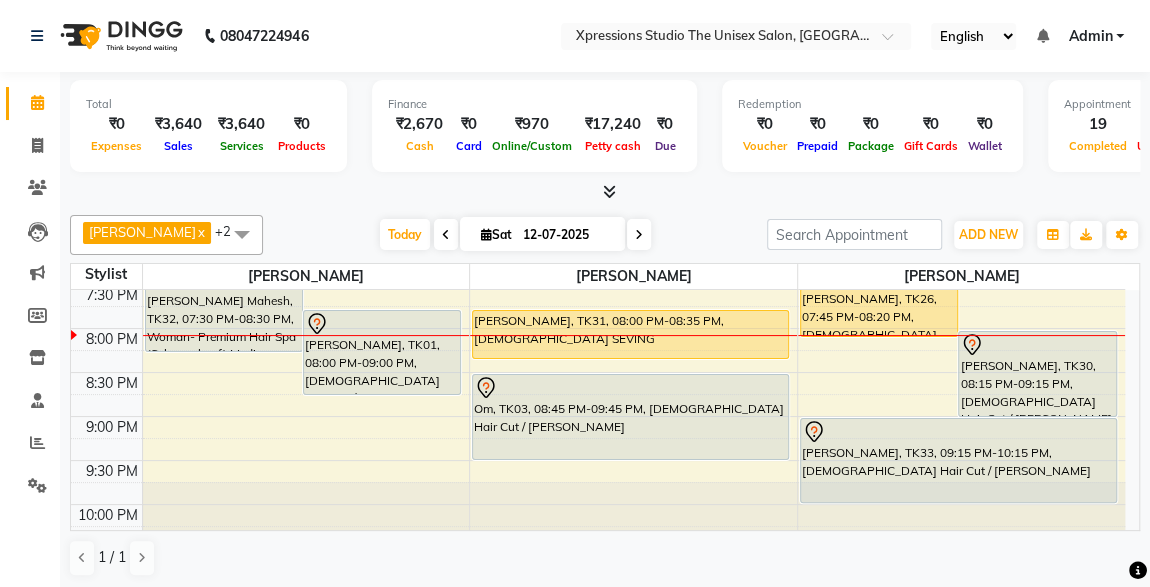 click on "[PERSON_NAME], TK26, 07:45 PM-08:20 PM, [DEMOGRAPHIC_DATA] Hair Cut" at bounding box center (879, 312) 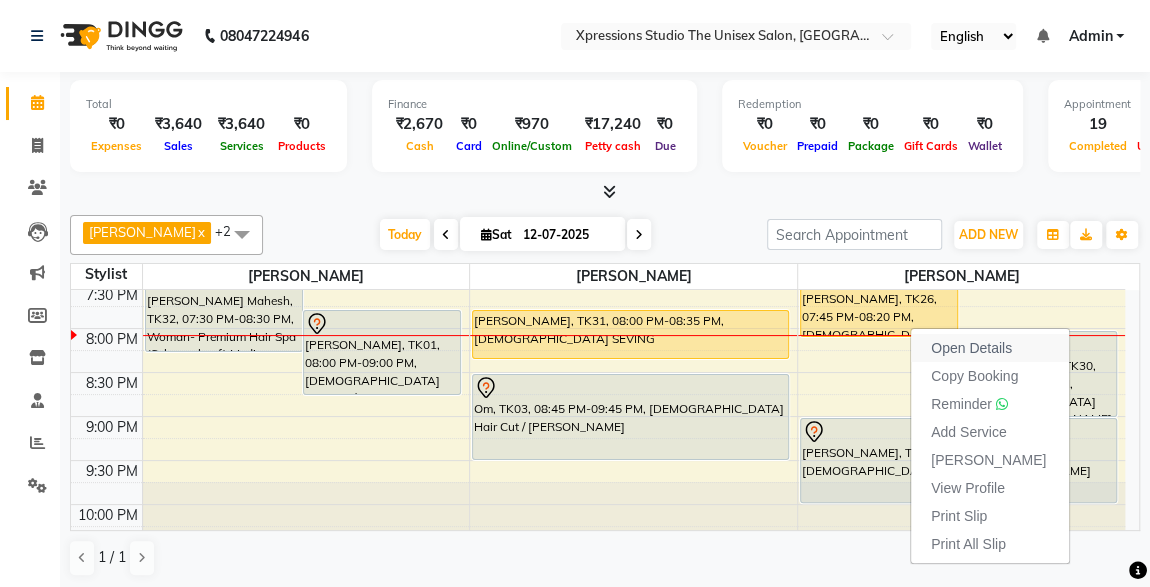 click on "Open Details" at bounding box center (971, 348) 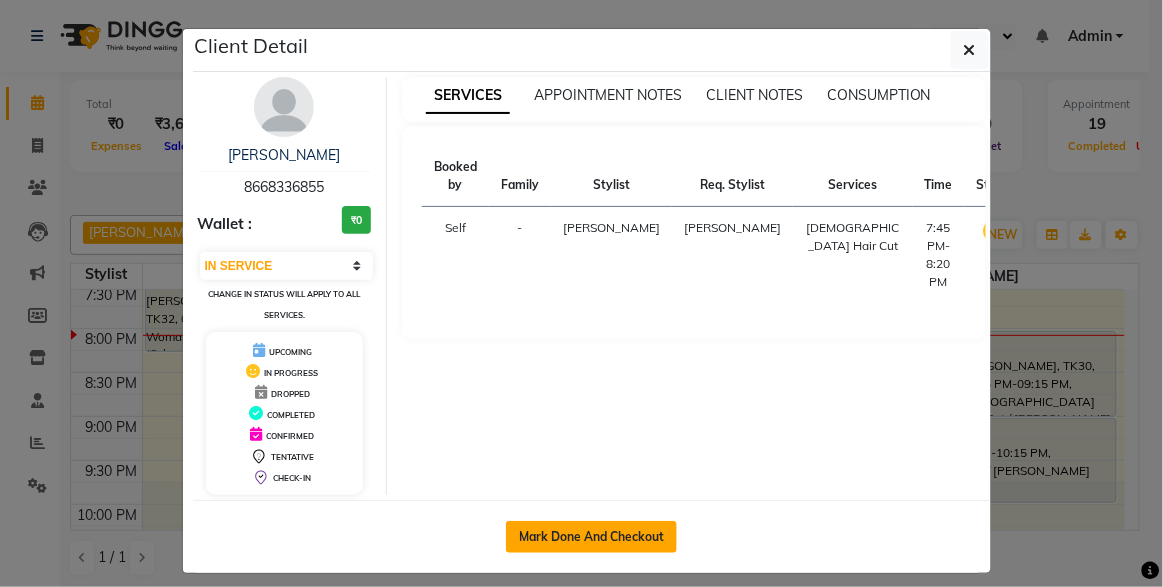 click on "Mark Done And Checkout" 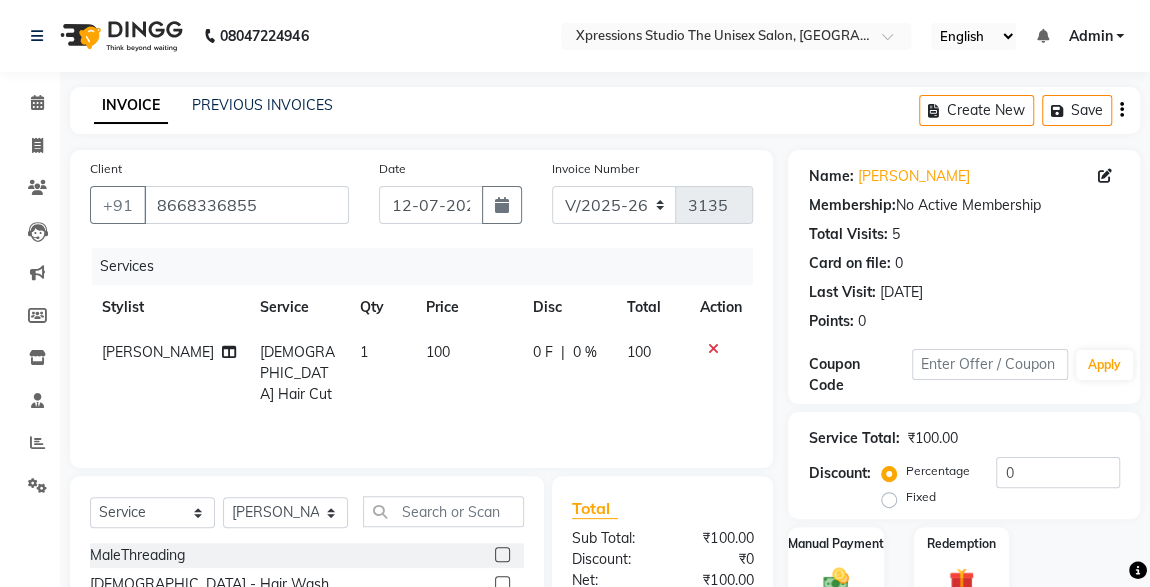 scroll, scrollTop: 79, scrollLeft: 0, axis: vertical 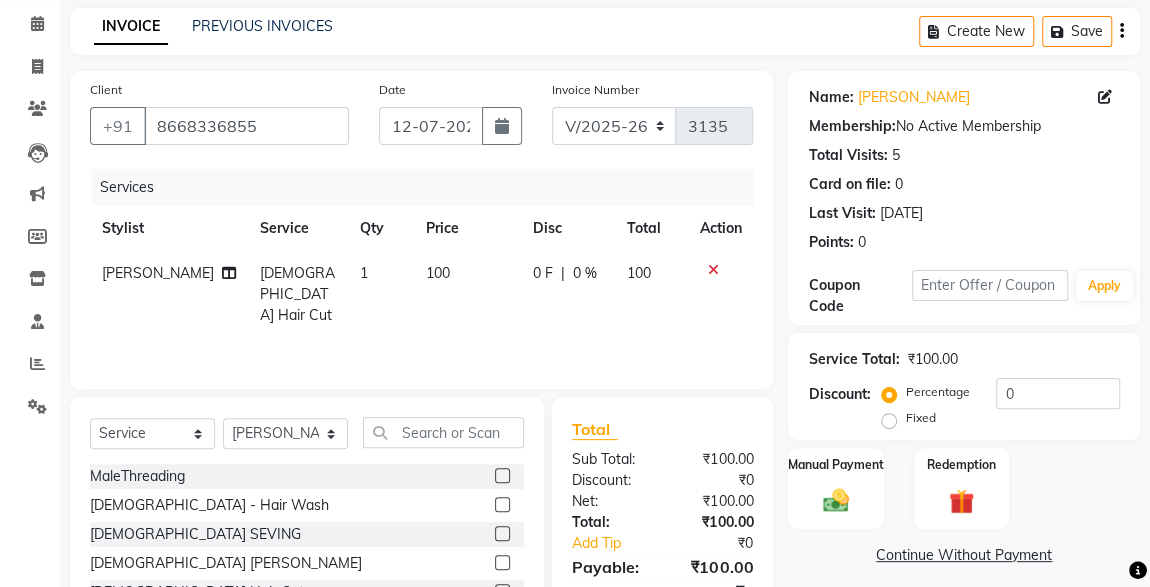 click 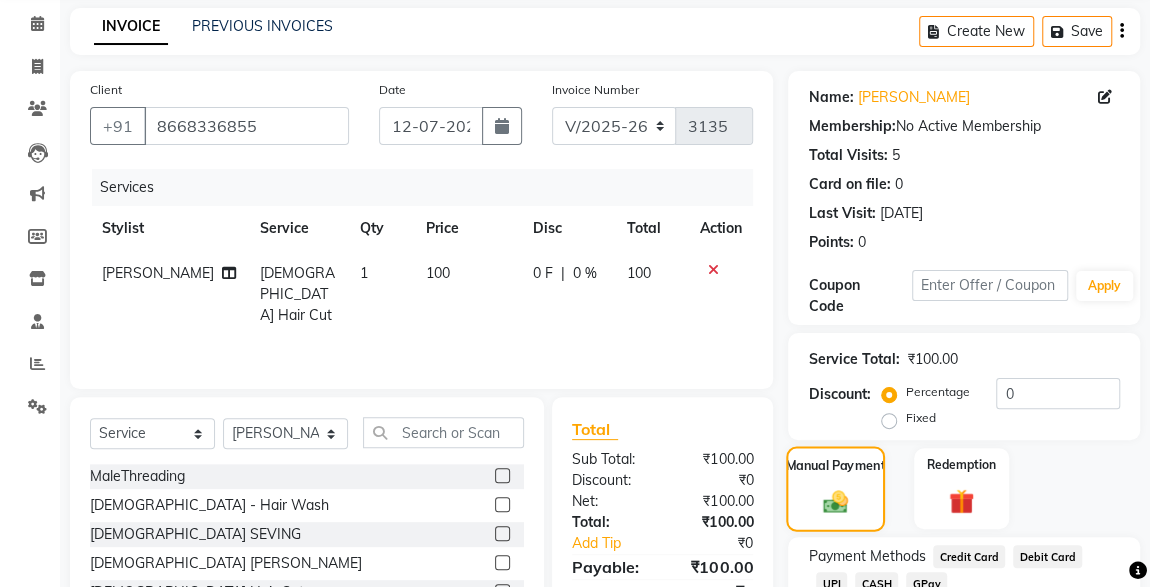 scroll, scrollTop: 219, scrollLeft: 0, axis: vertical 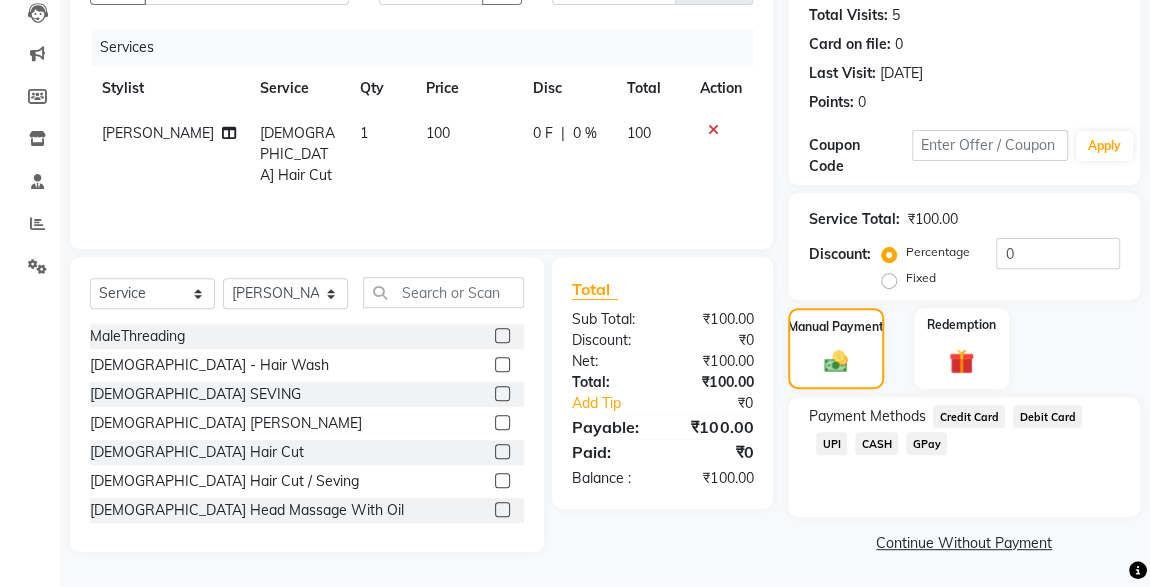 click on "UPI" 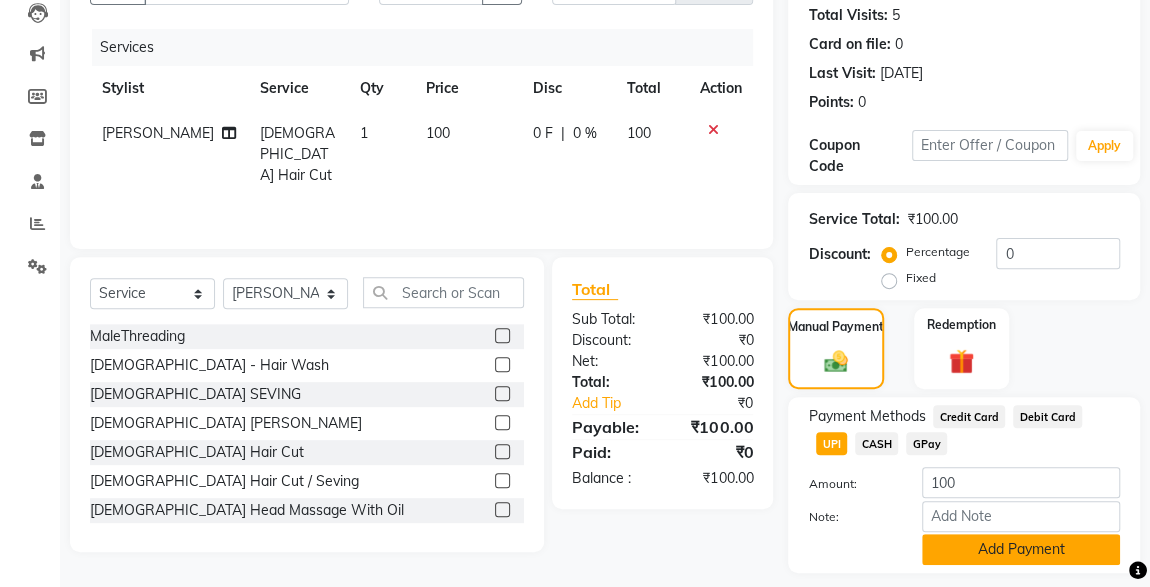 click on "Add Payment" 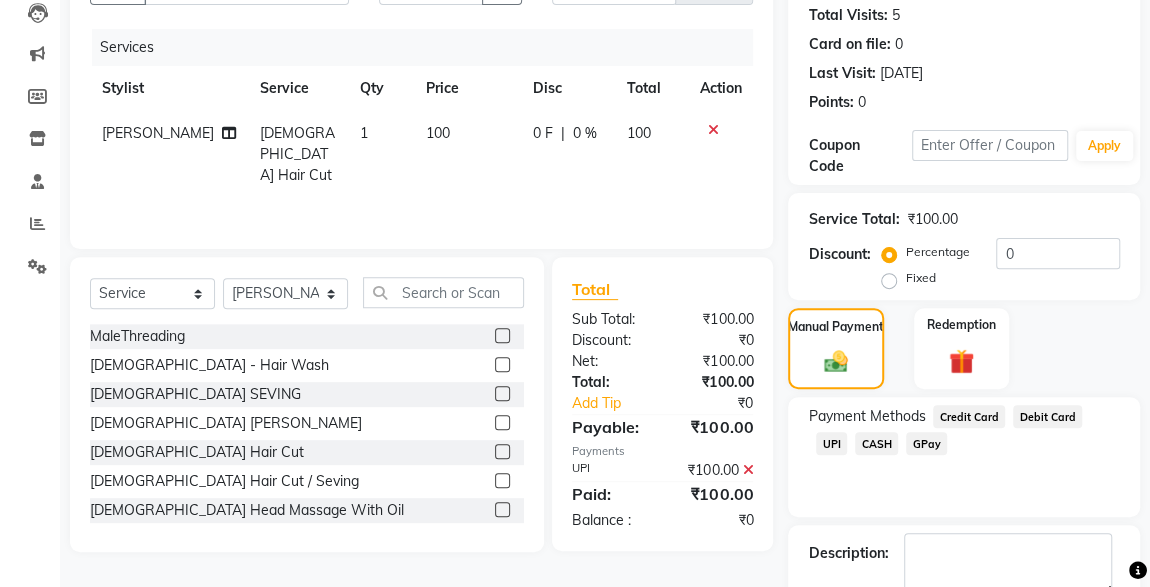 scroll, scrollTop: 330, scrollLeft: 0, axis: vertical 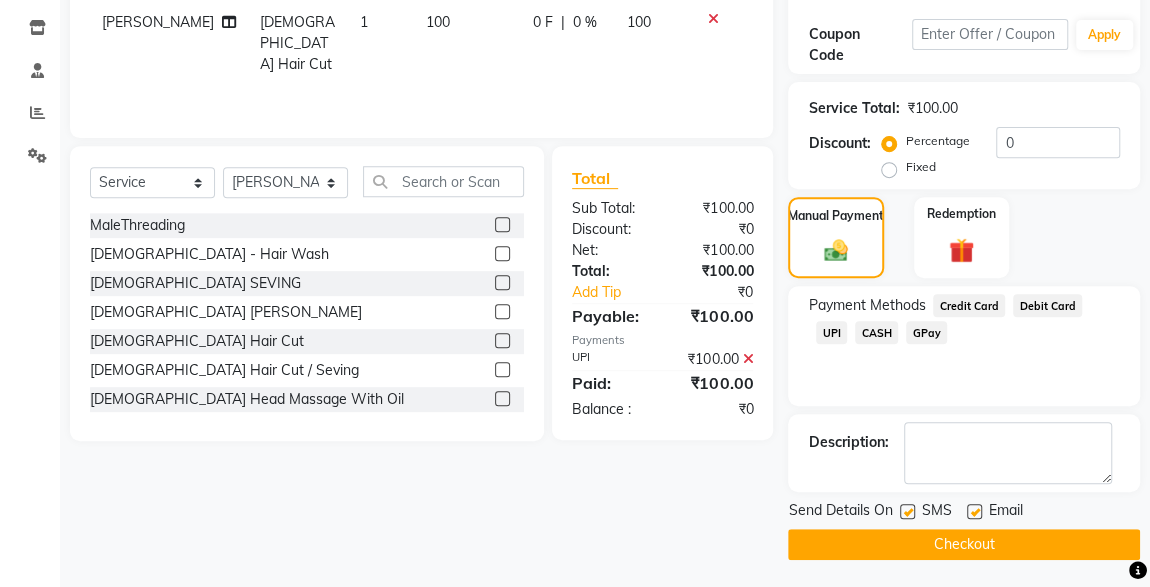 click 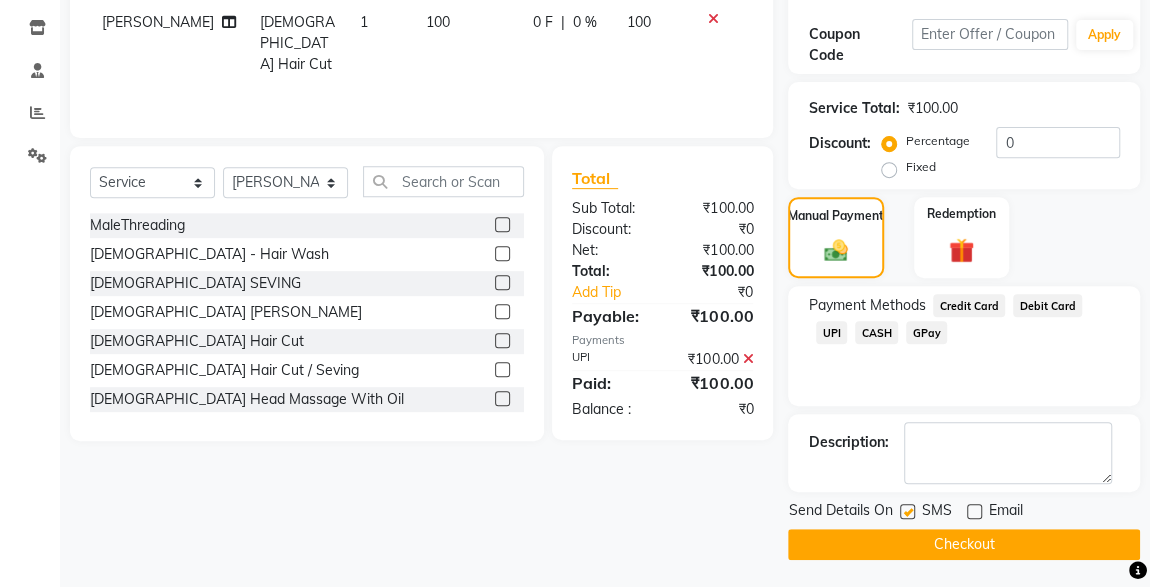 click 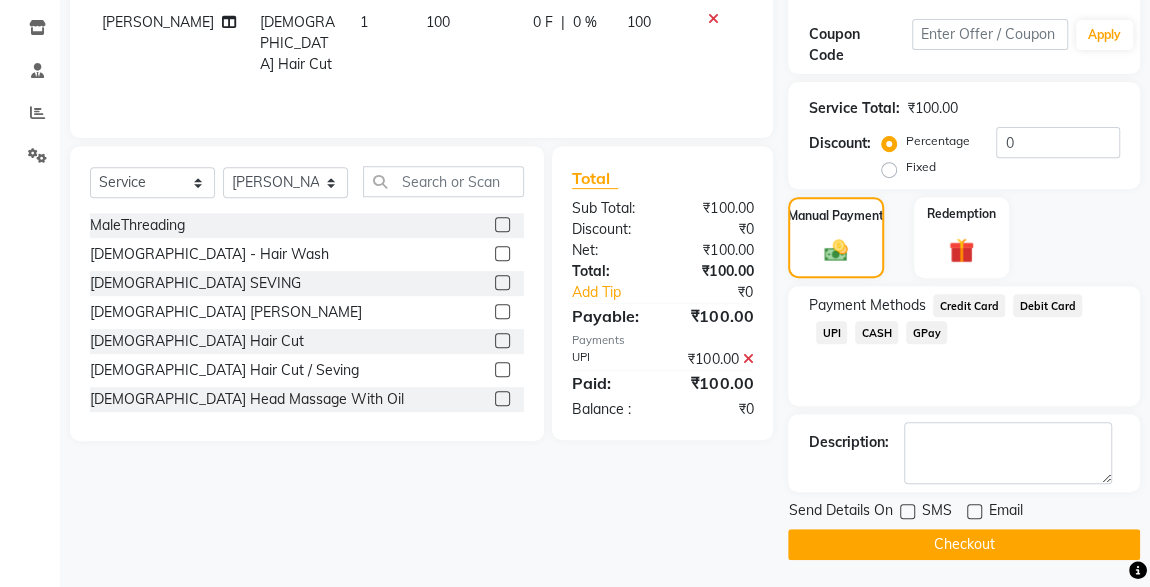 click on "Checkout" 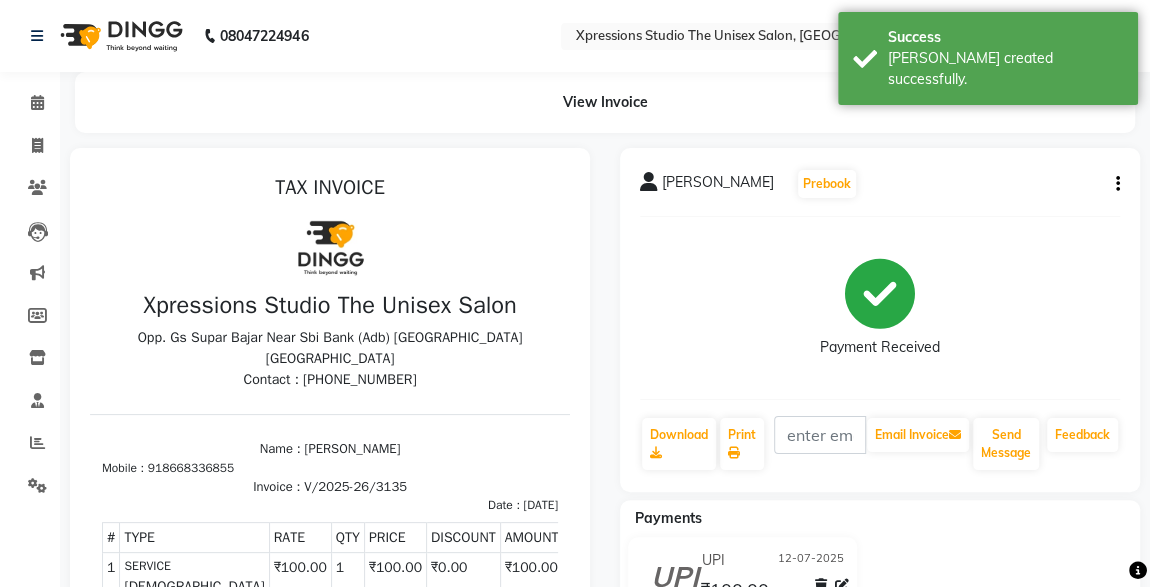 scroll, scrollTop: 0, scrollLeft: 0, axis: both 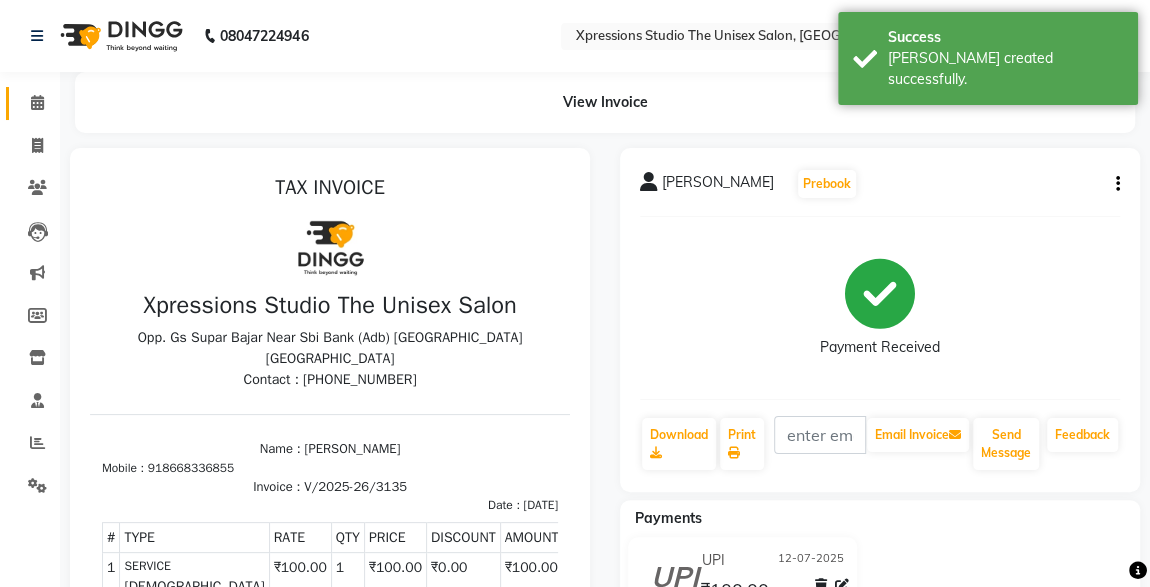 click 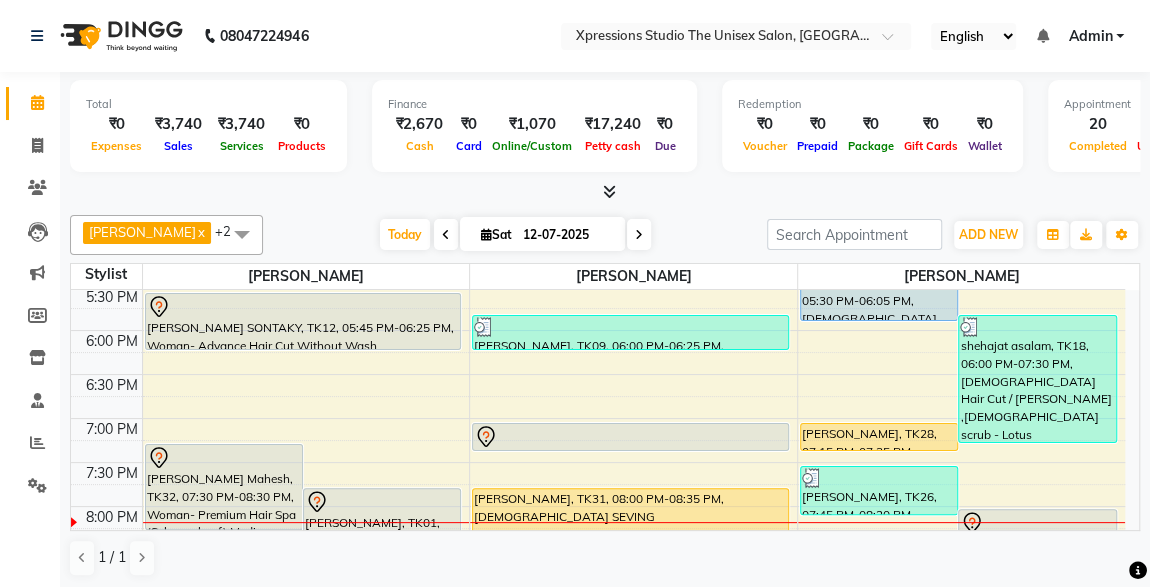 scroll, scrollTop: 835, scrollLeft: 0, axis: vertical 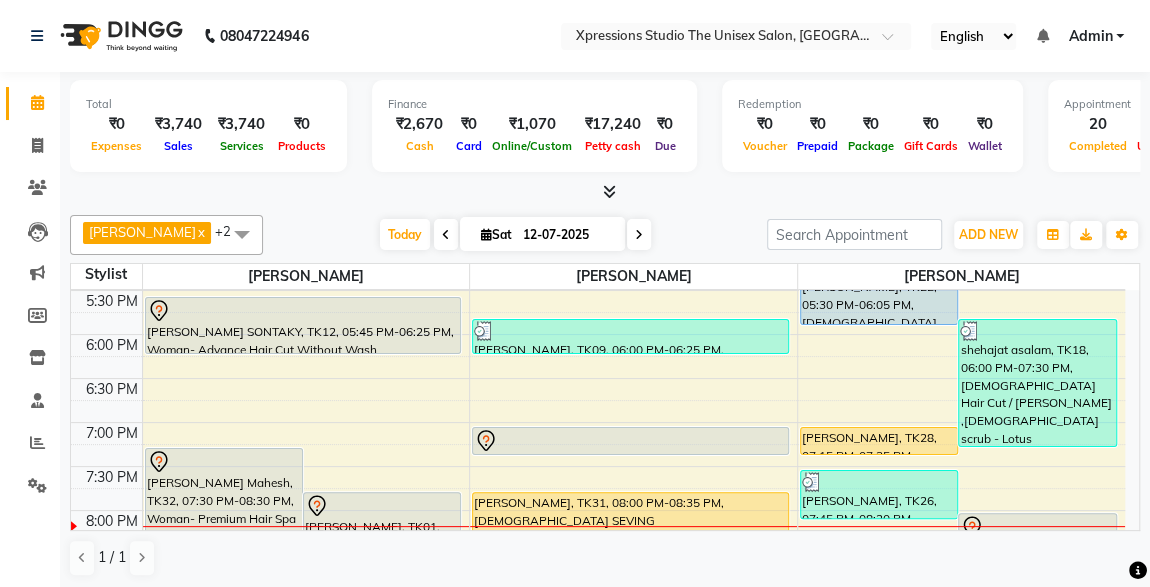 click at bounding box center [879, 454] 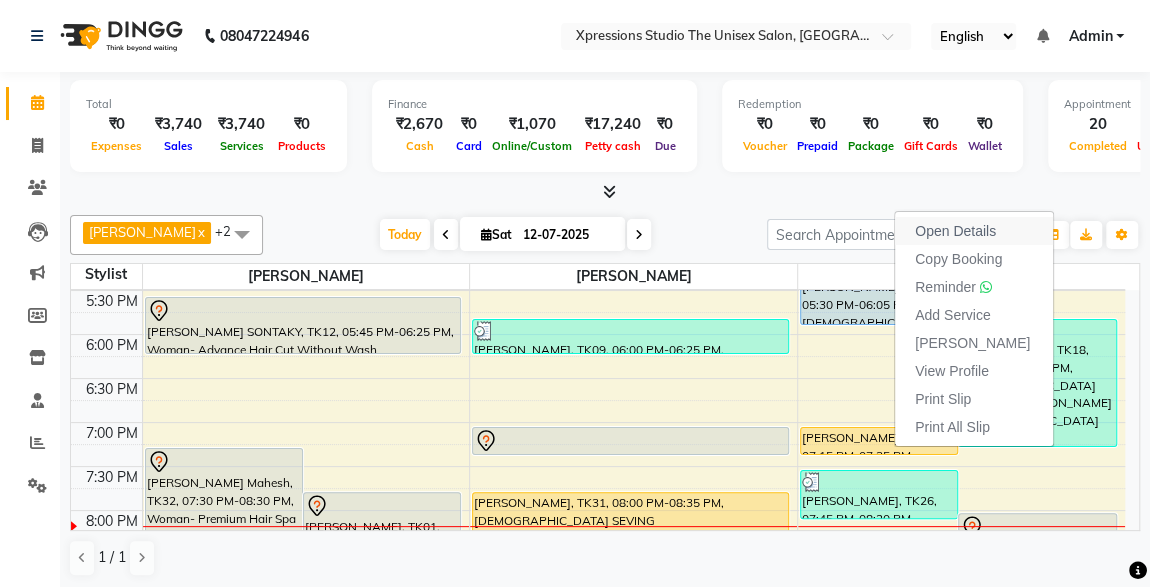 click on "Open Details" at bounding box center (955, 231) 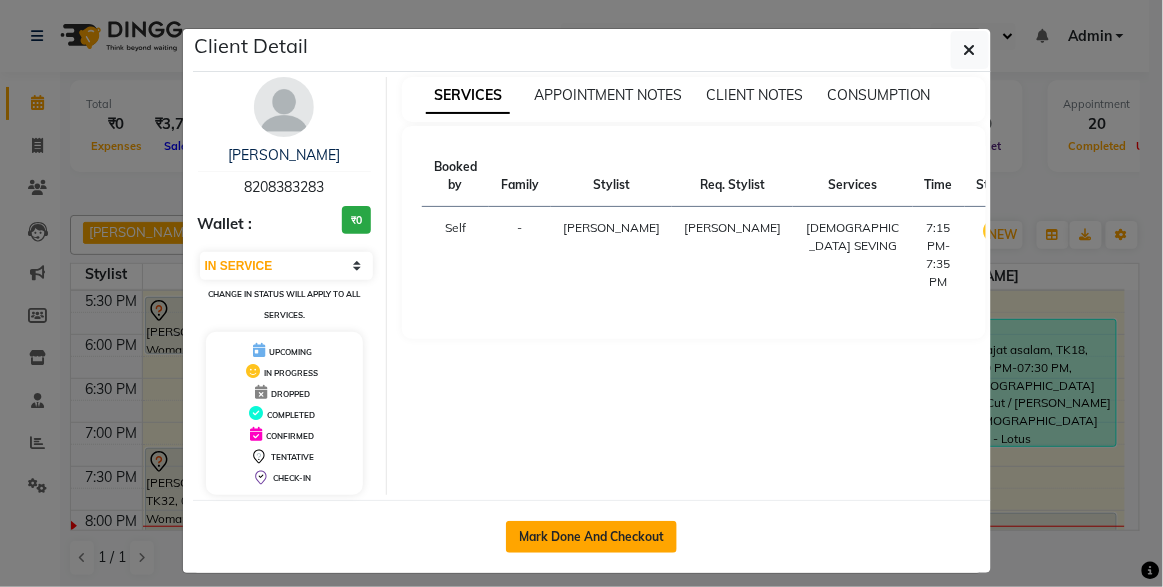 click on "Mark Done And Checkout" 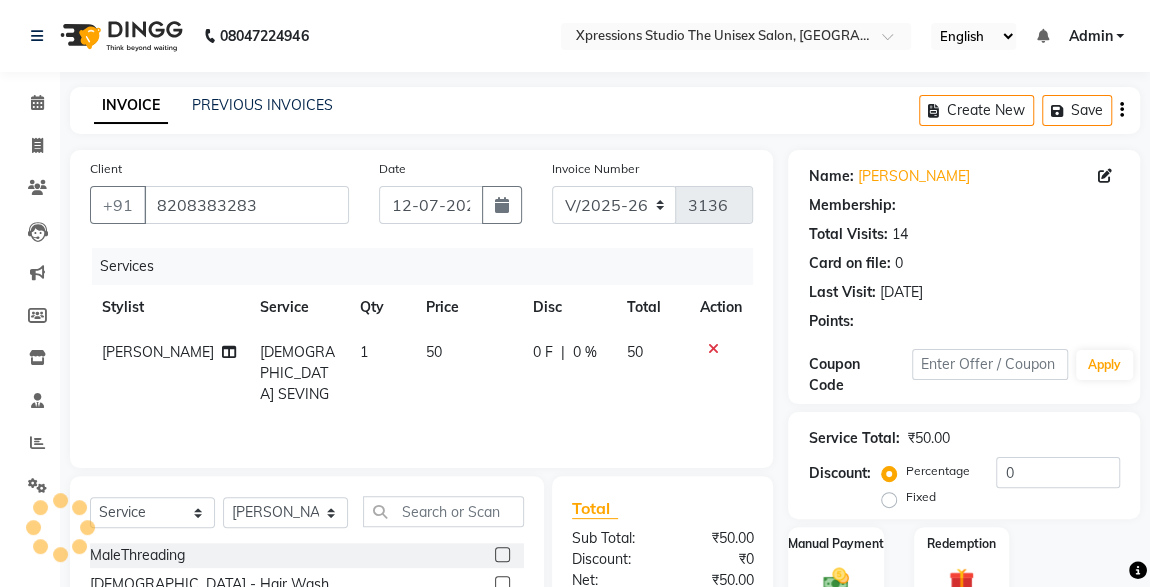 scroll, scrollTop: 212, scrollLeft: 0, axis: vertical 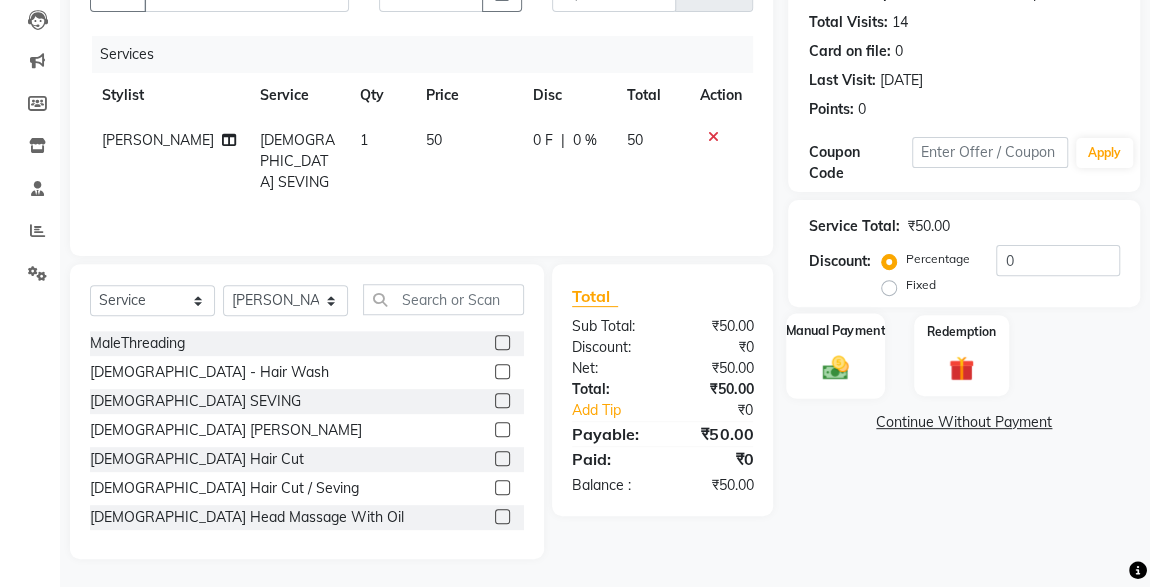 click on "Manual Payment" 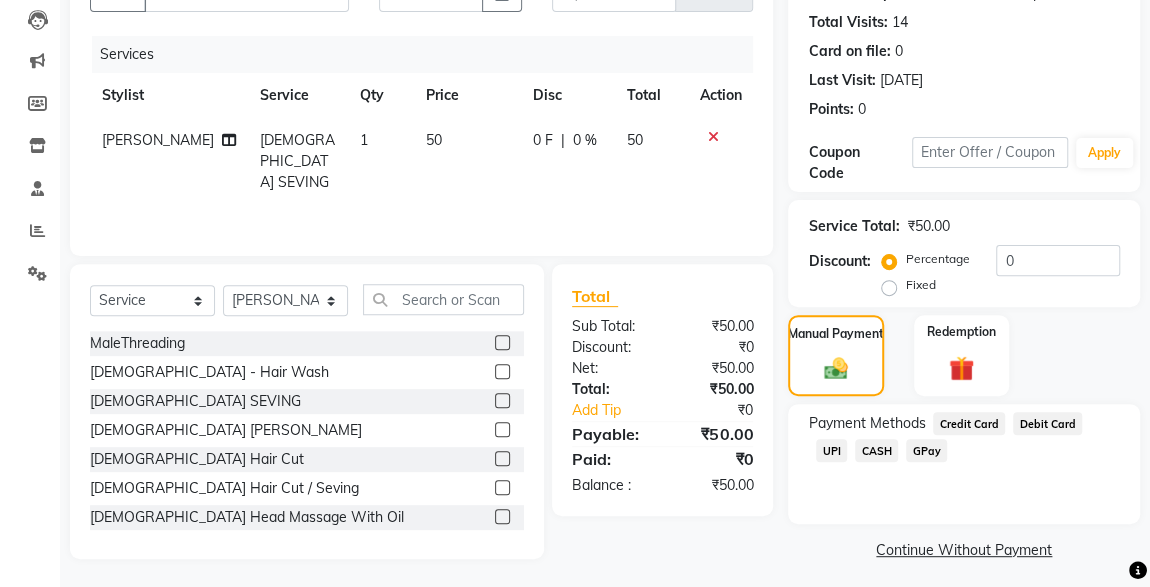 click on "CASH" 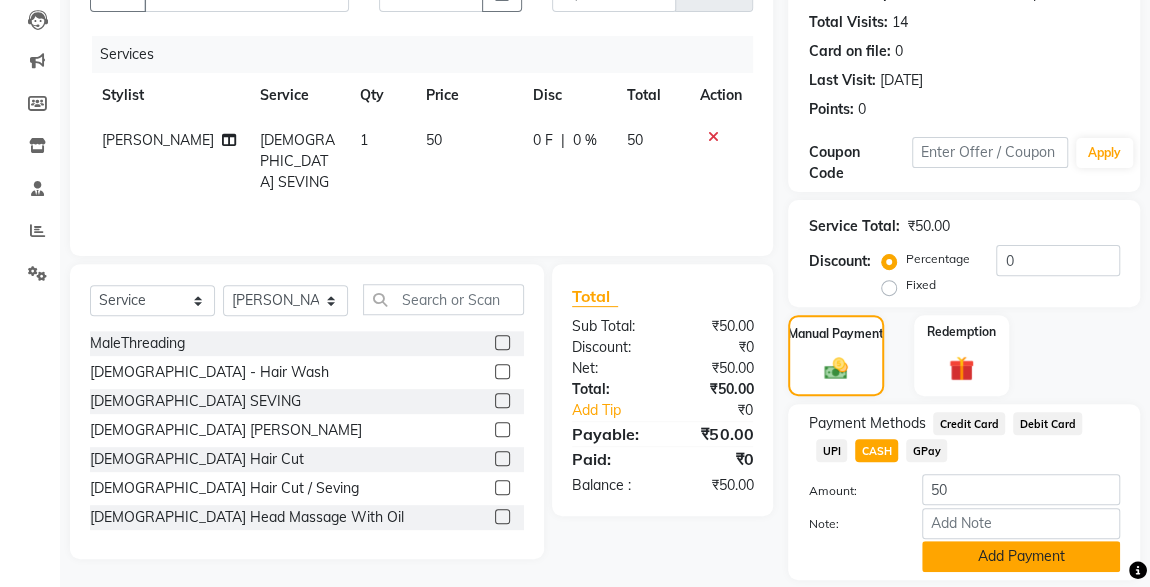click on "Add Payment" 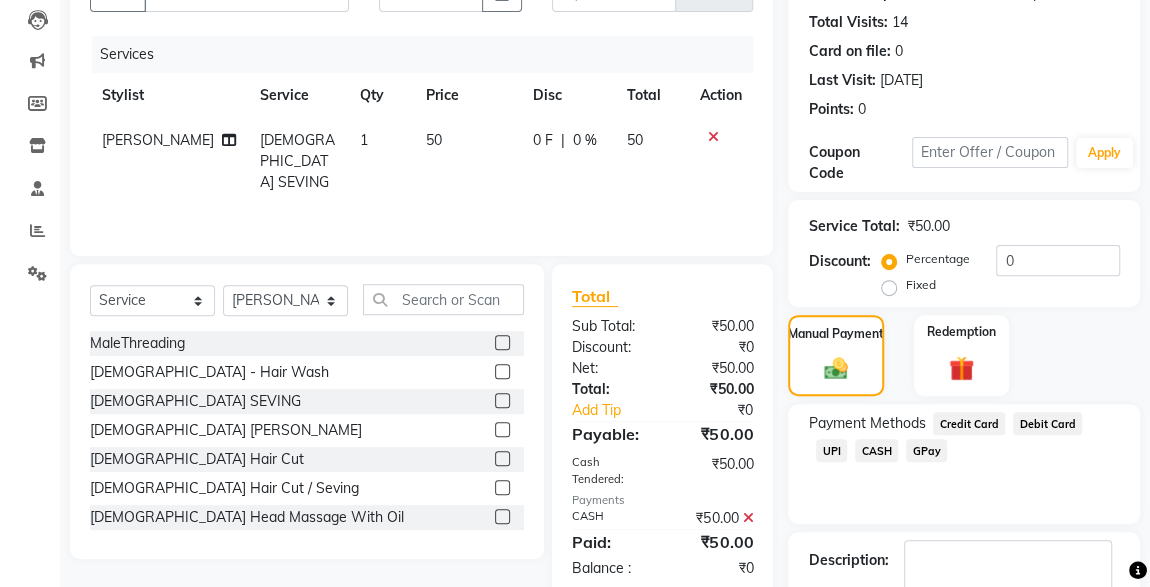 scroll, scrollTop: 330, scrollLeft: 0, axis: vertical 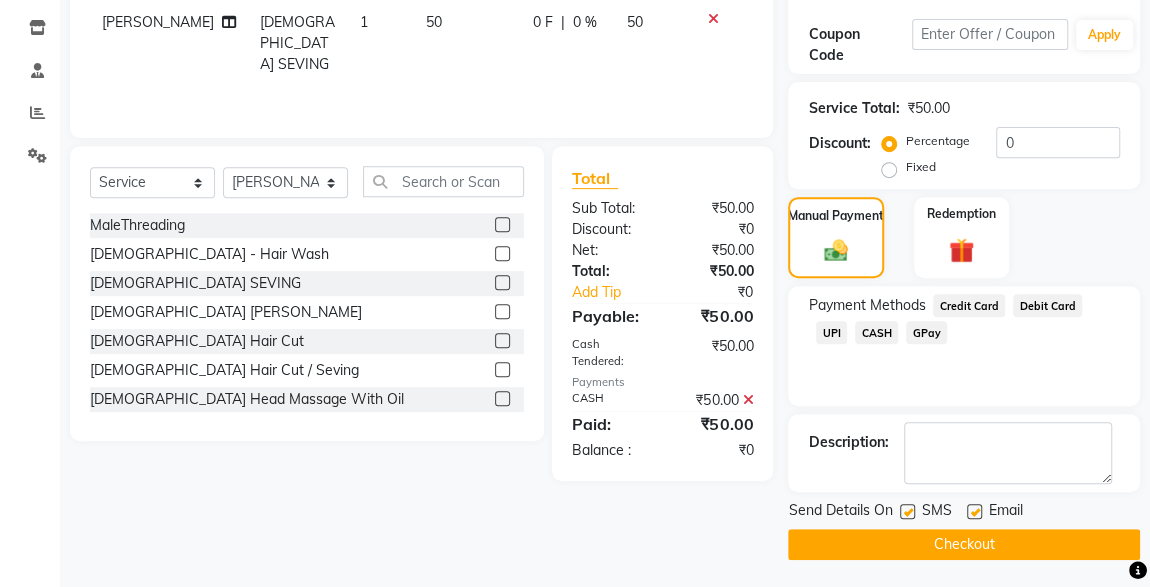 click 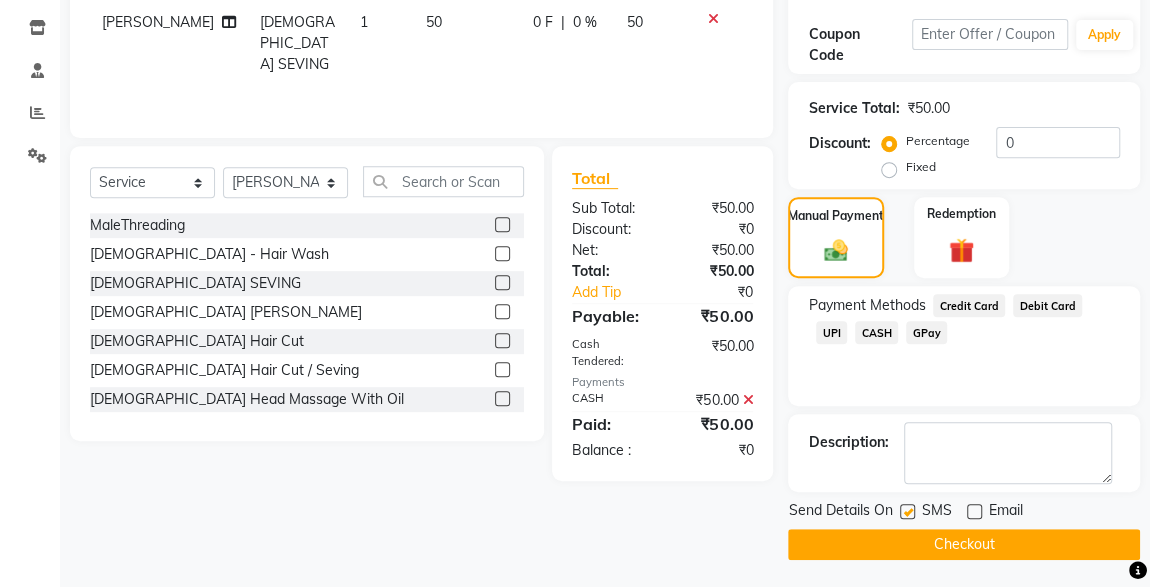 click 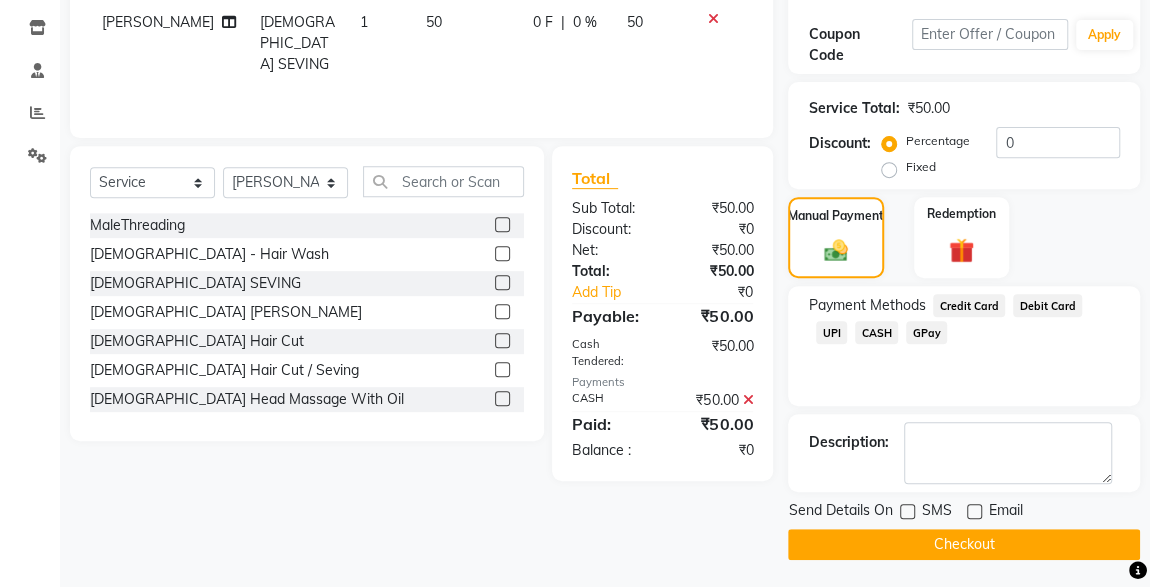 click on "Checkout" 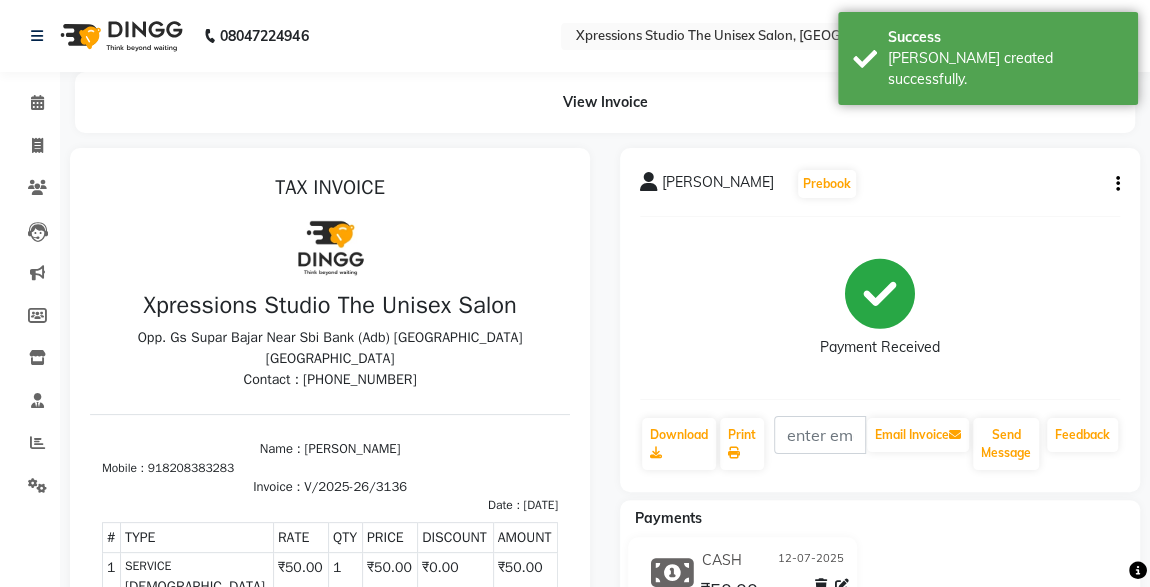 scroll, scrollTop: 0, scrollLeft: 0, axis: both 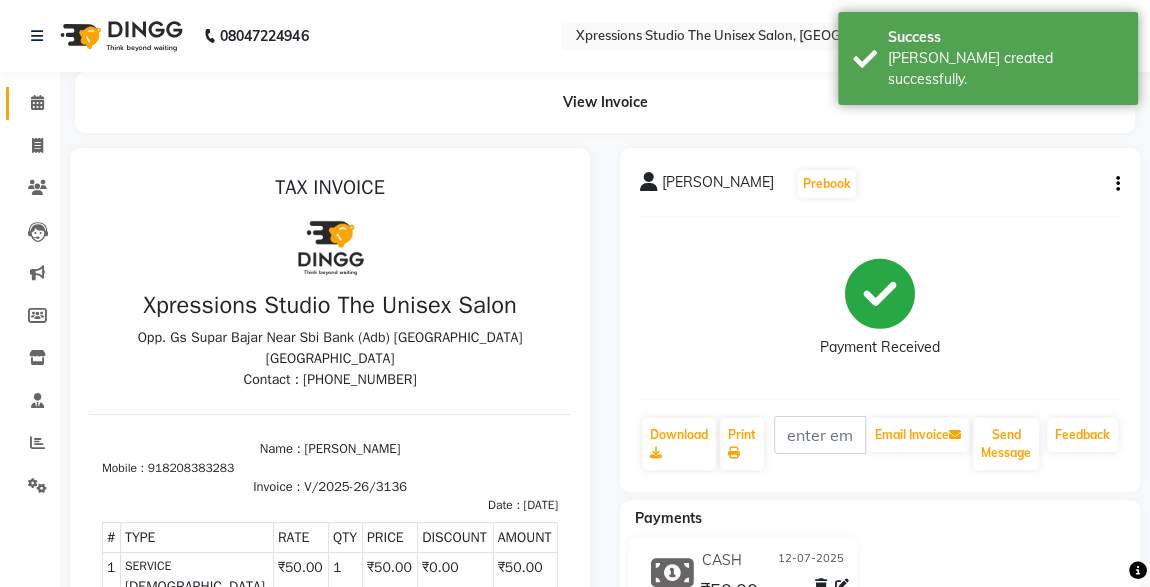 click 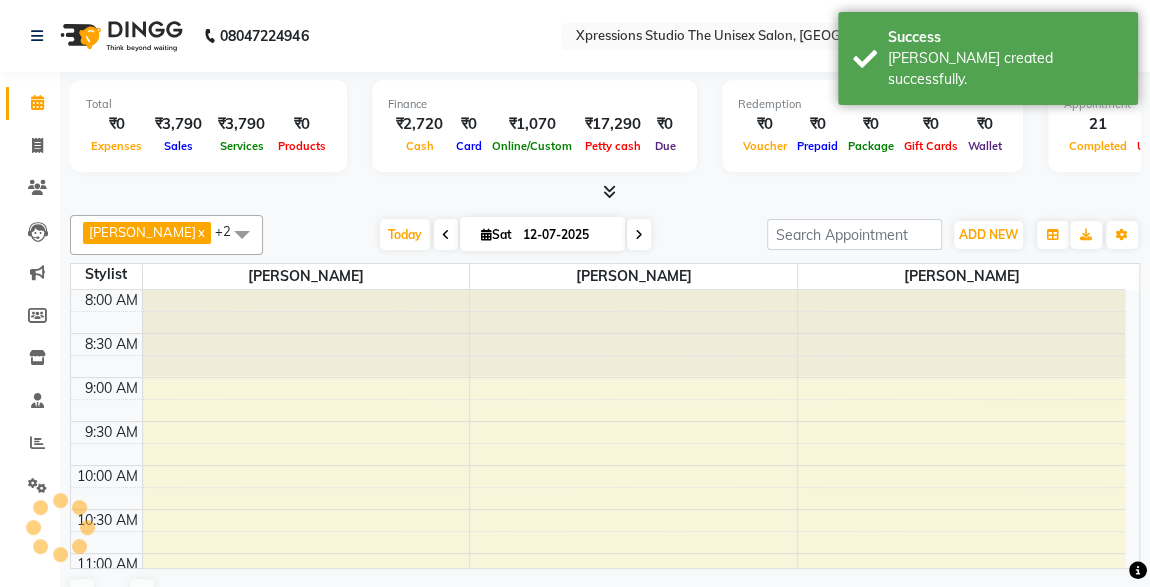 scroll, scrollTop: 1015, scrollLeft: 0, axis: vertical 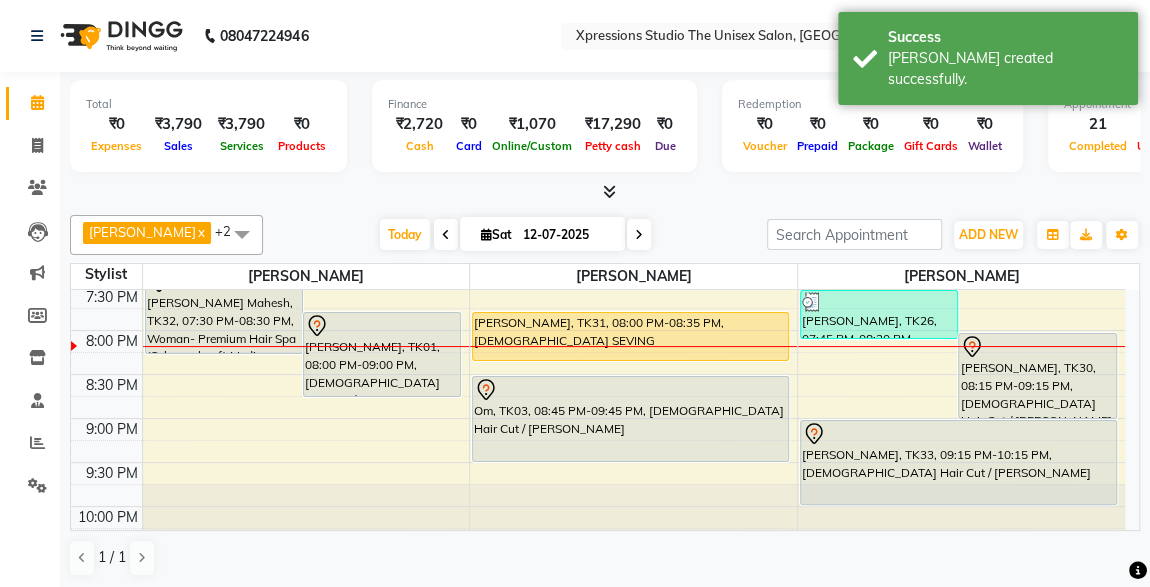 click at bounding box center [633, 527] 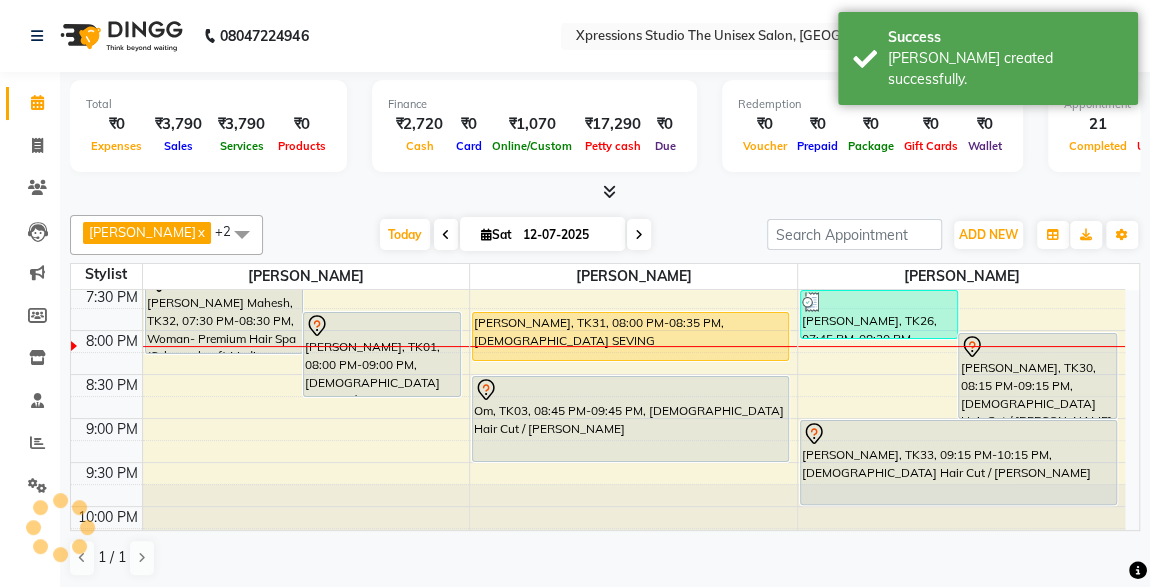 scroll, scrollTop: 0, scrollLeft: 0, axis: both 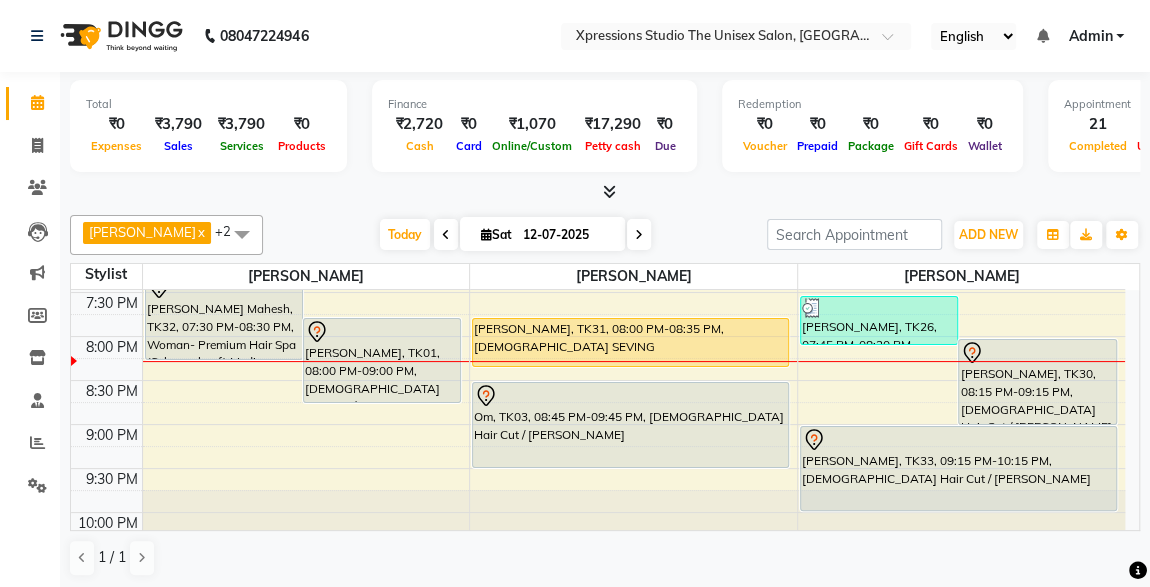 click on "Om, TK03, 08:45 PM-09:45 PM, [DEMOGRAPHIC_DATA] Hair Cut / [PERSON_NAME]" at bounding box center (630, 425) 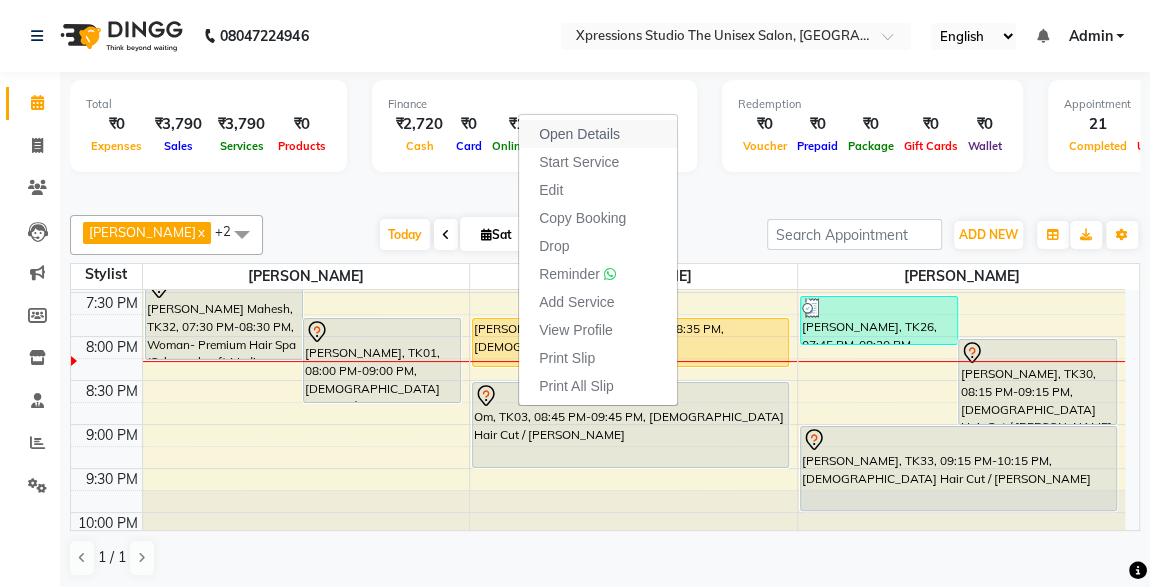 click on "Open Details" at bounding box center (579, 134) 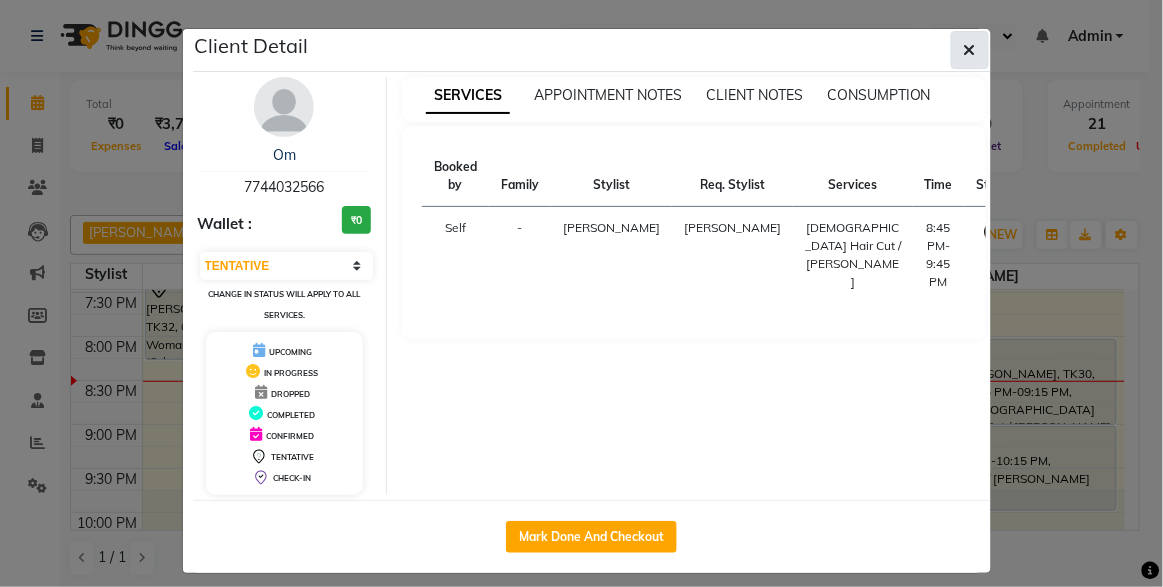 click 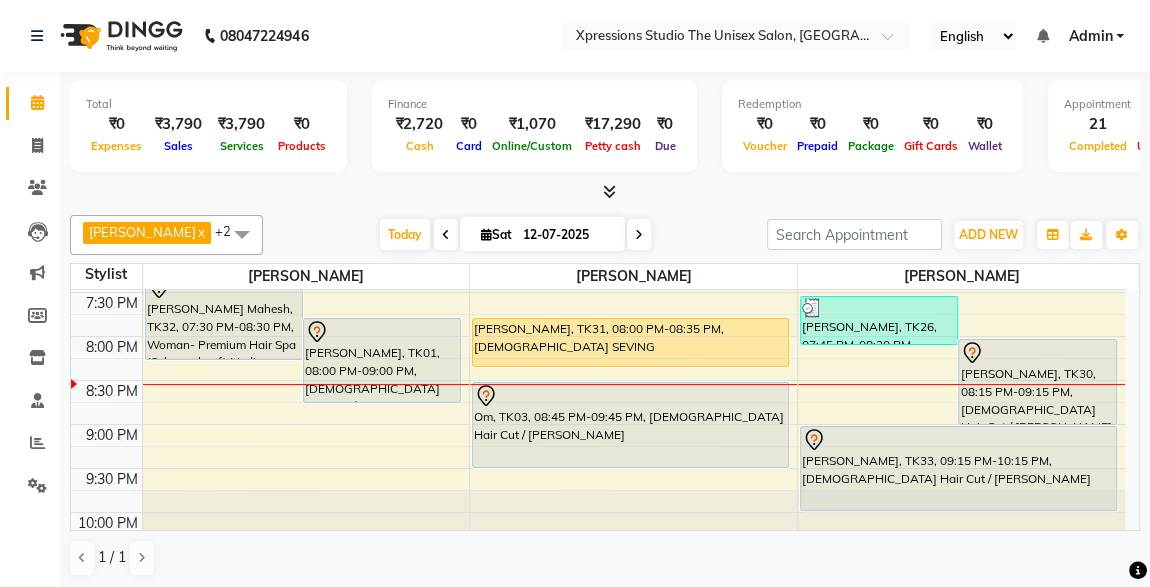click on "[PERSON_NAME], TK31, 08:00 PM-08:35 PM, [DEMOGRAPHIC_DATA] SEVING" at bounding box center (630, 342) 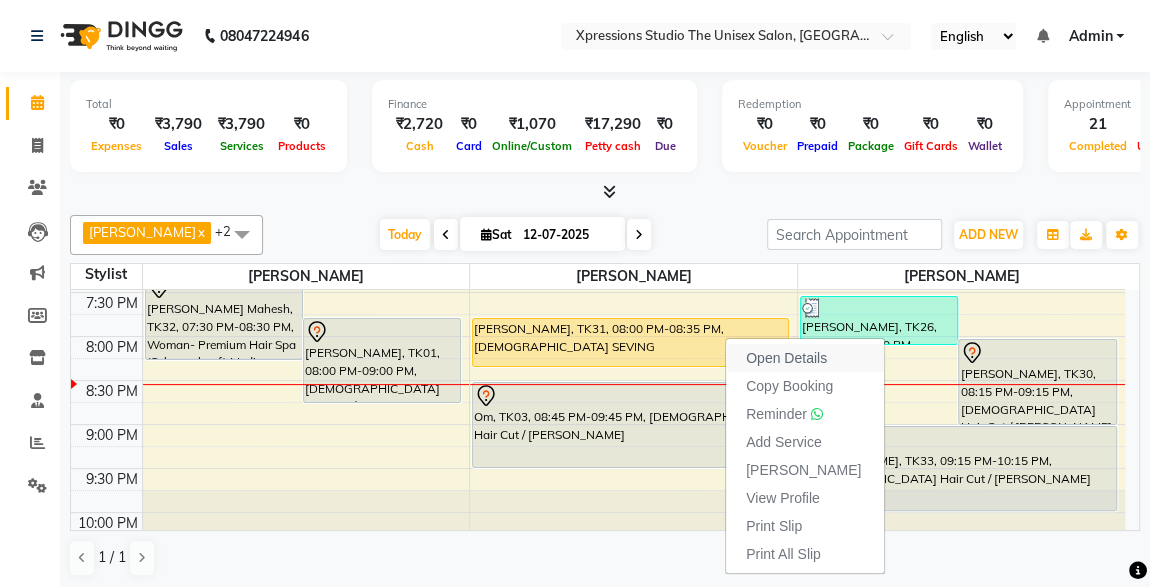 click on "Open Details" at bounding box center (786, 358) 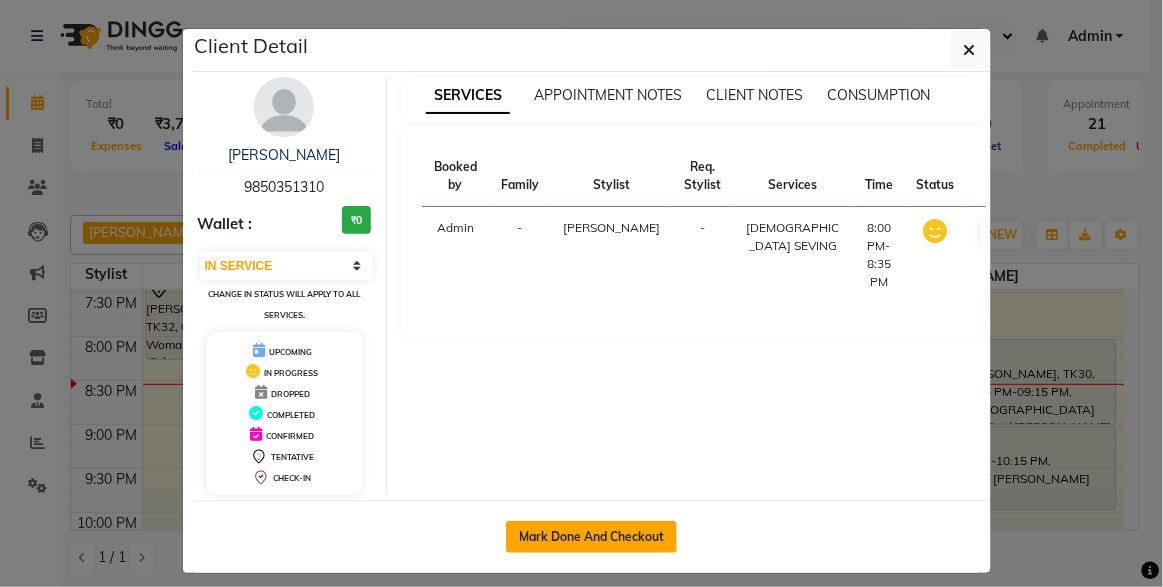 click on "Mark Done And Checkout" 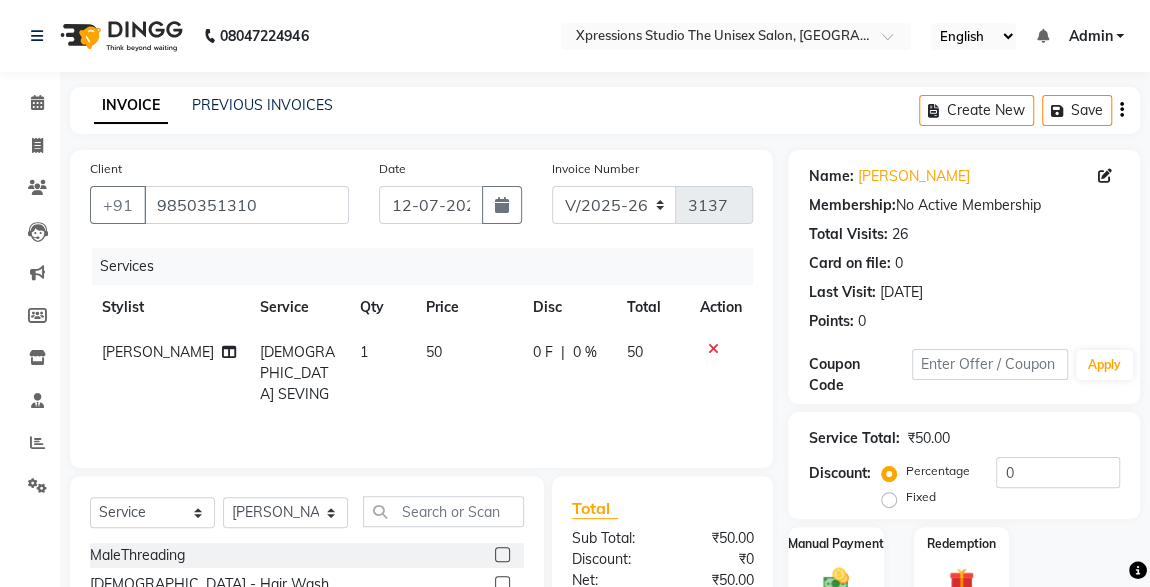 scroll, scrollTop: 212, scrollLeft: 0, axis: vertical 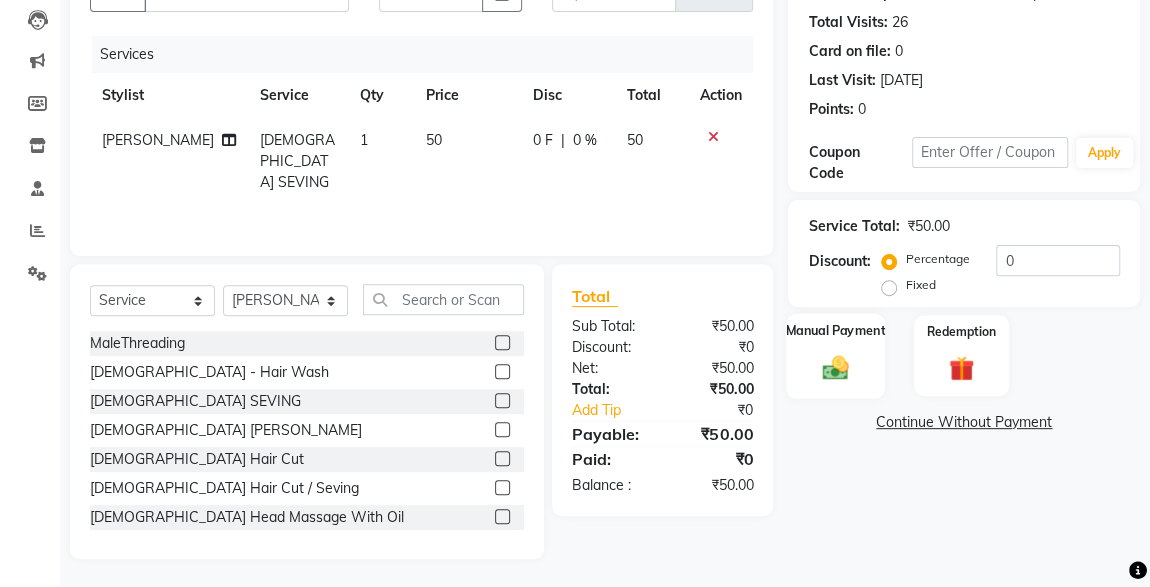 click on "Manual Payment" 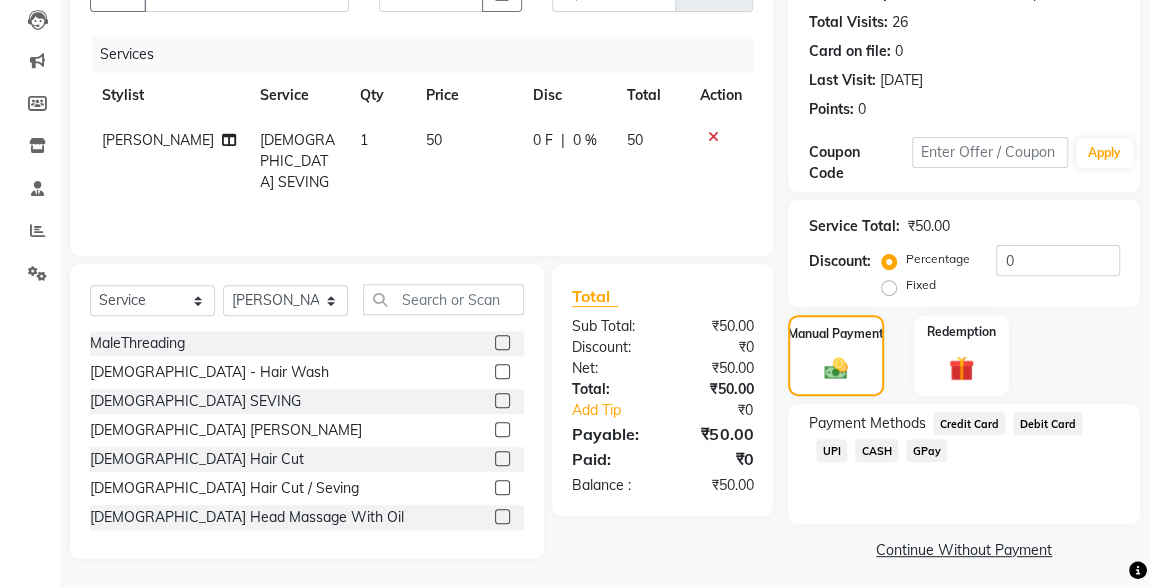 click on "CASH" 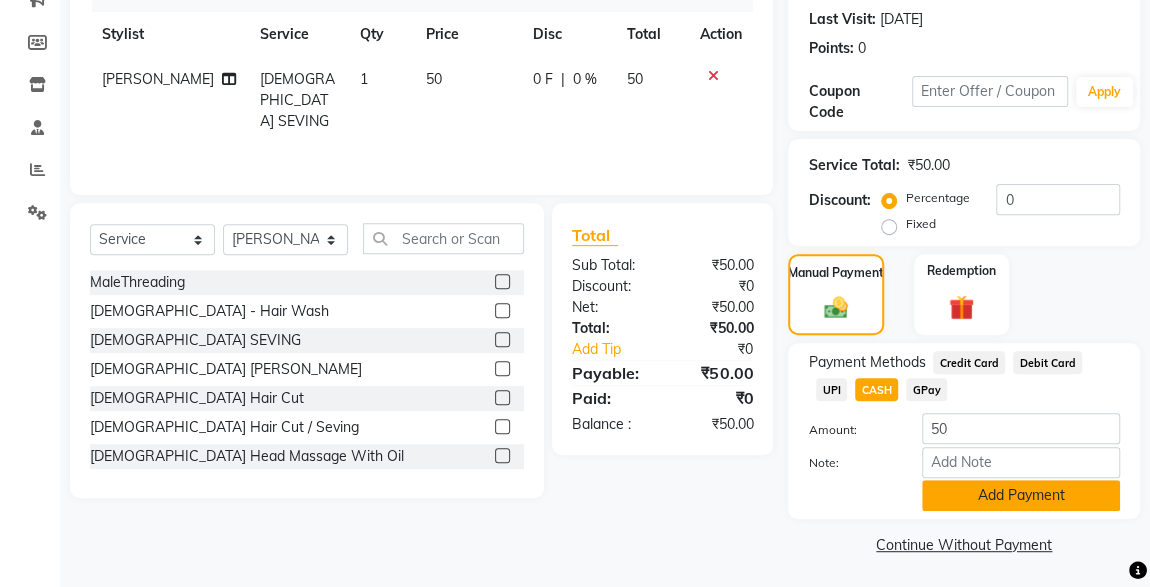 click on "Add Payment" 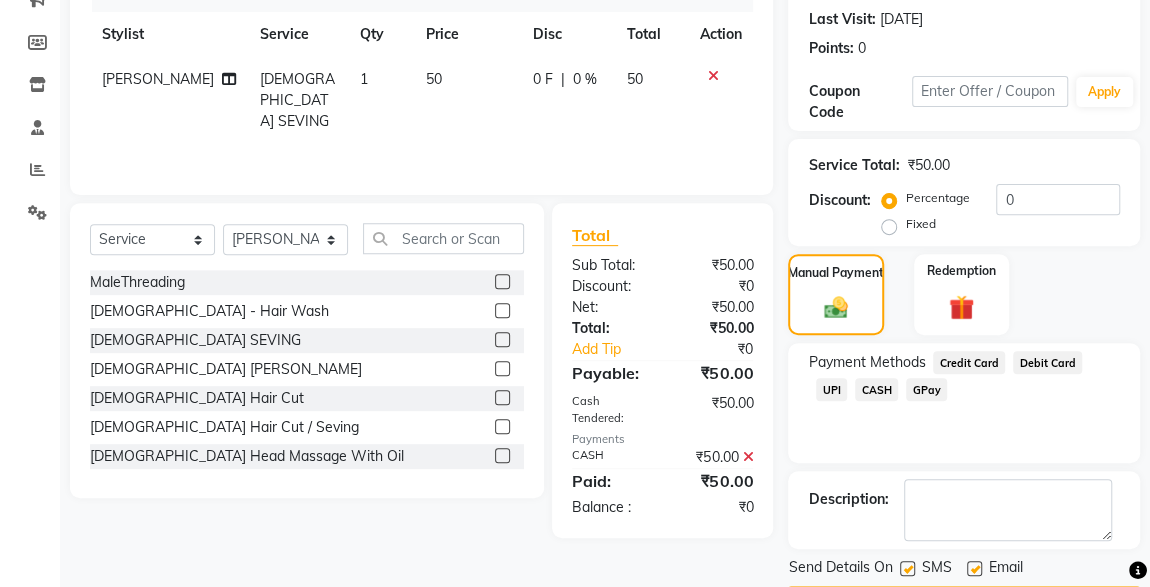 scroll, scrollTop: 330, scrollLeft: 0, axis: vertical 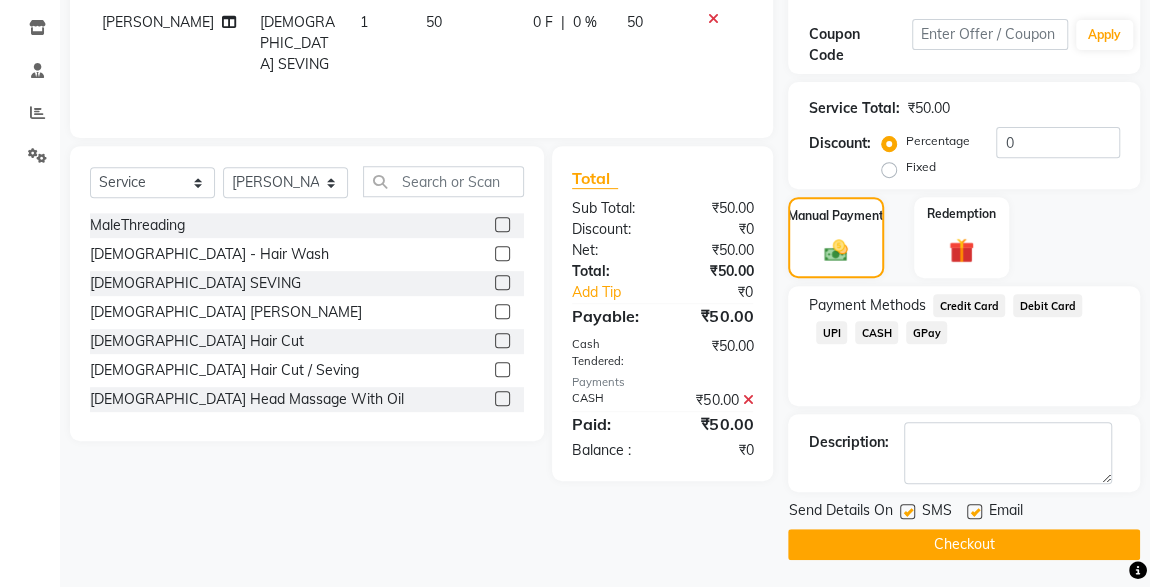 click 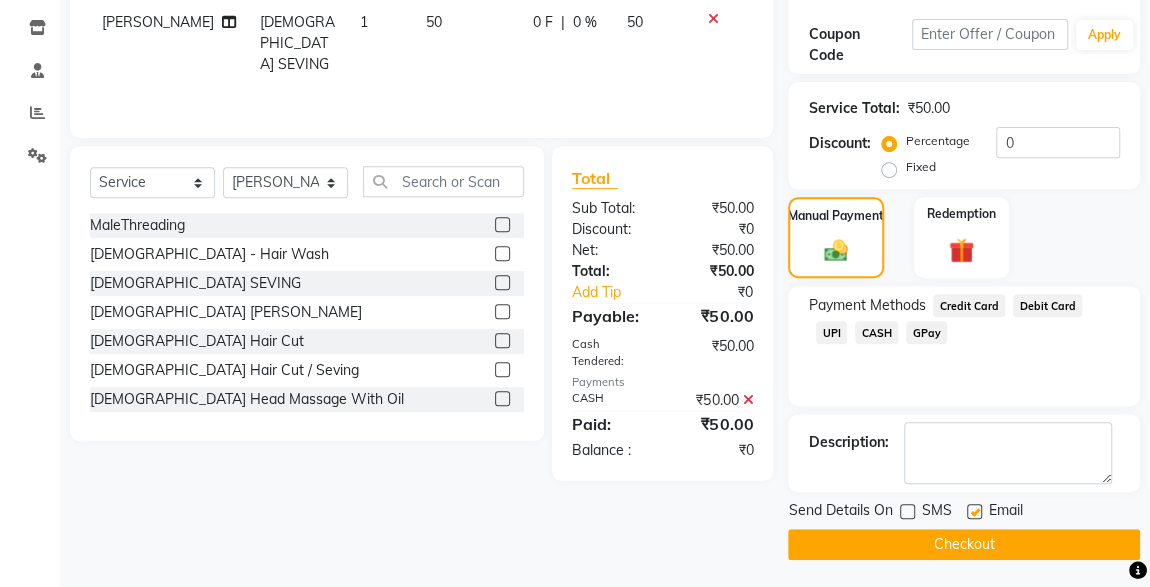click on "Checkout" 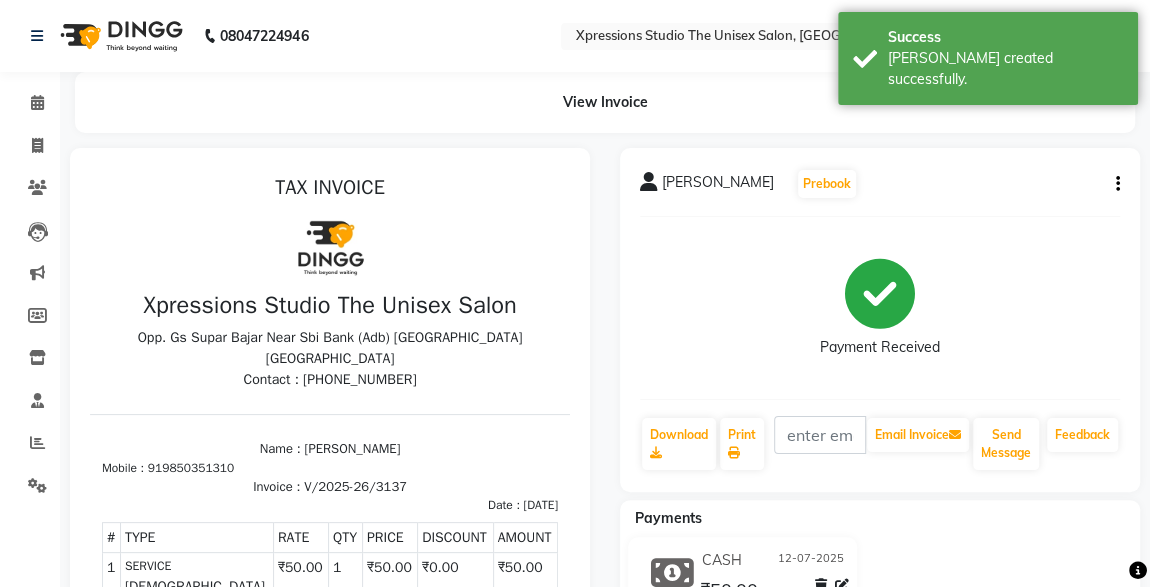 scroll, scrollTop: 0, scrollLeft: 0, axis: both 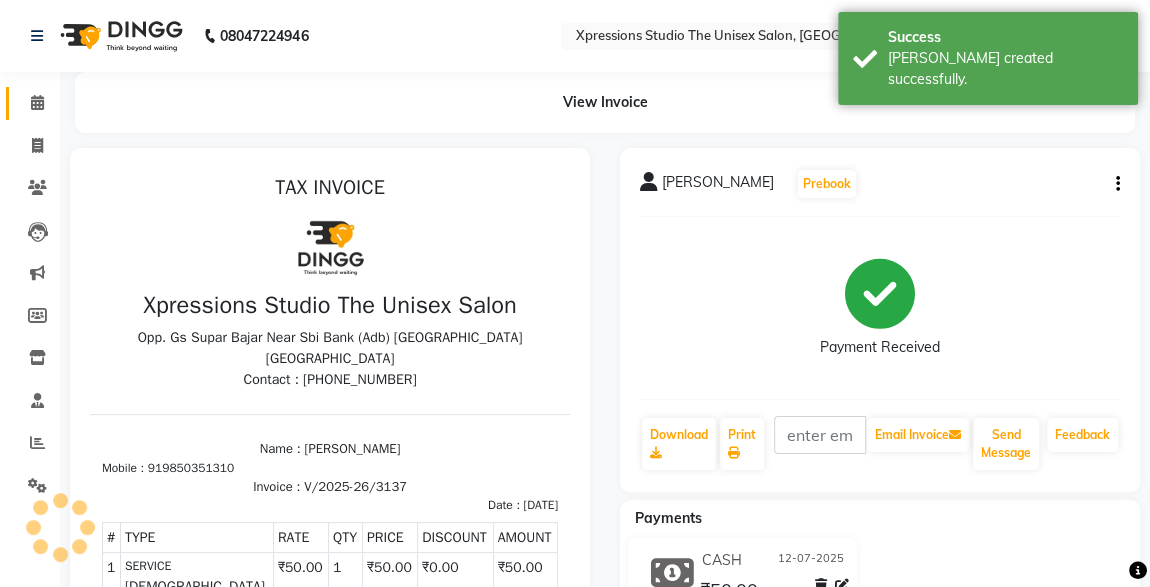 click 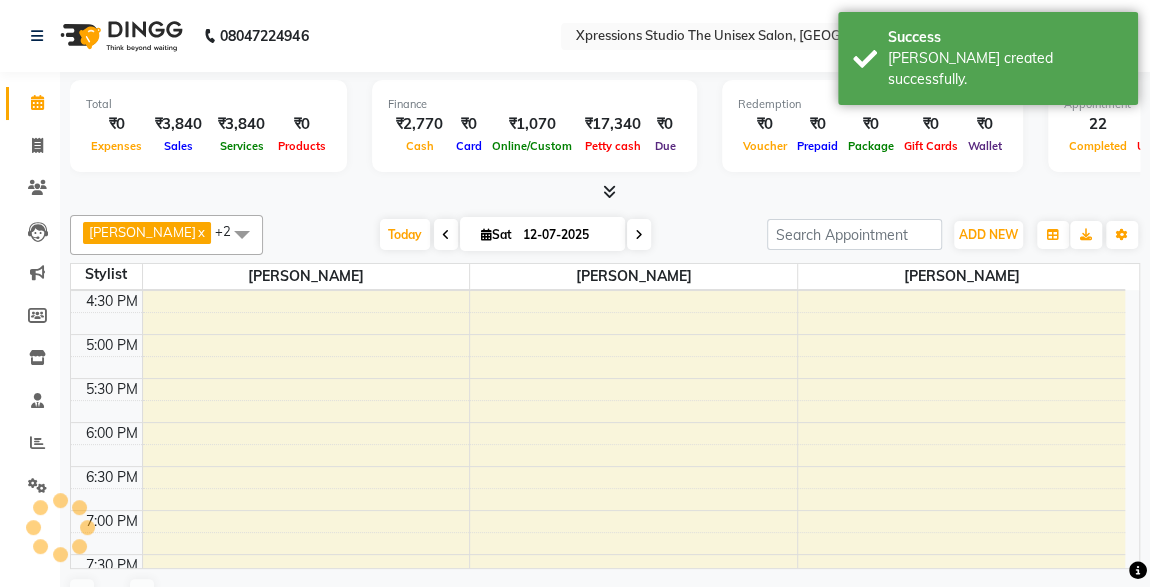 scroll, scrollTop: 0, scrollLeft: 0, axis: both 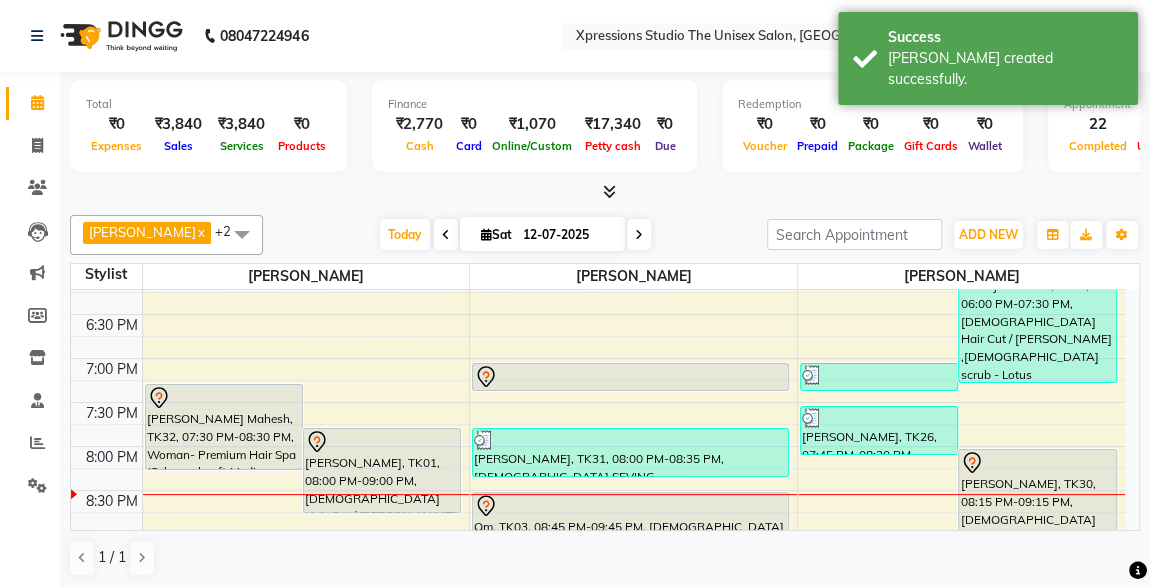 click at bounding box center (630, 377) 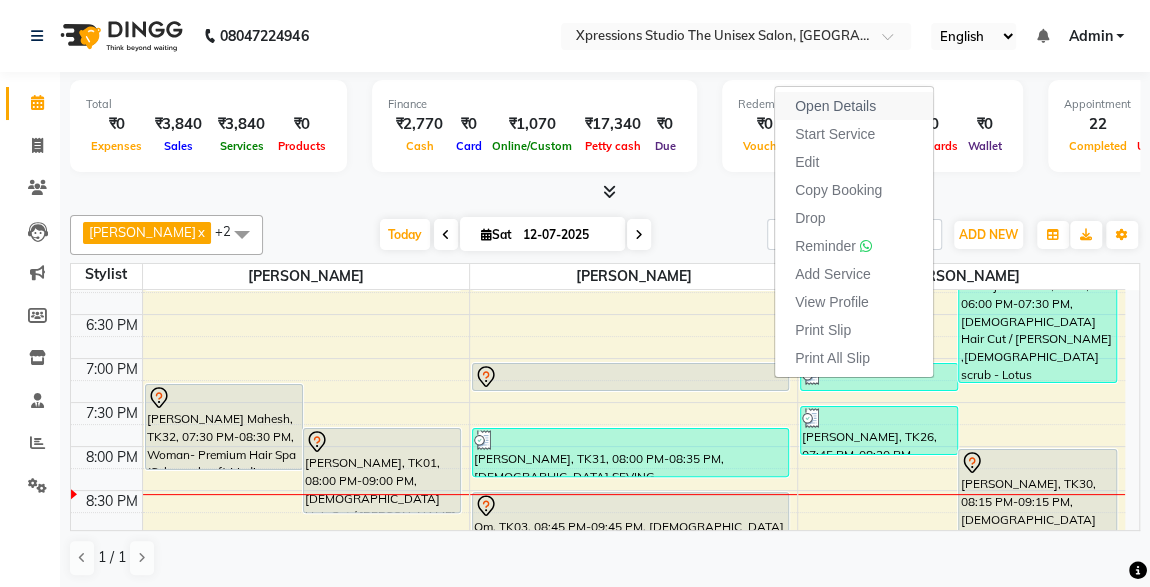 click on "Open Details" at bounding box center [835, 106] 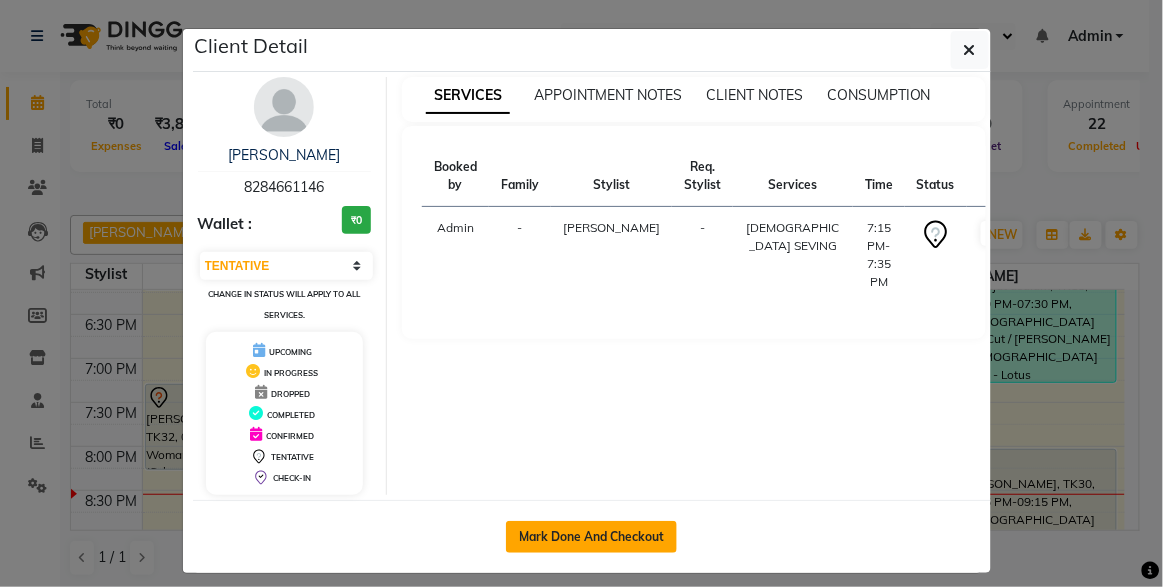 click on "Mark Done And Checkout" 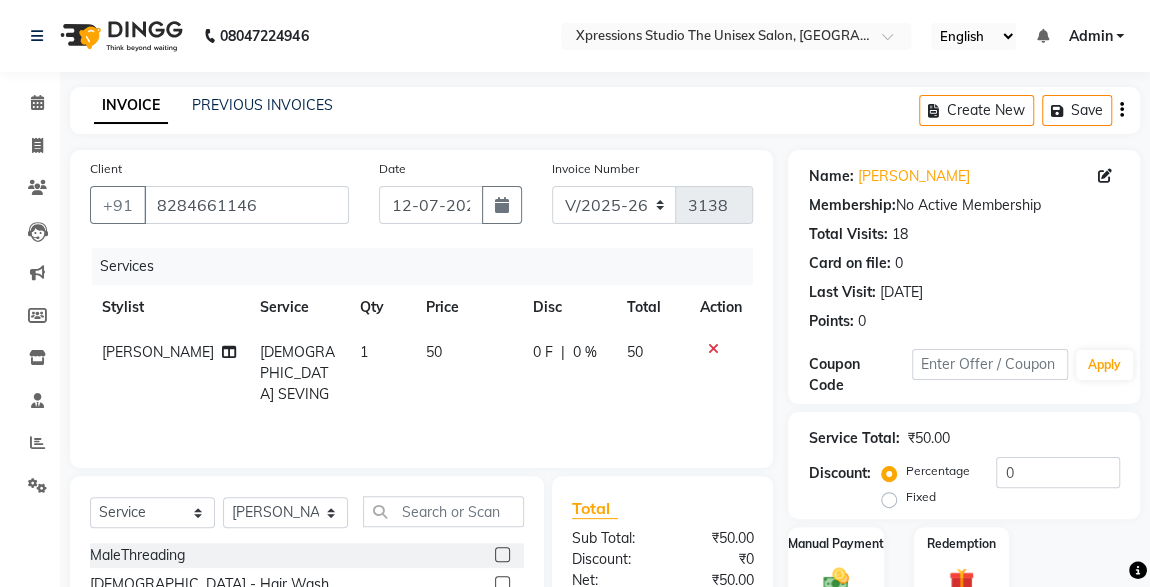 click 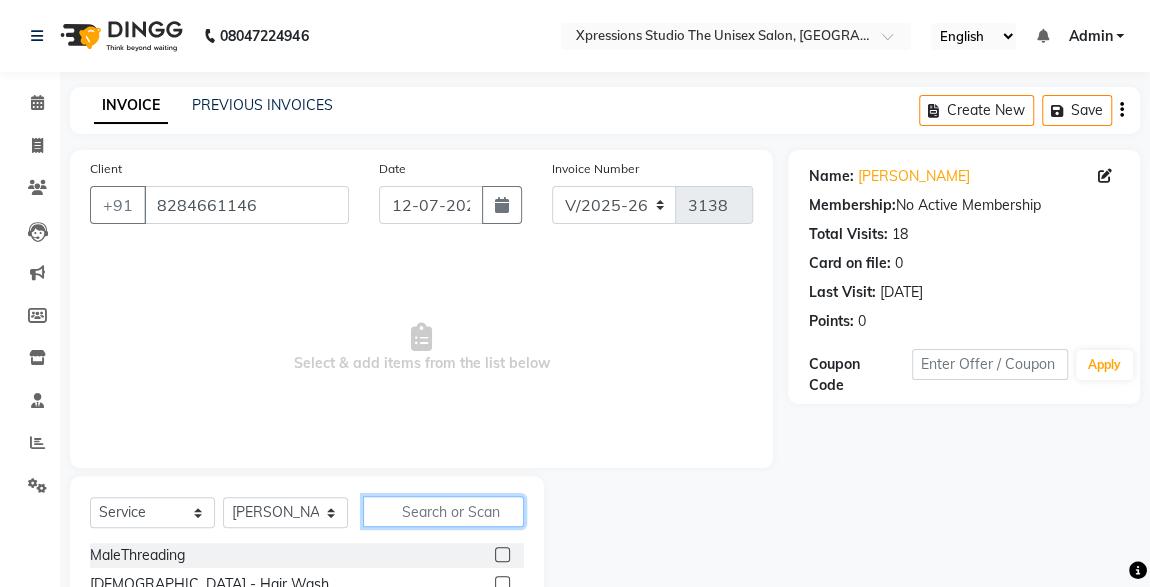 click 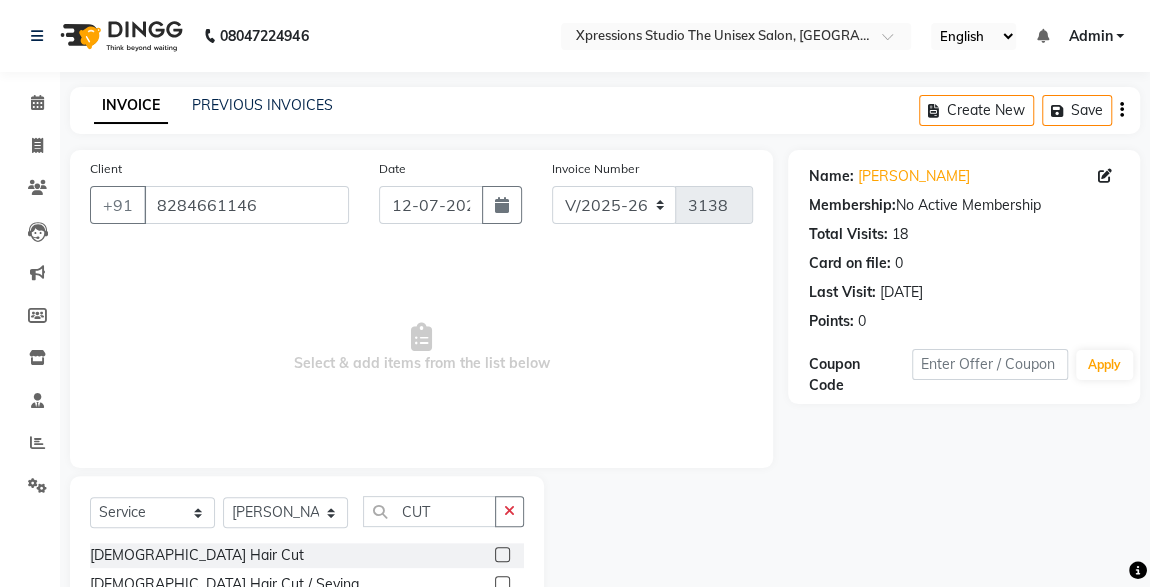 click 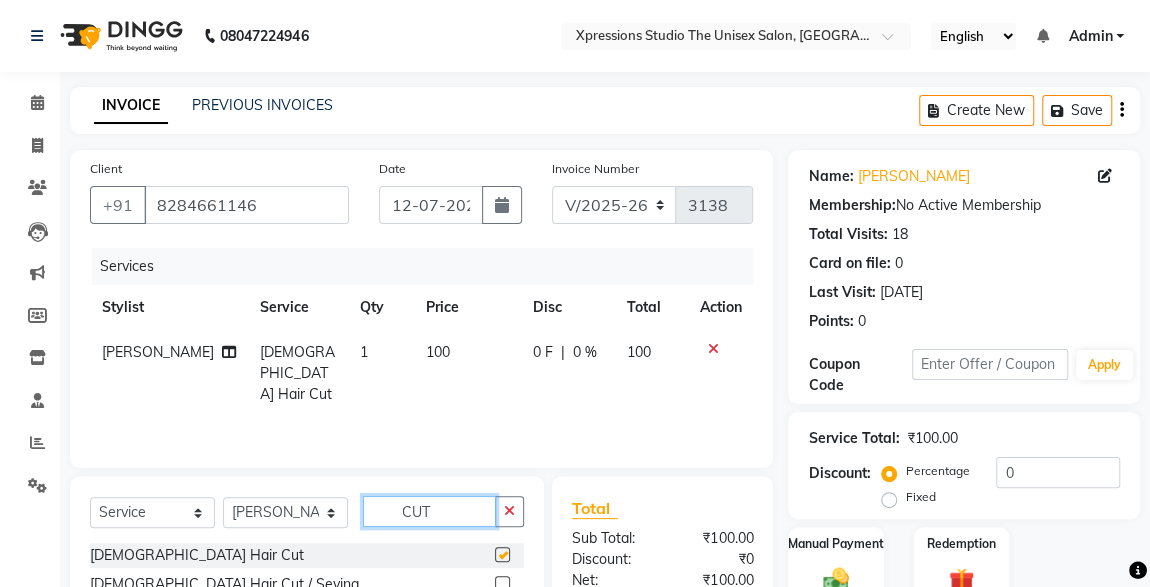 click on "CUT" 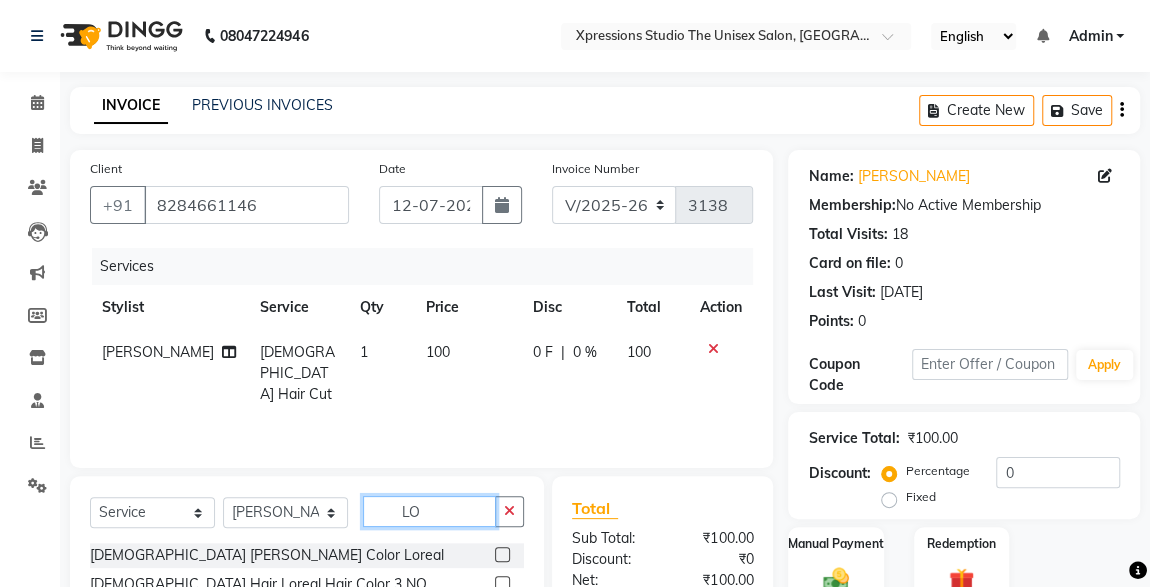 scroll, scrollTop: 56, scrollLeft: 0, axis: vertical 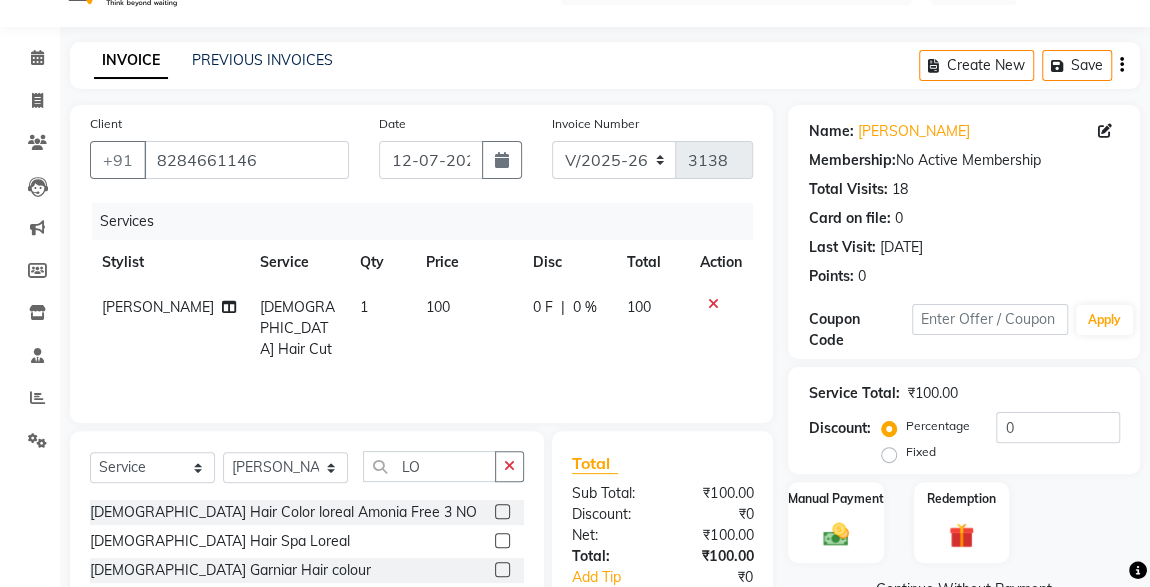 click 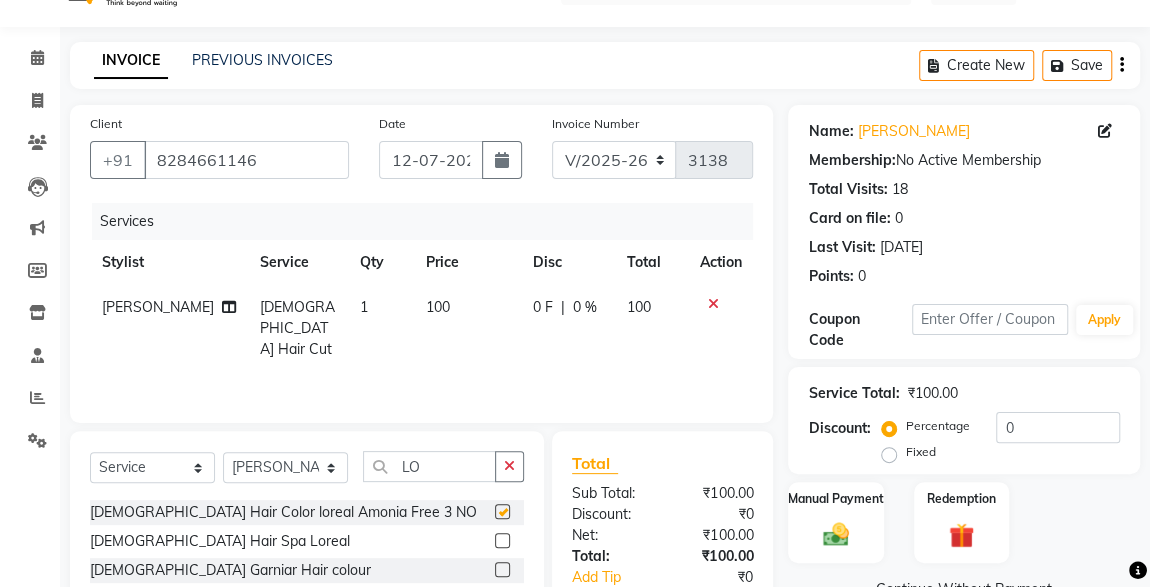 click on "Client +91 8284661146 Date 12-07-2025 Invoice Number V/2025 V/2025-26 3138 Services Stylist Service Qty Price Disc Total Action ADESH RAUT Male Hair Cut  1 100 0 F | 0 % 100 Select  Service  Product  Membership  Package Voucher Prepaid Gift Card  Select Stylist ADESH RAUT ROHAN BABHULKAR ROSHAN TANDULKAR LO  Male Beard Color Loreal   Male Hair Loreal Hair Color 3 NO.  Male Hair Color loreal Amonia Free 3 NO  Male Hair Spa Loreal  Male Garniar  Hair colour  Male- Hair Colour Strex profashional  Male- Beard Colour Strex profashinal  Male- Beard Colour Garniyar  COLOUR APPLICATION  WITH WASH  Male Loreal Hair Color 4 NO.  BMIINE PROFESSIONL HAIR COLOUR  BMIINE PROFESSIONL BEARD COLOUR  MALE MATRIX PROFESSIONL HAIR COLOUR  MALE MATRIX PROFESSIONL BEARD COLOUR  Massage - Lotus Massage  male scrub - Lotus  Clean-Up - Lotus Clean-Up  Facial - Lotus Facial  Lotus Clensing  Woman-  Hair Wash + Blow Dry  Woman- Blow Dry   Woman- Basic Hair Spa (Loreal) Shoulder Length  Woman- Basic Hair Spa (Loreal) Medium Length  ₹0" 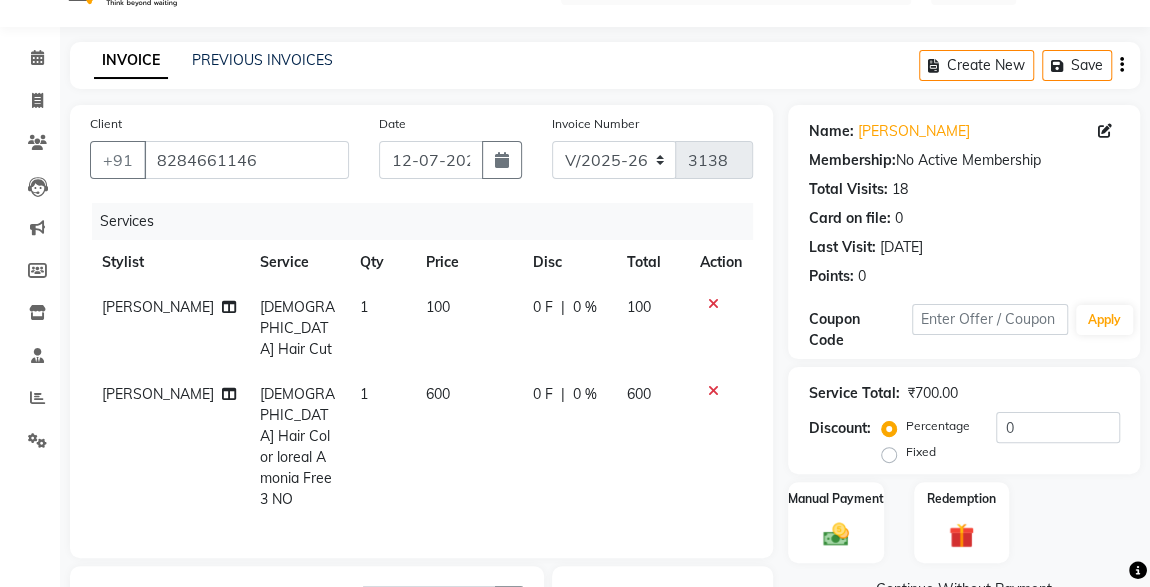 click 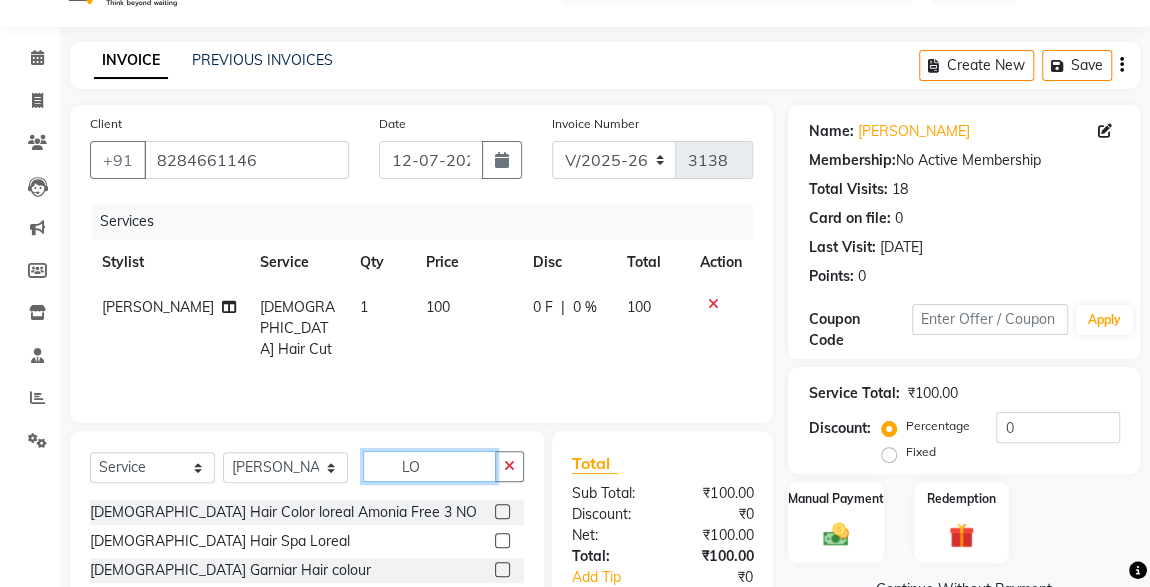 click on "LO" 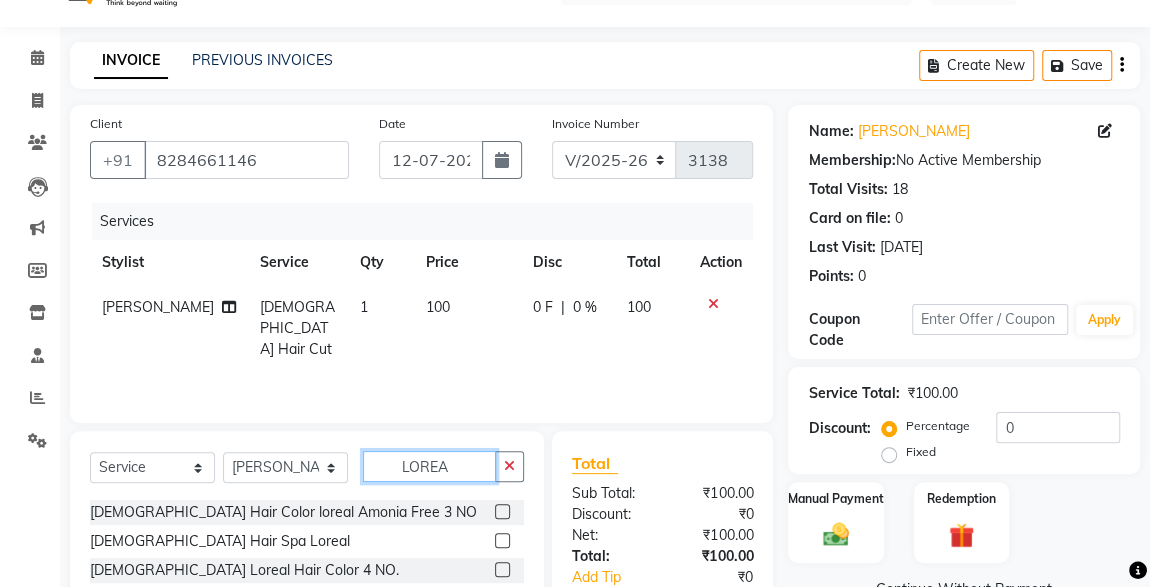scroll, scrollTop: 60, scrollLeft: 0, axis: vertical 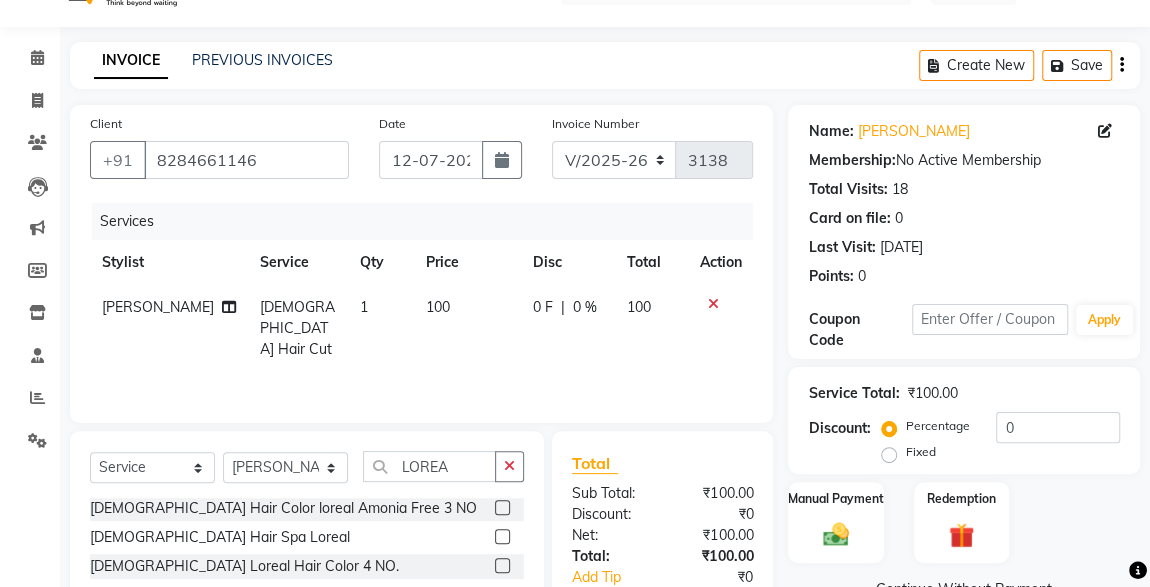 click 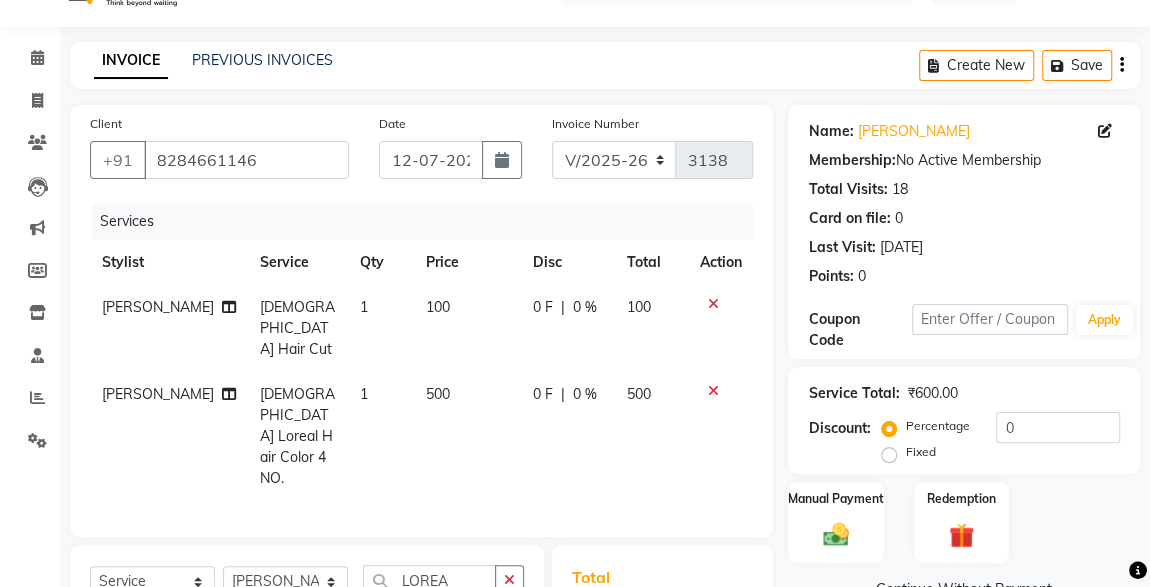 click on "500" 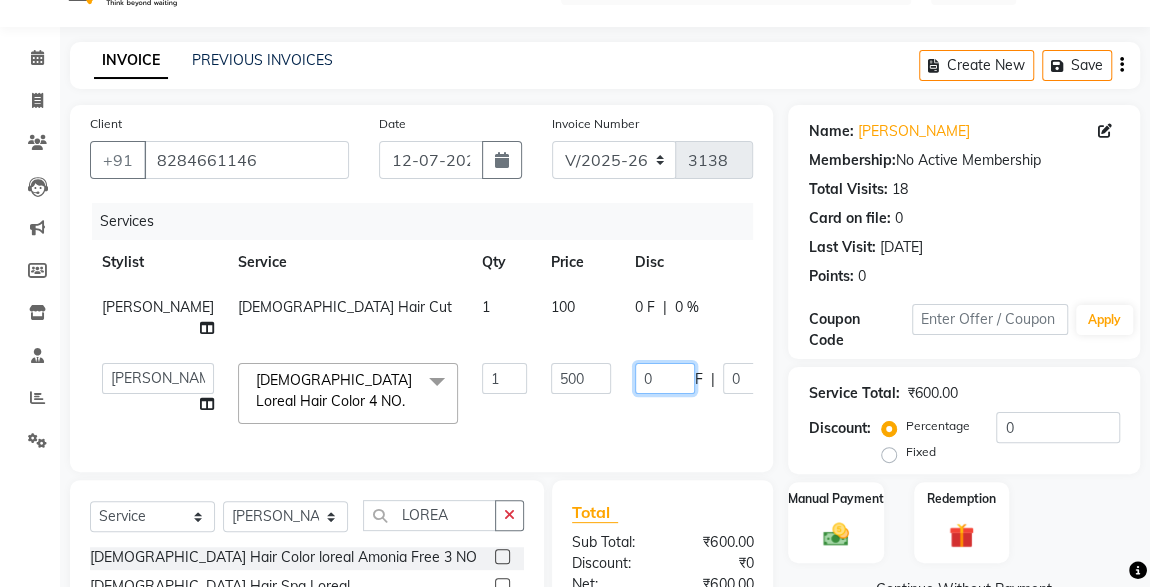 click on "0" 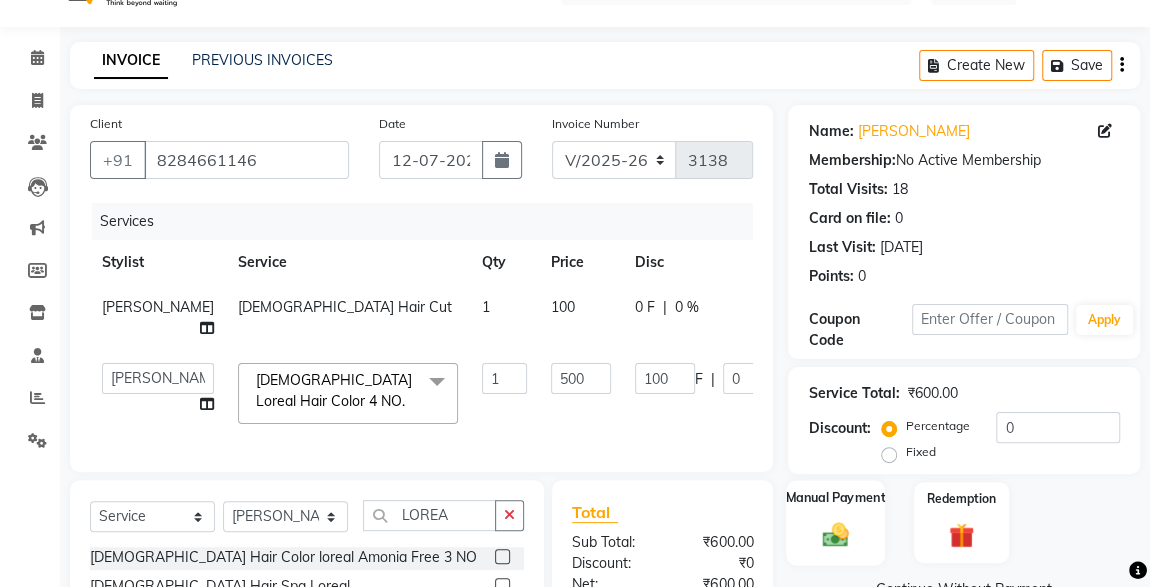 click on "Manual Payment" 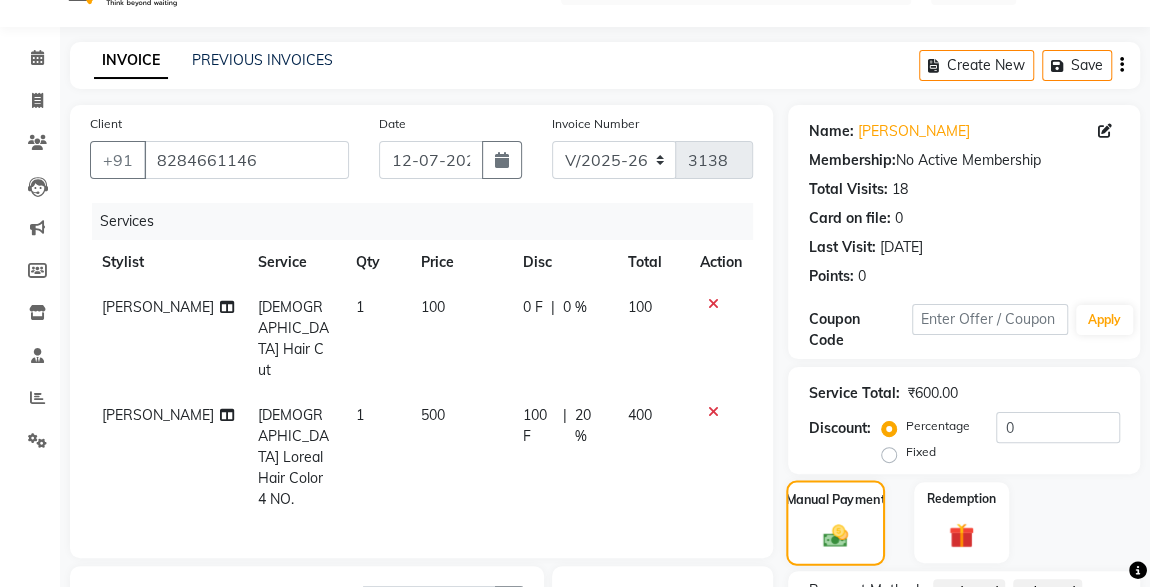 scroll, scrollTop: 277, scrollLeft: 0, axis: vertical 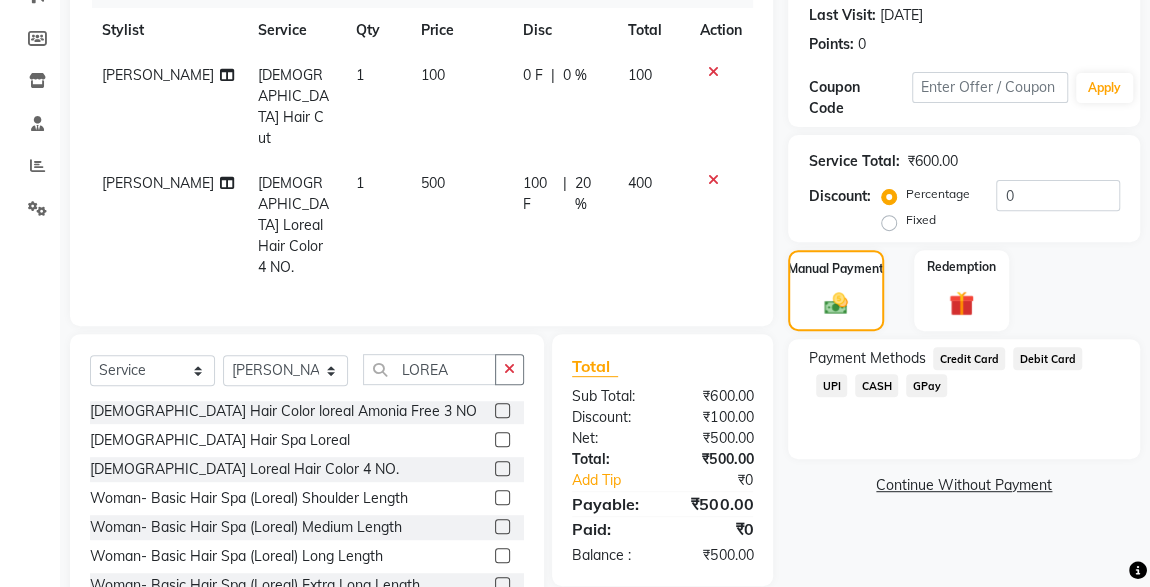 click on "Continue Without Payment" 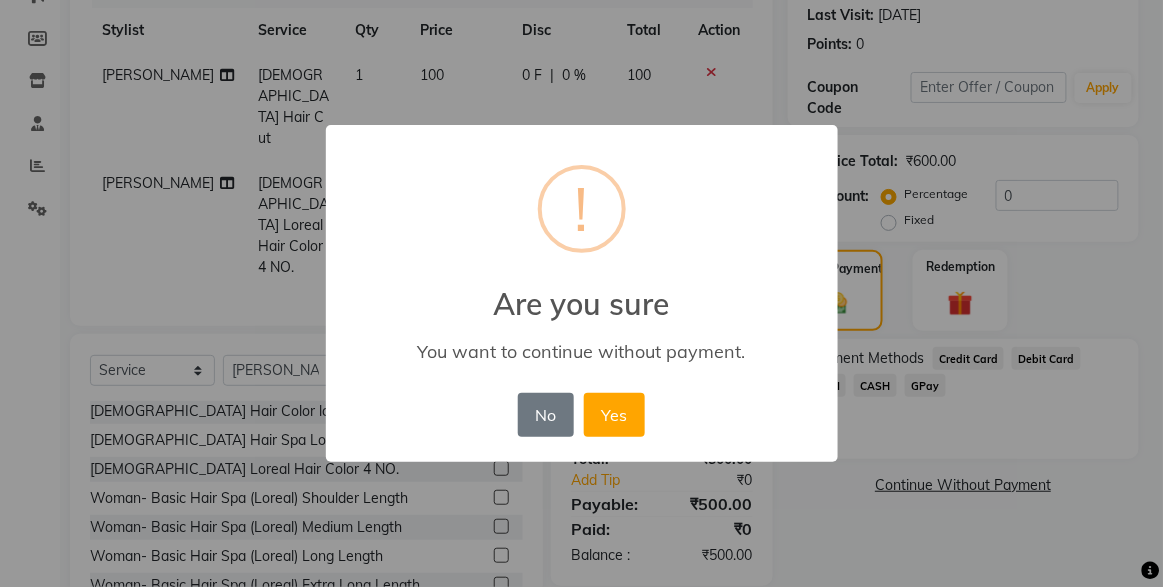 click on "× ! Are you sure You want to continue without payment. No No Yes" at bounding box center [581, 293] 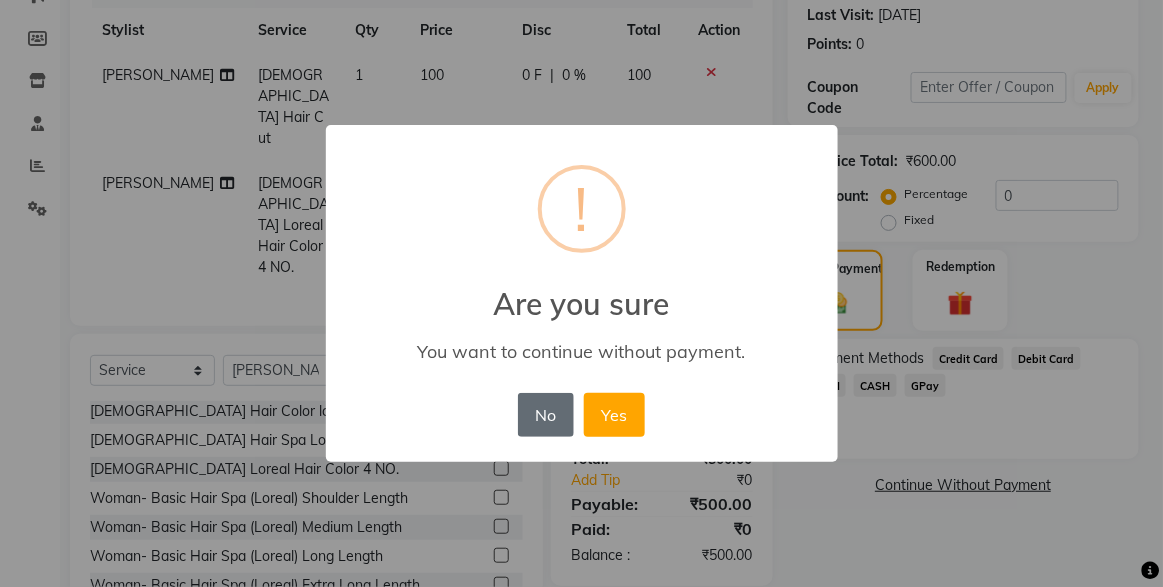 click on "No" at bounding box center [546, 415] 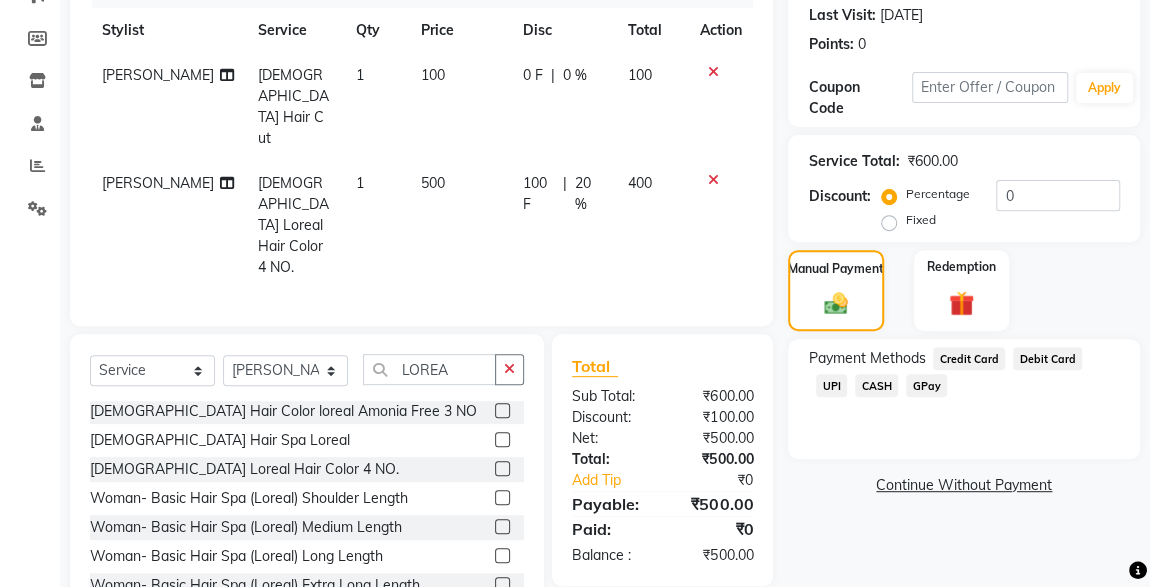 click on "UPI" 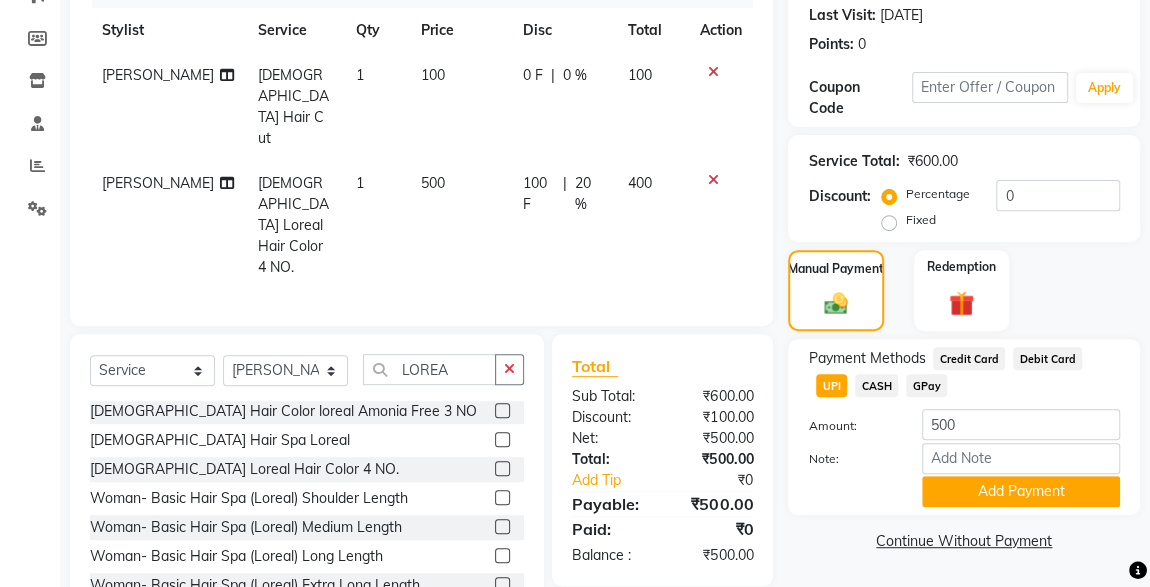 click on "Continue Without Payment" 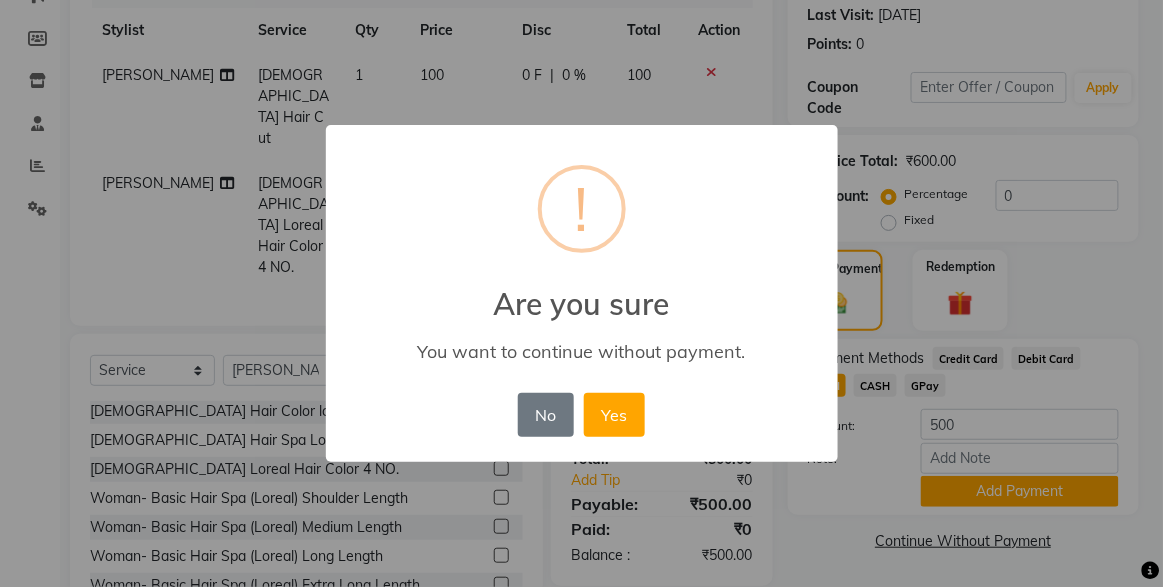 click on "× ! Are you sure You want to continue without payment. No No Yes" at bounding box center [581, 293] 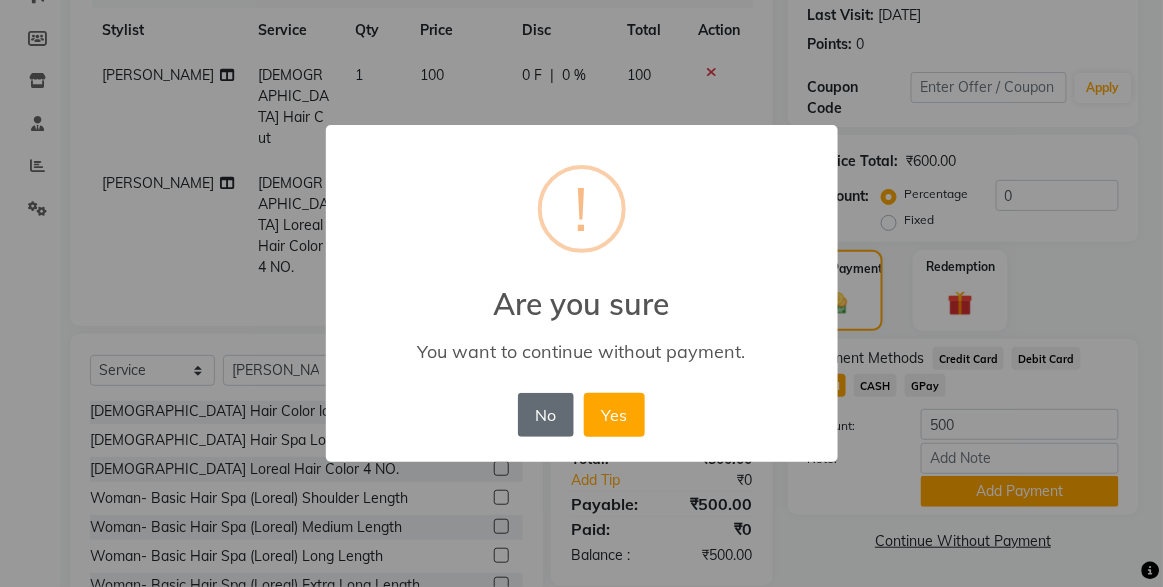 click on "No" at bounding box center (546, 415) 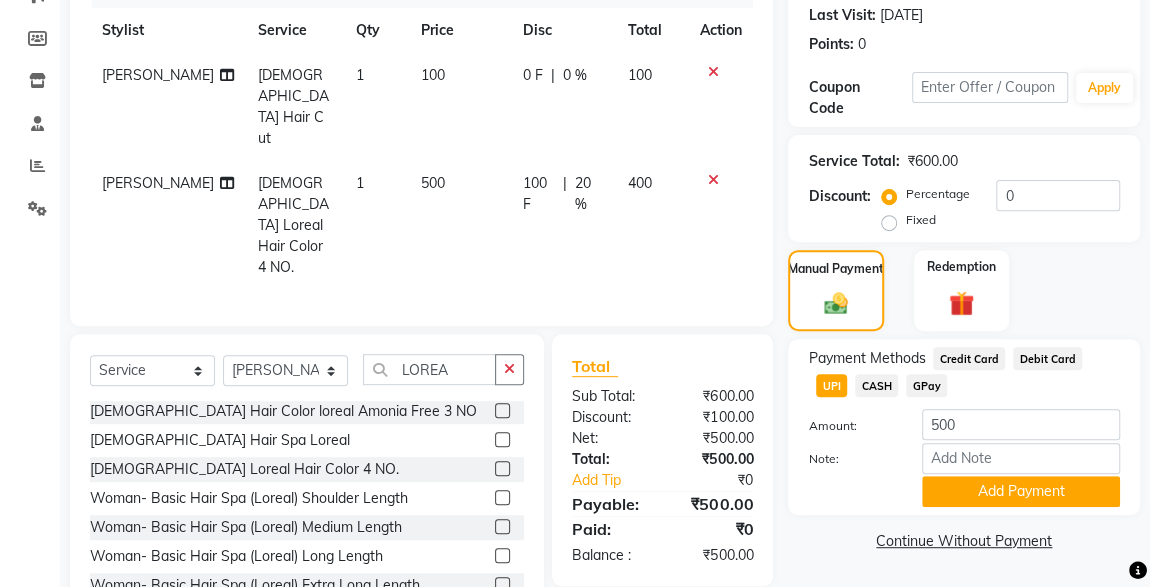 click on "CASH" 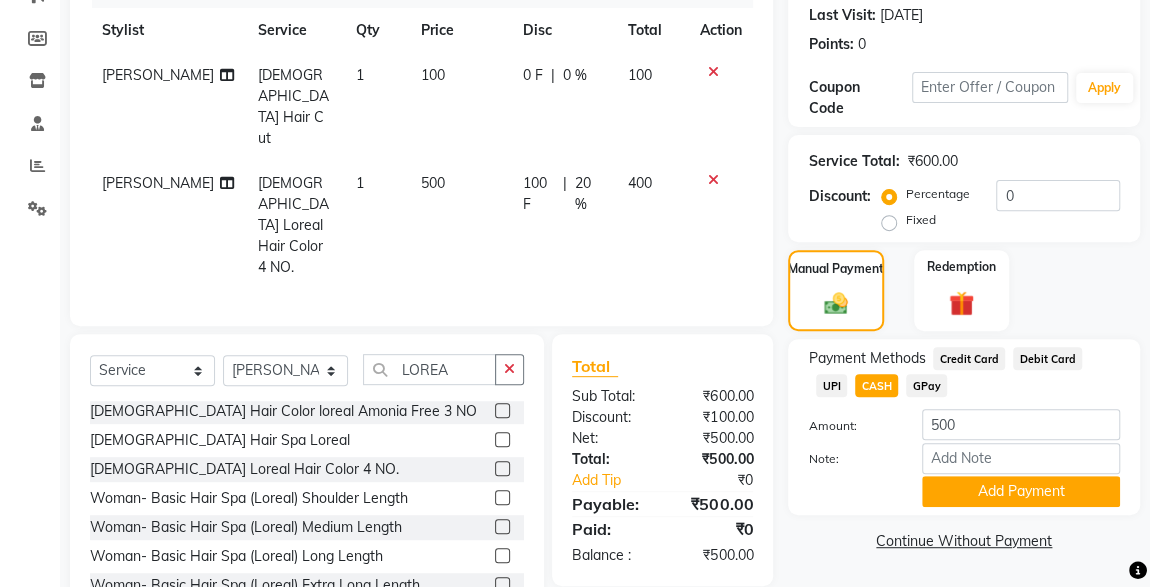 click on "UPI" 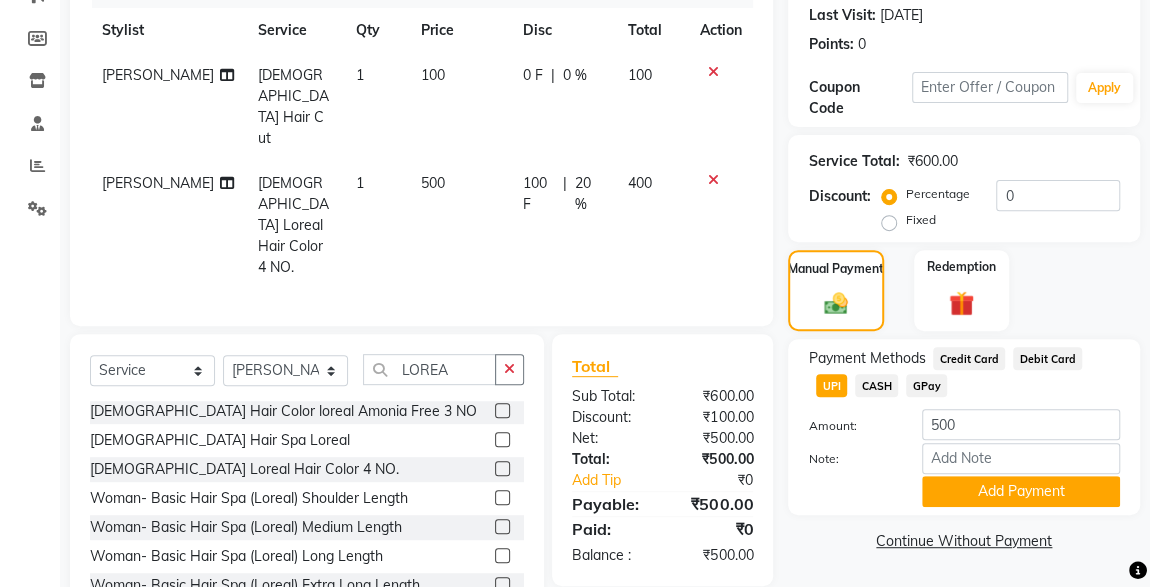 click on "Continue Without Payment" 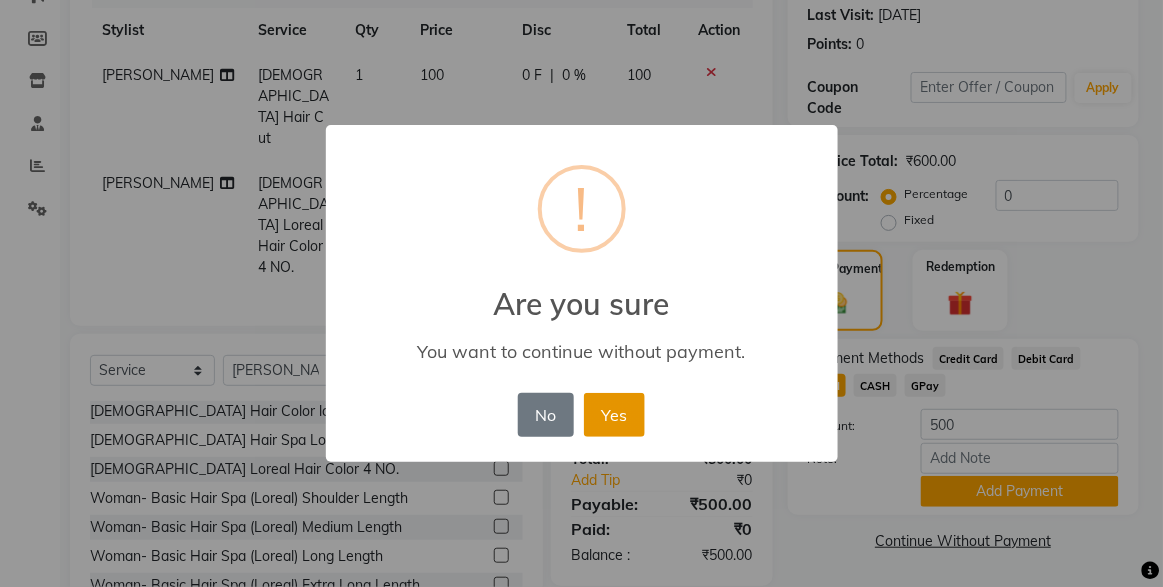 click on "Yes" at bounding box center [614, 415] 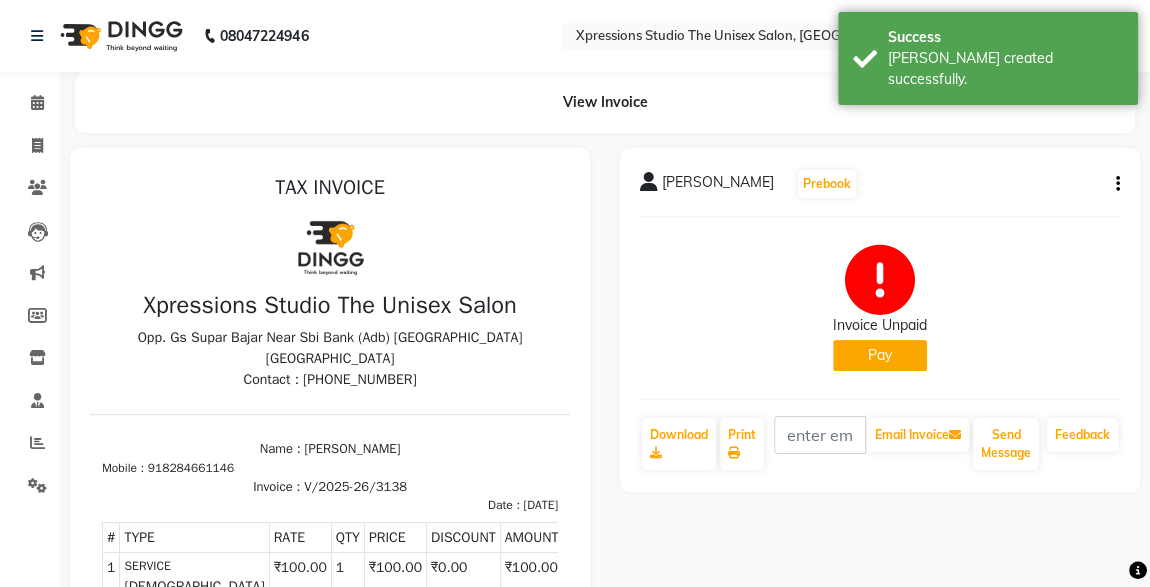 scroll, scrollTop: 0, scrollLeft: 0, axis: both 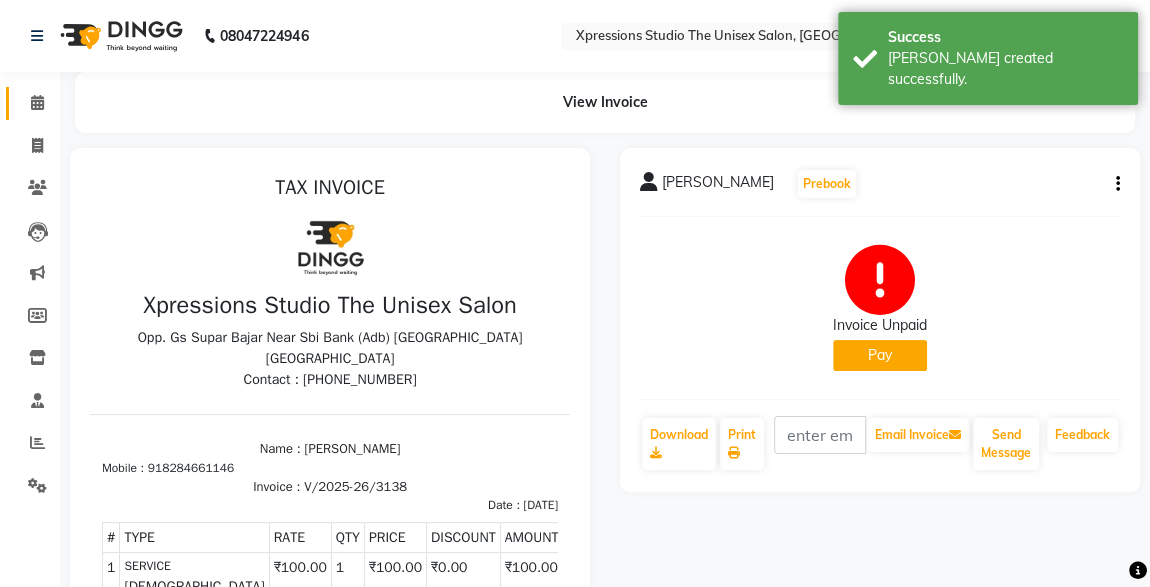 click 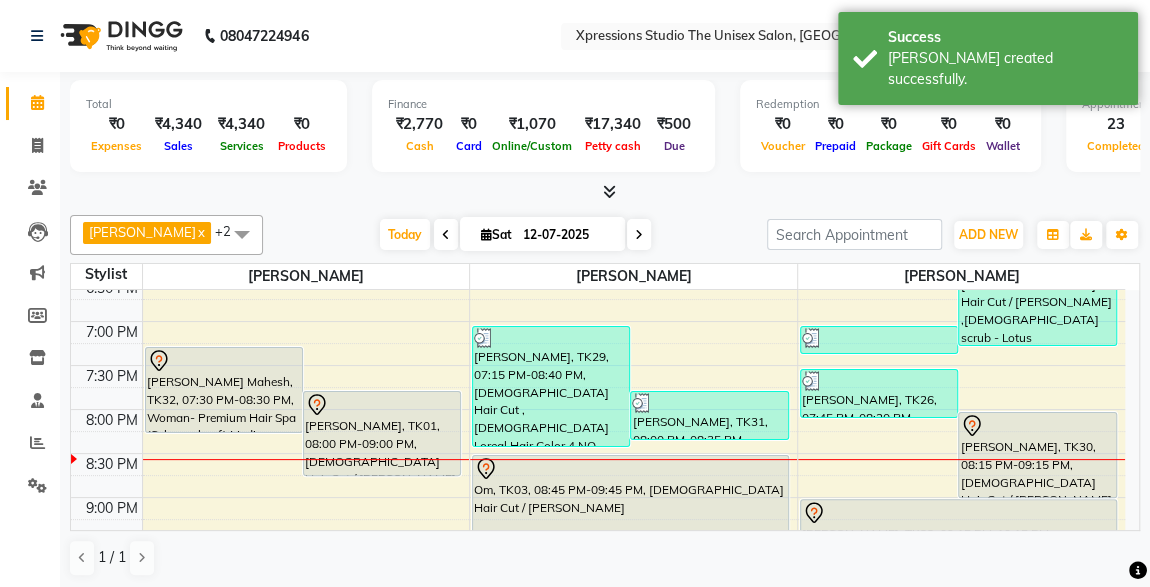 scroll, scrollTop: 951, scrollLeft: 0, axis: vertical 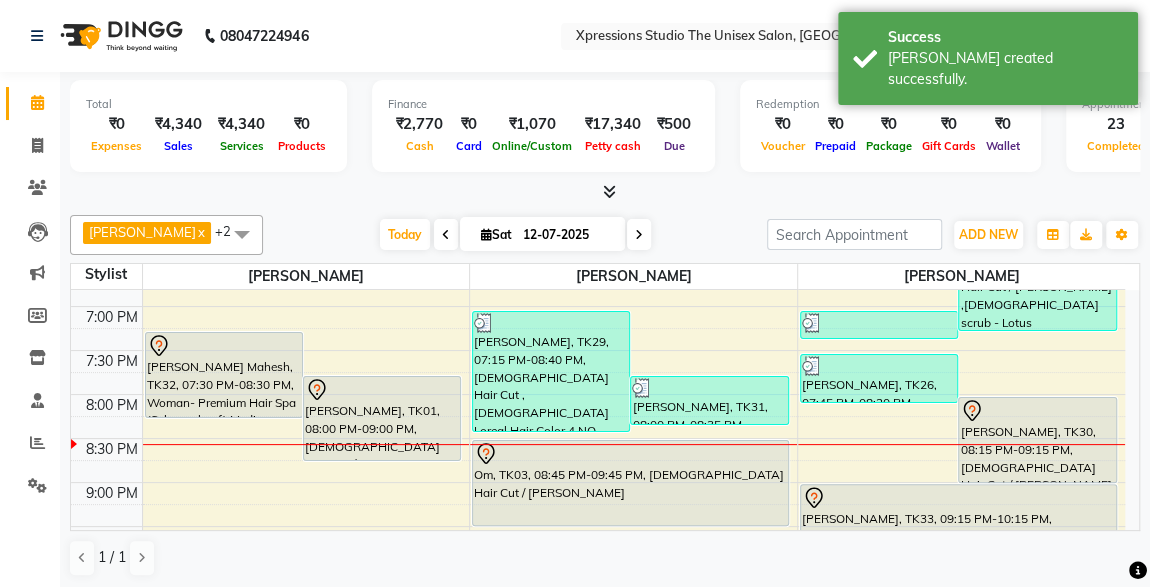 drag, startPoint x: 738, startPoint y: 407, endPoint x: 744, endPoint y: 420, distance: 14.3178215 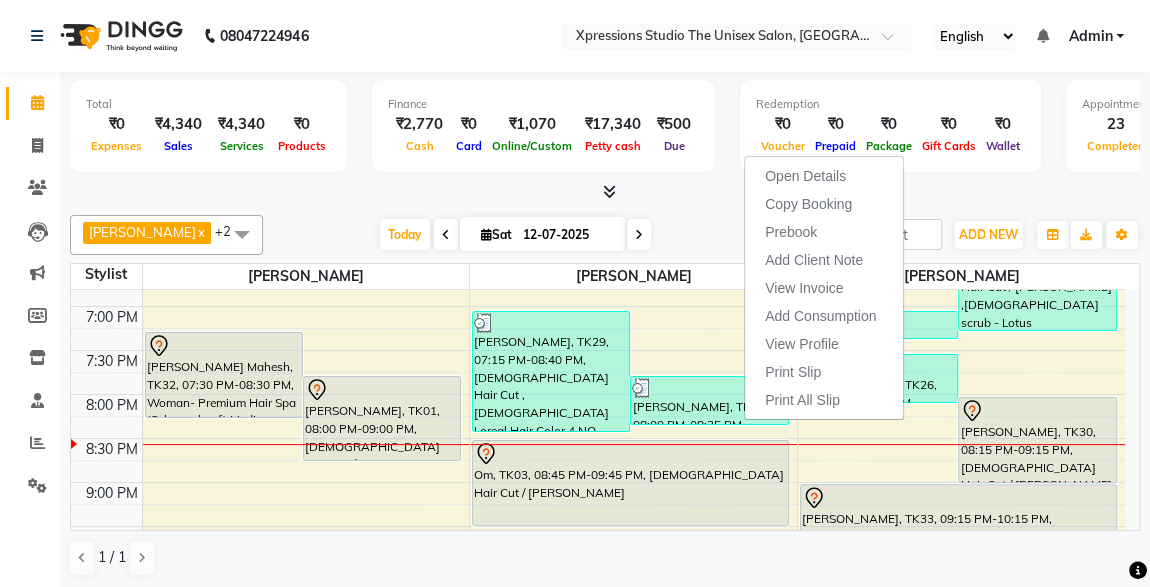 click on "8:00 AM 8:30 AM 9:00 AM 9:30 AM 10:00 AM 10:30 AM 11:00 AM 11:30 AM 12:00 PM 12:30 PM 1:00 PM 1:30 PM 2:00 PM 2:30 PM 3:00 PM 3:30 PM 4:00 PM 4:30 PM 5:00 PM 5:30 PM 6:00 PM 6:30 PM 7:00 PM 7:30 PM 8:00 PM 8:30 PM 9:00 PM 9:30 PM 10:00 PM 10:30 PM     NAMU MAM, TK27, 03:55 PM-05:40 PM, Touch-up 1 inch             PUNAM SONTAKY, TK12, 05:00 PM-05:40 PM, Woman- Advance Hair Cut Without Wash             Aakanksha Mahesh, TK32, 07:30 PM-08:30 PM, Woman- Premium Hair Spa (Schwarzkopf) Medimum Length             Suyash Patil, TK01, 08:00 PM-09:00 PM, Male Hair Cut / Beard              PUNAM SONTAKY, TK02, 12:30 PM-01:05 PM, Woman- Basic Hair Cut With Wash             PUNAM SONTAKY, TK12, 05:45 PM-06:25 PM, Woman- Advance Hair Cut Without Wash     ROHIT RAJPAL, TK13, 01:45 PM-03:15 PM, BMIINE PROFESSIONL BEARD COLOUR,Male  Beard,BMIINE PROFESSIONL HAIR COLOUR    TUSTAK KHAN, TK14, 02:15 PM-02:50 PM, Male Hair Cut      MANGESH VARADE, TK15, 03:00 PM-03:30 PM, D-Tan - O3+ Datan" at bounding box center [605, 410] 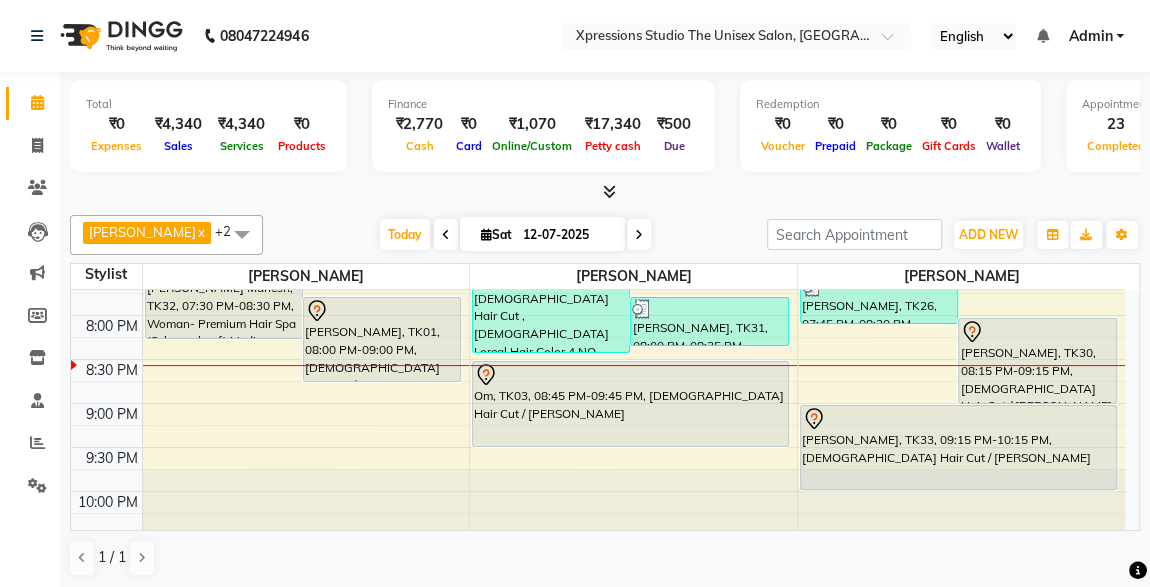 scroll, scrollTop: 1034, scrollLeft: 0, axis: vertical 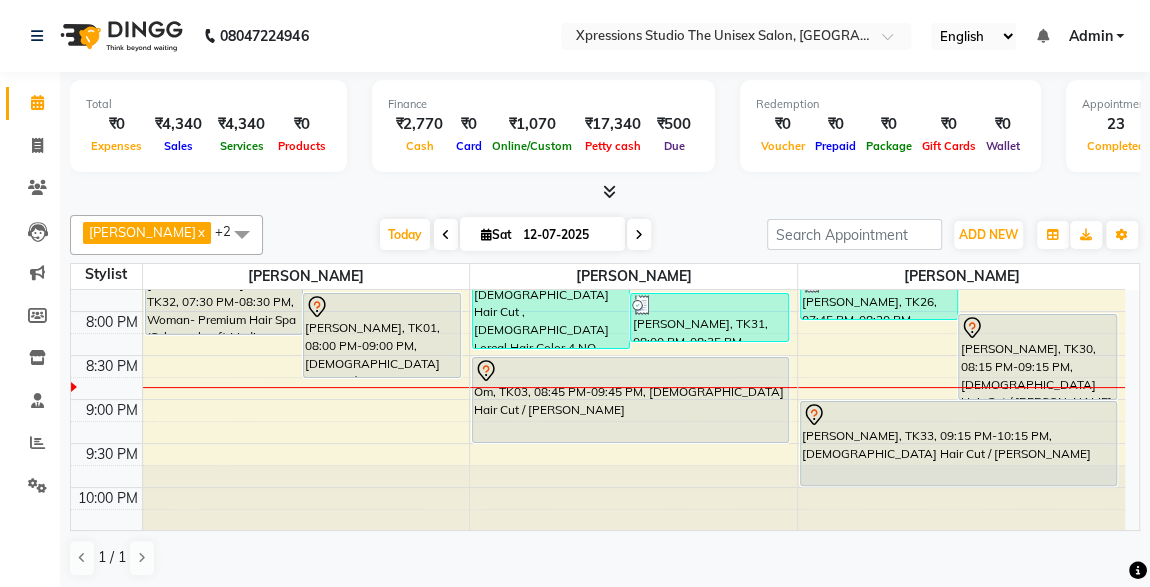 click at bounding box center [639, 235] 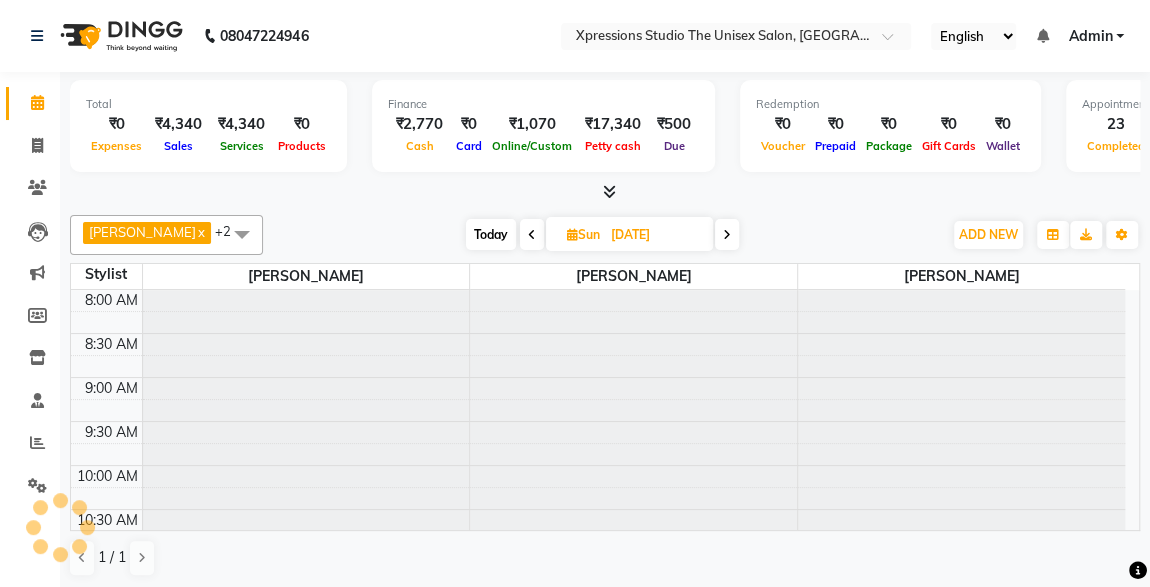 scroll, scrollTop: 1053, scrollLeft: 0, axis: vertical 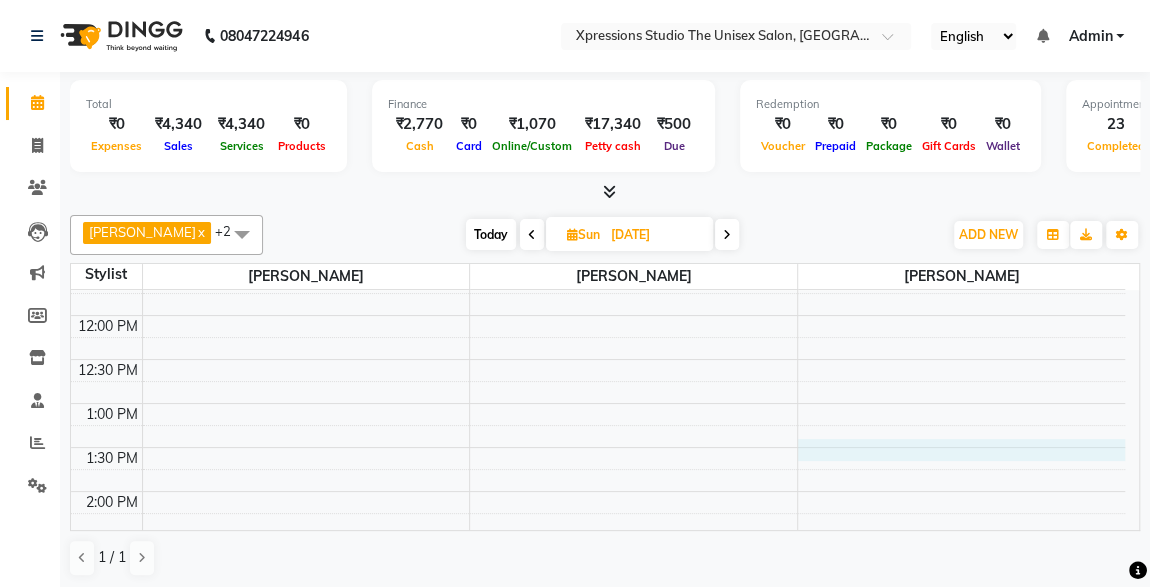 click on "8:00 AM 8:30 AM 9:00 AM 9:30 AM 10:00 AM 10:30 AM 11:00 AM 11:30 AM 12:00 PM 12:30 PM 1:00 PM 1:30 PM 2:00 PM 2:30 PM 3:00 PM 3:30 PM 4:00 PM 4:30 PM 5:00 PM 5:30 PM 6:00 PM 6:30 PM 7:00 PM 7:30 PM 8:00 PM 8:30 PM 9:00 PM 9:30 PM 10:00 PM 10:30 PM" at bounding box center [598, 623] 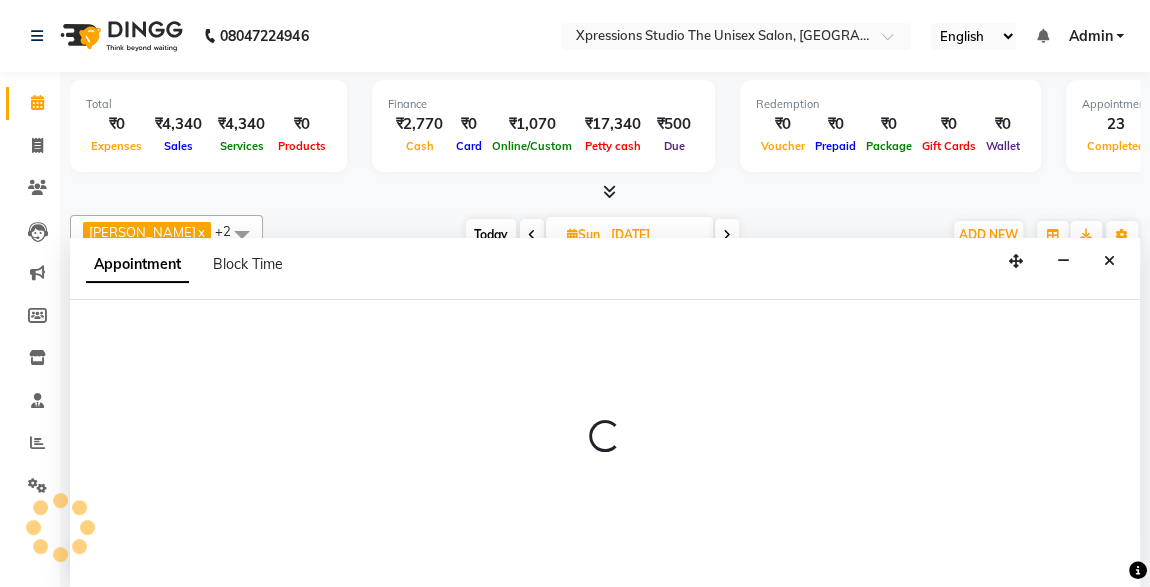scroll, scrollTop: 0, scrollLeft: 0, axis: both 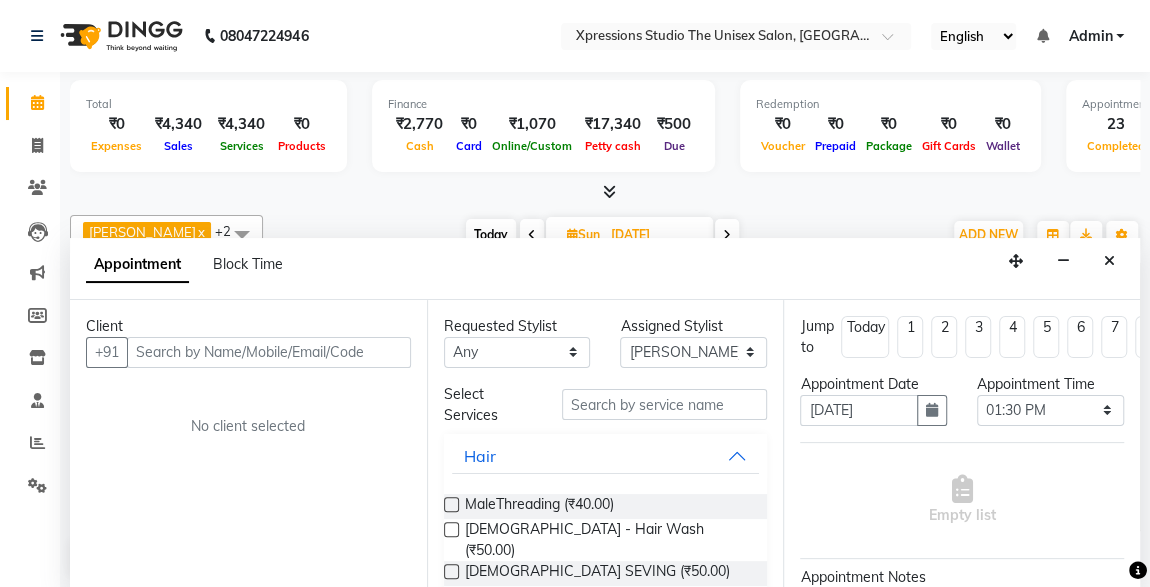 click at bounding box center [269, 352] 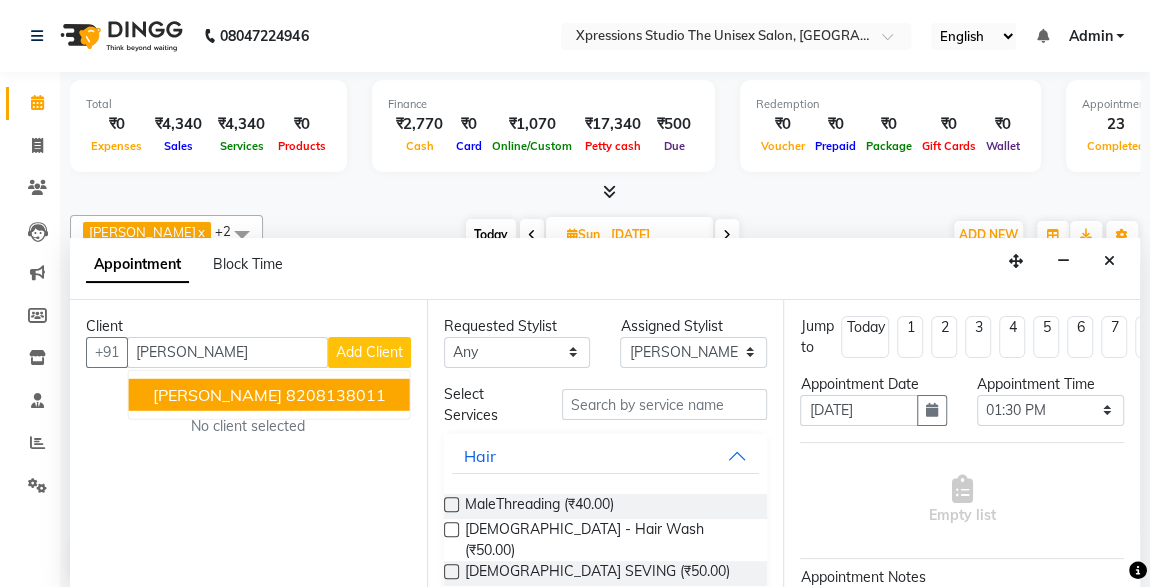 click on "KRISHNA RA" at bounding box center [227, 352] 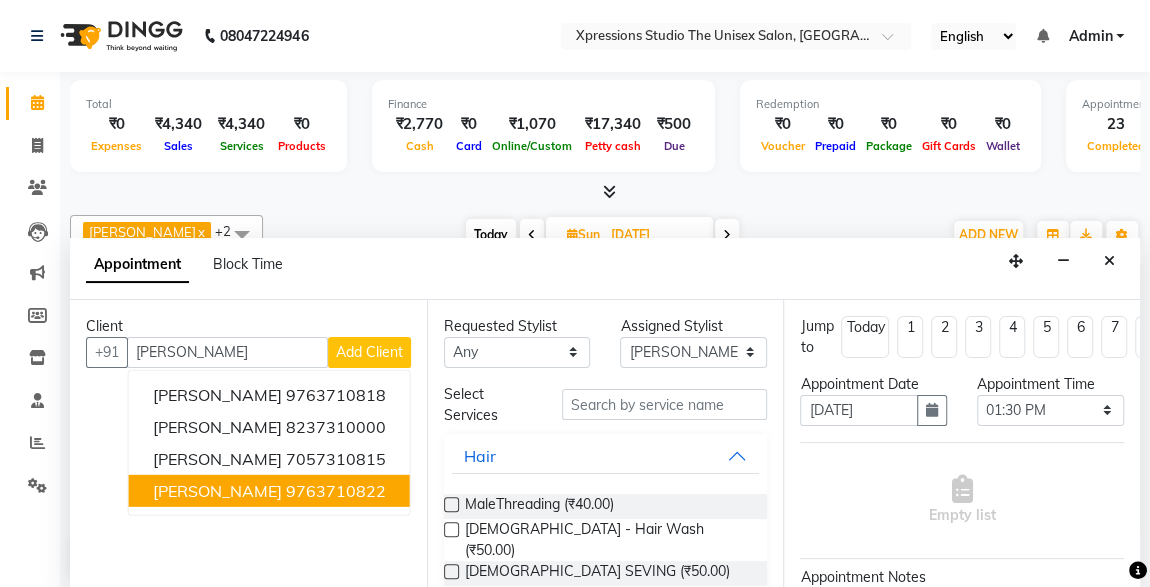 click on "krishana rajpal" at bounding box center (217, 490) 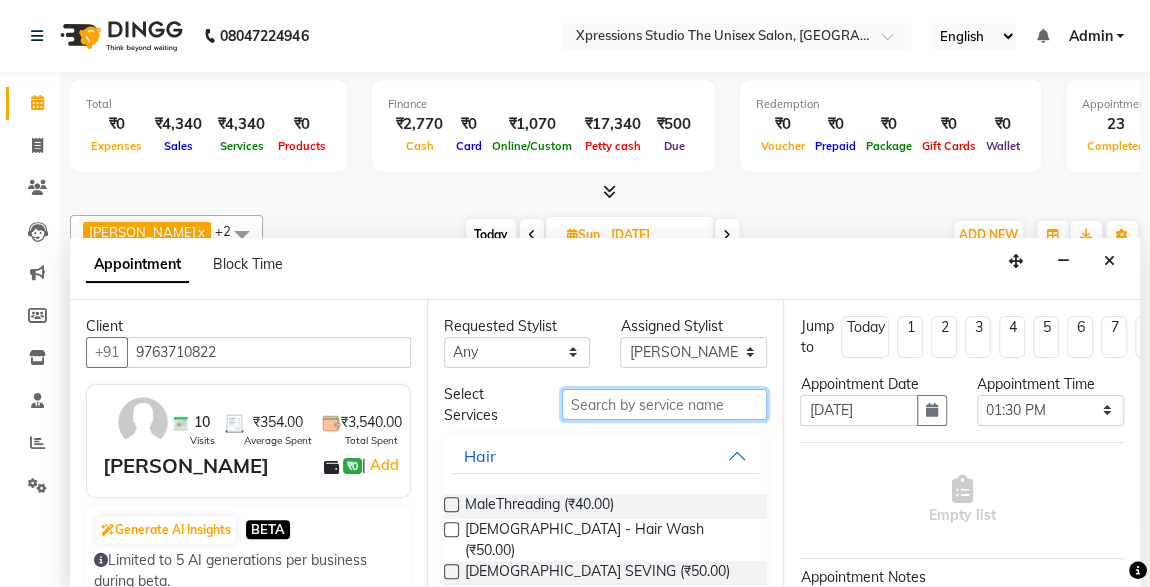 click at bounding box center (665, 404) 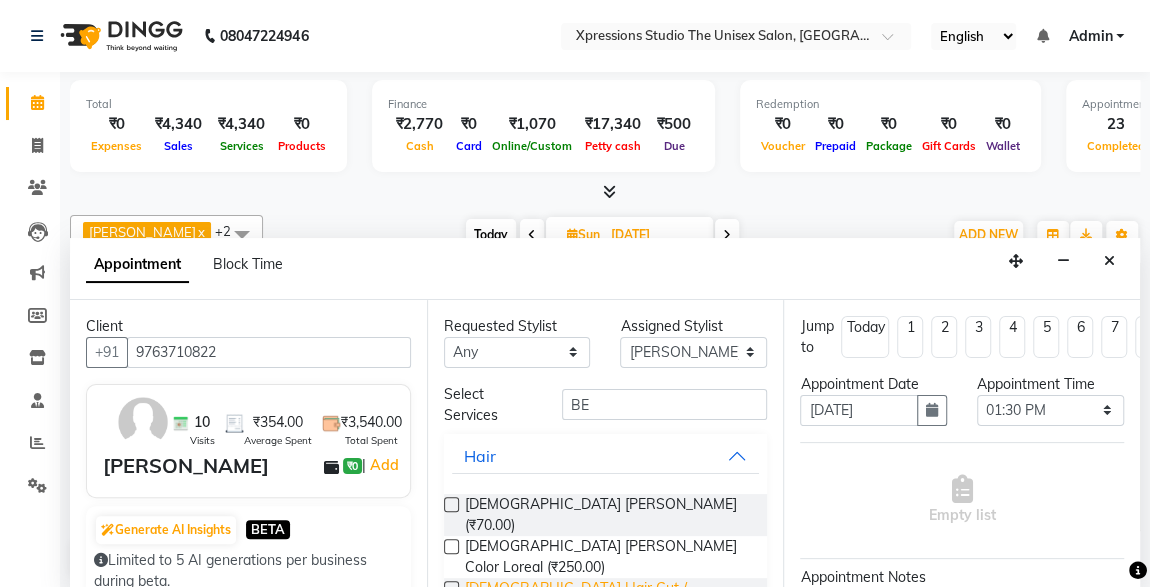 click on "Male Hair Cut / Beard  (₹150.00)" at bounding box center [608, 599] 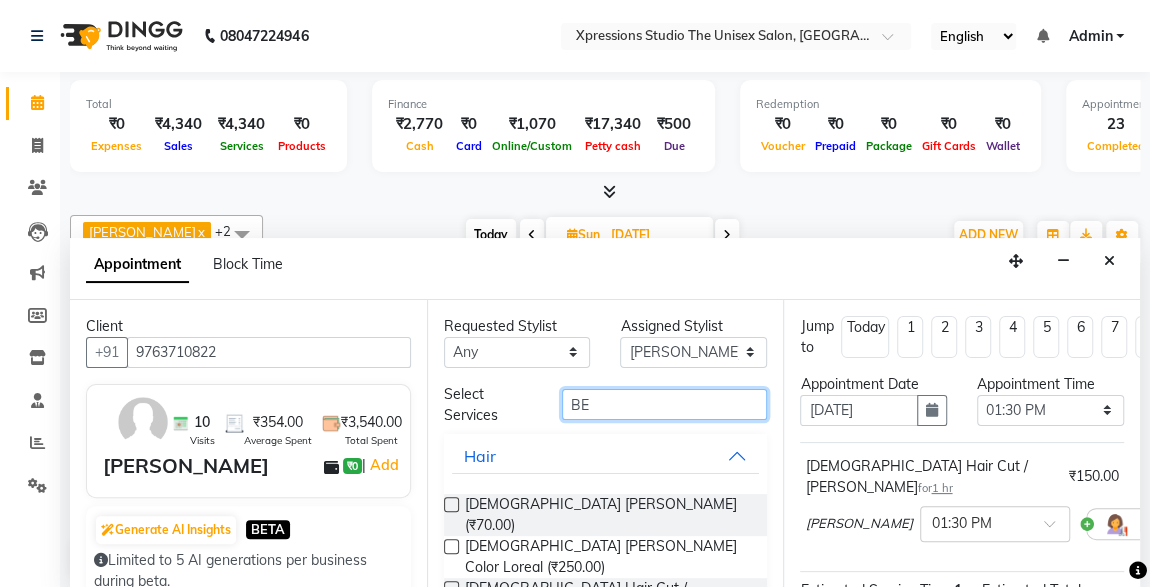 click on "BE" at bounding box center (665, 404) 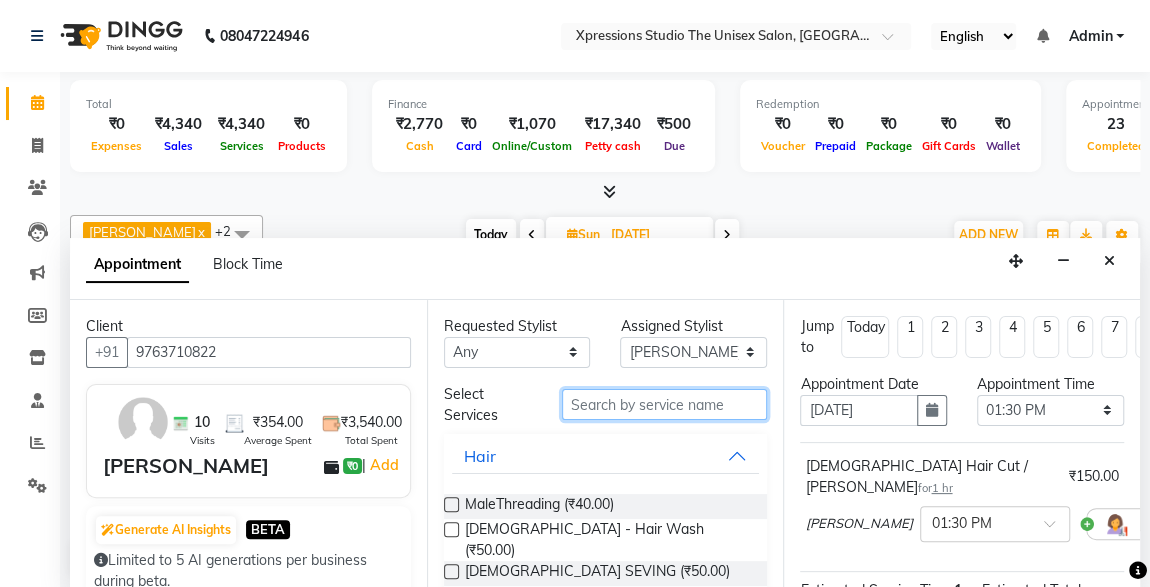 click at bounding box center (665, 404) 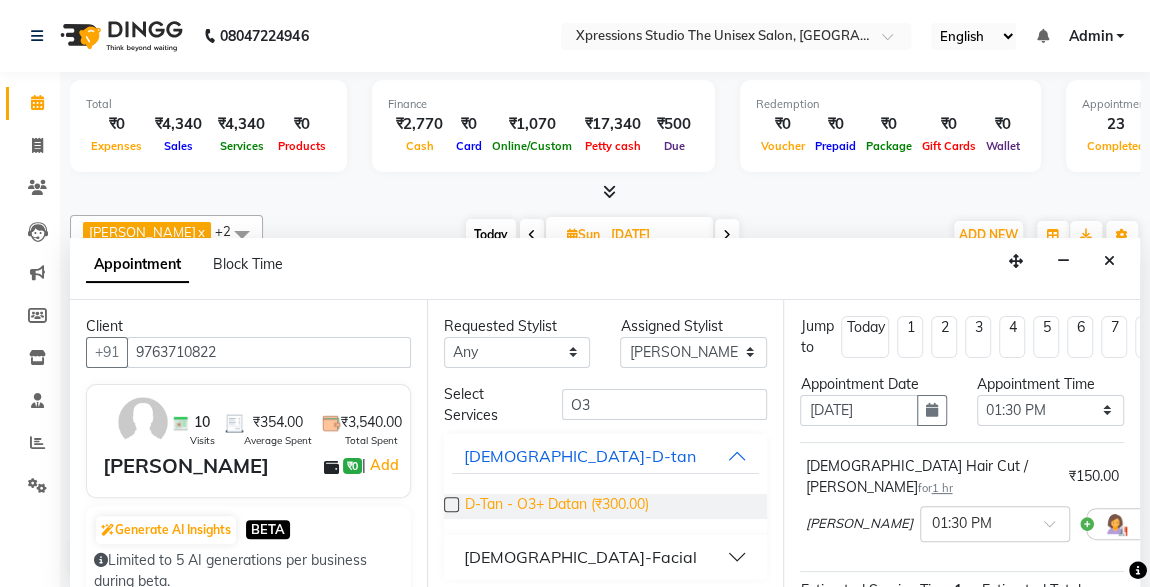 click on "D-Tan - O3+ Datan (₹300.00)" at bounding box center [557, 506] 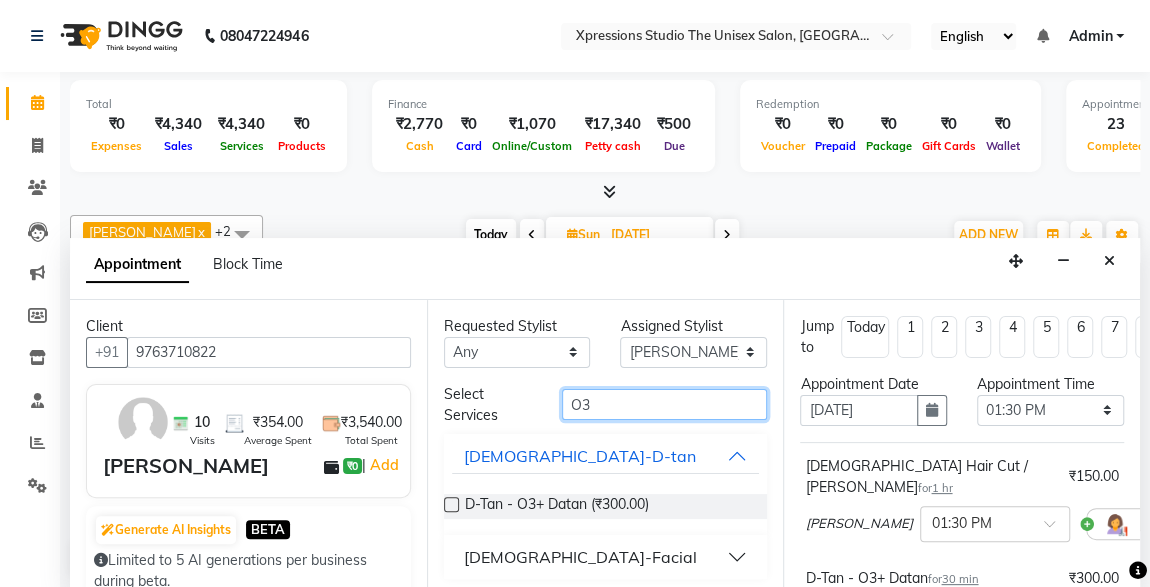 click on "O3" at bounding box center [665, 404] 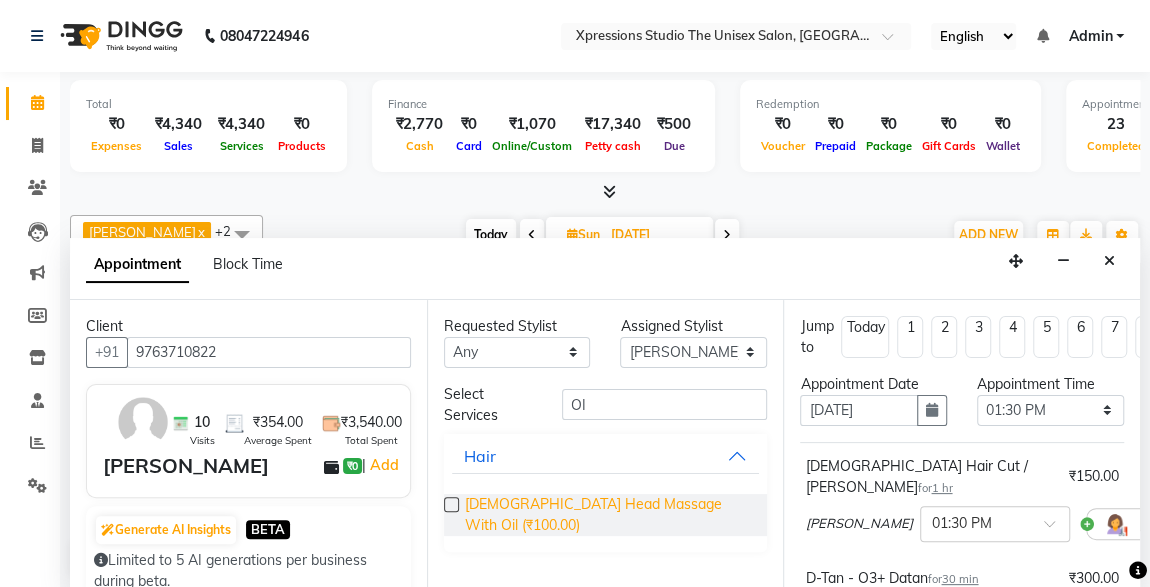 click on "Male Head Massage With Oil (₹100.00)" at bounding box center (608, 515) 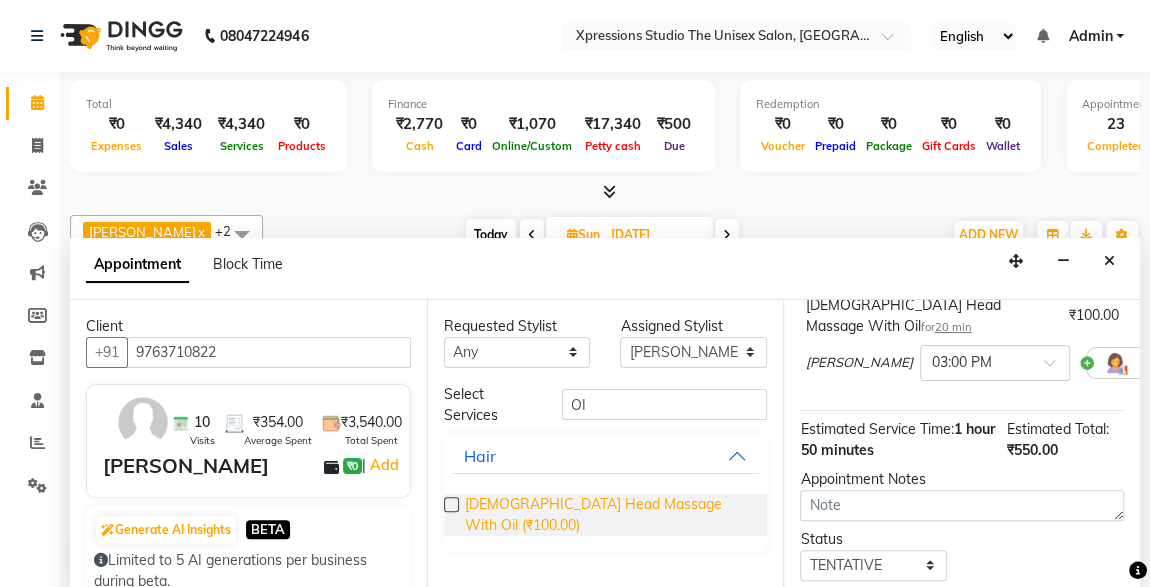 scroll, scrollTop: 498, scrollLeft: 0, axis: vertical 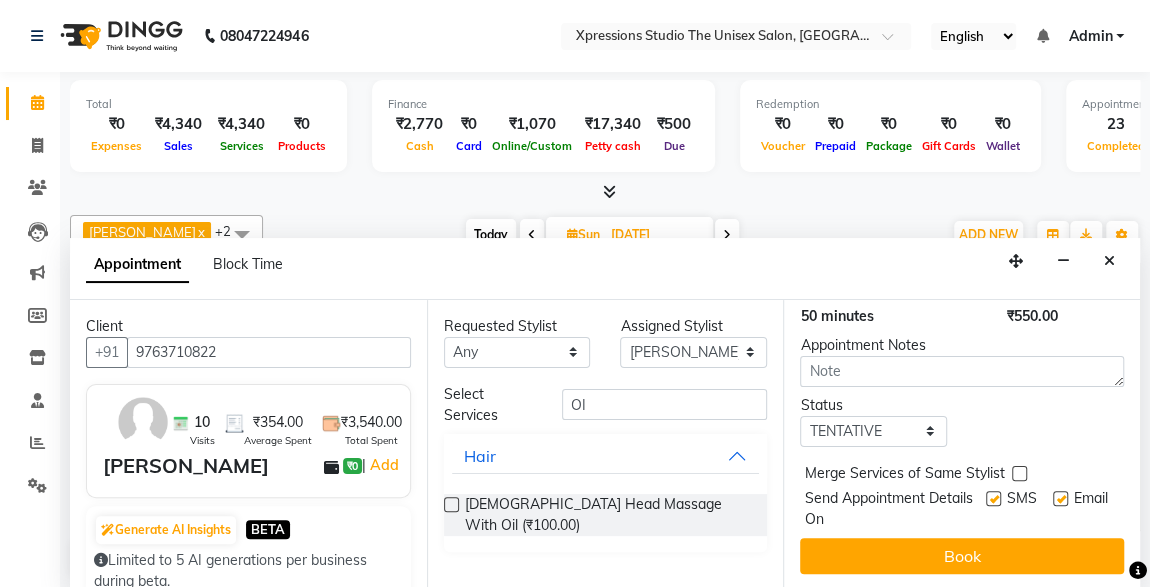click at bounding box center (993, 498) 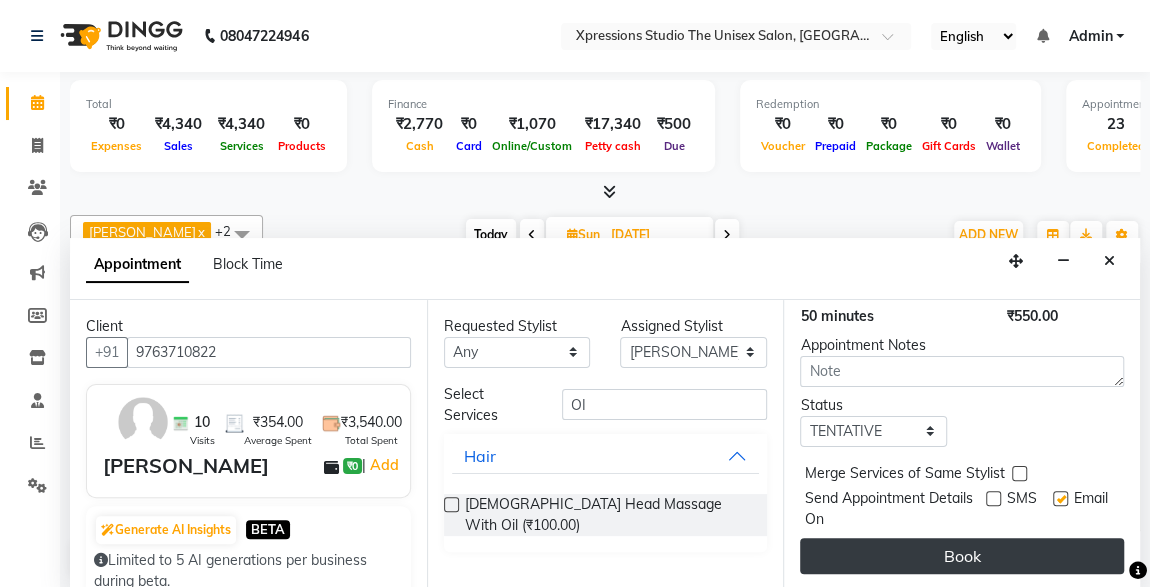 click on "Book" at bounding box center [962, 556] 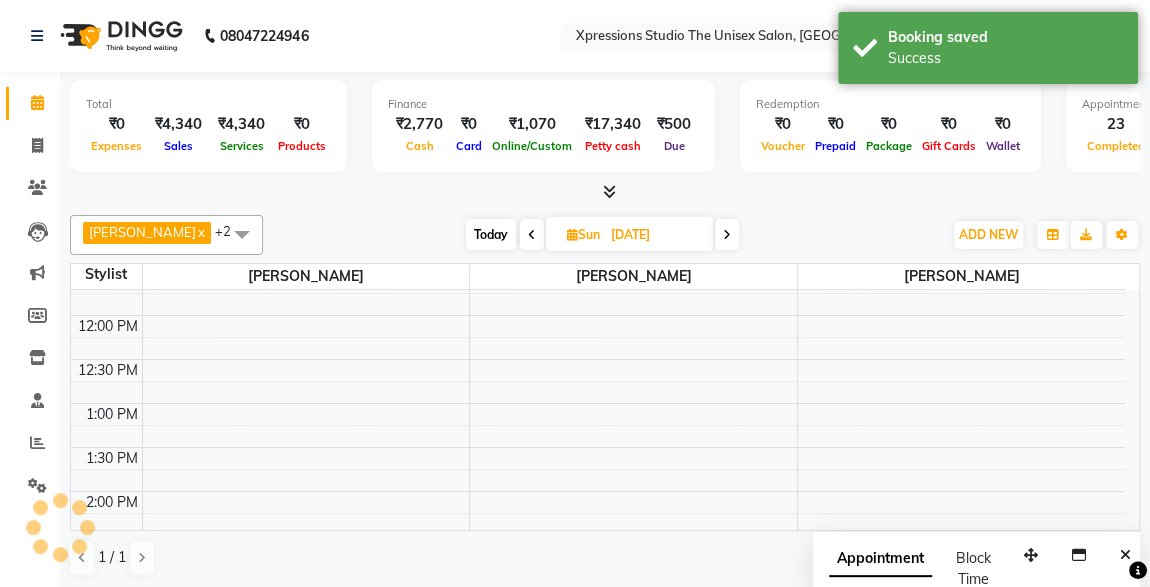 scroll, scrollTop: 0, scrollLeft: 0, axis: both 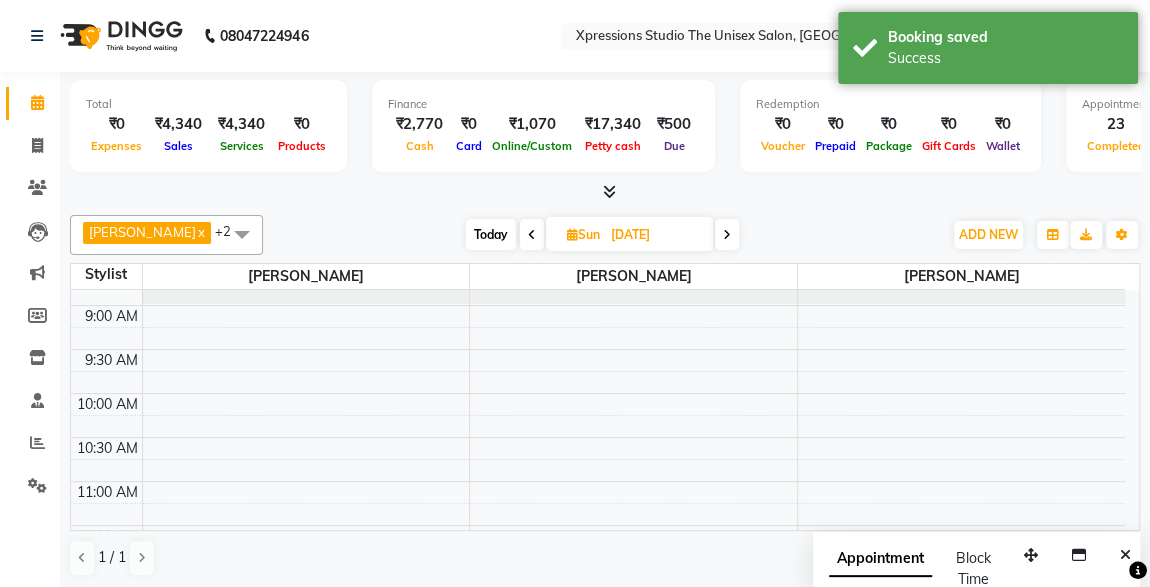 click on "8:00 AM 8:30 AM 9:00 AM 9:30 AM 10:00 AM 10:30 AM 11:00 AM 11:30 AM 12:00 PM 12:30 PM 1:00 PM 1:30 PM 2:00 PM 2:30 PM 3:00 PM 3:30 PM 4:00 PM 4:30 PM 5:00 PM 5:30 PM 6:00 PM 6:30 PM 7:00 PM 7:30 PM 8:00 PM 8:30 PM 9:00 PM 9:30 PM 10:00 PM 10:30 PM             krishana rajpal, 01:30 PM-02:30 PM, Male Hair Cut / Beard              krishana rajpal, 02:30 PM-03:00 PM, D-Tan - O3+ Datan             krishana rajpal, 03:00 PM-03:20 PM, Male Head Massage With Oil" at bounding box center (598, 877) 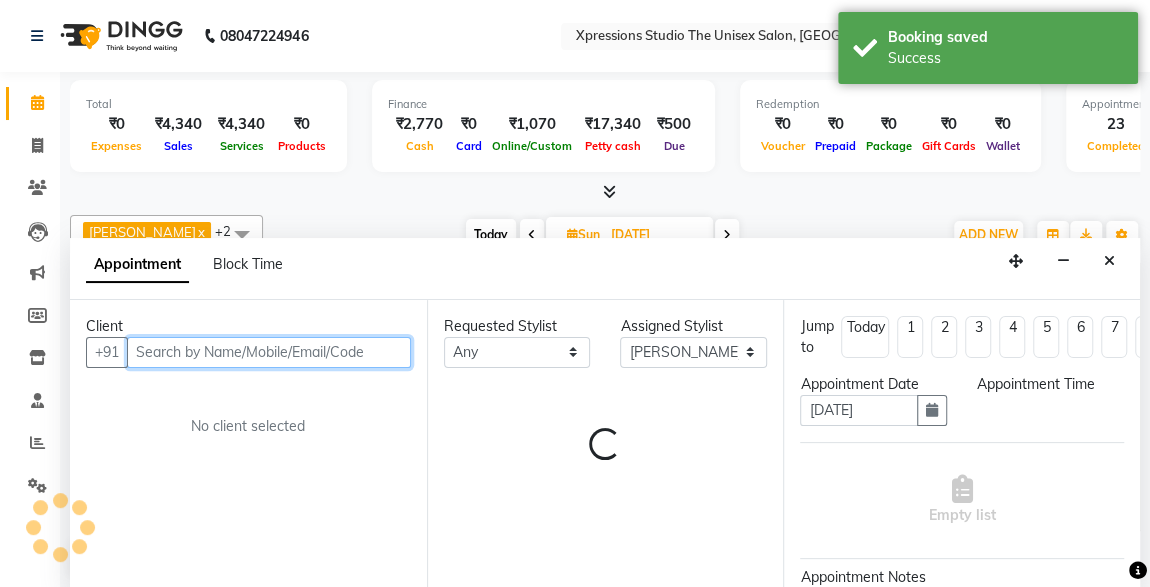 scroll, scrollTop: 0, scrollLeft: 0, axis: both 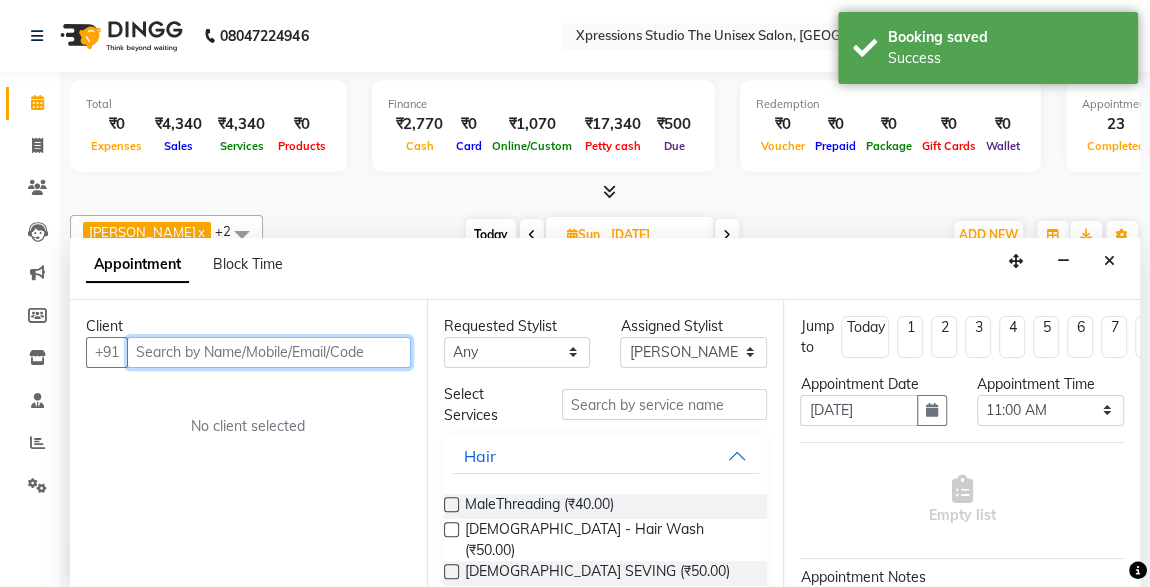 click at bounding box center (269, 352) 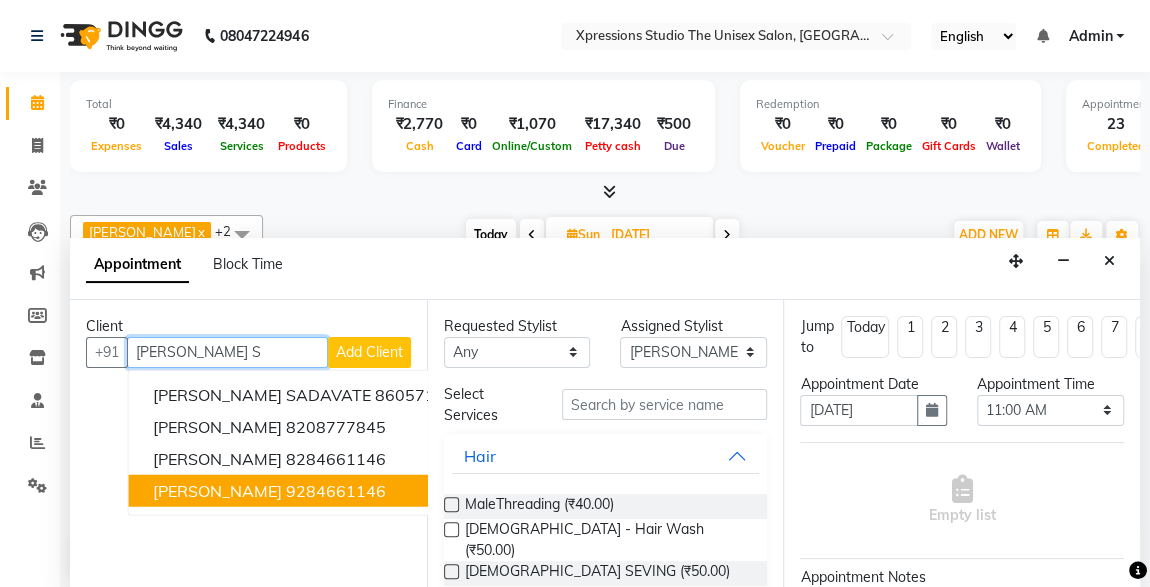 click on "9284661146" at bounding box center (336, 490) 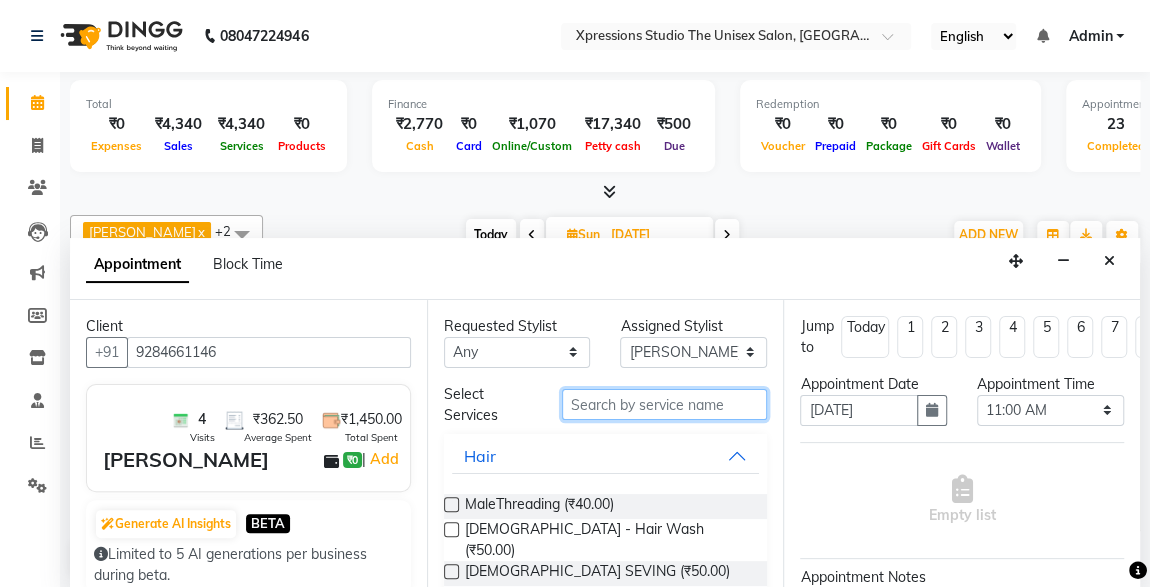 click at bounding box center (665, 404) 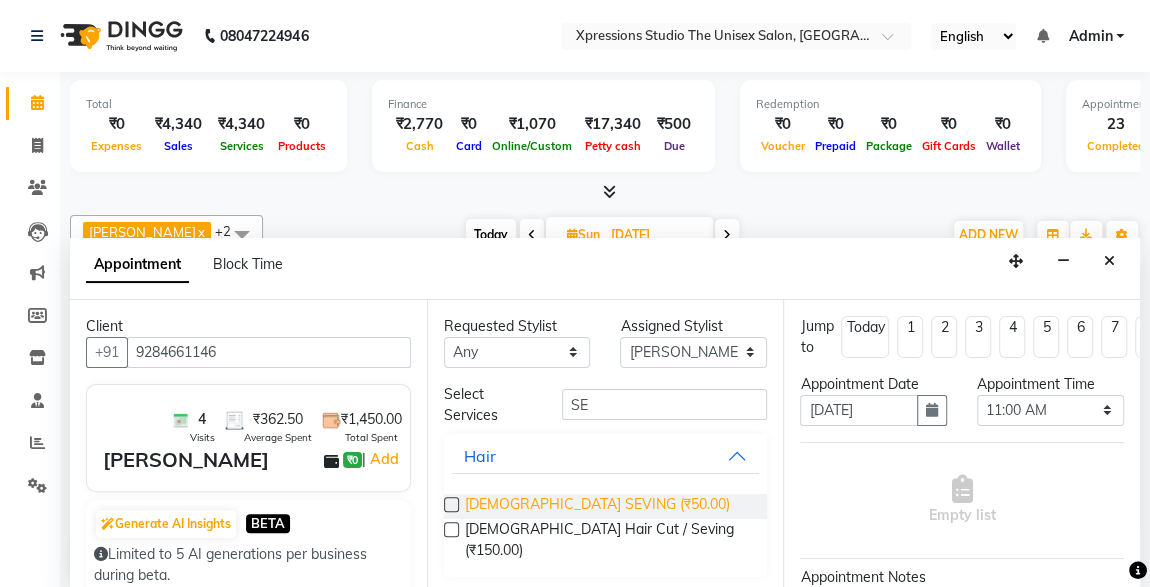 click on "Male SEVING  (₹50.00)" at bounding box center [597, 506] 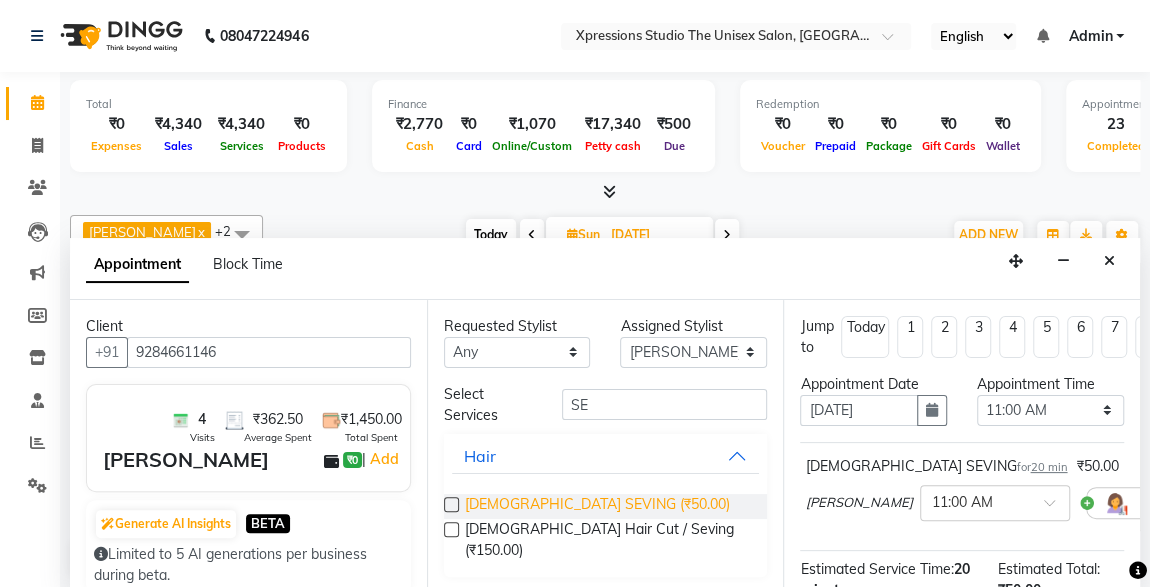 scroll, scrollTop: 289, scrollLeft: 0, axis: vertical 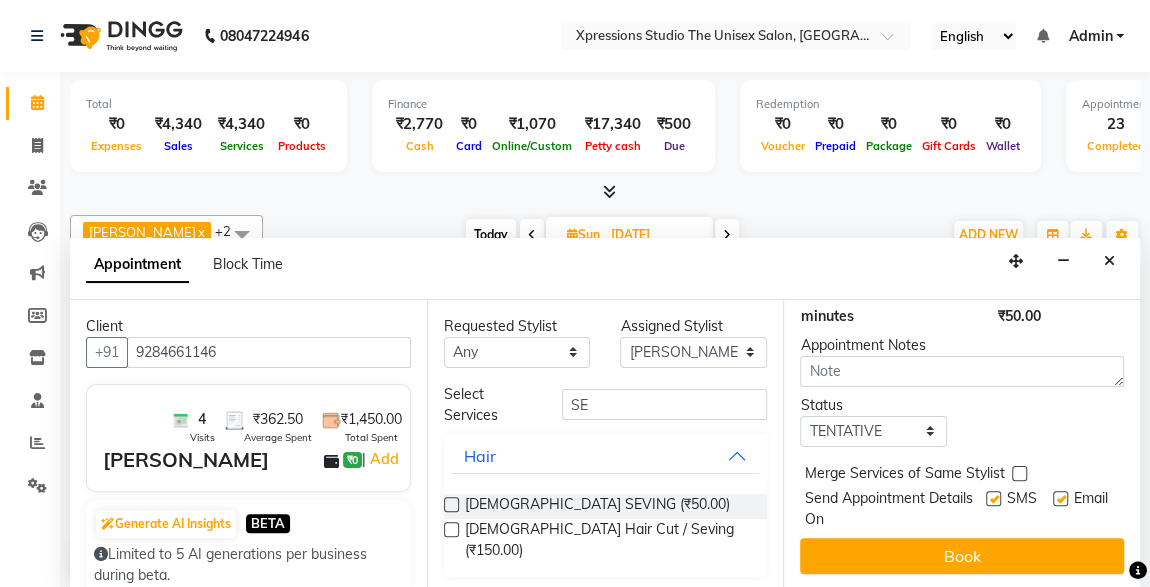 click at bounding box center [993, 498] 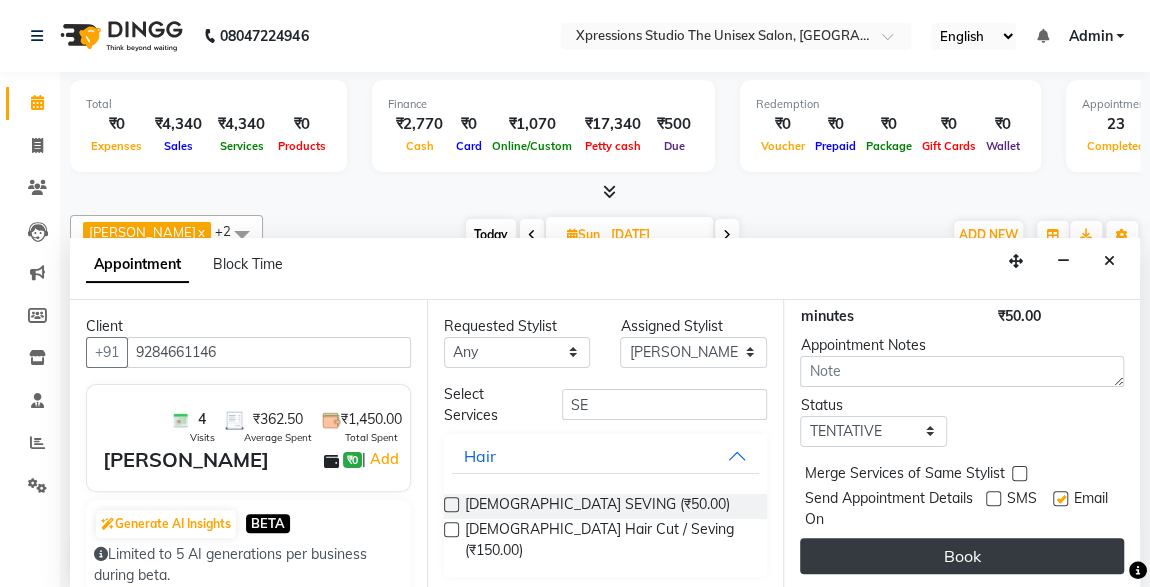 click on "Book" at bounding box center (962, 556) 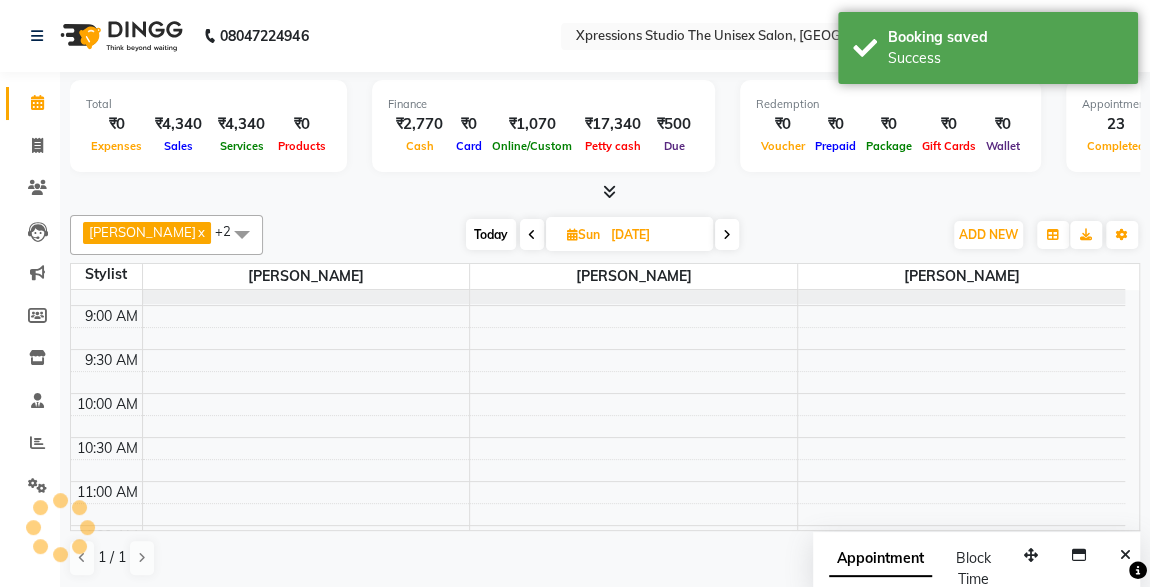scroll, scrollTop: 0, scrollLeft: 0, axis: both 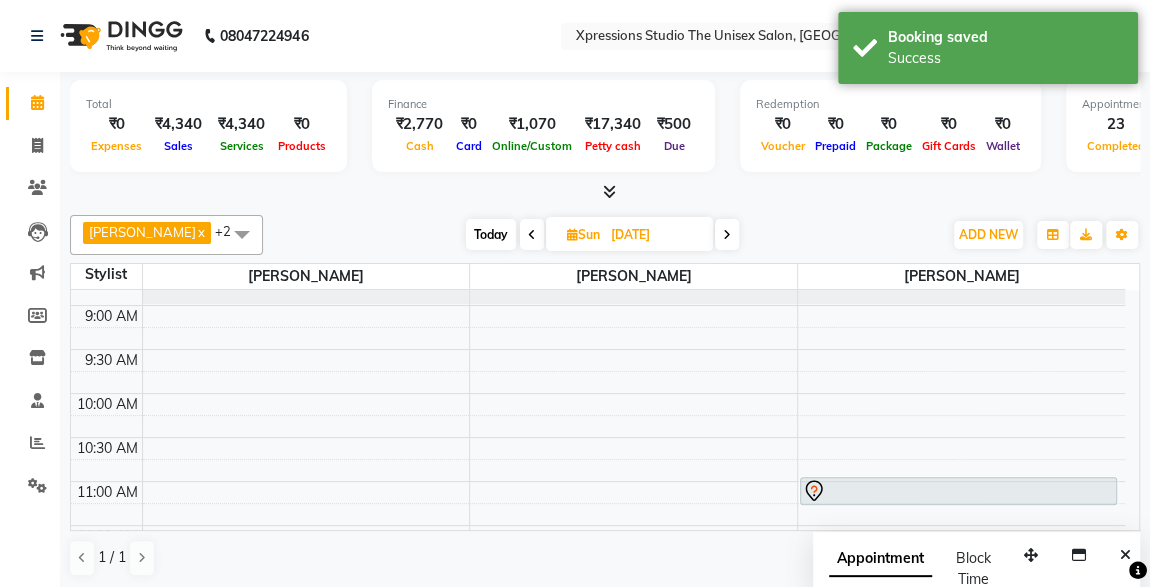 click at bounding box center [605, 192] 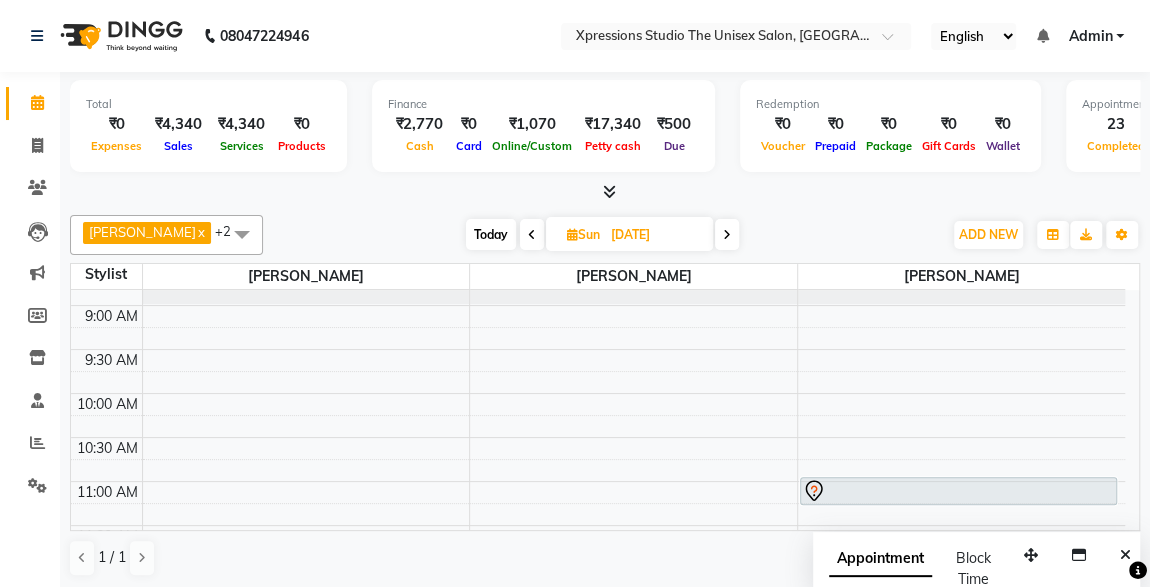 click on "Today" at bounding box center (491, 234) 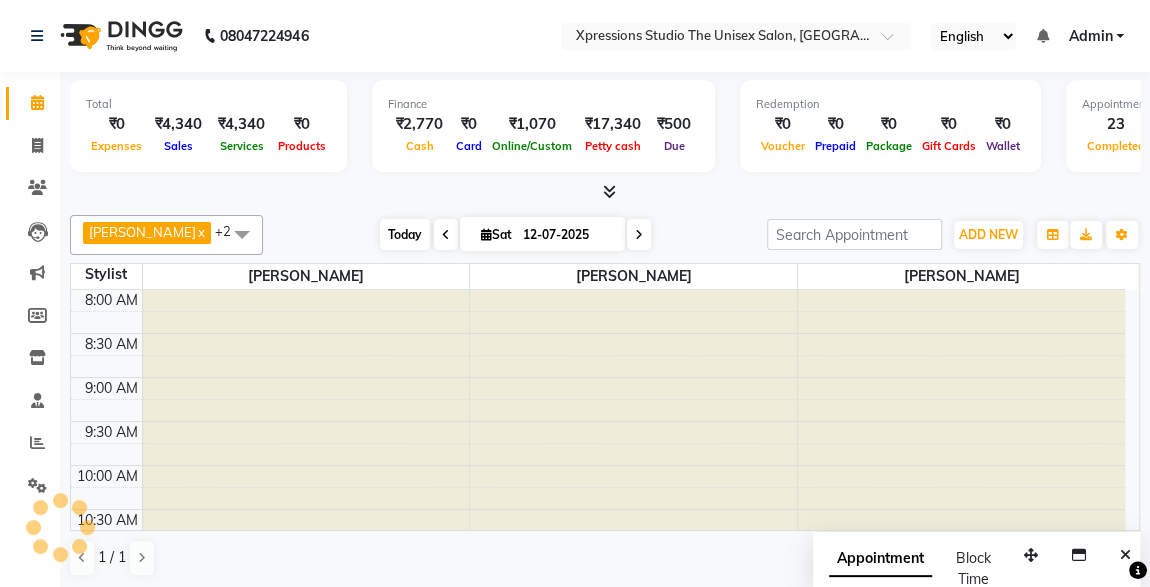 scroll, scrollTop: 1053, scrollLeft: 0, axis: vertical 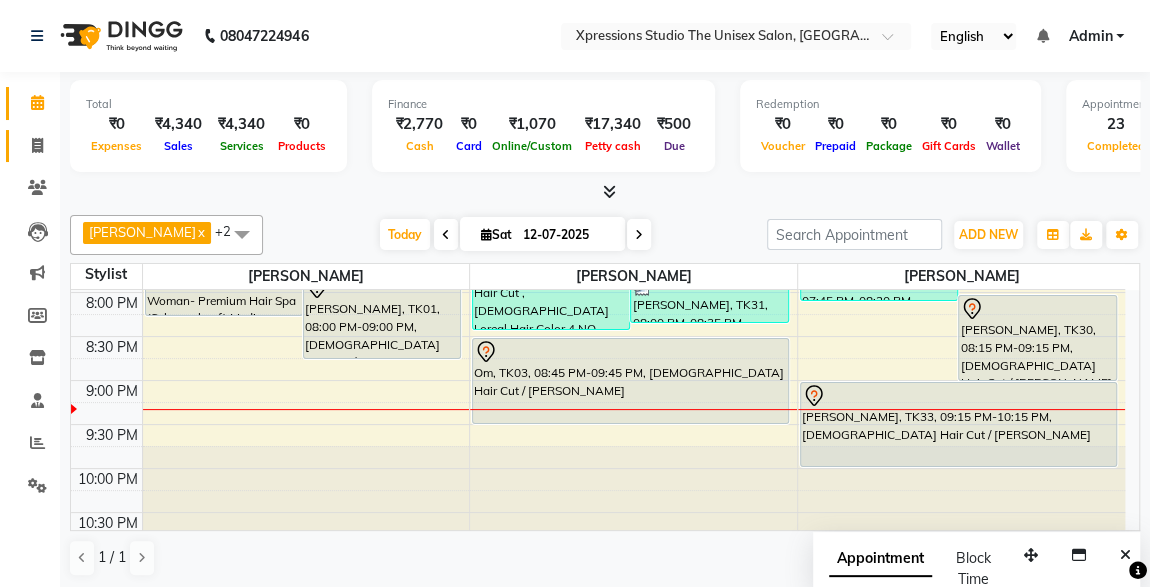click on "Invoice" 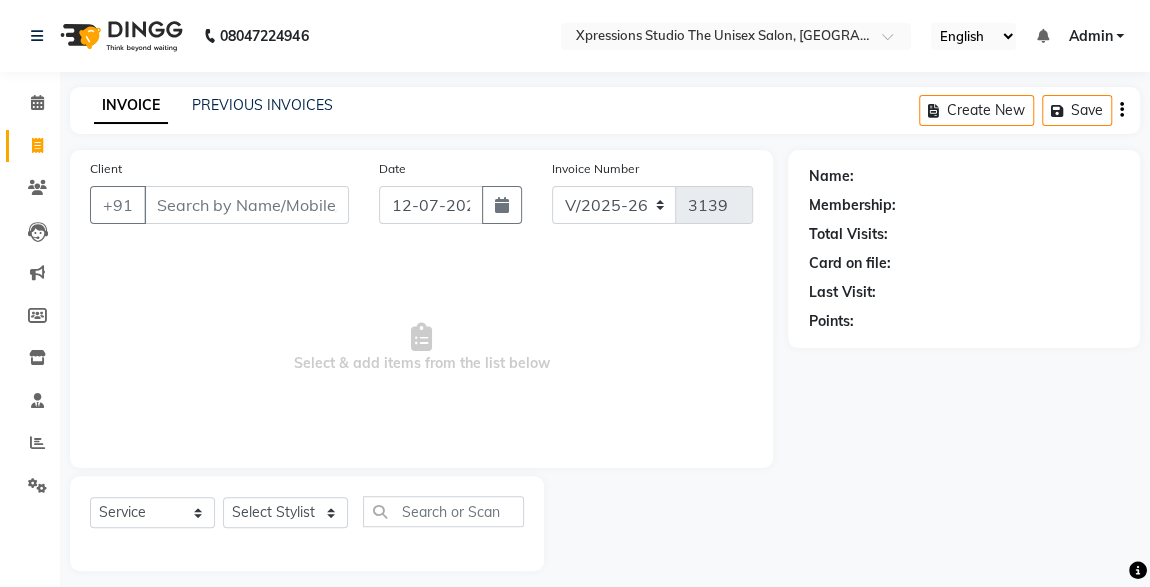 click on "Client +91" 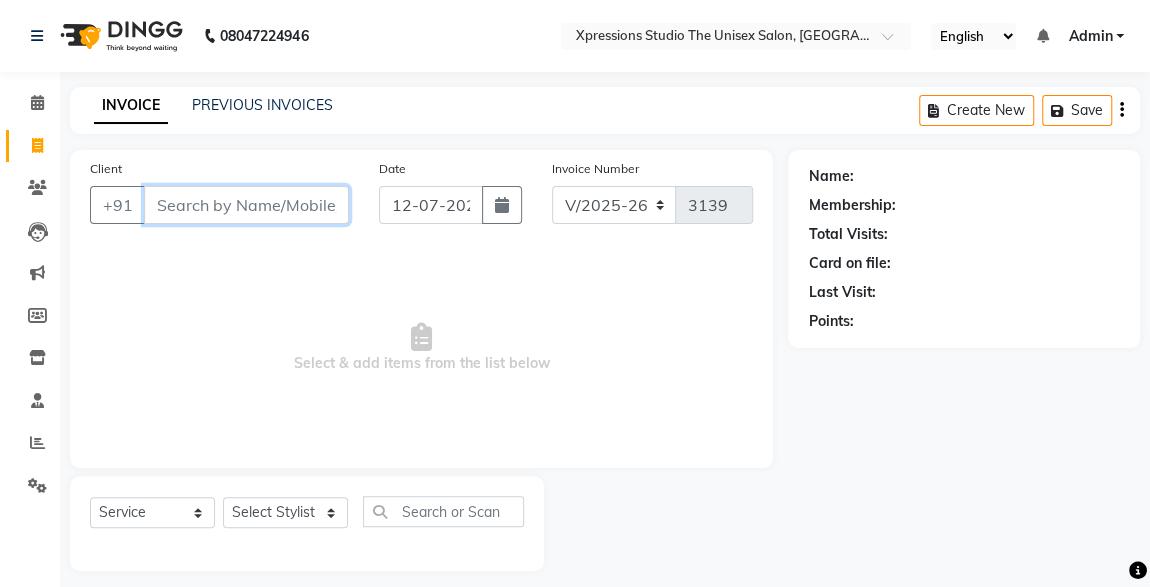 click on "Client" at bounding box center (246, 205) 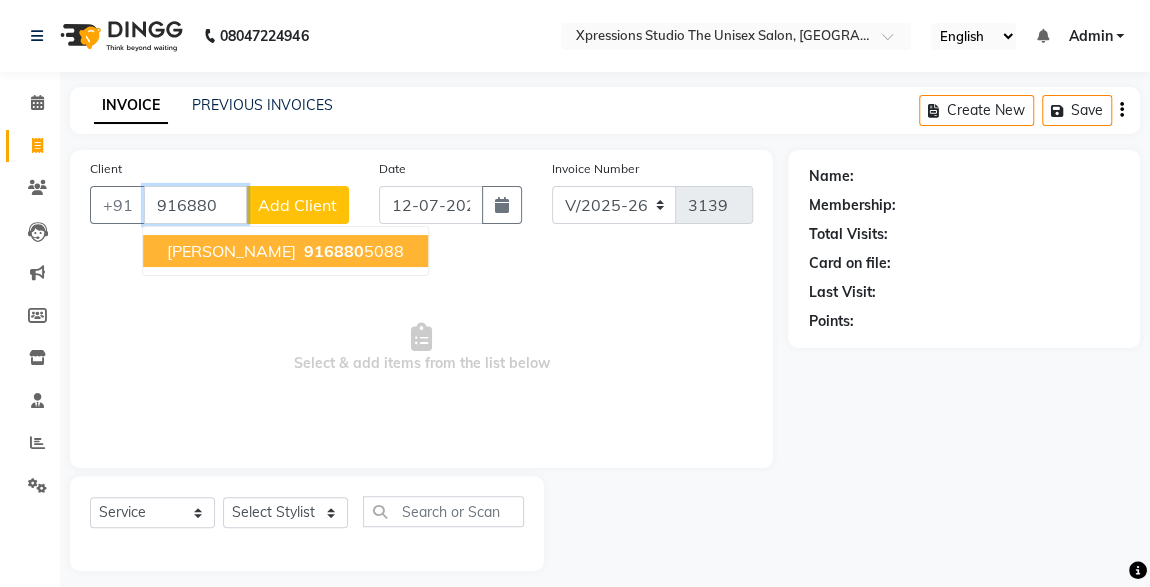 click on "prathmesh wankhade" at bounding box center [231, 251] 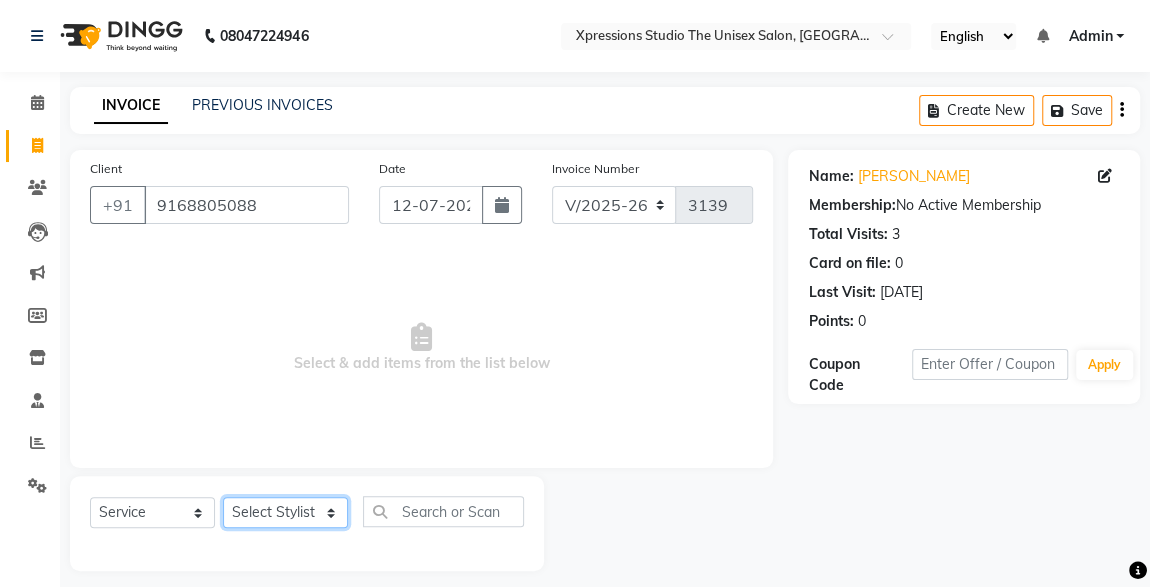 click on "Select Stylist ADESH RAUT ROHAN BABHULKAR ROSHAN TANDULKAR" 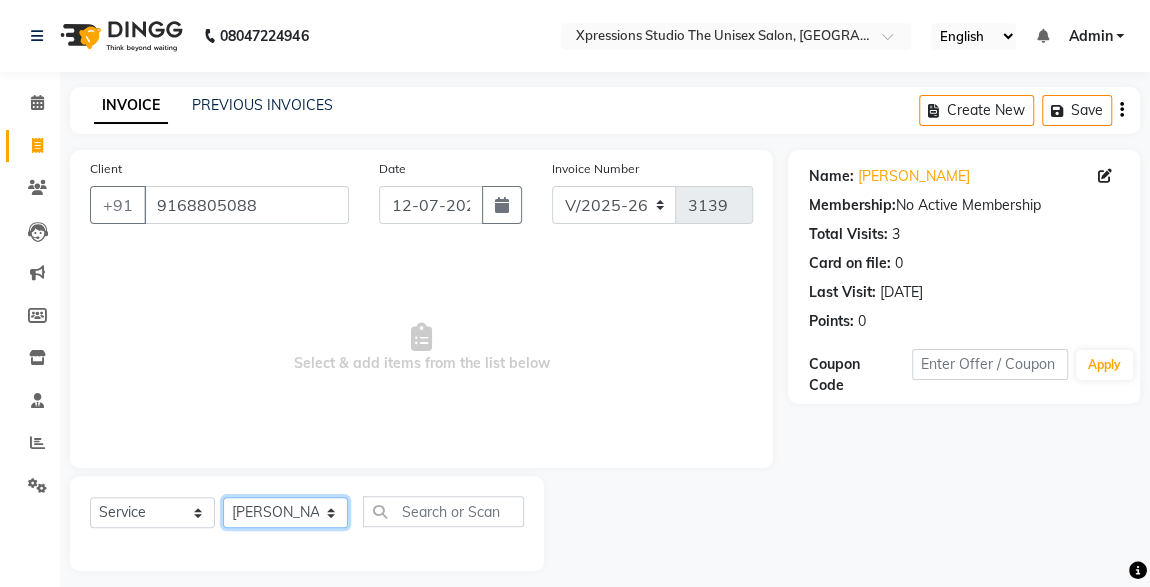 click on "Select Stylist ADESH RAUT ROHAN BABHULKAR ROSHAN TANDULKAR" 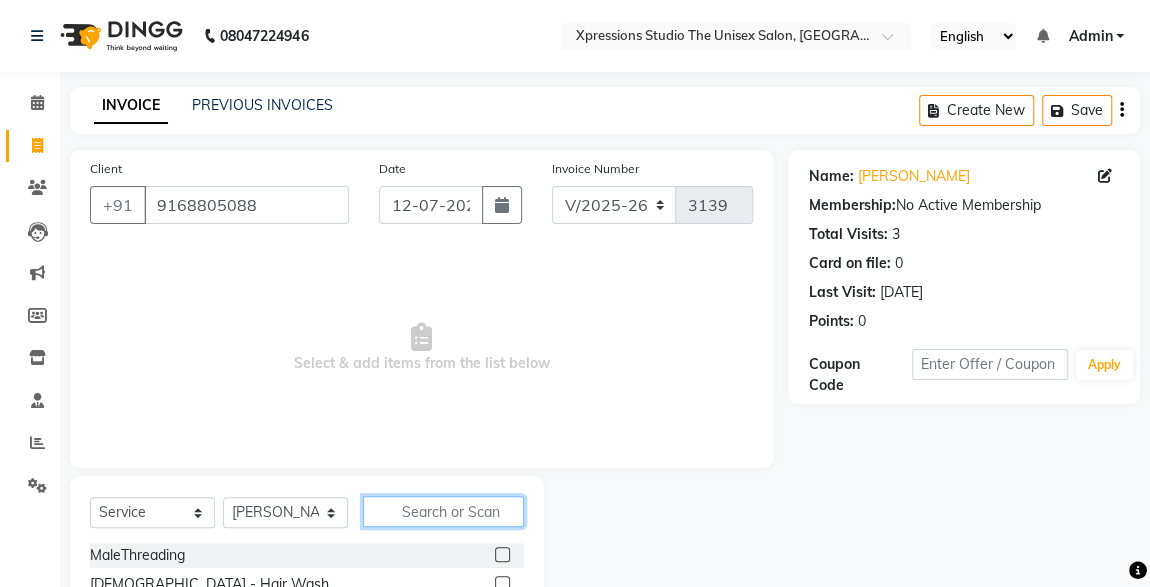 click 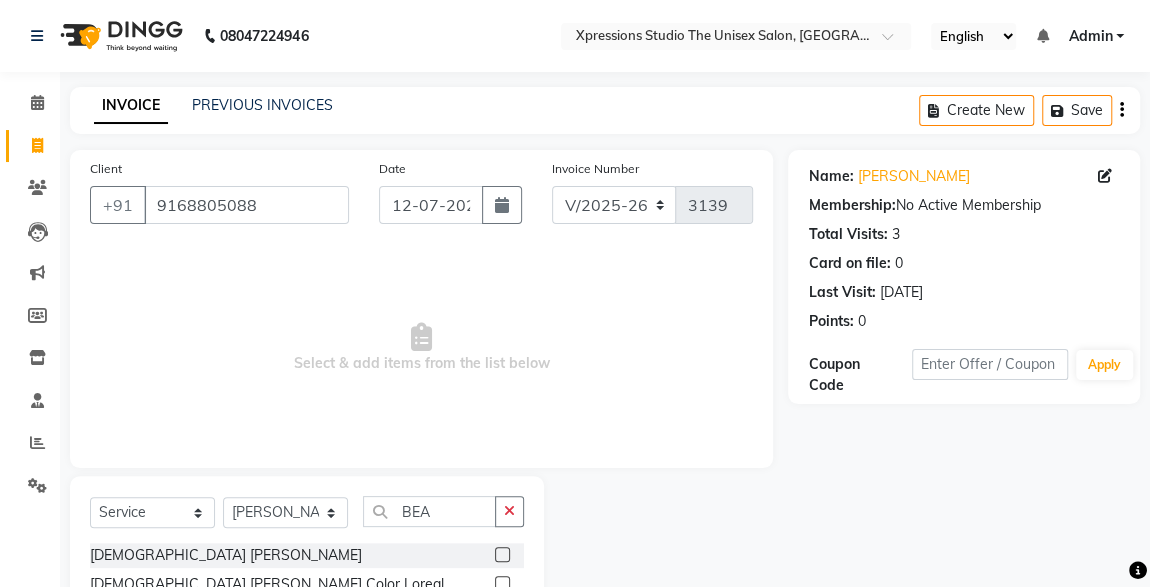 click 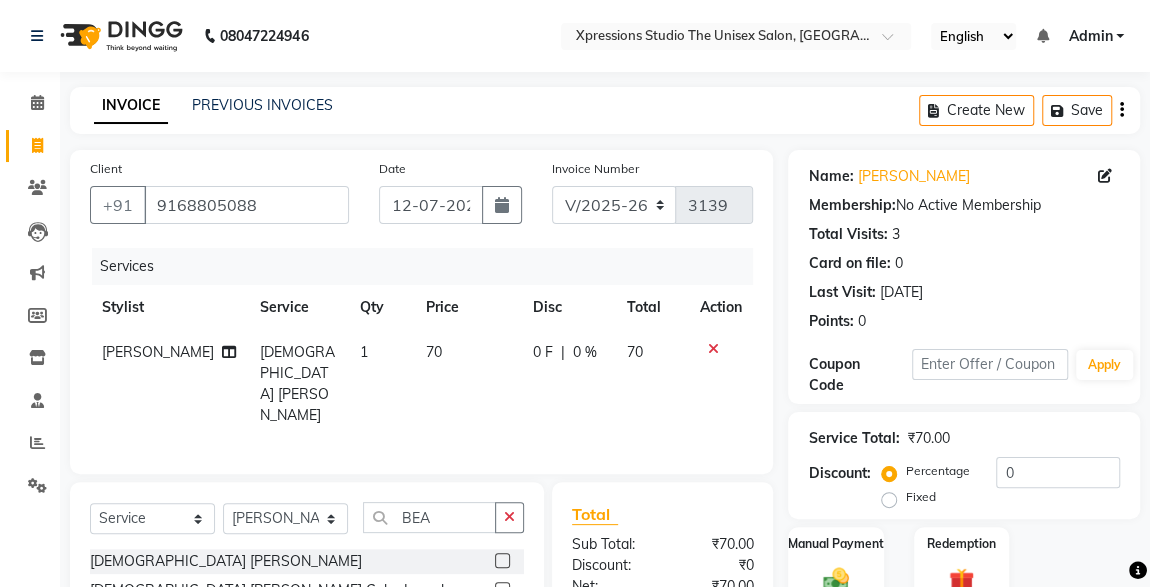 scroll, scrollTop: 212, scrollLeft: 0, axis: vertical 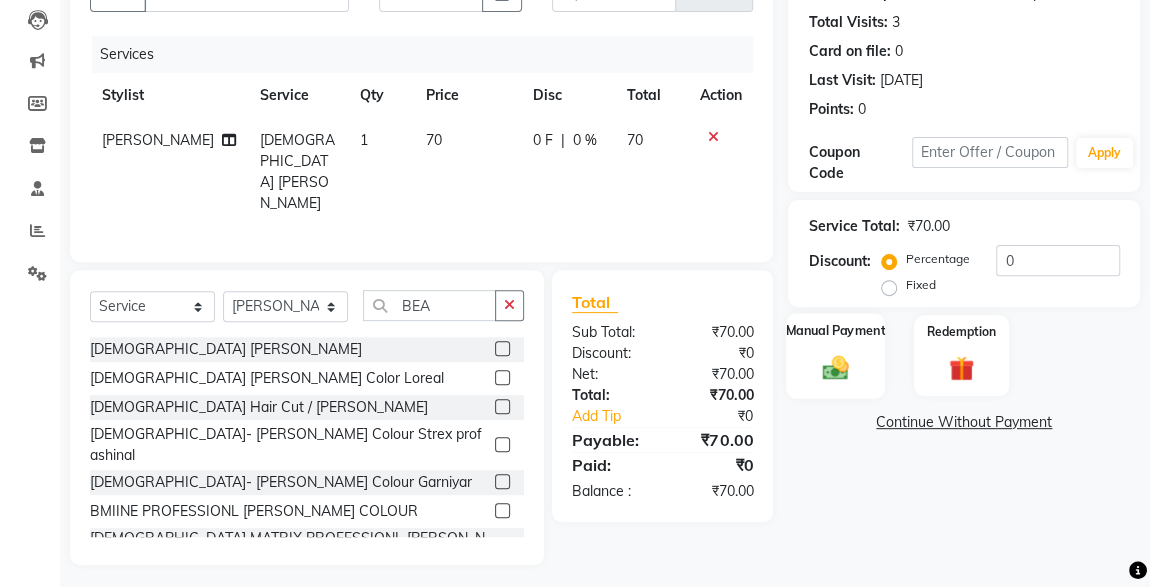click 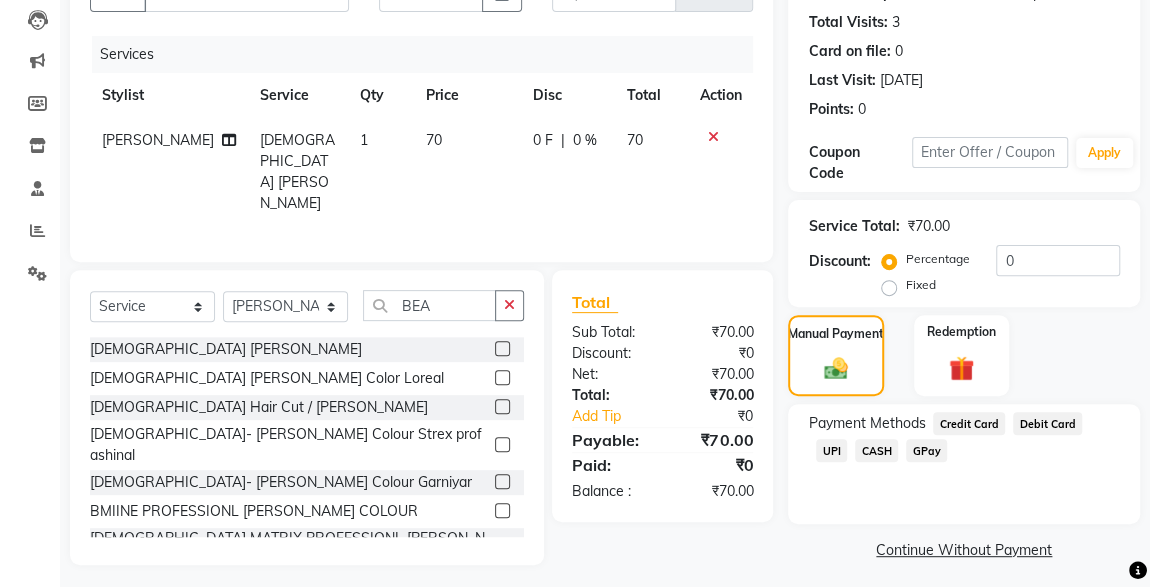 click on "UPI" 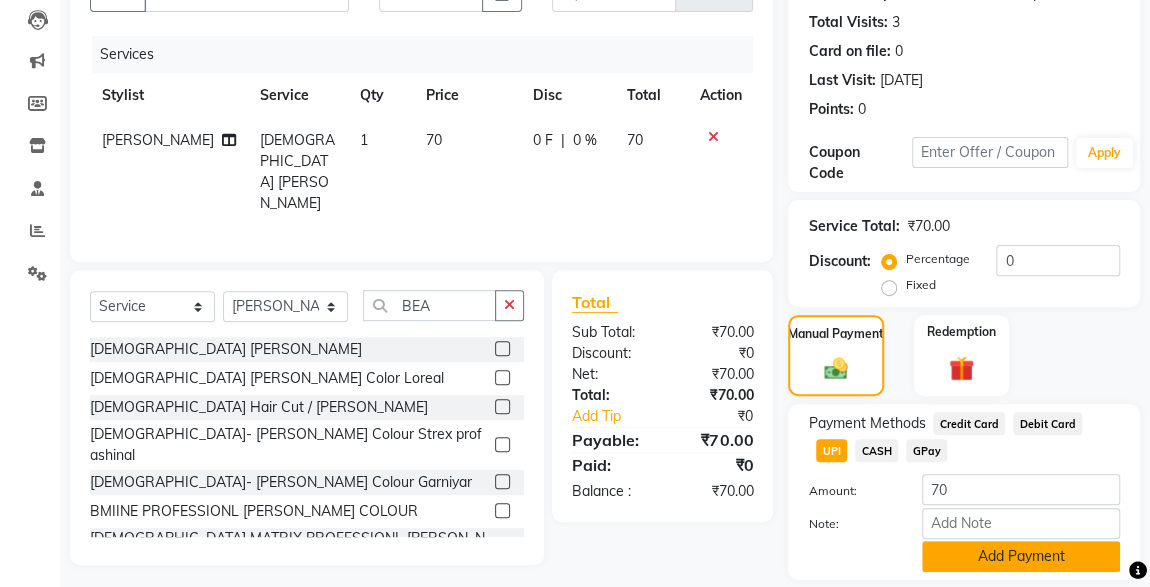 click on "Add Payment" 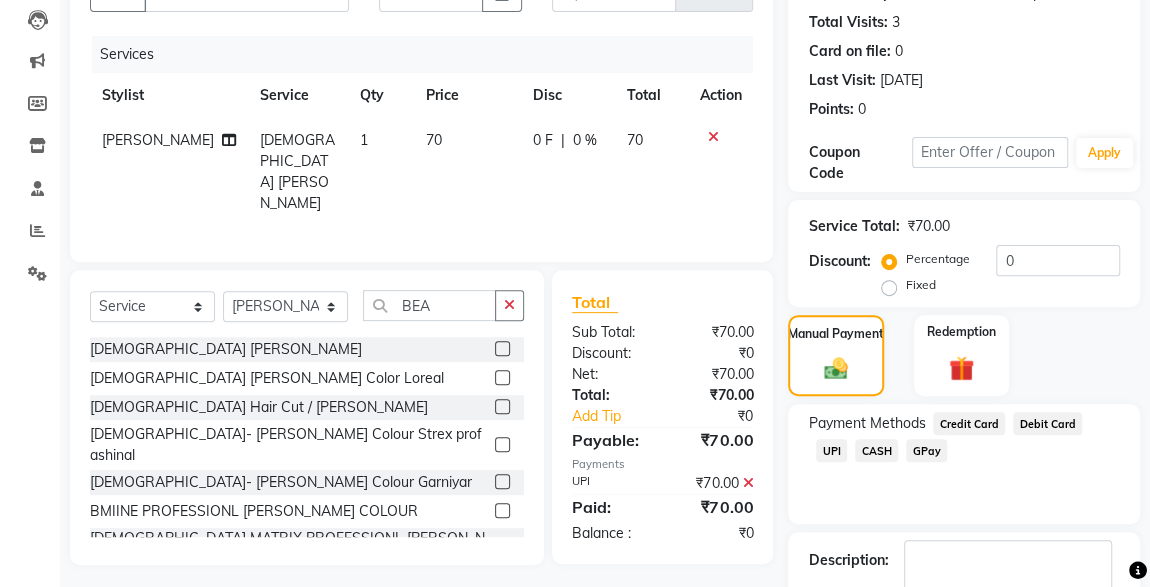 scroll, scrollTop: 330, scrollLeft: 0, axis: vertical 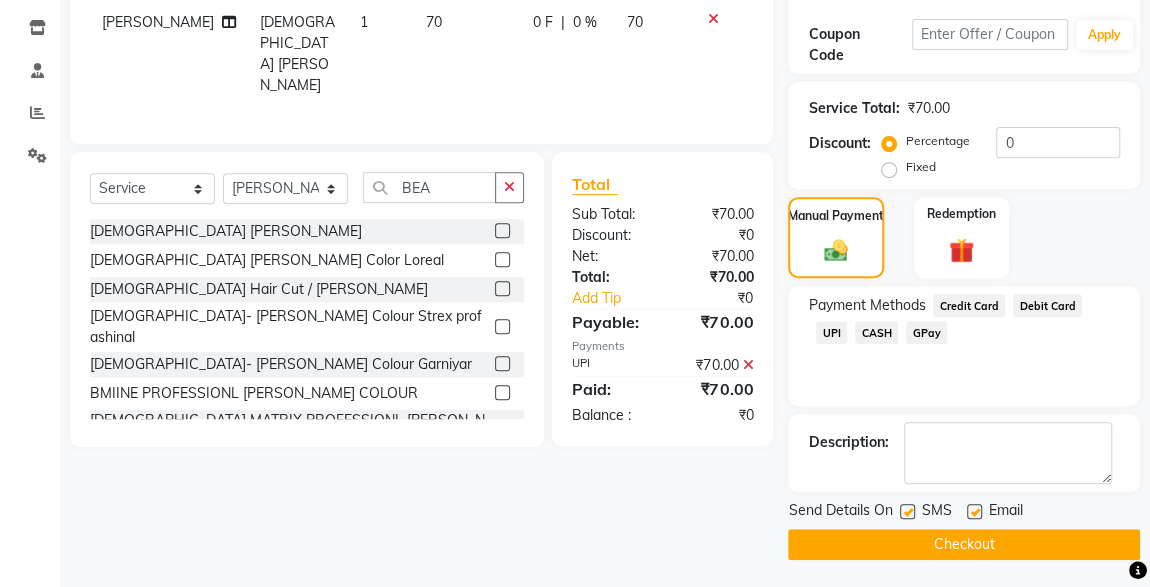 click 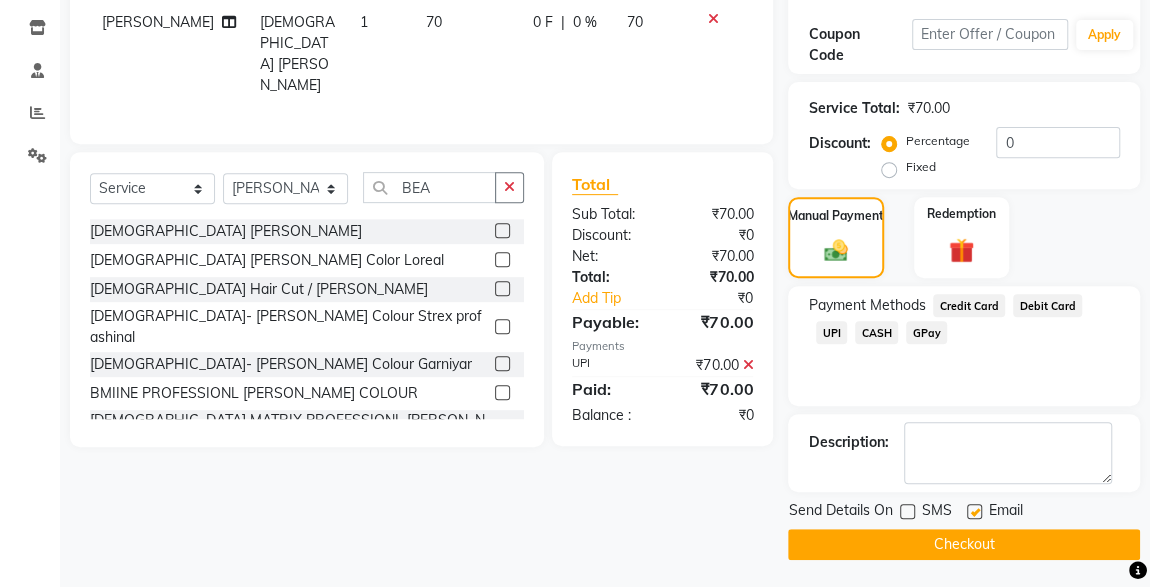 click on "Checkout" 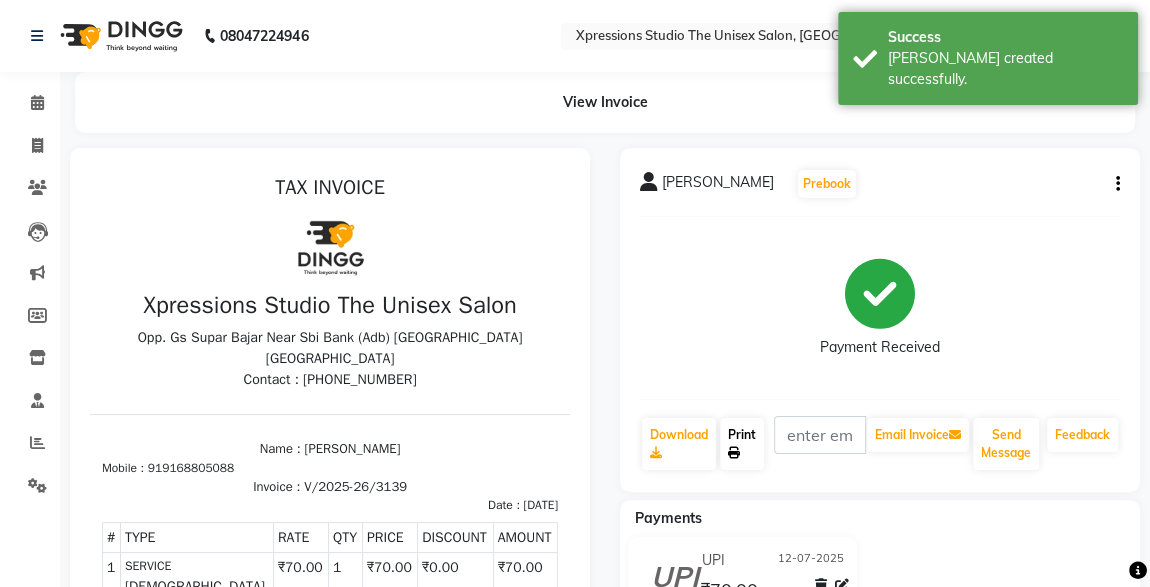 scroll, scrollTop: 0, scrollLeft: 0, axis: both 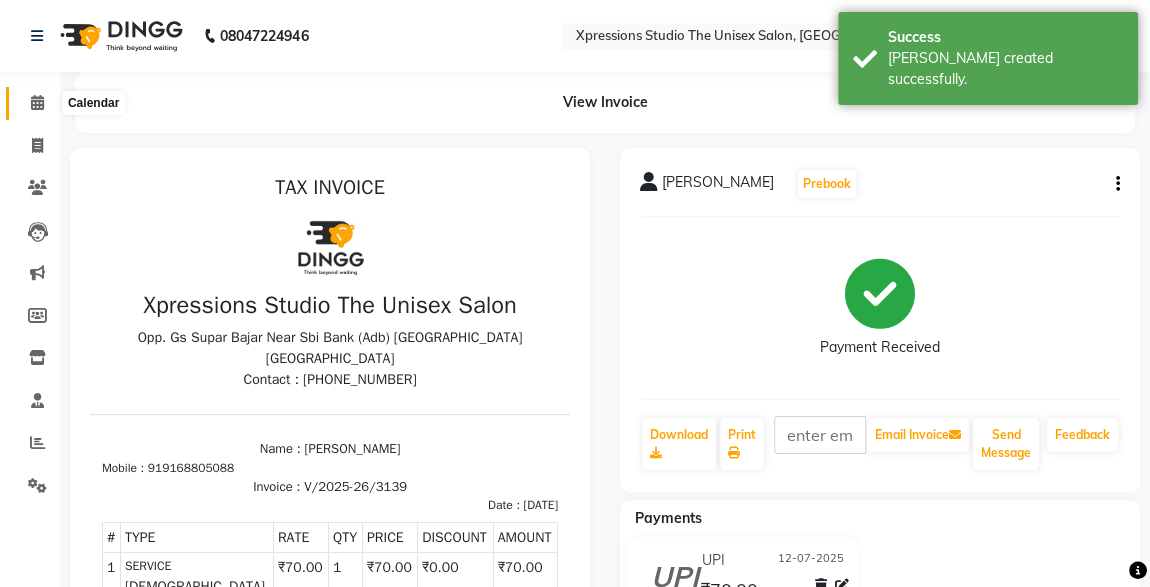 click 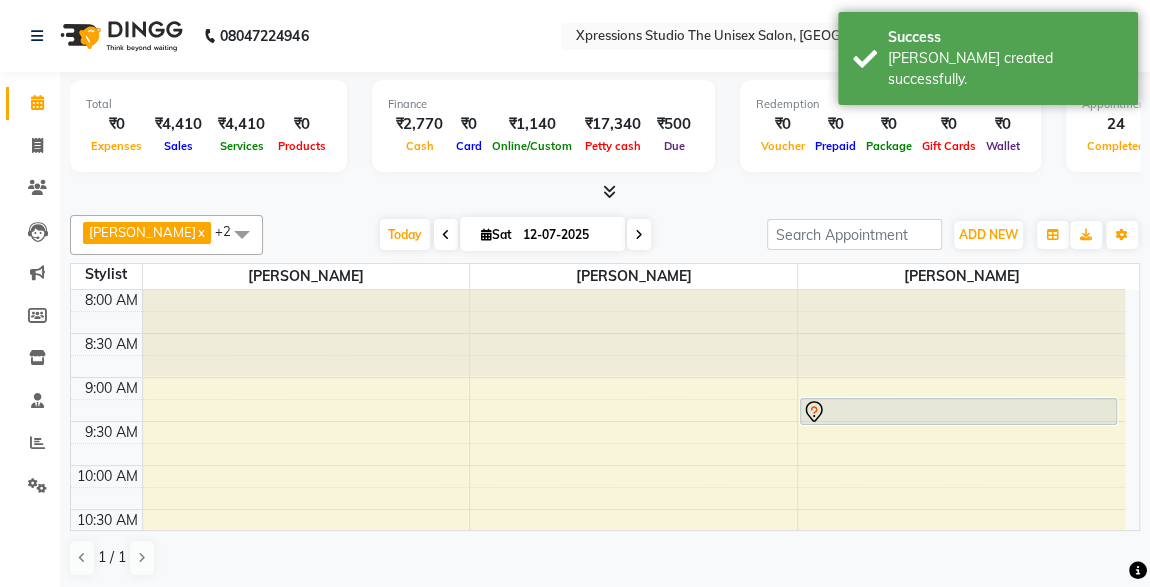 scroll, scrollTop: 1053, scrollLeft: 0, axis: vertical 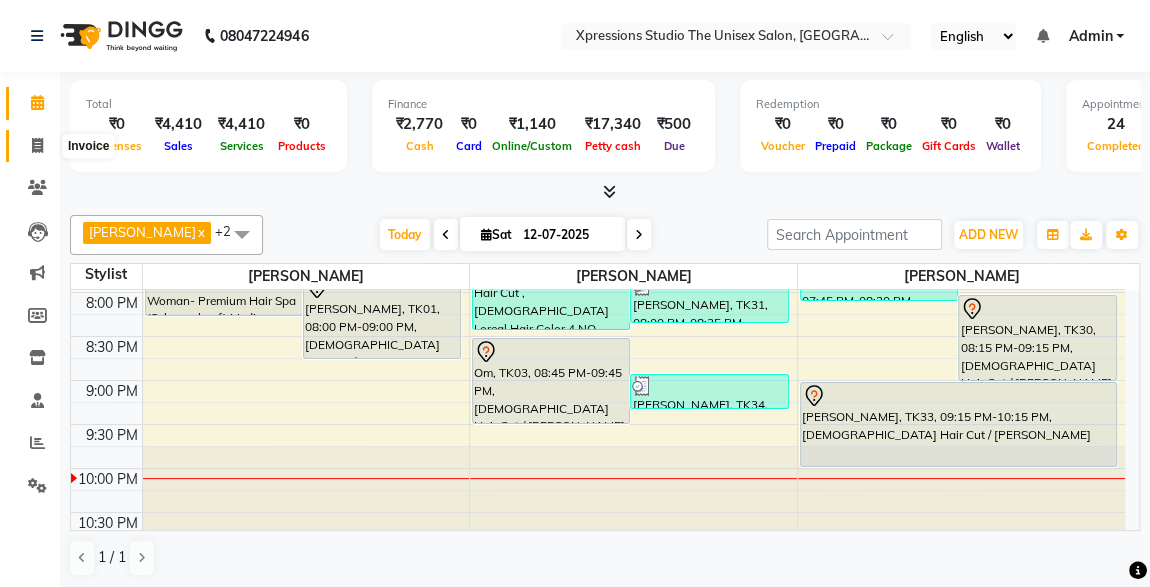 click 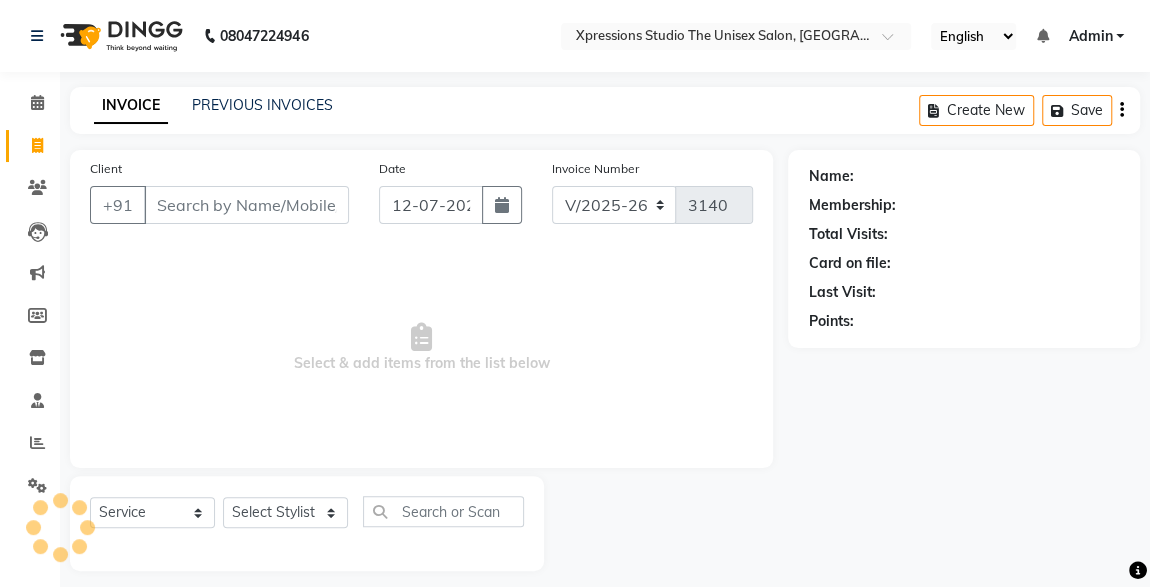 click on "Client" at bounding box center (246, 205) 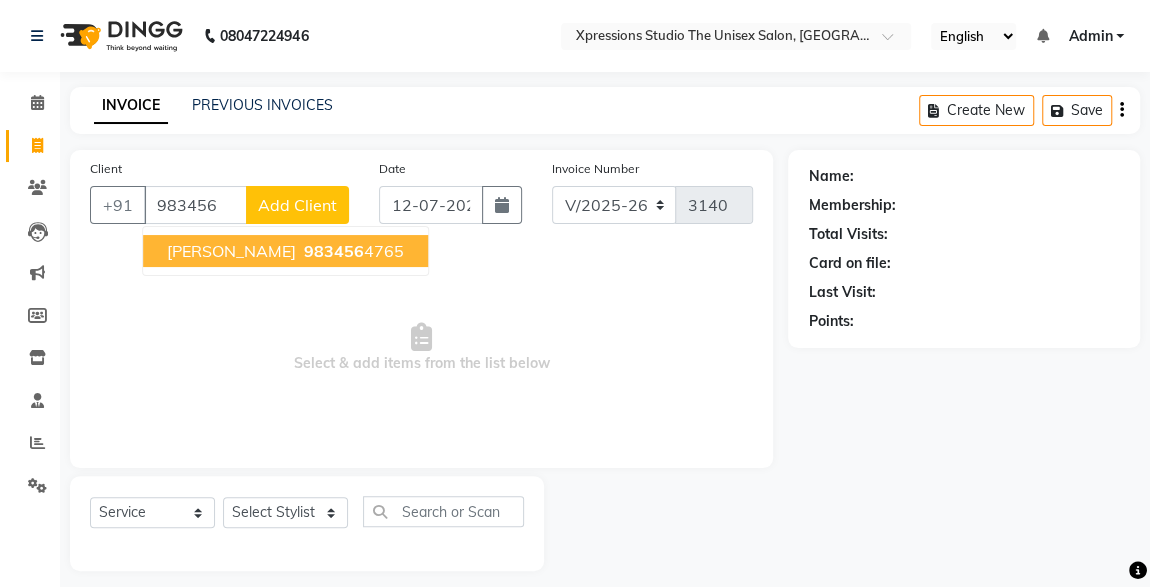 click on "983456 4765" at bounding box center (352, 251) 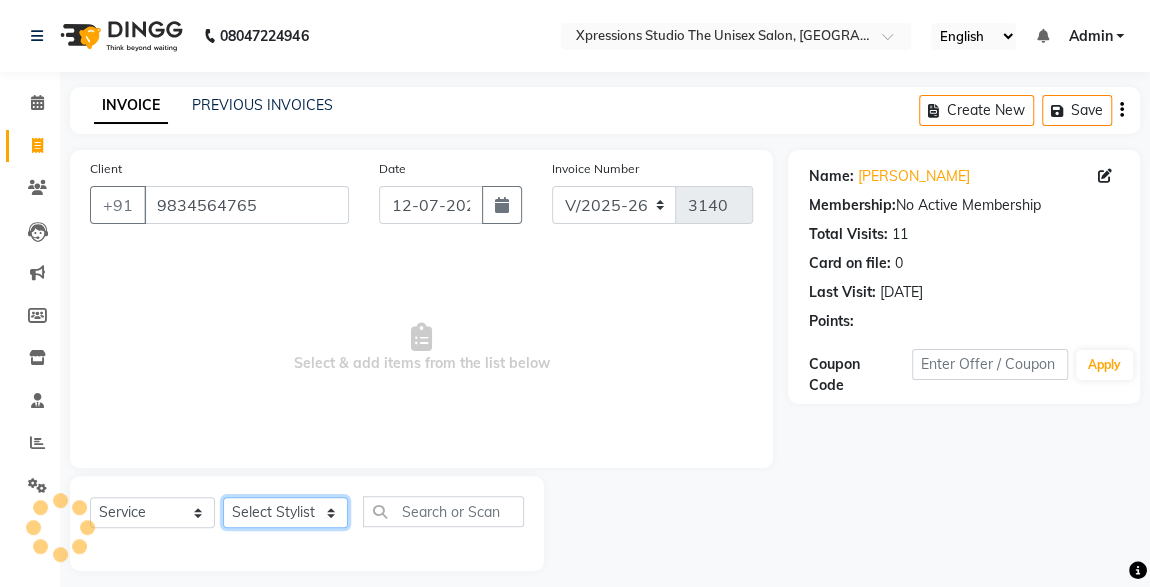 click on "Select Stylist ADESH RAUT ROHAN BABHULKAR ROSHAN TANDULKAR" 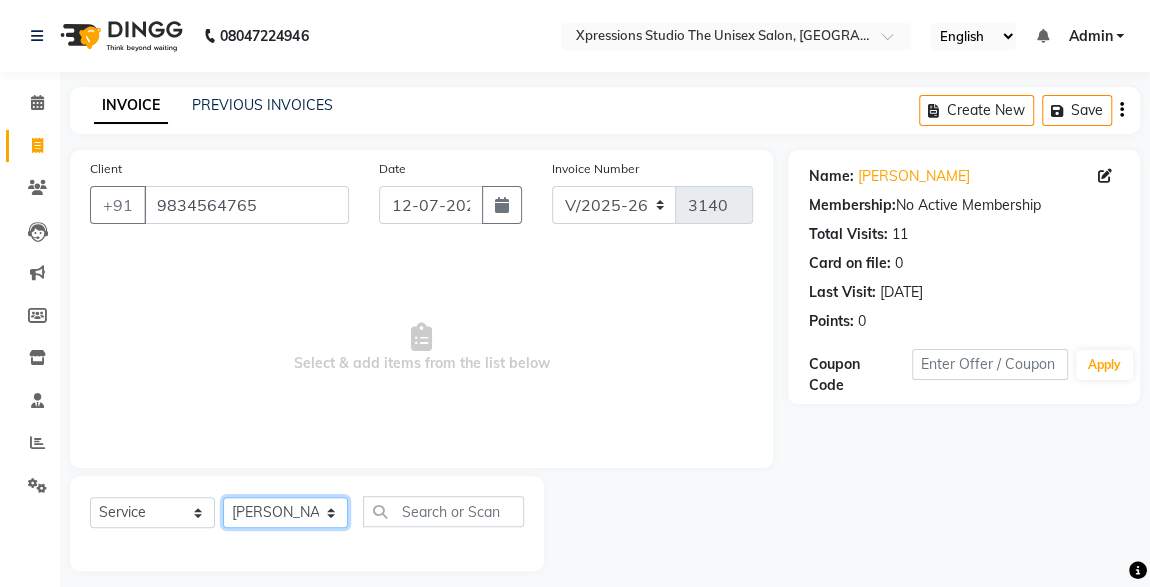click on "Select Stylist ADESH RAUT ROHAN BABHULKAR ROSHAN TANDULKAR" 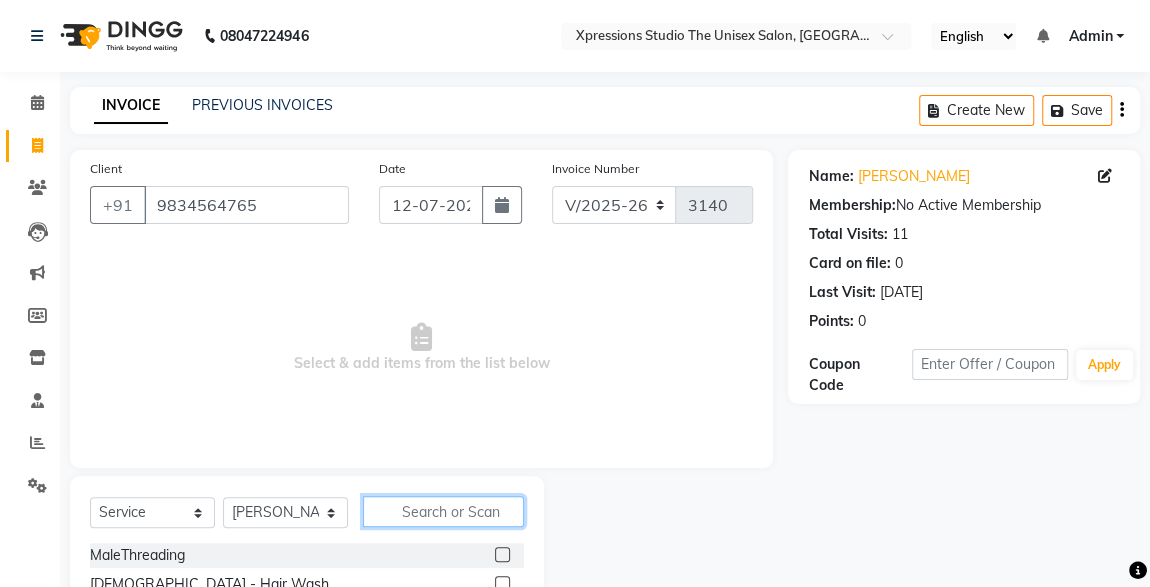 click 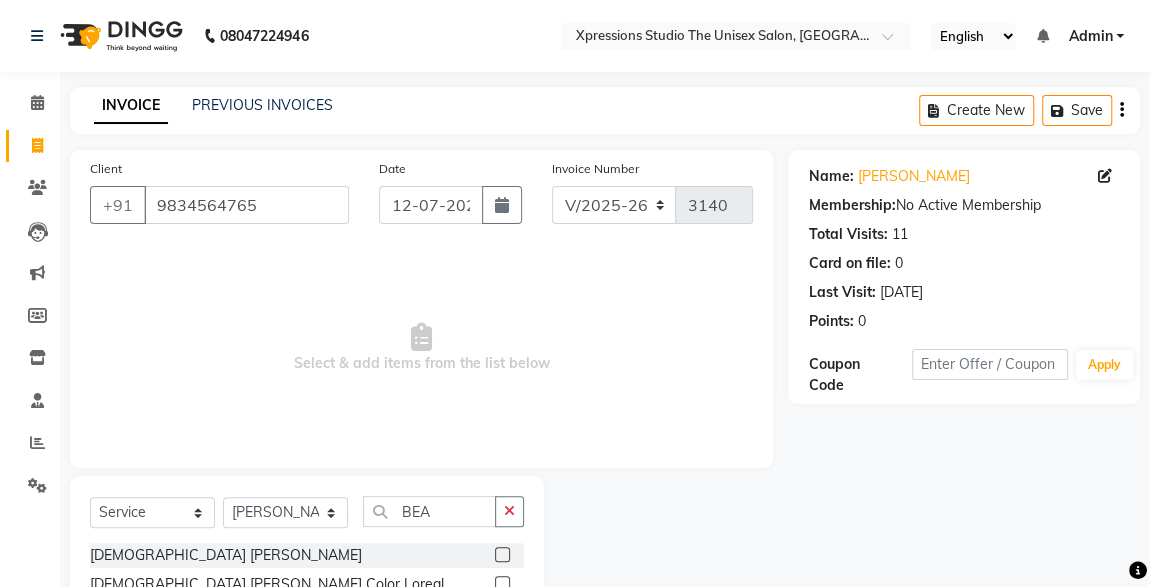 click on "[DEMOGRAPHIC_DATA]  [PERSON_NAME]" 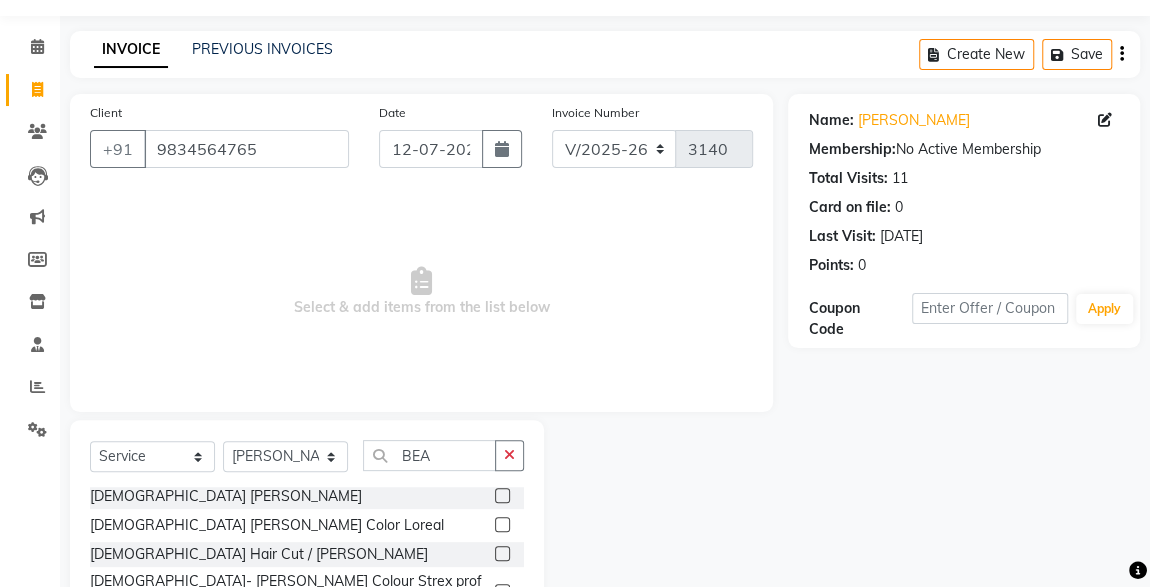 scroll, scrollTop: 67, scrollLeft: 0, axis: vertical 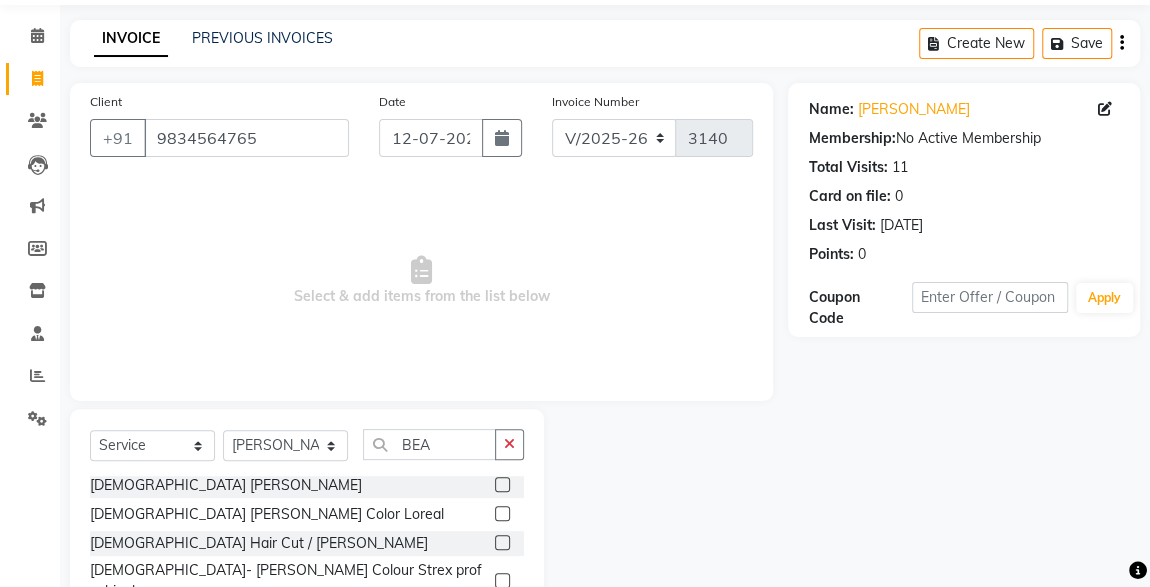 click 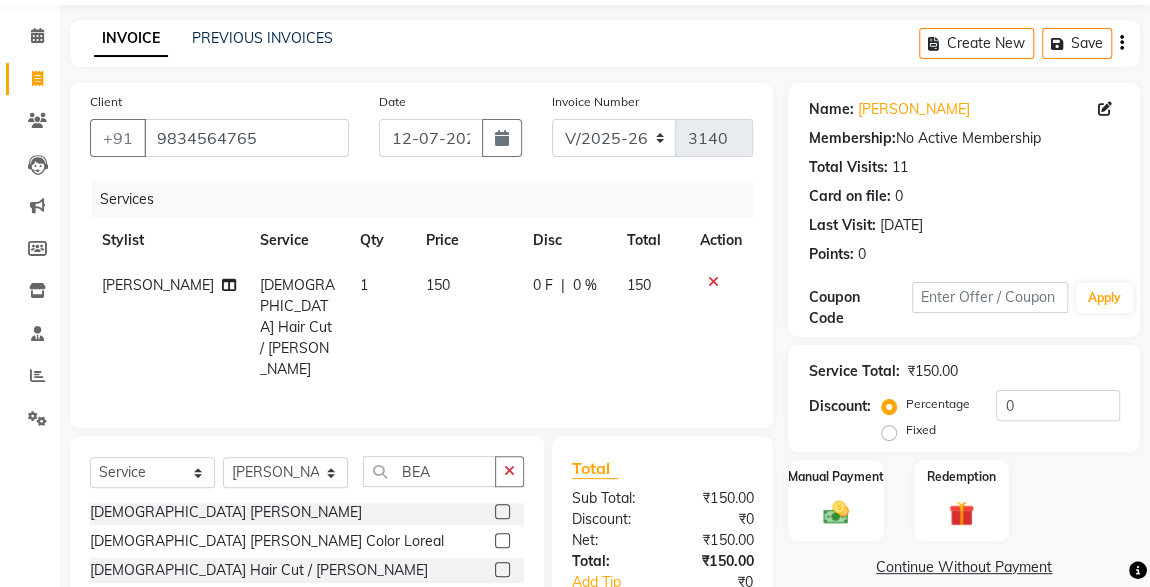 click 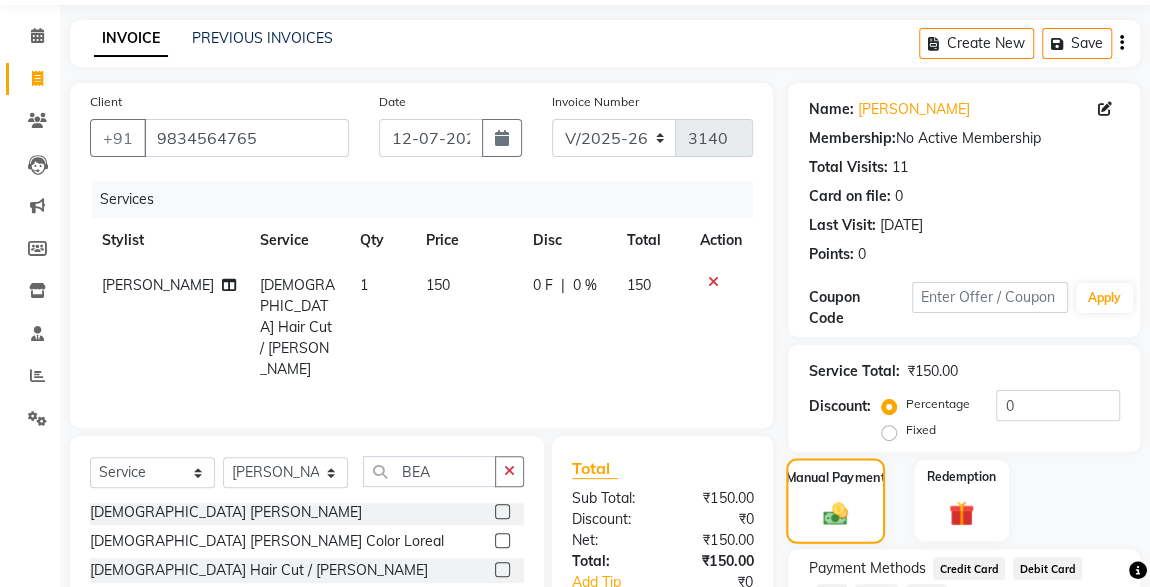 scroll, scrollTop: 219, scrollLeft: 0, axis: vertical 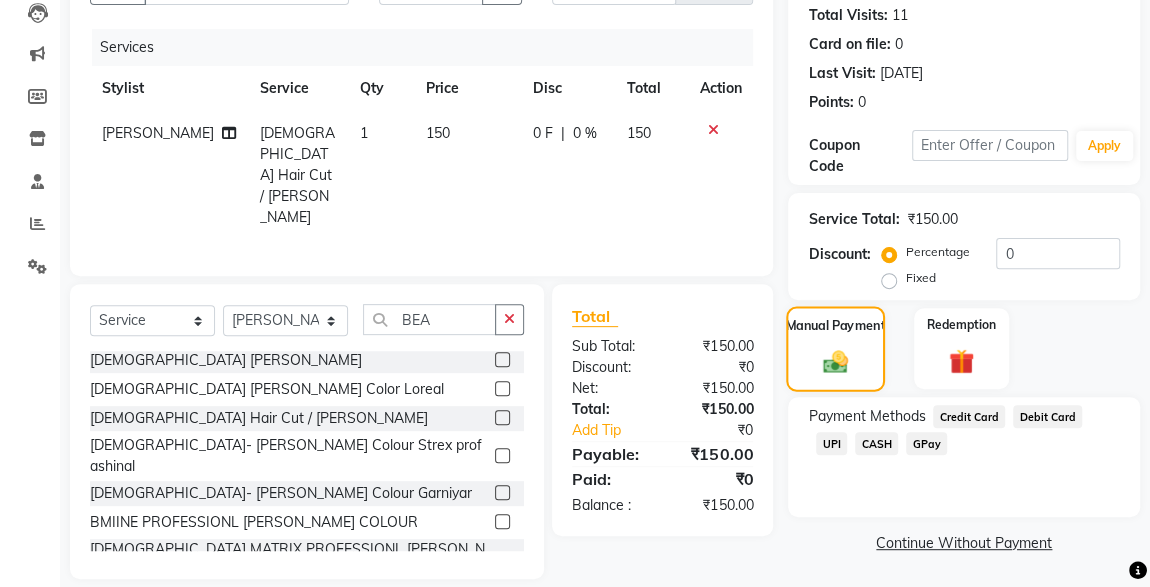 click on "CASH" 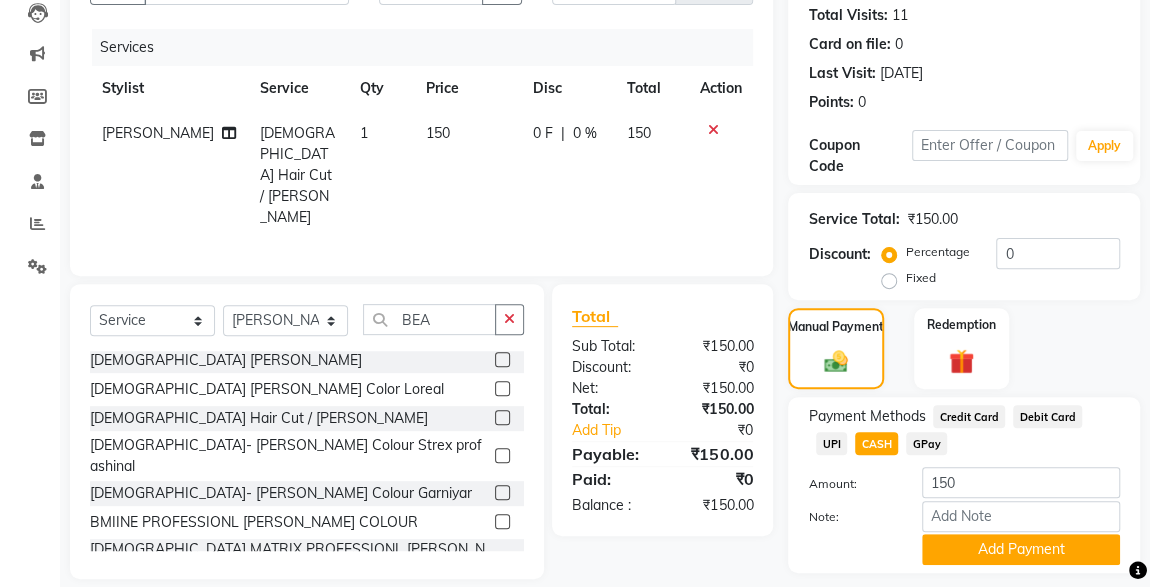 scroll, scrollTop: 273, scrollLeft: 0, axis: vertical 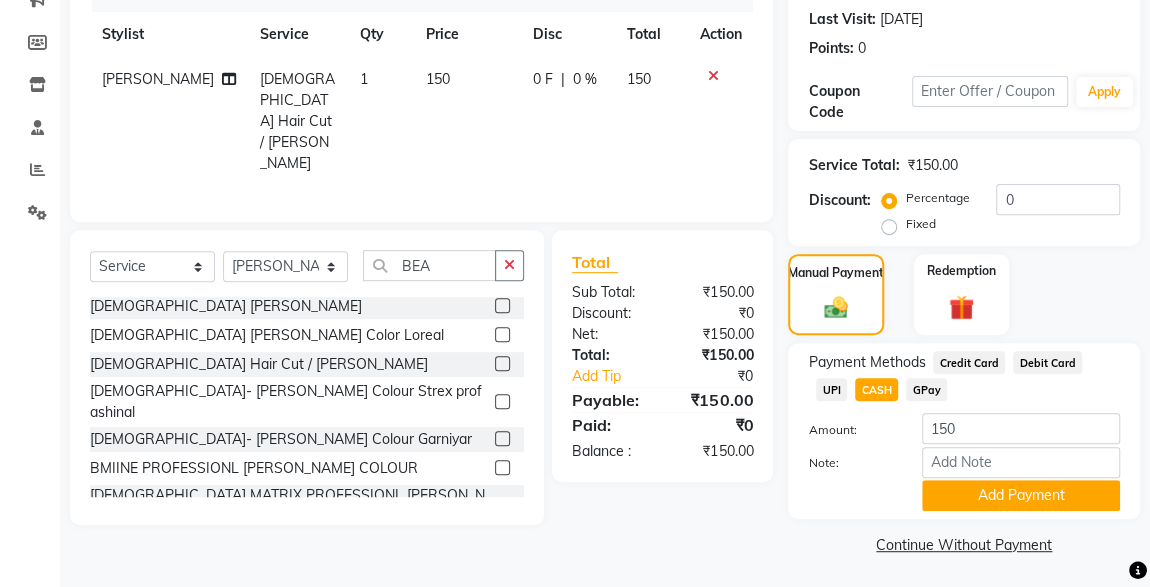 click on "UPI" 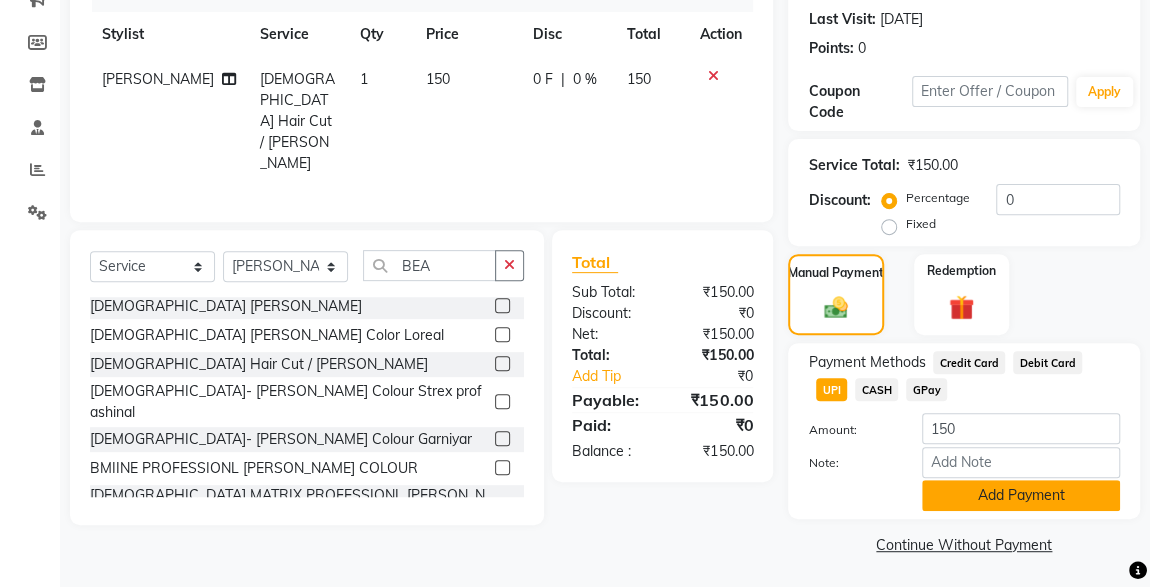 click on "Add Payment" 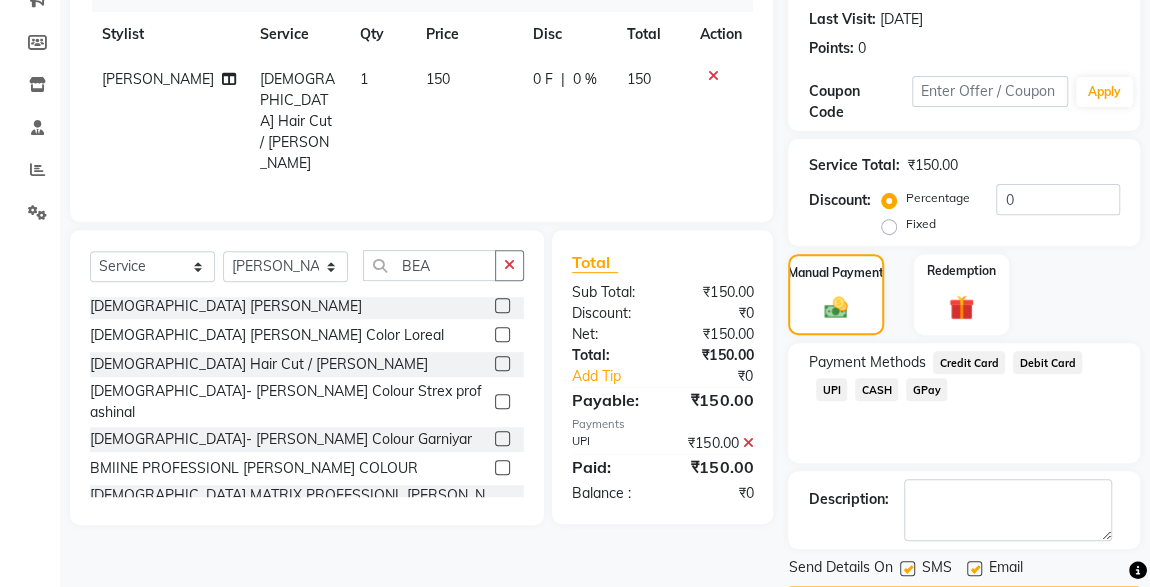 scroll, scrollTop: 330, scrollLeft: 0, axis: vertical 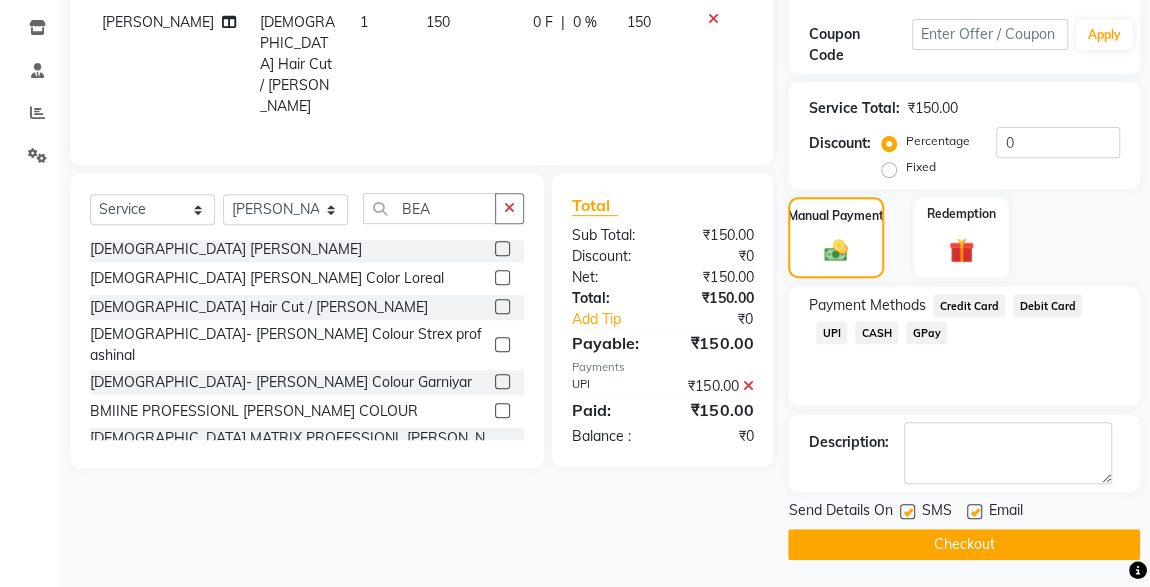 click 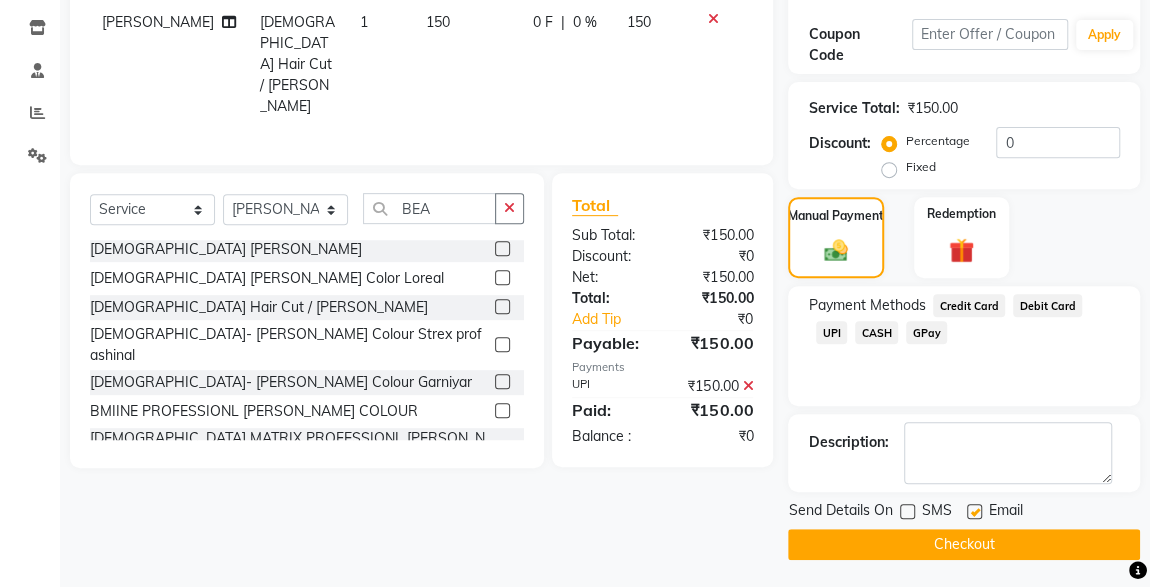 click on "Checkout" 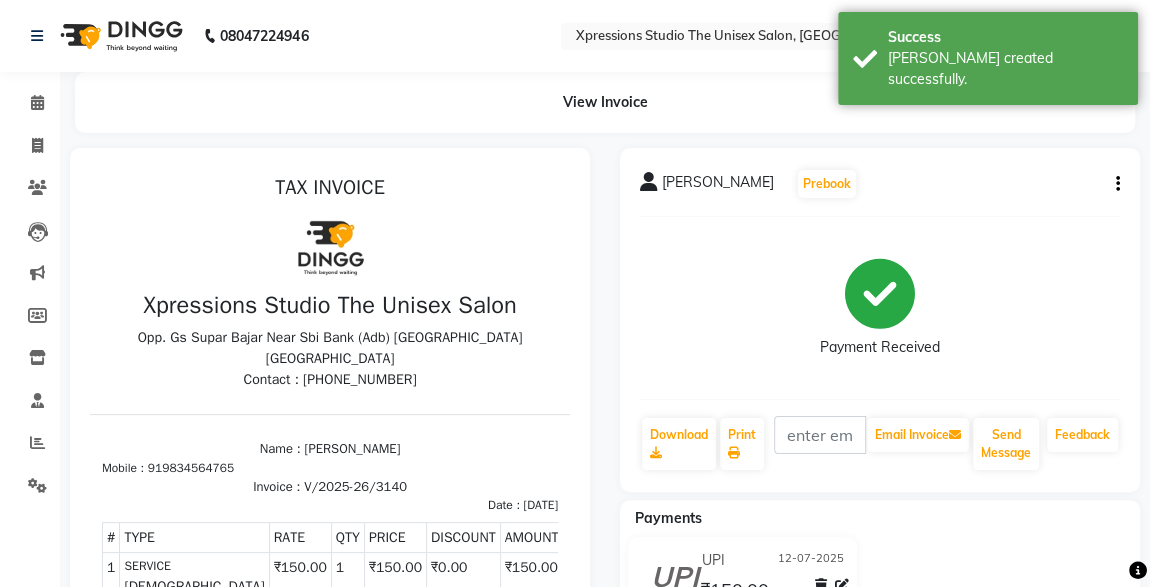 scroll, scrollTop: 0, scrollLeft: 0, axis: both 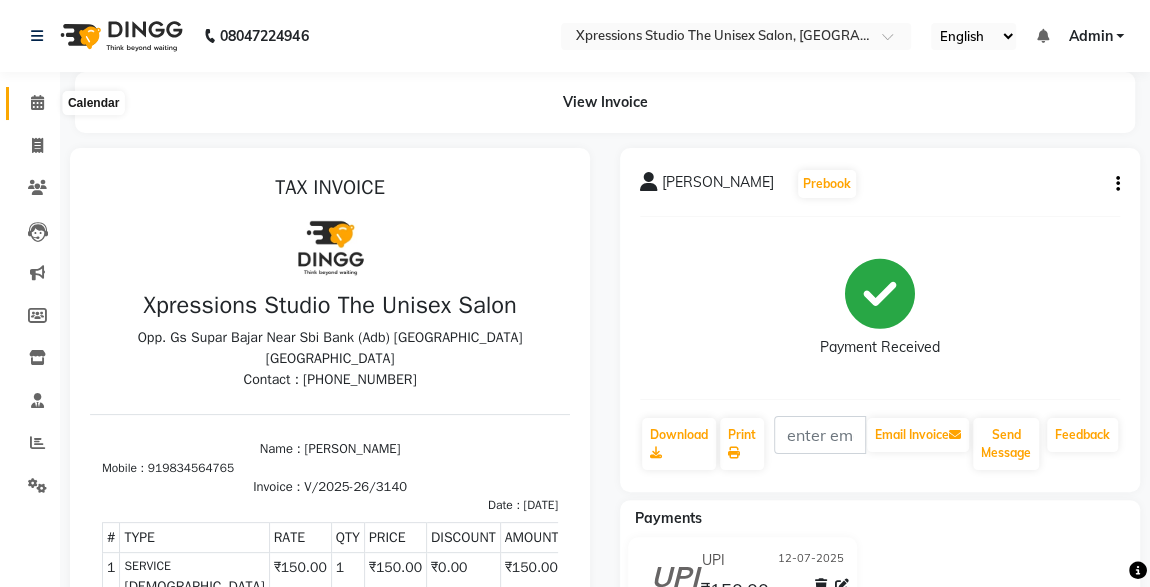 click 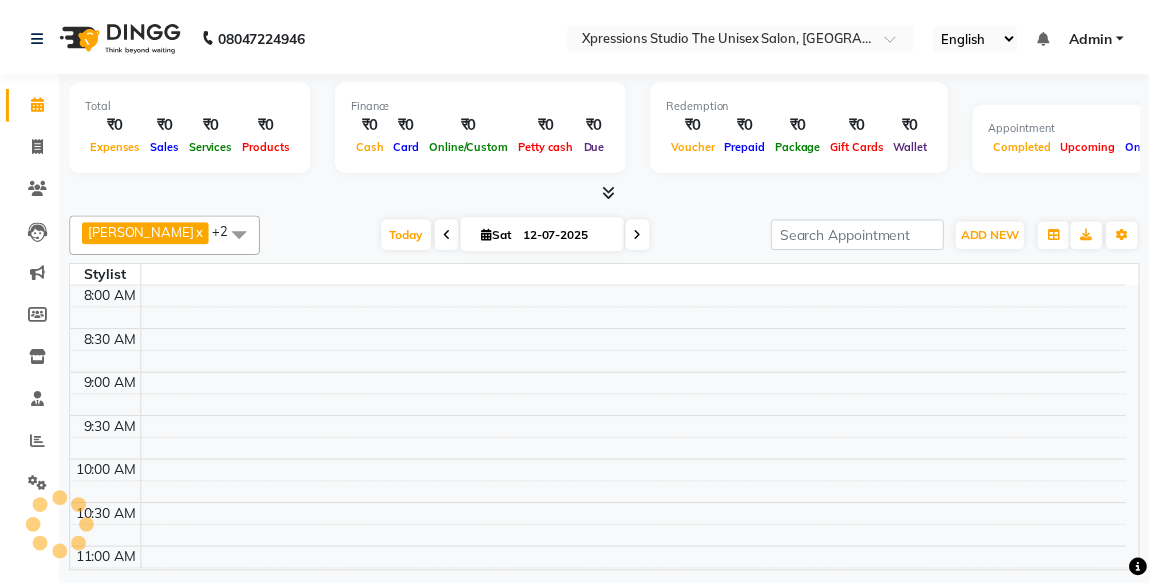 scroll, scrollTop: 0, scrollLeft: 0, axis: both 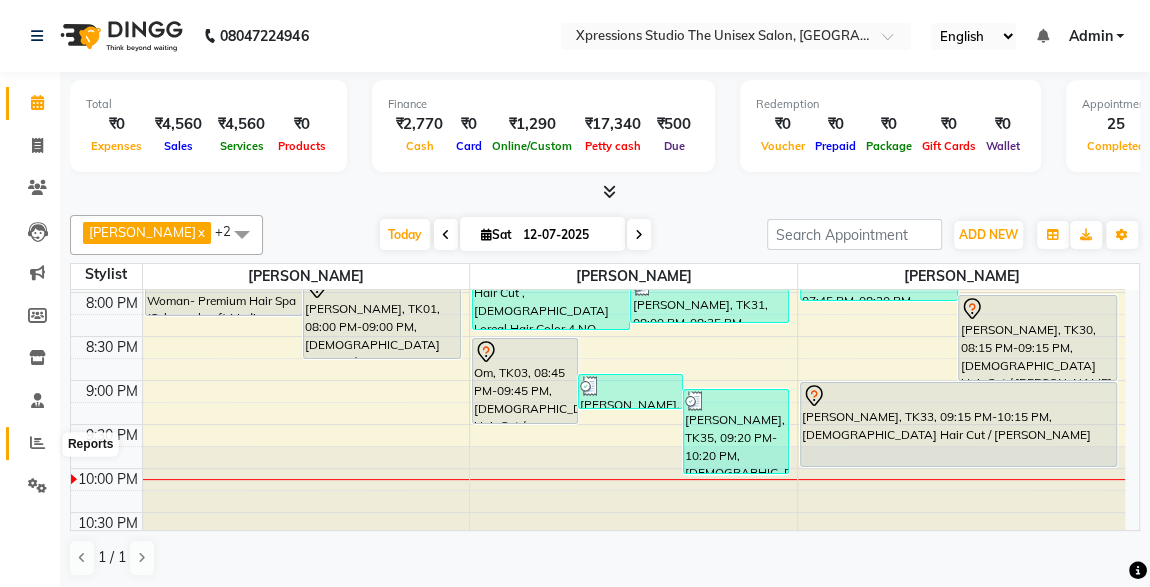 click 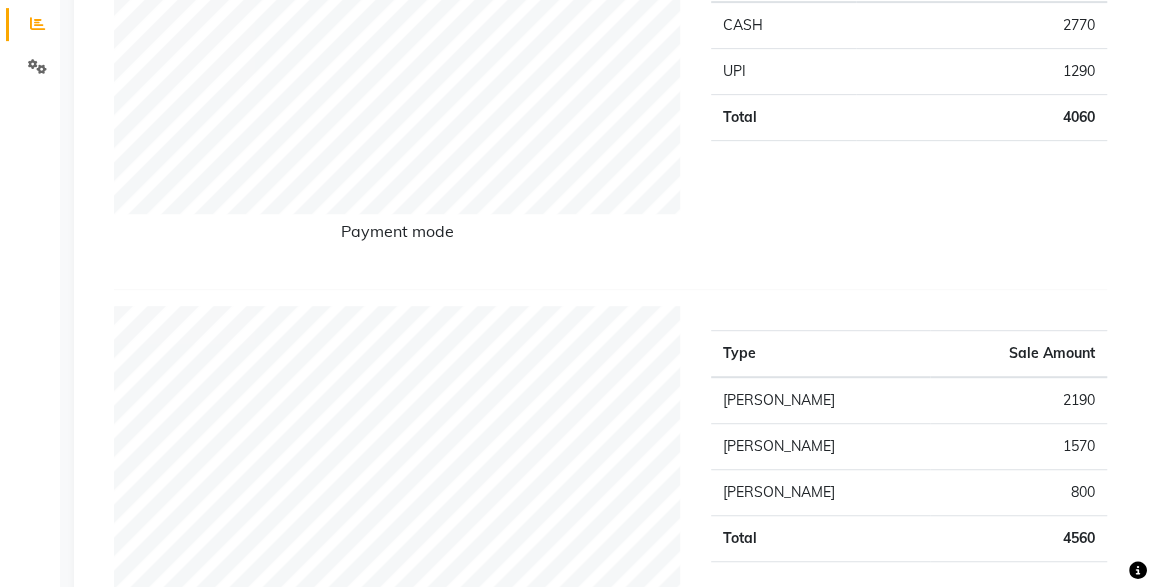 scroll, scrollTop: 0, scrollLeft: 0, axis: both 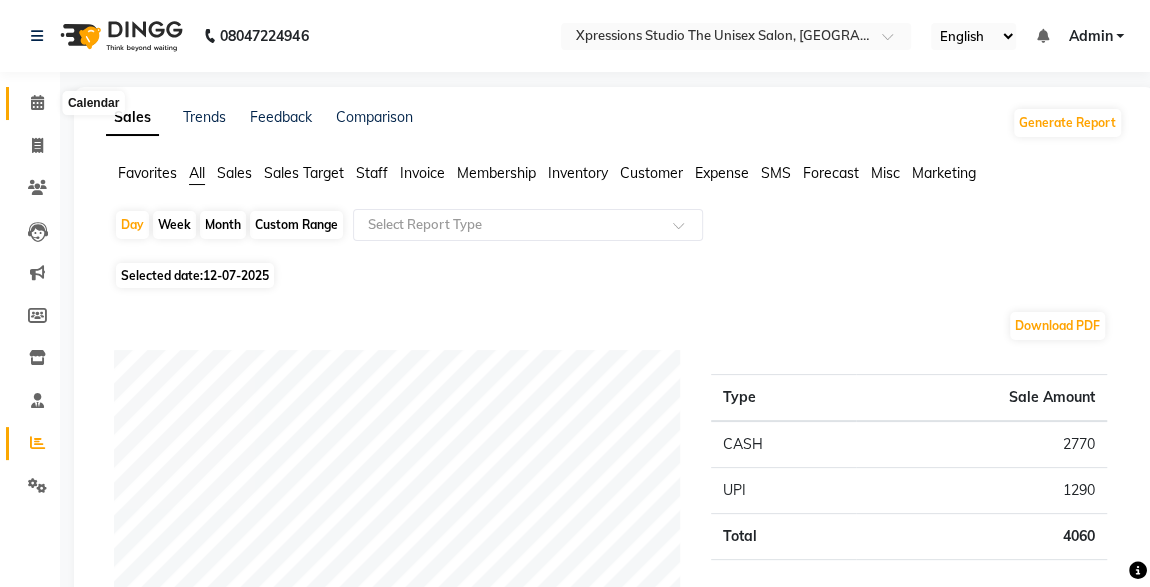 click 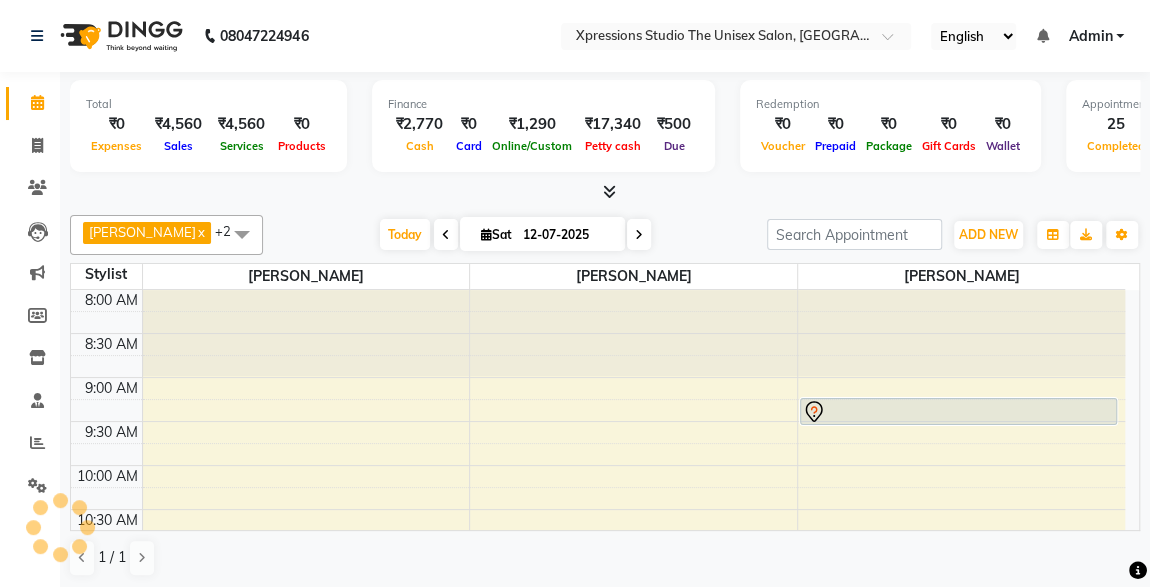 scroll, scrollTop: 0, scrollLeft: 0, axis: both 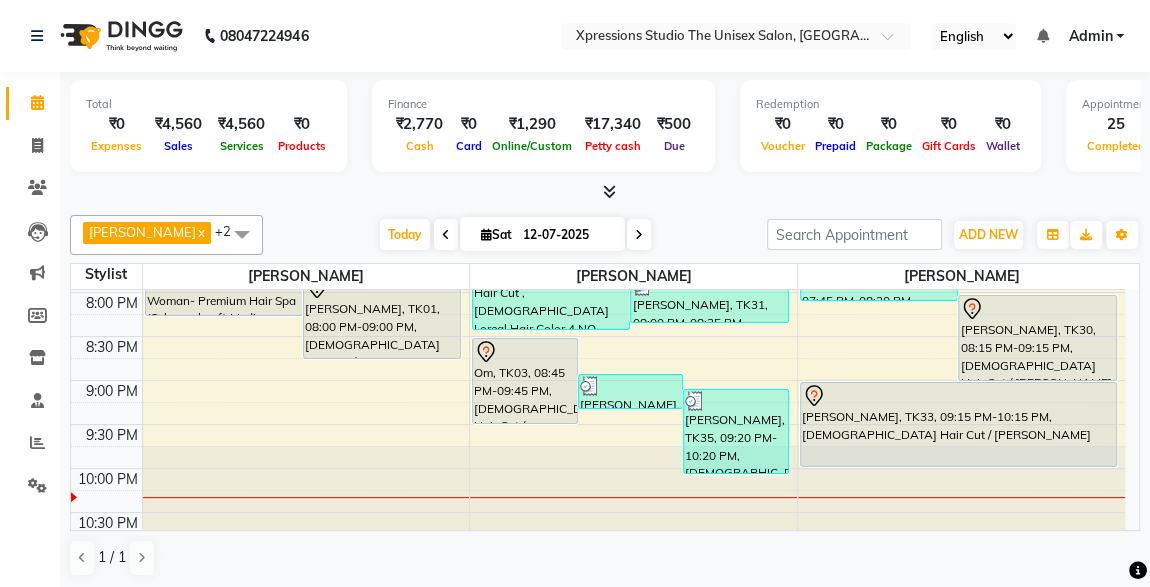 click on "[PERSON_NAME], TK33, 09:15 PM-10:15 PM, [DEMOGRAPHIC_DATA] Hair Cut / [PERSON_NAME]" at bounding box center [958, 424] 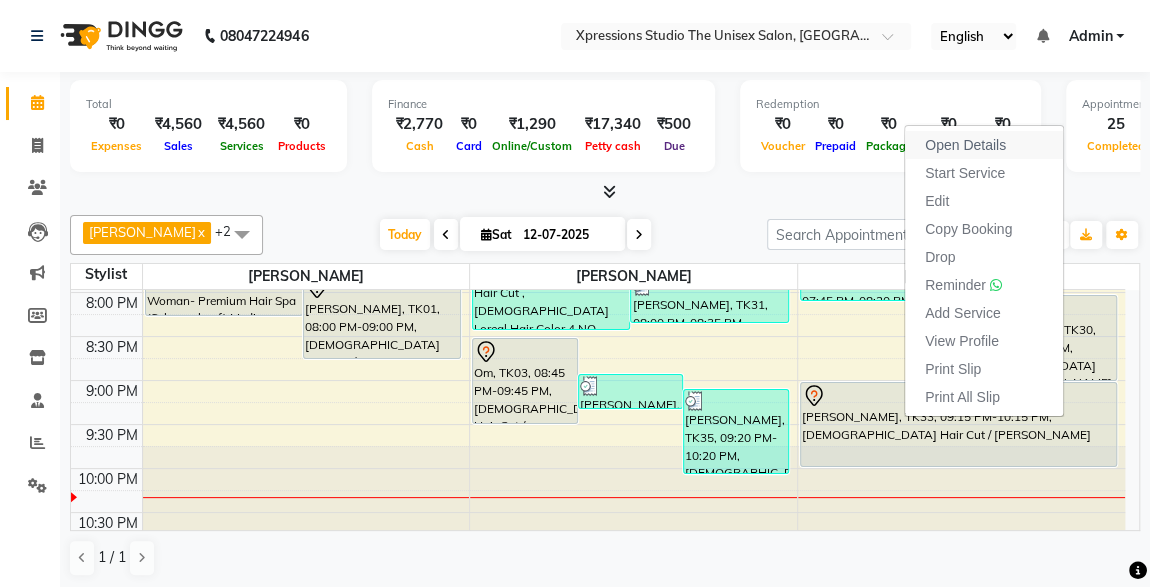 click on "Open Details" at bounding box center (965, 145) 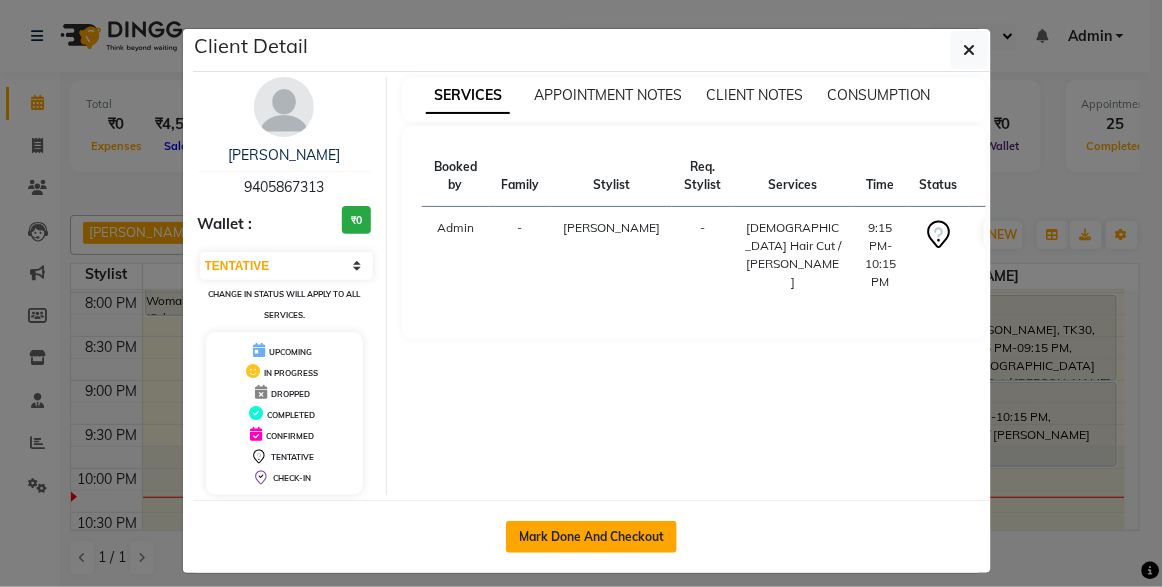 click on "Mark Done And Checkout" 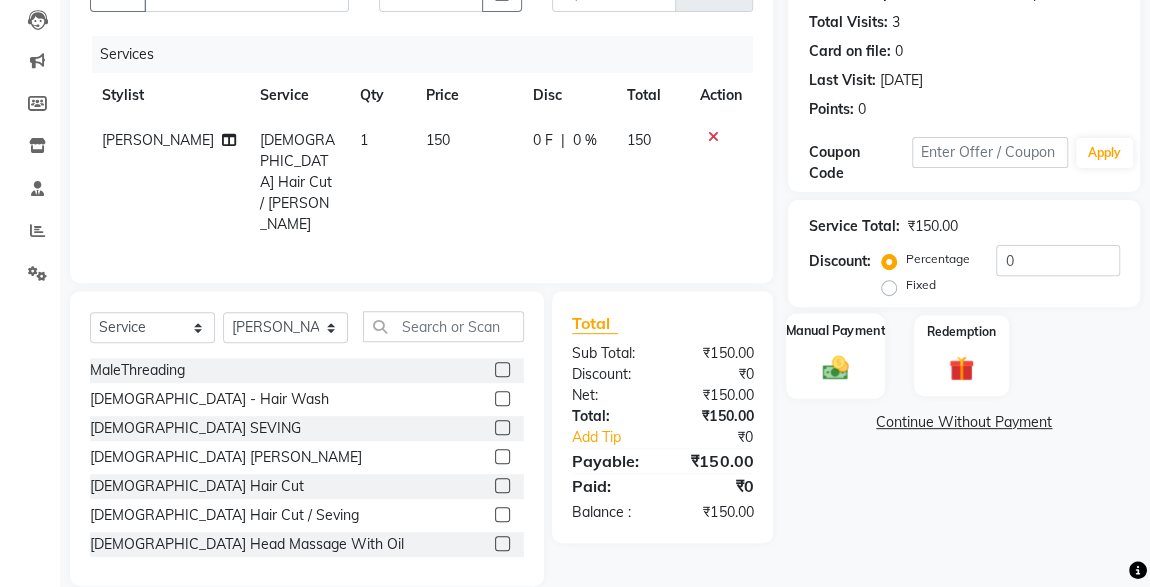 click 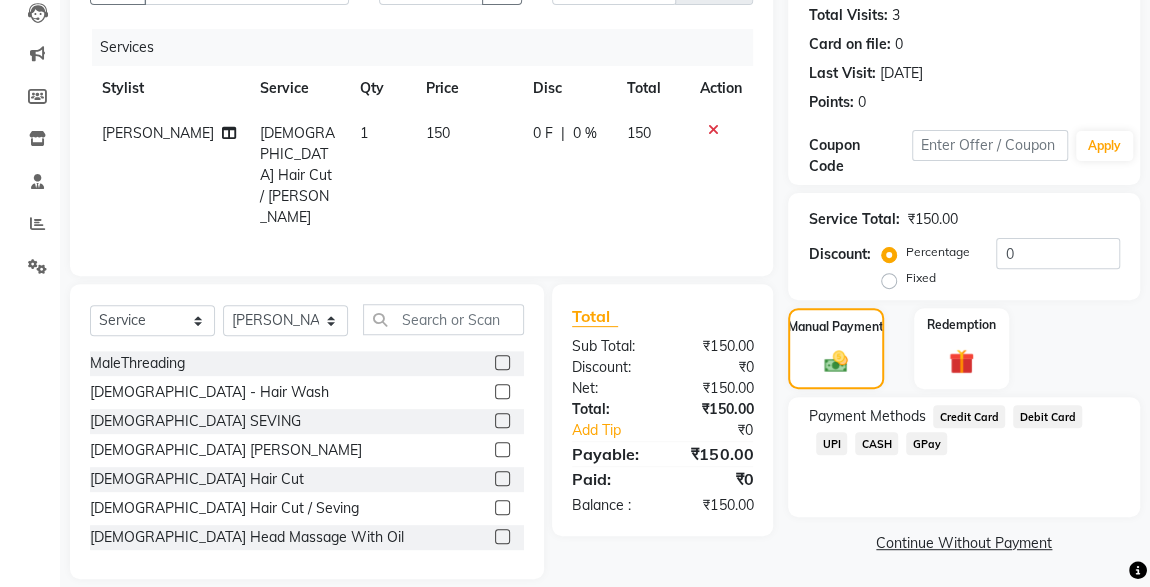 click on "CASH" 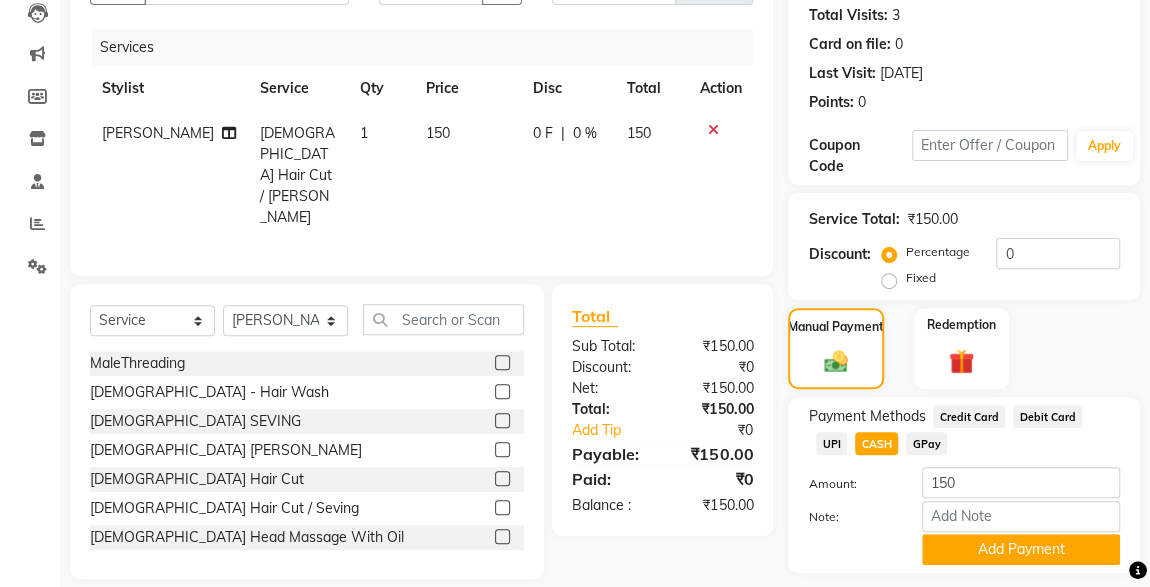 scroll, scrollTop: 273, scrollLeft: 0, axis: vertical 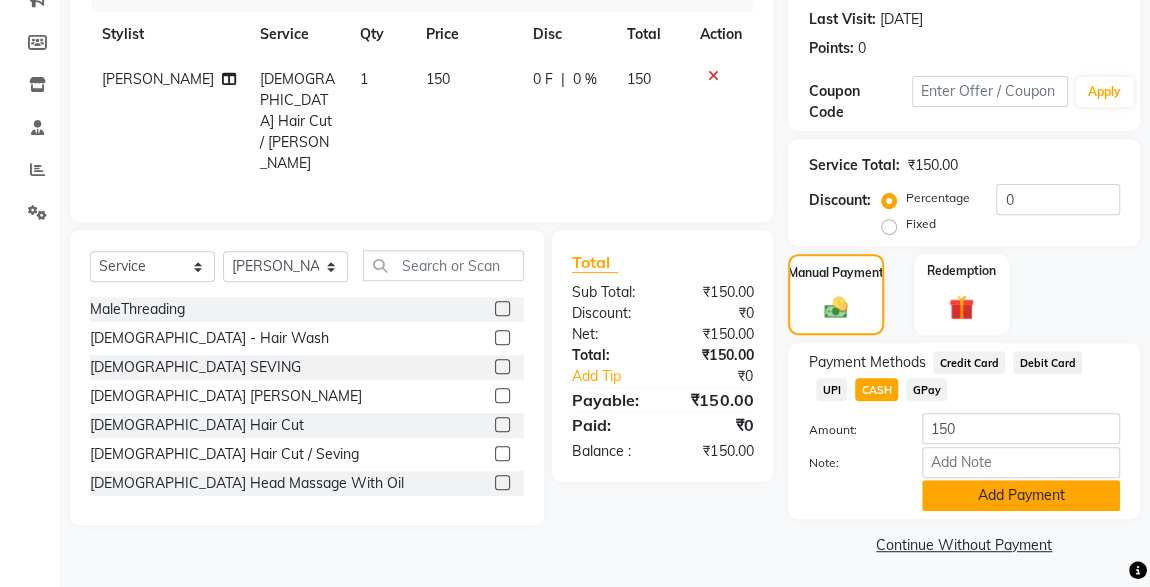 click on "Add Payment" 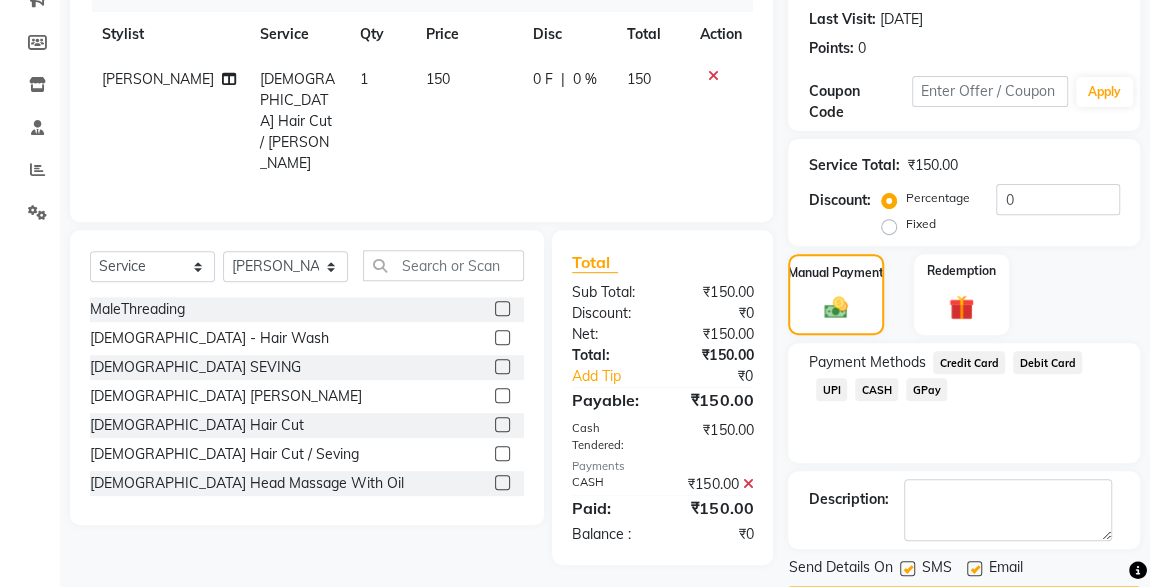 scroll, scrollTop: 330, scrollLeft: 0, axis: vertical 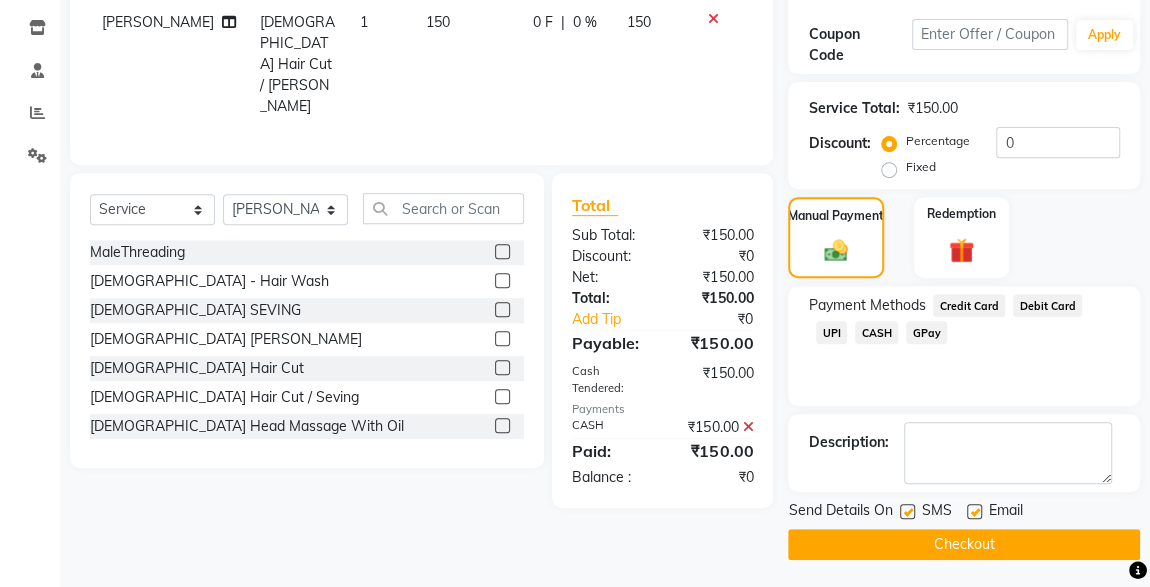 click 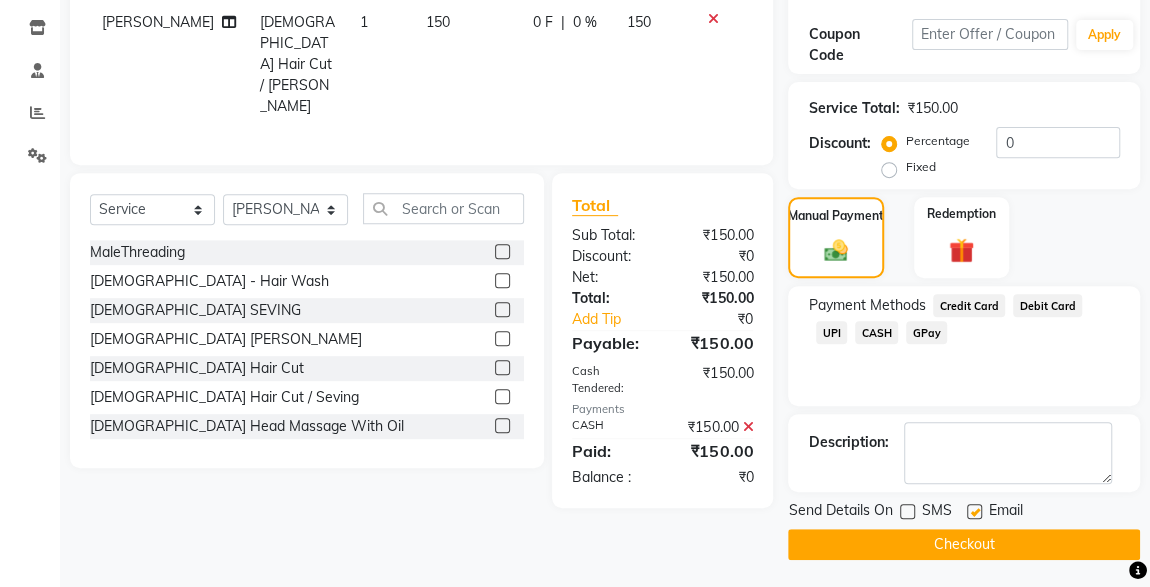 click on "Checkout" 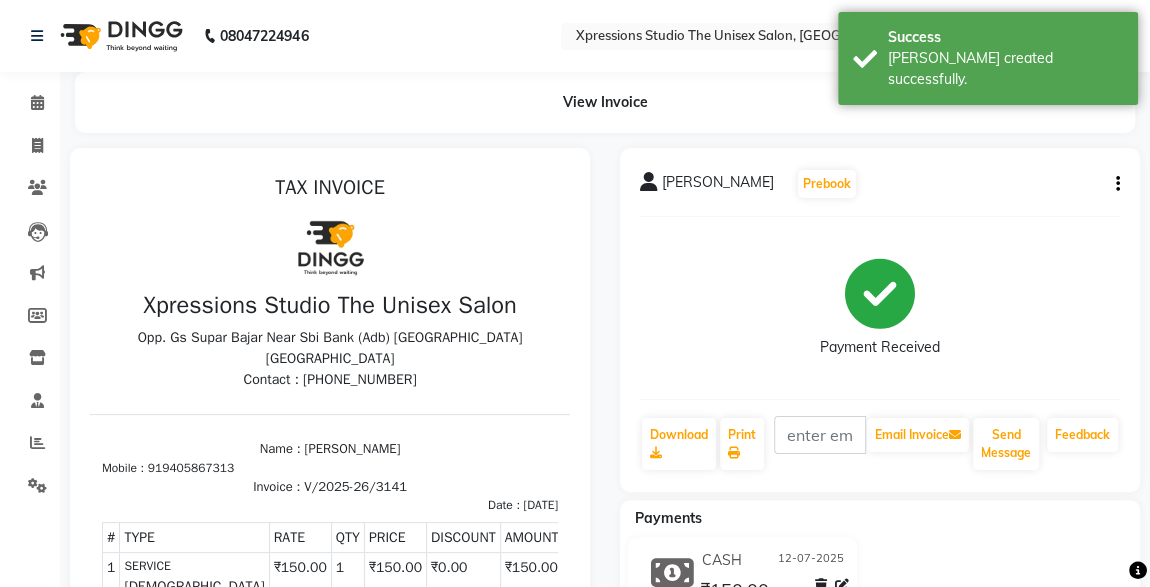 scroll, scrollTop: 0, scrollLeft: 0, axis: both 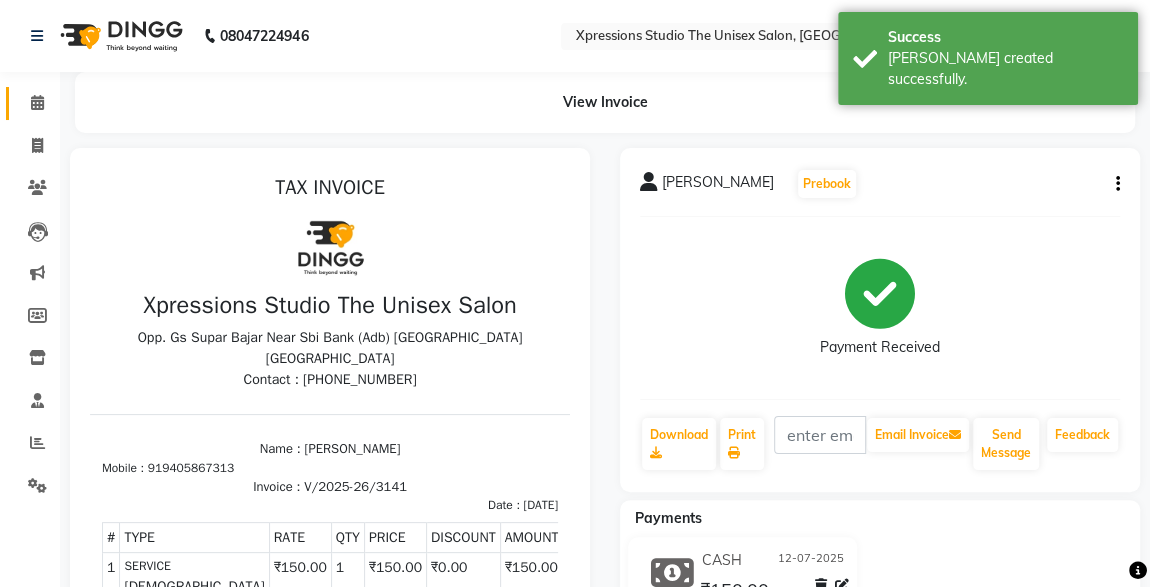 click 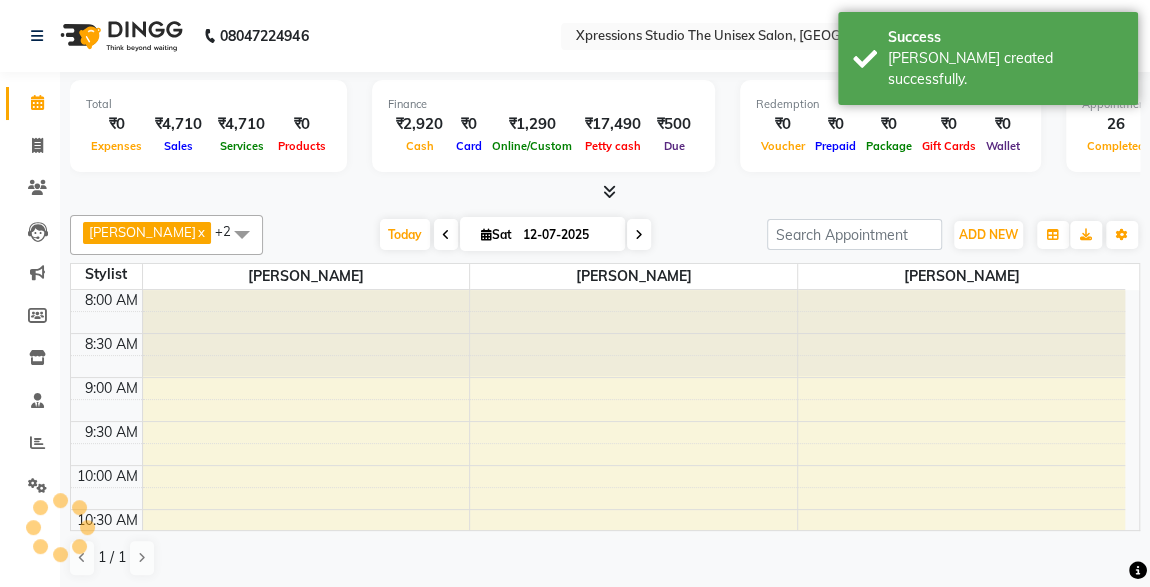 scroll, scrollTop: 0, scrollLeft: 0, axis: both 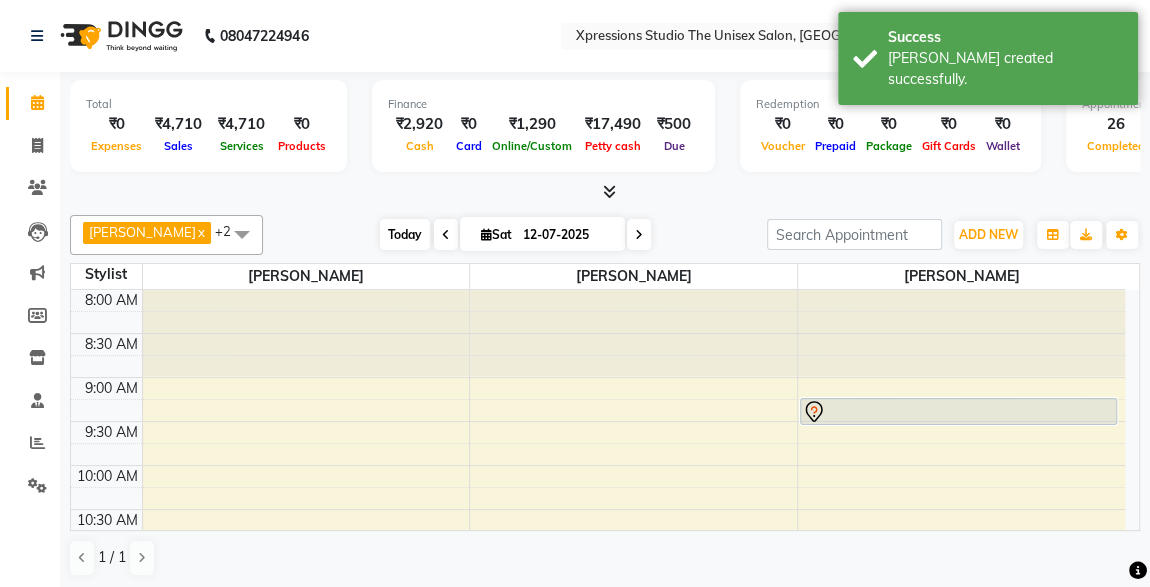 click on "Today" at bounding box center [405, 234] 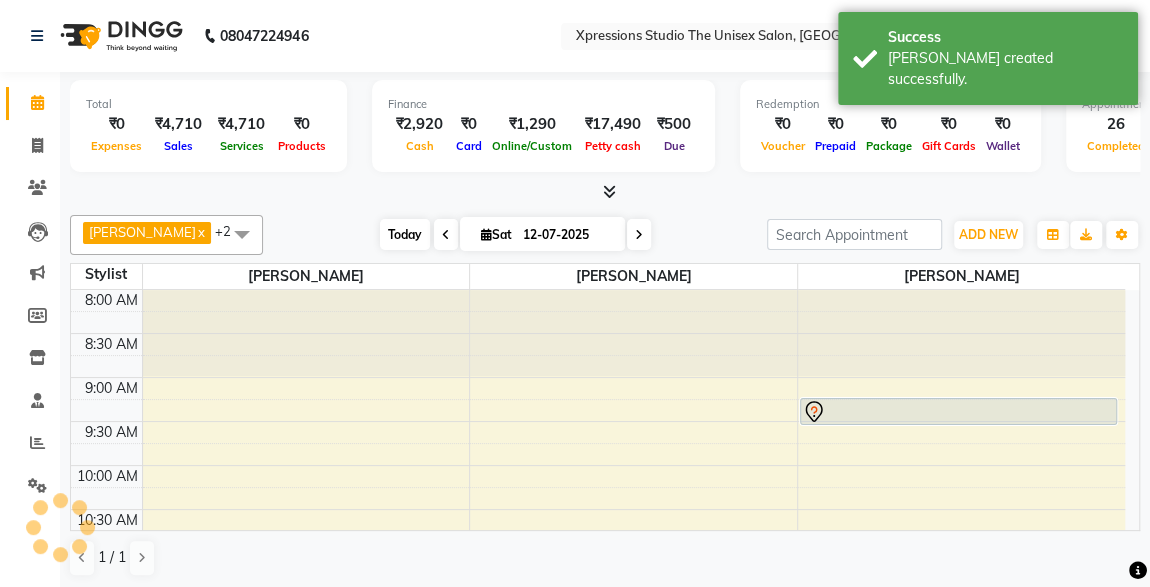 scroll, scrollTop: 1053, scrollLeft: 0, axis: vertical 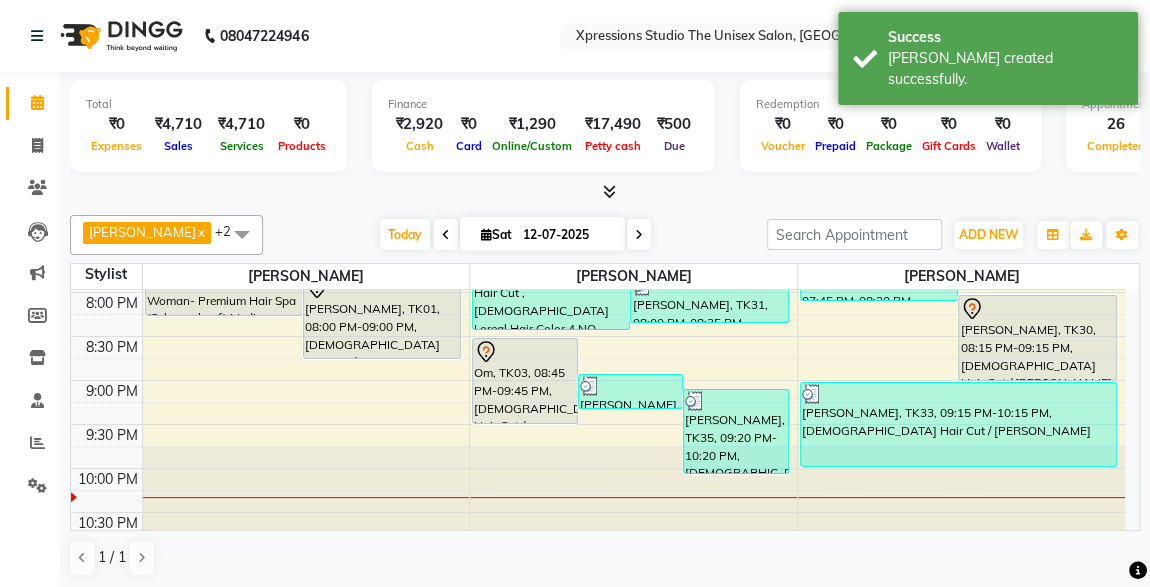 click on "kushal wadhekar, TK30, 08:15 PM-09:15 PM, Male Hair Cut / Beard" at bounding box center [1037, 338] 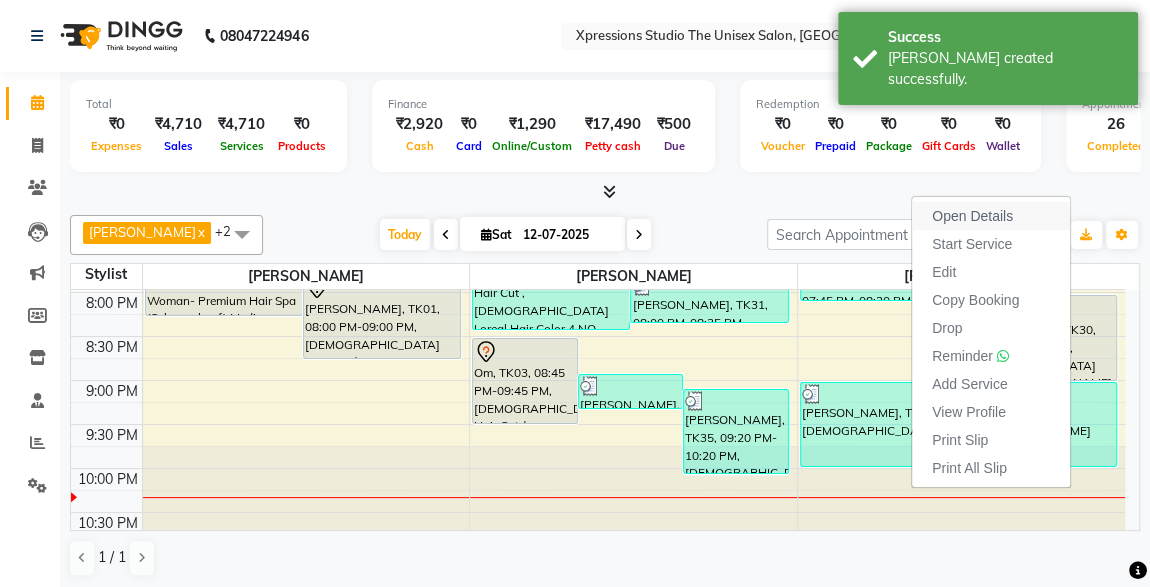 click on "Open Details" at bounding box center (972, 216) 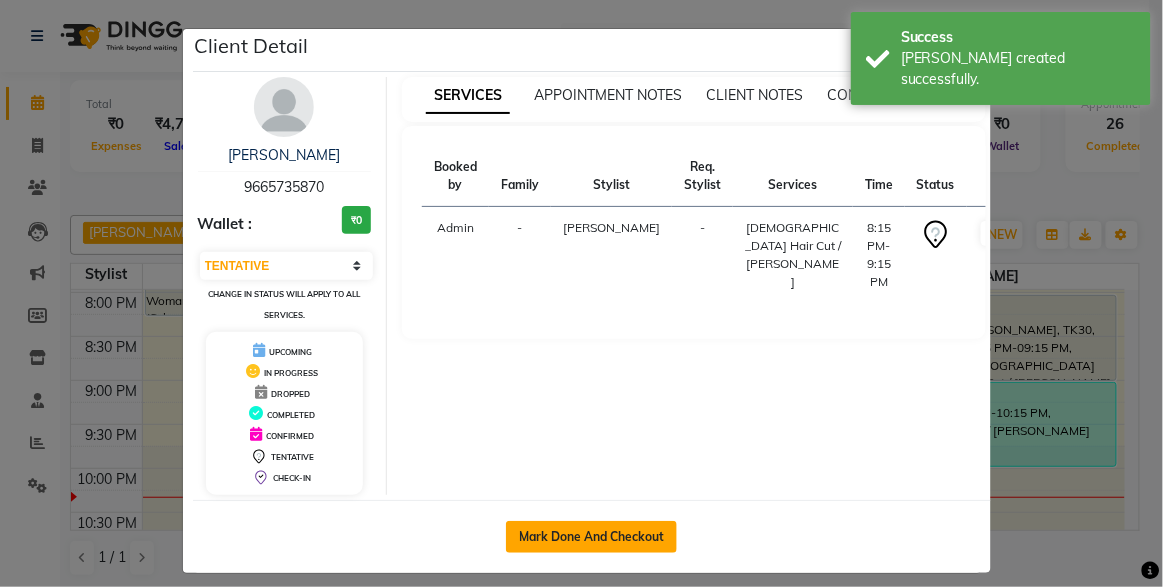 click on "Mark Done And Checkout" 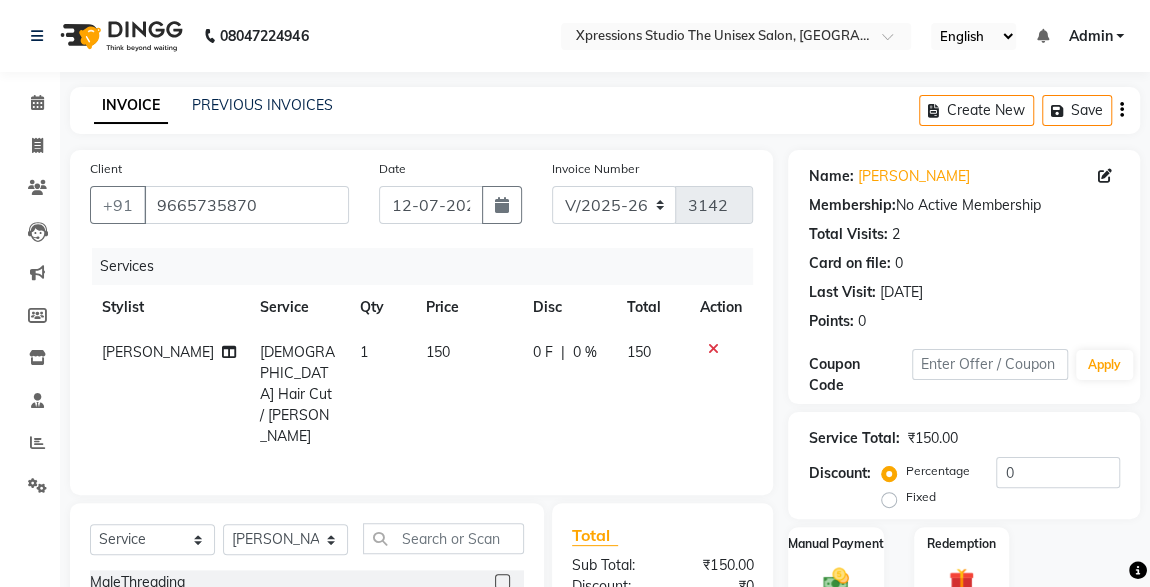 scroll, scrollTop: 212, scrollLeft: 0, axis: vertical 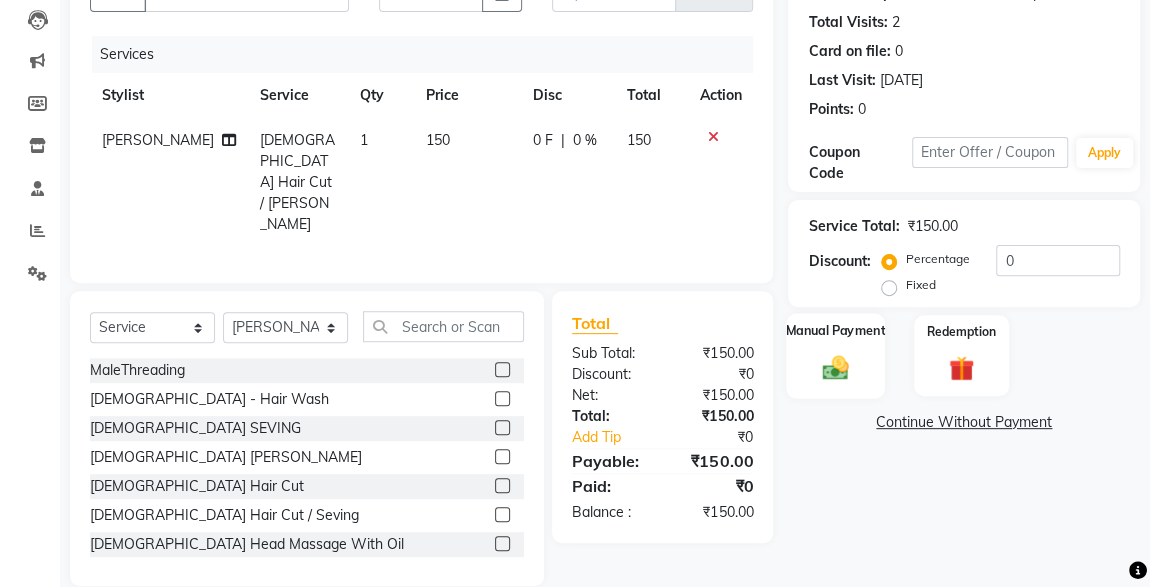 click on "Manual Payment" 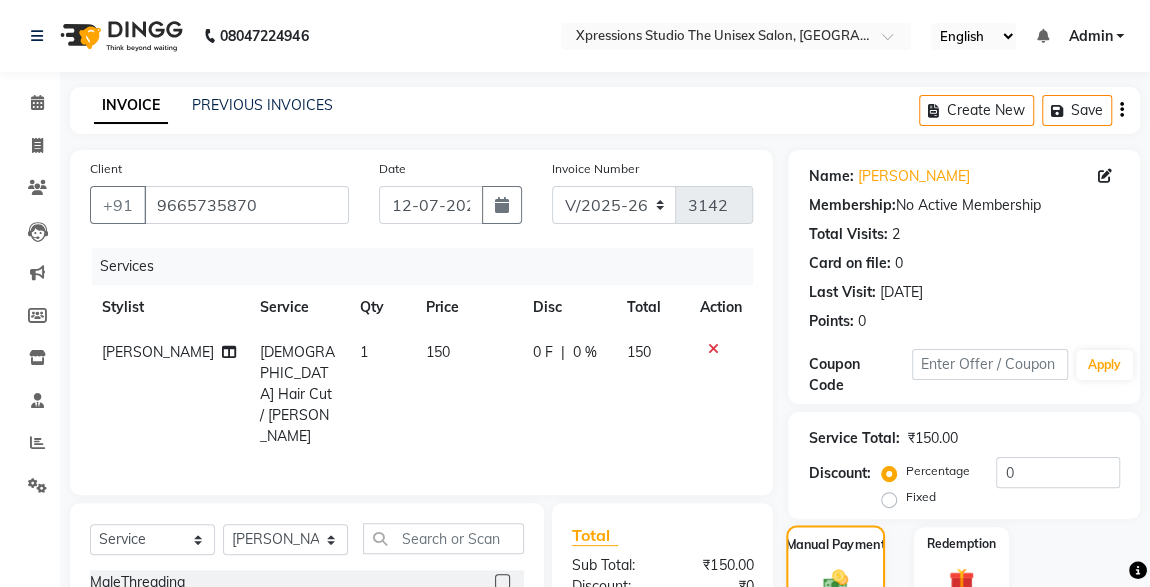 scroll, scrollTop: 219, scrollLeft: 0, axis: vertical 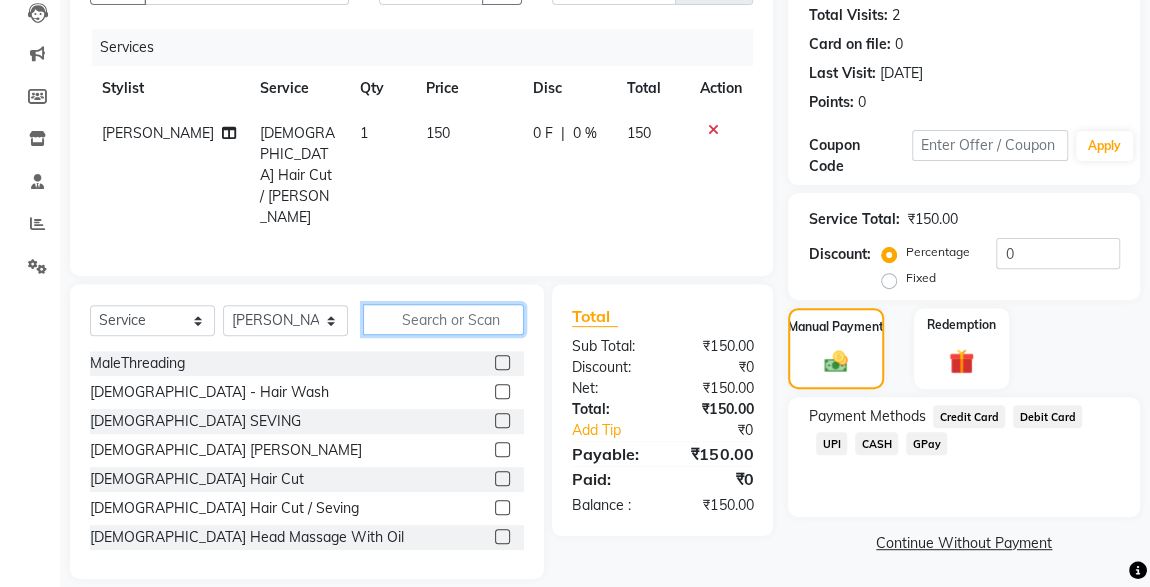 click 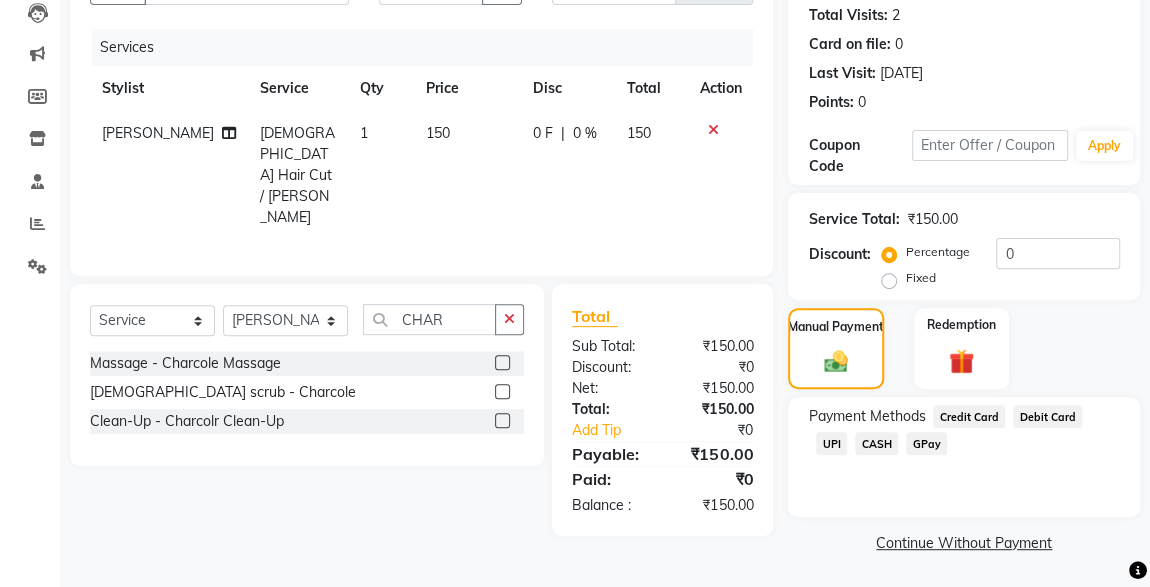 click 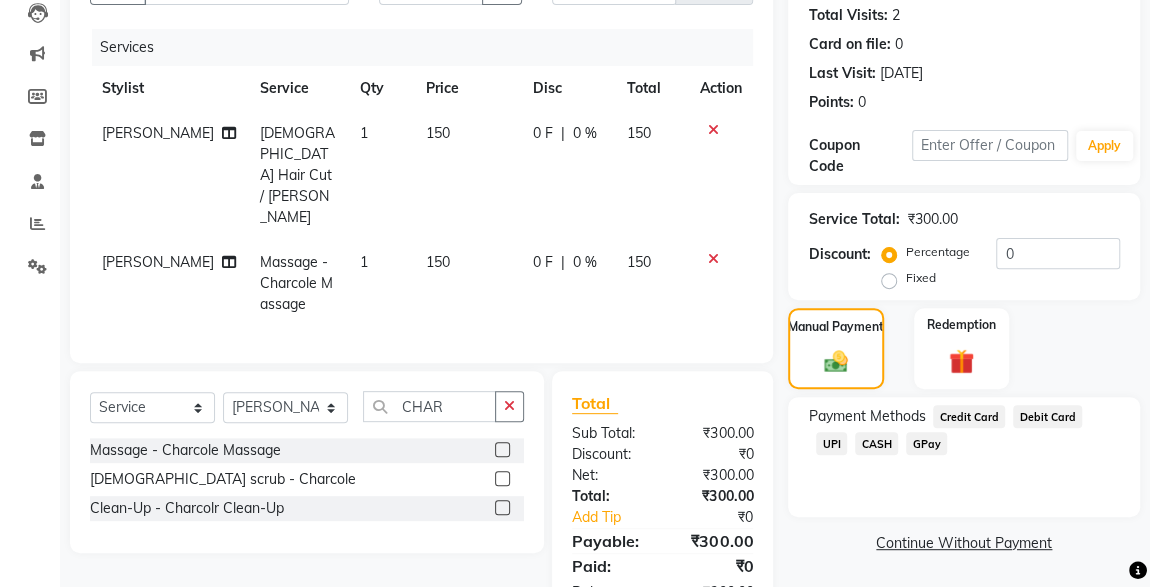 click on "UPI" 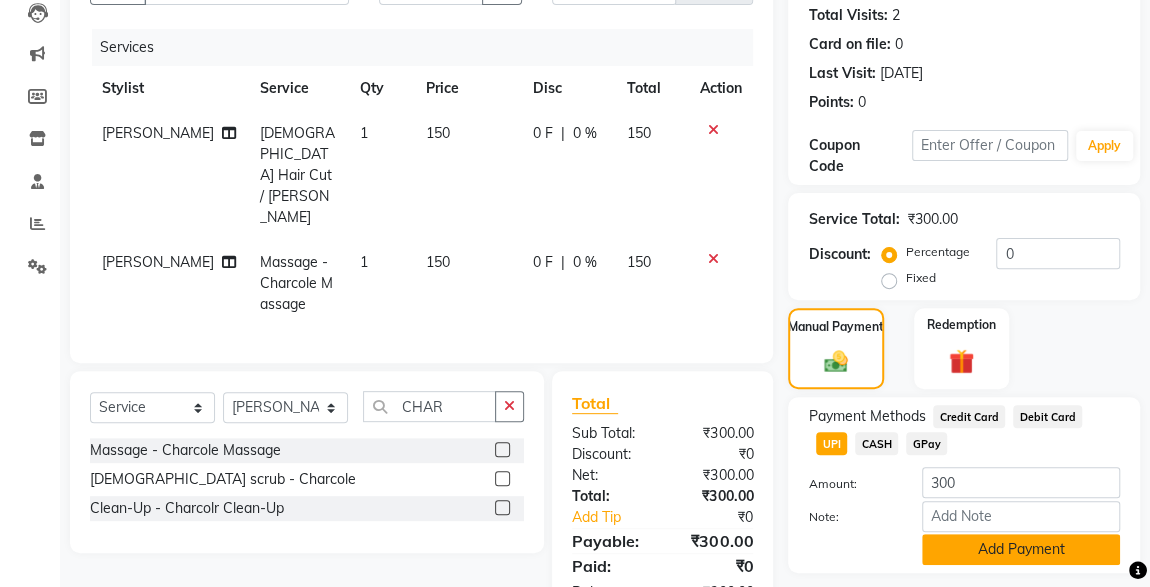 click on "Add Payment" 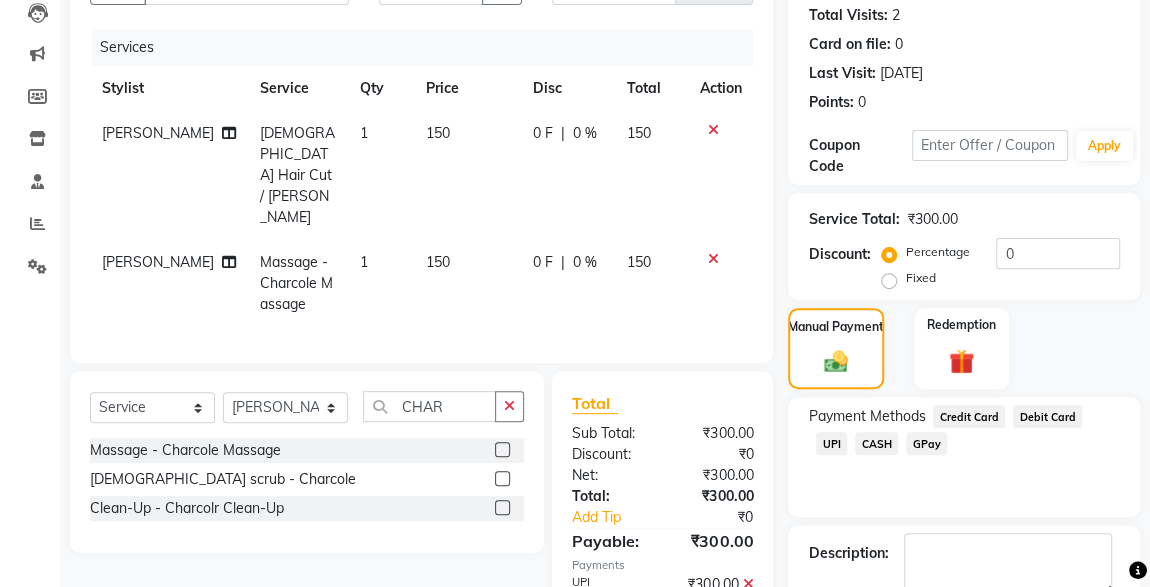 scroll, scrollTop: 330, scrollLeft: 0, axis: vertical 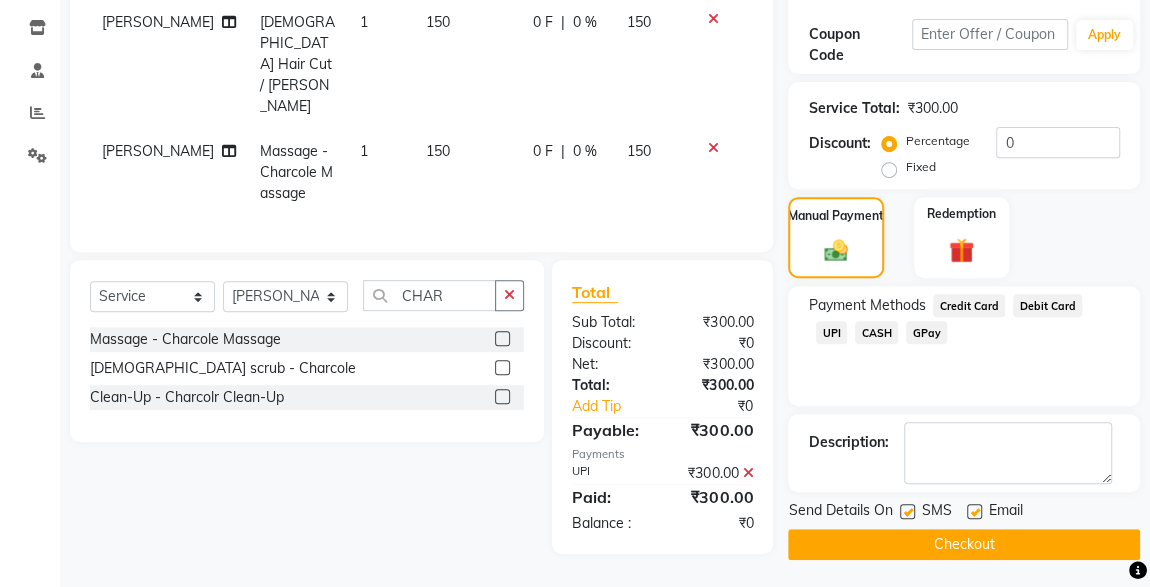 click 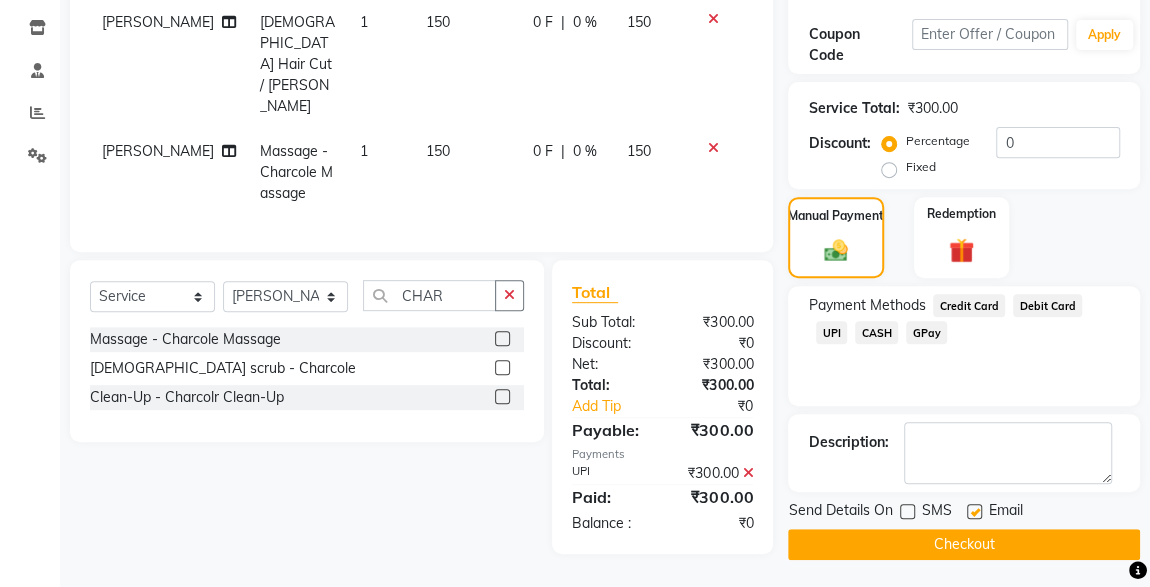 click on "Checkout" 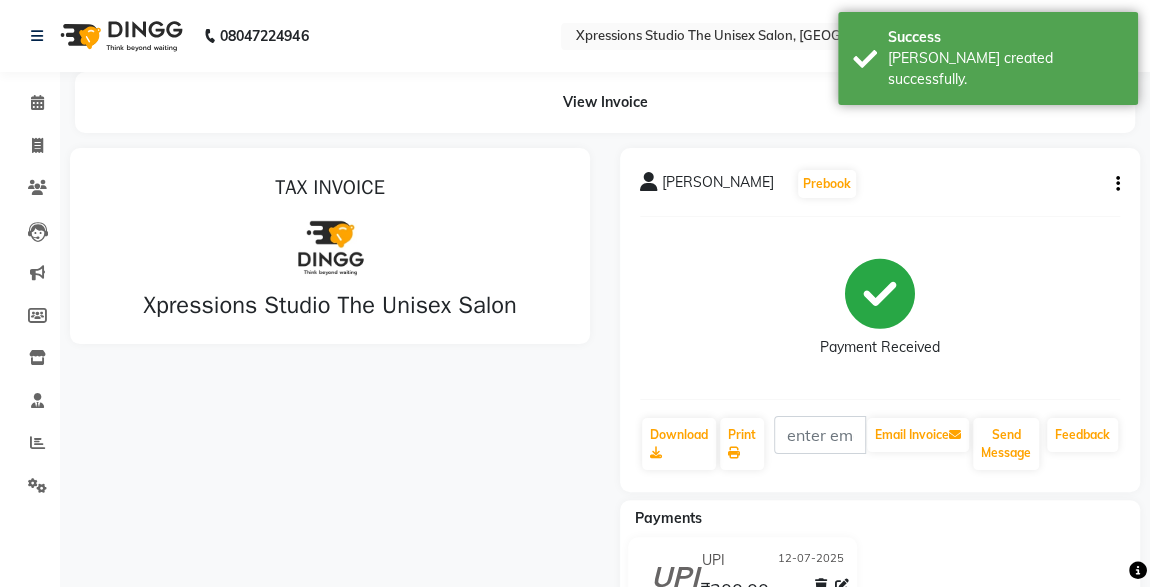 scroll, scrollTop: 0, scrollLeft: 0, axis: both 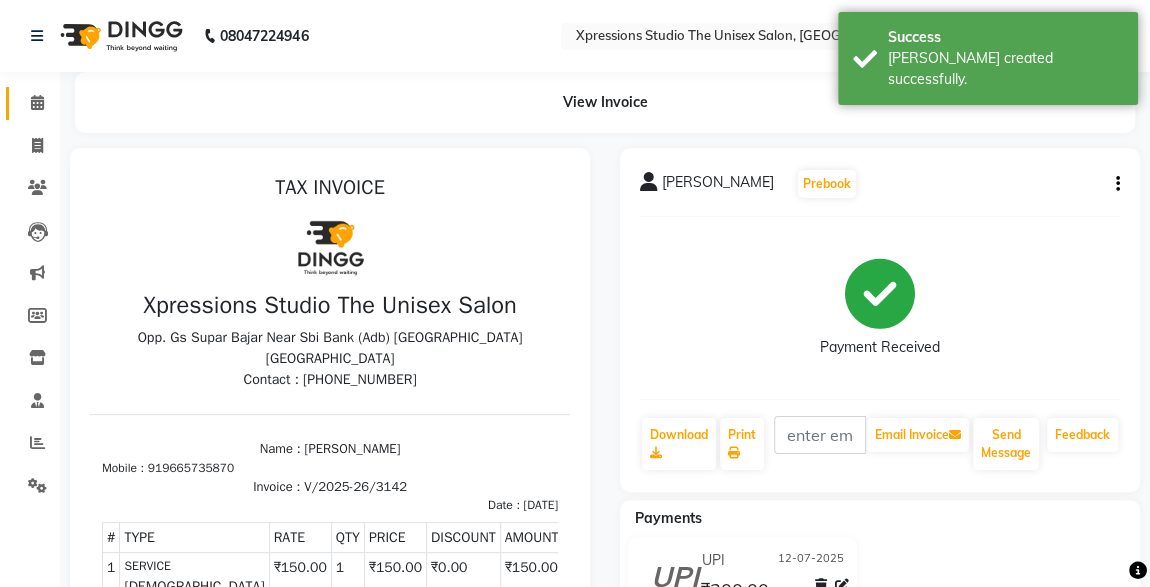 click 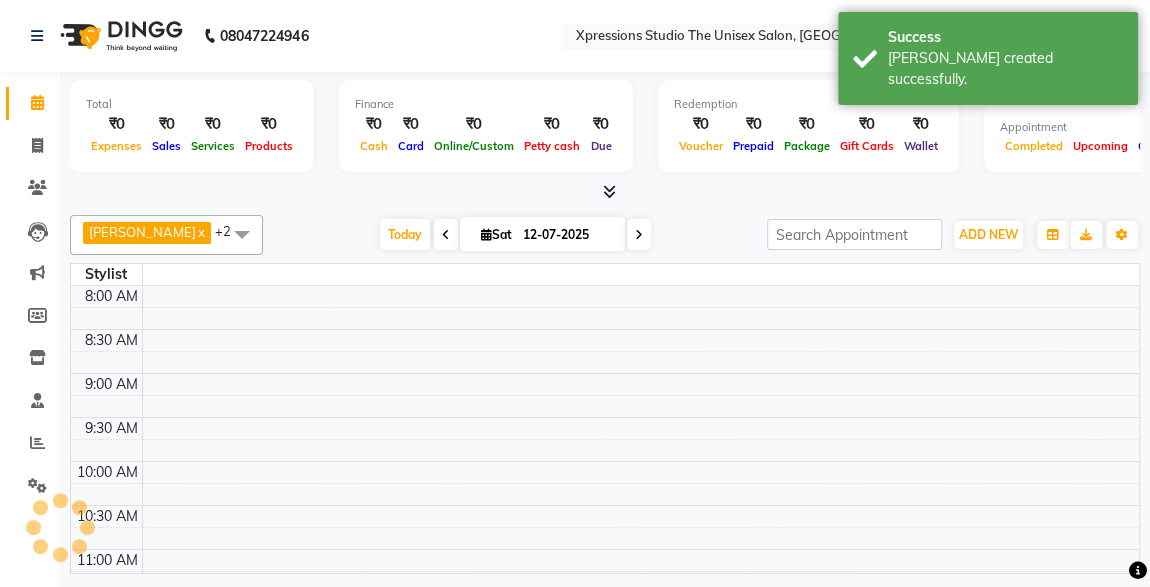 scroll, scrollTop: 0, scrollLeft: 0, axis: both 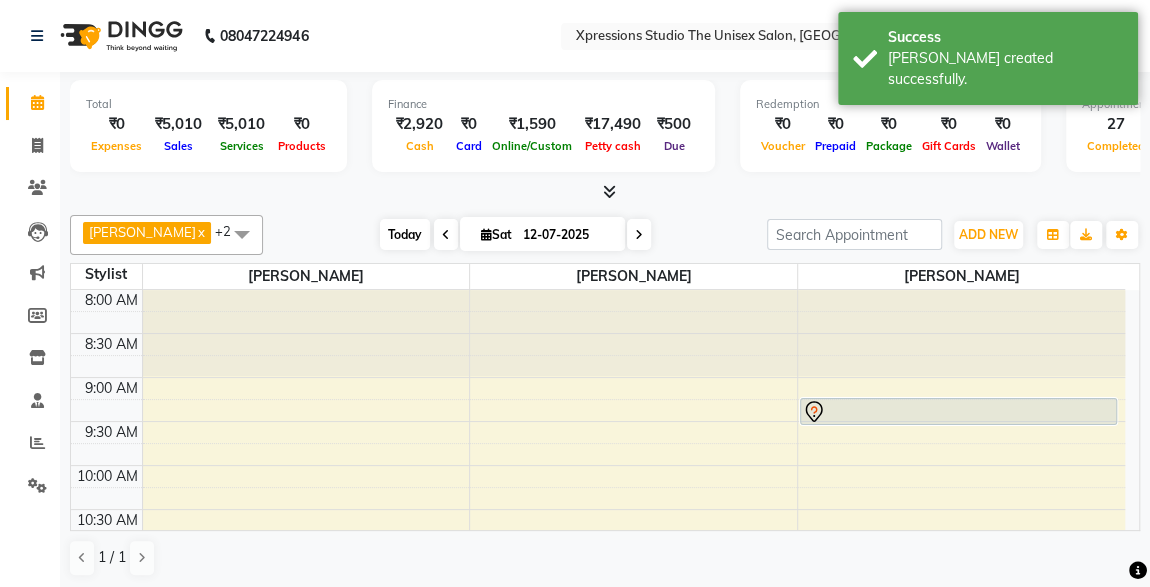 click on "Today" at bounding box center (405, 234) 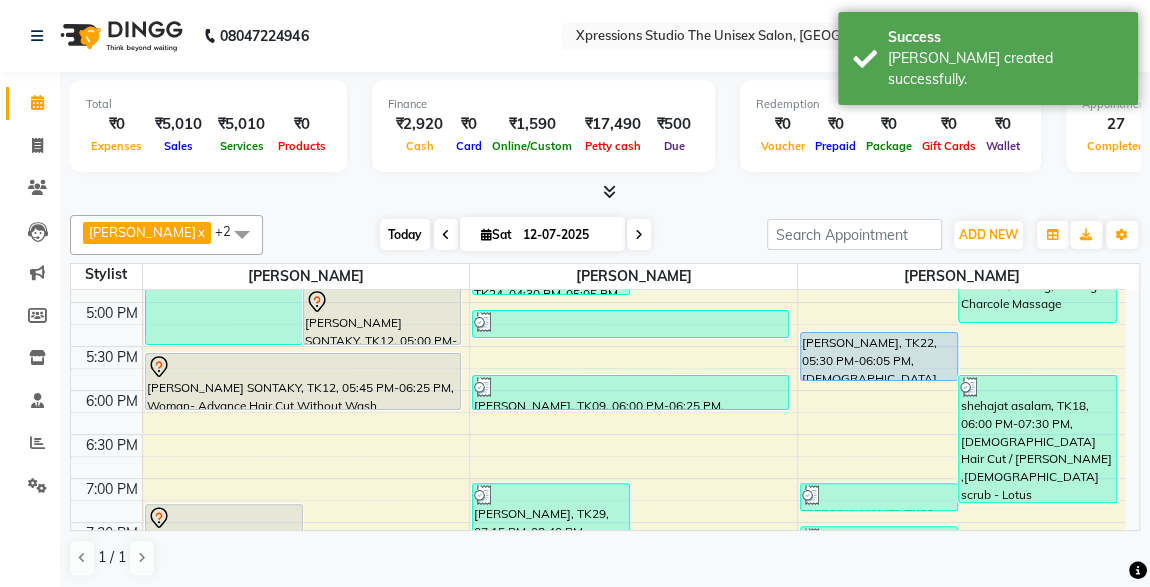 scroll, scrollTop: 783, scrollLeft: 0, axis: vertical 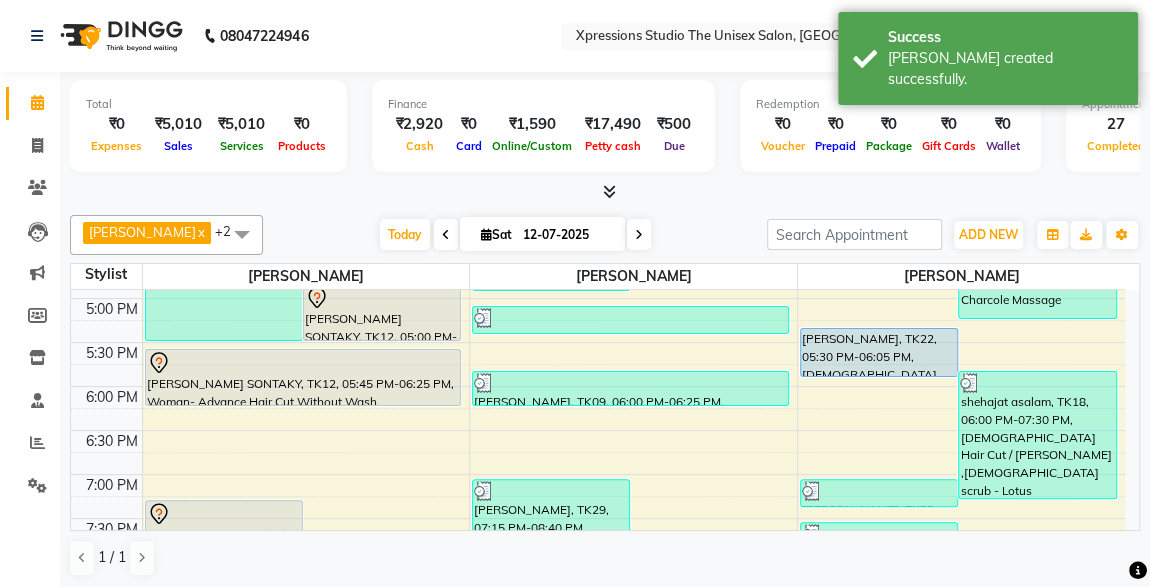 click on "[PERSON_NAME], TK22, 05:30 PM-06:05 PM, [DEMOGRAPHIC_DATA] Hair Cut" at bounding box center (879, 352) 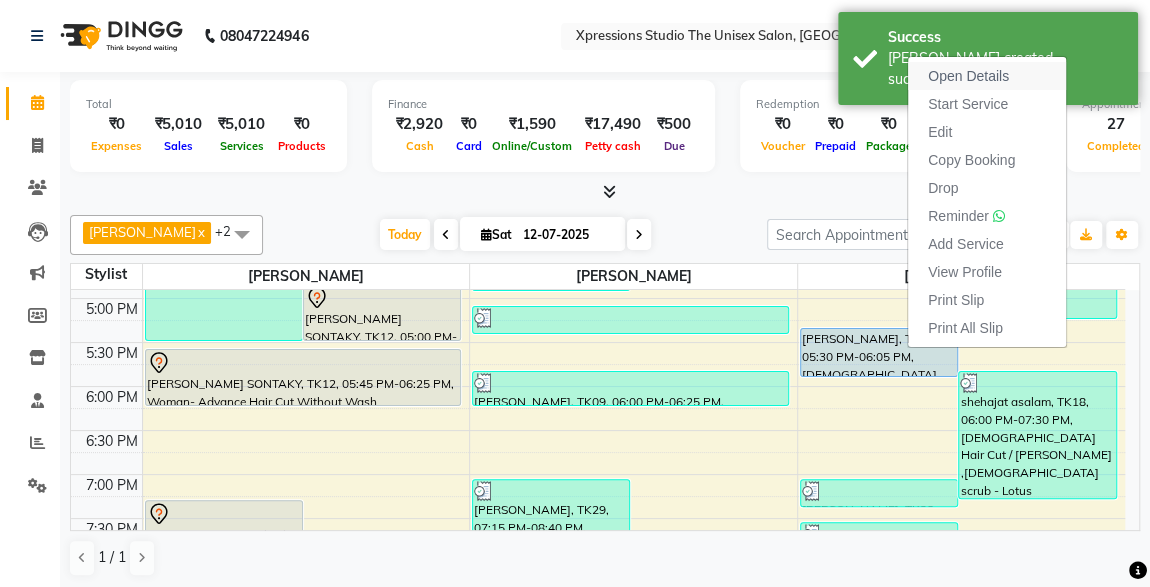 click on "Open Details" at bounding box center (968, 76) 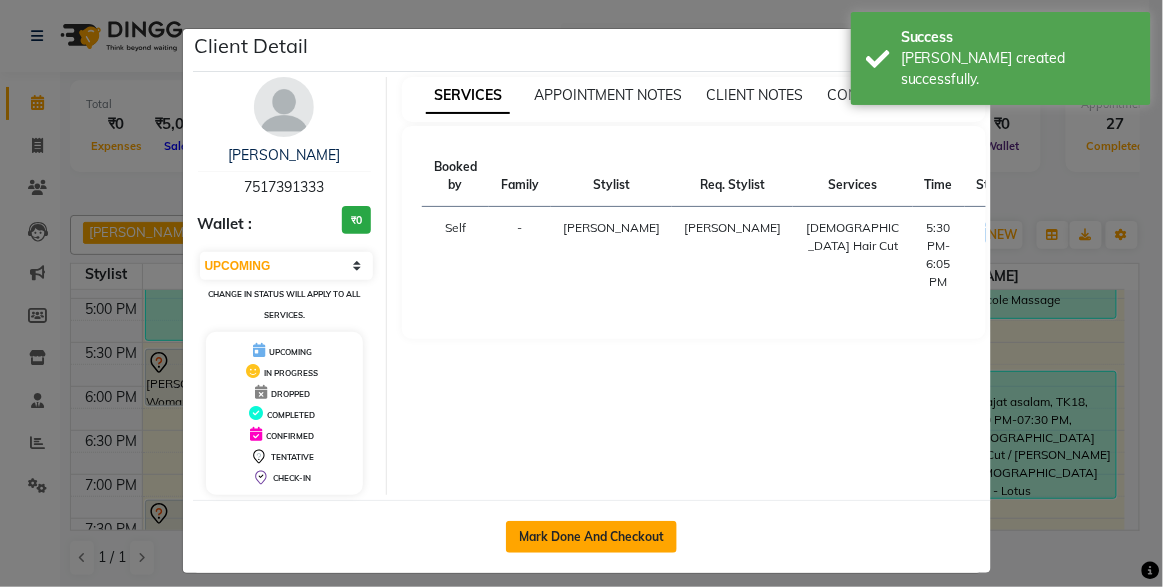 click on "Mark Done And Checkout" 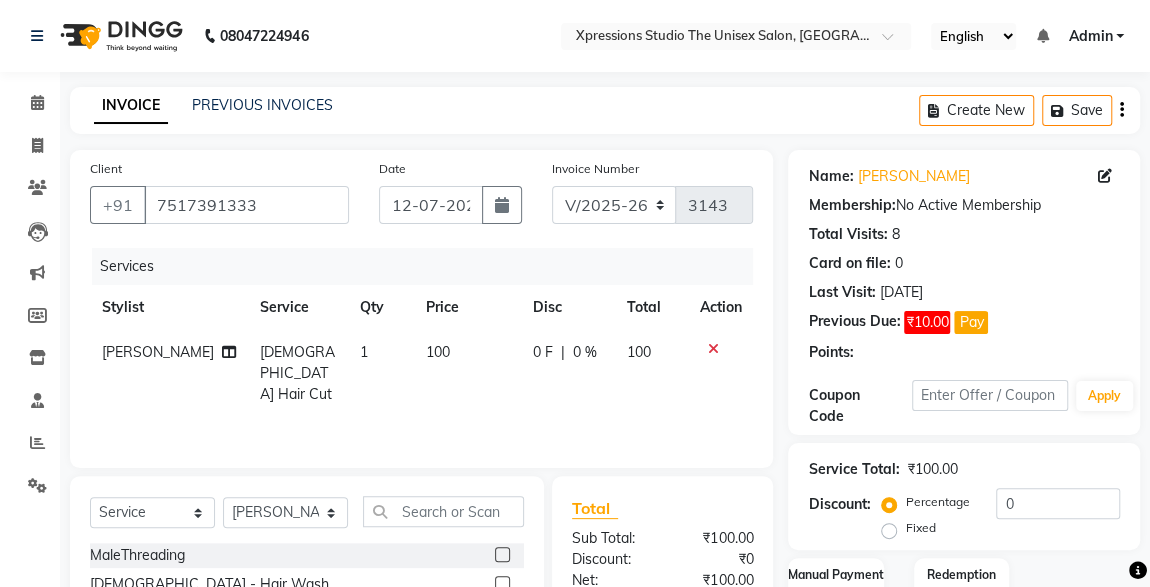 scroll, scrollTop: 212, scrollLeft: 0, axis: vertical 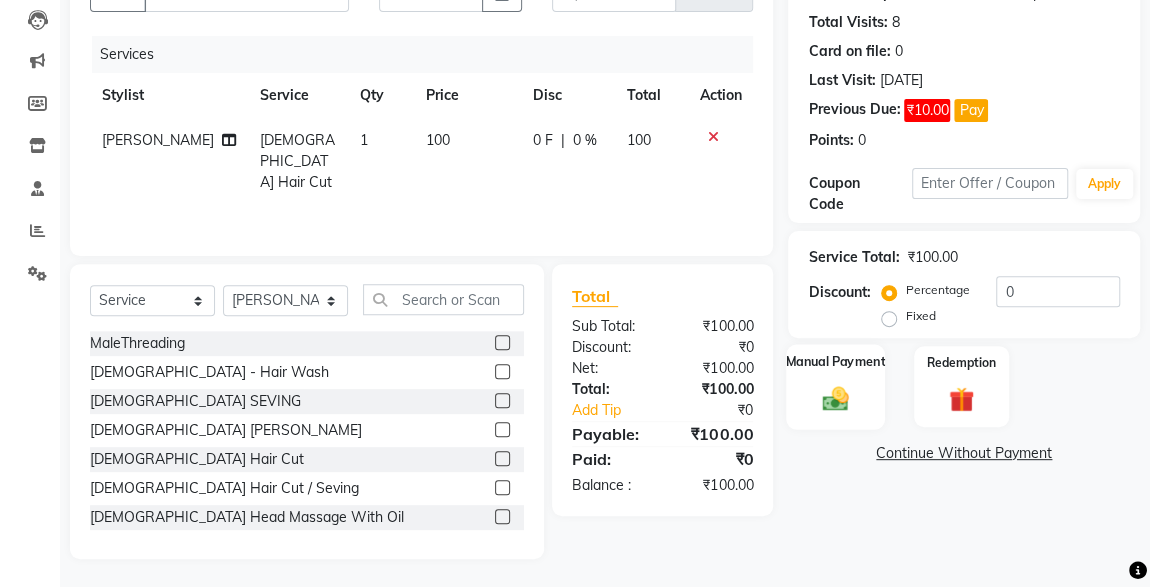 click 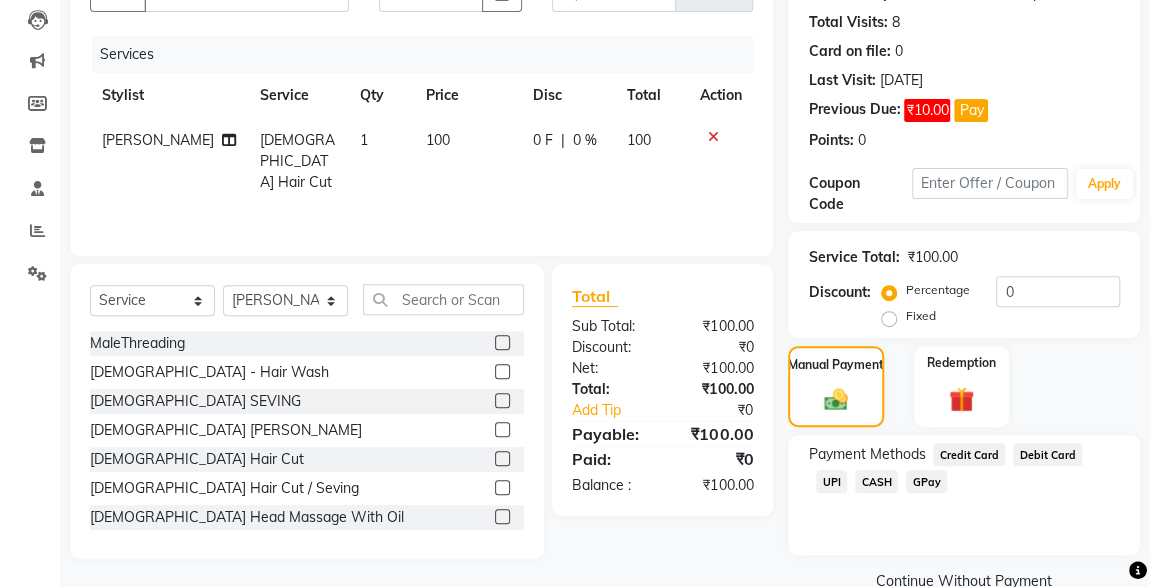 click on "CASH" 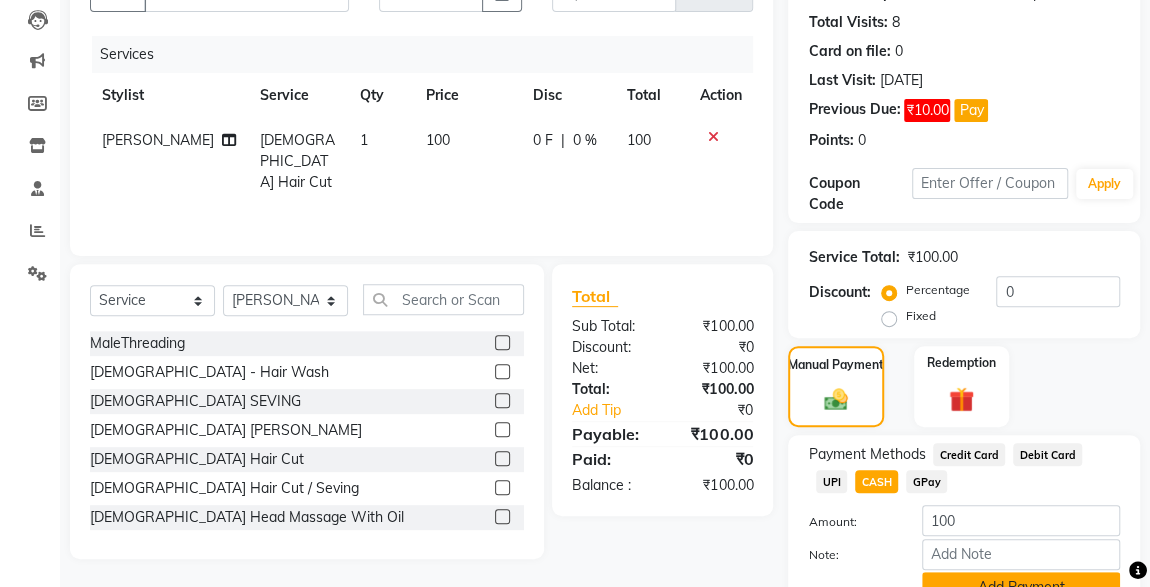 click on "Add Payment" 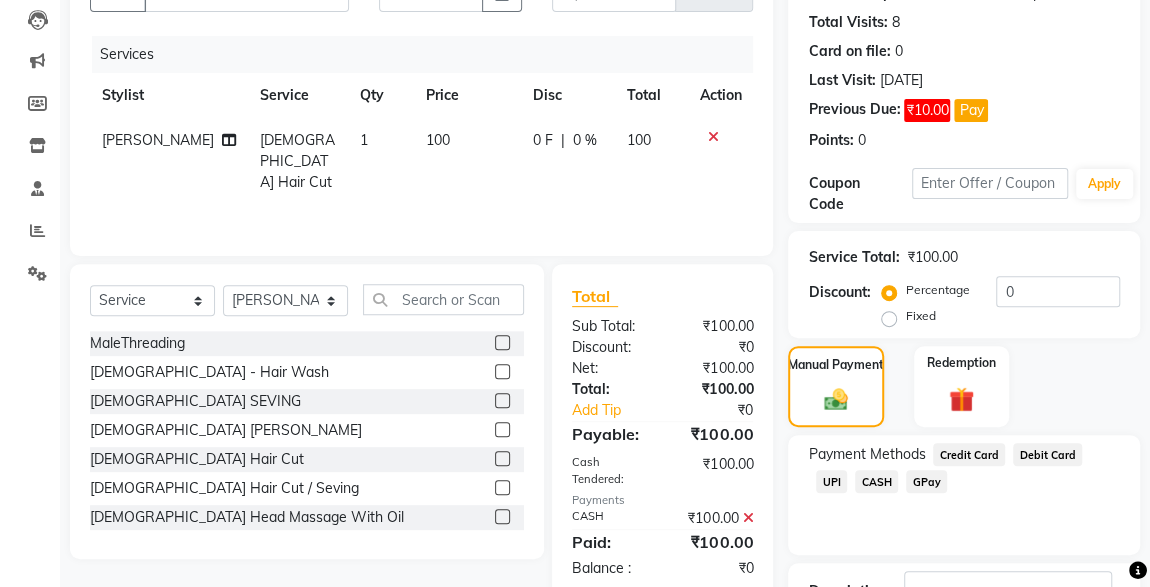 scroll, scrollTop: 361, scrollLeft: 0, axis: vertical 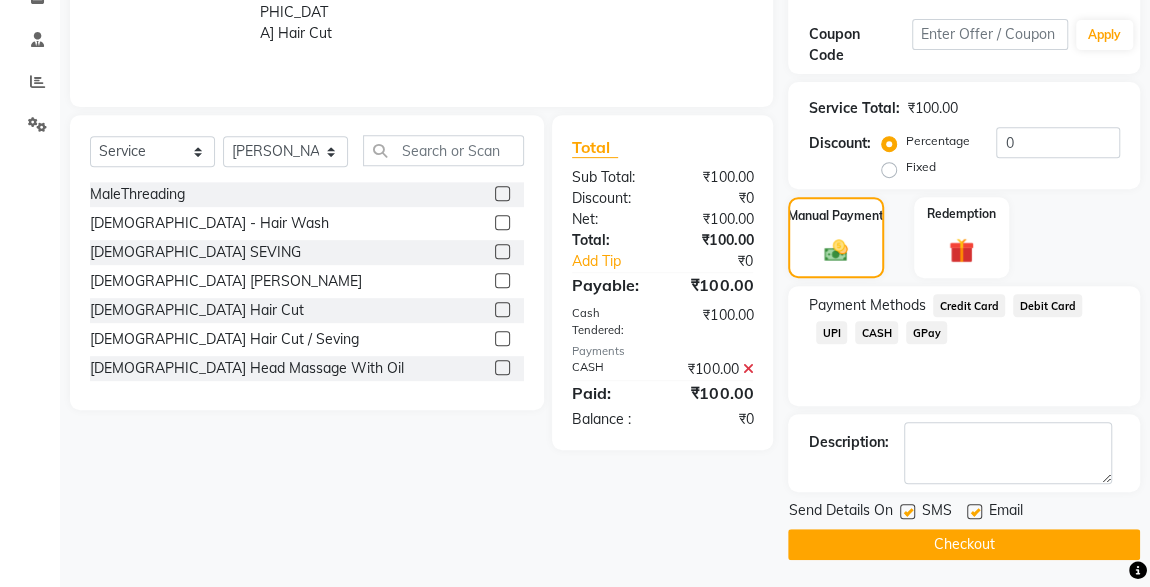 click 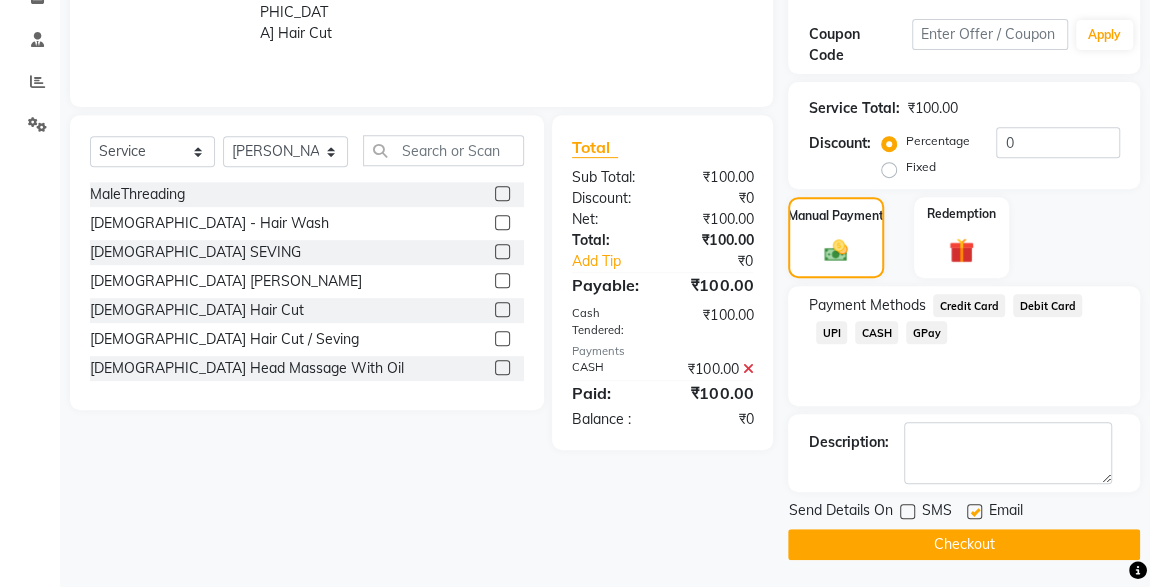 click on "Checkout" 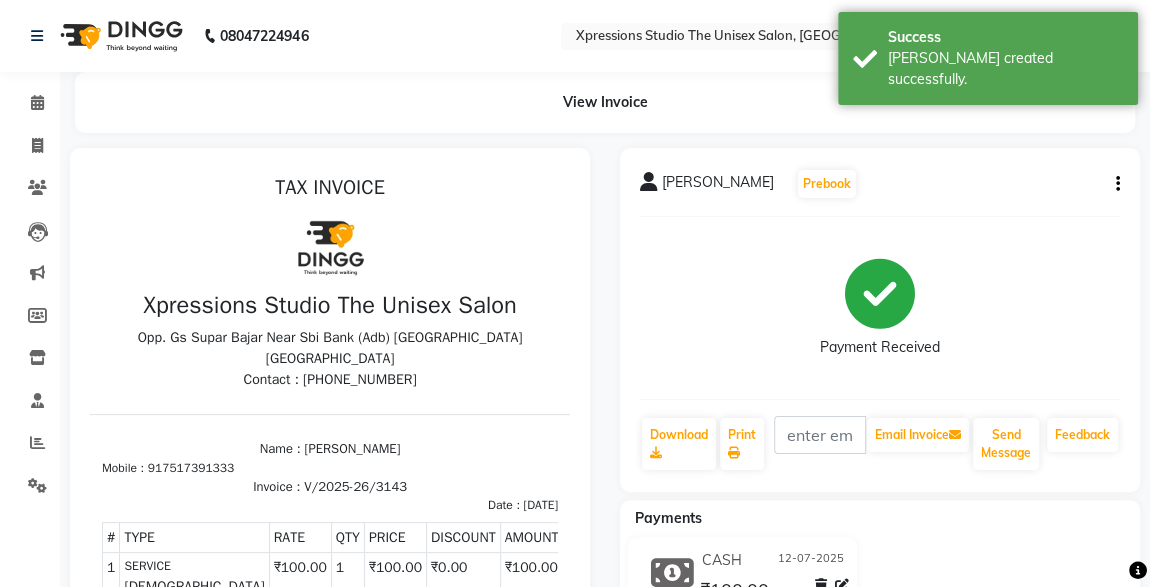 scroll, scrollTop: 0, scrollLeft: 0, axis: both 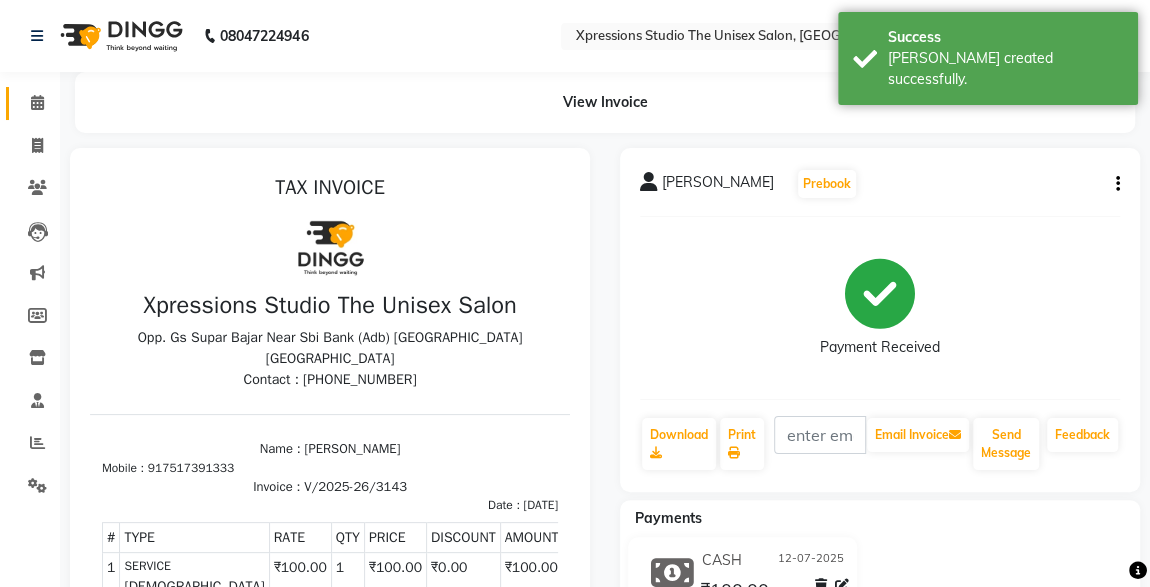 click 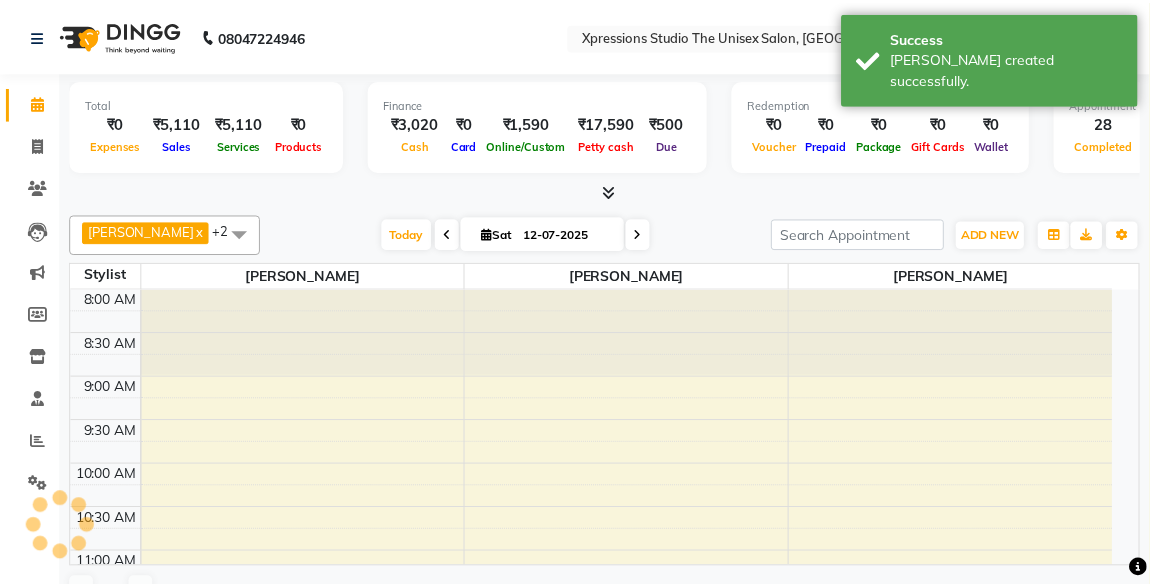 scroll, scrollTop: 0, scrollLeft: 0, axis: both 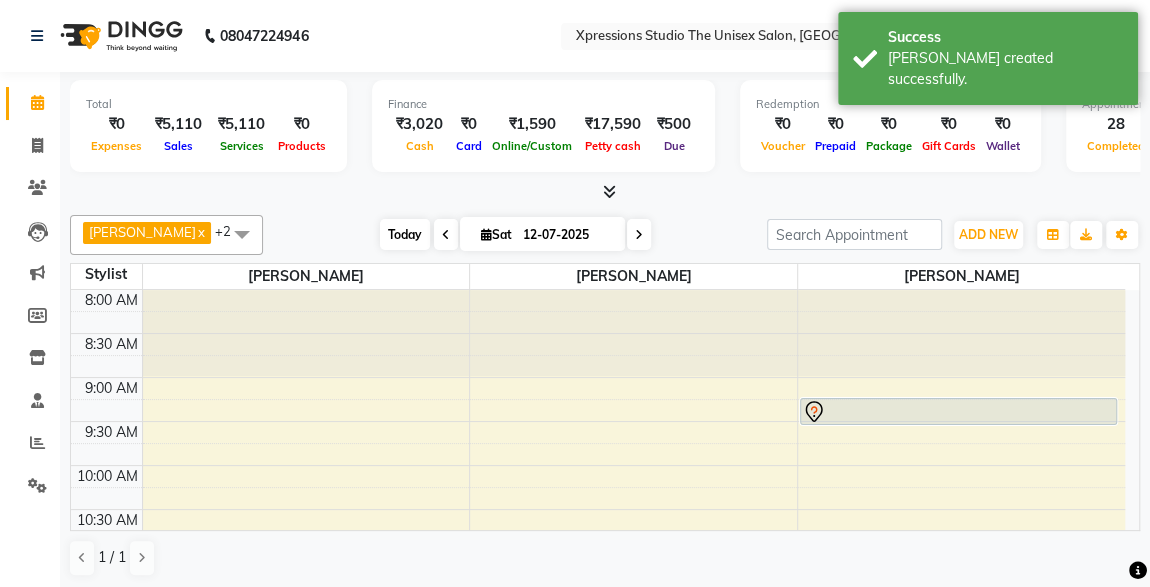 click on "Today" at bounding box center (405, 234) 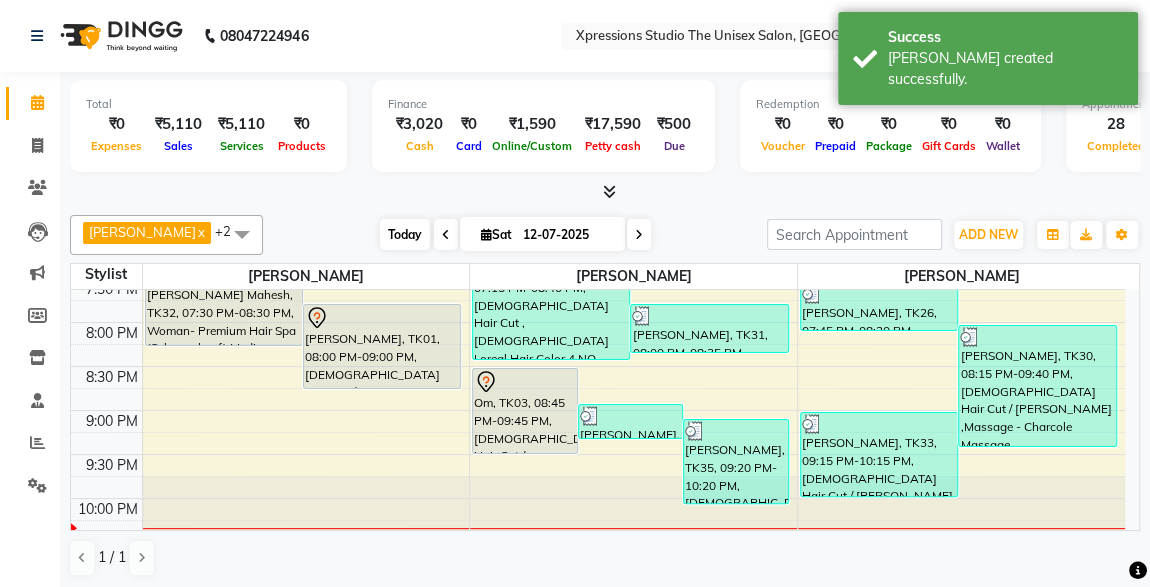 scroll, scrollTop: 1027, scrollLeft: 0, axis: vertical 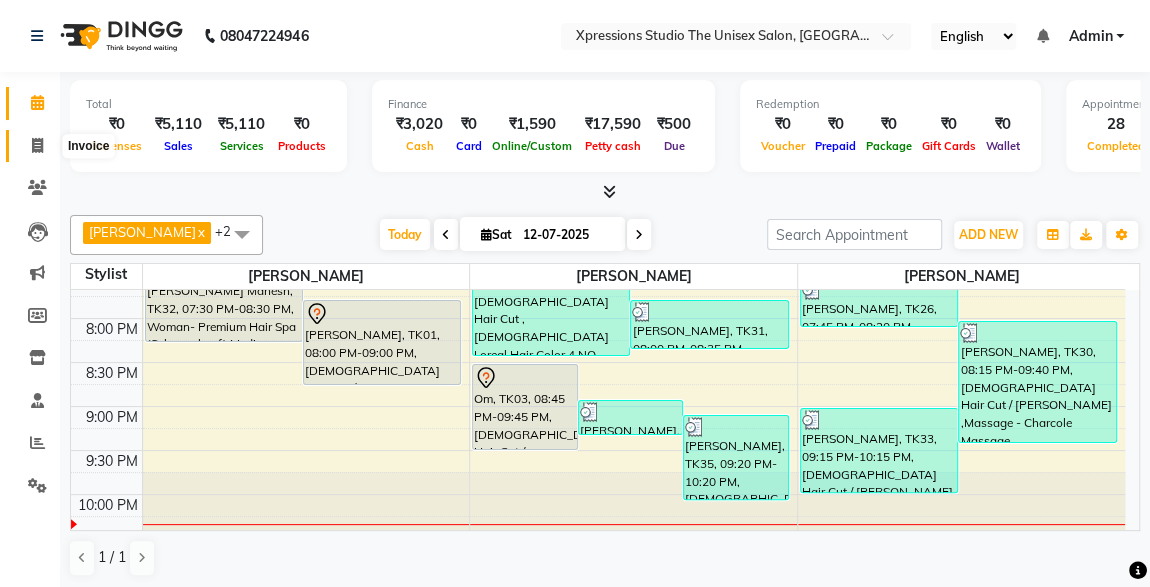 click 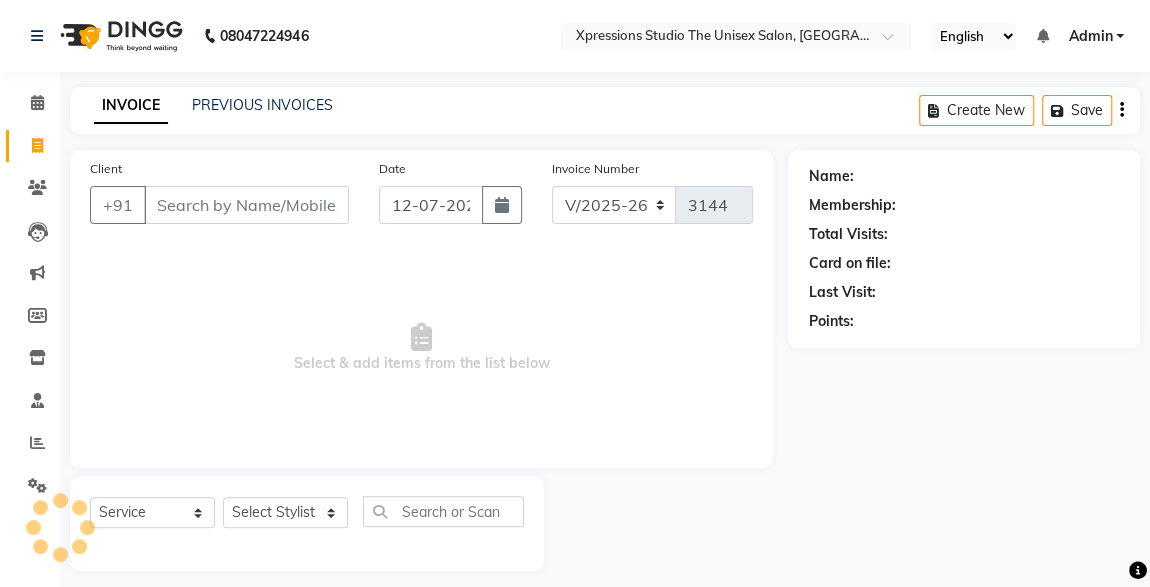 click on "Client" at bounding box center [246, 205] 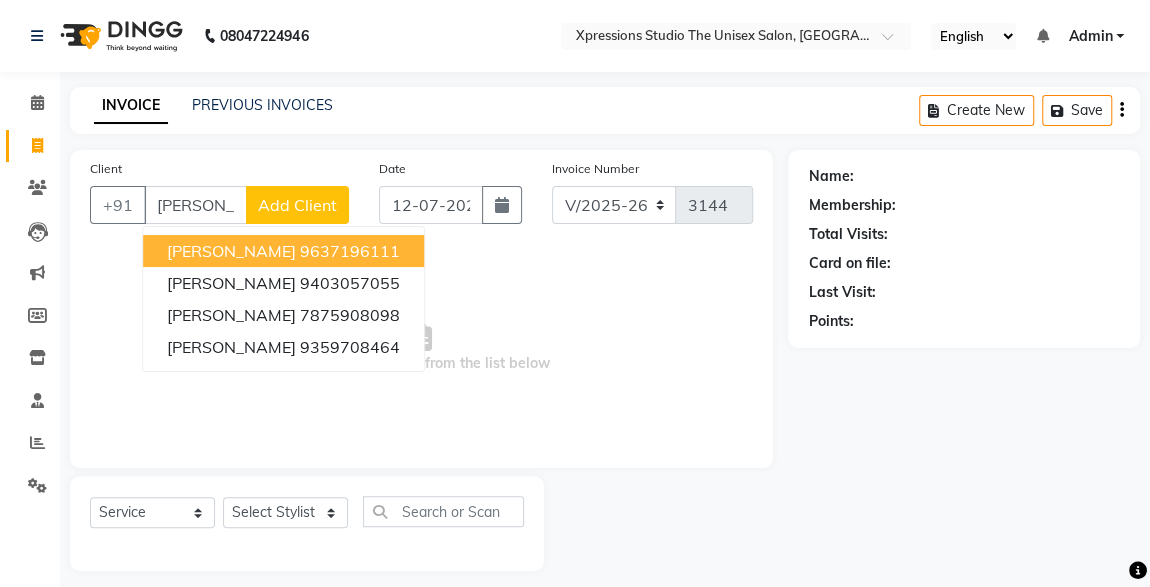 click on "Ankush Nainani" at bounding box center (231, 251) 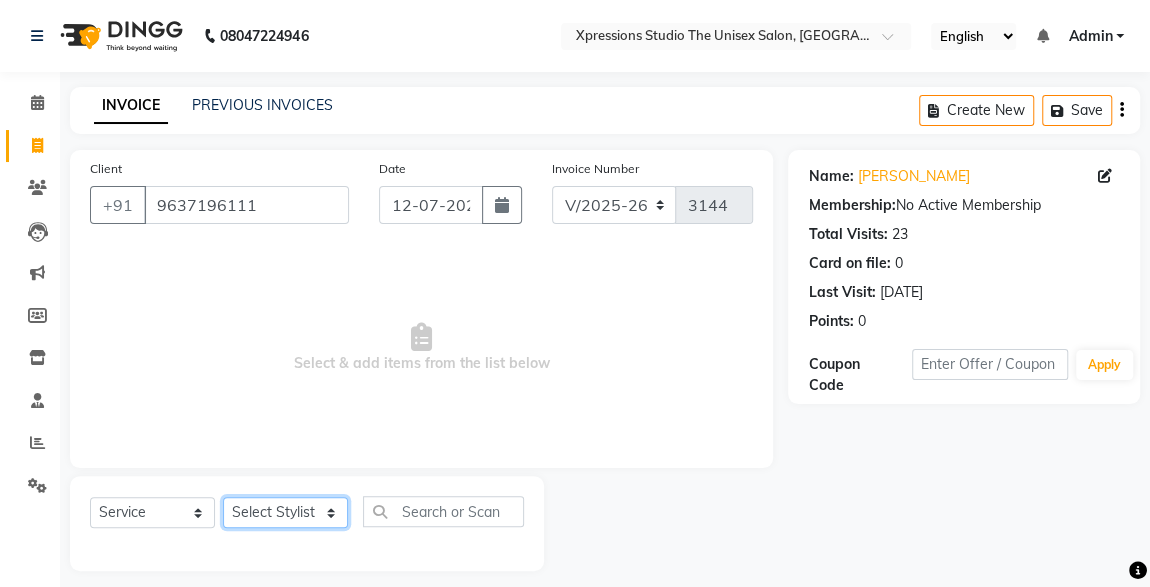 click on "Select Stylist ADESH RAUT ROHAN BABHULKAR ROSHAN TANDULKAR" 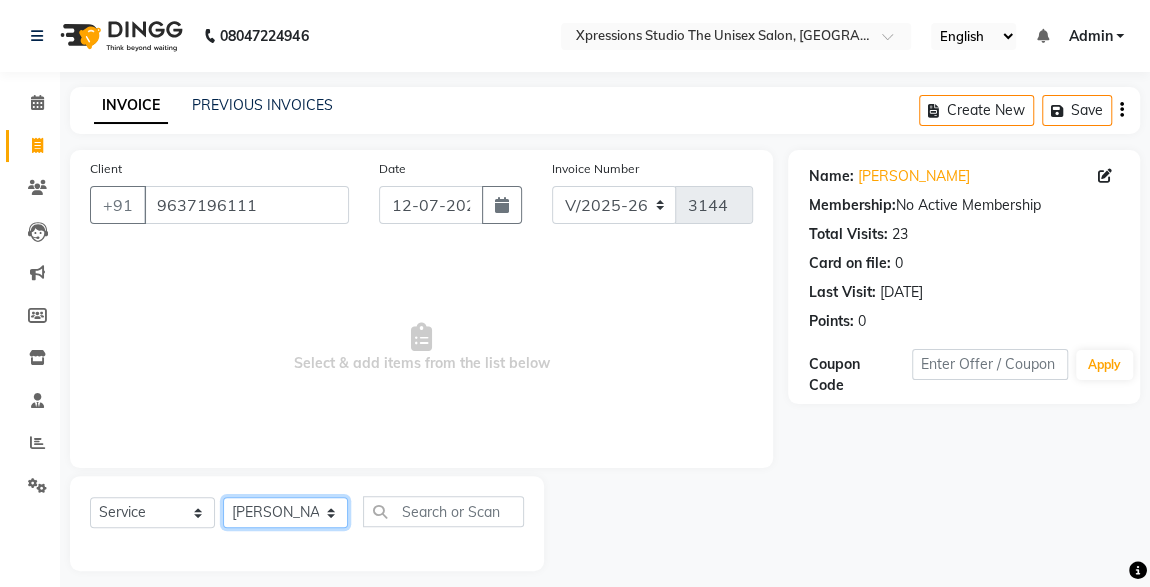 click on "Select Stylist ADESH RAUT ROHAN BABHULKAR ROSHAN TANDULKAR" 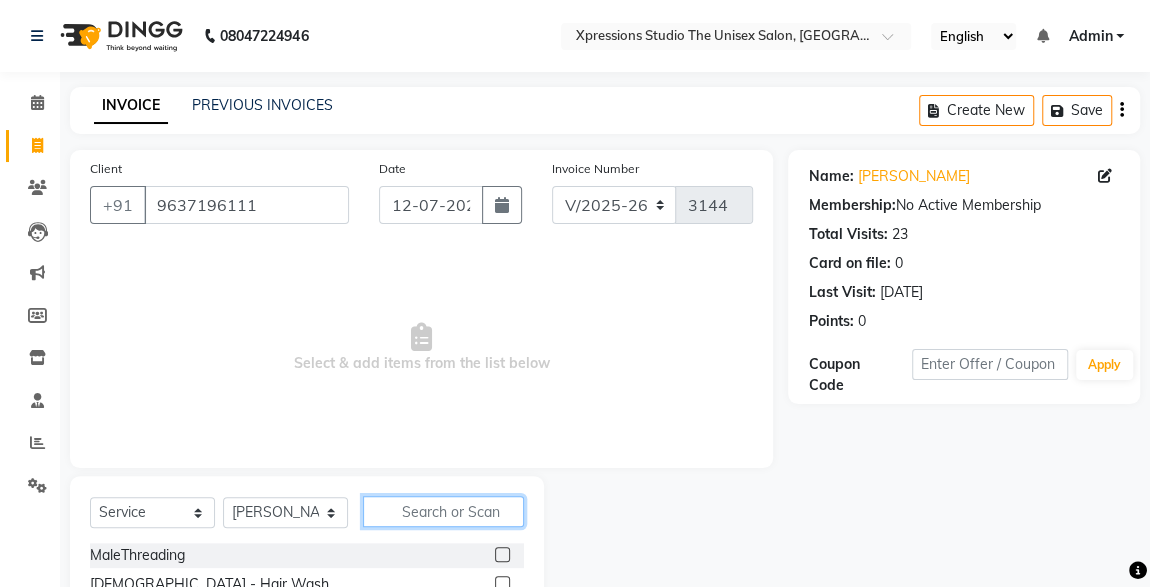 click 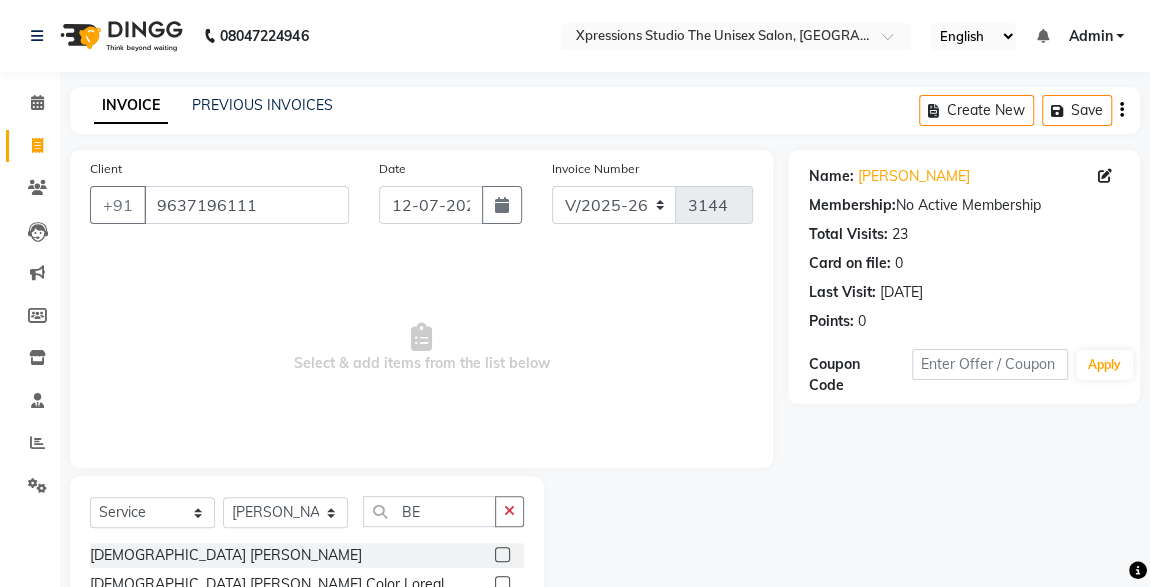 click 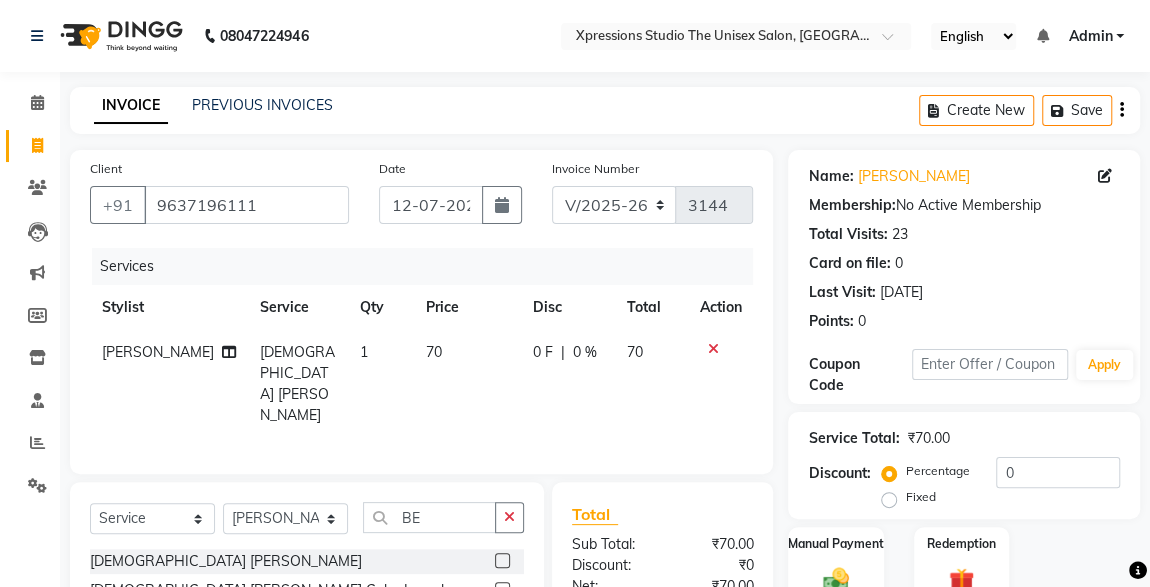 scroll, scrollTop: 212, scrollLeft: 0, axis: vertical 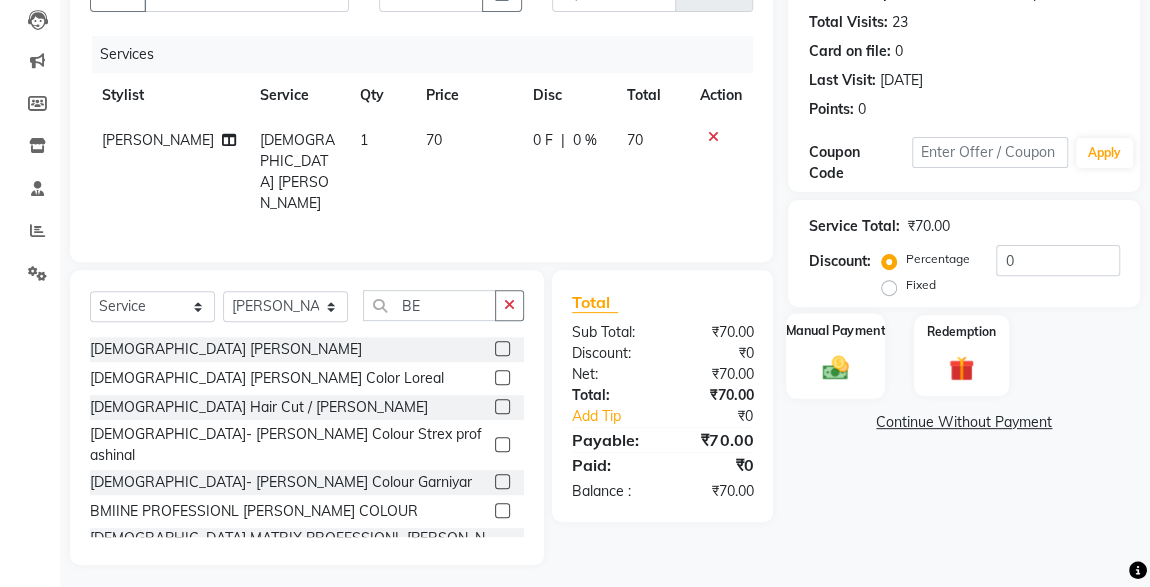 click 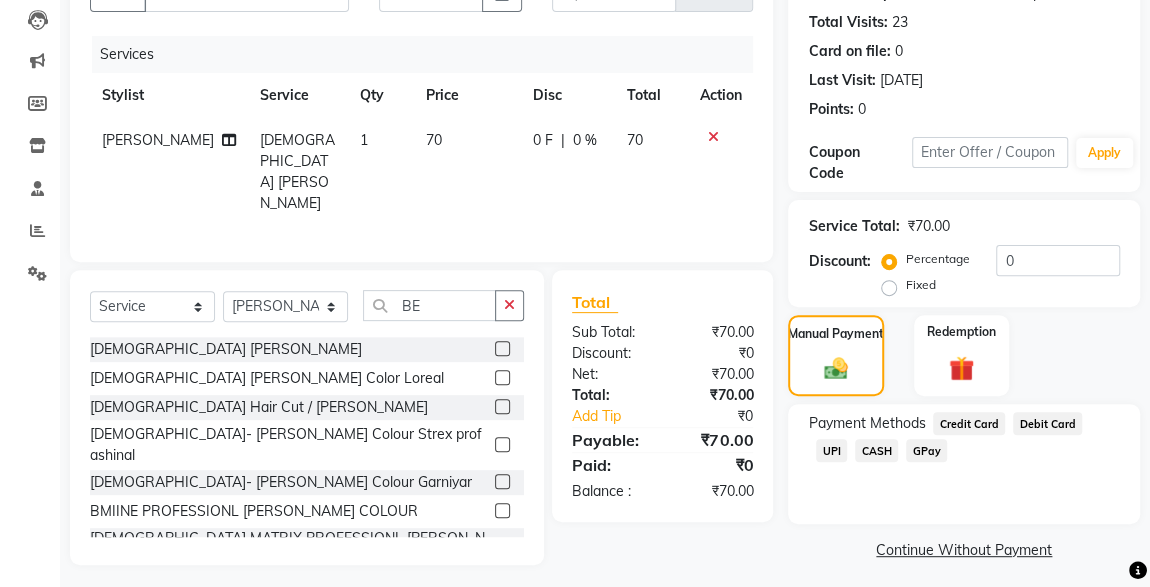click on "CASH" 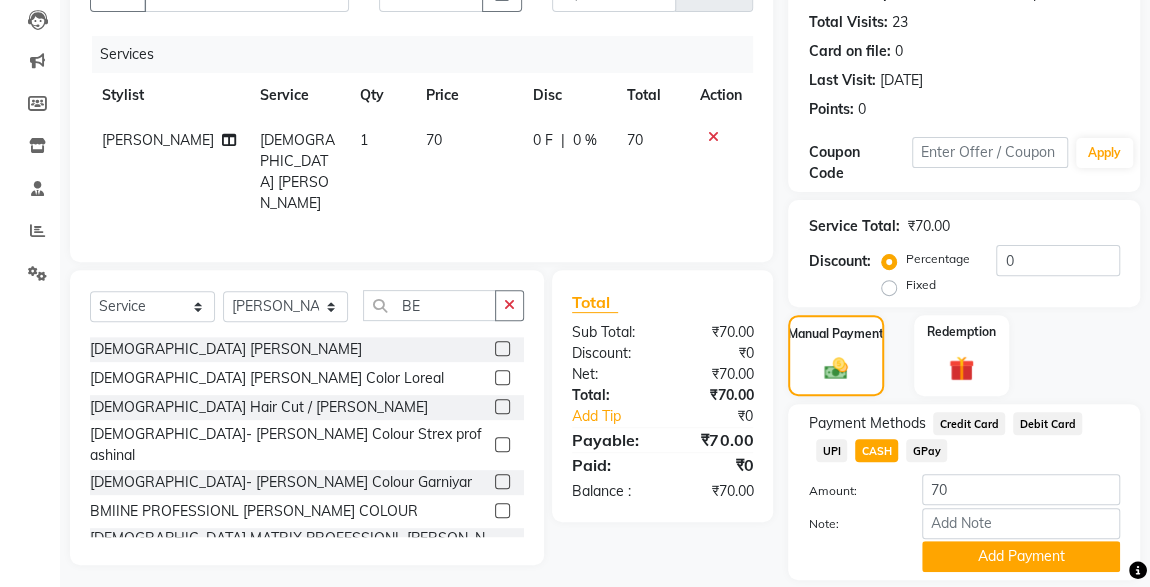 scroll, scrollTop: 273, scrollLeft: 0, axis: vertical 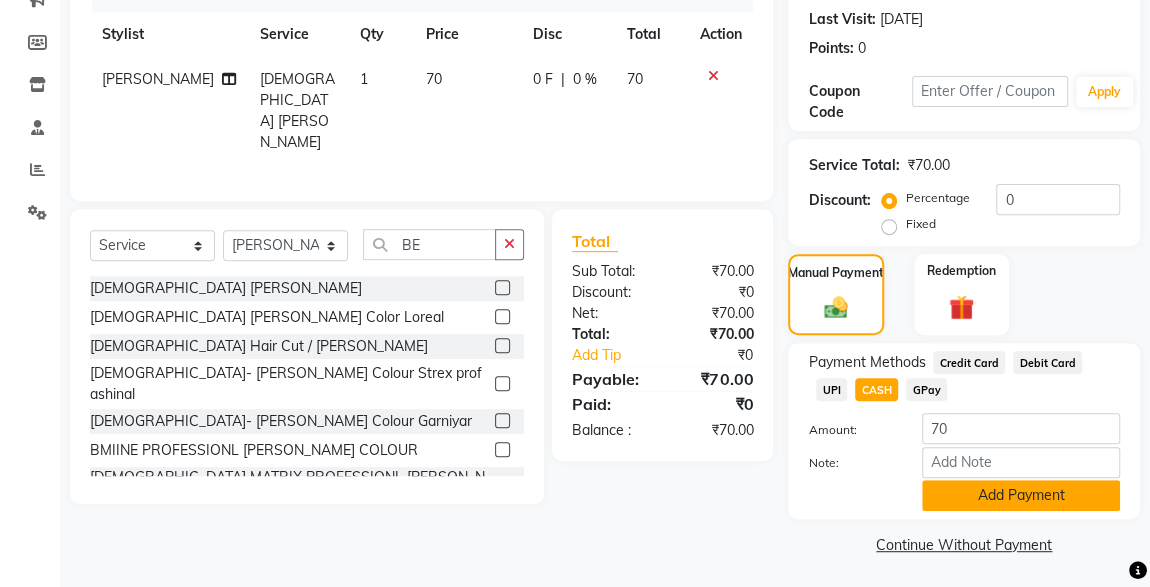 click on "Add Payment" 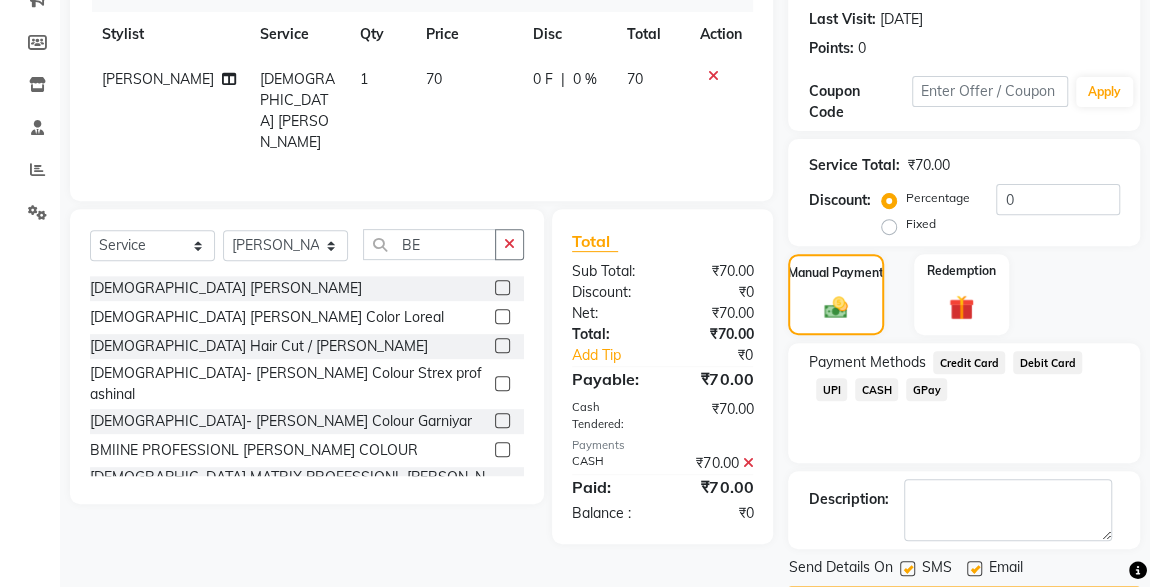 click on "UPI" 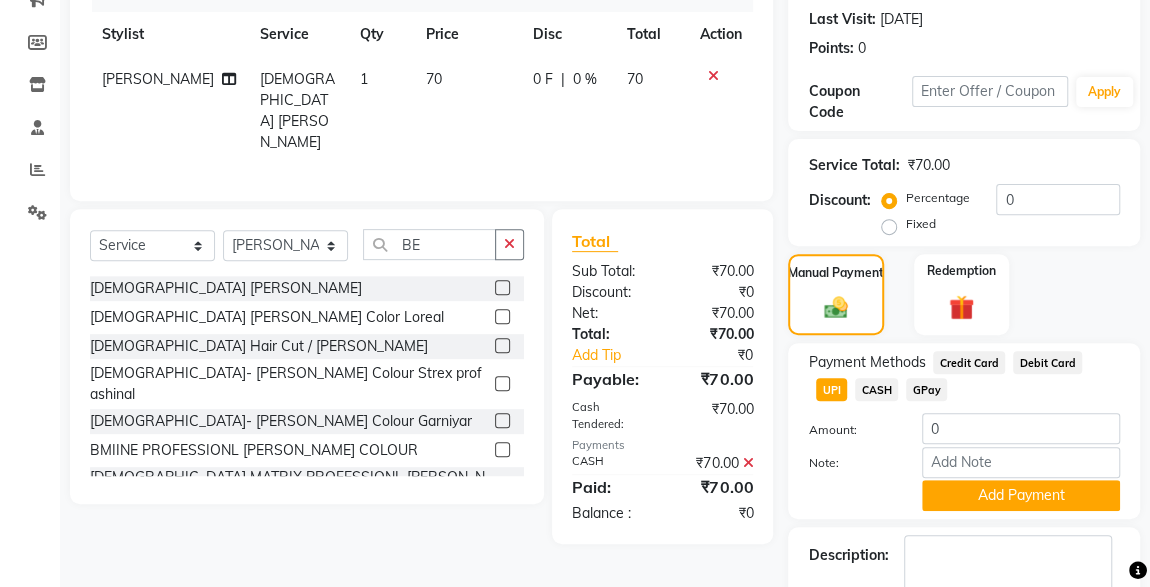 click 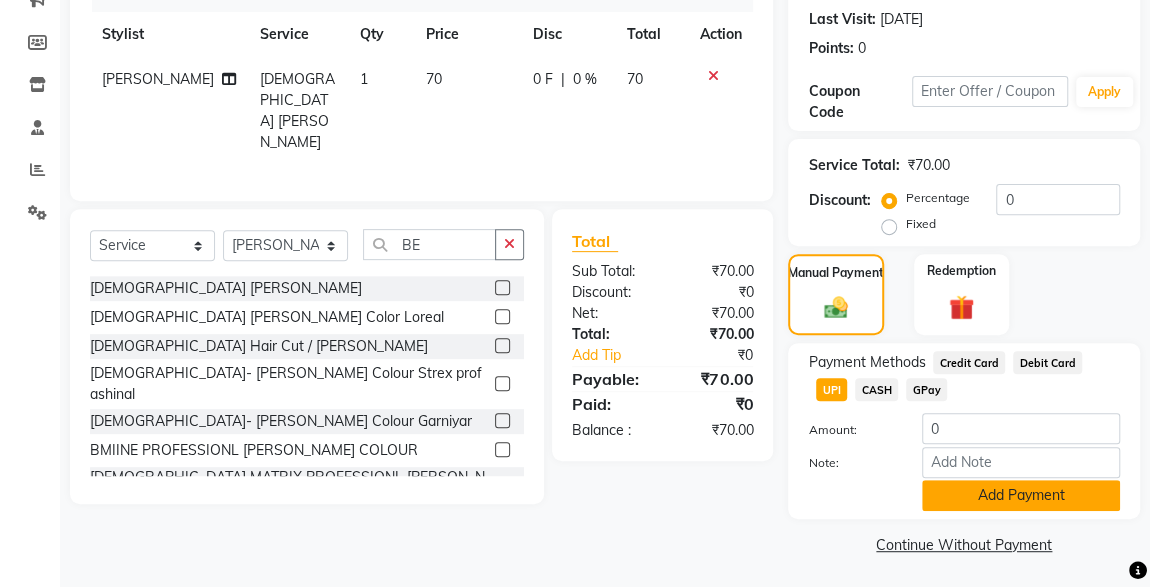 click on "Add Payment" 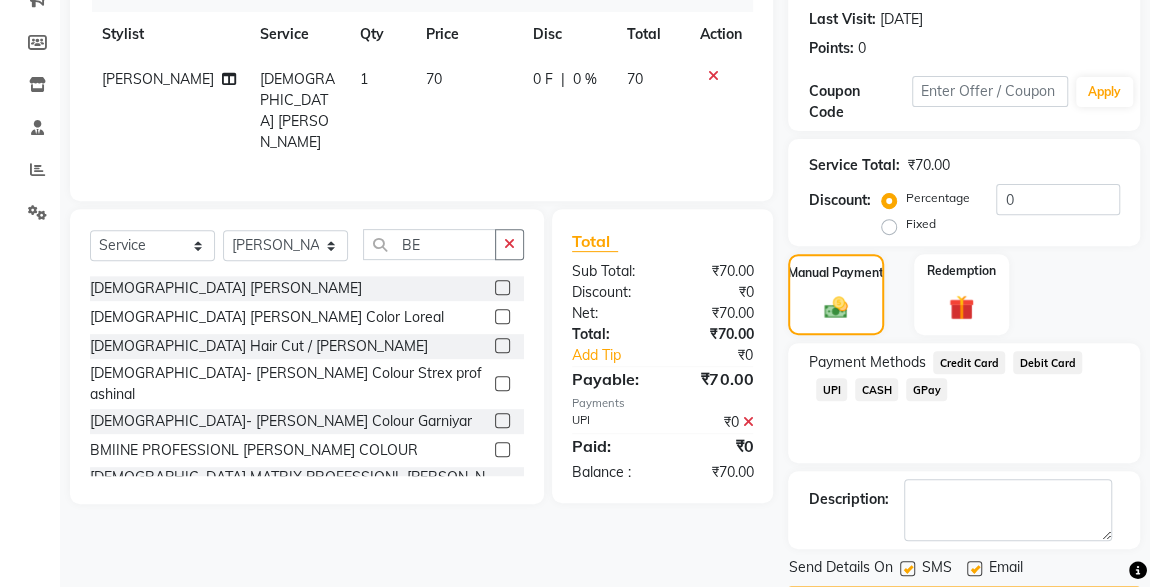 scroll, scrollTop: 330, scrollLeft: 0, axis: vertical 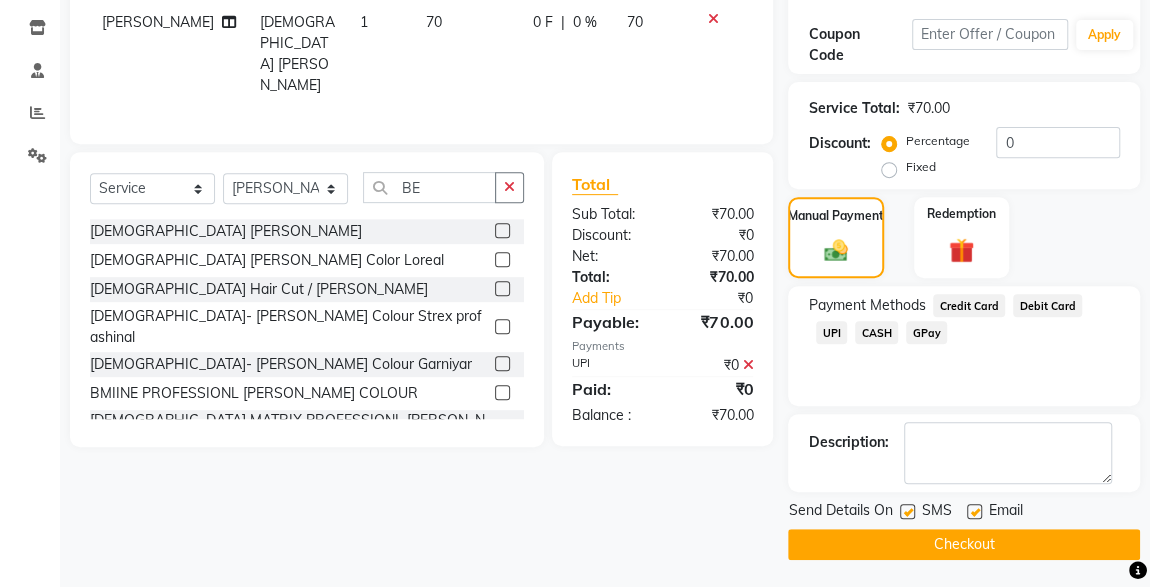 click on "UPI" 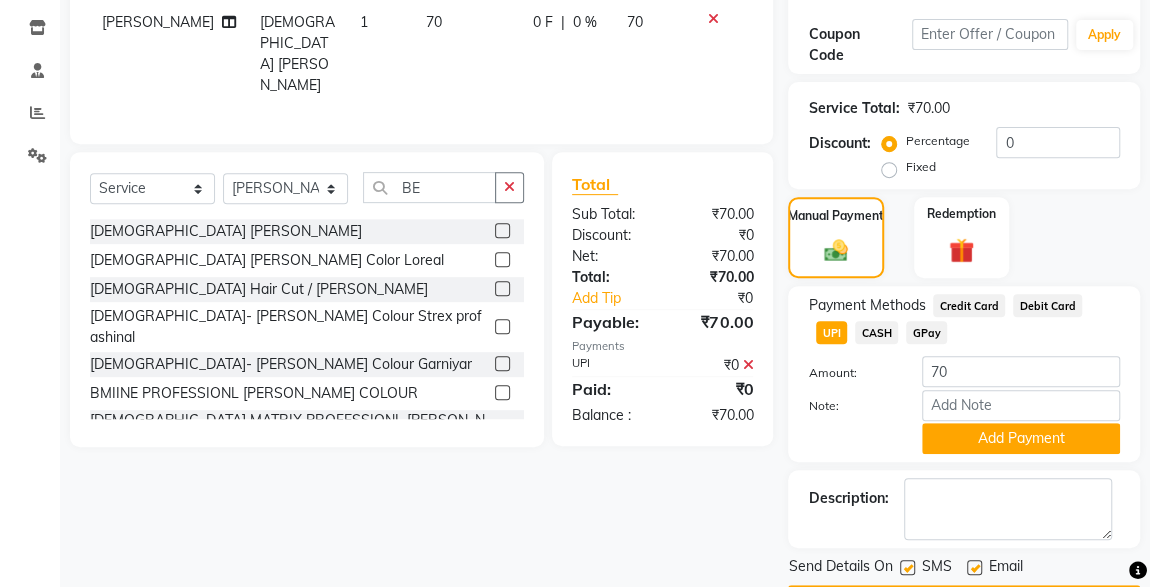 click on "Add Payment" 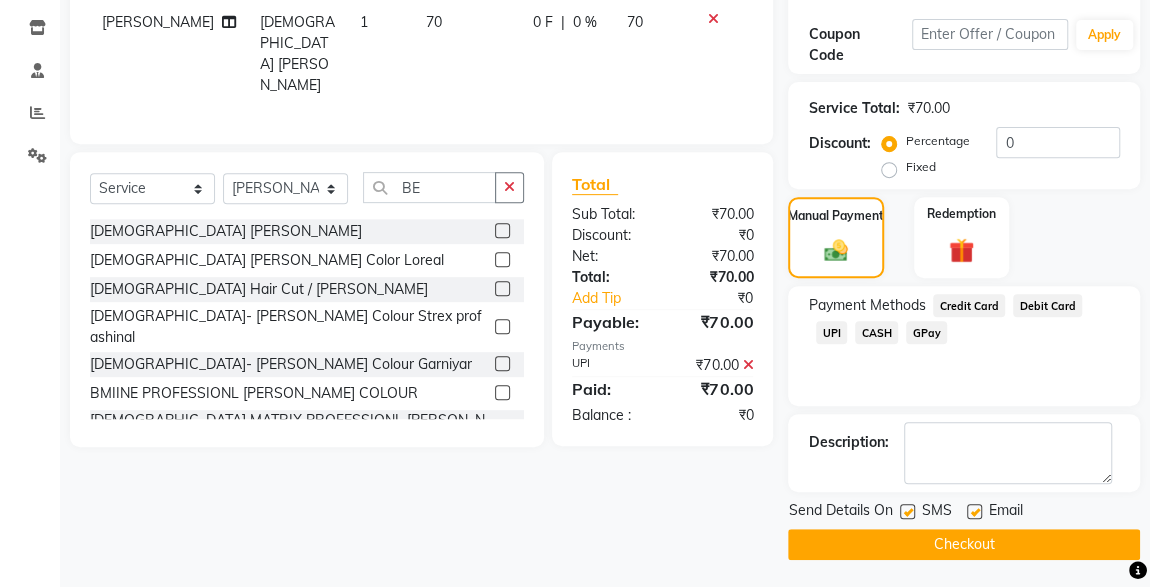 click 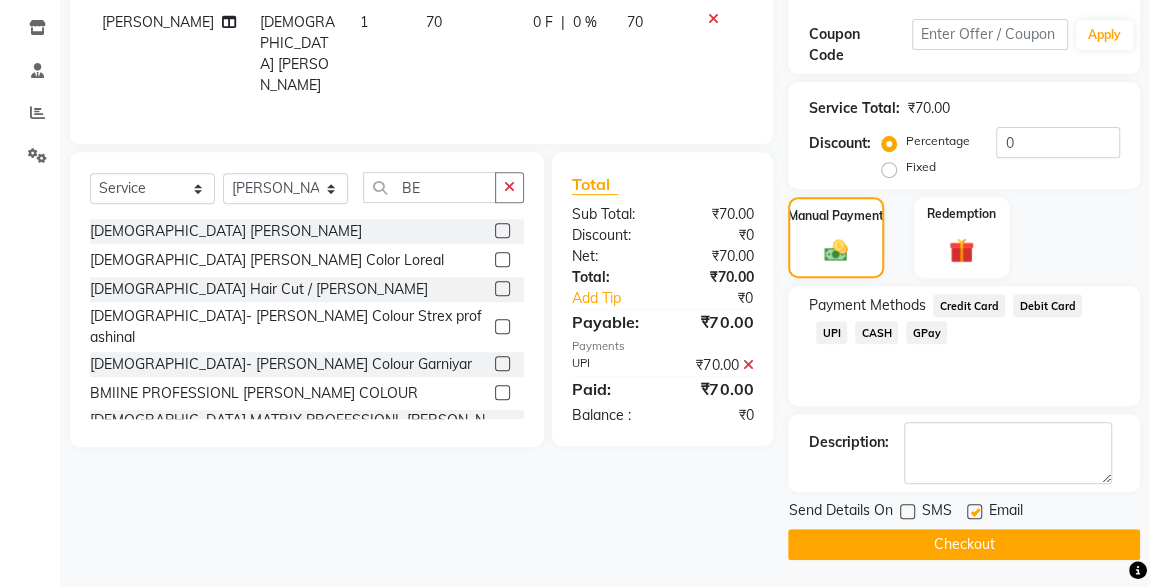 click on "Checkout" 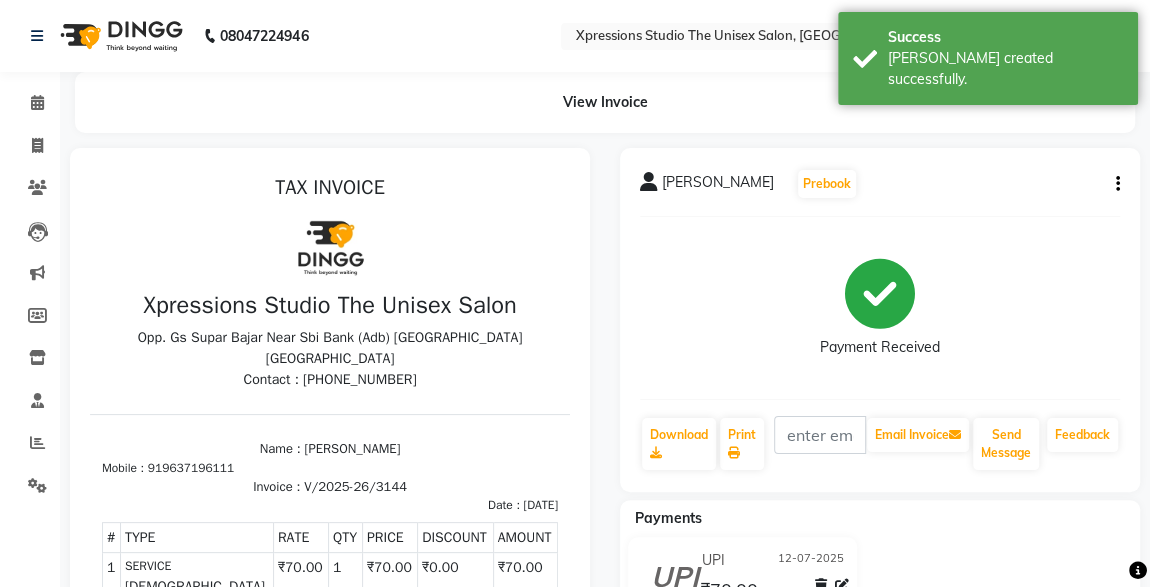 scroll, scrollTop: 0, scrollLeft: 0, axis: both 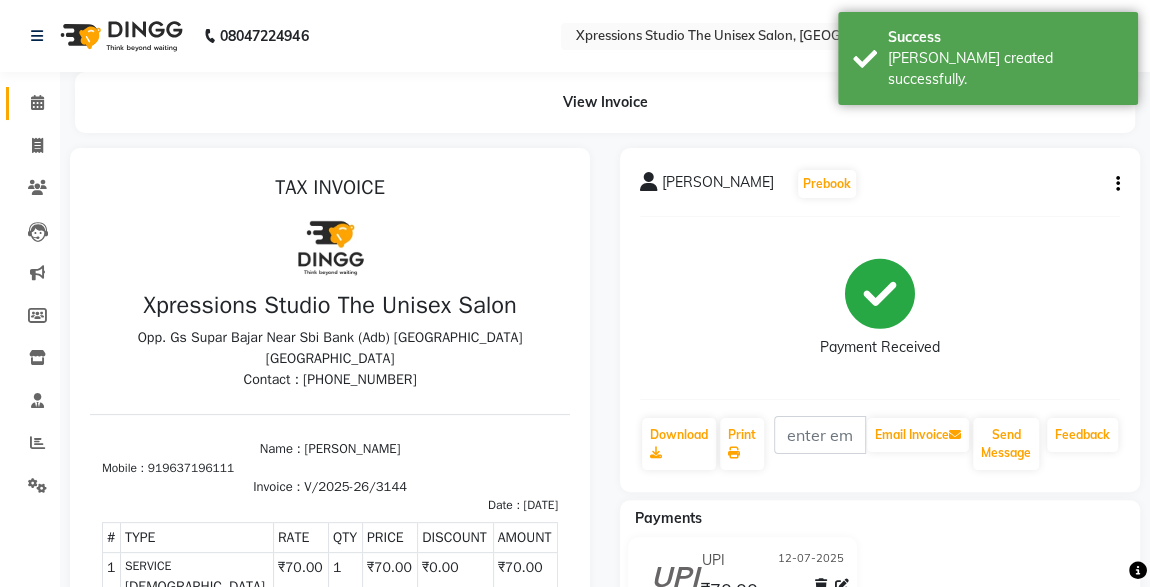 click 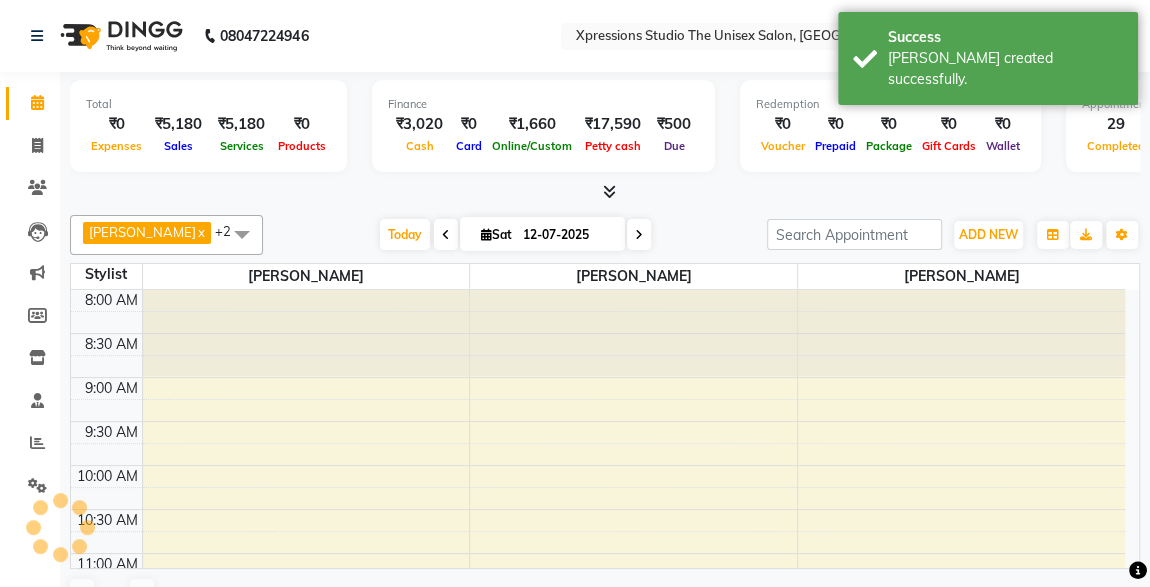 scroll, scrollTop: 0, scrollLeft: 0, axis: both 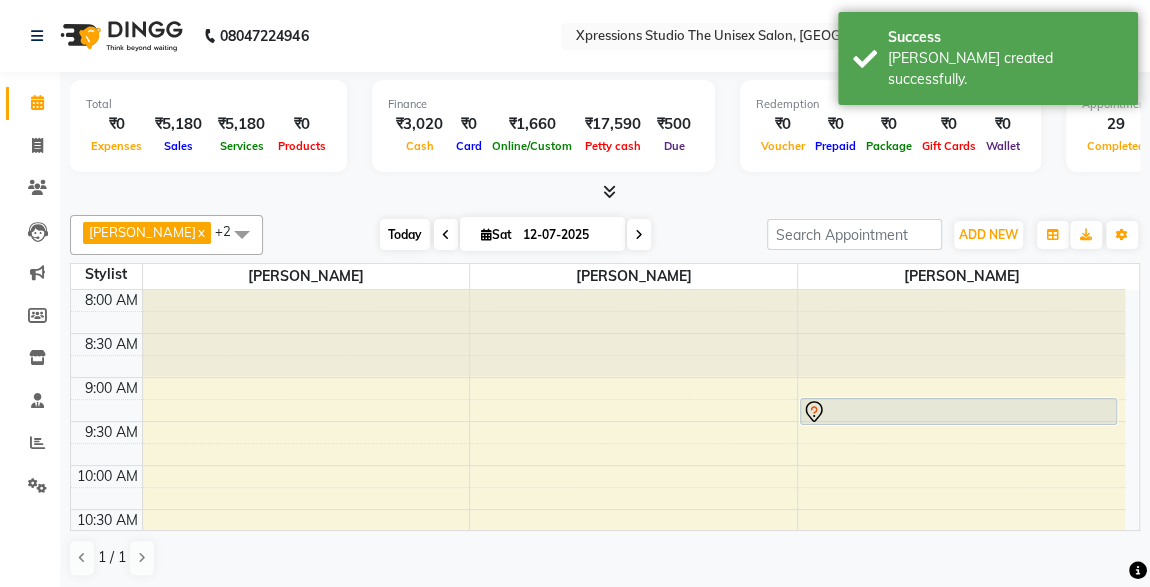 click on "Today" at bounding box center (405, 234) 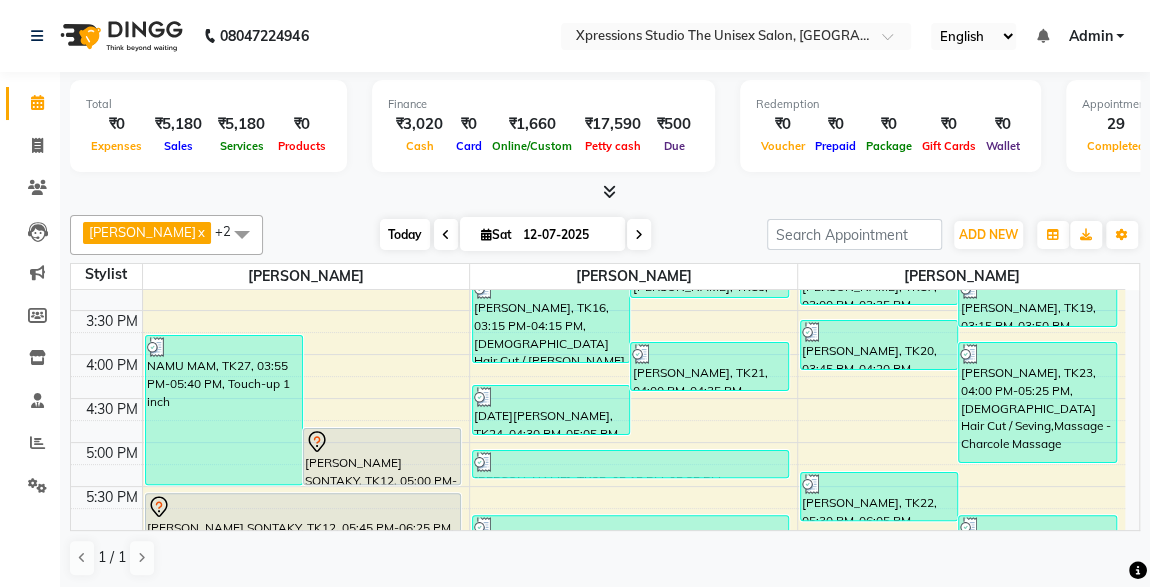scroll, scrollTop: 684, scrollLeft: 0, axis: vertical 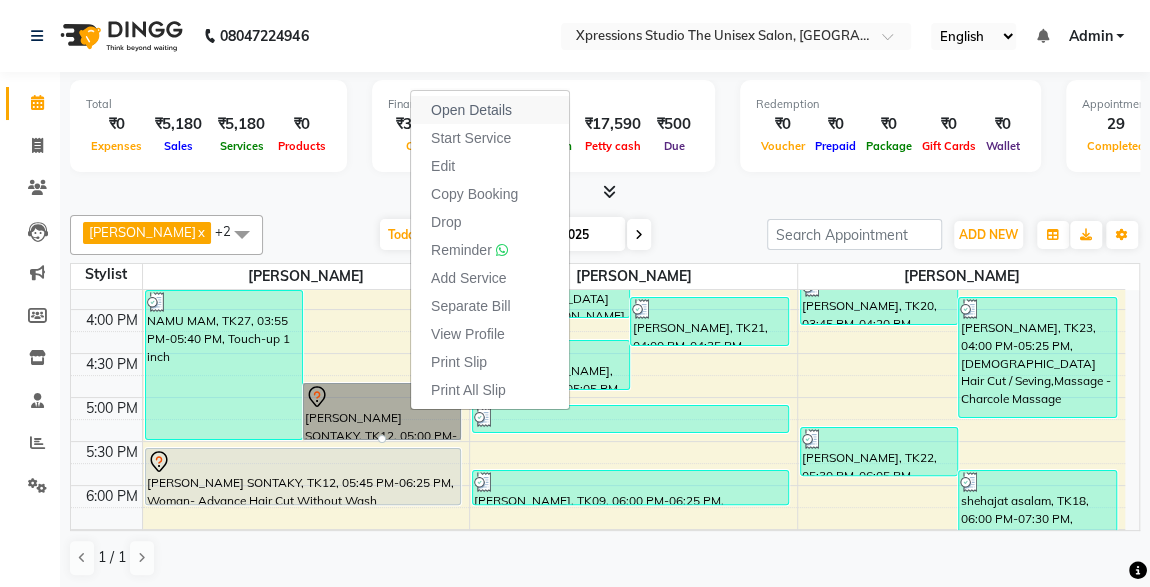 click on "Open Details" at bounding box center [471, 110] 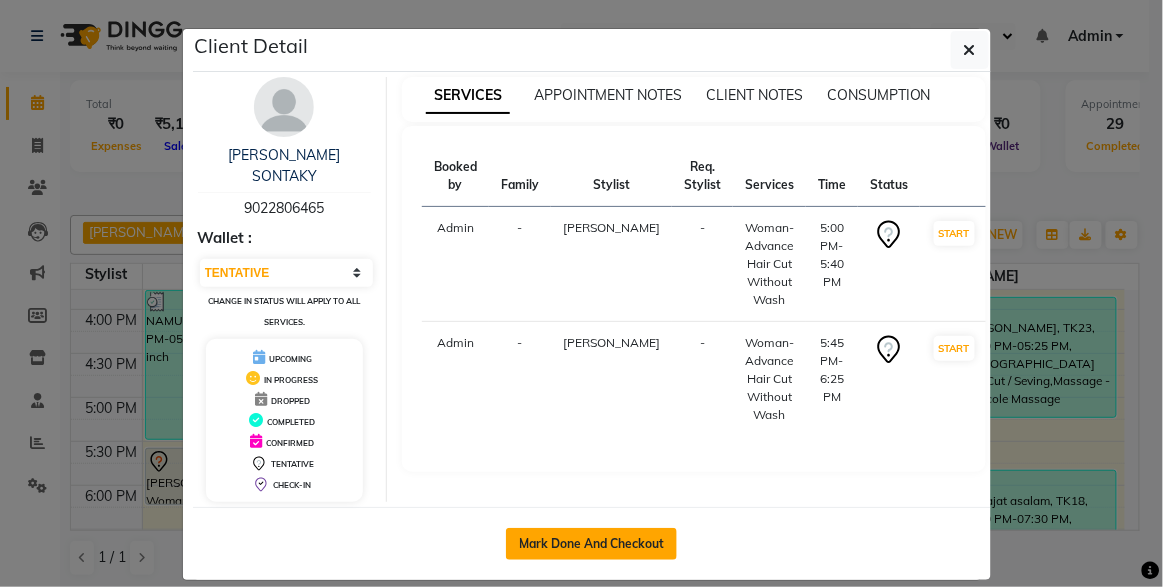 click on "Mark Done And Checkout" 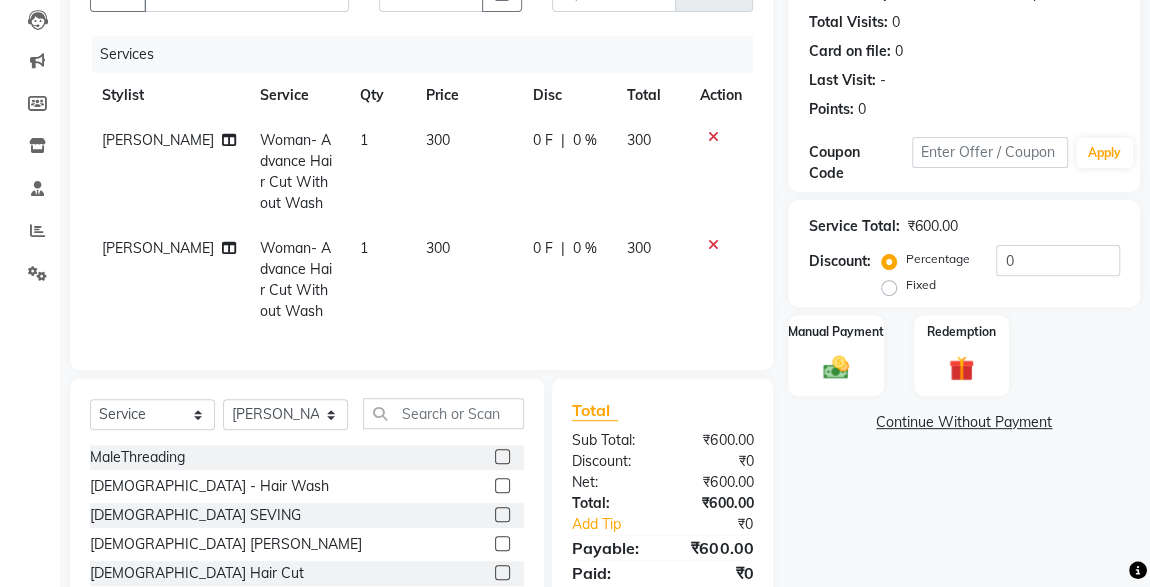 scroll, scrollTop: 196, scrollLeft: 0, axis: vertical 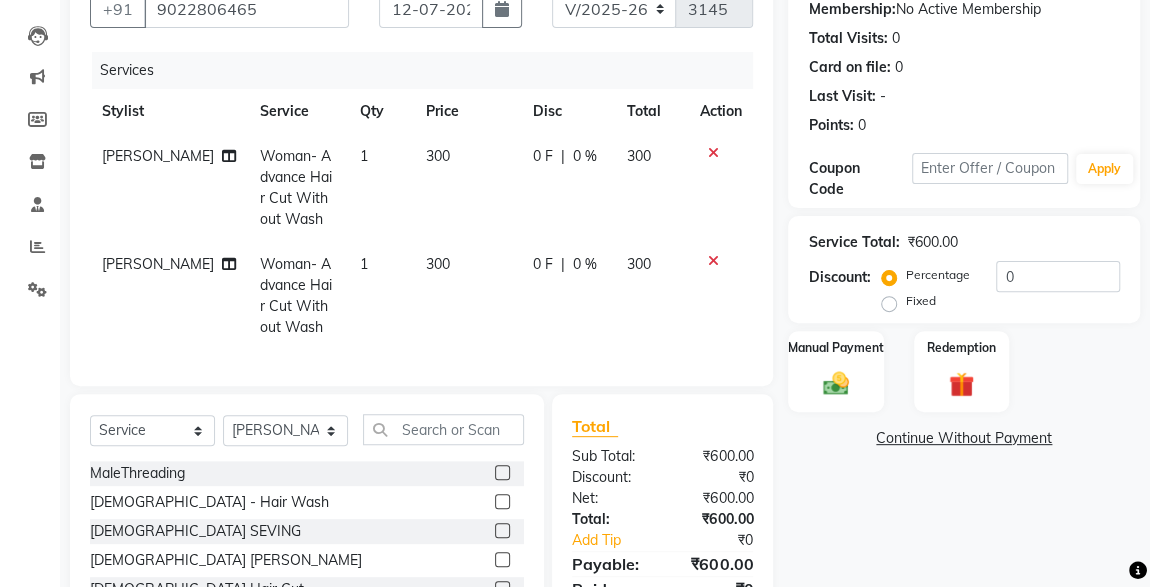 click 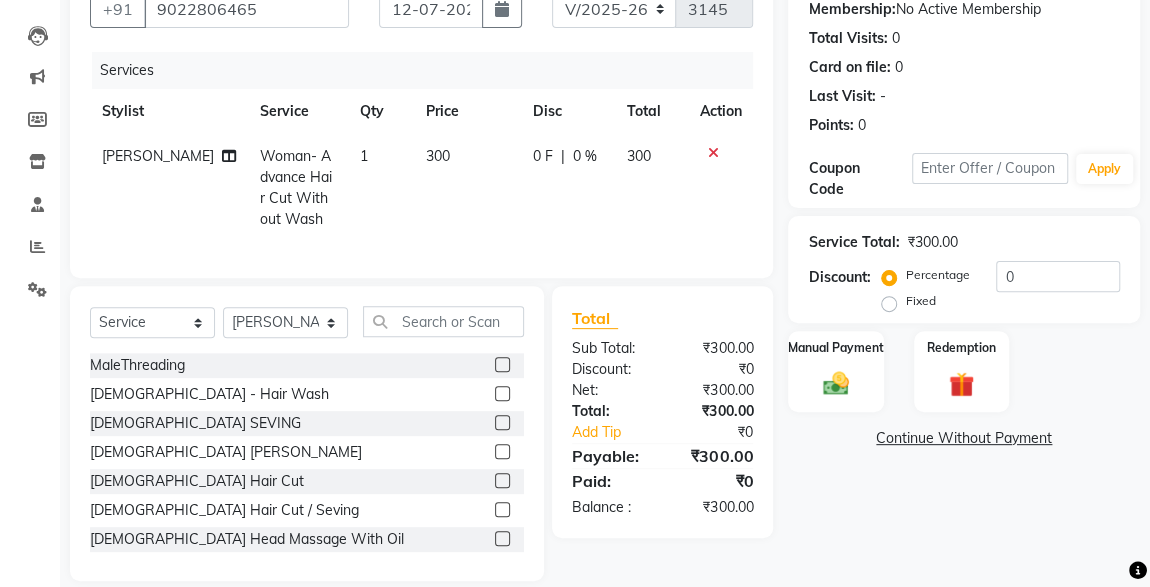 click 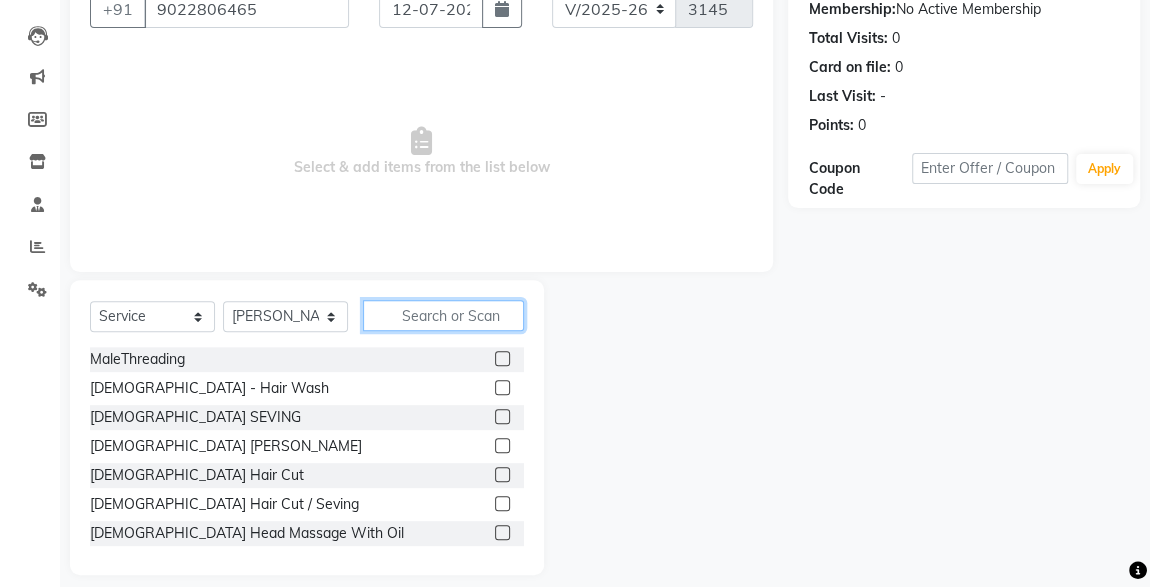 click 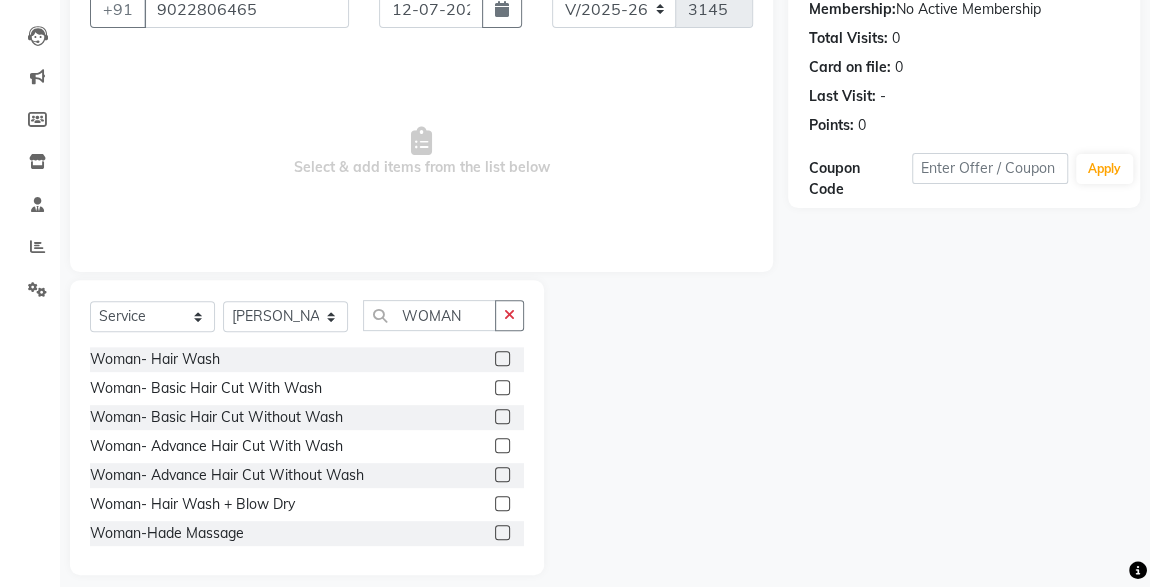 click 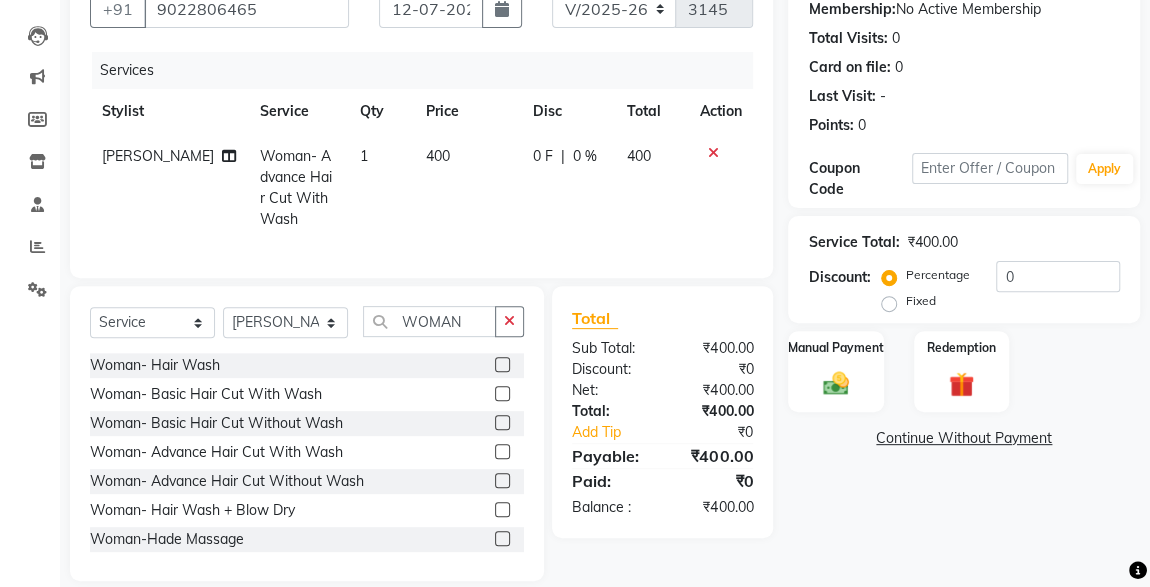 click 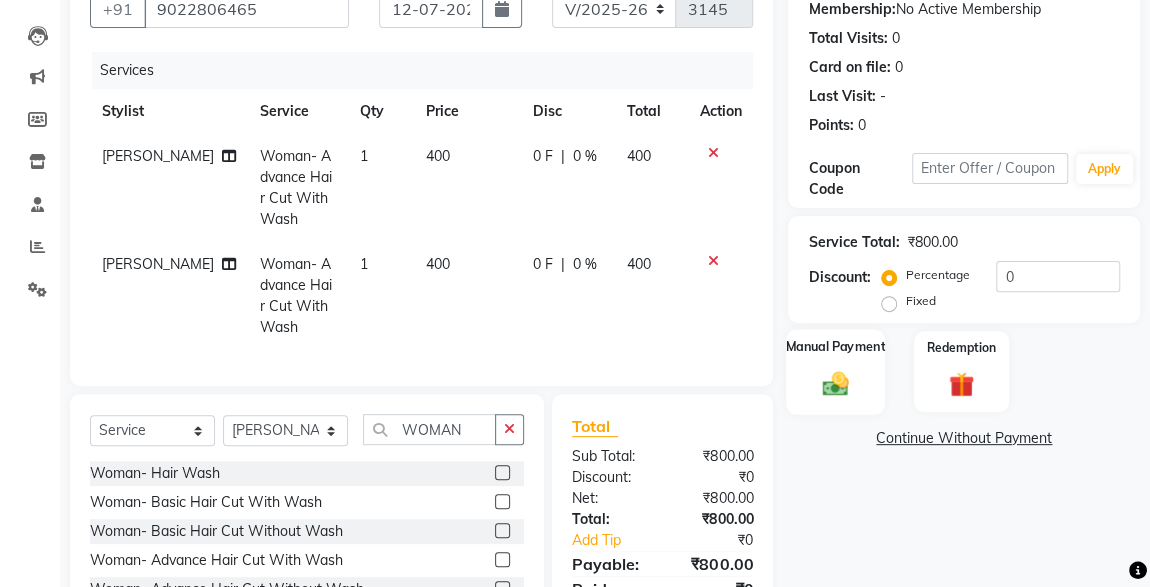 click 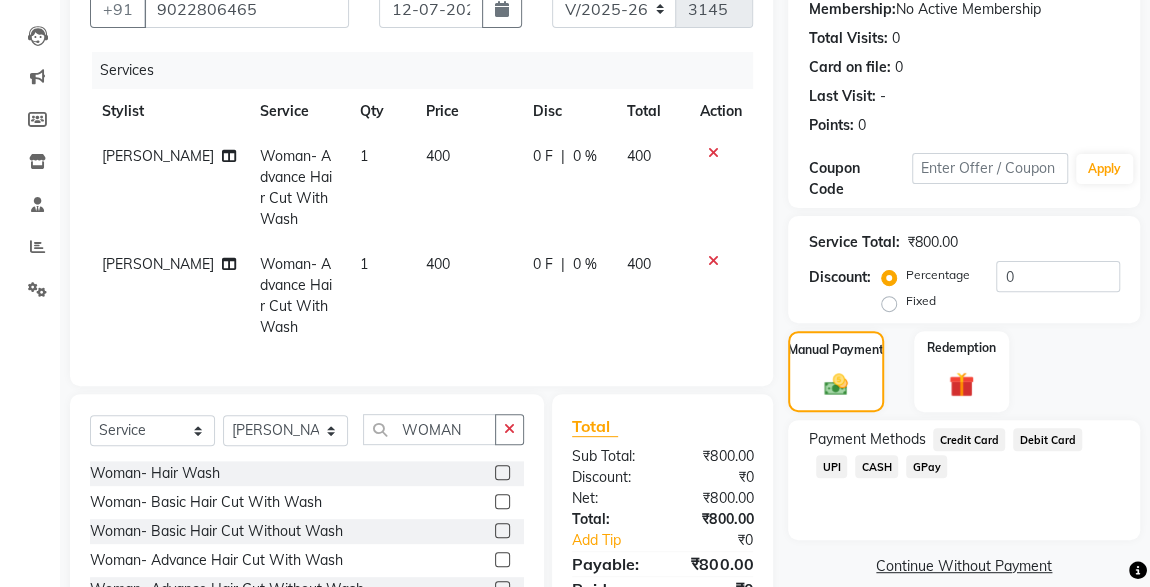 click on "Payment Methods  Credit Card   Debit Card   UPI   CASH   GPay" 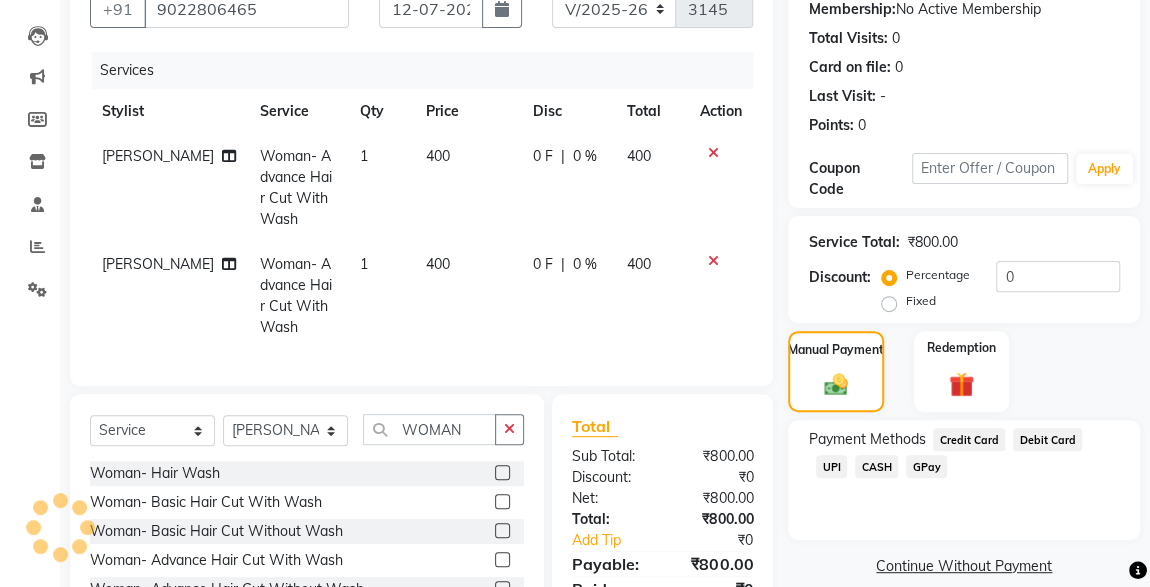 click on "CASH" 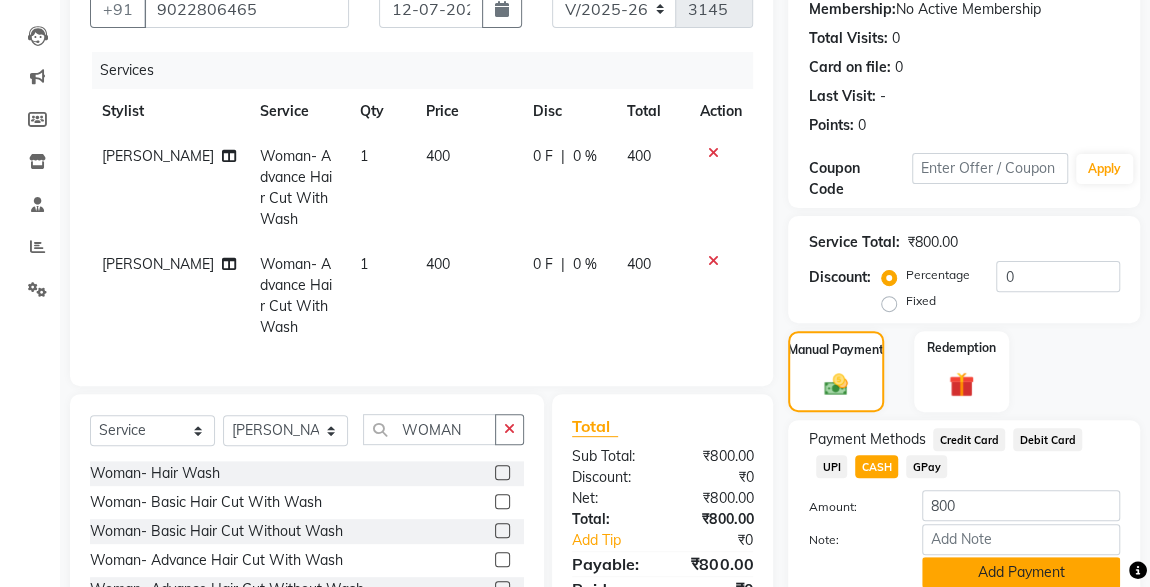 click on "Add Payment" 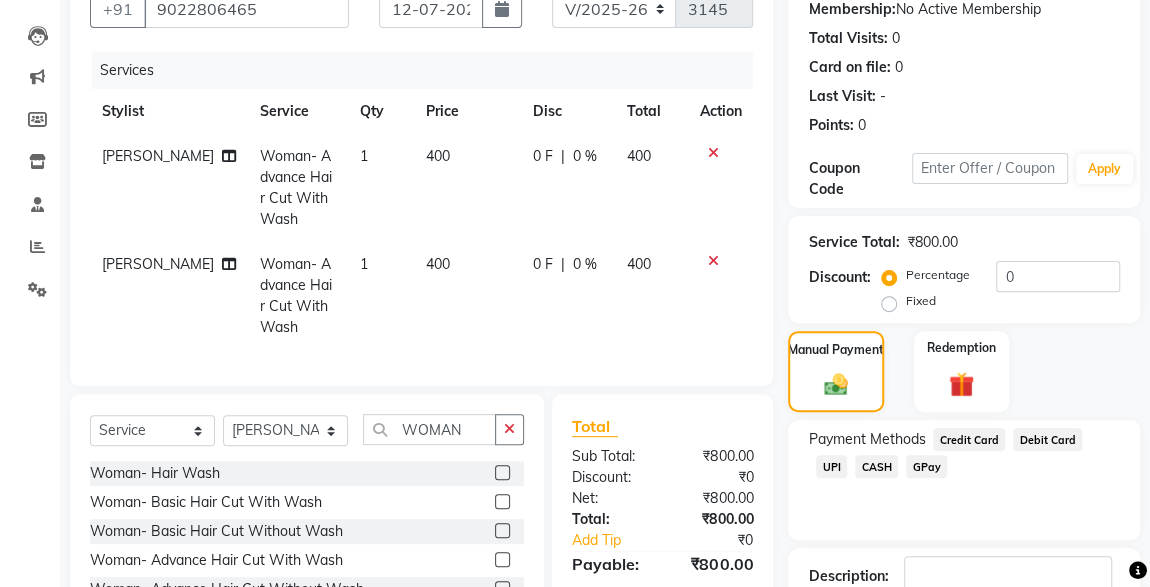 scroll, scrollTop: 379, scrollLeft: 0, axis: vertical 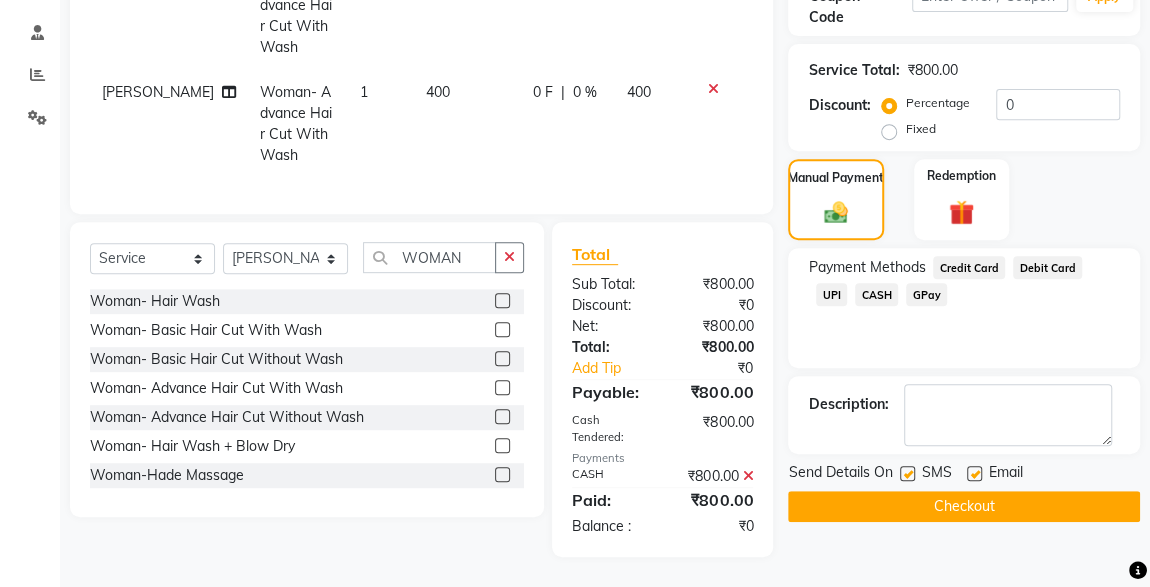 click 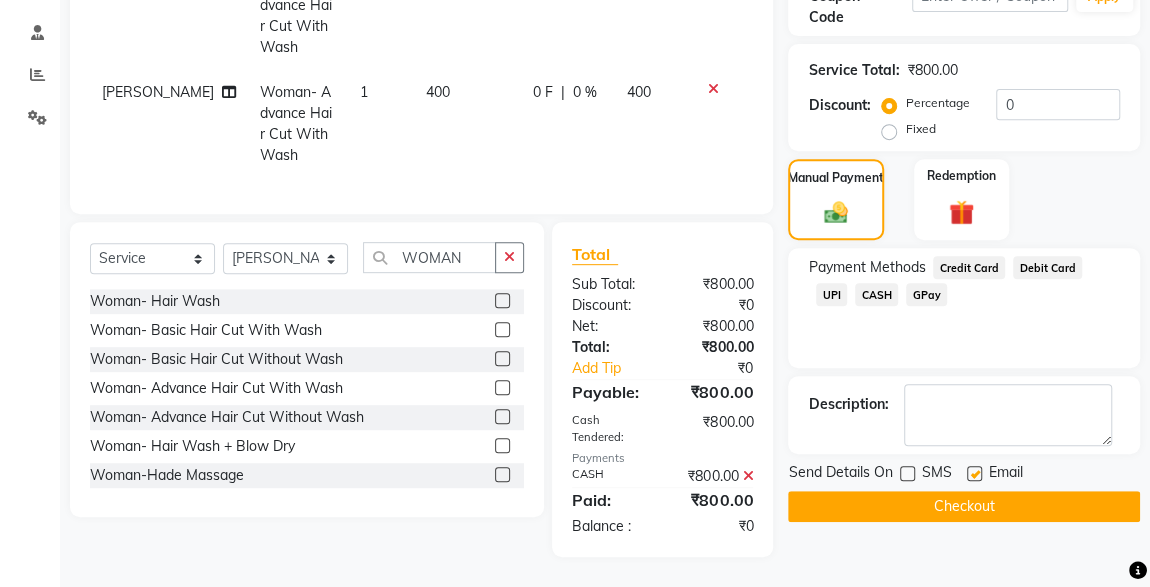 click on "Checkout" 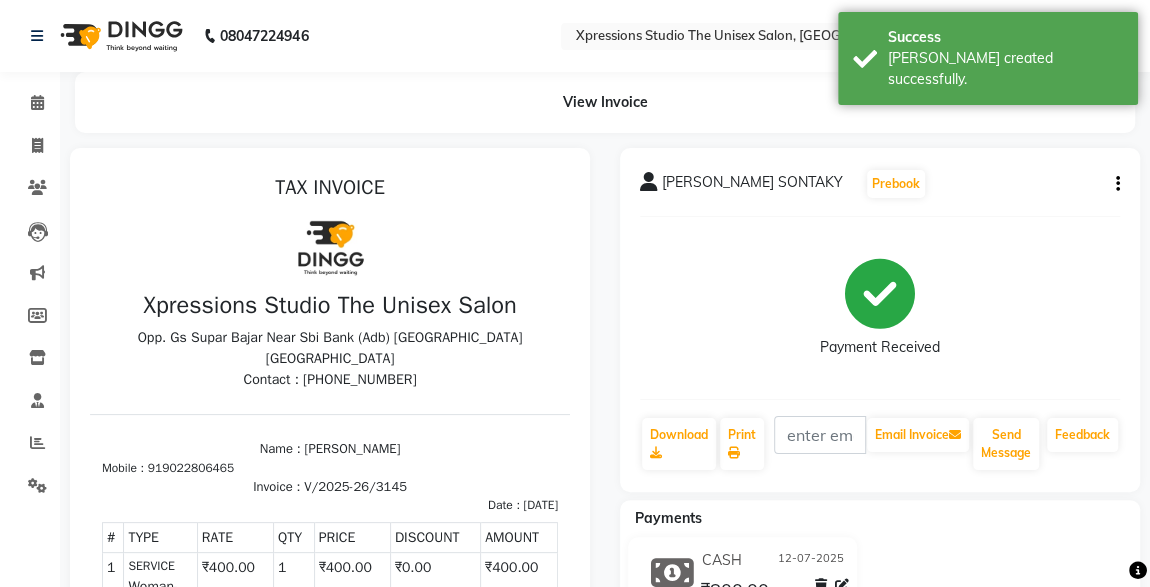 scroll, scrollTop: 0, scrollLeft: 0, axis: both 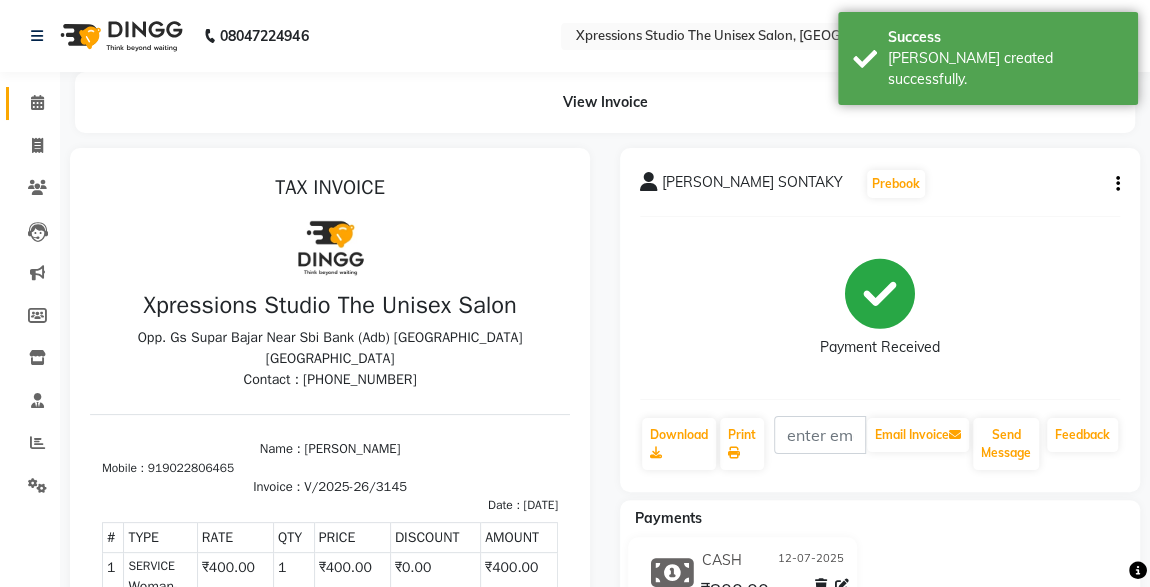 click 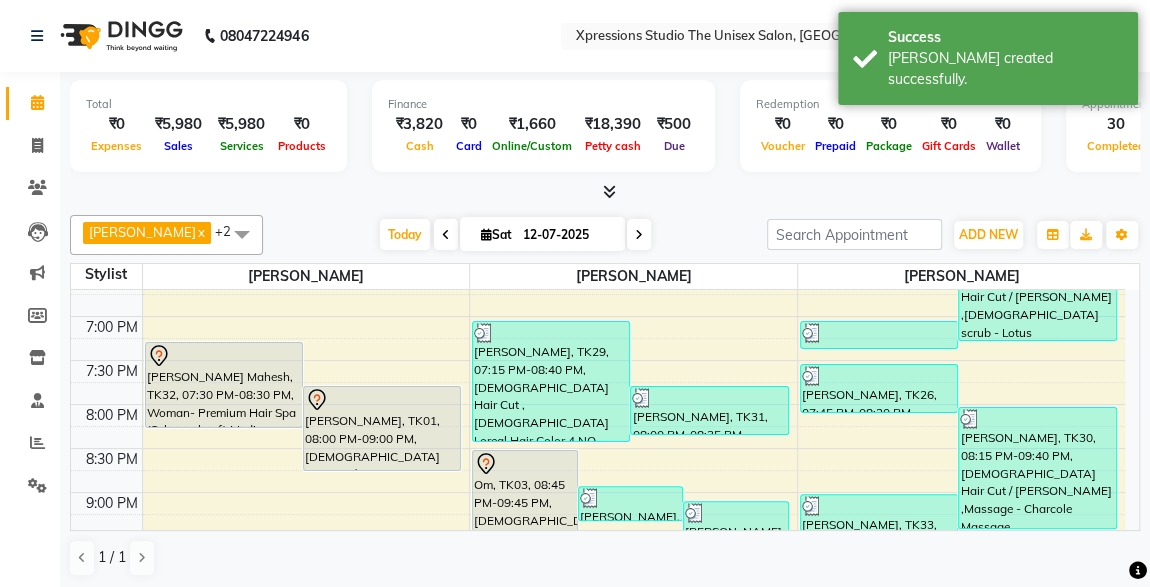 scroll, scrollTop: 929, scrollLeft: 0, axis: vertical 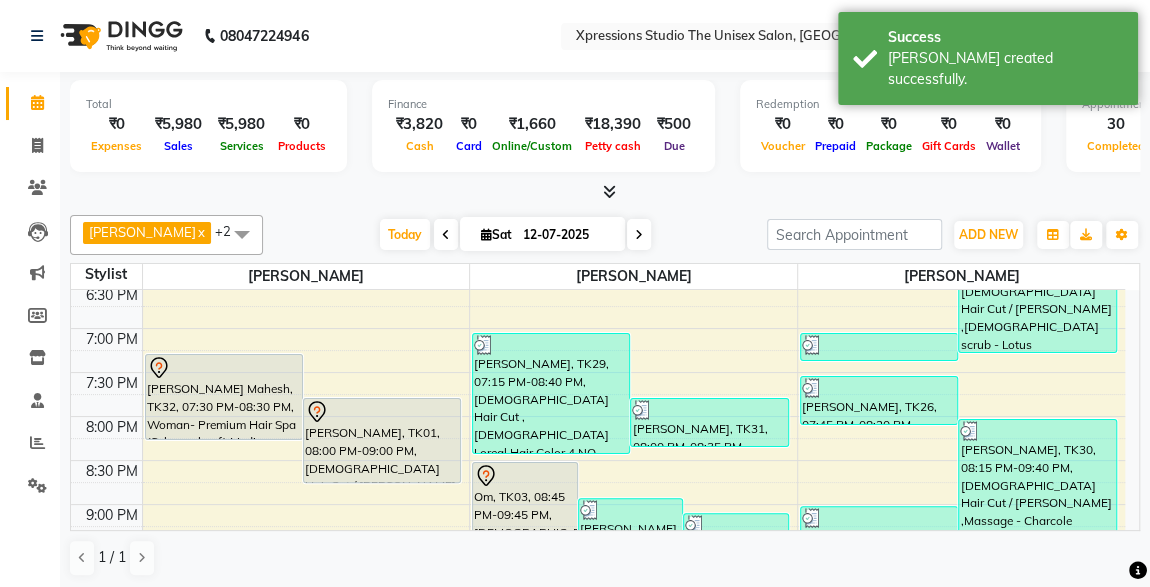 click on "[PERSON_NAME] Mahesh, TK32, 07:30 PM-08:30 PM, Woman- Premium Hair Spa (Schwarzkopf) Medimum Length" at bounding box center [224, 397] 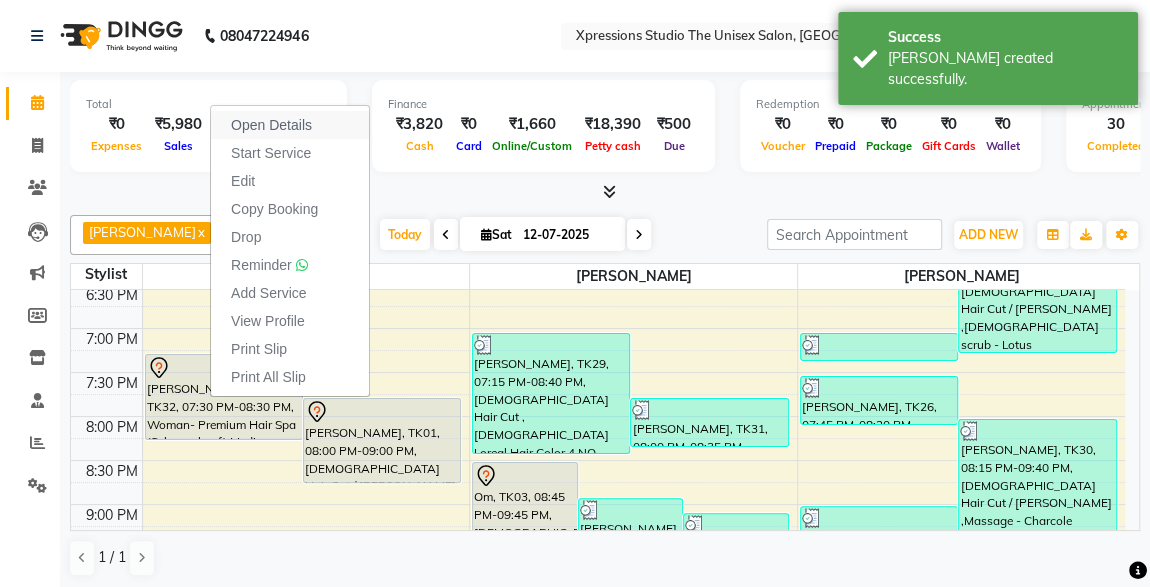 click on "Open Details" at bounding box center (271, 125) 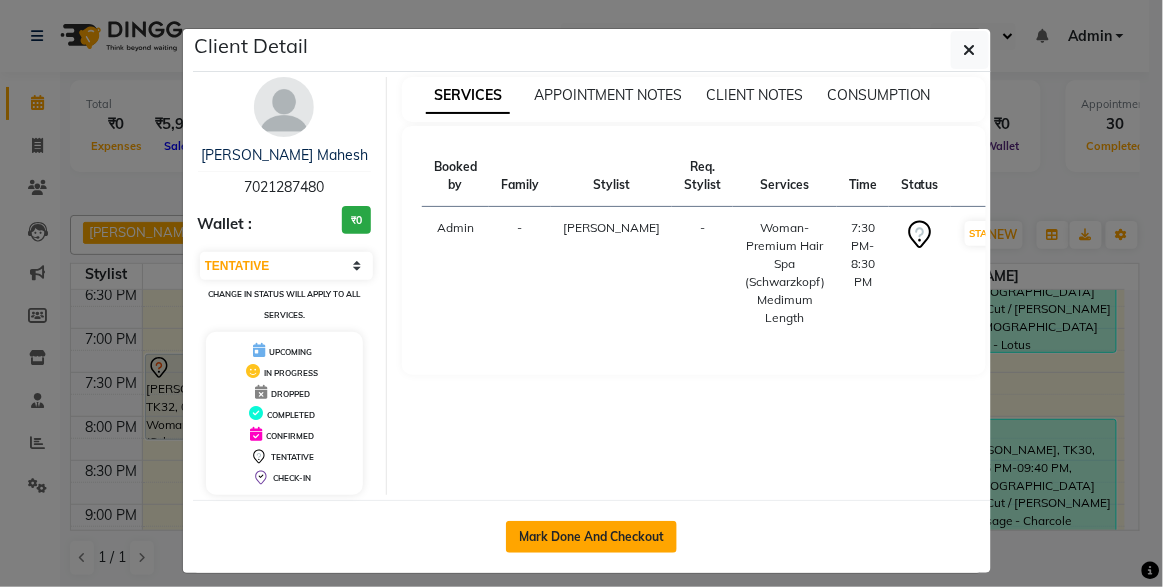 click on "Mark Done And Checkout" 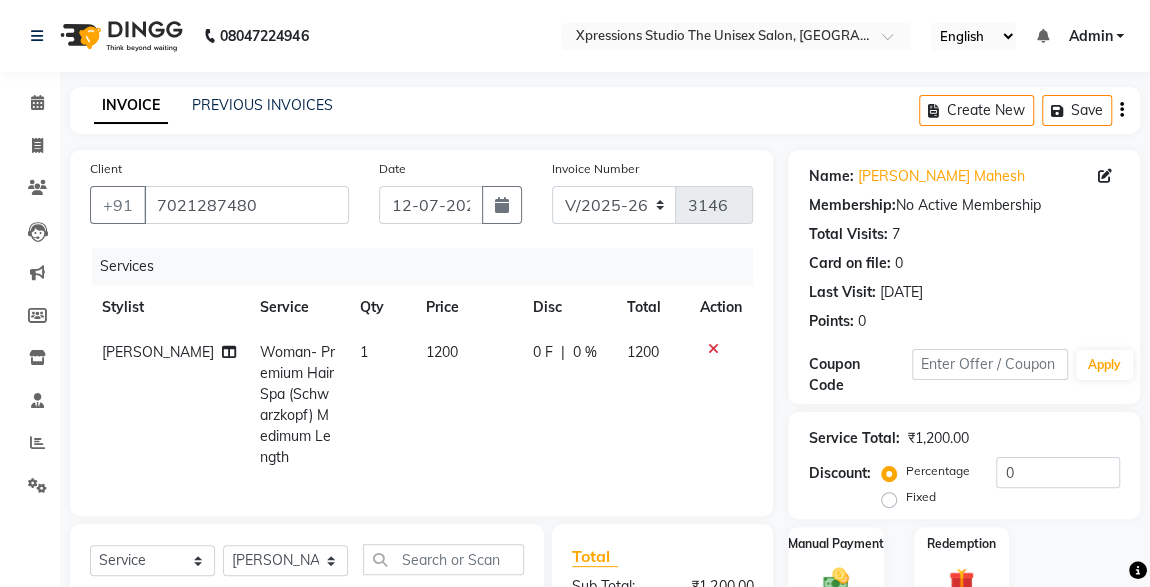 scroll, scrollTop: 274, scrollLeft: 0, axis: vertical 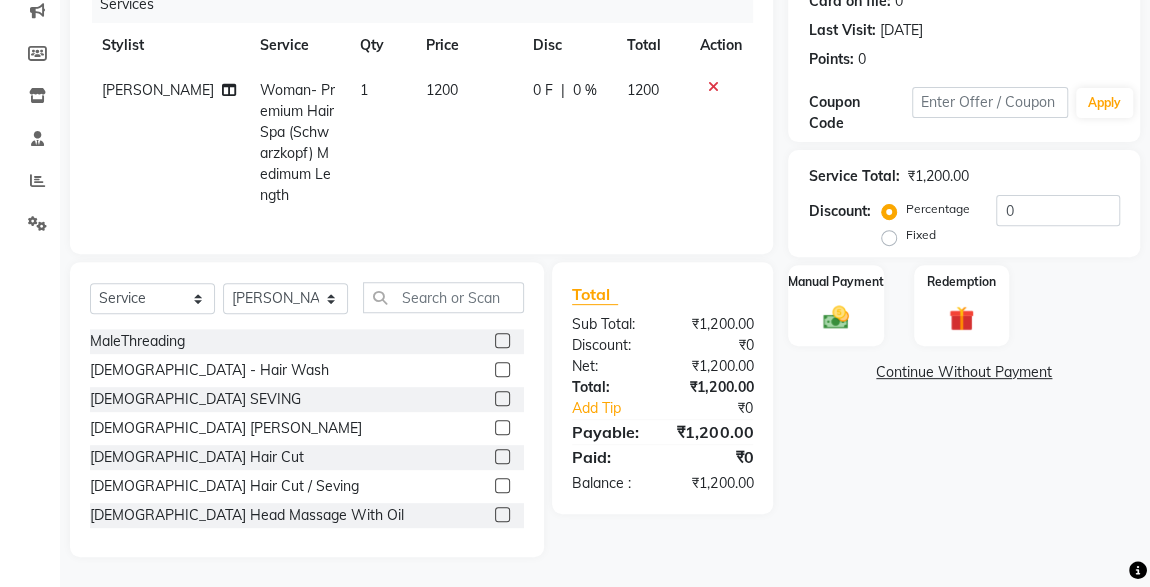 click on "Fixed" 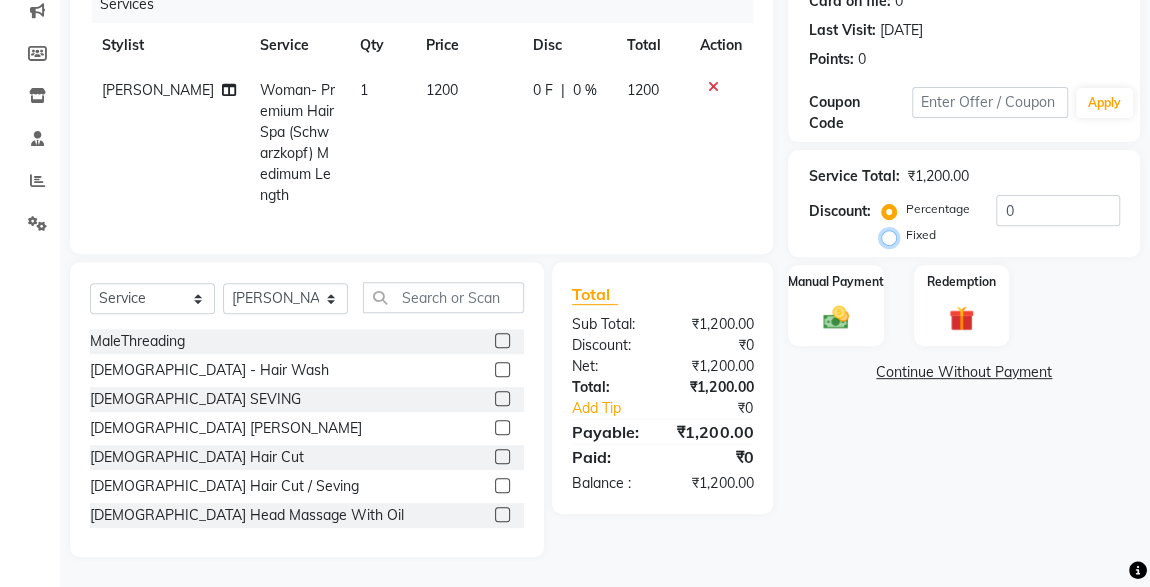 click on "Fixed" at bounding box center (893, 235) 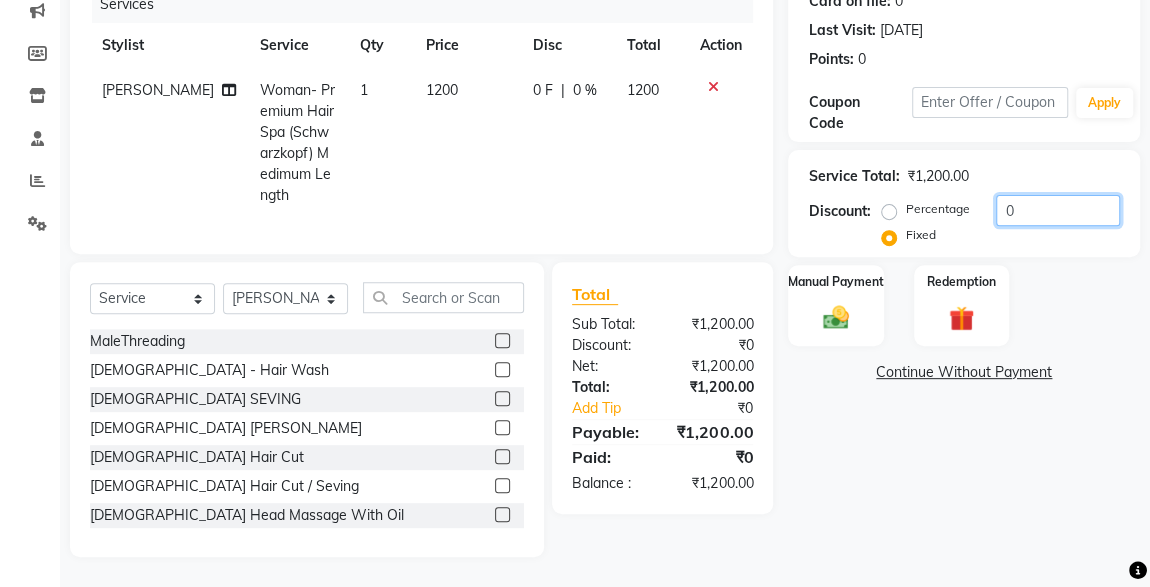 click on "0" 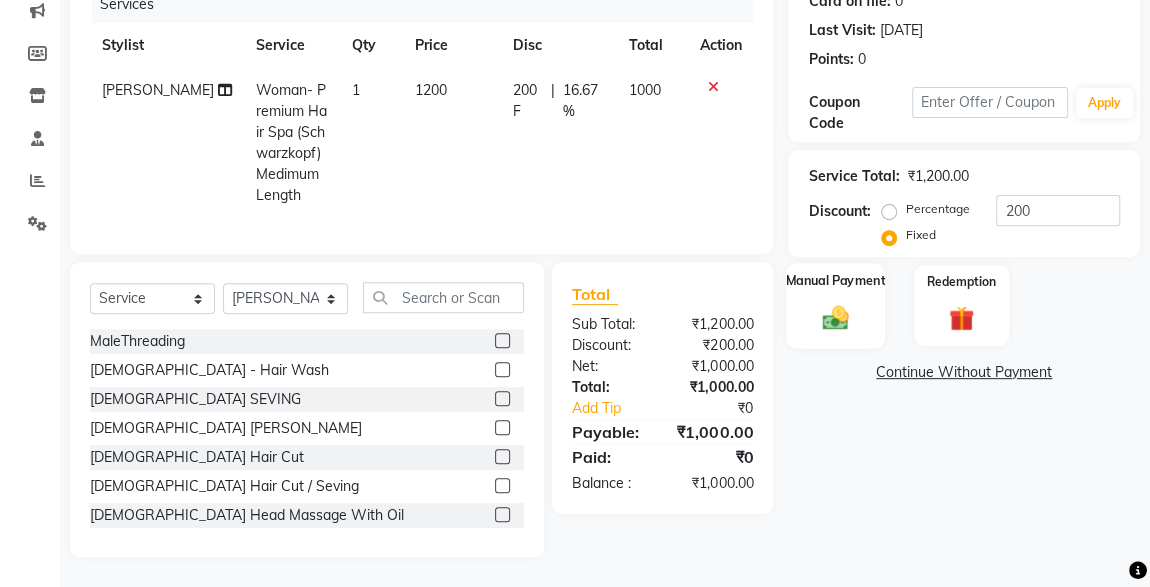 click on "Manual Payment" 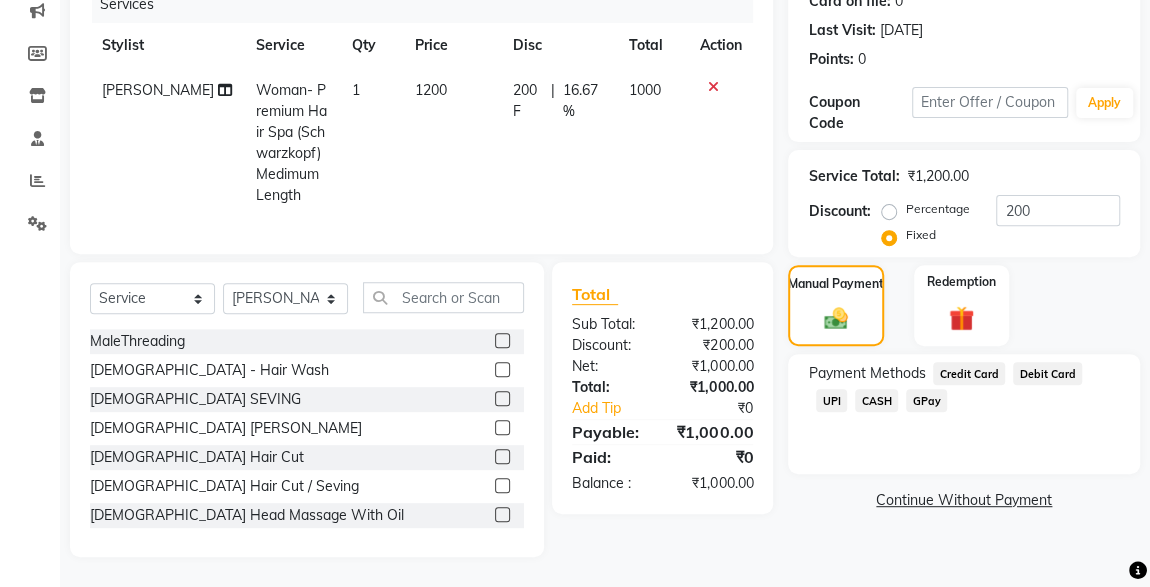click on "UPI" 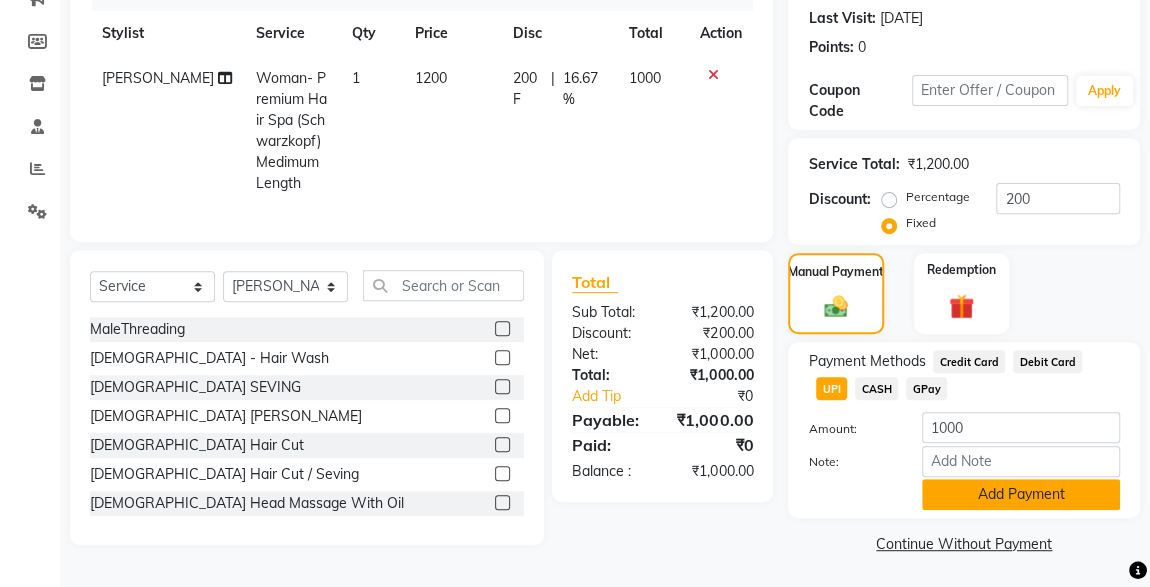 click on "Add Payment" 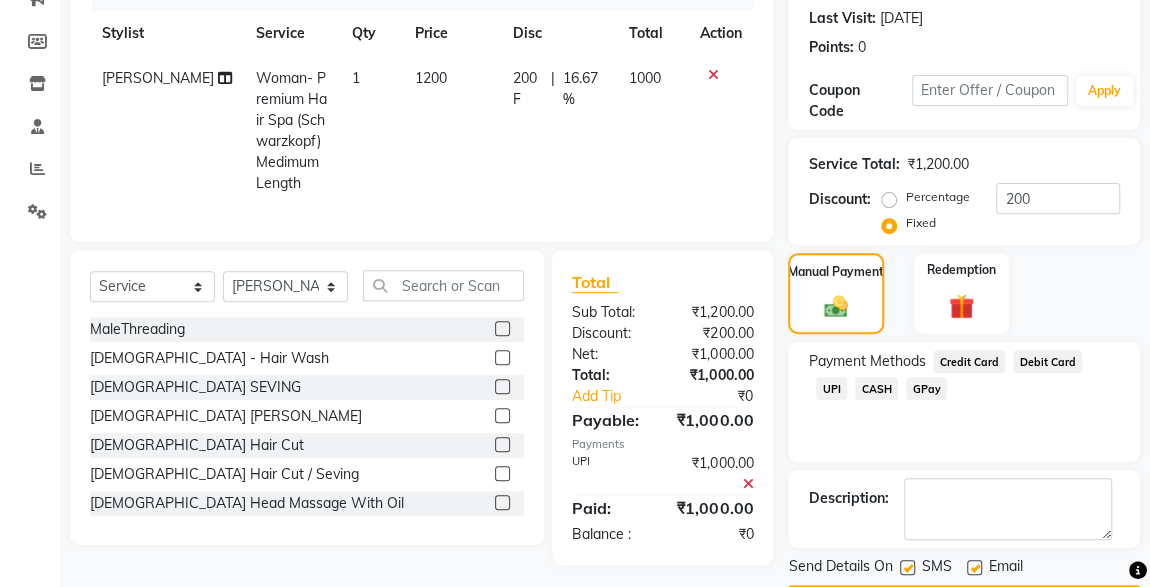 scroll, scrollTop: 330, scrollLeft: 0, axis: vertical 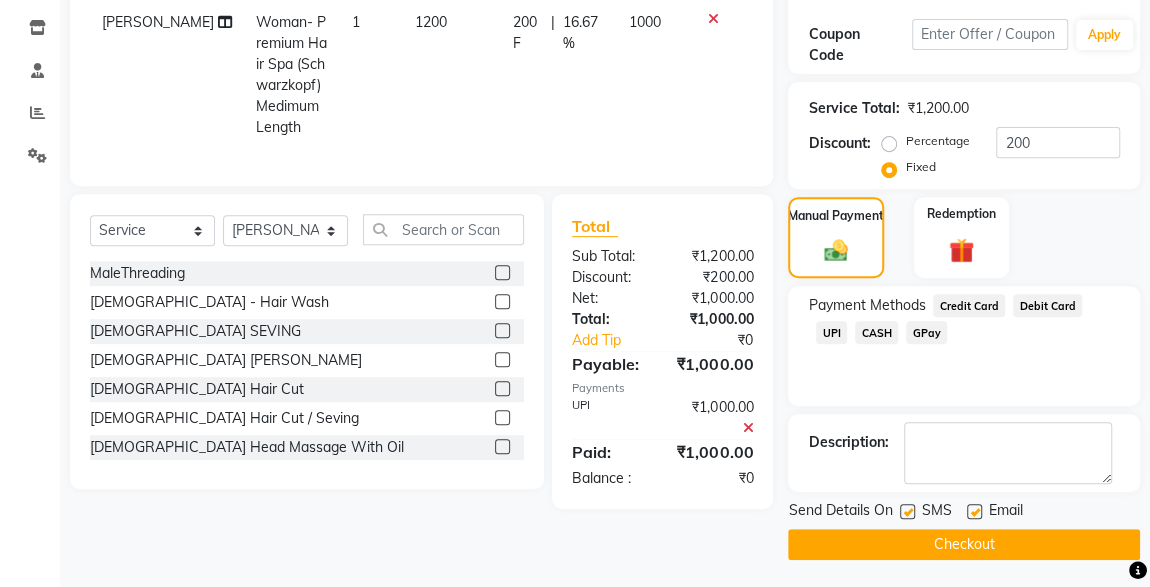click 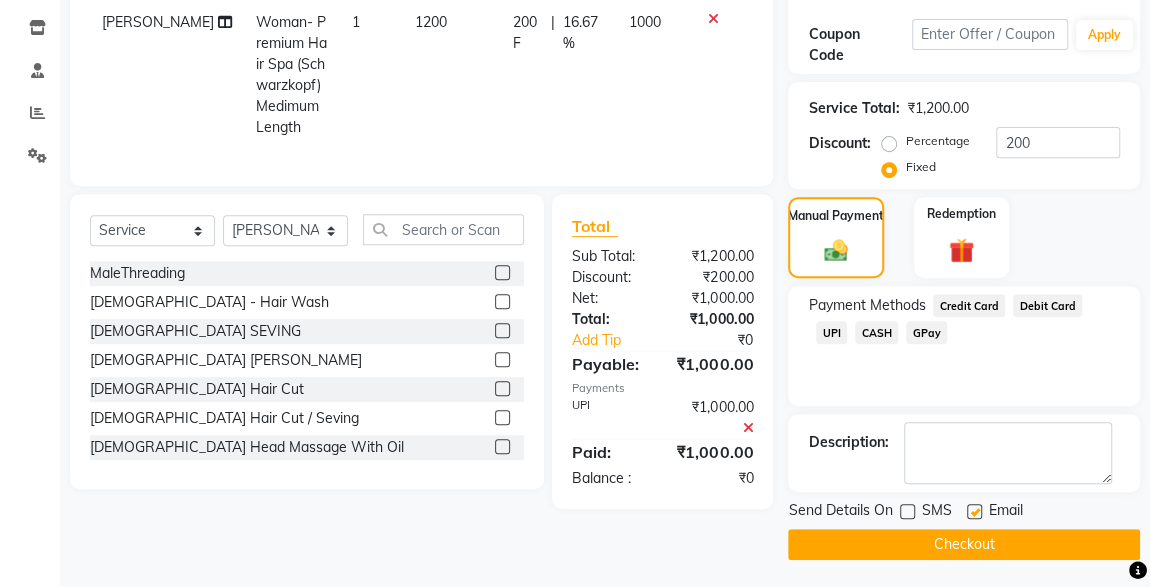 click on "Checkout" 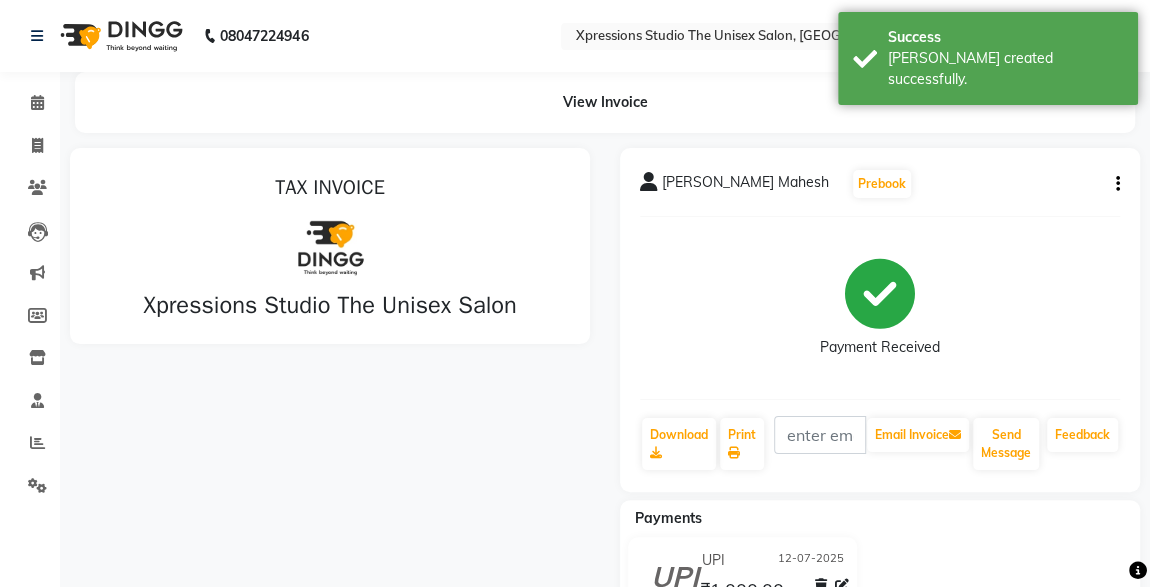 scroll, scrollTop: 0, scrollLeft: 0, axis: both 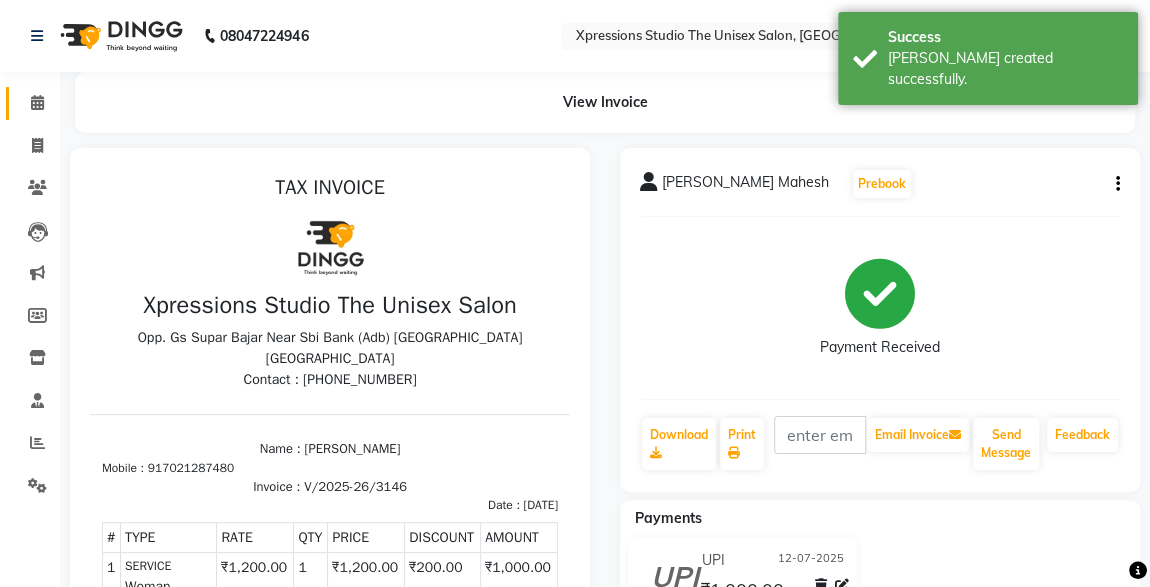 click 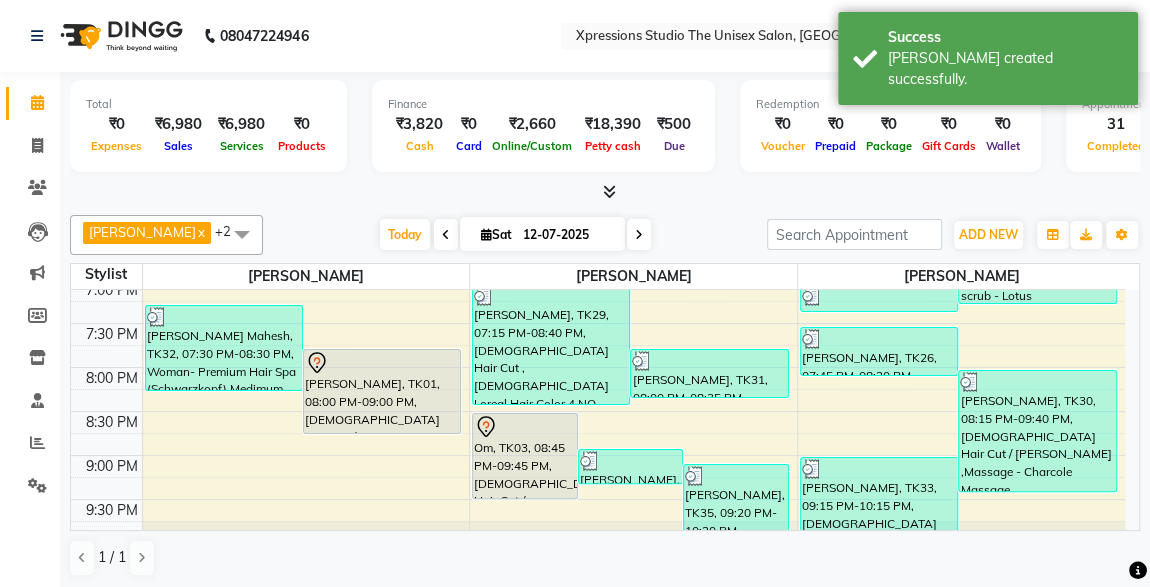 scroll, scrollTop: 730, scrollLeft: 0, axis: vertical 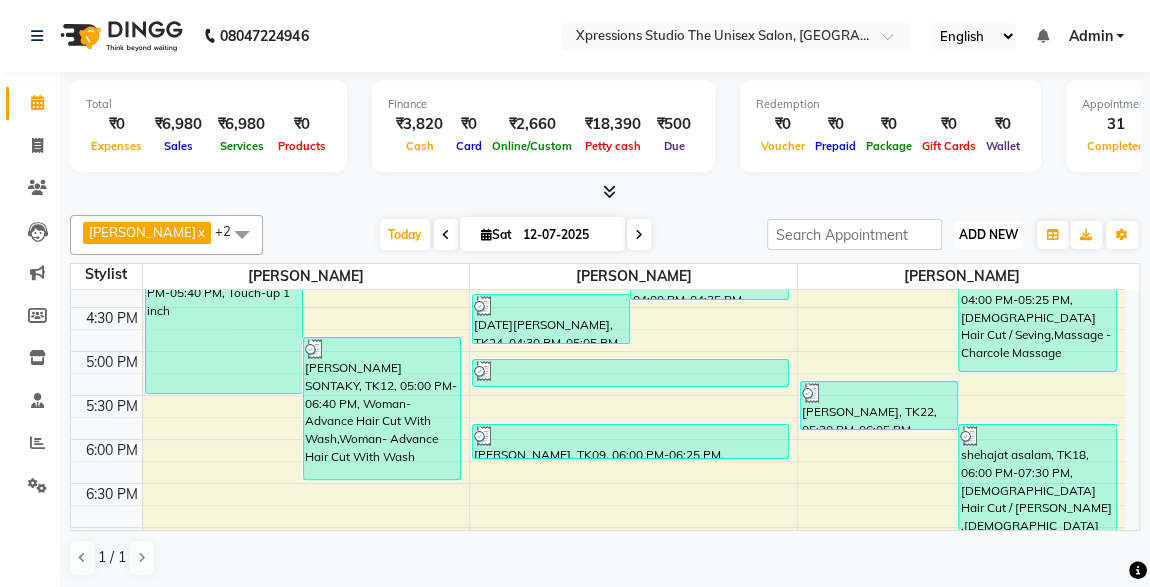 click on "ADD NEW" at bounding box center [988, 234] 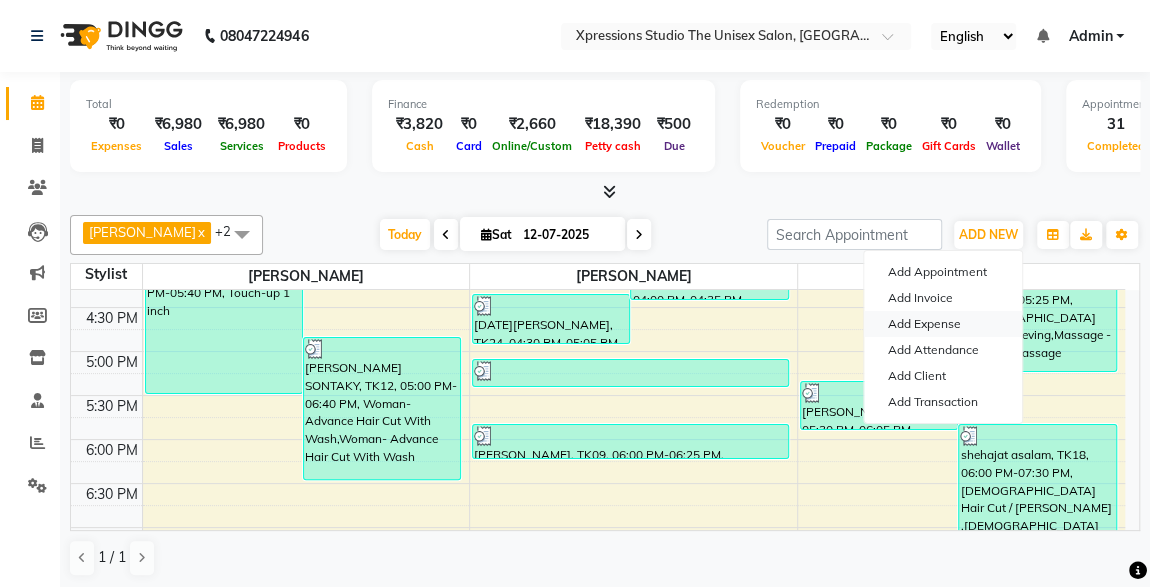 click on "Add Expense" at bounding box center [943, 324] 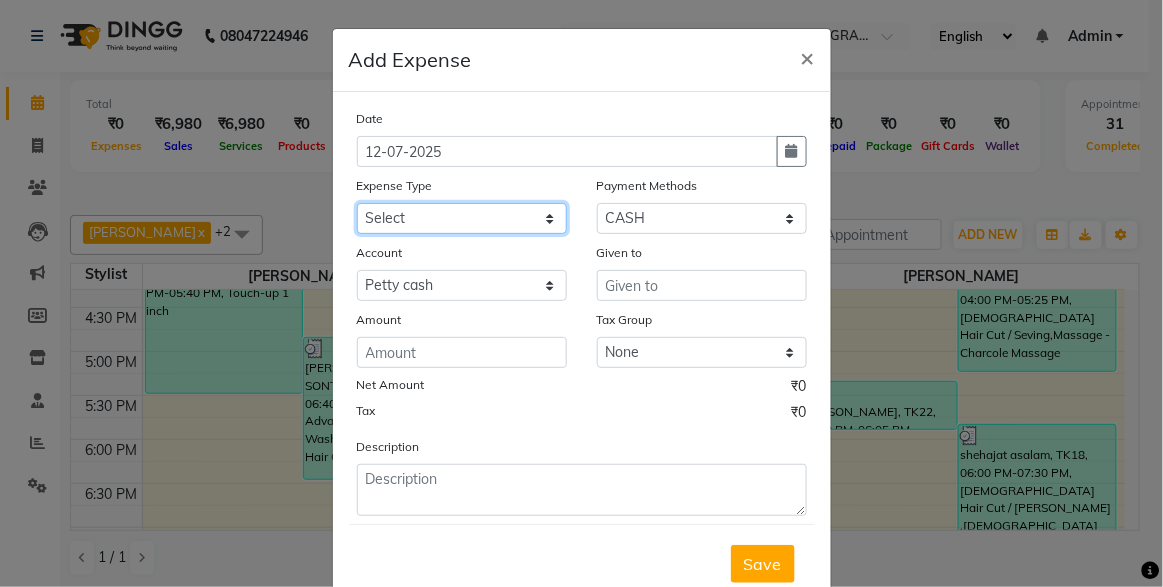 click on "Select [PERSON_NAME]  Advance Advance Salary Bank charges Cash transfer to bank Client Snacks Fuel Maintenance Marketing Other Product Rent Roahn Advance Salary Shiv Chatrapati Bank [PERSON_NAME] Bank Staff Snacks Tea & Refreshment" 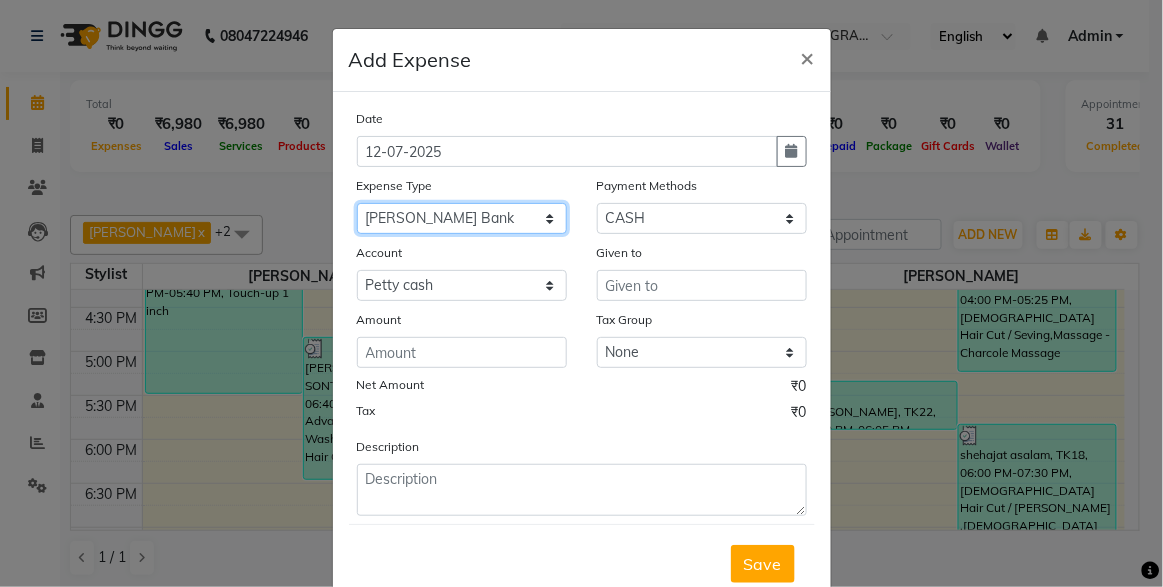 click on "Select [PERSON_NAME]  Advance Advance Salary Bank charges Cash transfer to bank Client Snacks Fuel Maintenance Marketing Other Product Rent Roahn Advance Salary Shiv Chatrapati Bank [PERSON_NAME] Bank Staff Snacks Tea & Refreshment" 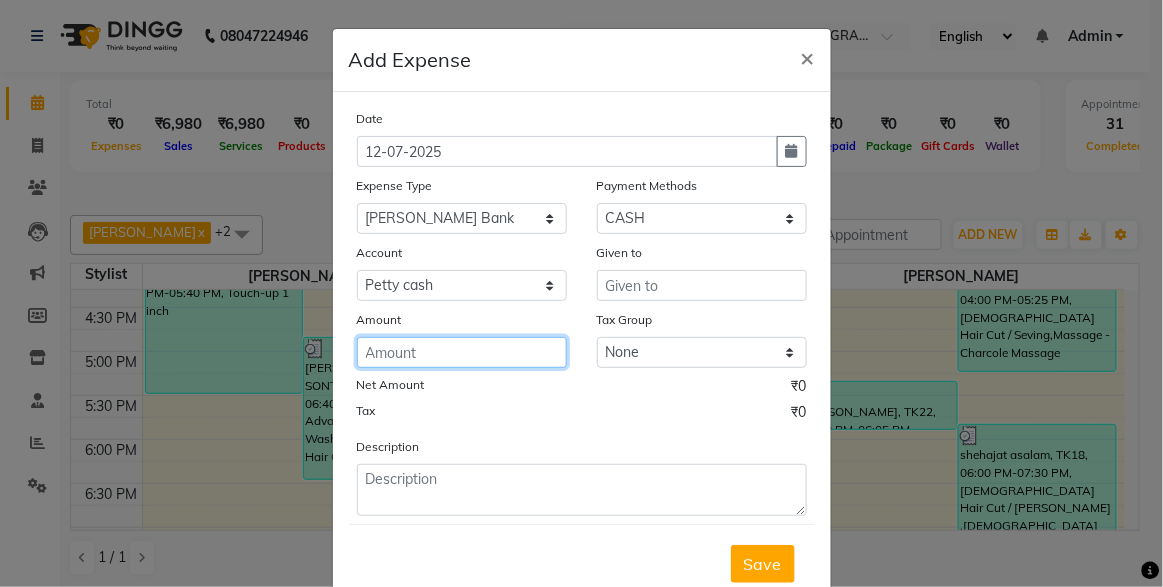 click 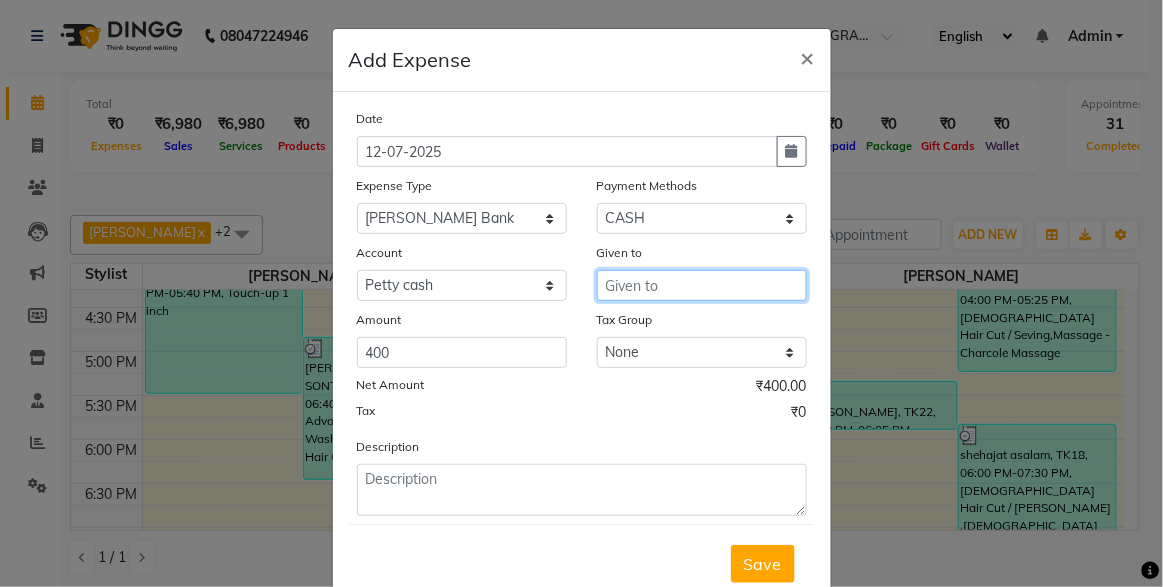 click at bounding box center (702, 285) 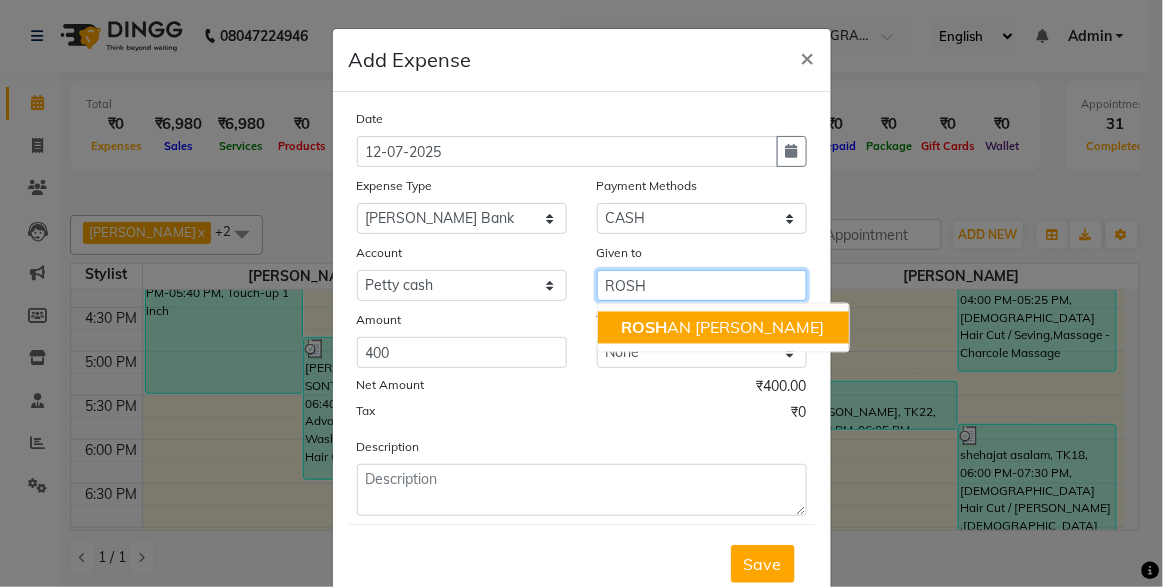 click on "ROSH" 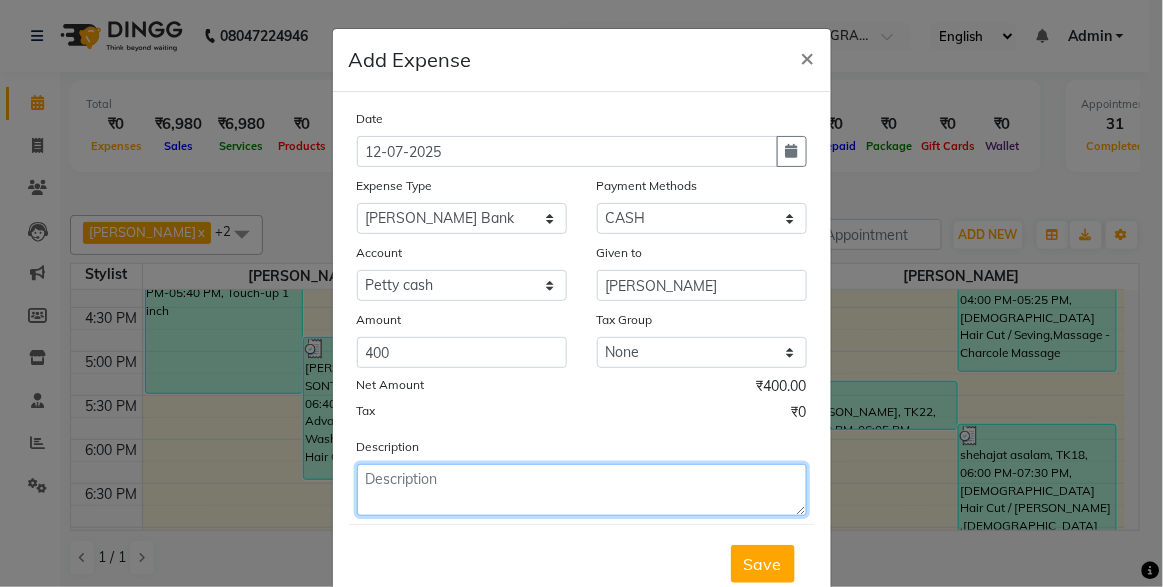 click 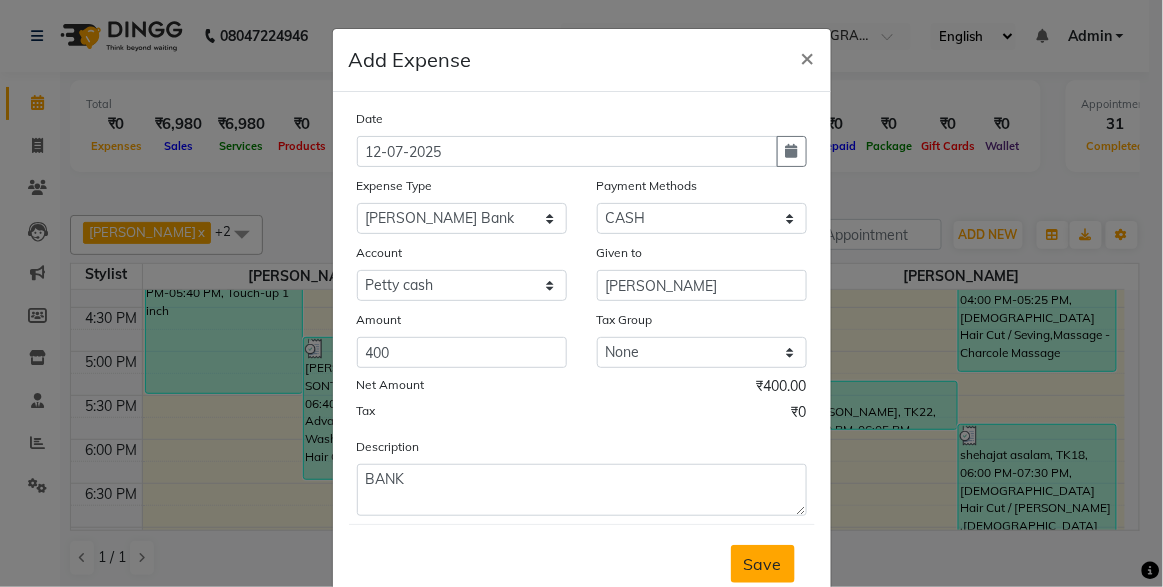 click on "Save" at bounding box center [763, 564] 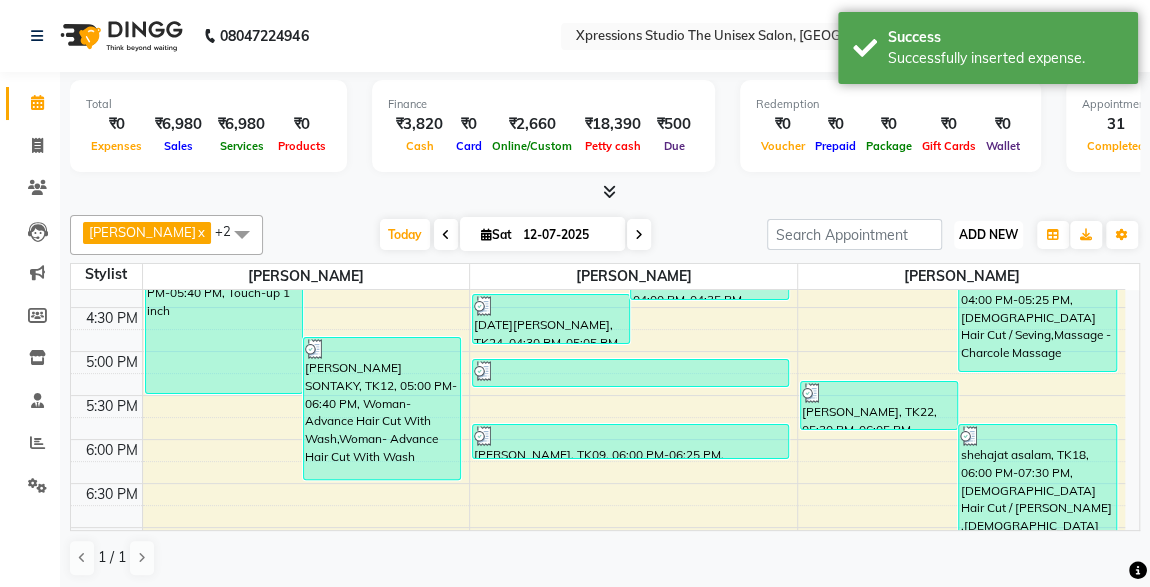 click on "ADD NEW Toggle Dropdown" at bounding box center (988, 235) 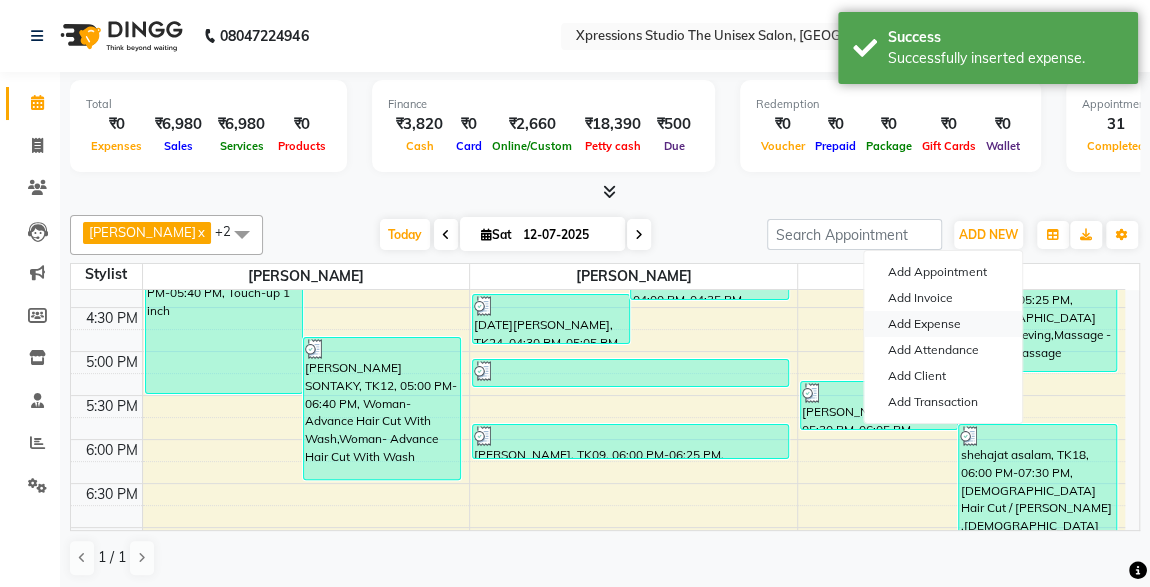 click on "Add Expense" at bounding box center (943, 324) 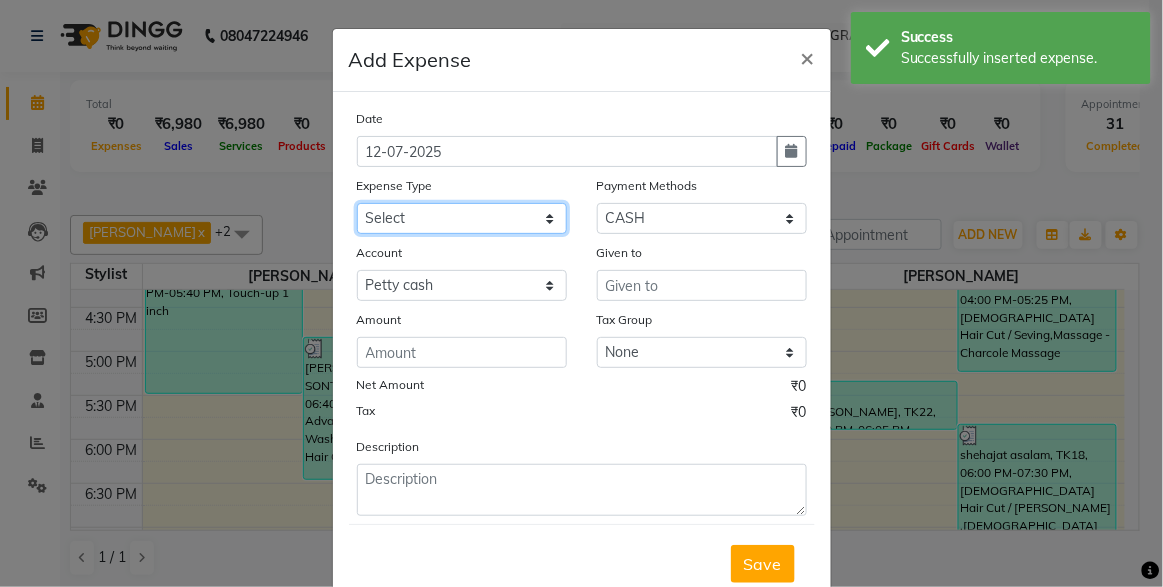 click on "Select [PERSON_NAME]  Advance Advance Salary Bank charges Cash transfer to bank Client Snacks Fuel Maintenance Marketing Other Product Rent Roahn Advance Salary Shiv Chatrapati Bank [PERSON_NAME] Bank Staff Snacks Tea & Refreshment" 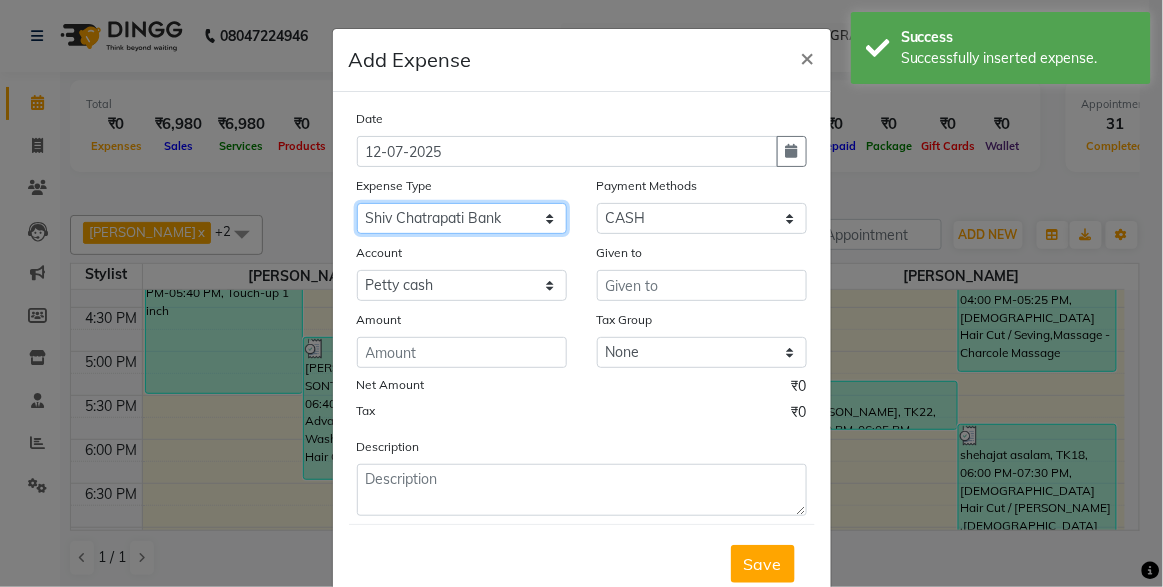 click on "Select [PERSON_NAME]  Advance Advance Salary Bank charges Cash transfer to bank Client Snacks Fuel Maintenance Marketing Other Product Rent Roahn Advance Salary Shiv Chatrapati Bank [PERSON_NAME] Bank Staff Snacks Tea & Refreshment" 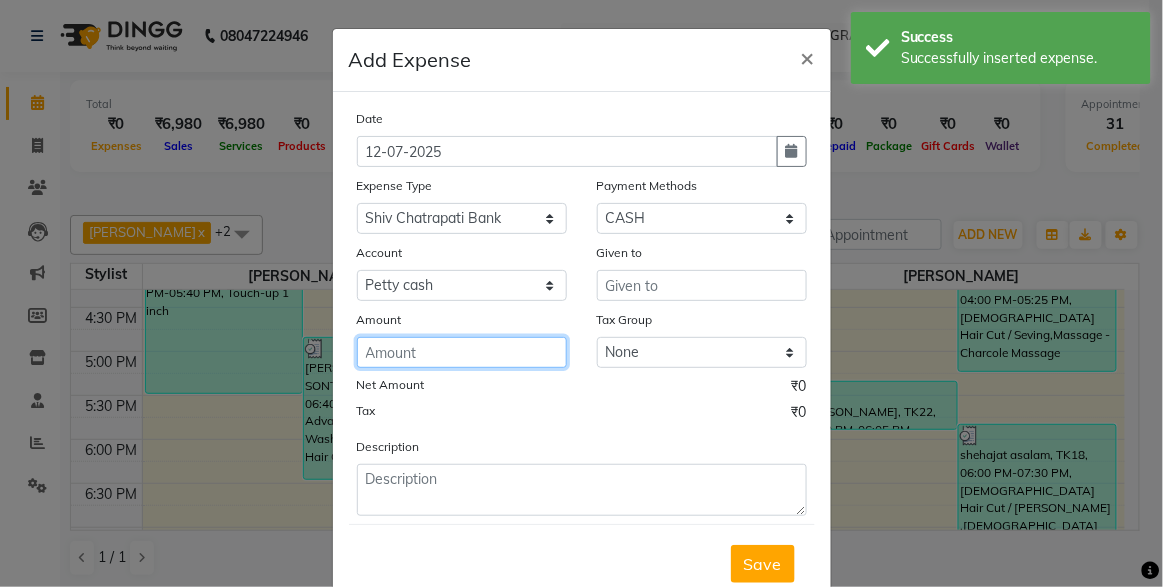 click 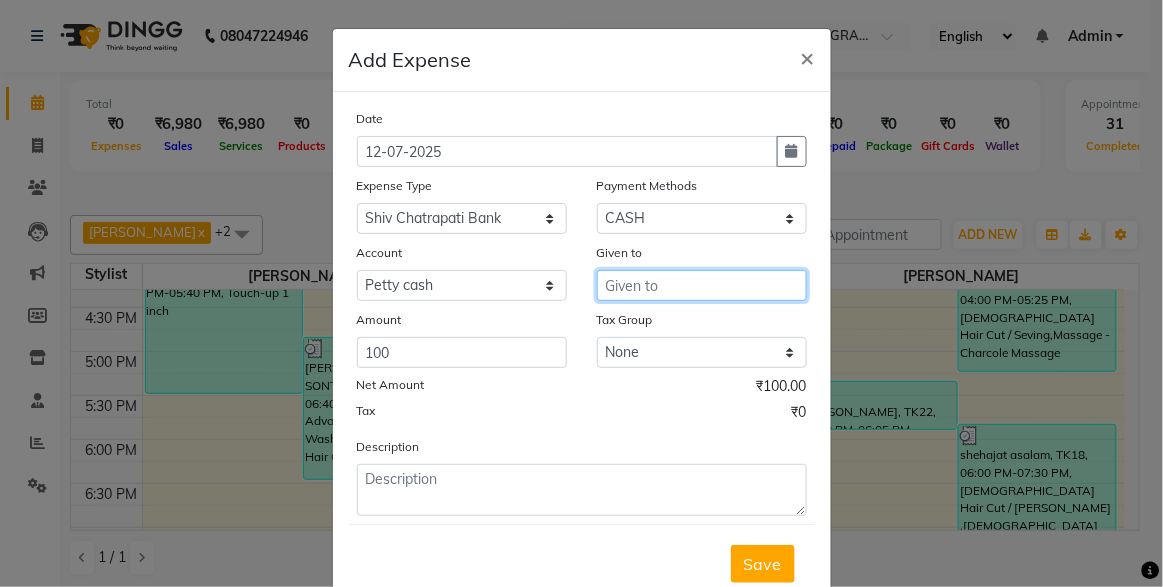 click at bounding box center [702, 285] 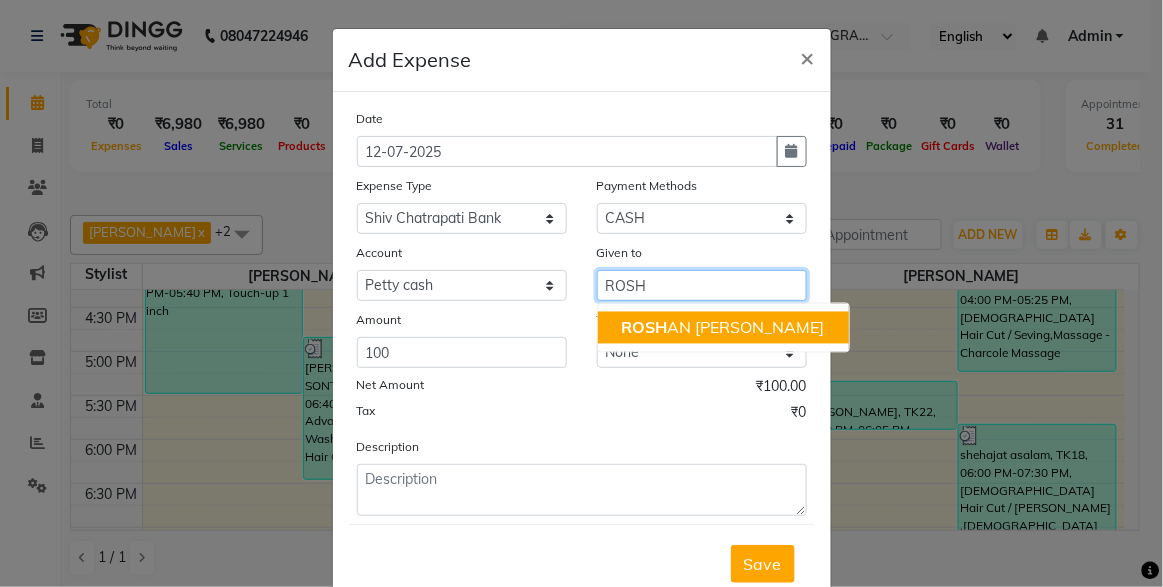 click on "ROSH AN TANDULKAR" at bounding box center (723, 328) 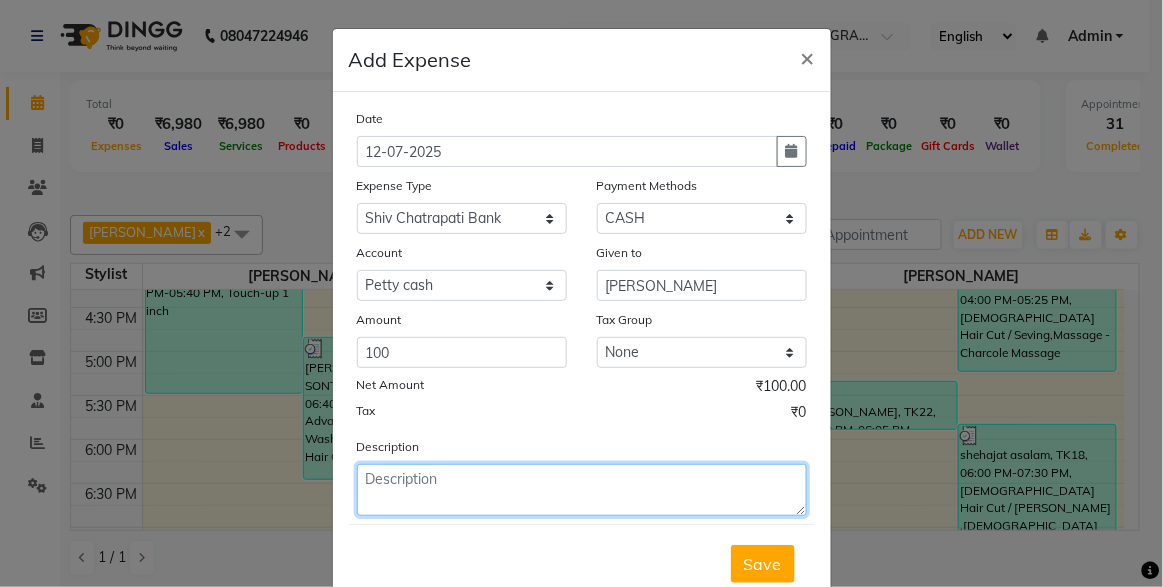 click 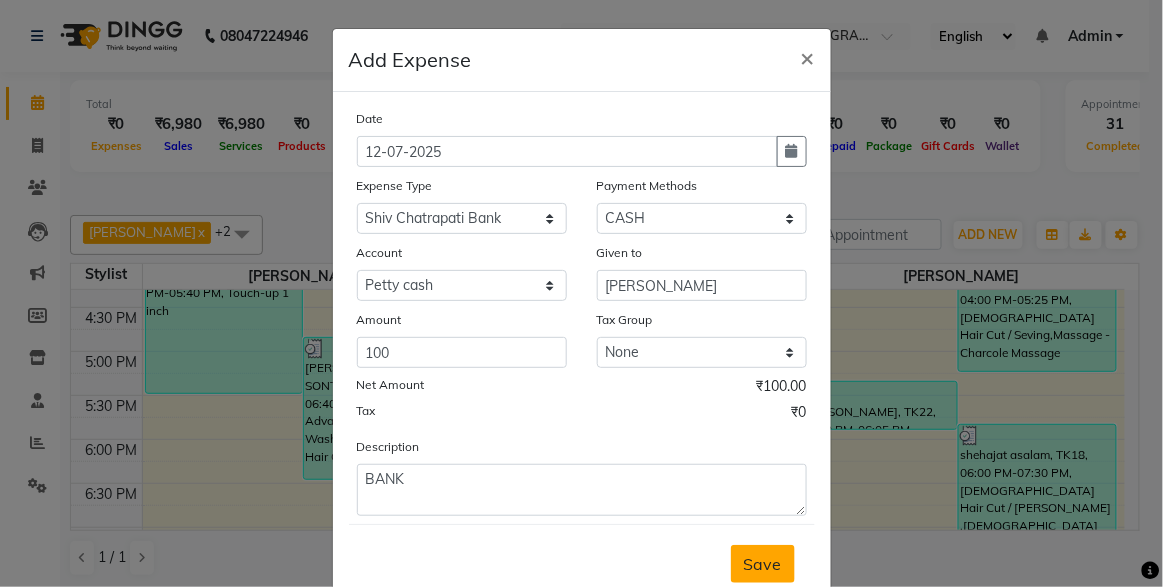 click on "Save" at bounding box center [763, 564] 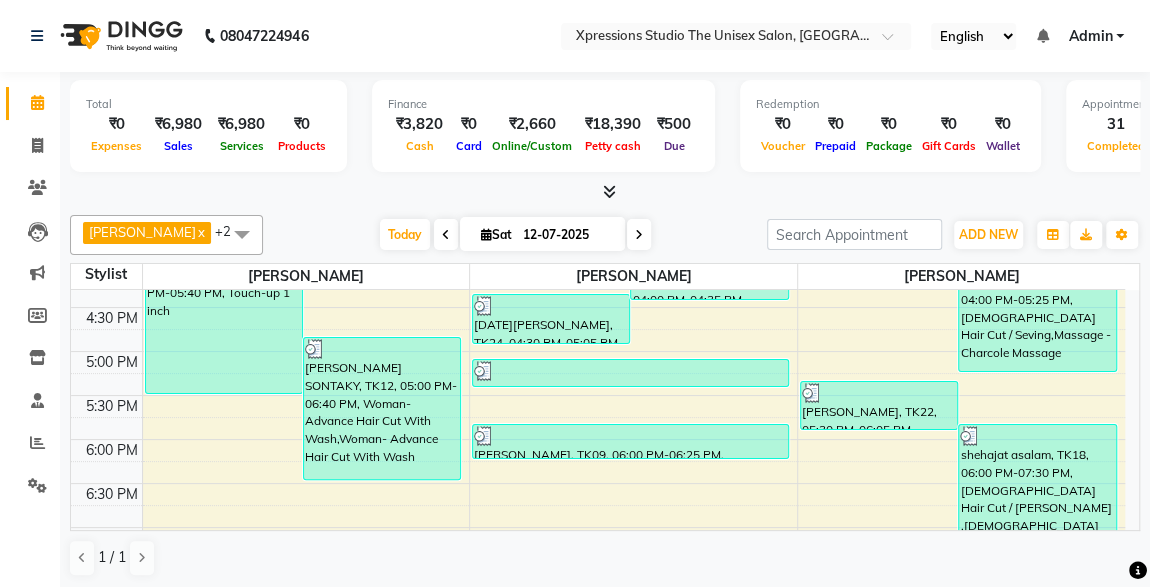 click on "ROSHAN TANDULKAR  x ROHAN BABHULKAR  x ADESH RAUT  x +2 UnSelect All ADESH RAUT ROHAN BABHULKAR ROSHAN TANDULKAR Today  Sat 12-07-2025 Toggle Dropdown Add Appointment Add Invoice Add Expense Add Attendance Add Client Add Transaction Toggle Dropdown Add Appointment Add Invoice Add Expense Add Attendance Add Client ADD NEW Toggle Dropdown Add Appointment Add Invoice Add Expense Add Attendance Add Client Add Transaction ROSHAN TANDULKAR  x ROHAN BABHULKAR  x ADESH RAUT  x +2 UnSelect All ADESH RAUT ROHAN BABHULKAR ROSHAN TANDULKAR Group By  Staff View   Room View  View as Vertical  Vertical - Week View  Horizontal  Horizontal - Week View  List  Toggle Dropdown Calendar Settings Manage Tags   Arrange Stylists   Reset Stylists  Full Screen Appointment Form Zoom 100% Staff/Room Display Count 3 Stylist ROSHAN TANDULKAR ADESH RAUT ROHAN BABHULKAR 8:00 AM 8:30 AM 9:00 AM 9:30 AM 10:00 AM 10:30 AM 11:00 AM 11:30 AM 12:00 PM 12:30 PM 1:00 PM 1:30 PM 2:00 PM 2:30 PM 3:00 PM 3:30 PM 4:00 PM 4:30 PM 5:00 PM 5:30 PM" 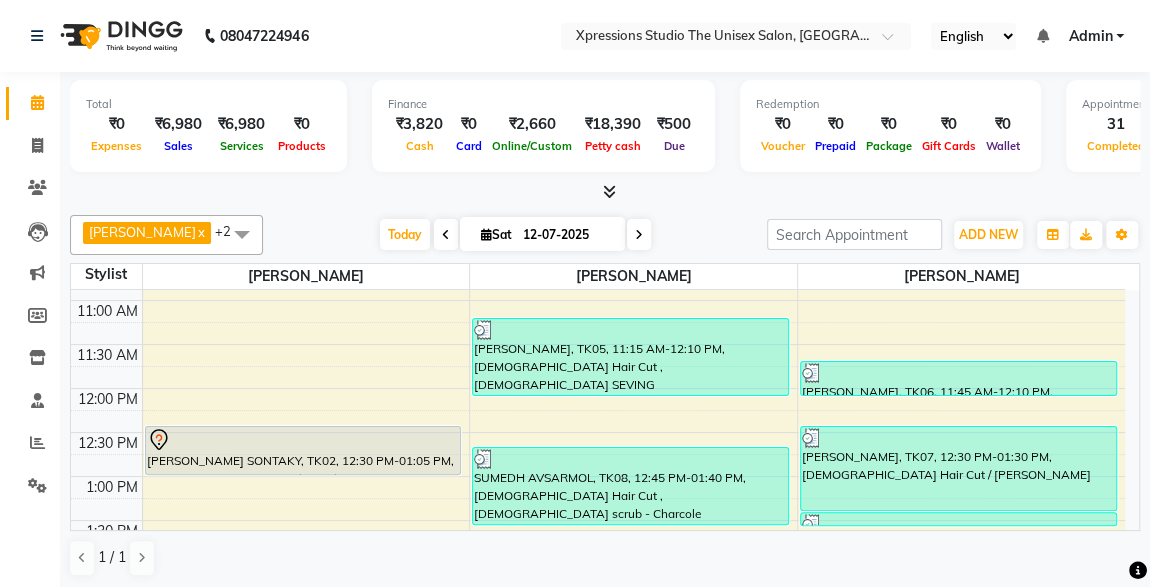 scroll, scrollTop: 254, scrollLeft: 0, axis: vertical 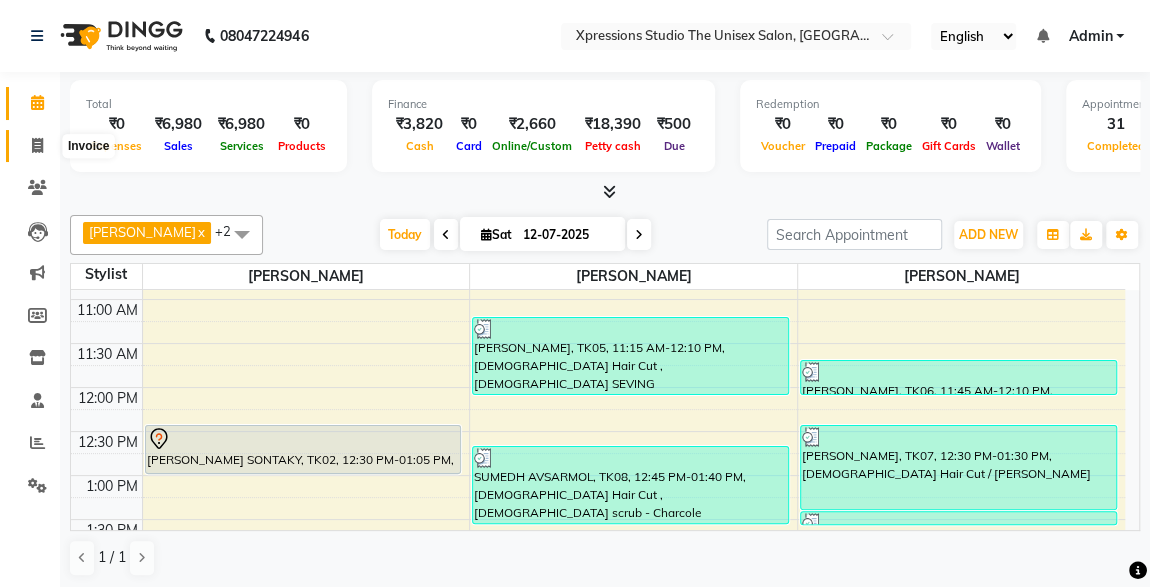 click 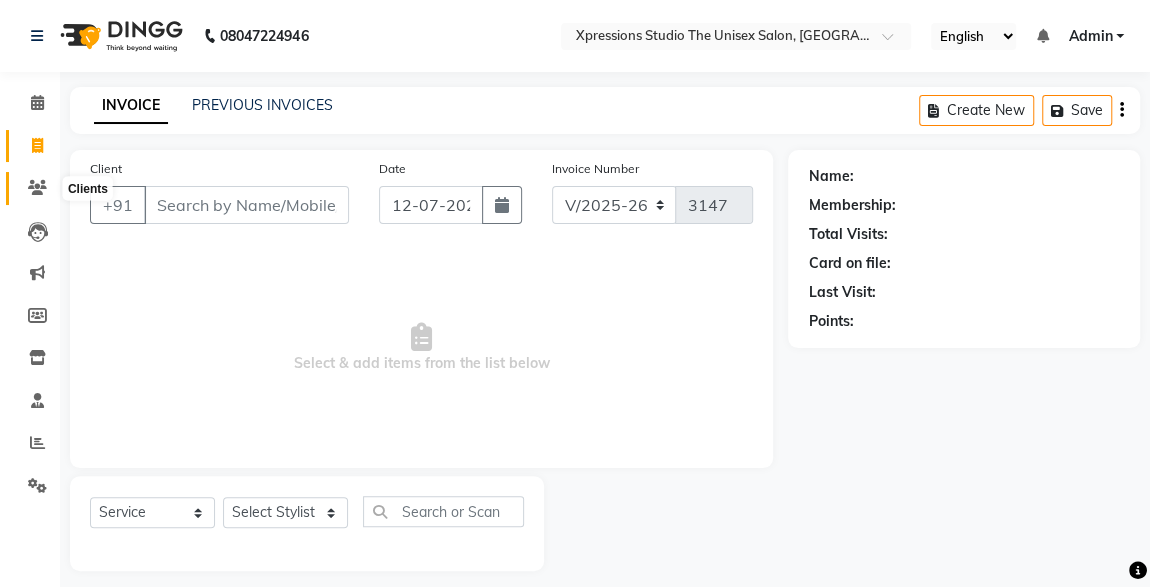 click 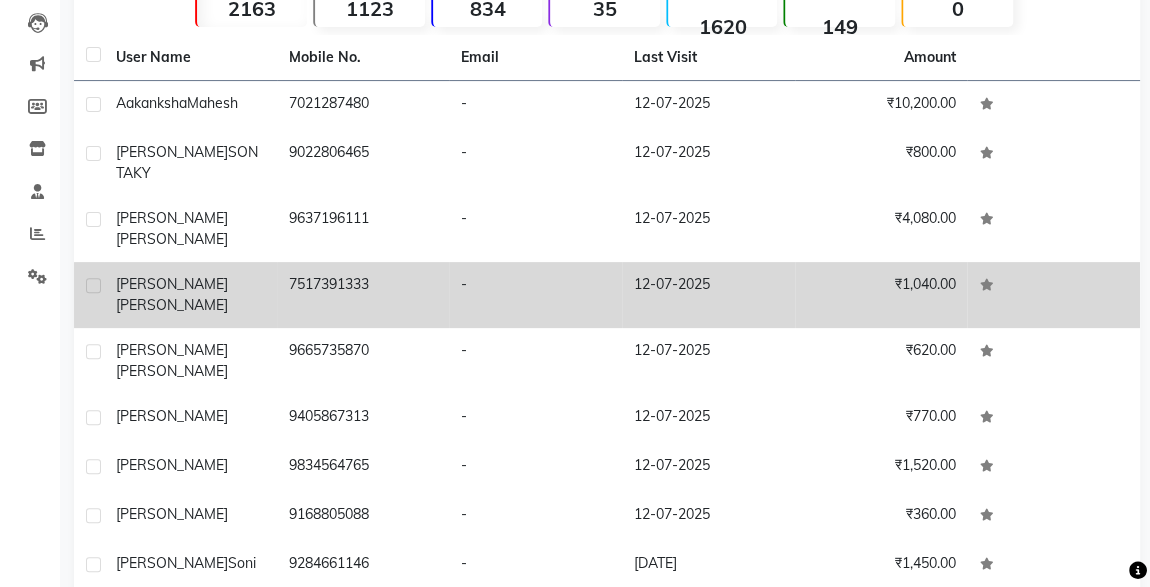 scroll, scrollTop: 249, scrollLeft: 0, axis: vertical 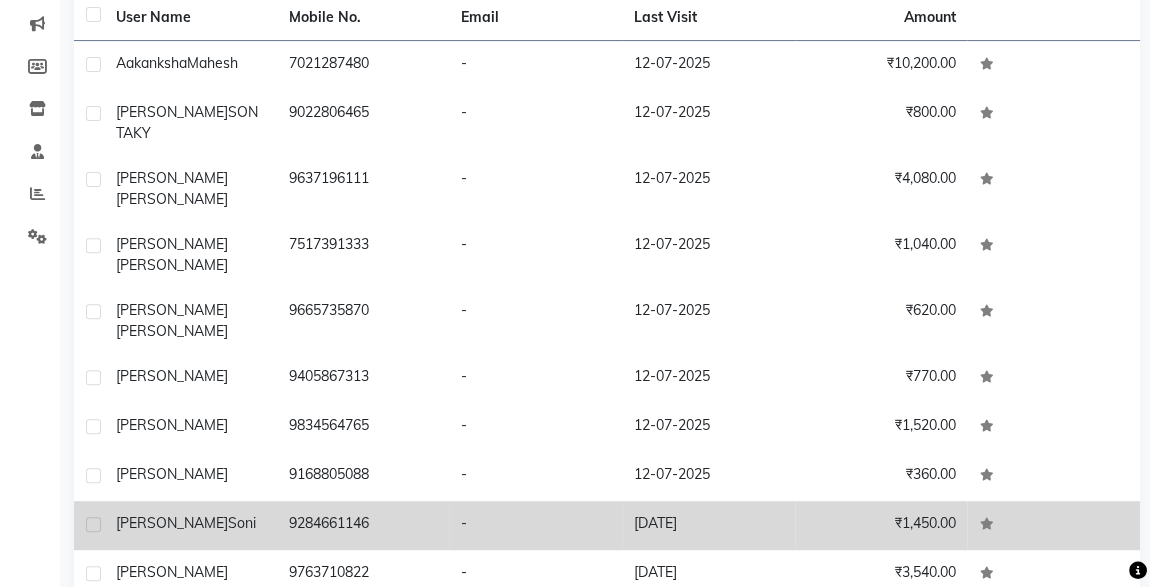 click on "₹1,450.00" 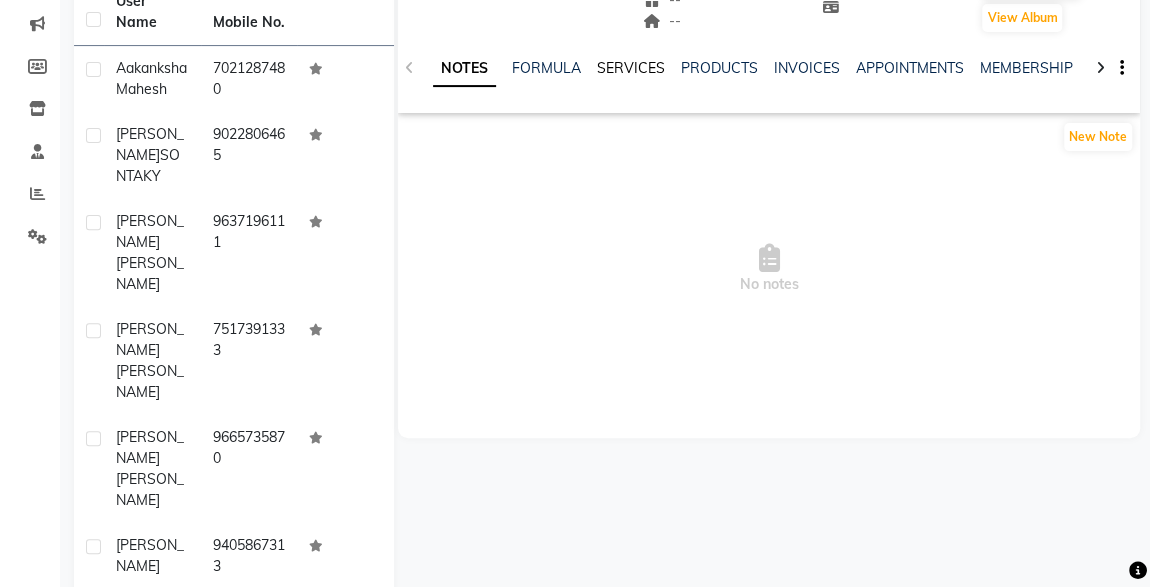 click on "SERVICES" 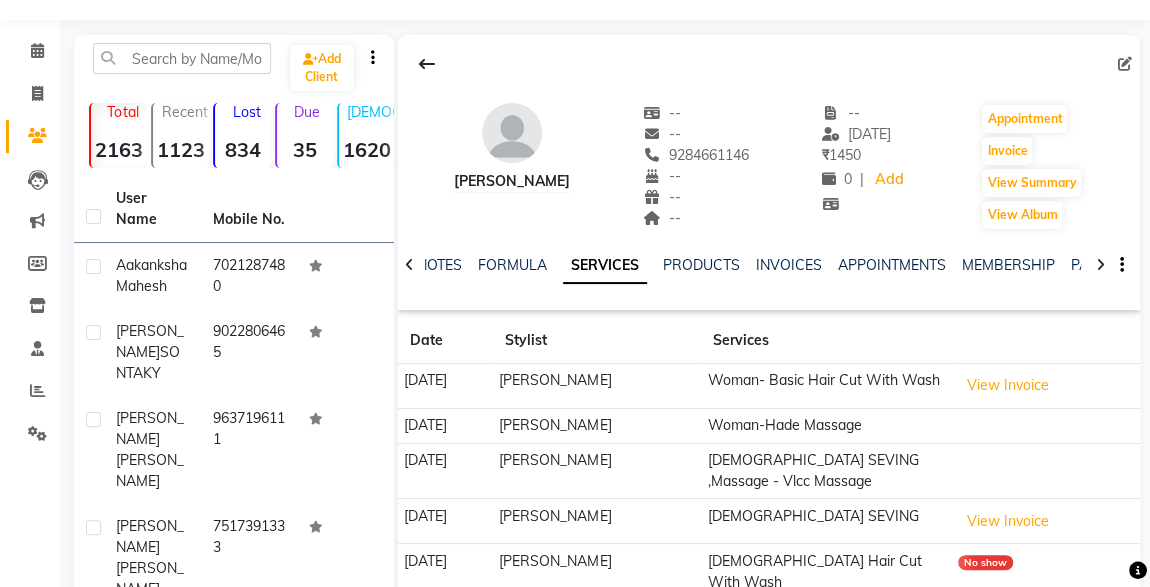 scroll, scrollTop: 52, scrollLeft: 0, axis: vertical 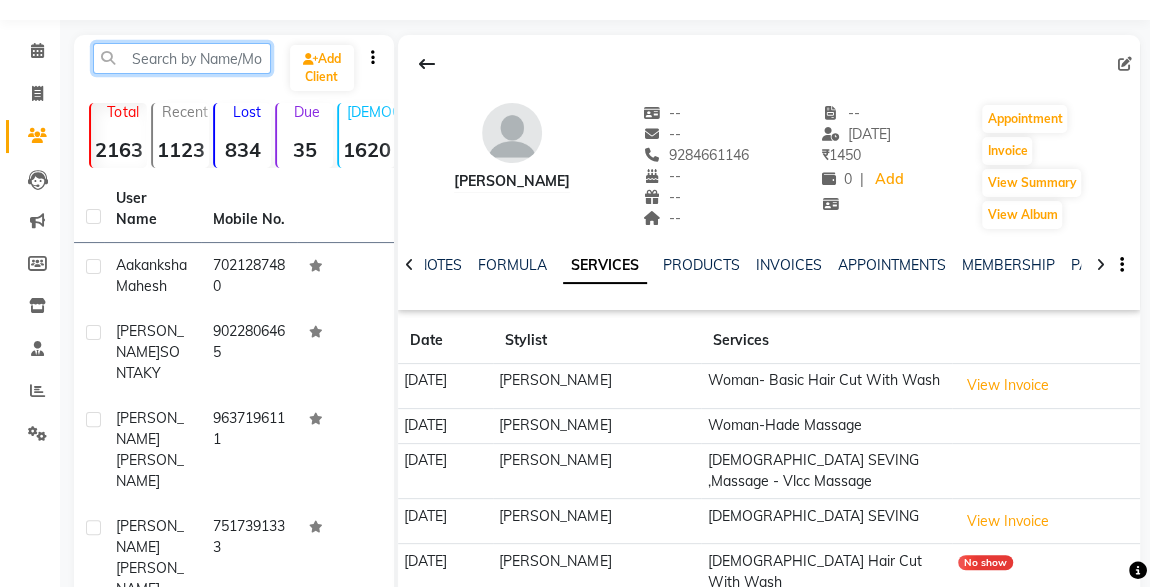 click 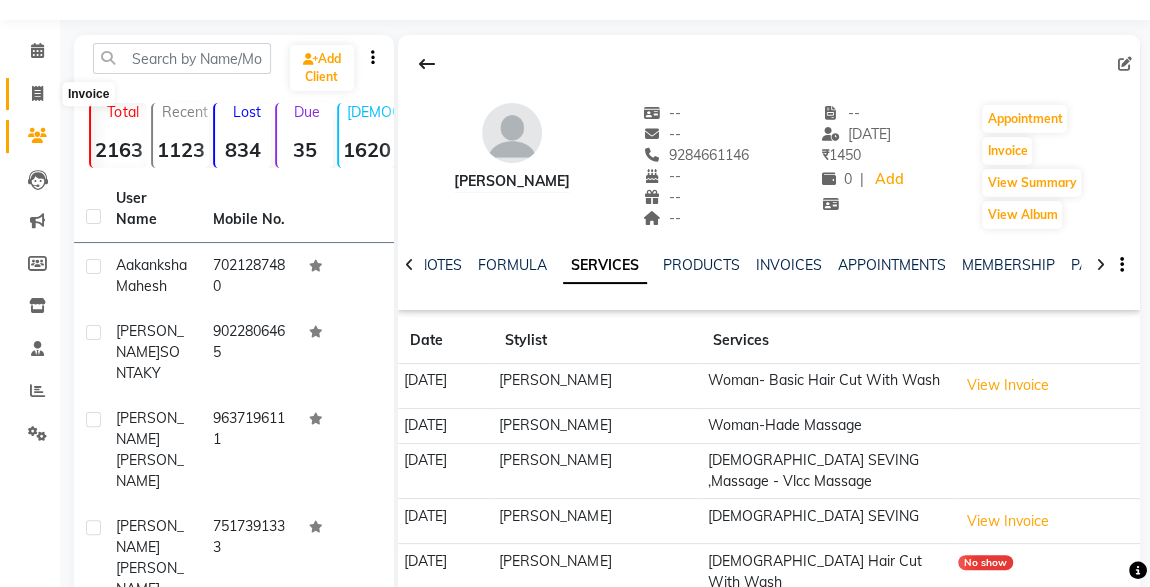 click 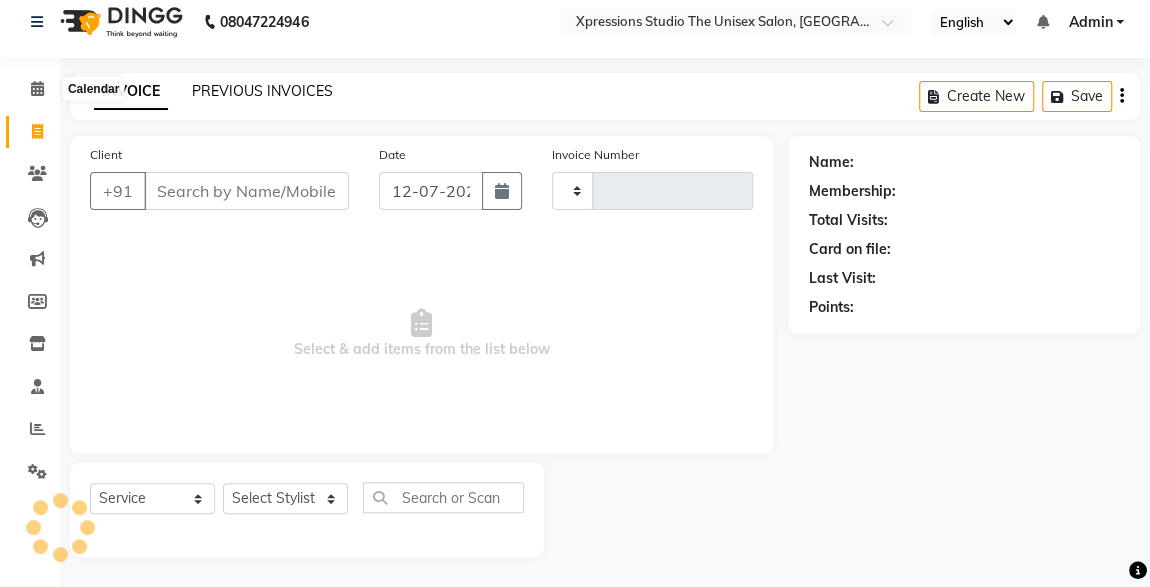 scroll, scrollTop: 12, scrollLeft: 0, axis: vertical 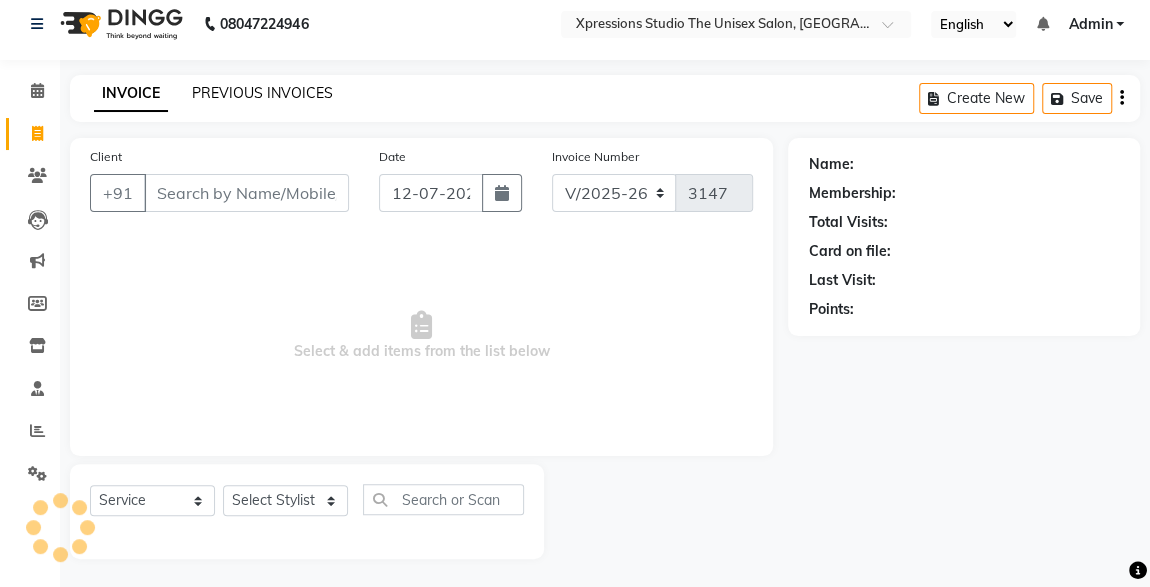 click on "PREVIOUS INVOICES" 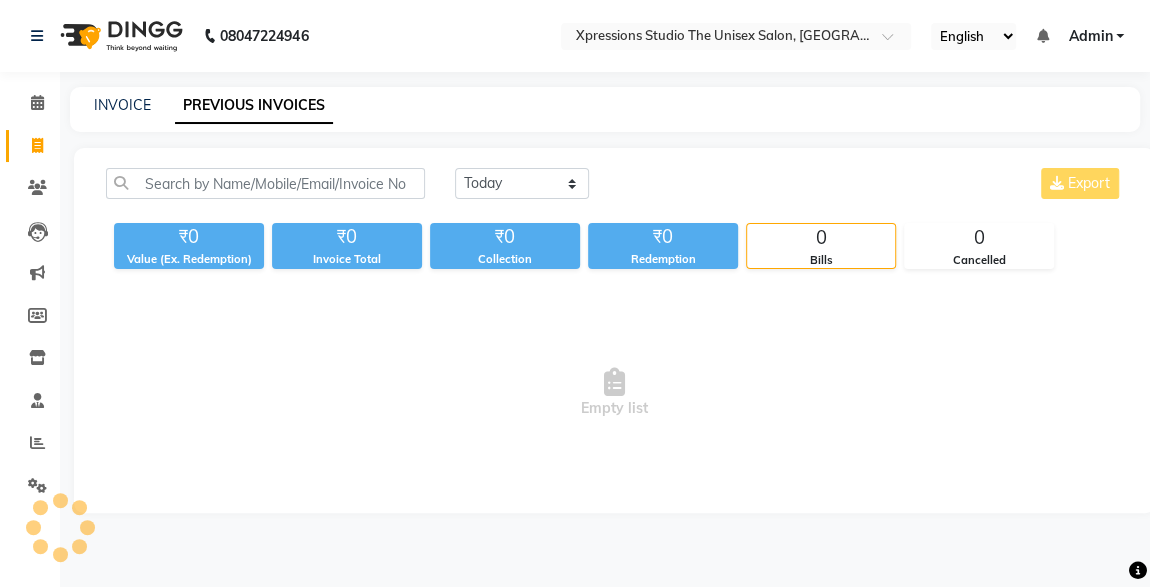 scroll, scrollTop: 0, scrollLeft: 0, axis: both 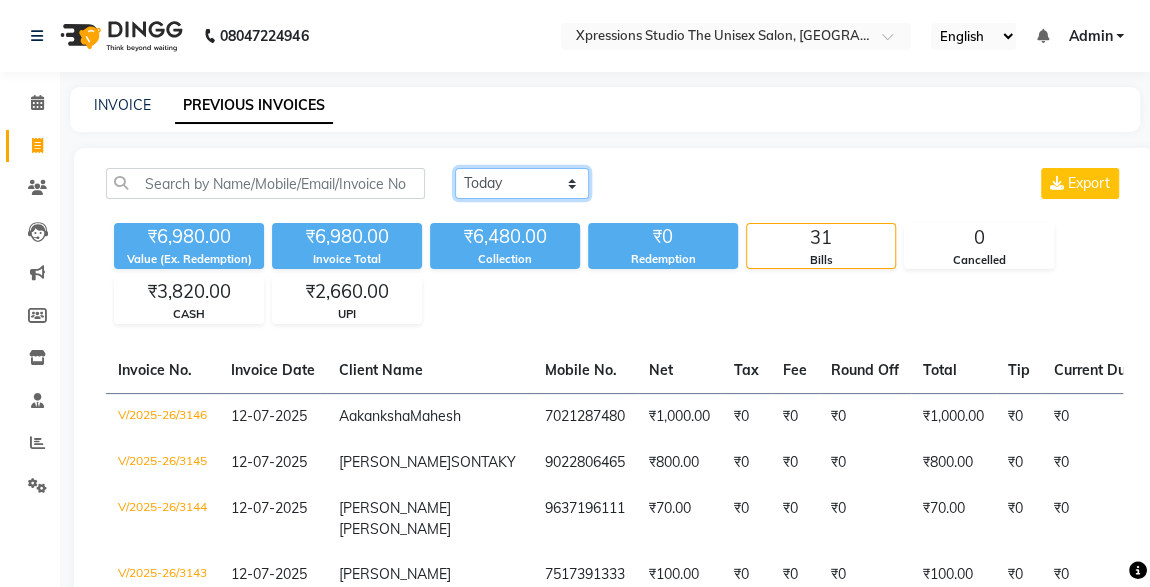 click on "Today Yesterday Custom Range" 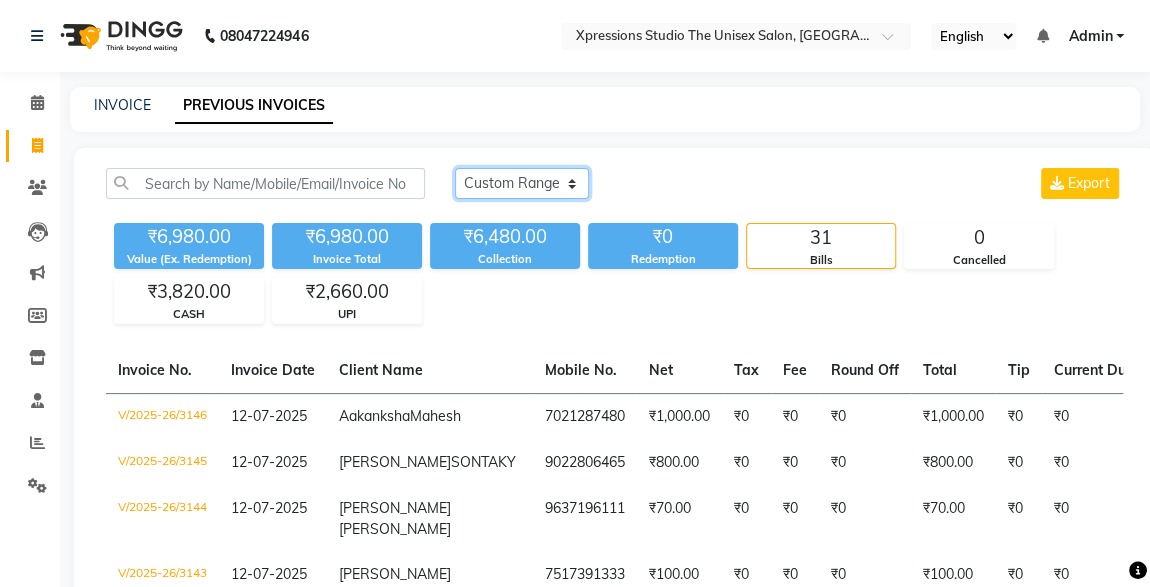 click on "Today Yesterday Custom Range" 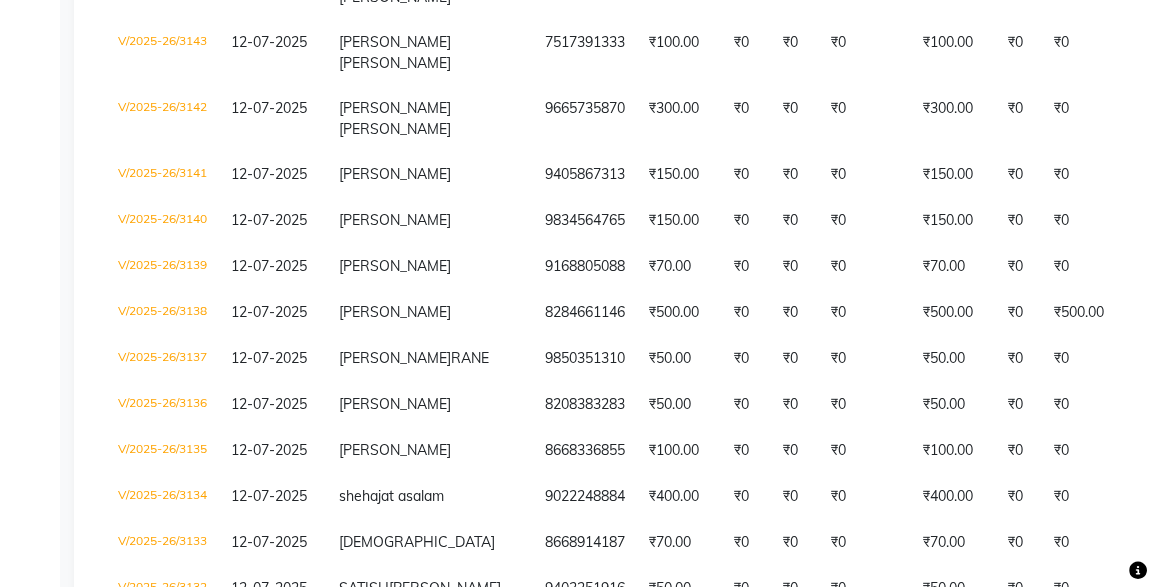 scroll, scrollTop: 0, scrollLeft: 0, axis: both 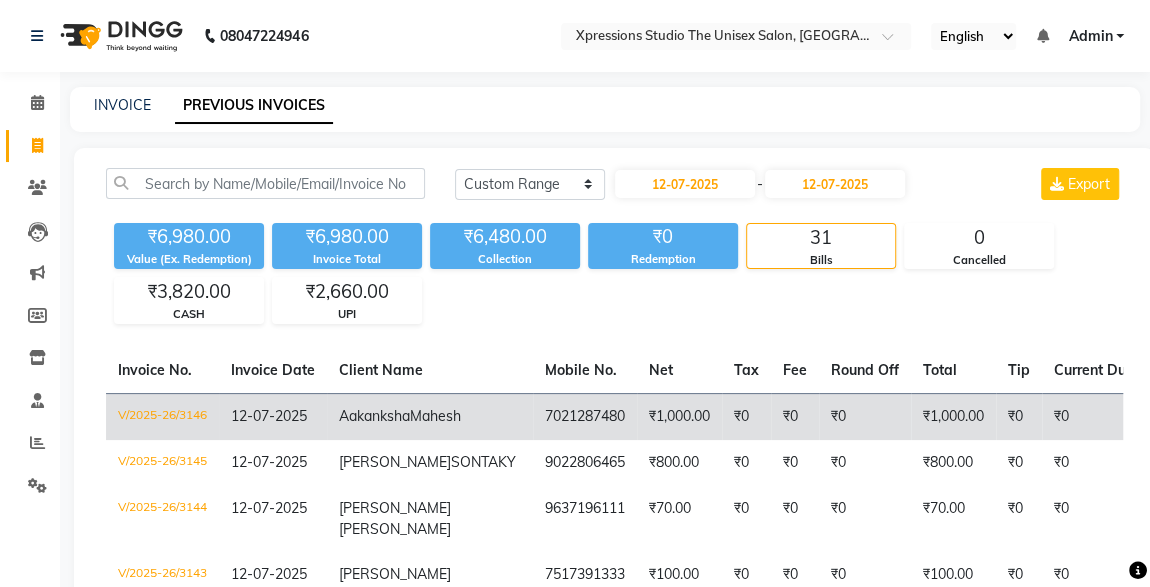 drag, startPoint x: 928, startPoint y: 535, endPoint x: 931, endPoint y: 439, distance: 96.04687 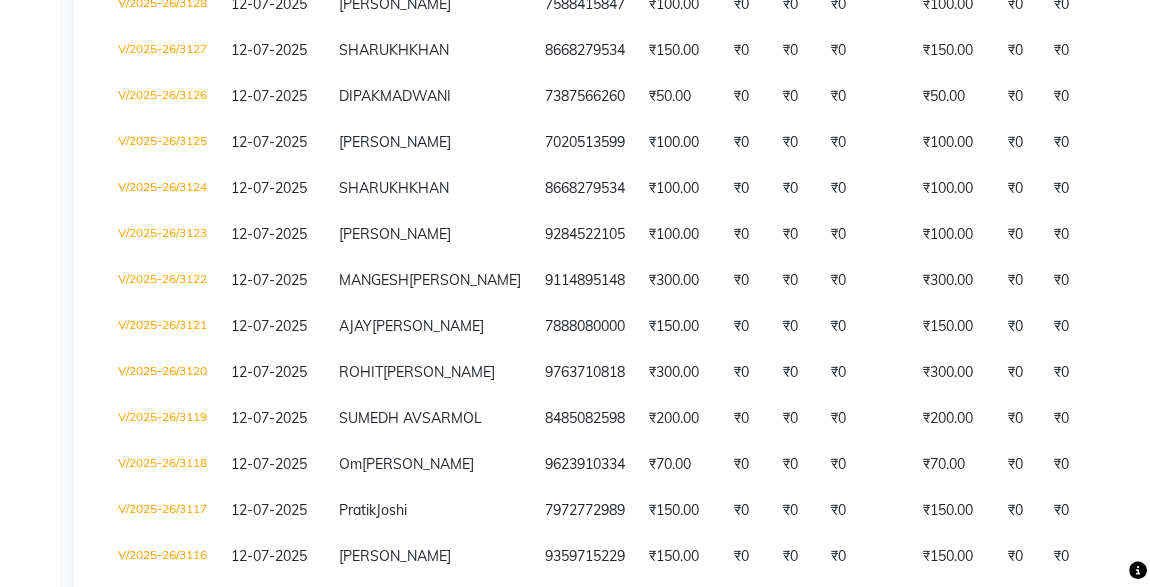 scroll, scrollTop: 1850, scrollLeft: 0, axis: vertical 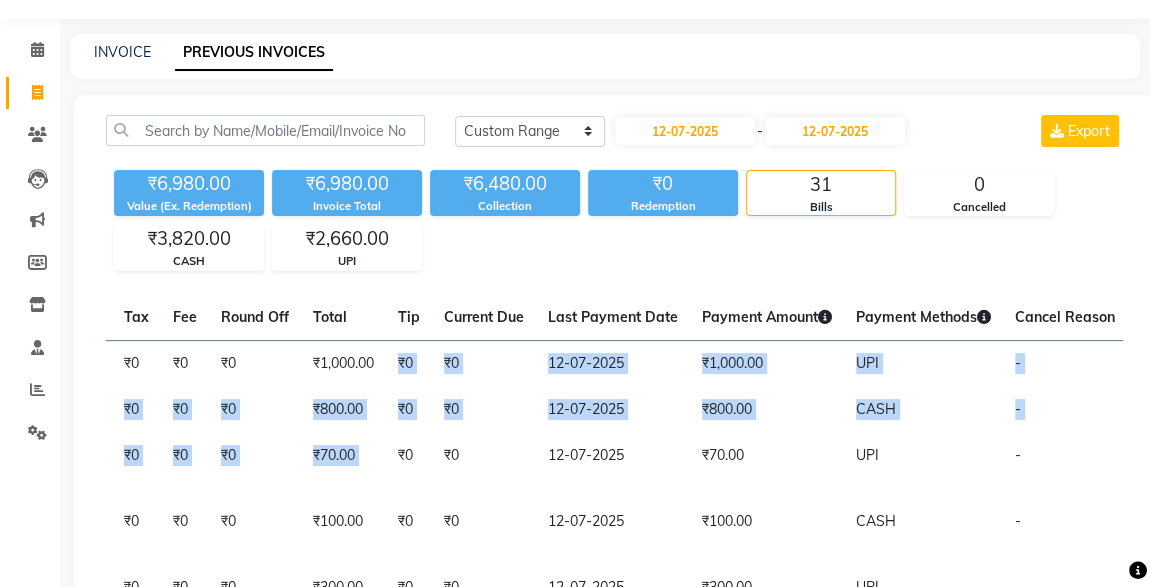 click on "Today Yesterday Custom Range 12-07-2025 - 12-07-2025 Export ₹6,980.00 Value (Ex. Redemption) ₹6,980.00 Invoice Total  ₹6,480.00 Collection ₹0 Redemption 31 Bills 0 Cancelled ₹3,820.00 CASH ₹2,660.00 UPI  Invoice No.   Invoice Date   Client Name   Mobile No.   Net   Tax   Fee   Round Off   Total   Tip   Current Due   Last Payment Date   Payment Amount   Payment Methods   Cancel Reason   Status   V/2025-26/3146  12-07-2025 Aakanksha  Mahesh 7021287480 ₹1,000.00 ₹0  ₹0  ₹0 ₹1,000.00 ₹0 ₹0 12-07-2025 ₹1,000.00  UPI - PAID  V/2025-26/3145  12-07-2025 PUNAM  SONTAKY 9022806465 ₹800.00 ₹0  ₹0  ₹0 ₹800.00 ₹0 ₹0 12-07-2025 ₹800.00  CASH - PAID  V/2025-26/3144  12-07-2025 Ankush  Nainani 9637196111 ₹70.00 ₹0  ₹0  ₹0 ₹70.00 ₹0 ₹0 12-07-2025 ₹70.00  UPI - PAID  V/2025-26/3143  12-07-2025 AADITYA  TALREJA 7517391333 ₹100.00 ₹0  ₹0  ₹0 ₹100.00 ₹0 ₹0 12-07-2025 ₹100.00  CASH - PAID  V/2025-26/3142  12-07-2025 kushal  wadhekar 9665735870 ₹300.00 -" 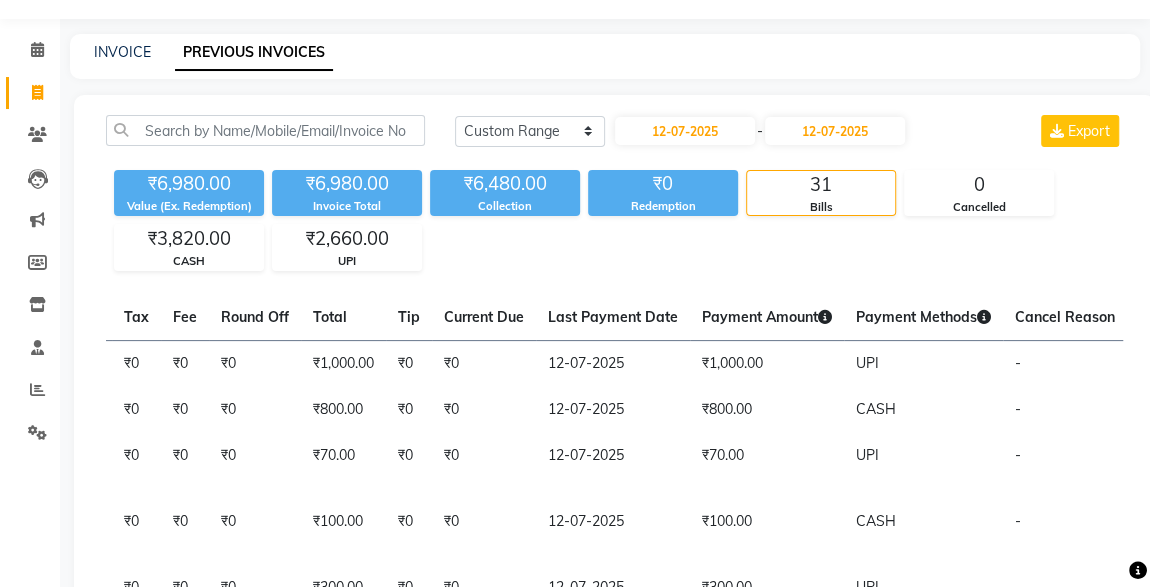 click on "Today Yesterday Custom Range 12-07-2025 - 12-07-2025 Export ₹6,980.00 Value (Ex. Redemption) ₹6,980.00 Invoice Total  ₹6,480.00 Collection ₹0 Redemption 31 Bills 0 Cancelled ₹3,820.00 CASH ₹2,660.00 UPI  Invoice No.   Invoice Date   Client Name   Mobile No.   Net   Tax   Fee   Round Off   Total   Tip   Current Due   Last Payment Date   Payment Amount   Payment Methods   Cancel Reason   Status   V/2025-26/3146  12-07-2025 Aakanksha  Mahesh 7021287480 ₹1,000.00 ₹0  ₹0  ₹0 ₹1,000.00 ₹0 ₹0 12-07-2025 ₹1,000.00  UPI - PAID  V/2025-26/3145  12-07-2025 PUNAM  SONTAKY 9022806465 ₹800.00 ₹0  ₹0  ₹0 ₹800.00 ₹0 ₹0 12-07-2025 ₹800.00  CASH - PAID  V/2025-26/3144  12-07-2025 Ankush  Nainani 9637196111 ₹70.00 ₹0  ₹0  ₹0 ₹70.00 ₹0 ₹0 12-07-2025 ₹70.00  UPI - PAID  V/2025-26/3143  12-07-2025 AADITYA  TALREJA 7517391333 ₹100.00 ₹0  ₹0  ₹0 ₹100.00 ₹0 ₹0 12-07-2025 ₹100.00  CASH - PAID  V/2025-26/3142  12-07-2025 kushal  wadhekar 9665735870 ₹300.00 -" 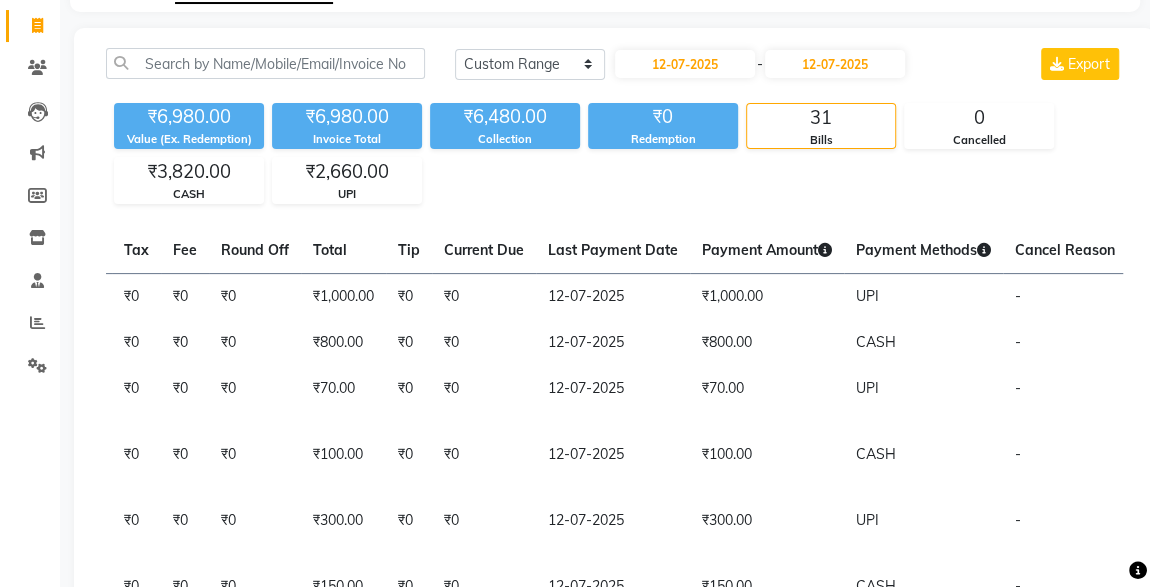click on "₹6,980.00 Value (Ex. Redemption) ₹6,980.00 Invoice Total  ₹6,480.00 Collection ₹0 Redemption 31 Bills 0 Cancelled ₹3,820.00 CASH ₹2,660.00 UPI" 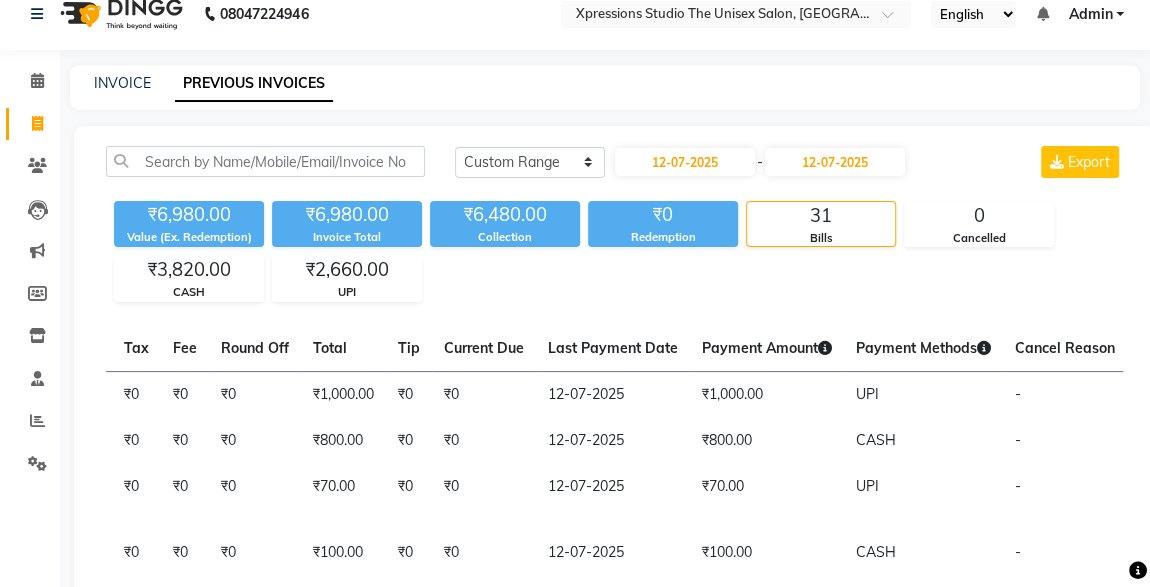 scroll, scrollTop: 7, scrollLeft: 0, axis: vertical 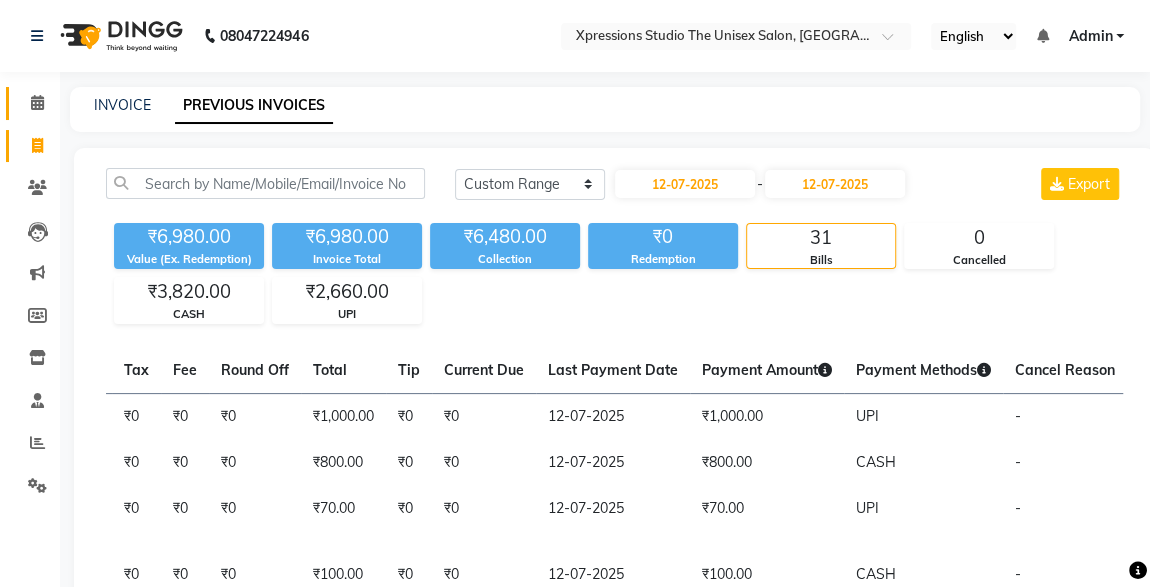 click 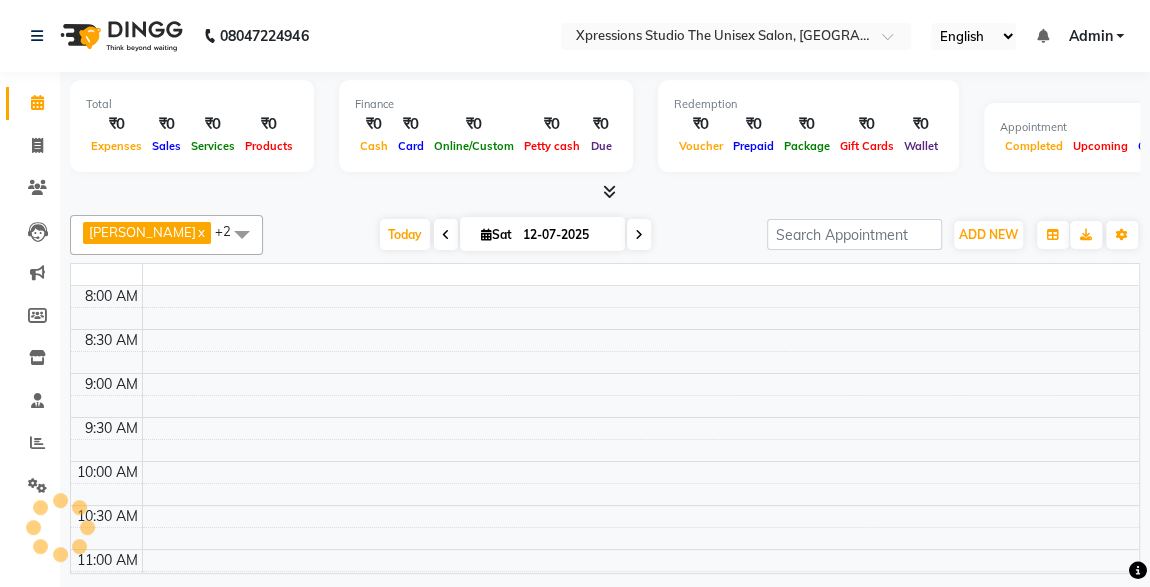 scroll, scrollTop: 0, scrollLeft: 0, axis: both 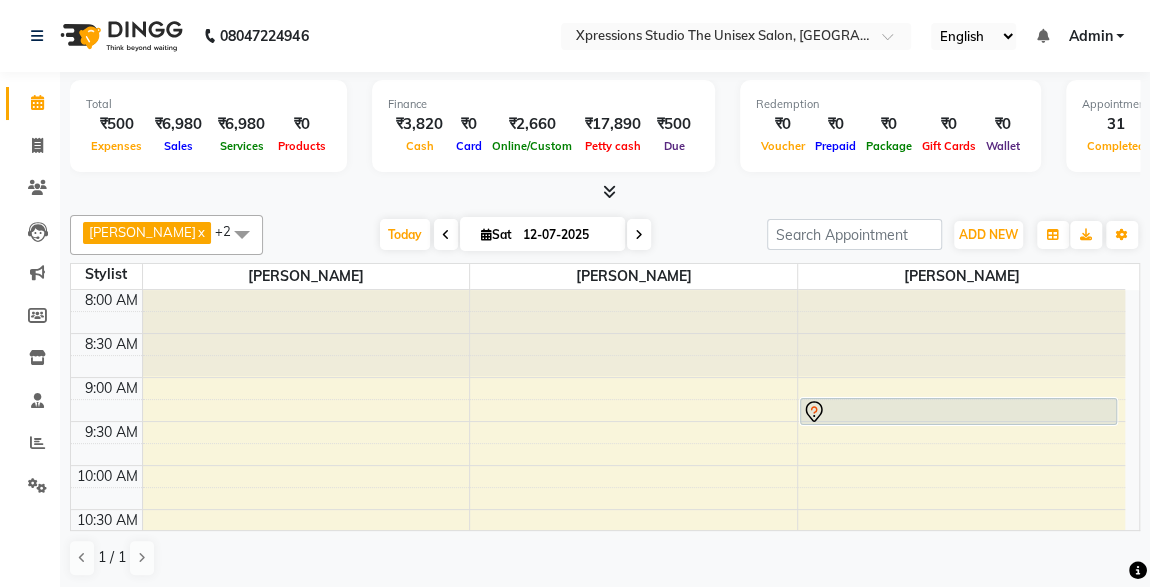drag, startPoint x: 428, startPoint y: 279, endPoint x: 751, endPoint y: 314, distance: 324.89075 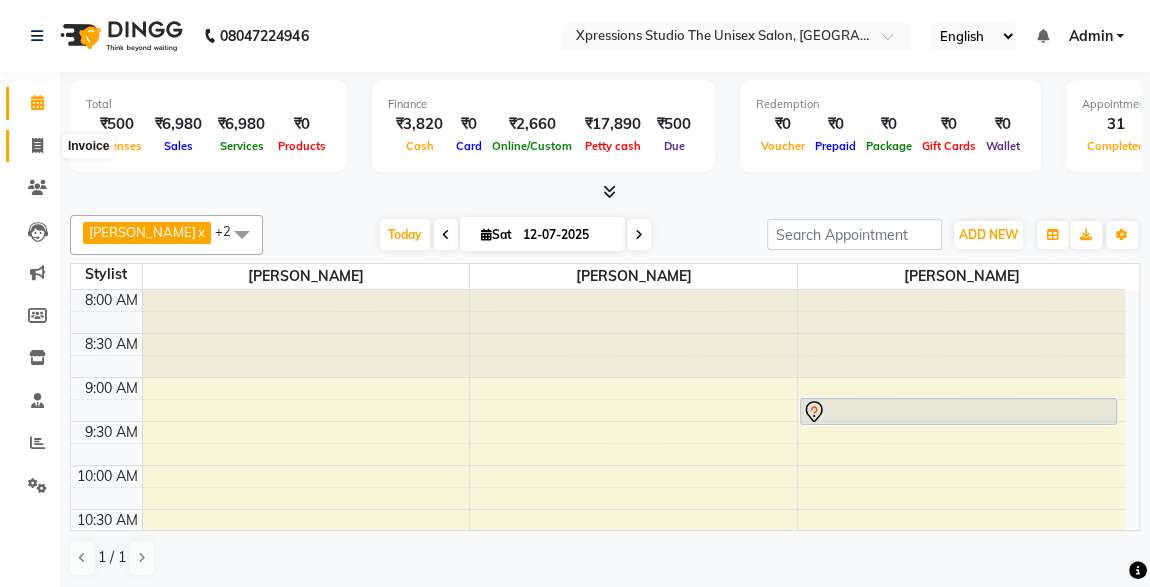 click 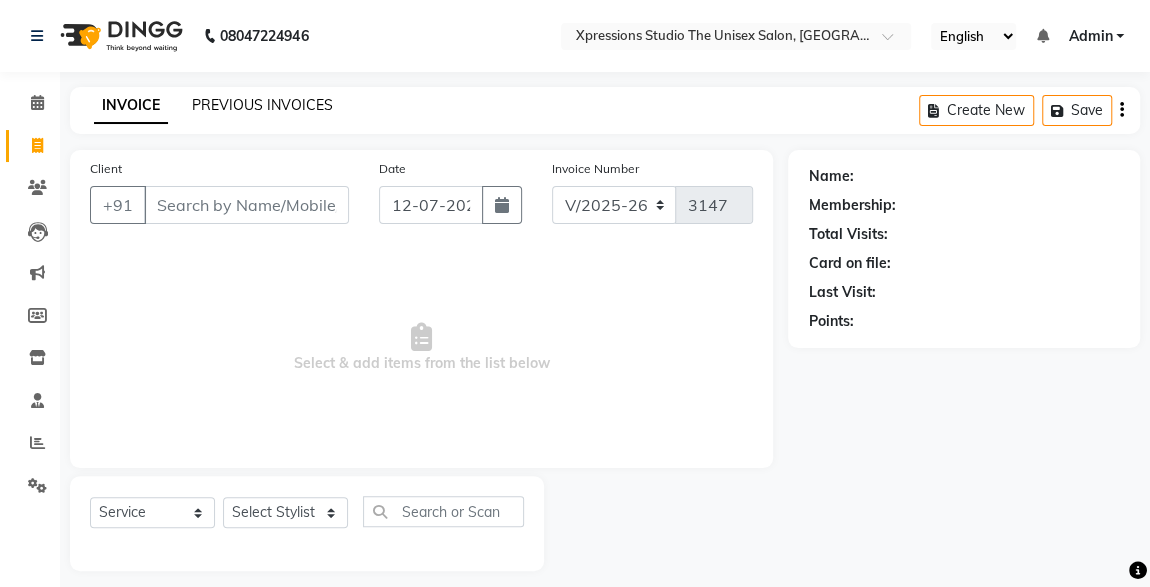 click on "PREVIOUS INVOICES" 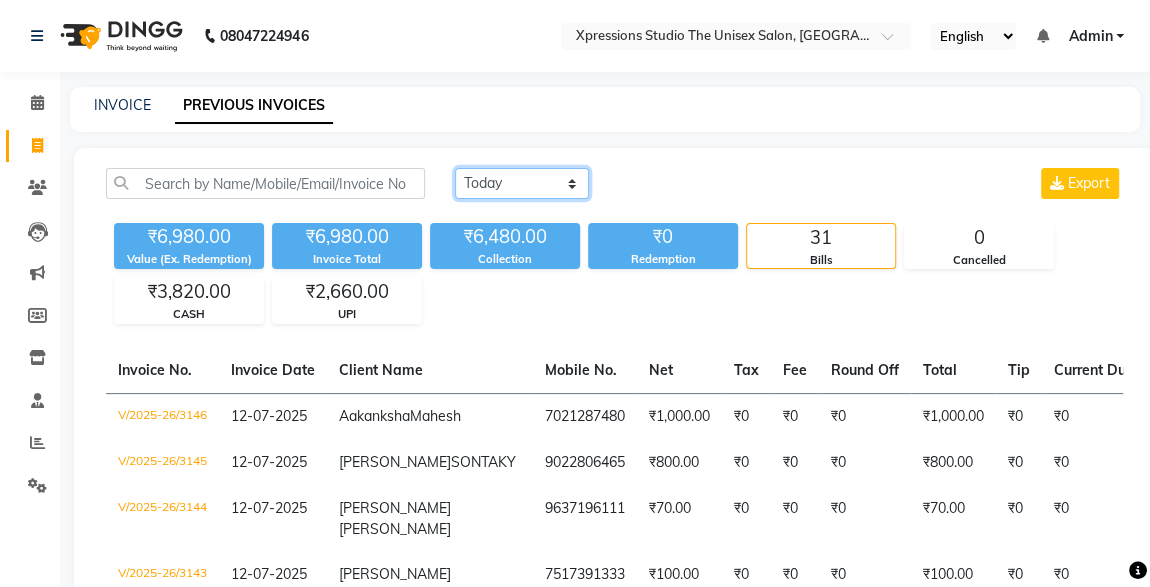click on "Today Yesterday Custom Range" 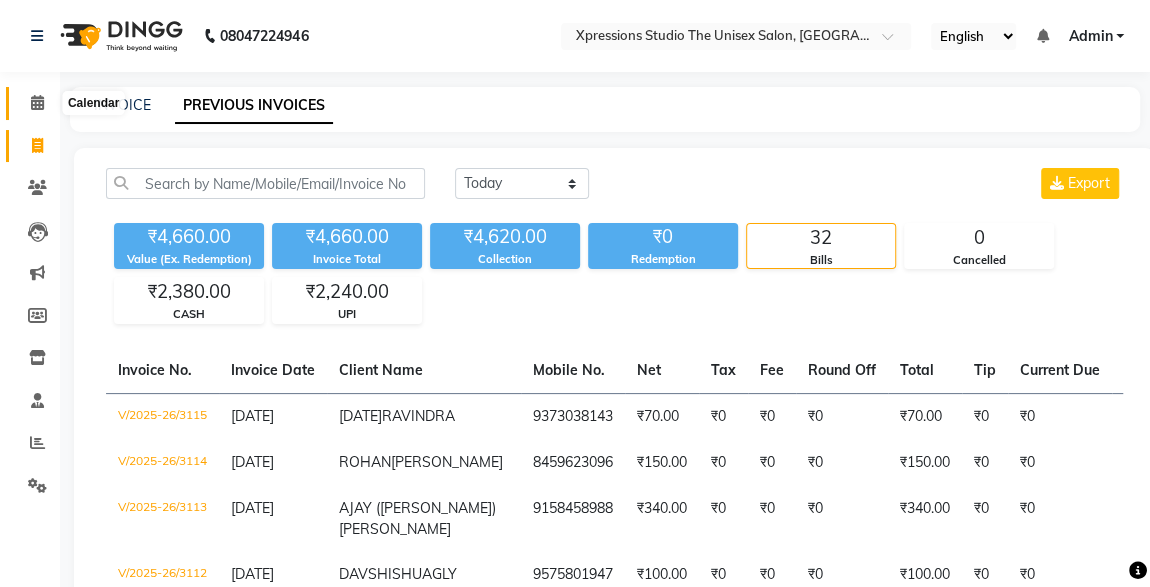 click 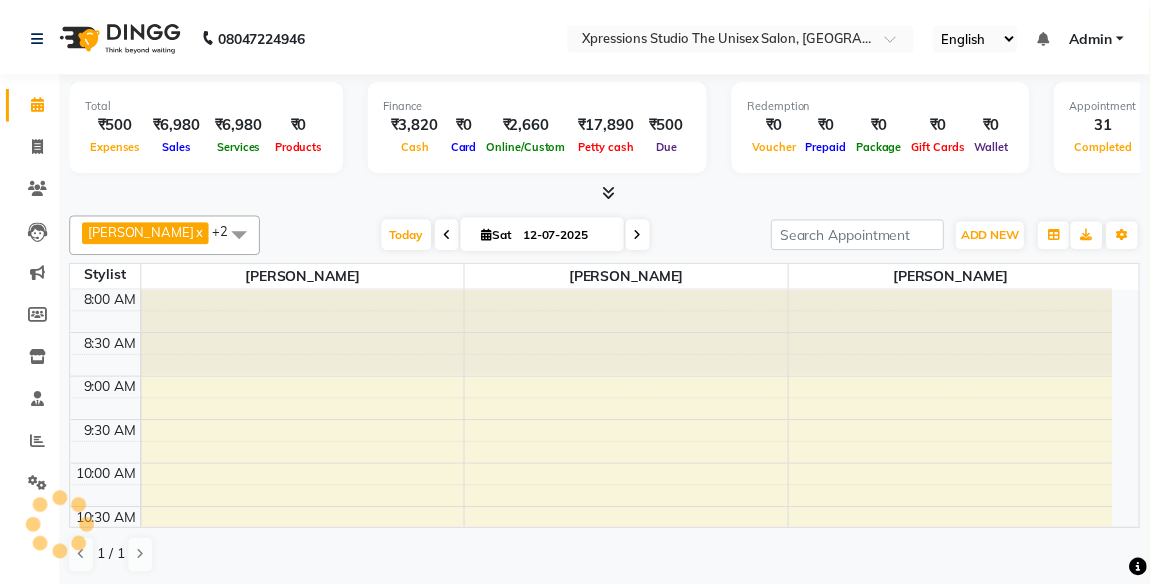 scroll, scrollTop: 0, scrollLeft: 0, axis: both 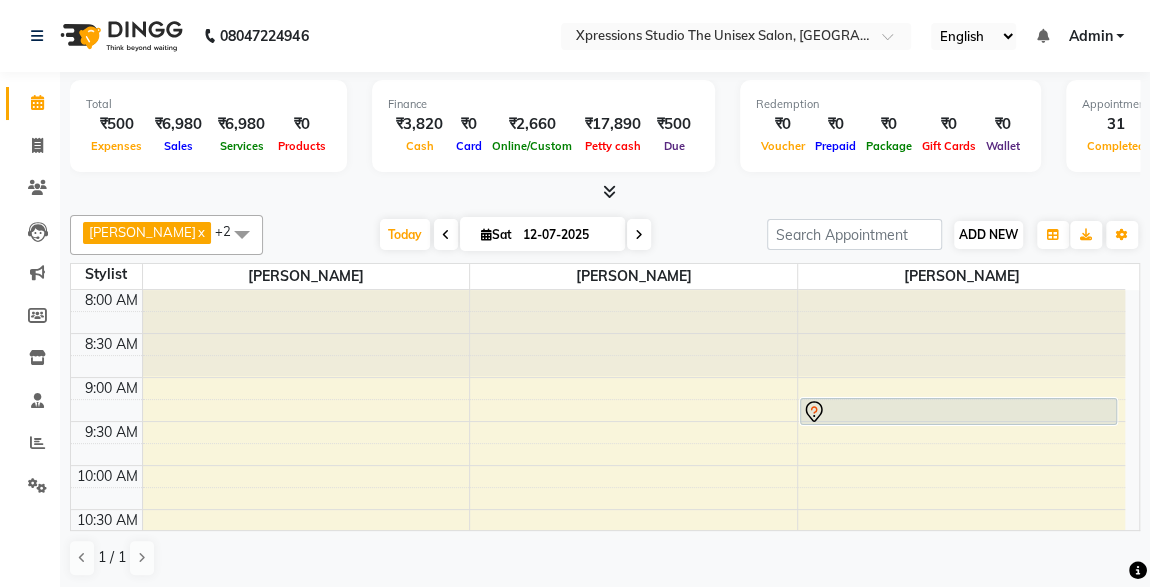 drag, startPoint x: 981, startPoint y: 81, endPoint x: 977, endPoint y: 234, distance: 153.05228 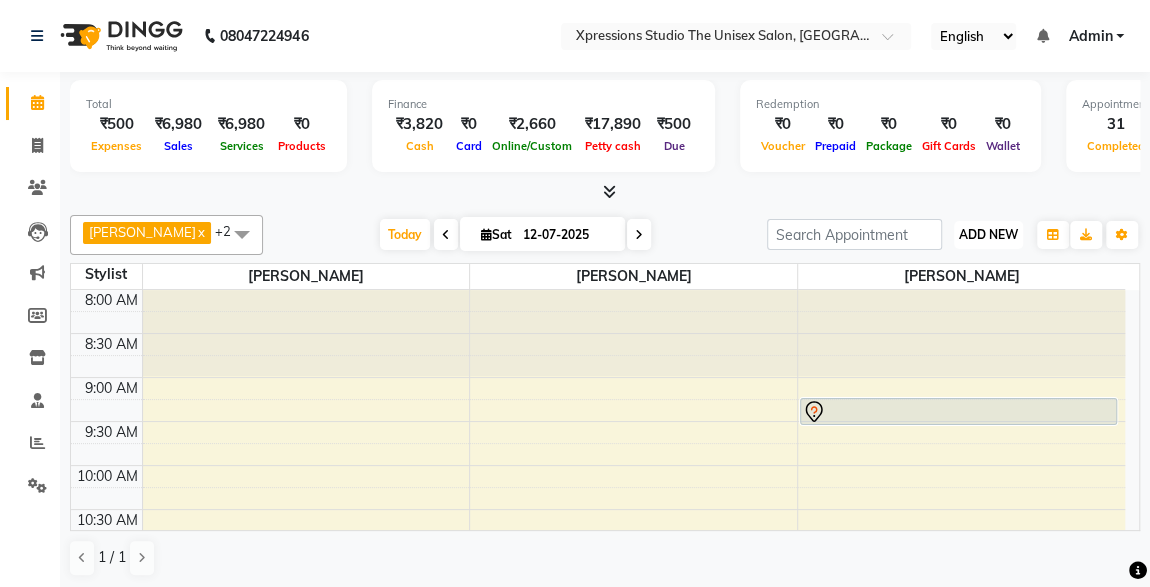 click on "ADD NEW" at bounding box center [988, 234] 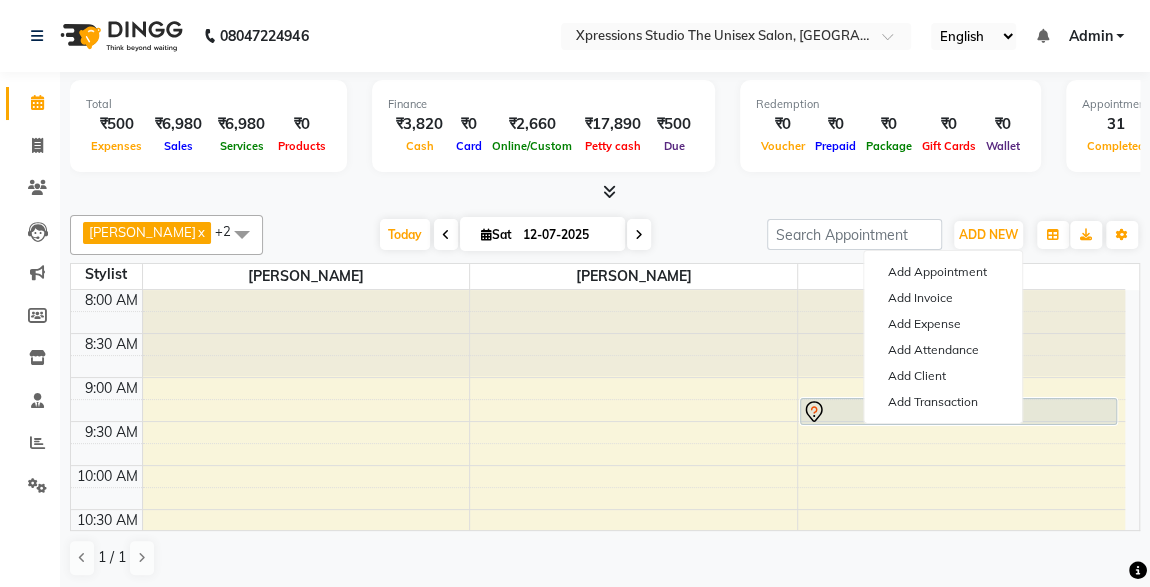 click on "Finance  ₹3,820  Cash ₹0  Card ₹2,660  Online/Custom ₹17,890 Petty cash ₹500 Due" at bounding box center (543, 126) 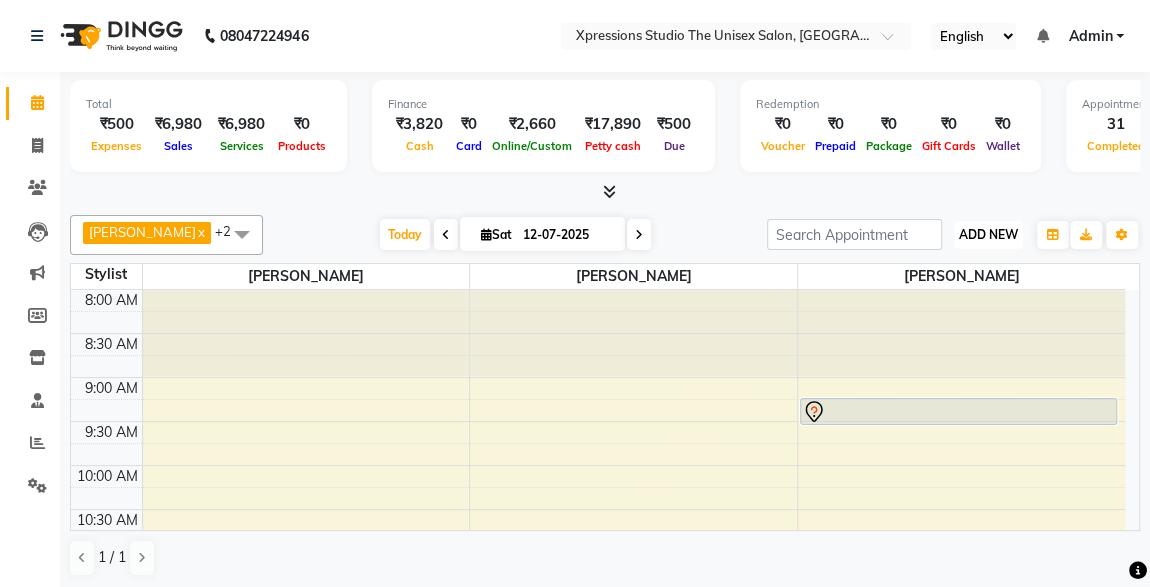 click on "ADD NEW" at bounding box center (988, 234) 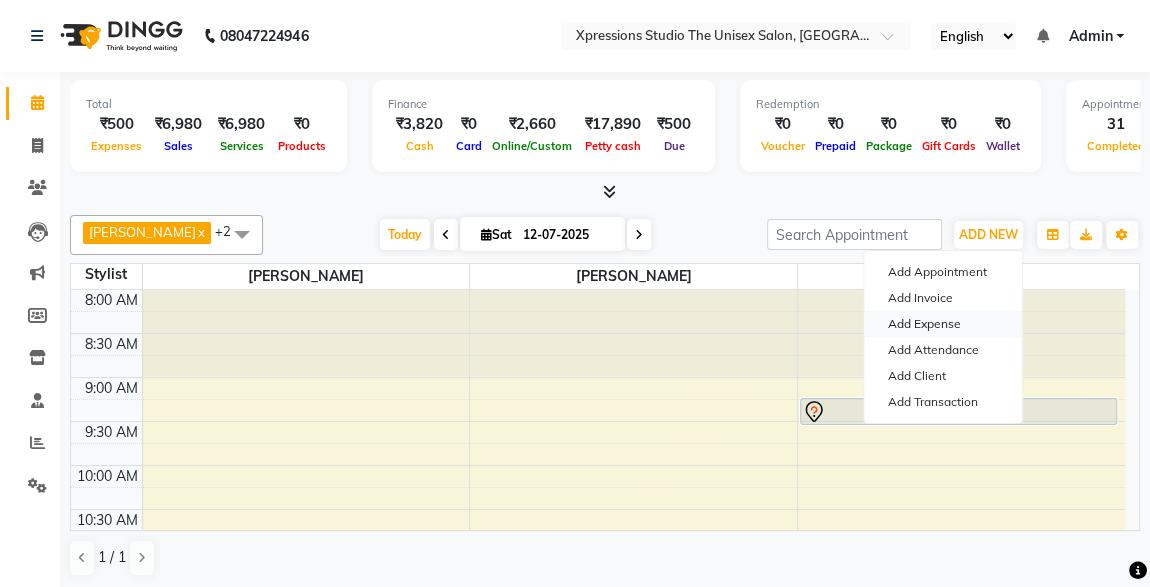 click on "Add Expense" at bounding box center (943, 324) 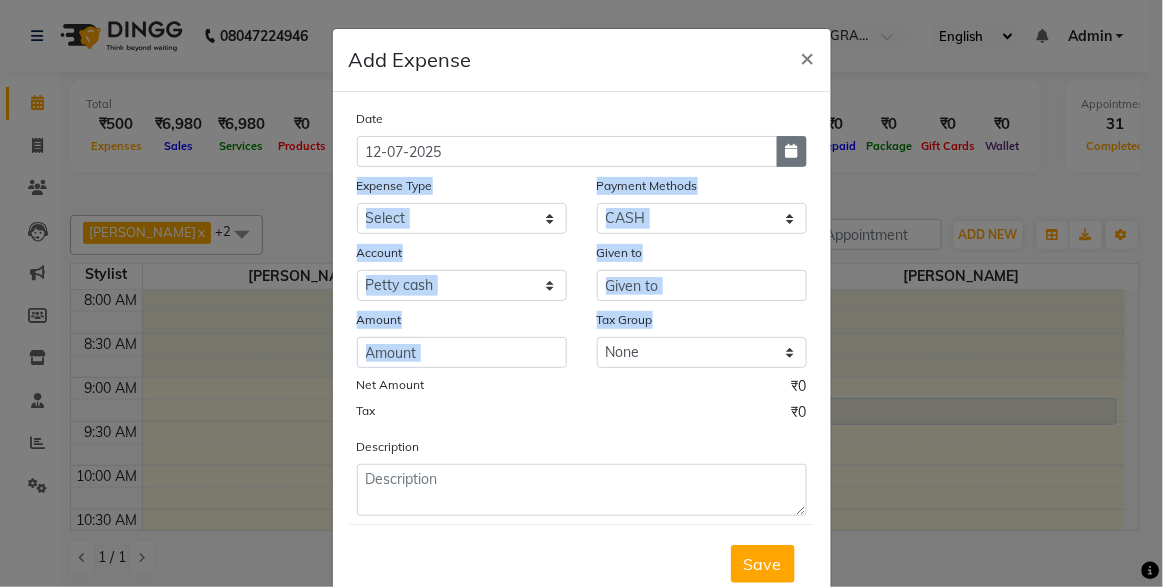 drag, startPoint x: 907, startPoint y: 321, endPoint x: 787, endPoint y: 152, distance: 207.27036 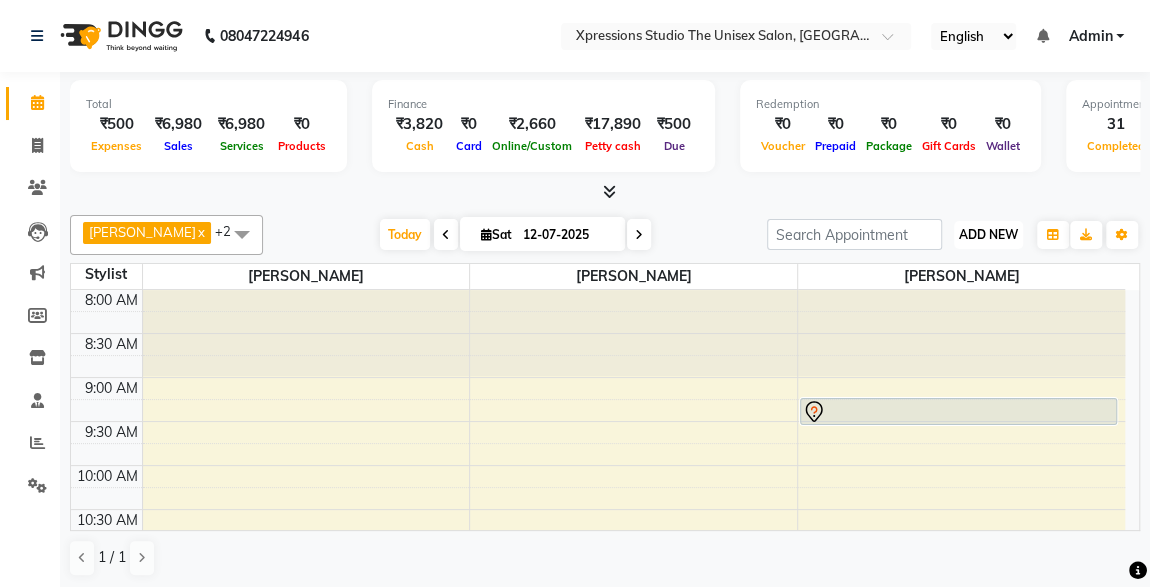click on "ADD NEW" at bounding box center (988, 234) 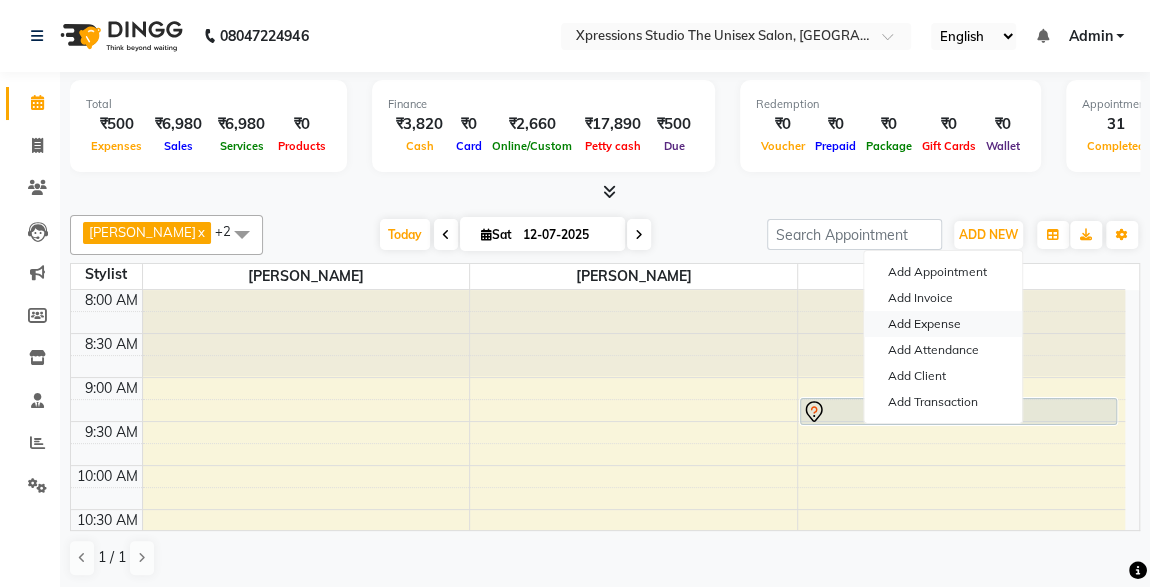 click on "Add Expense" at bounding box center (943, 324) 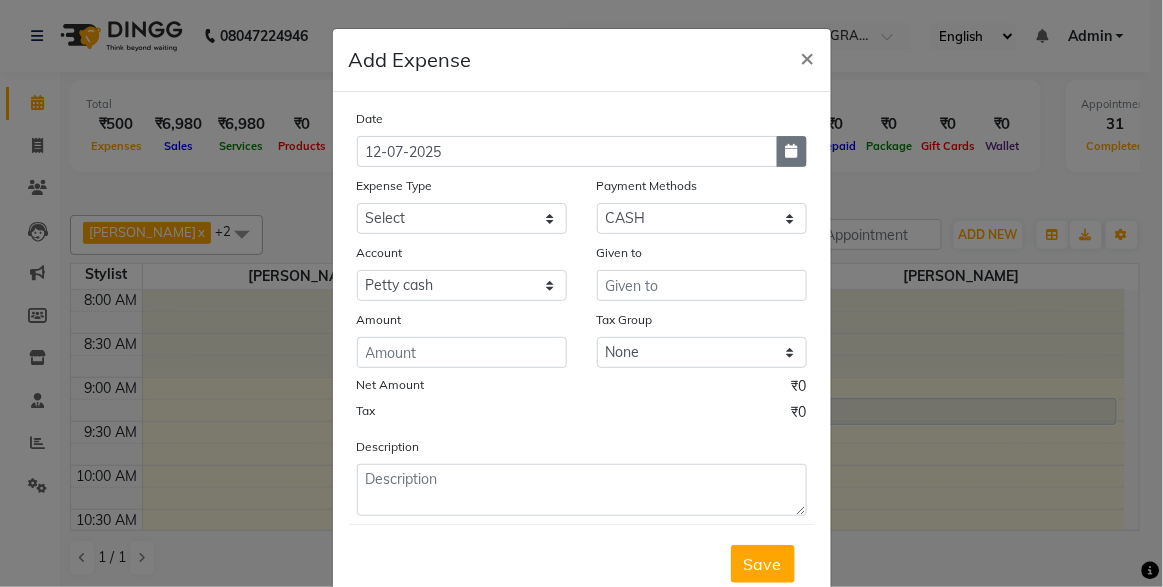 click 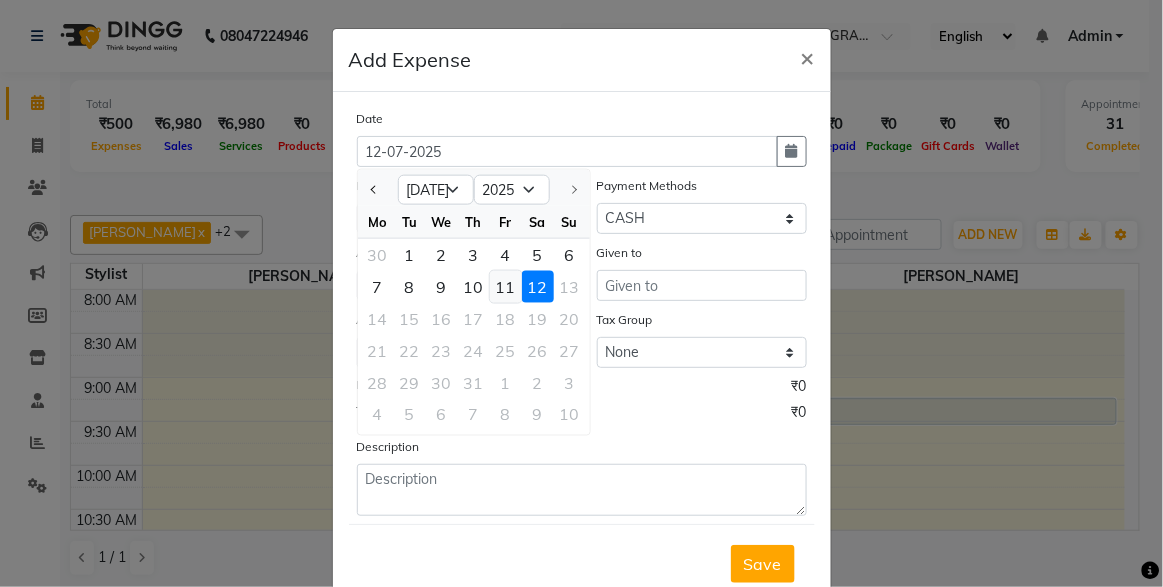 click on "11" 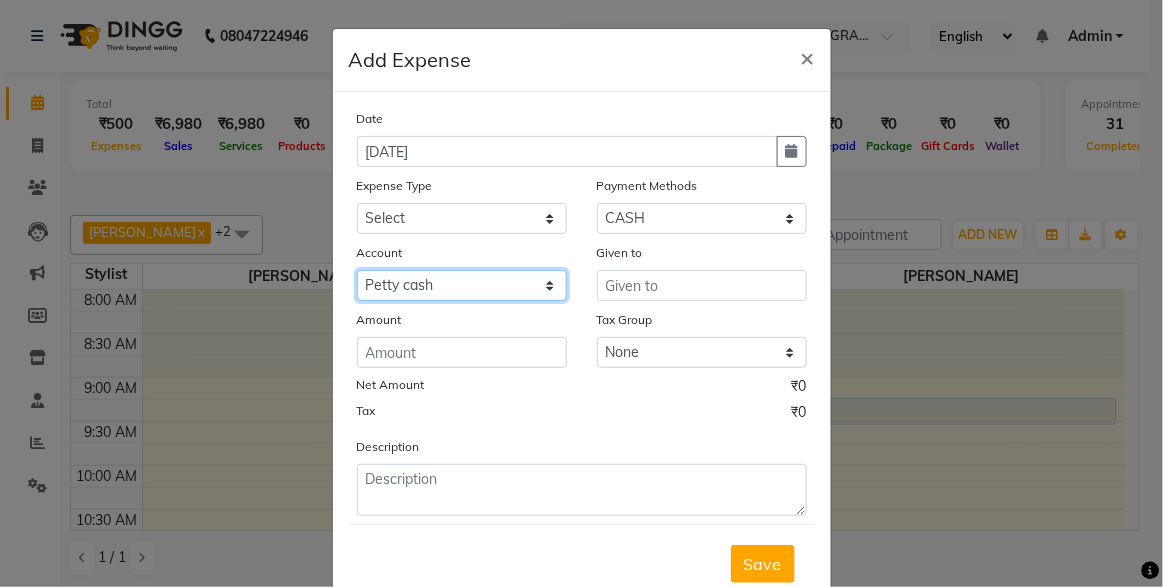 click on "Select Petty cash Default account" 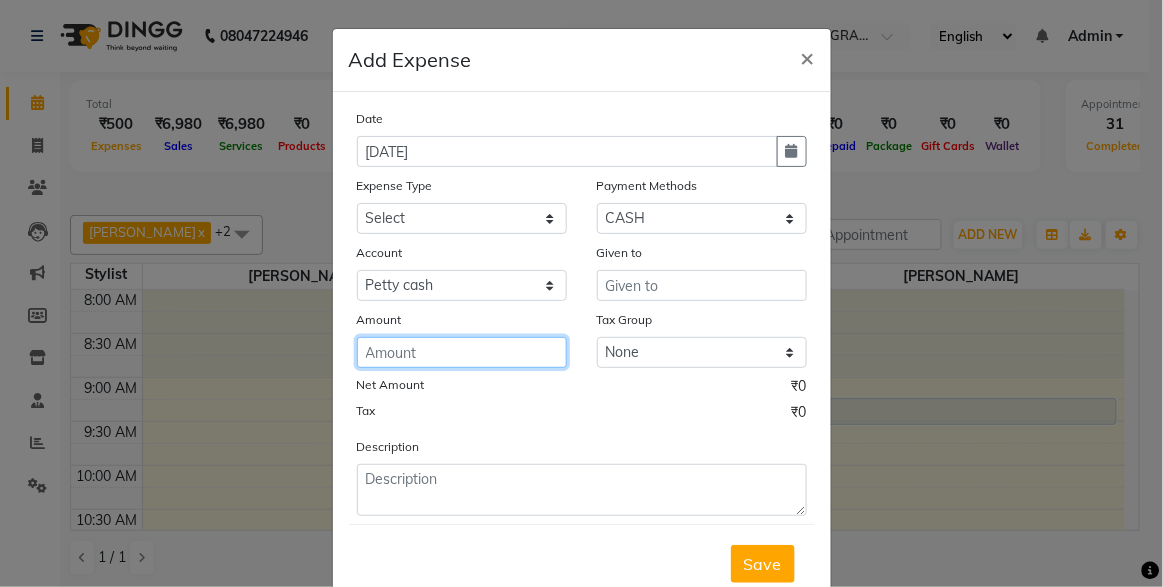 click 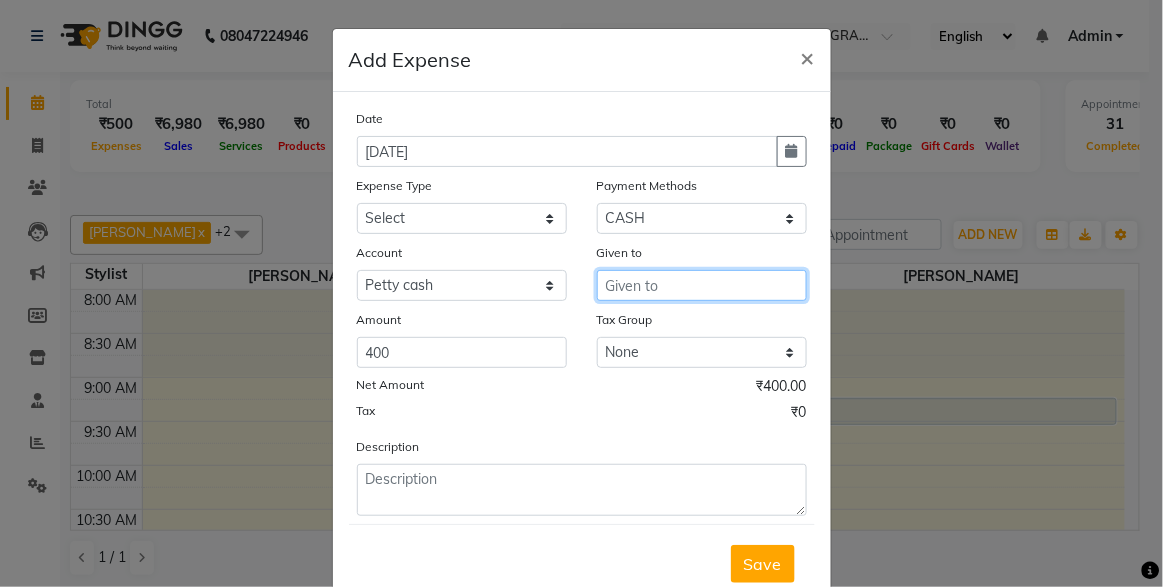 click at bounding box center [702, 285] 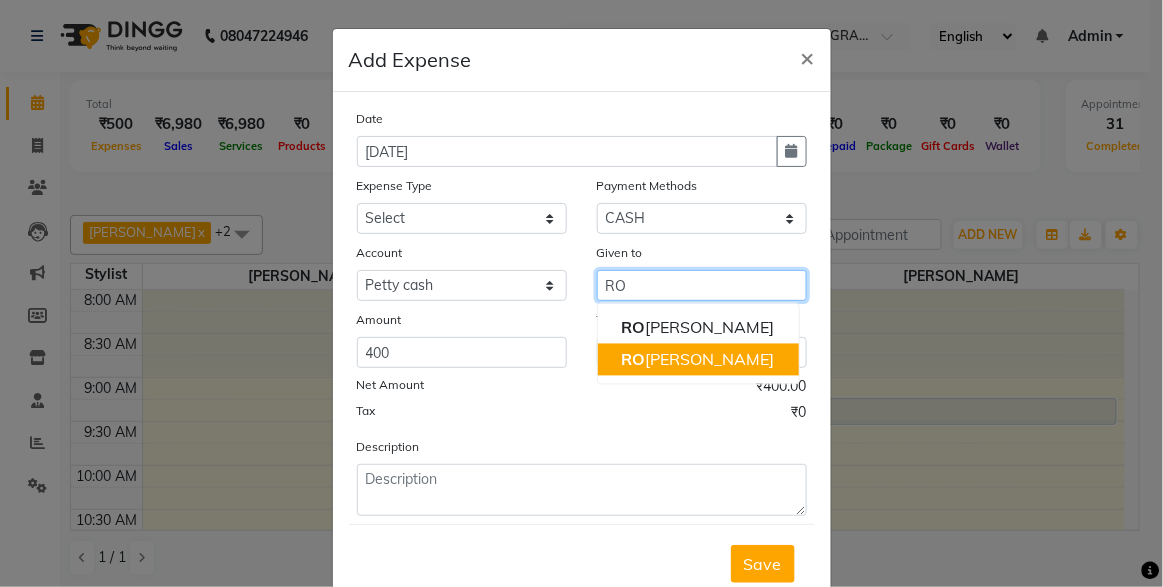 click on "RO SHAN TANDULKAR" at bounding box center (698, 360) 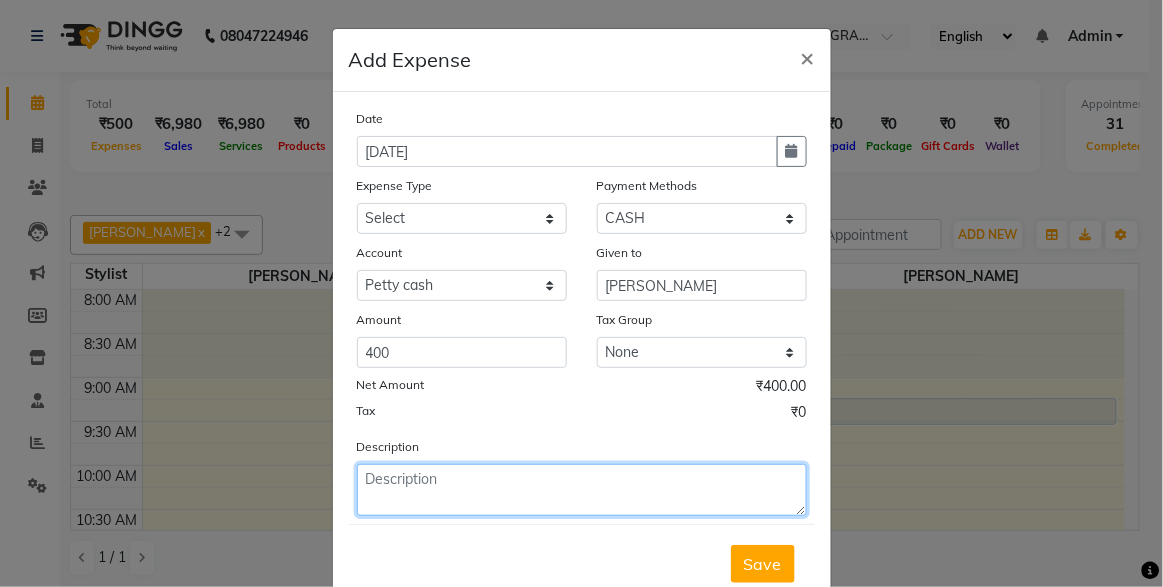 click 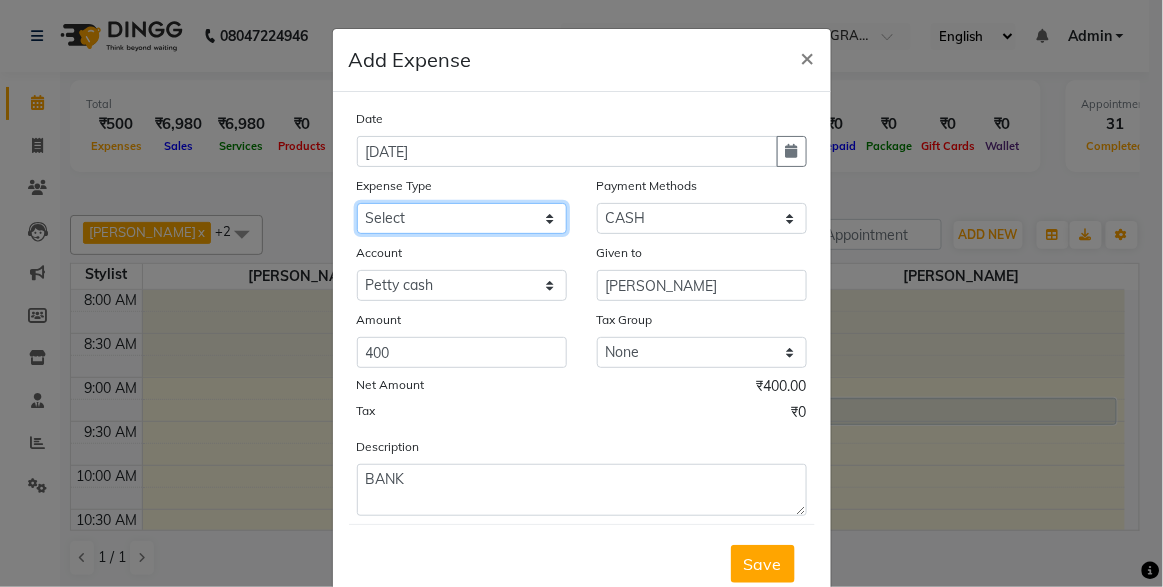 click on "Select [PERSON_NAME]  Advance Advance Salary Bank charges Cash transfer to bank Client Snacks Fuel Maintenance Marketing Other Product Rent Roahn Advance Salary Shiv Chatrapati Bank [PERSON_NAME] Bank Staff Snacks Tea & Refreshment" 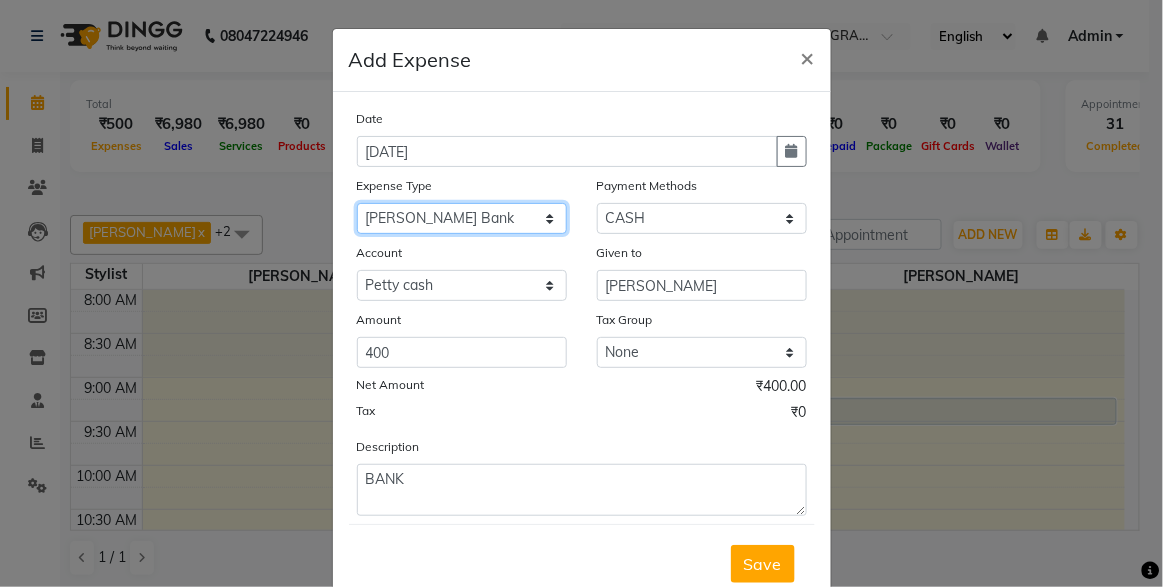 click on "Select [PERSON_NAME]  Advance Advance Salary Bank charges Cash transfer to bank Client Snacks Fuel Maintenance Marketing Other Product Rent Roahn Advance Salary Shiv Chatrapati Bank [PERSON_NAME] Bank Staff Snacks Tea & Refreshment" 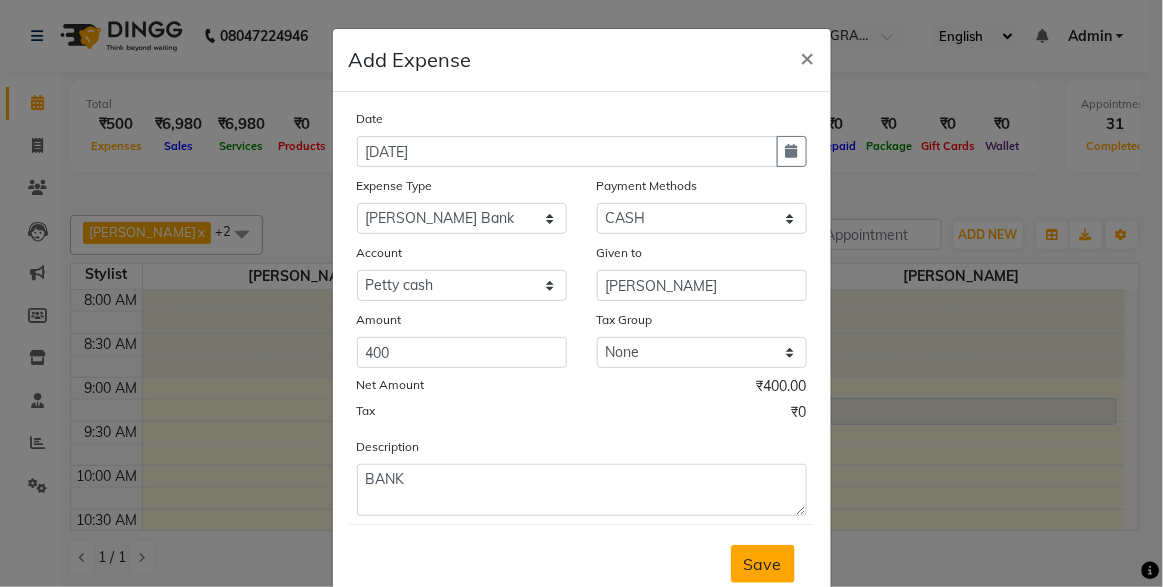 click on "Save" at bounding box center (763, 564) 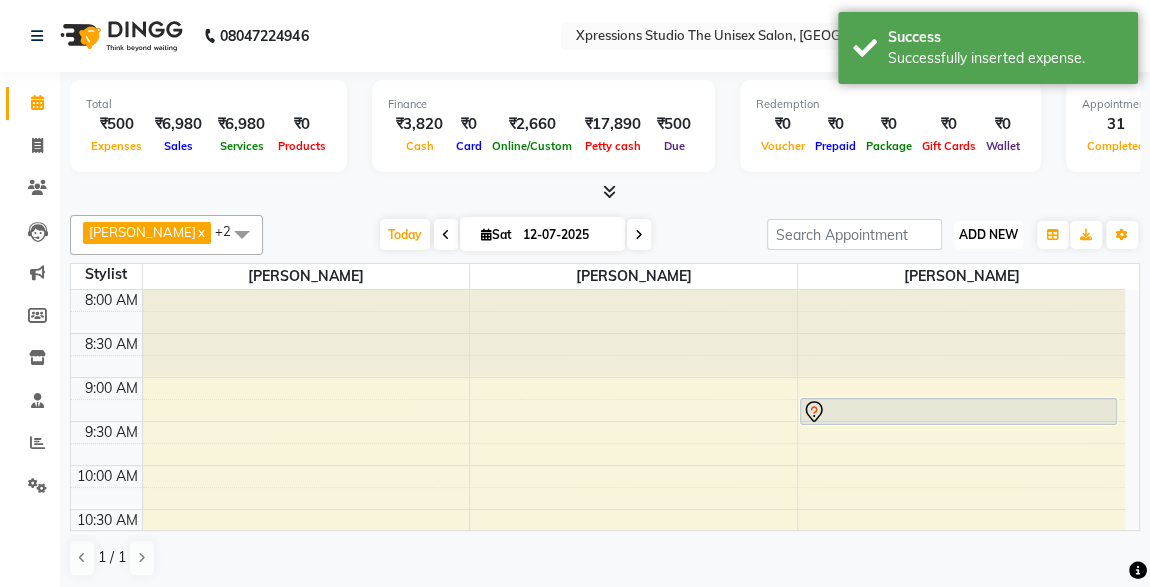 click on "ADD NEW" at bounding box center [988, 234] 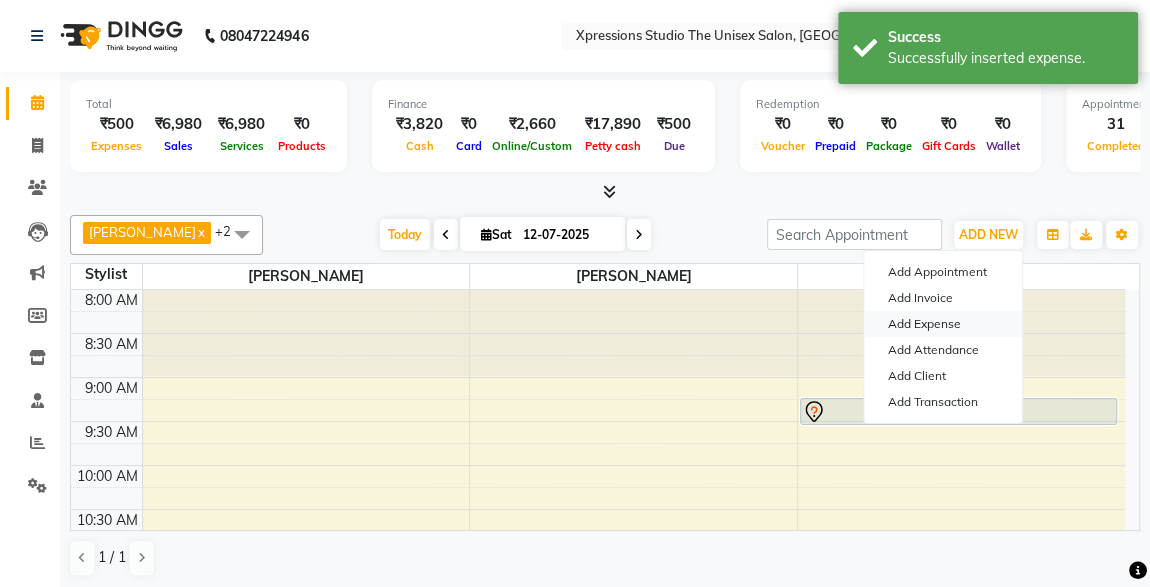 click on "Add Expense" at bounding box center (943, 324) 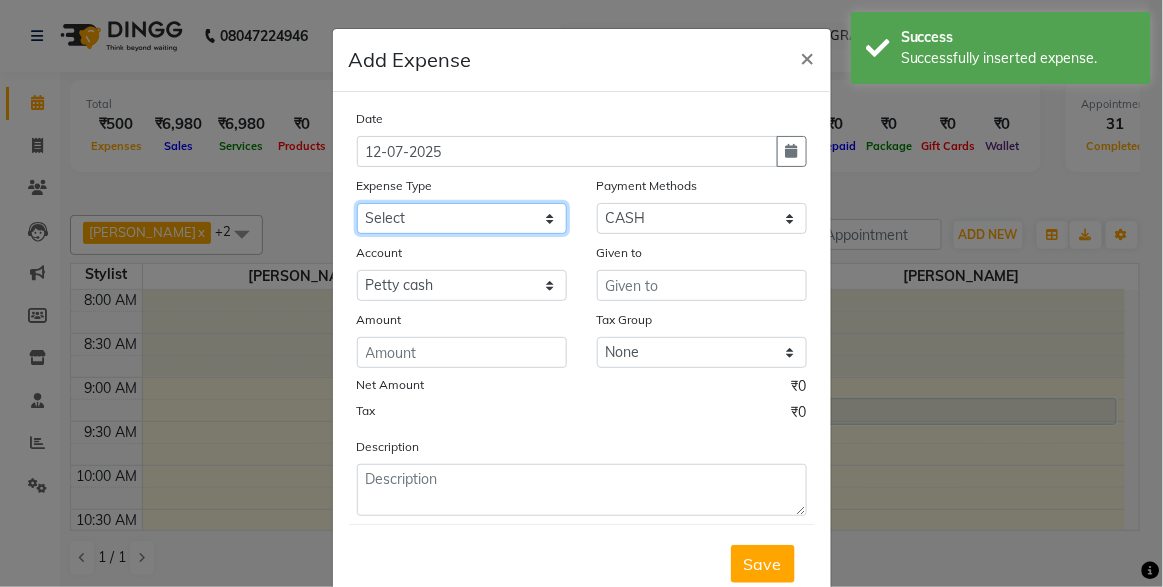 click on "Select [PERSON_NAME]  Advance Advance Salary Bank charges Cash transfer to bank Client Snacks Fuel Maintenance Marketing Other Product Rent Roahn Advance Salary Shiv Chatrapati Bank [PERSON_NAME] Bank Staff Snacks Tea & Refreshment" 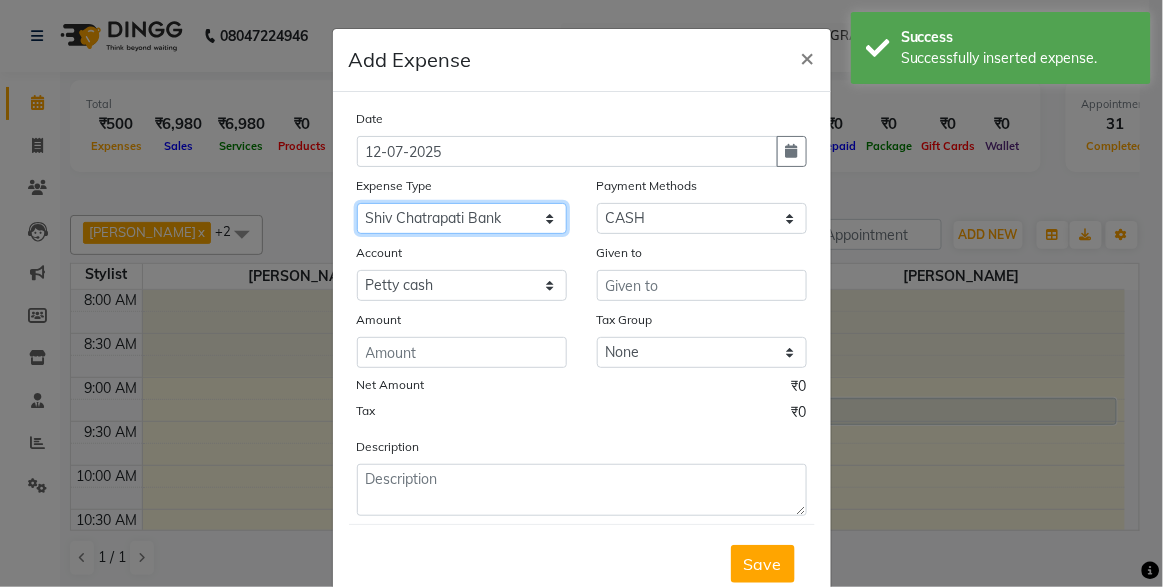 click on "Select [PERSON_NAME]  Advance Advance Salary Bank charges Cash transfer to bank Client Snacks Fuel Maintenance Marketing Other Product Rent Roahn Advance Salary Shiv Chatrapati Bank [PERSON_NAME] Bank Staff Snacks Tea & Refreshment" 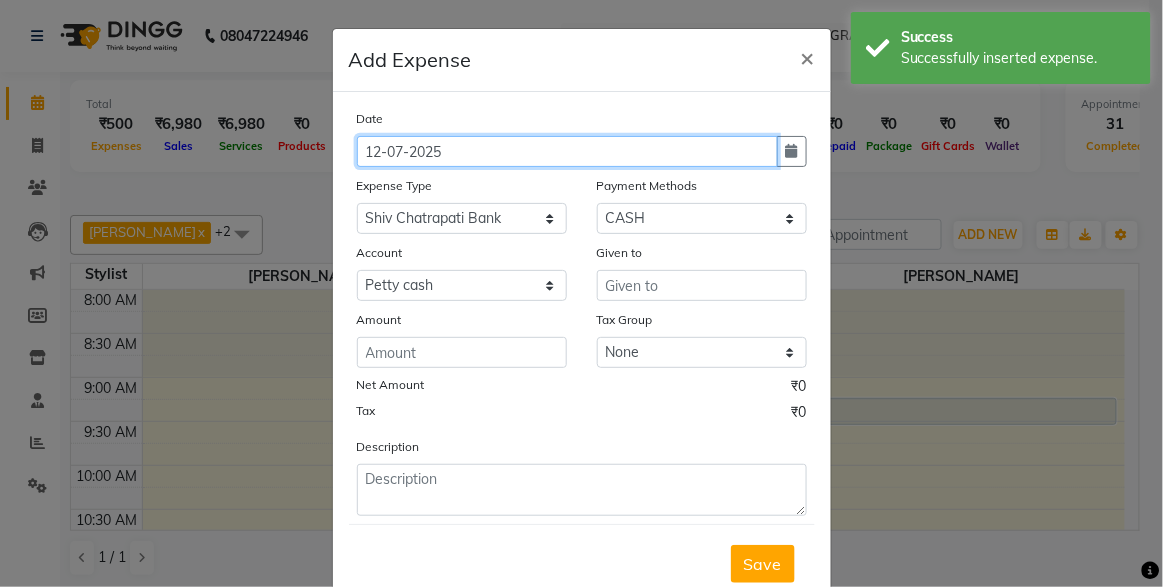click on "12-07-2025" 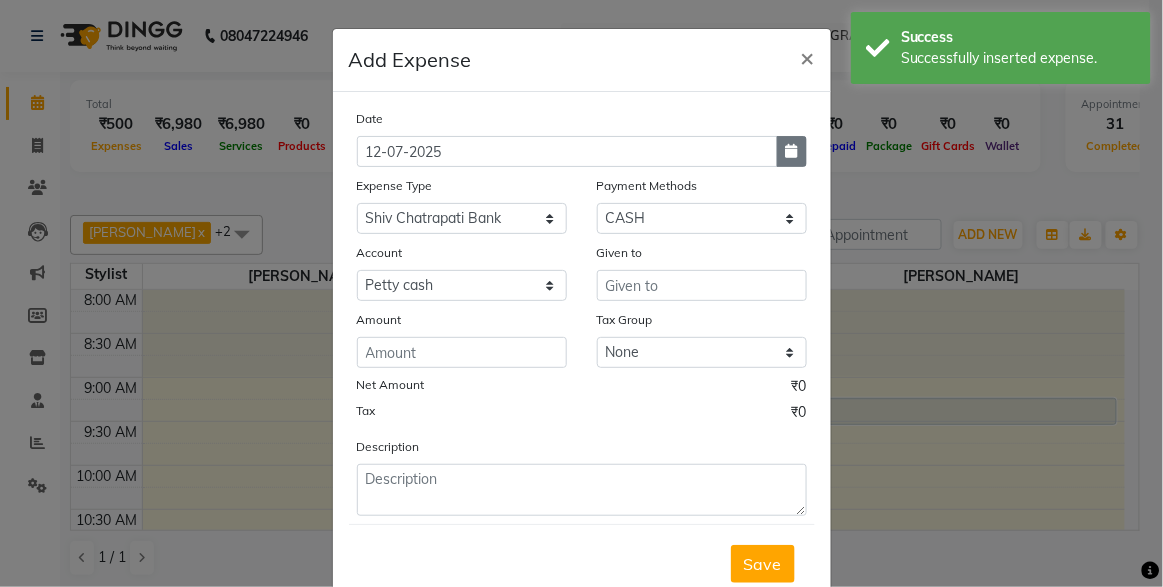 click 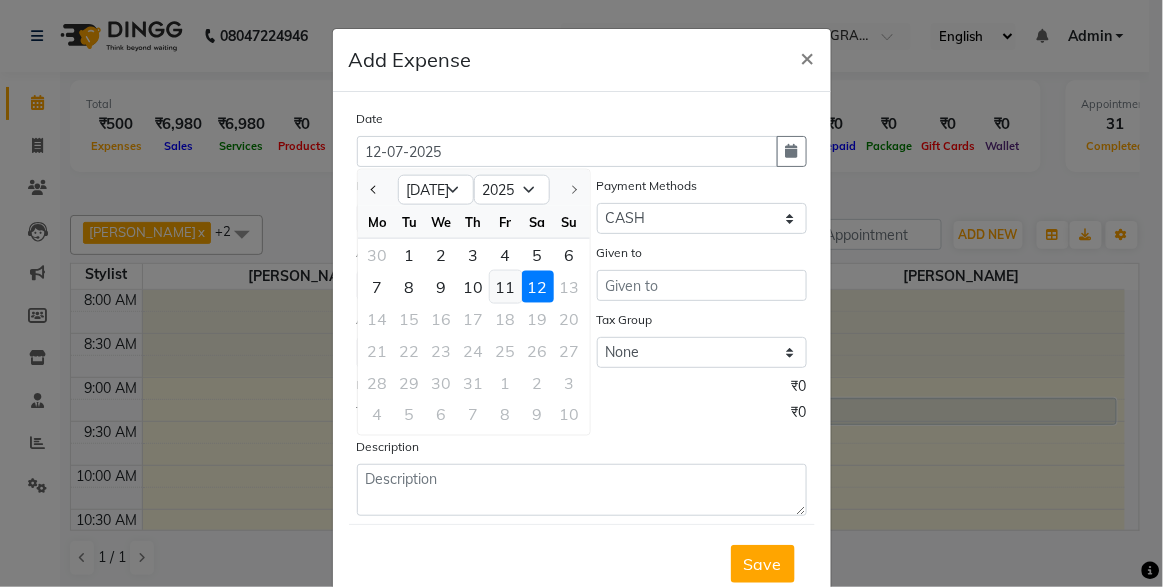 click on "11" 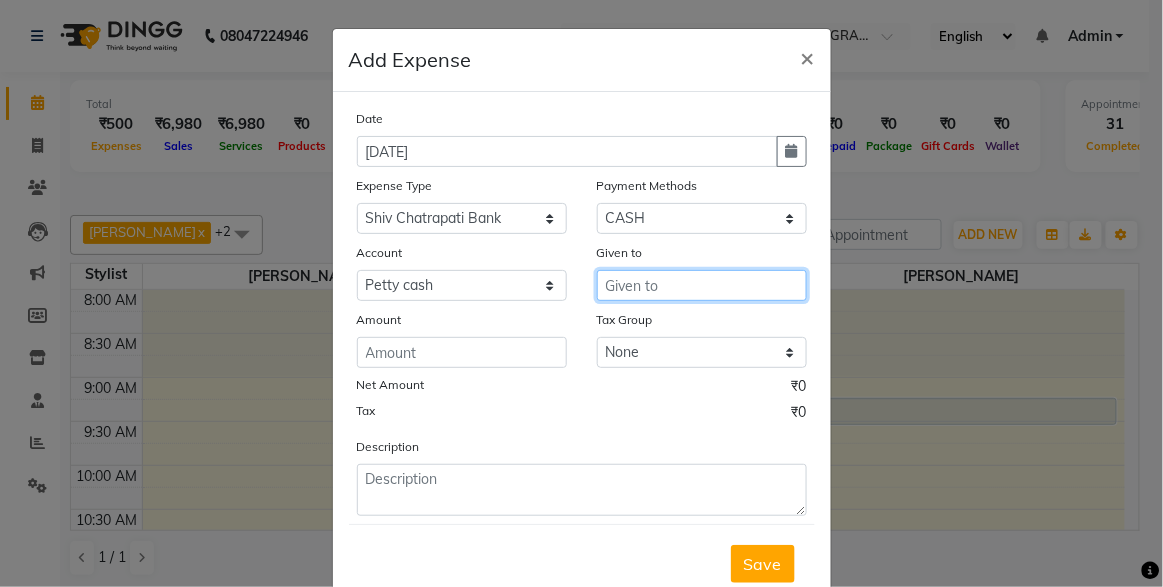 click at bounding box center (702, 285) 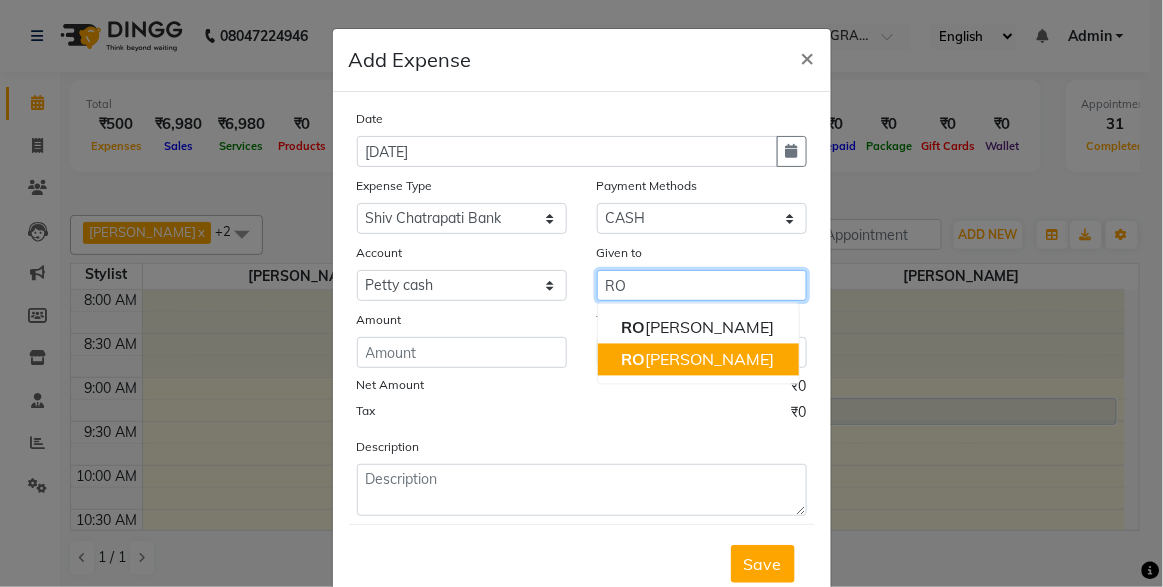 click on "RO SHAN TANDULKAR" at bounding box center [698, 360] 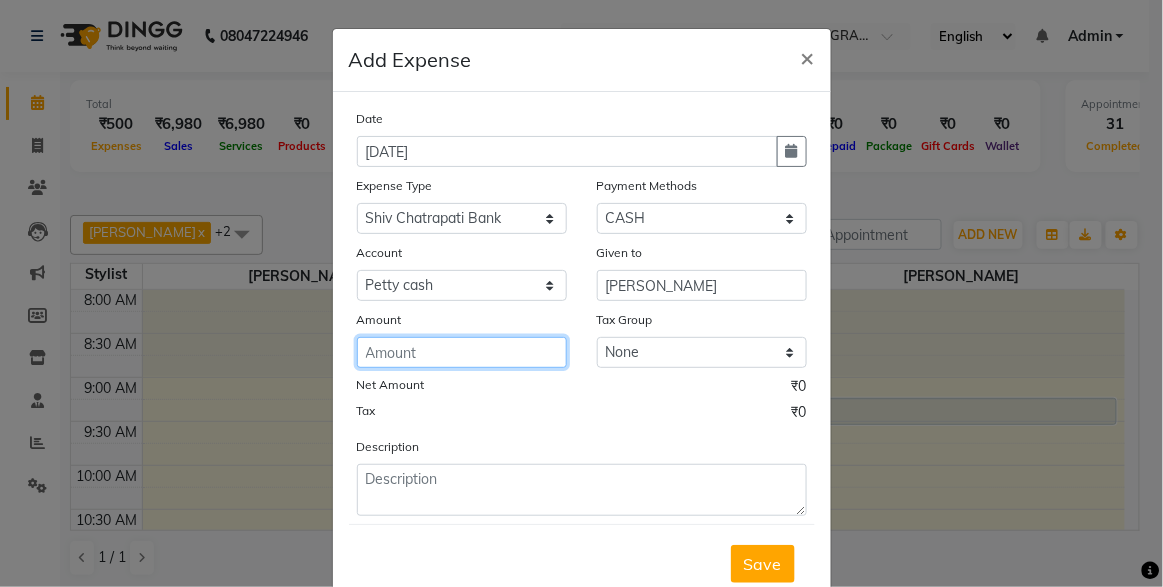 click 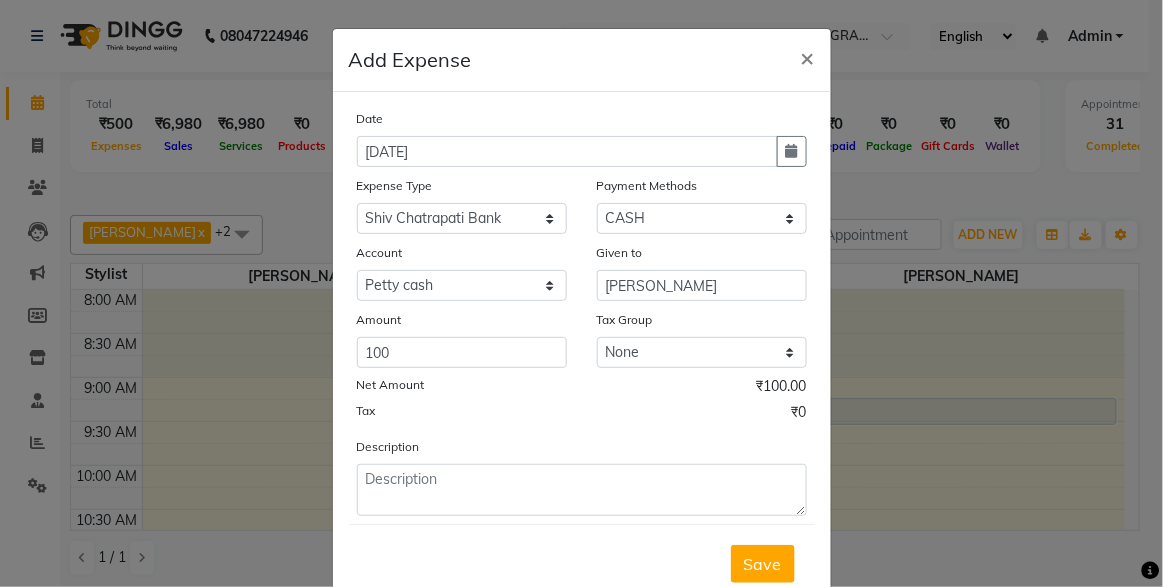 click on "Description" 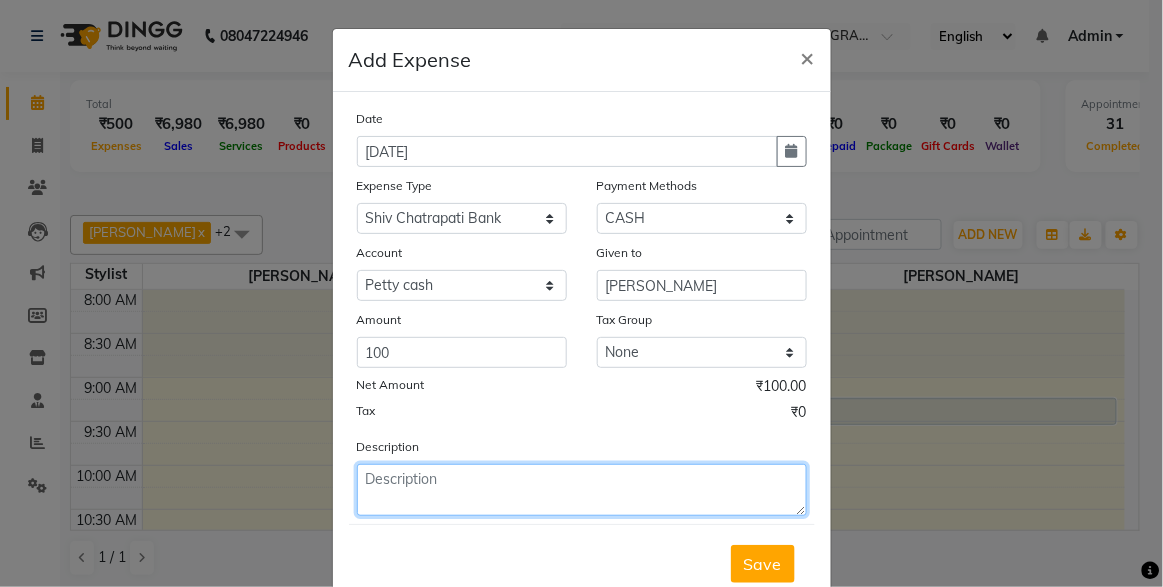 click 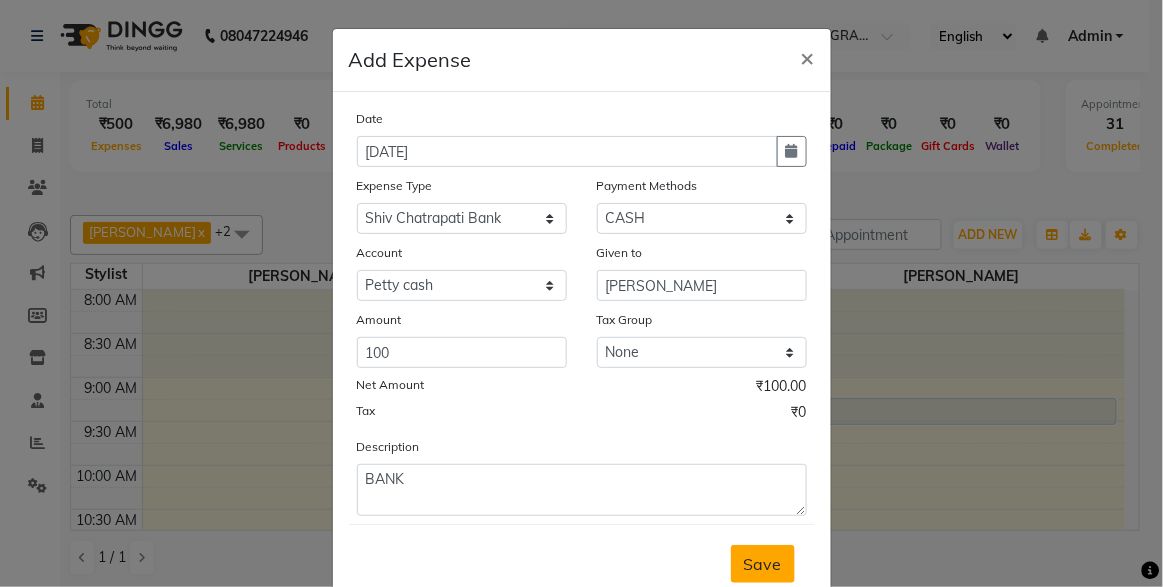 click on "Save" at bounding box center [763, 564] 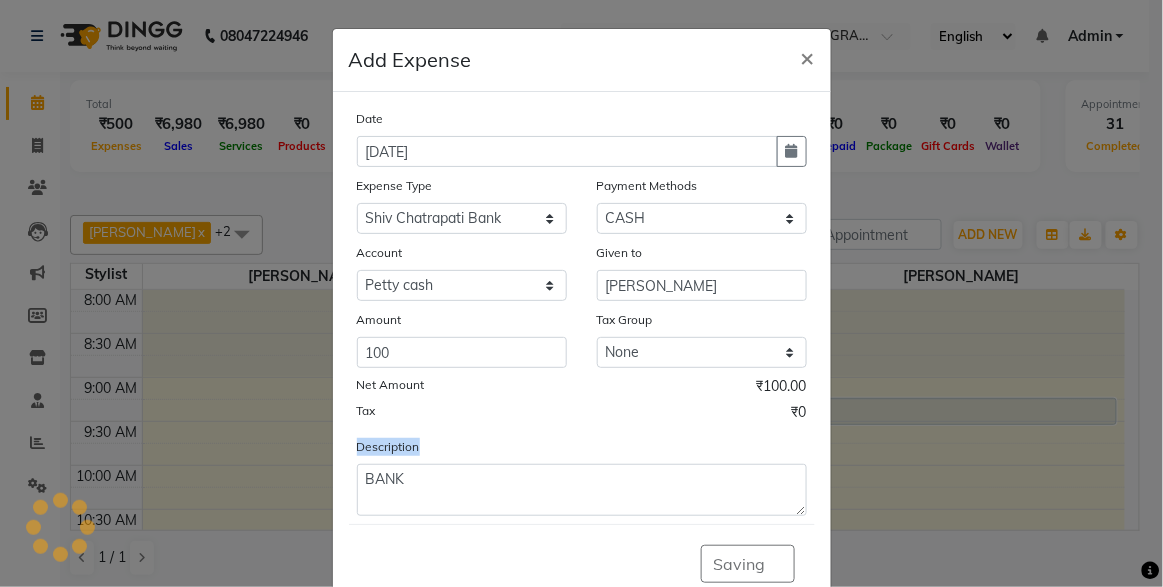 click on "Saving" 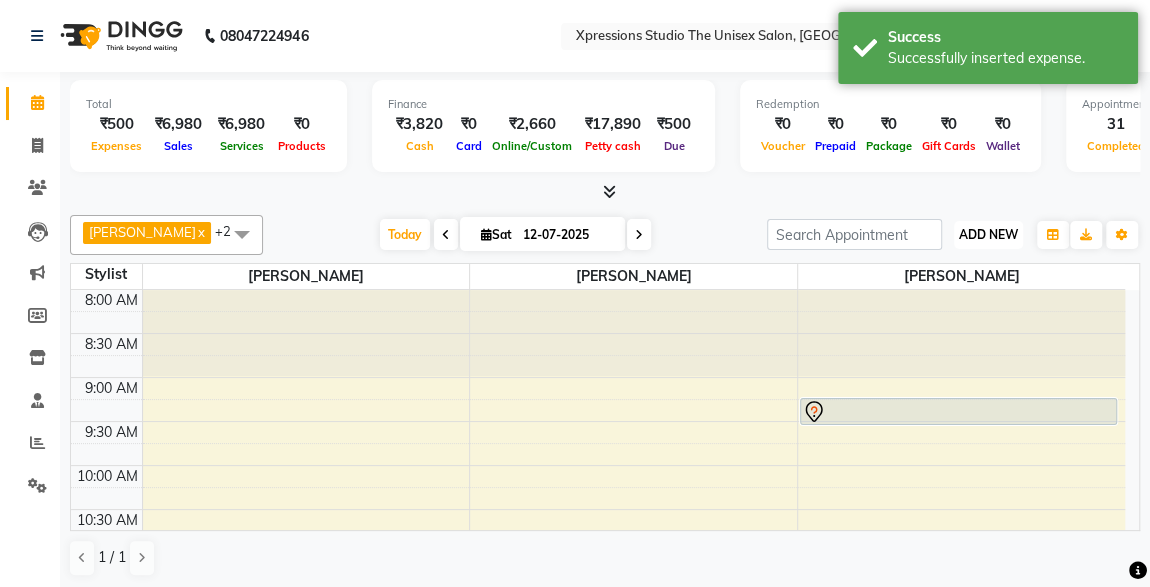 click on "ADD NEW" at bounding box center (988, 234) 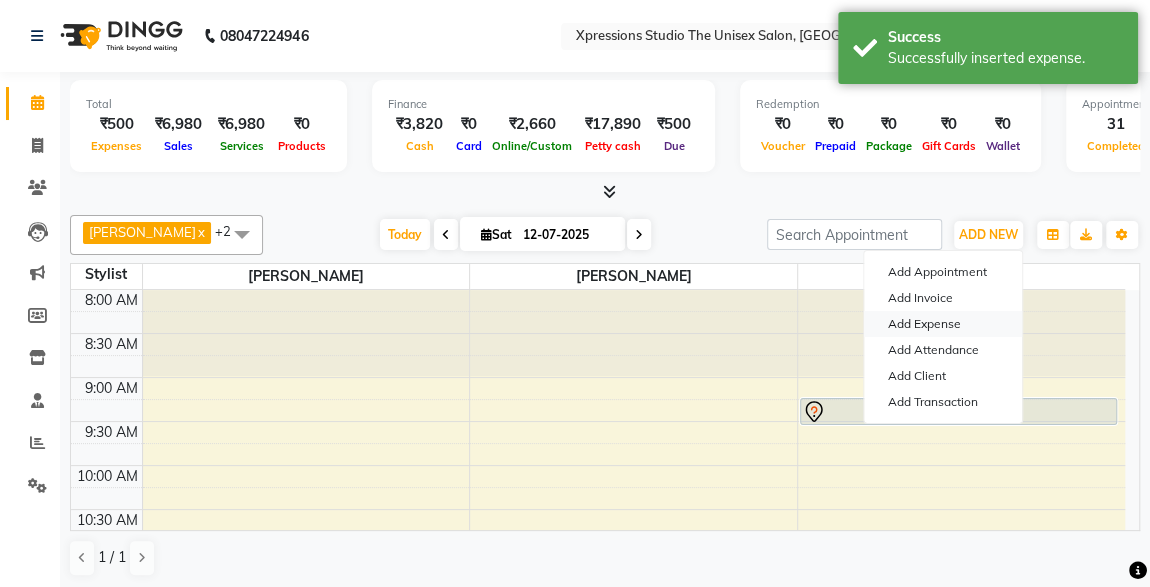 click on "Add Expense" at bounding box center [943, 324] 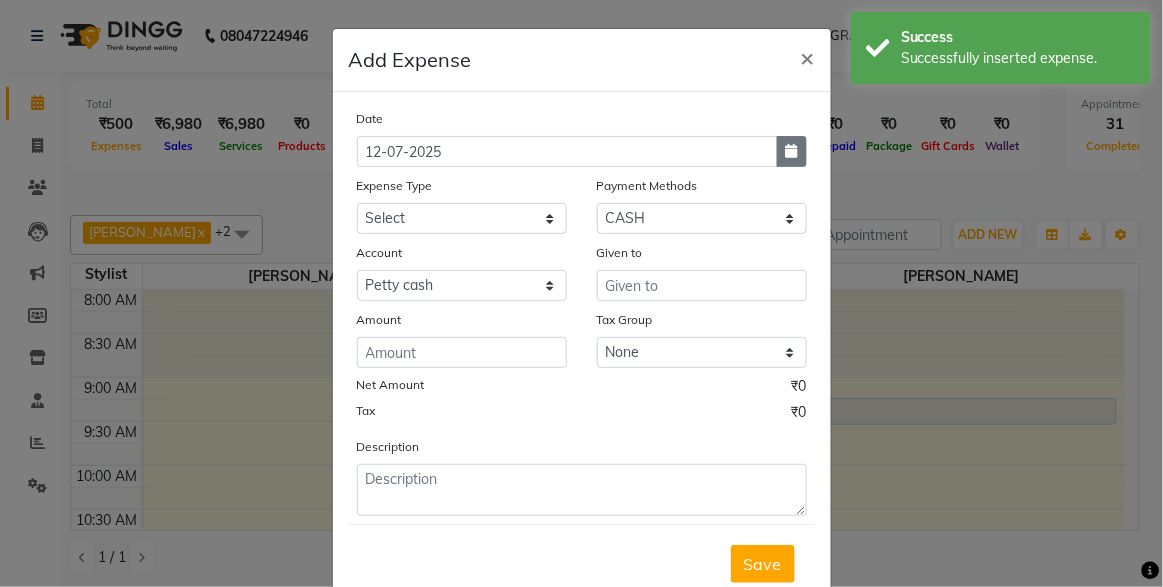 click 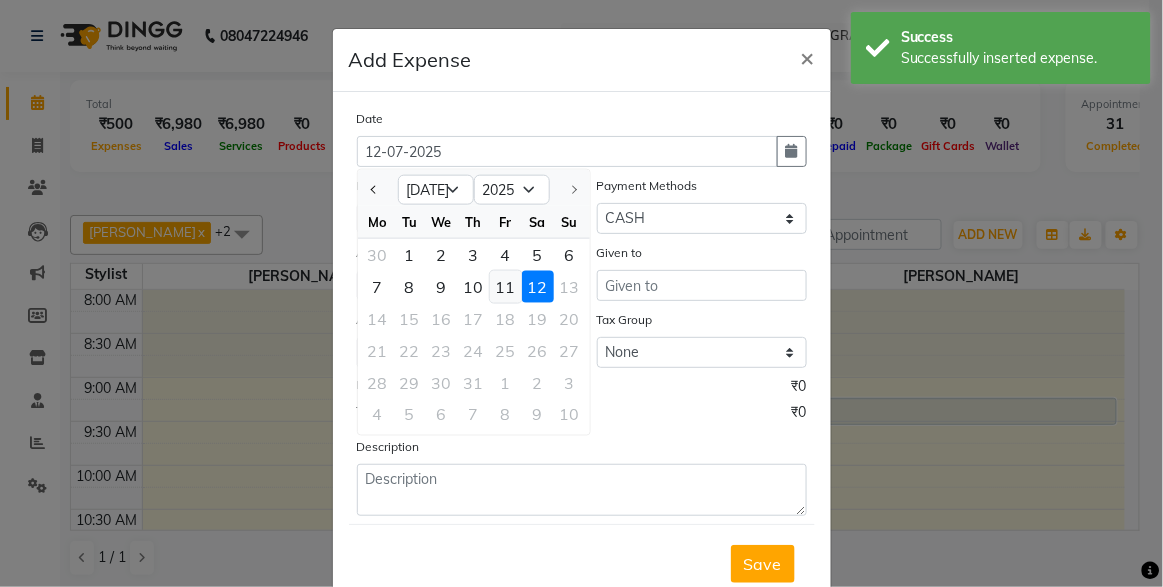 click on "11" 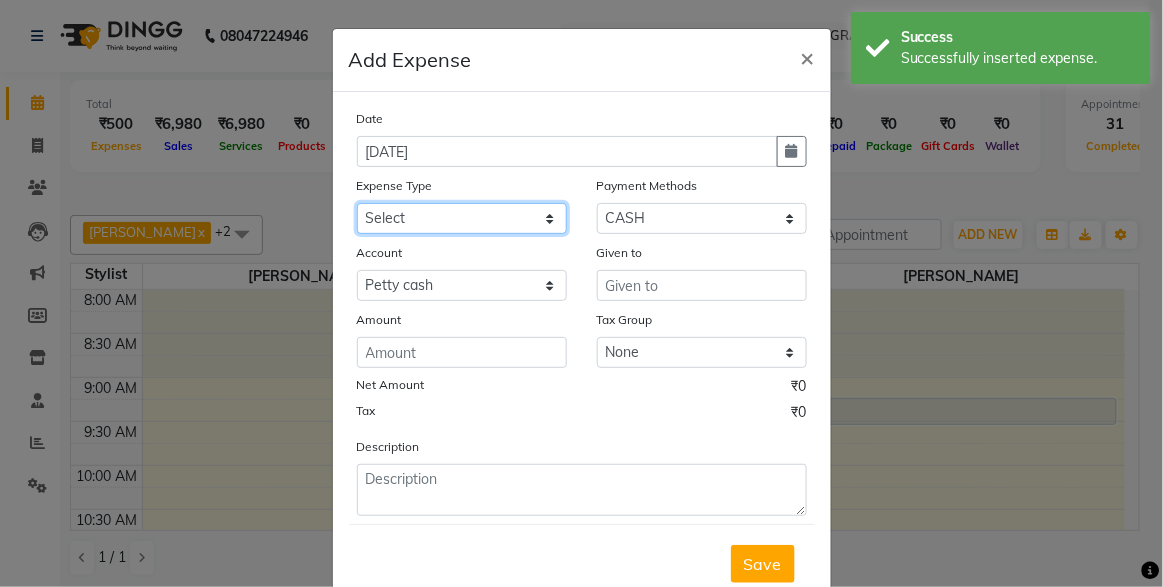 click on "Select [PERSON_NAME]  Advance Advance Salary Bank charges Cash transfer to bank Client Snacks Fuel Maintenance Marketing Other Product Rent Roahn Advance Salary Shiv Chatrapati Bank [PERSON_NAME] Bank Staff Snacks Tea & Refreshment" 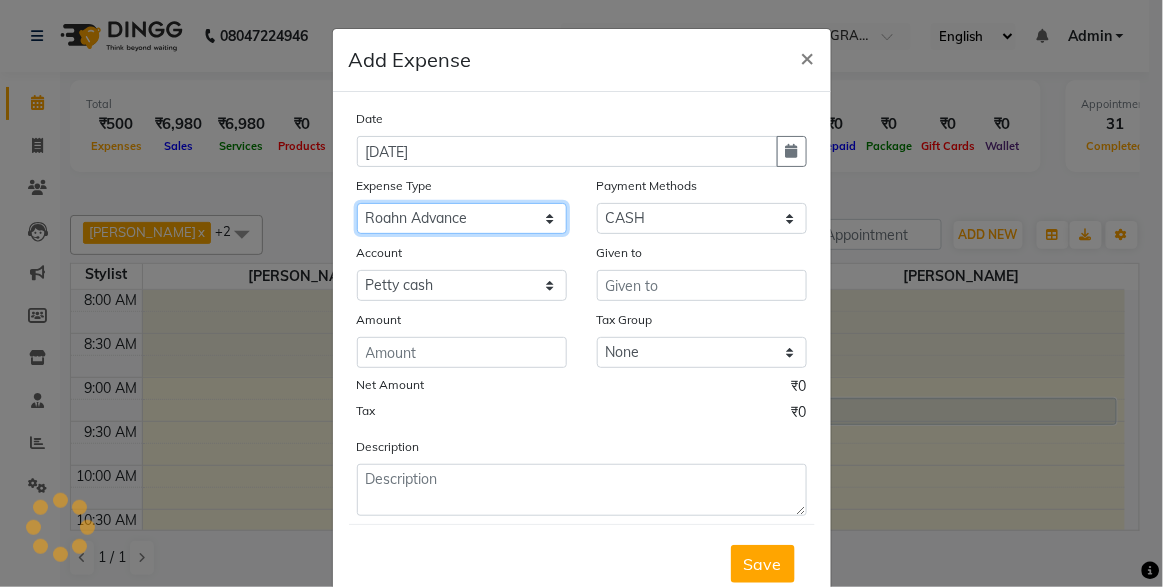 drag, startPoint x: 399, startPoint y: 209, endPoint x: 495, endPoint y: 206, distance: 96.04687 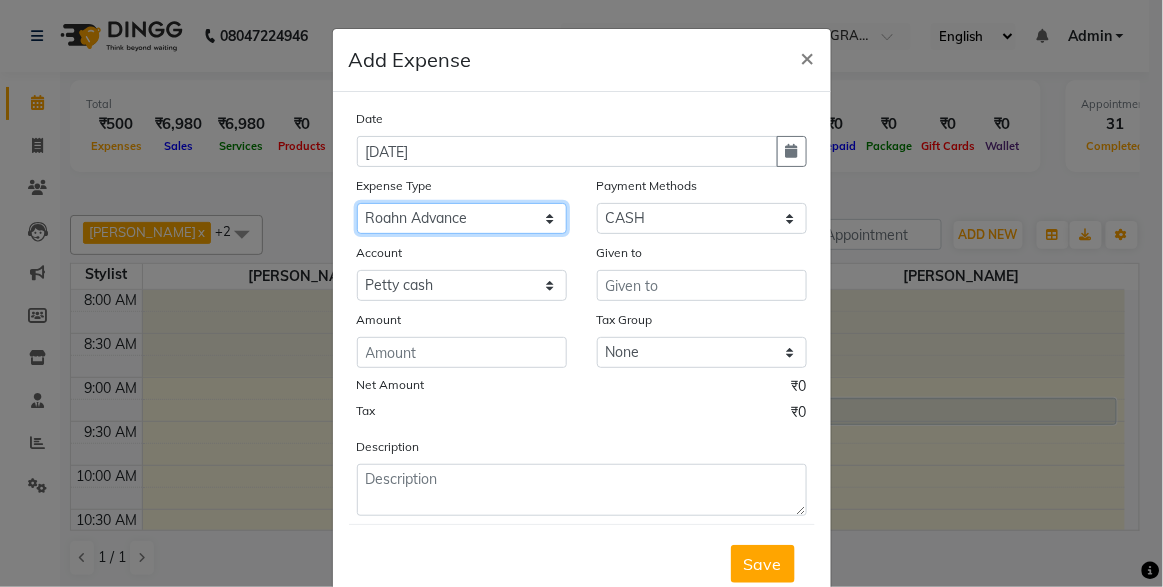 click on "Select [PERSON_NAME]  Advance Advance Salary Bank charges Cash transfer to bank Client Snacks Fuel Maintenance Marketing Other Product Rent Roahn Advance Salary Shiv Chatrapati Bank [PERSON_NAME] Bank Staff Snacks Tea & Refreshment" 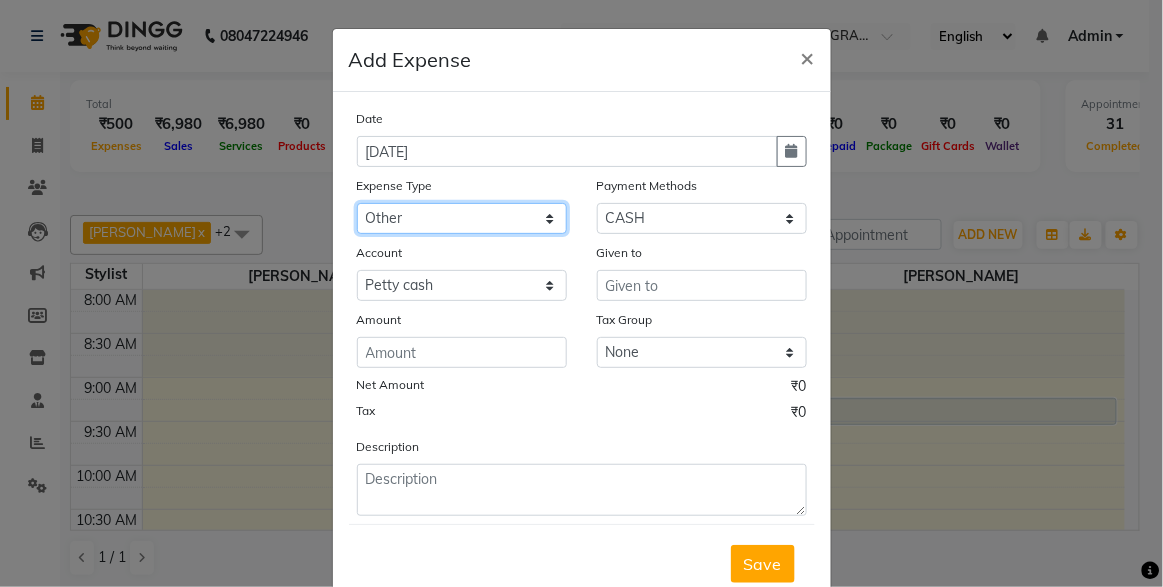 click on "Select [PERSON_NAME]  Advance Advance Salary Bank charges Cash transfer to bank Client Snacks Fuel Maintenance Marketing Other Product Rent Roahn Advance Salary Shiv Chatrapati Bank [PERSON_NAME] Bank Staff Snacks Tea & Refreshment" 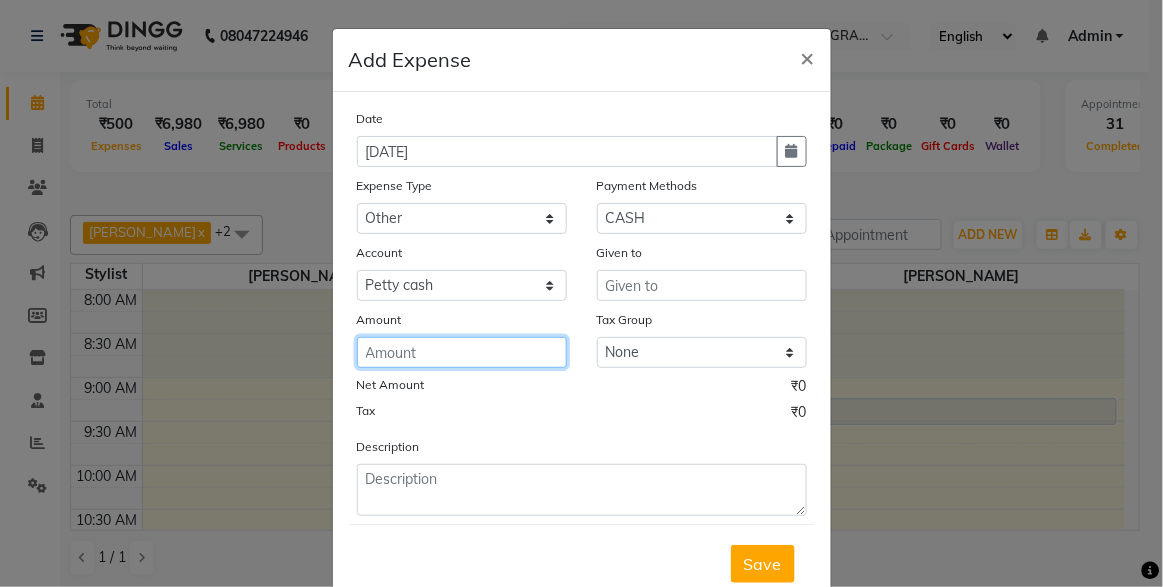 click 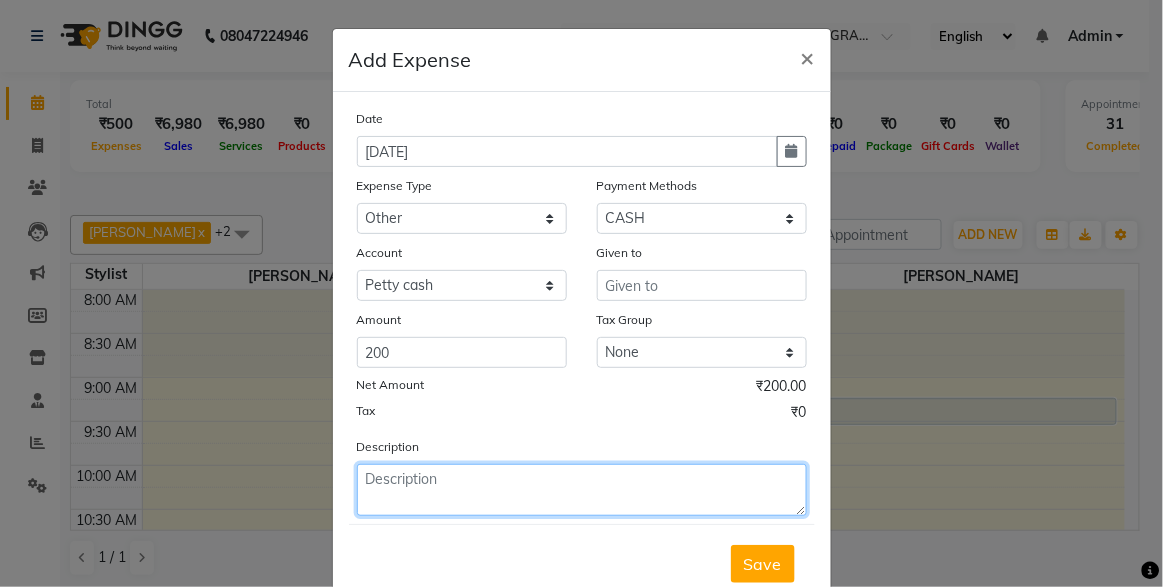 click 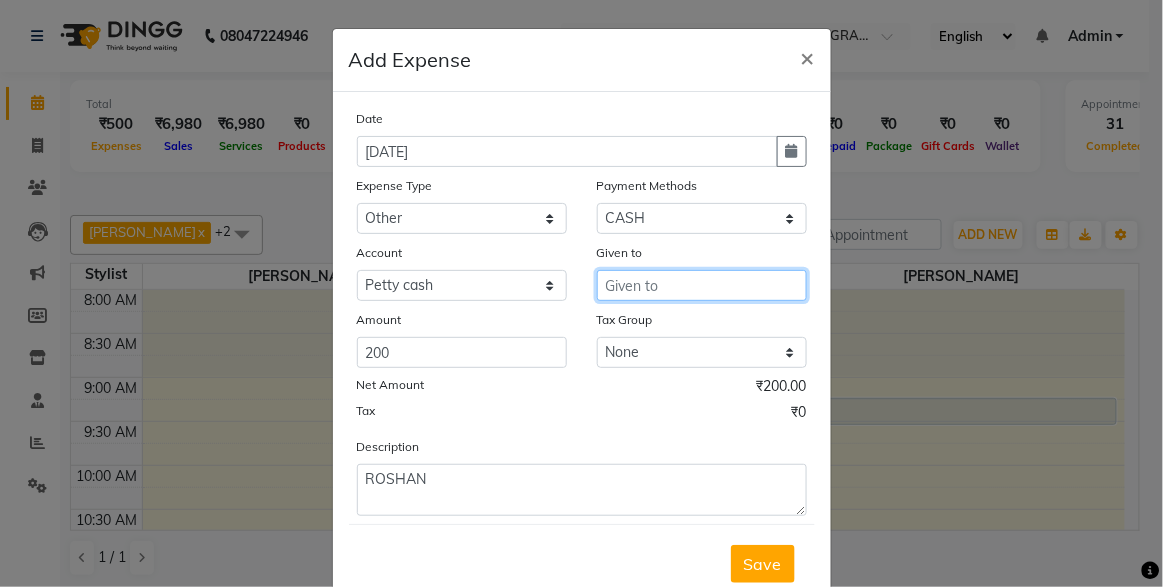 click at bounding box center (702, 285) 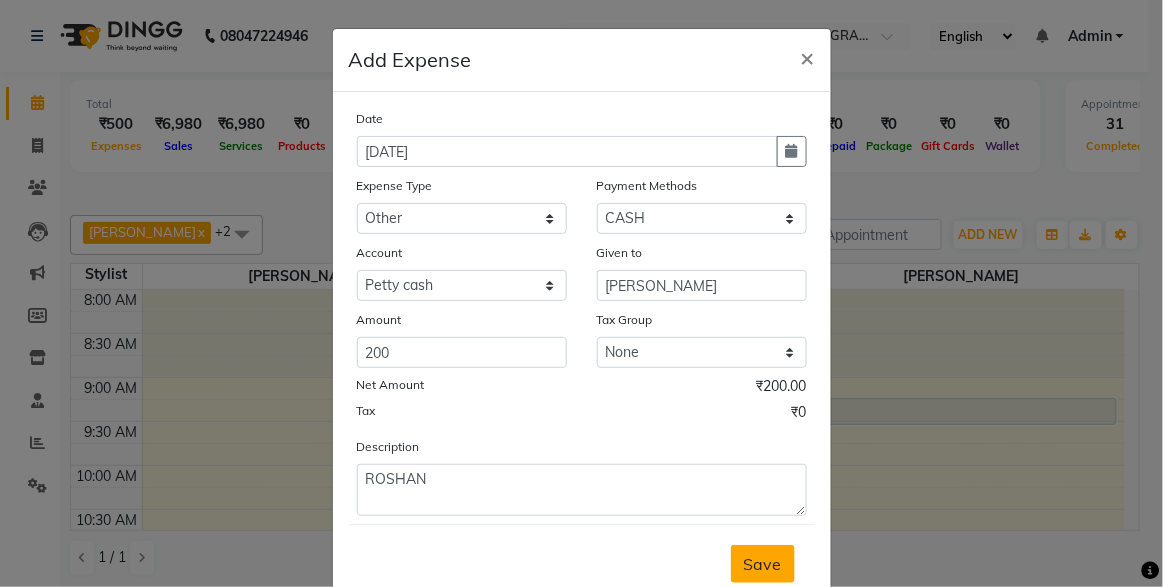click on "Save" at bounding box center [763, 564] 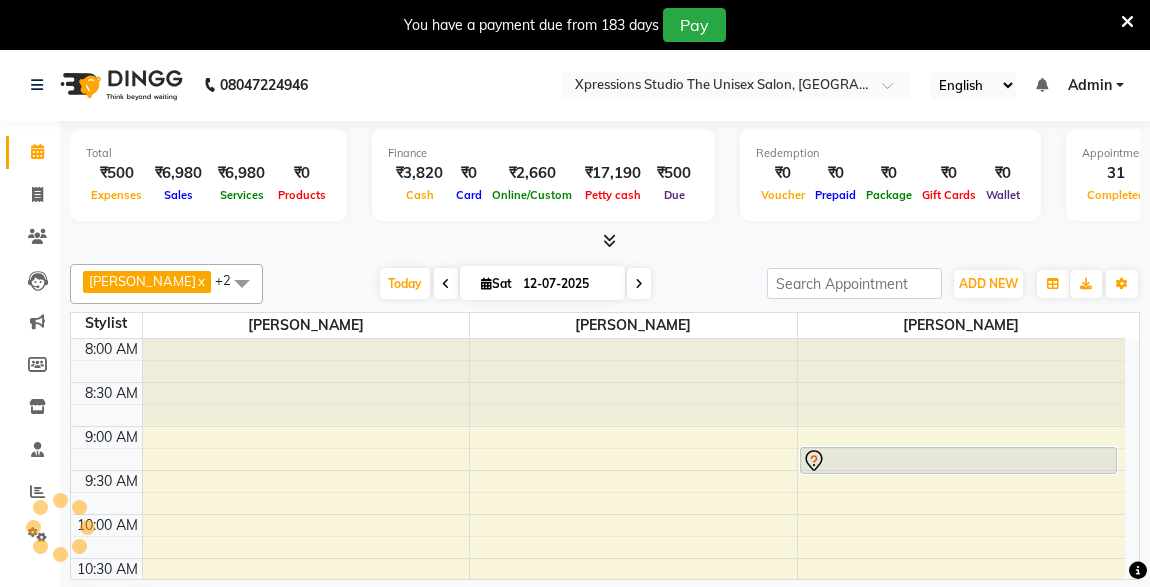 scroll, scrollTop: 0, scrollLeft: 0, axis: both 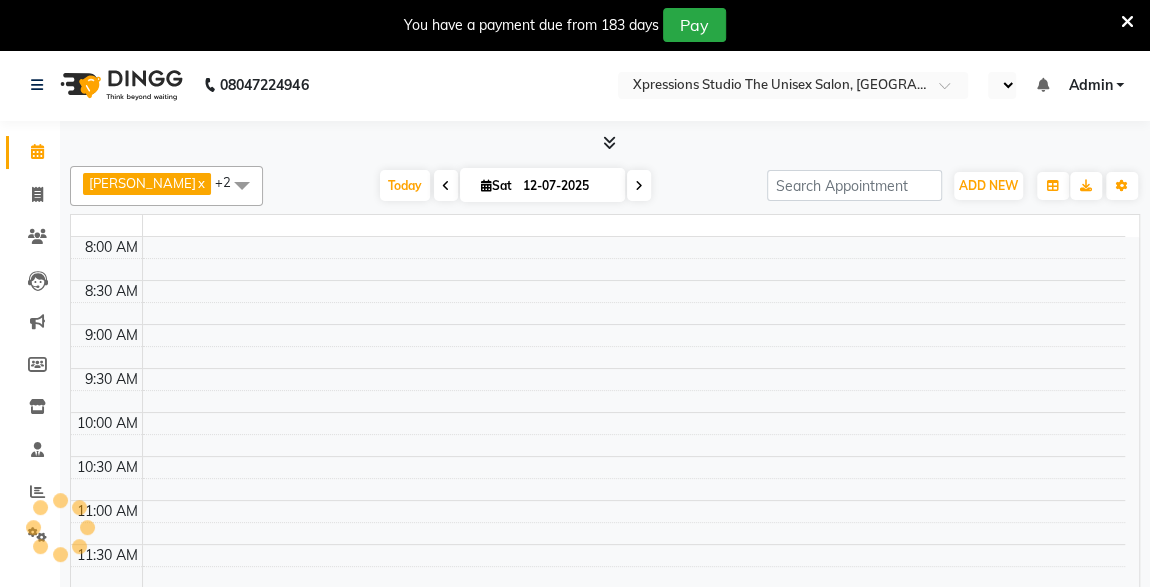 select on "en" 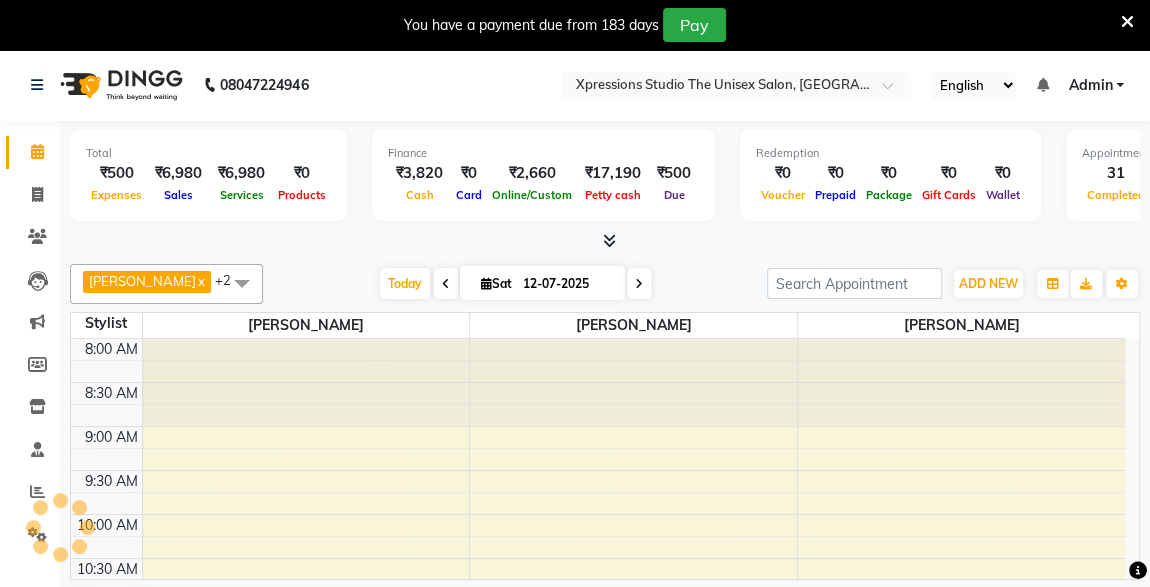 scroll, scrollTop: 0, scrollLeft: 0, axis: both 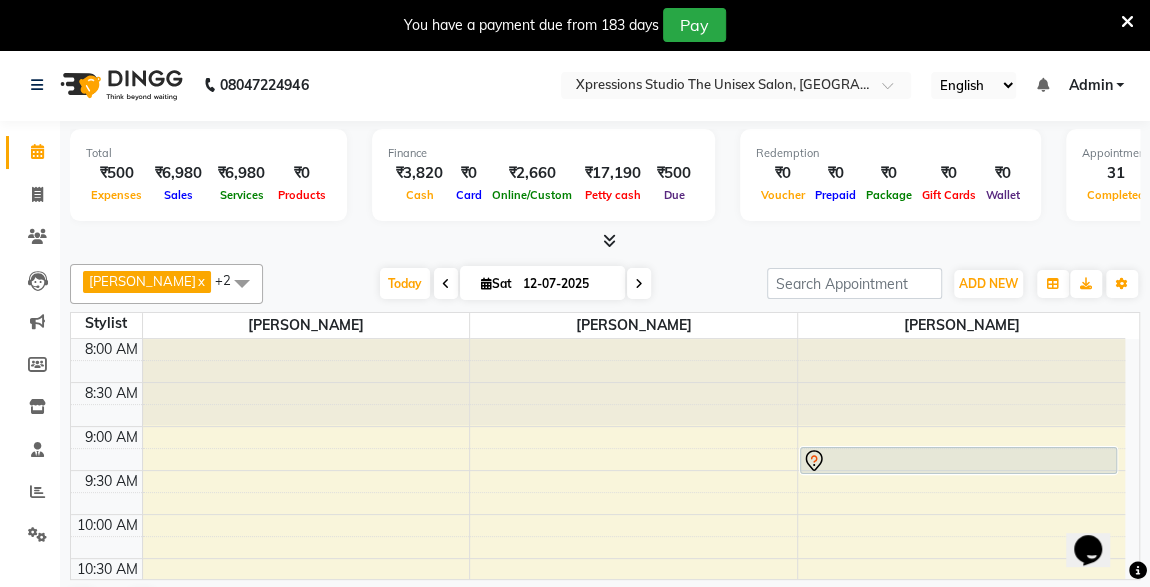 click at bounding box center [609, 240] 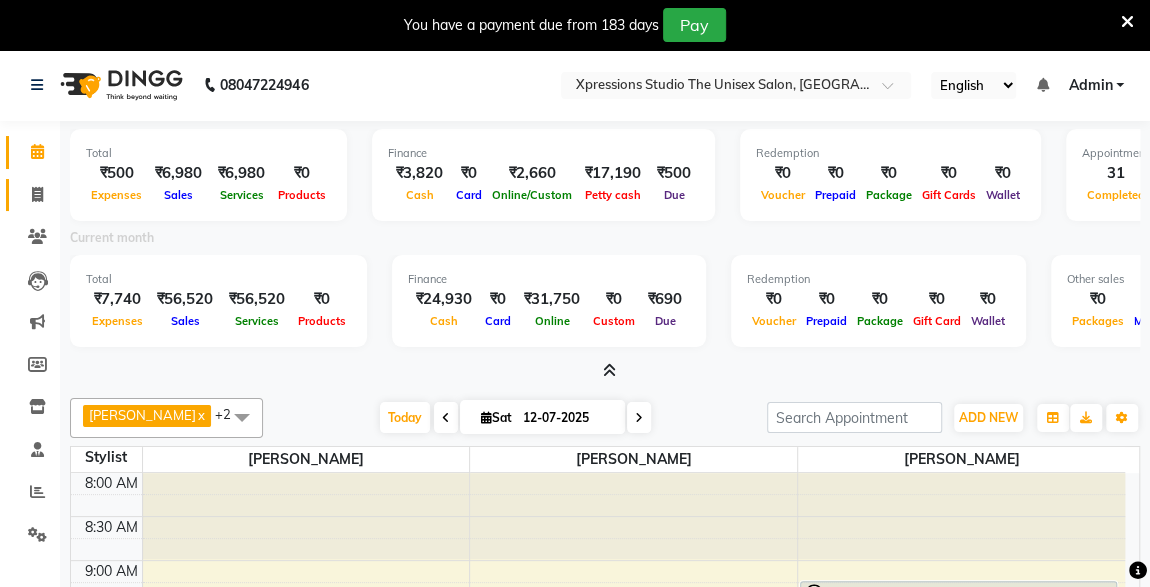 click 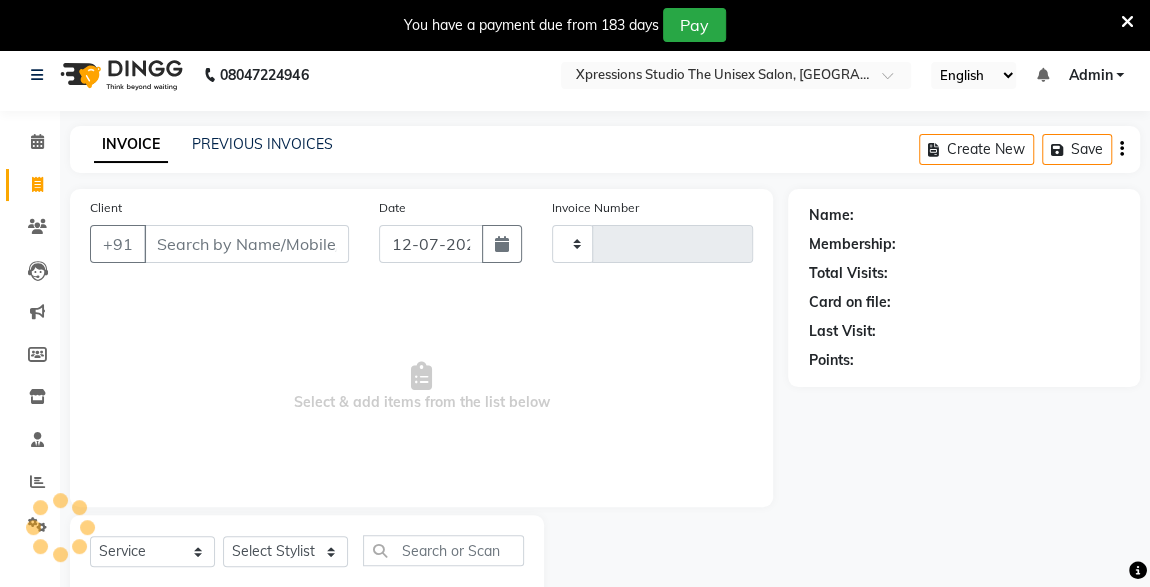 type on "3147" 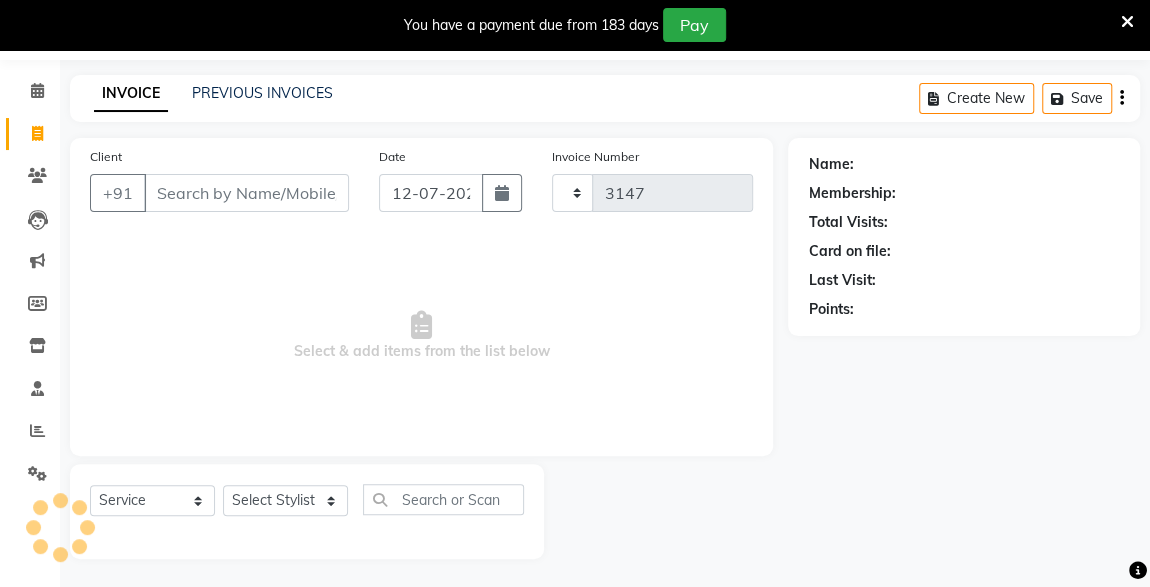 select on "7003" 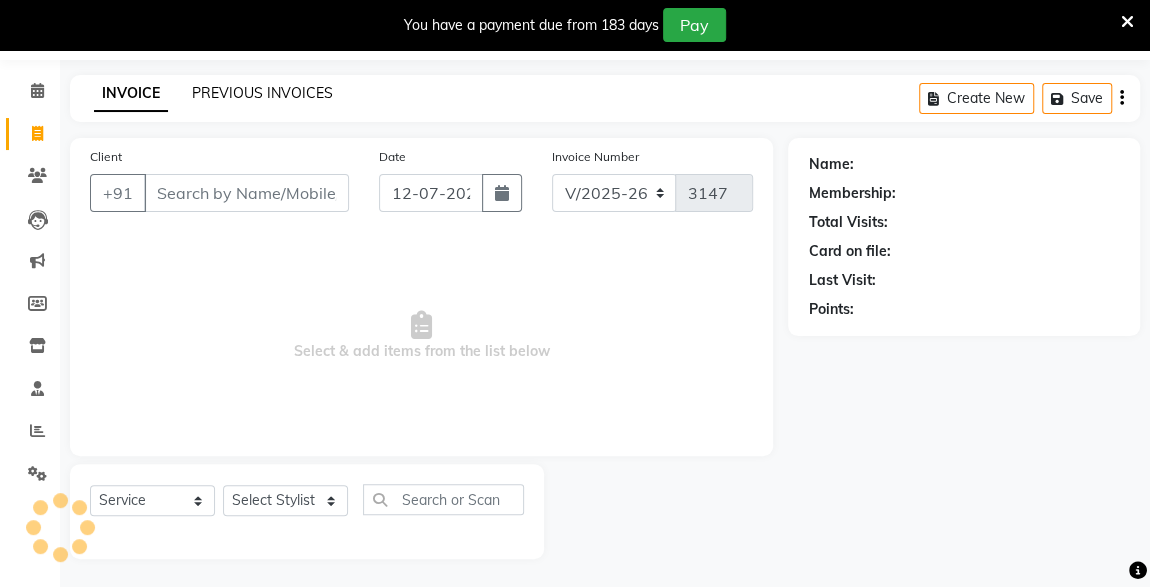 click on "PREVIOUS INVOICES" 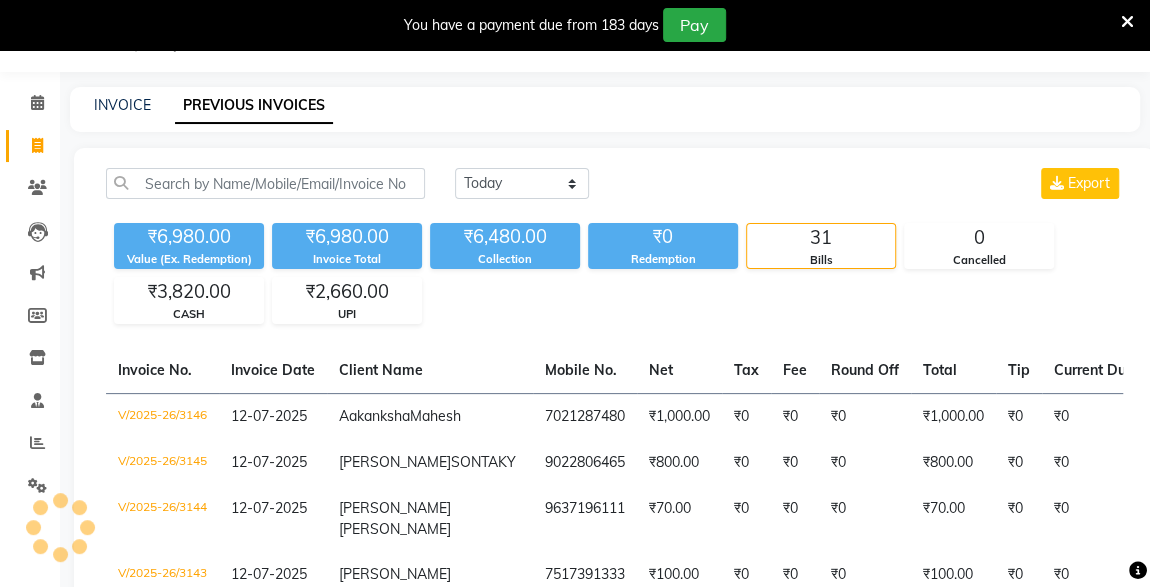 scroll, scrollTop: 61, scrollLeft: 0, axis: vertical 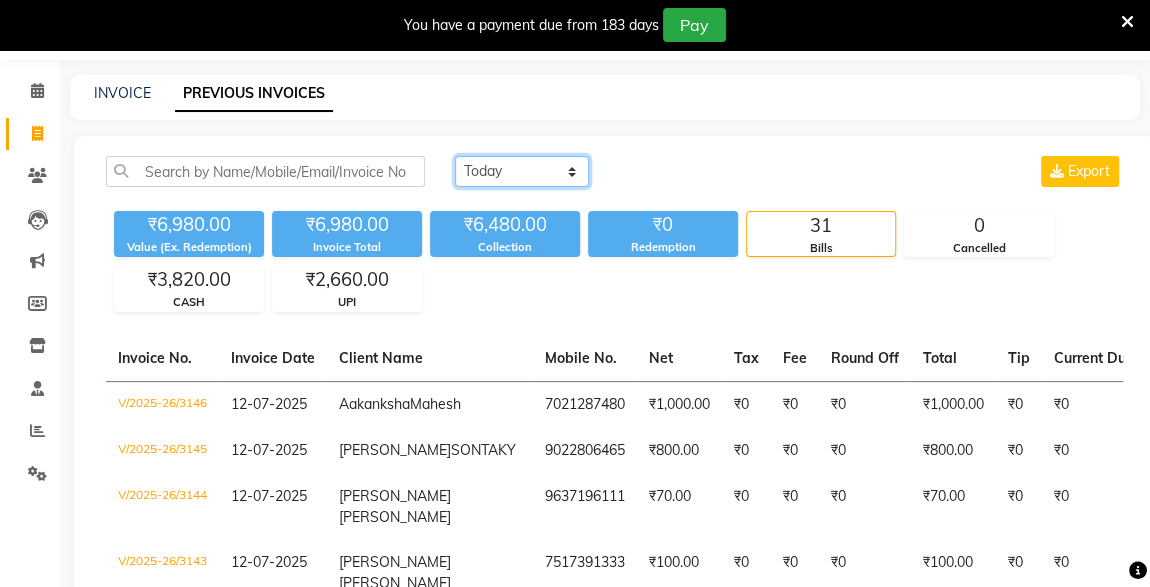 click on "Today Yesterday Custom Range" 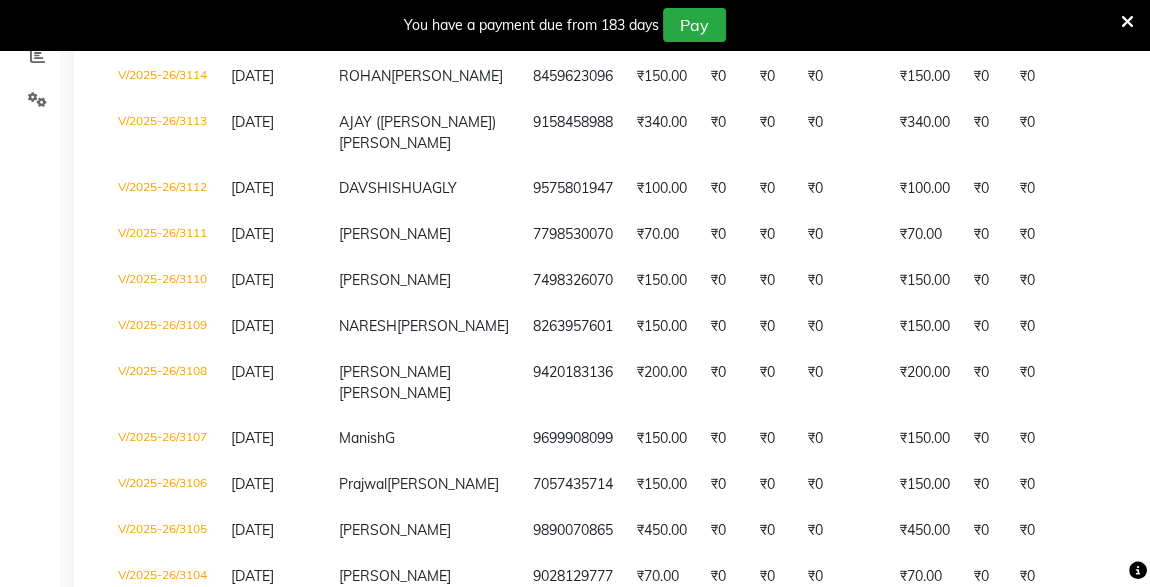 scroll, scrollTop: 443, scrollLeft: 0, axis: vertical 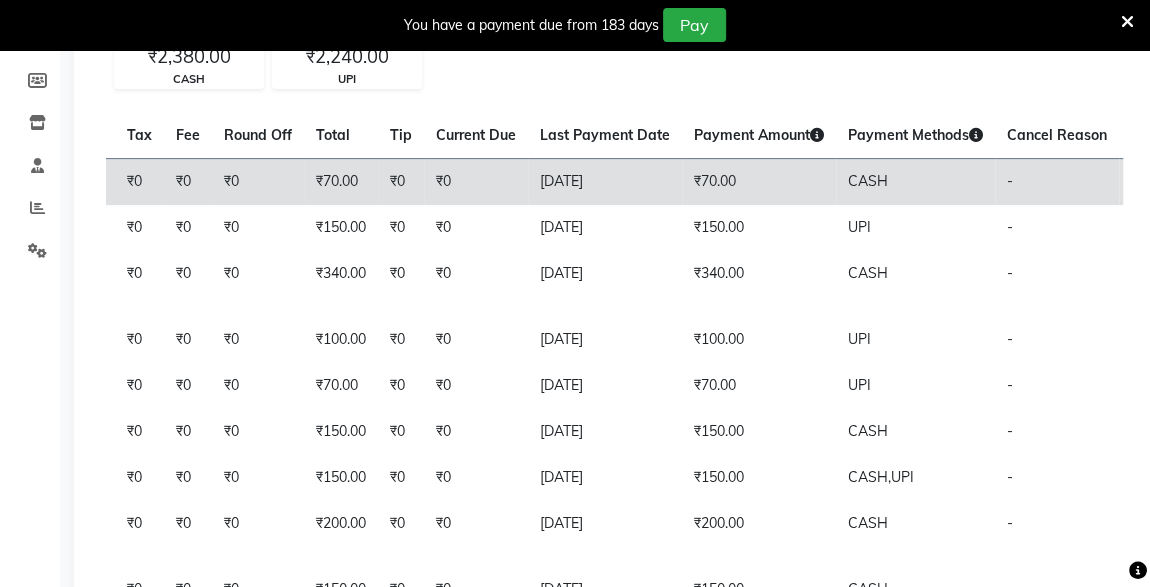 click on "PAID" 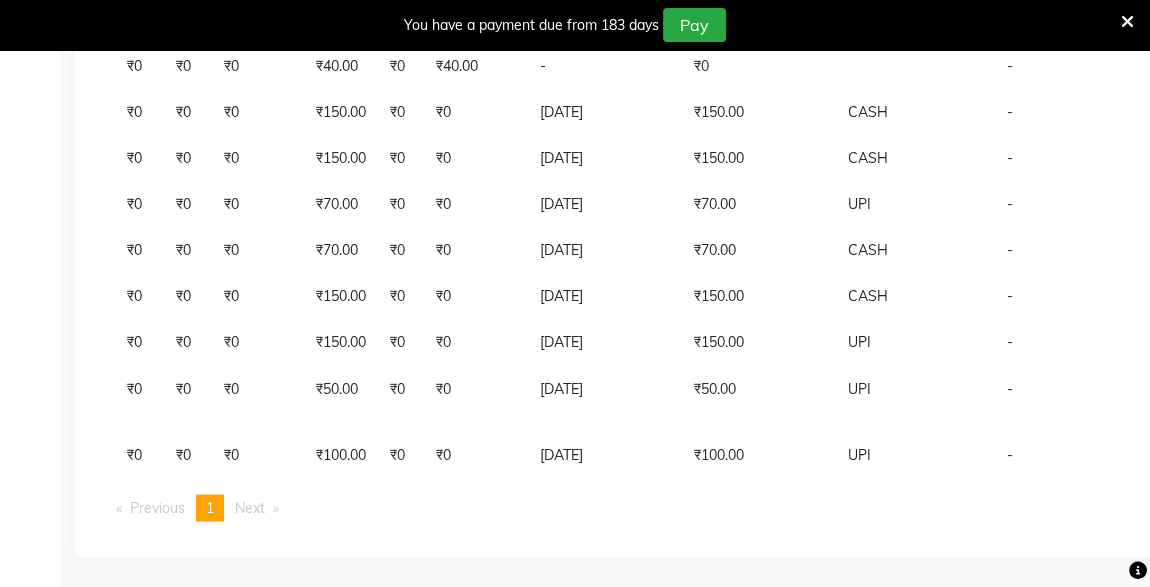 scroll, scrollTop: 1779, scrollLeft: 0, axis: vertical 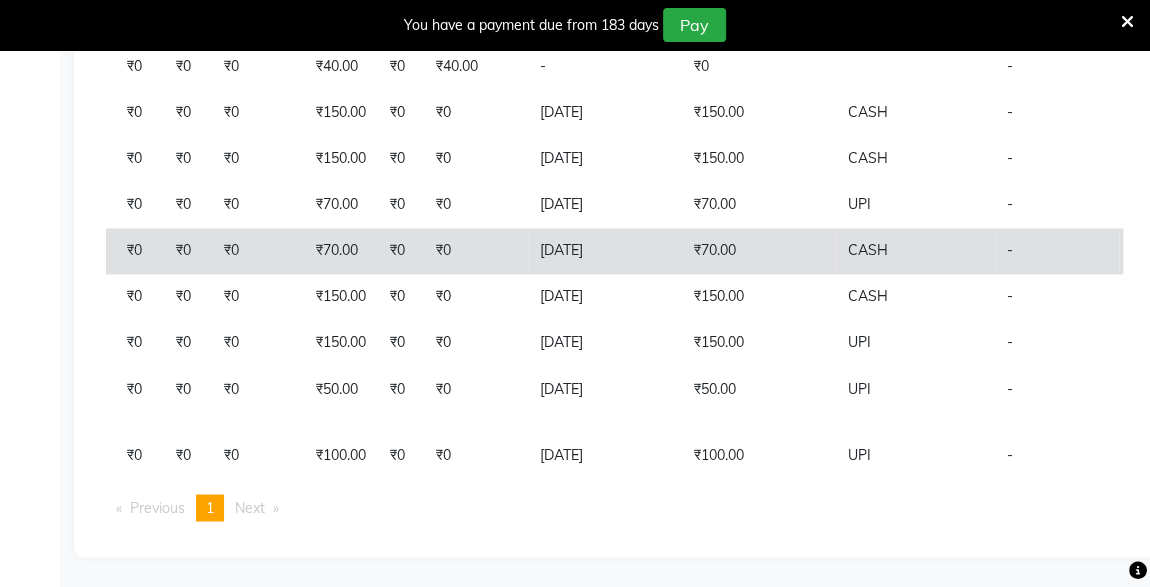 click on "PAID" 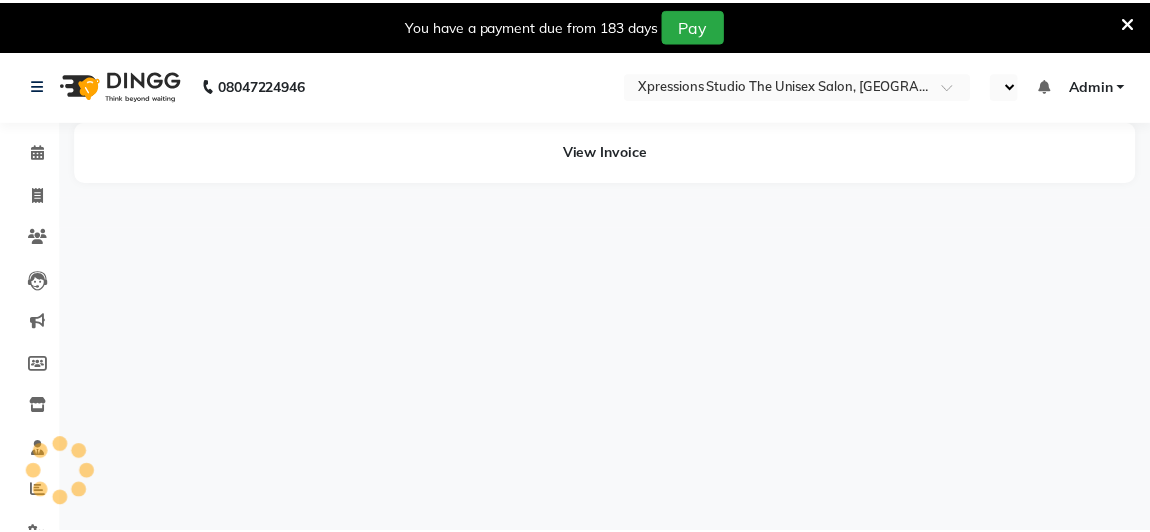 scroll, scrollTop: 0, scrollLeft: 0, axis: both 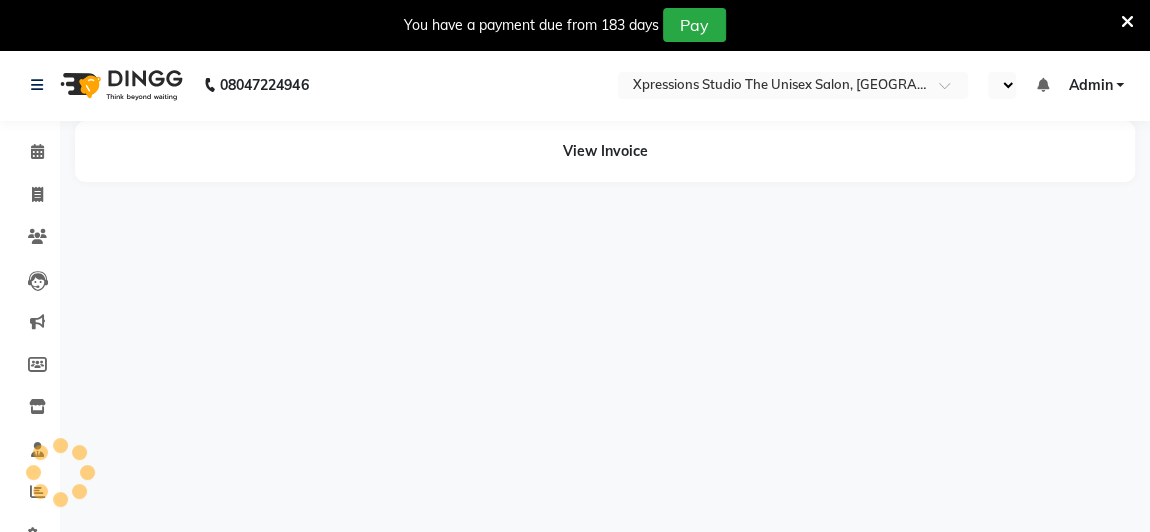 select on "en" 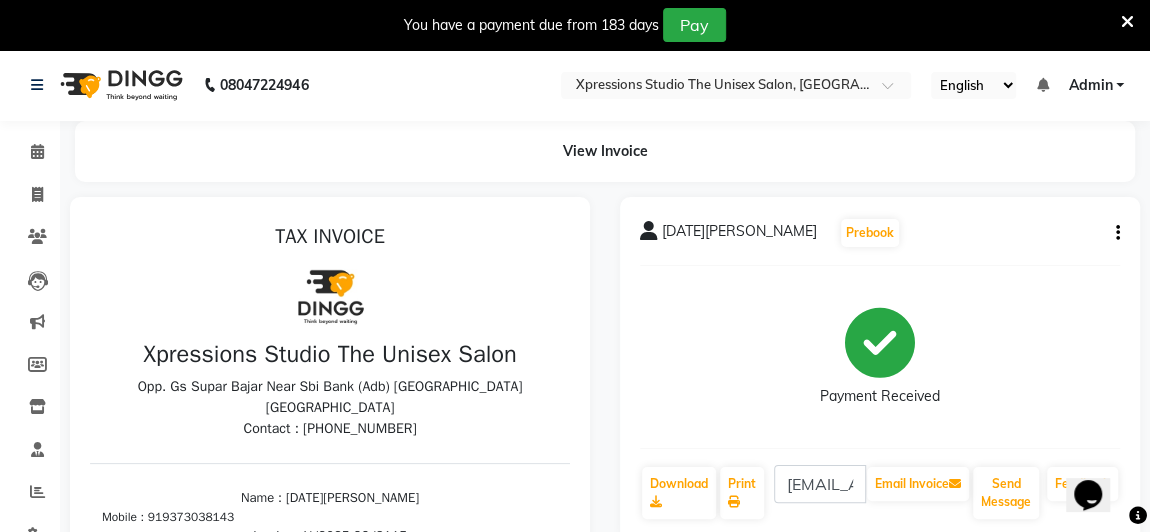 scroll, scrollTop: 0, scrollLeft: 0, axis: both 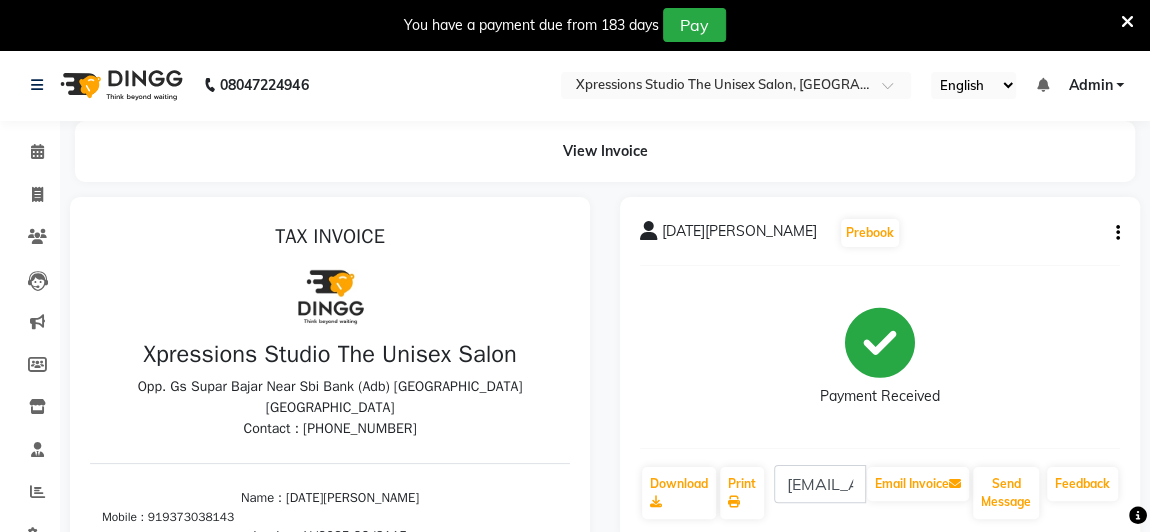 click 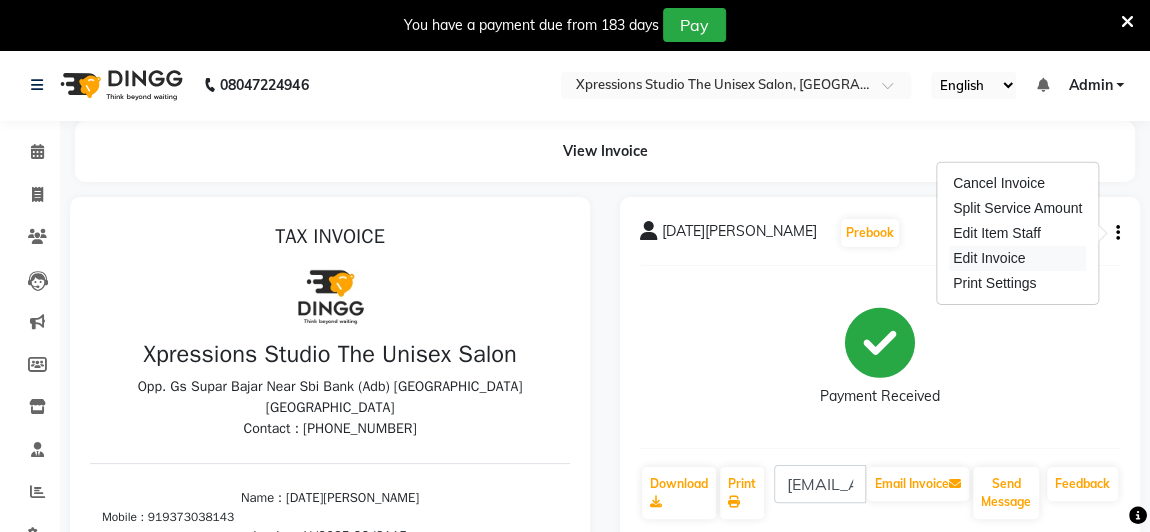 click on "Edit Invoice" at bounding box center [1017, 258] 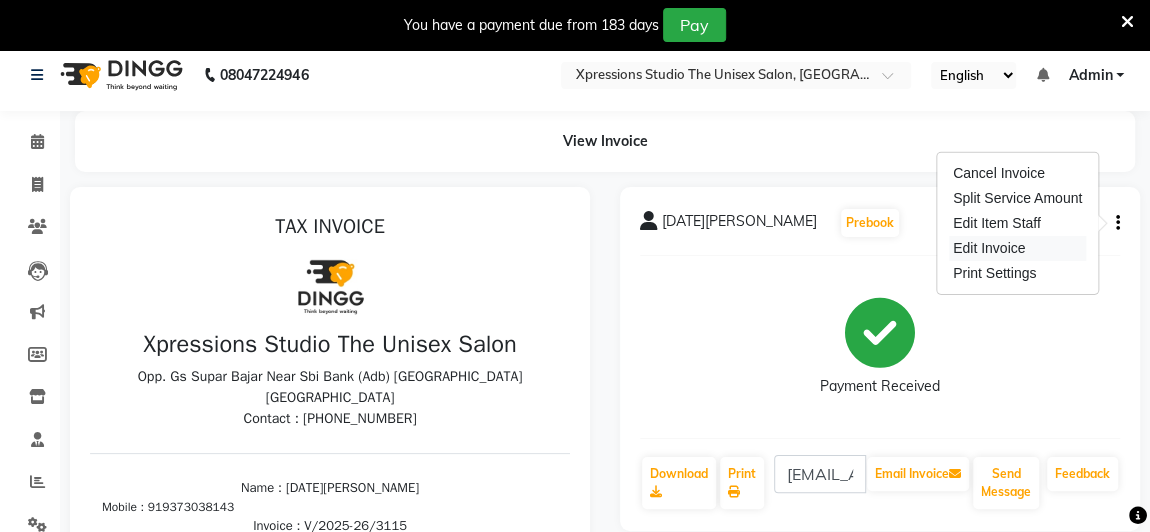 scroll, scrollTop: 116, scrollLeft: 0, axis: vertical 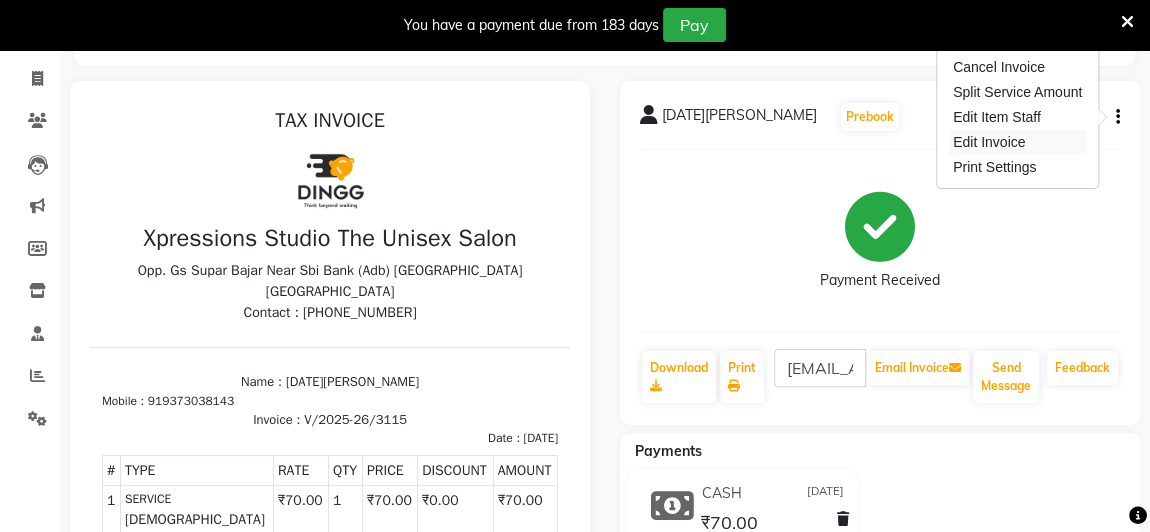 select on "service" 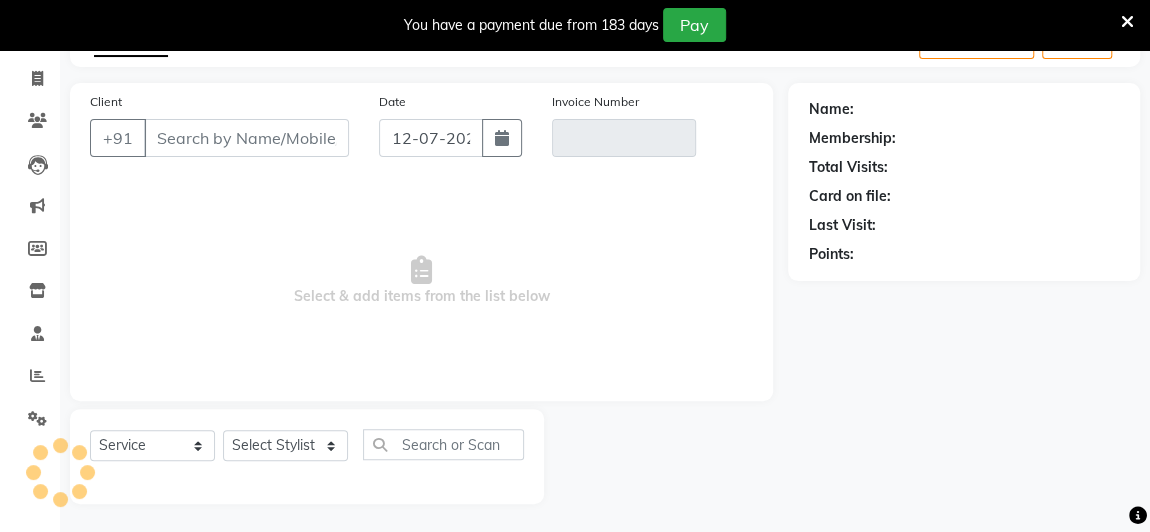 type on "9373038143" 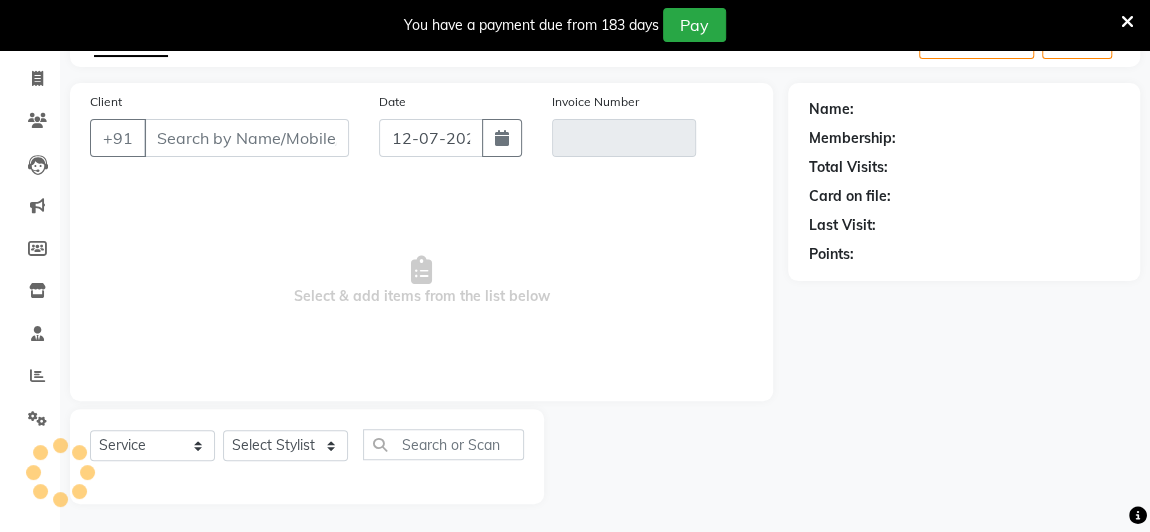 type on "V/2025-26/3115" 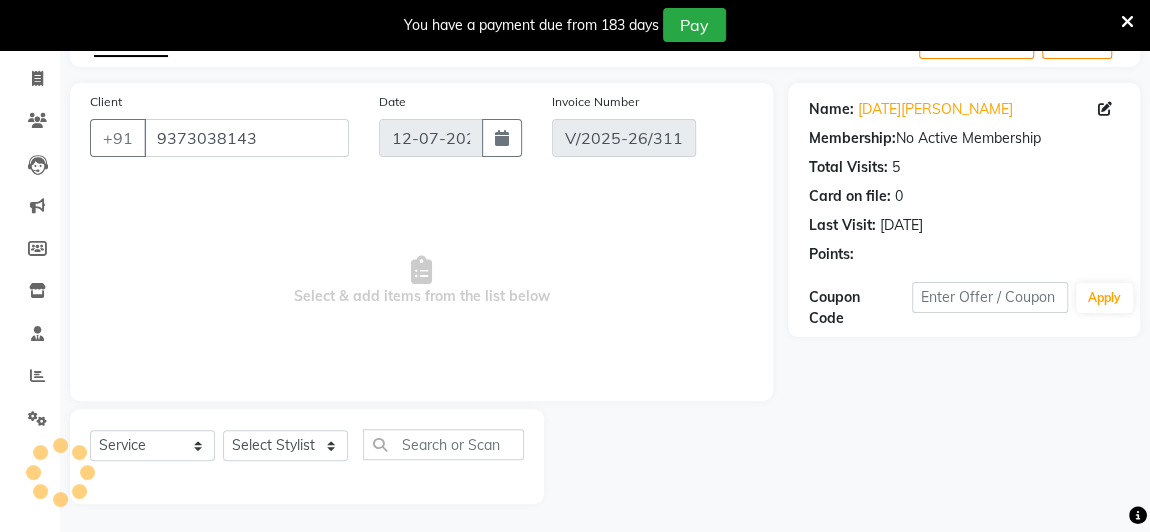 type on "[DATE]" 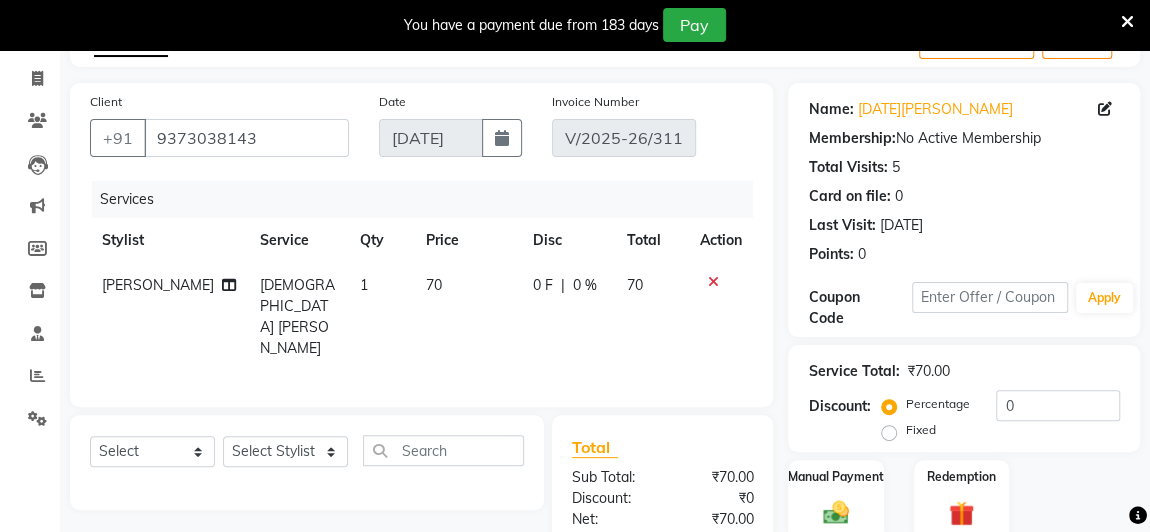 click 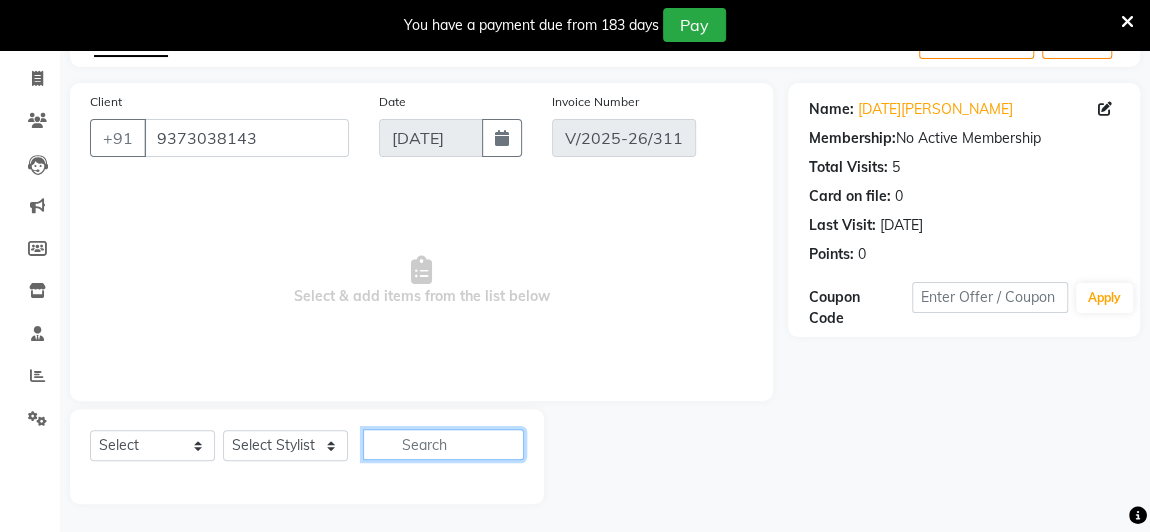click 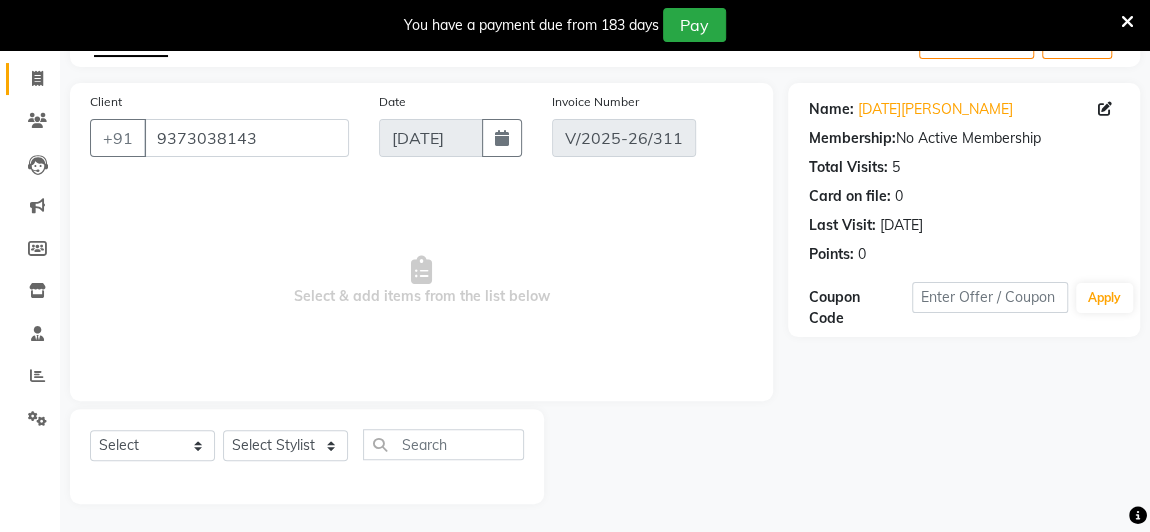 click 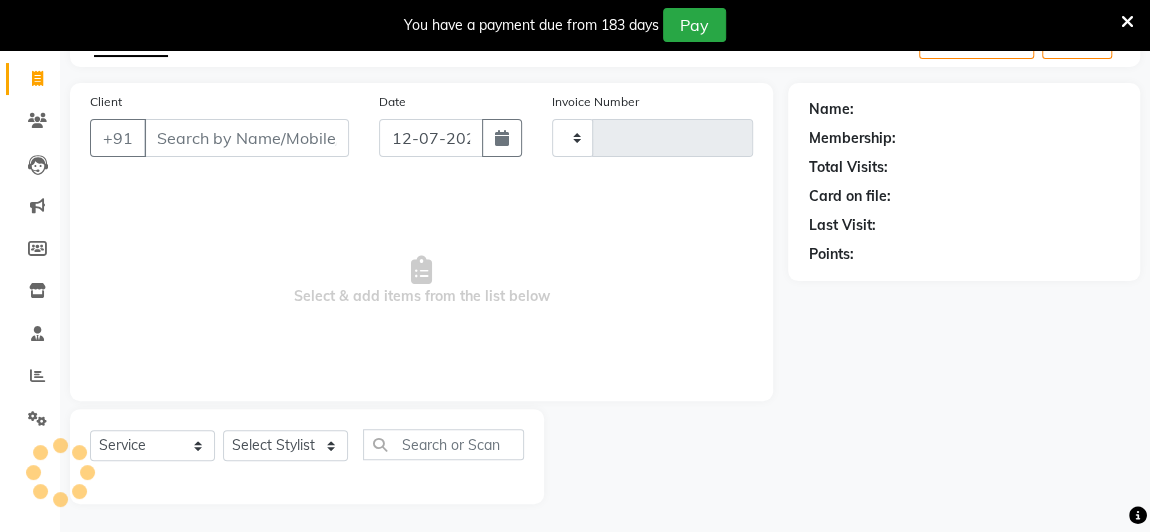 type on "3147" 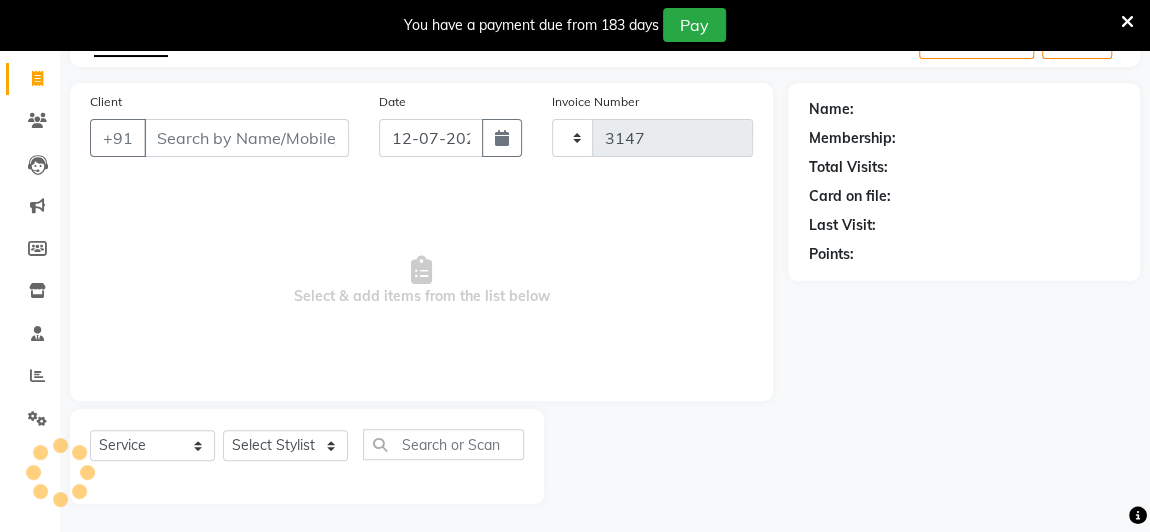 select on "7003" 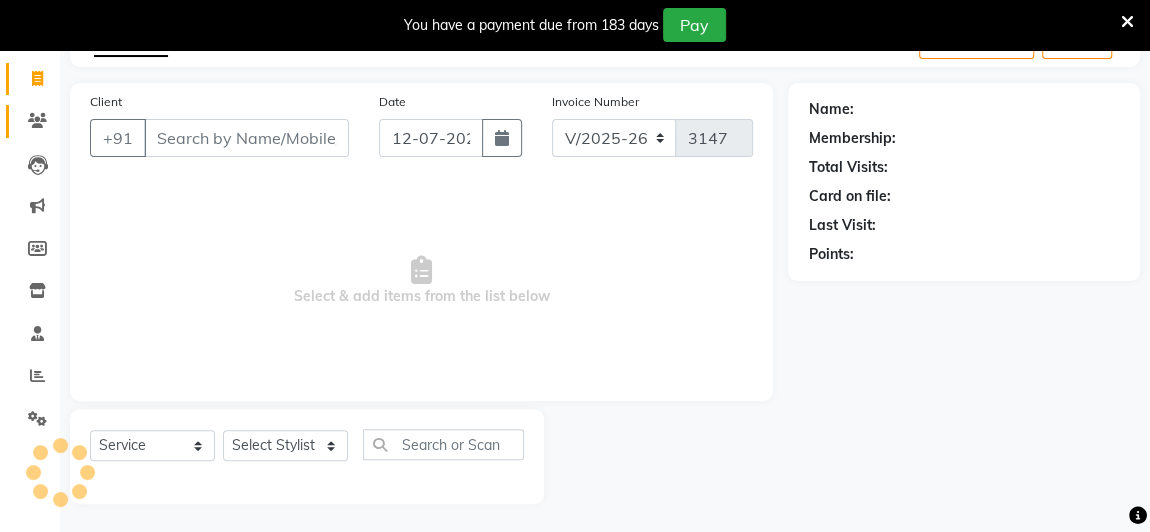 click 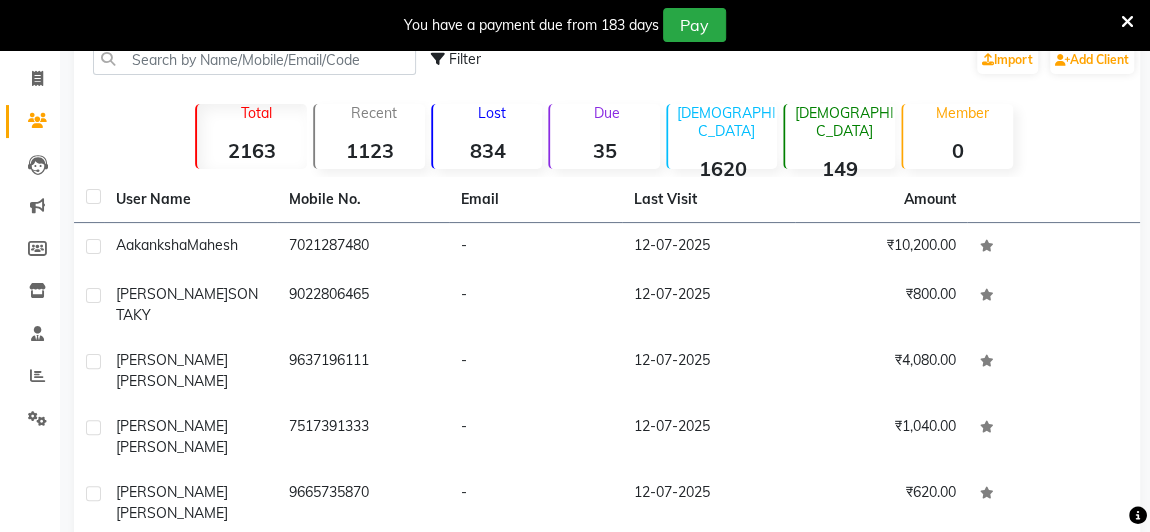 scroll, scrollTop: 0, scrollLeft: 0, axis: both 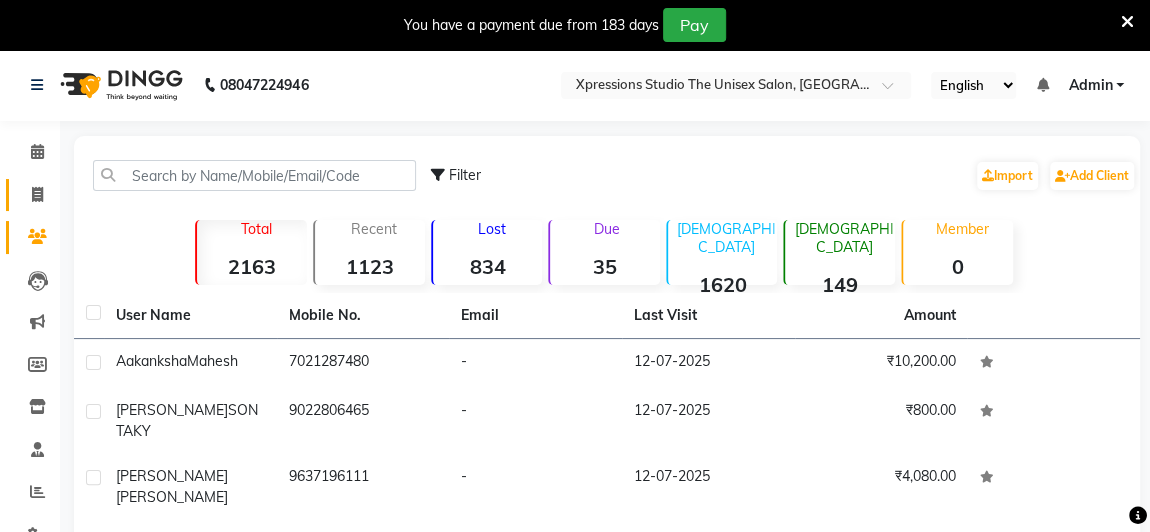 click 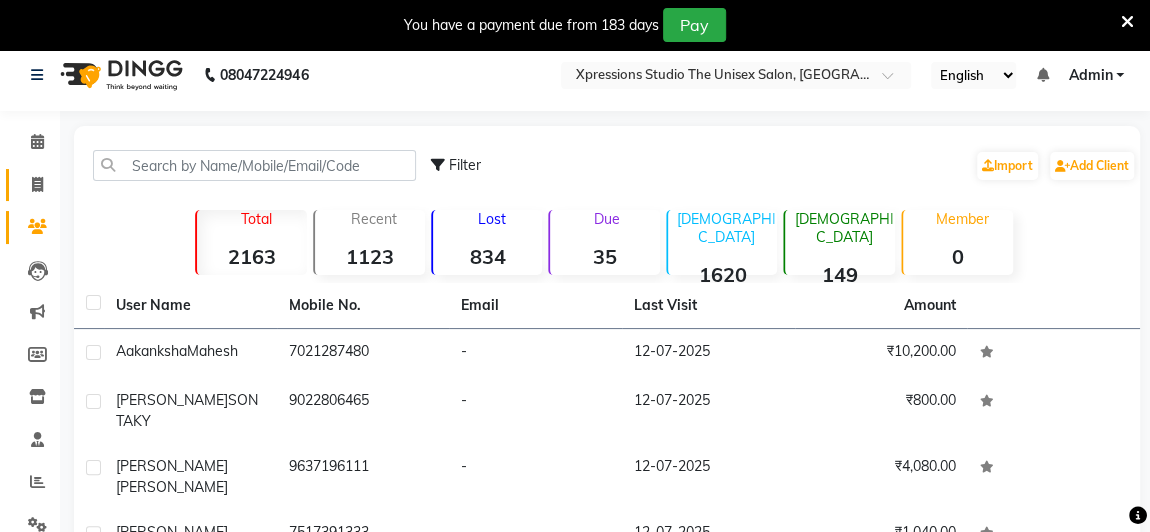 select on "7003" 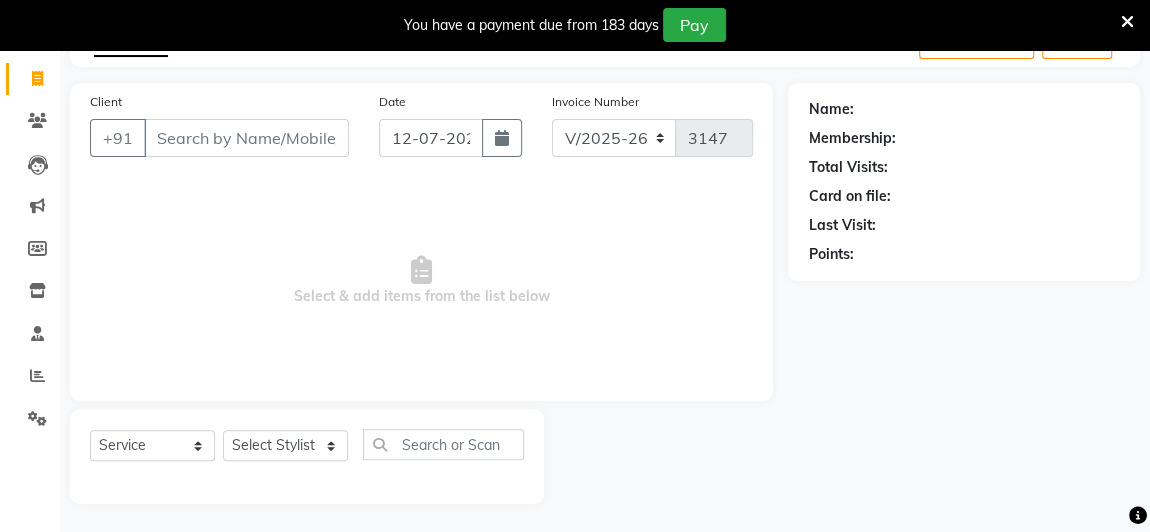 scroll, scrollTop: 0, scrollLeft: 0, axis: both 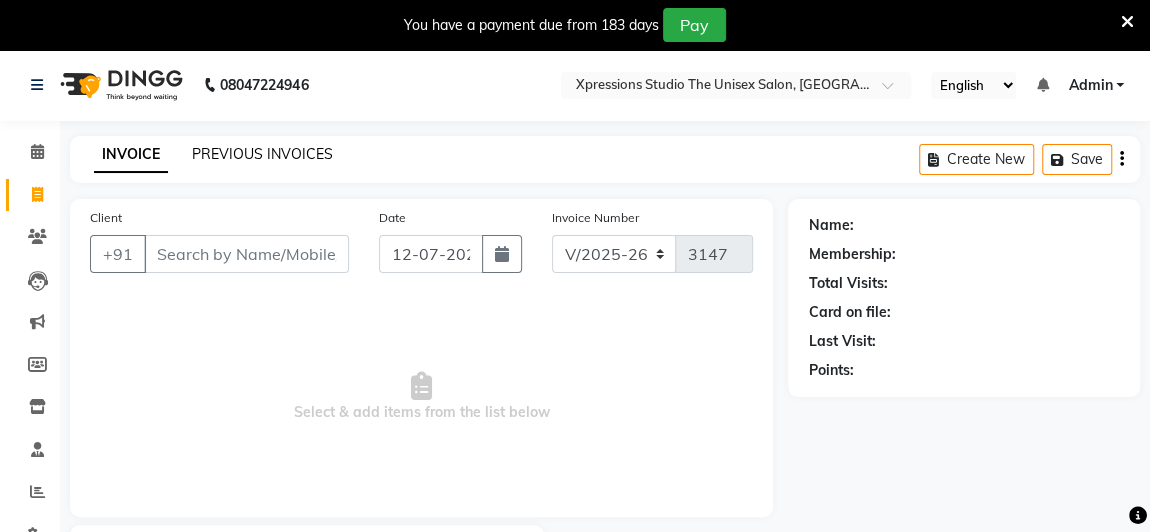 click on "PREVIOUS INVOICES" 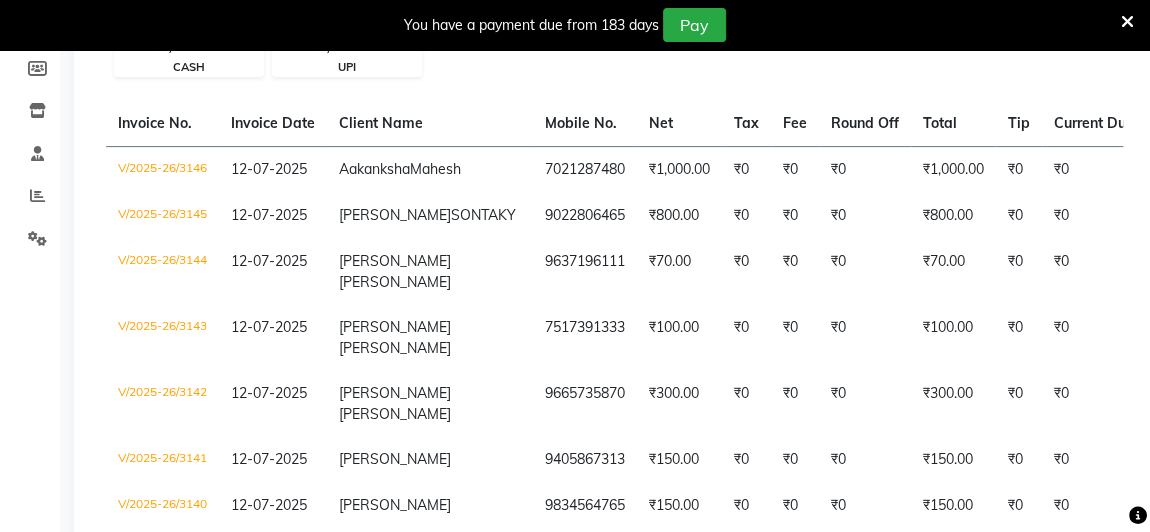 scroll, scrollTop: 325, scrollLeft: 0, axis: vertical 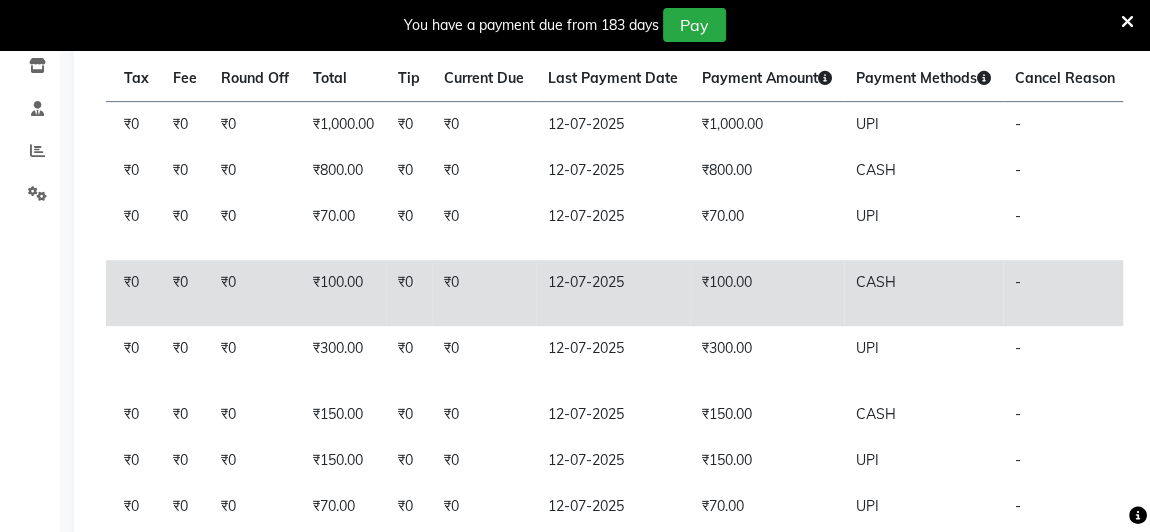 click on "PAID" 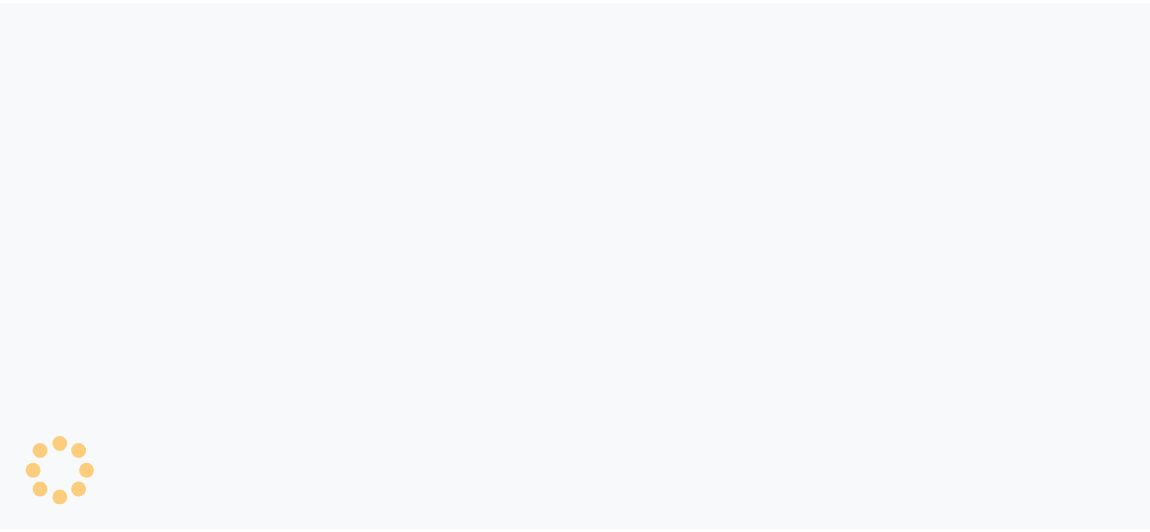 scroll, scrollTop: 0, scrollLeft: 0, axis: both 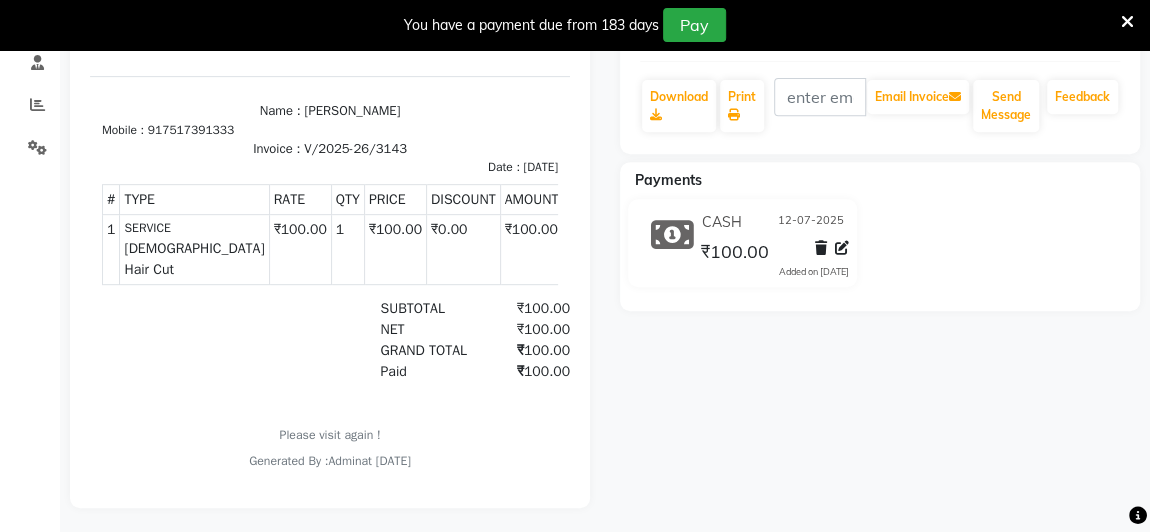 click 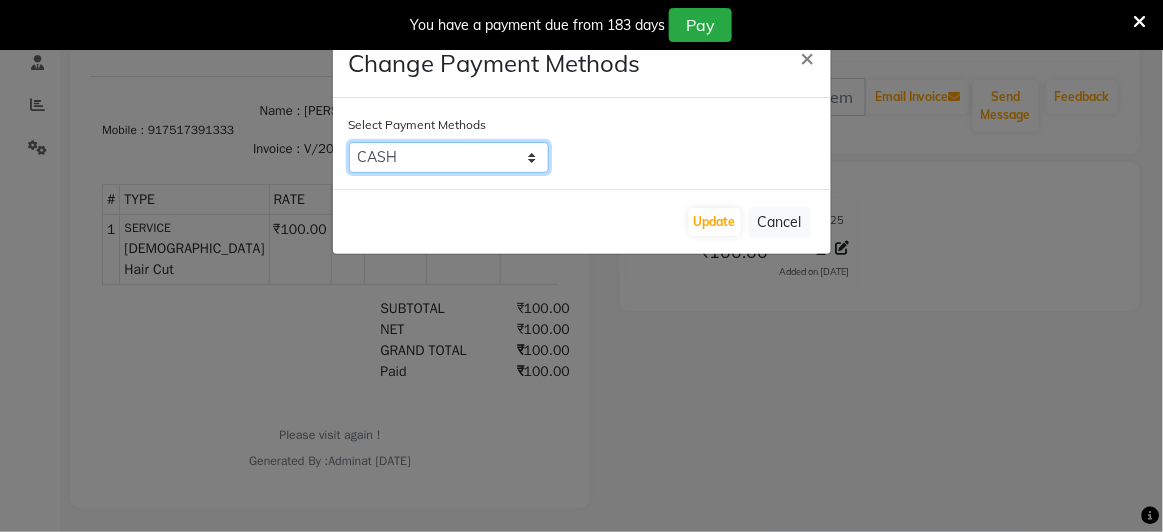 click on "Credit Card   Debit Card   UPI   CASH   GPay" 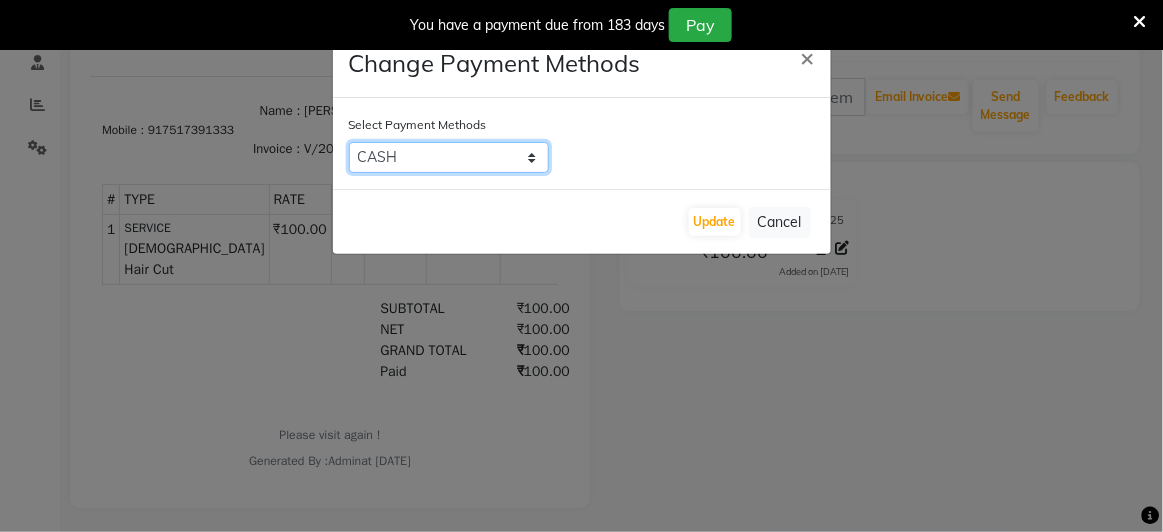 select on "8" 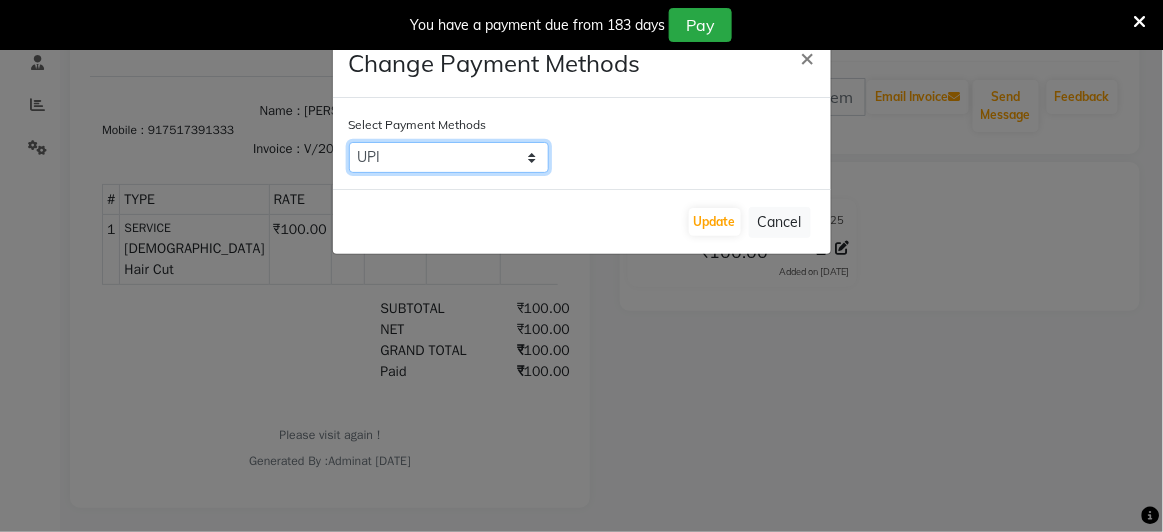 click on "Credit Card   Debit Card   UPI   CASH   GPay" 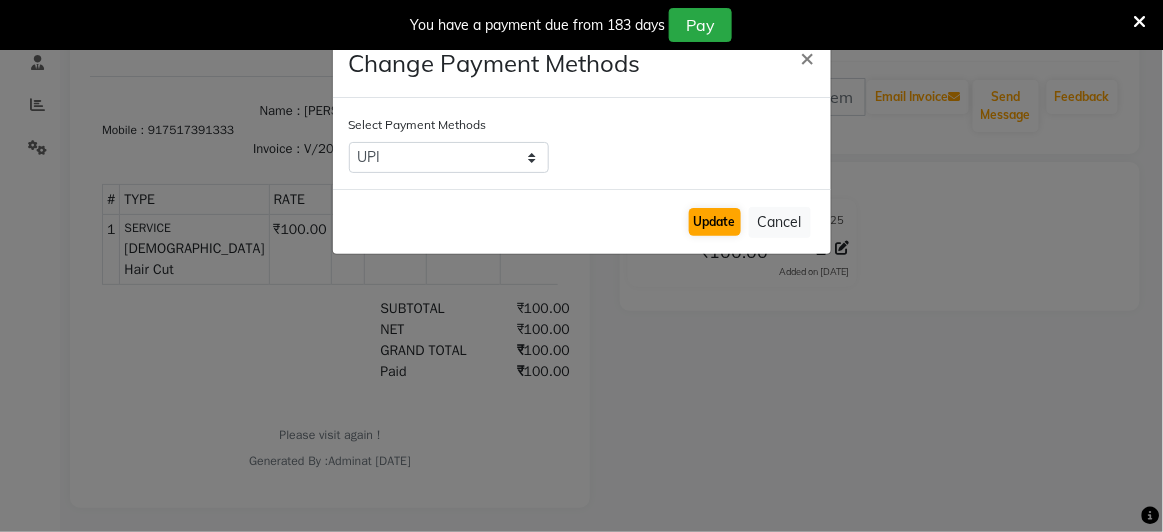 click on "Update" 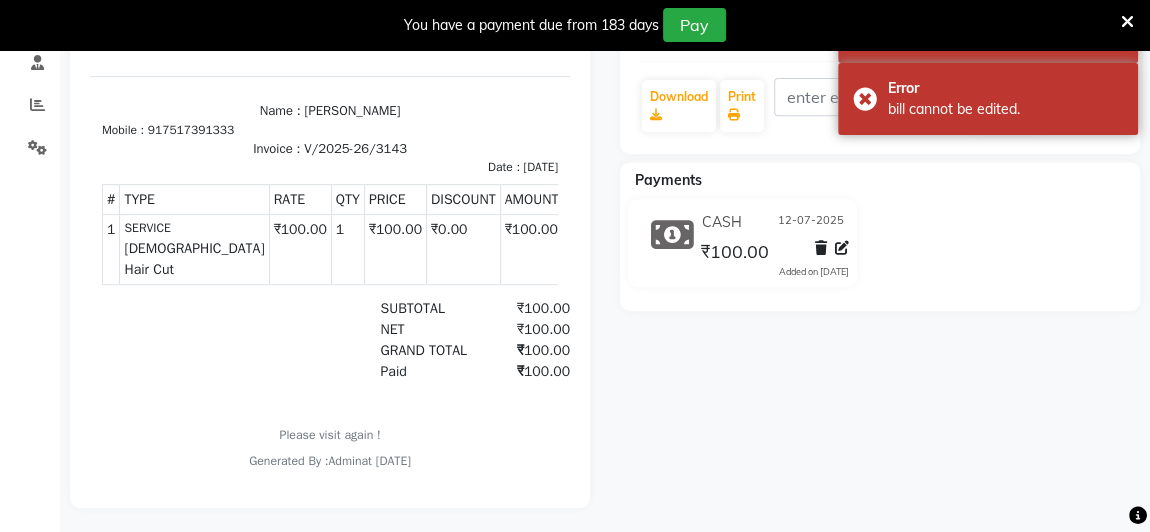 click on "CASH 12-07-2025 ₹100.00  Added on 12-07-2025" 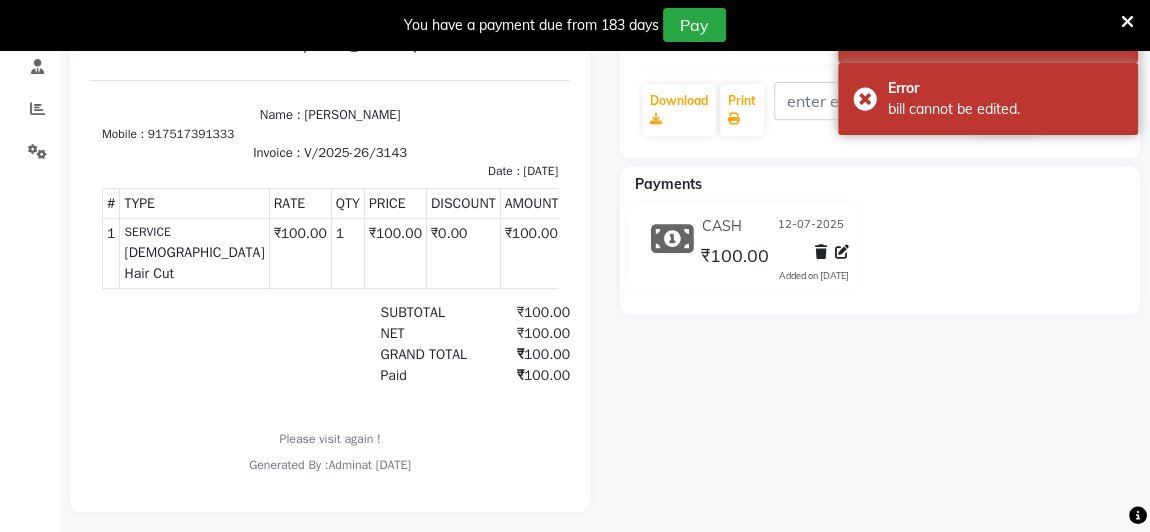 click on "You have a payment due from 183 days   Pay" at bounding box center (564, 25) 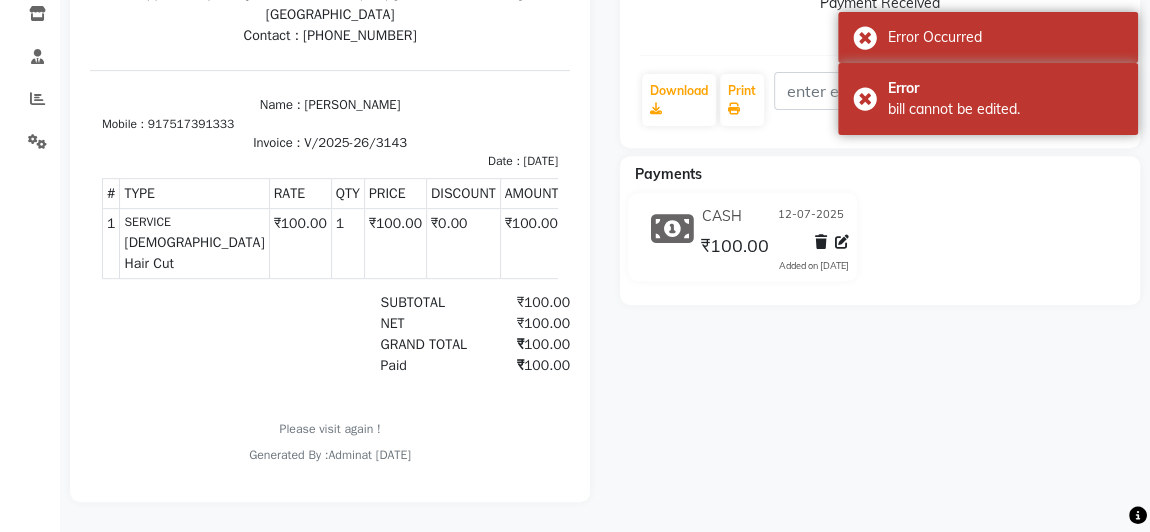 click on "CASH 12-07-2025 ₹100.00  Added on 12-07-2025" 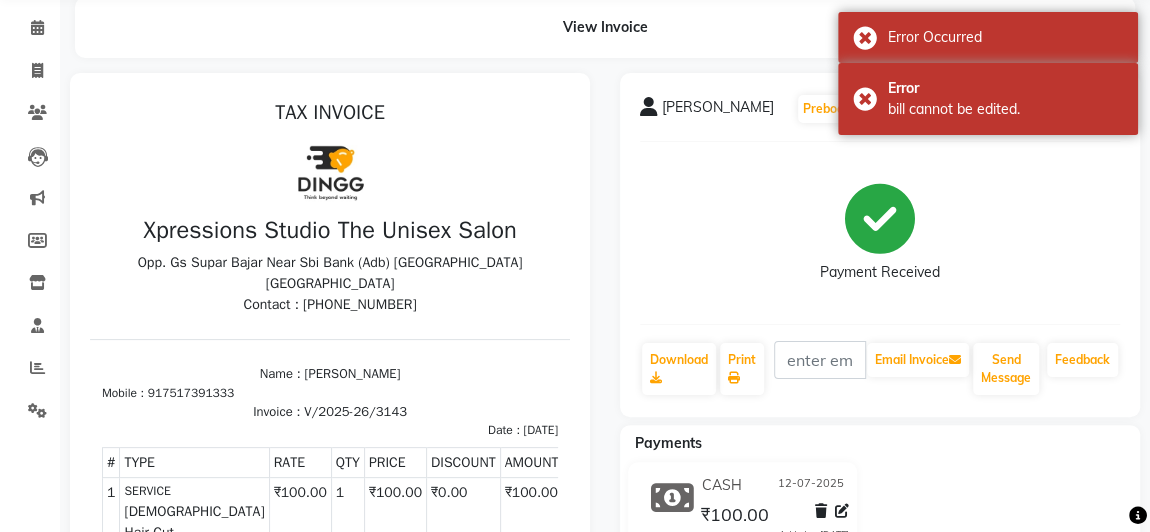 scroll, scrollTop: 0, scrollLeft: 0, axis: both 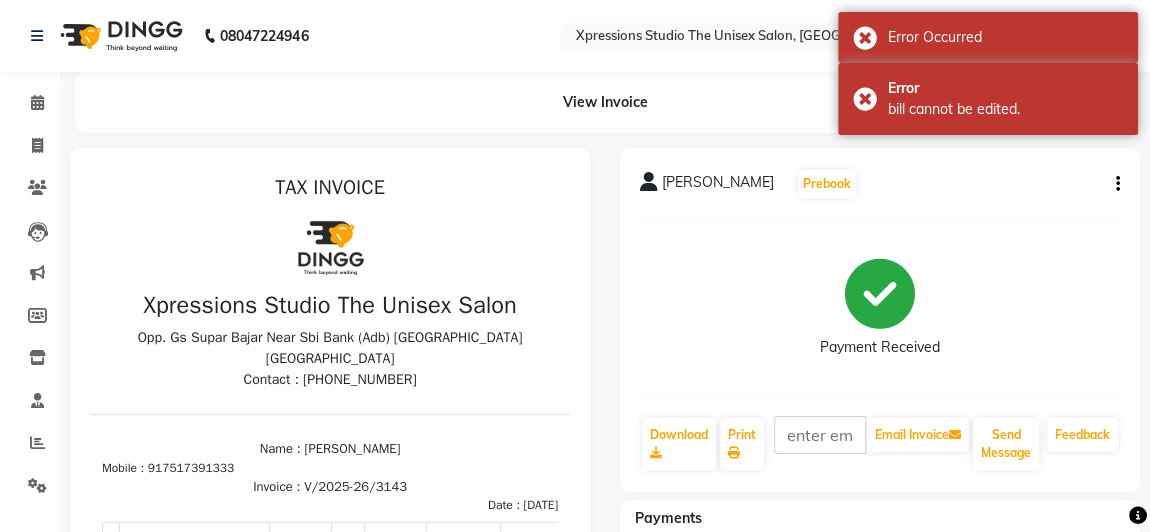 click 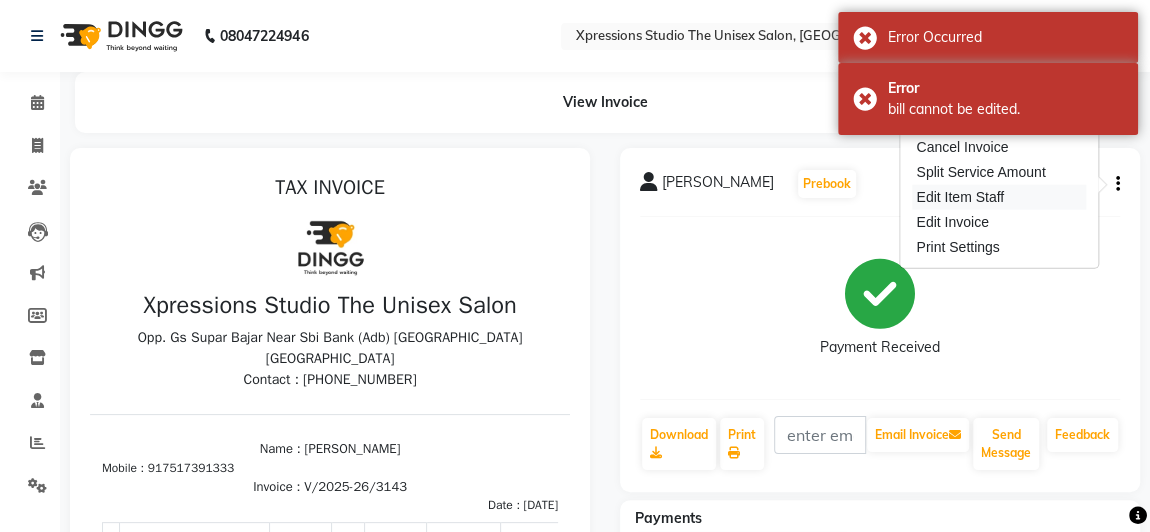 click on "Edit Item Staff" at bounding box center (999, 197) 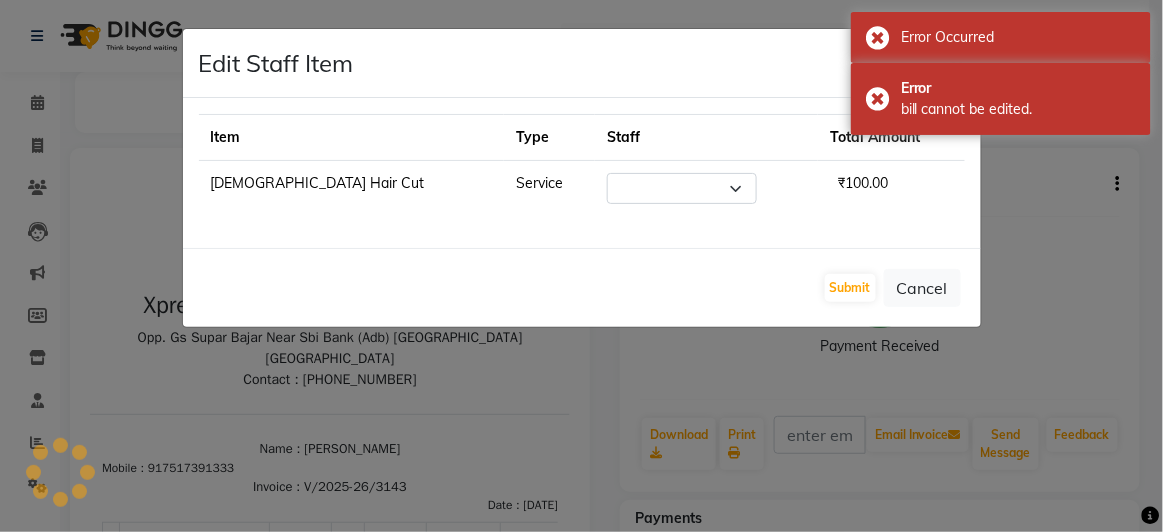 select on "57589" 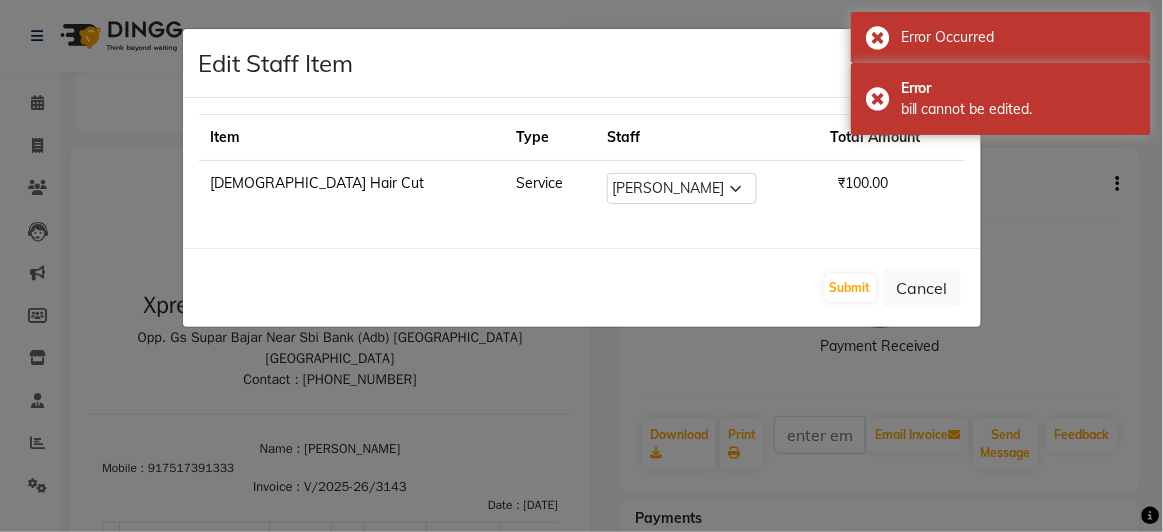 click on "Edit Staff Item  × Item Type Staff Total Amount Male Hair Cut  Service Select  ADESH RAUT   ROHAN BABHULKAR   ROSHAN TANDULKAR  ₹100.00  Submit   Cancel" 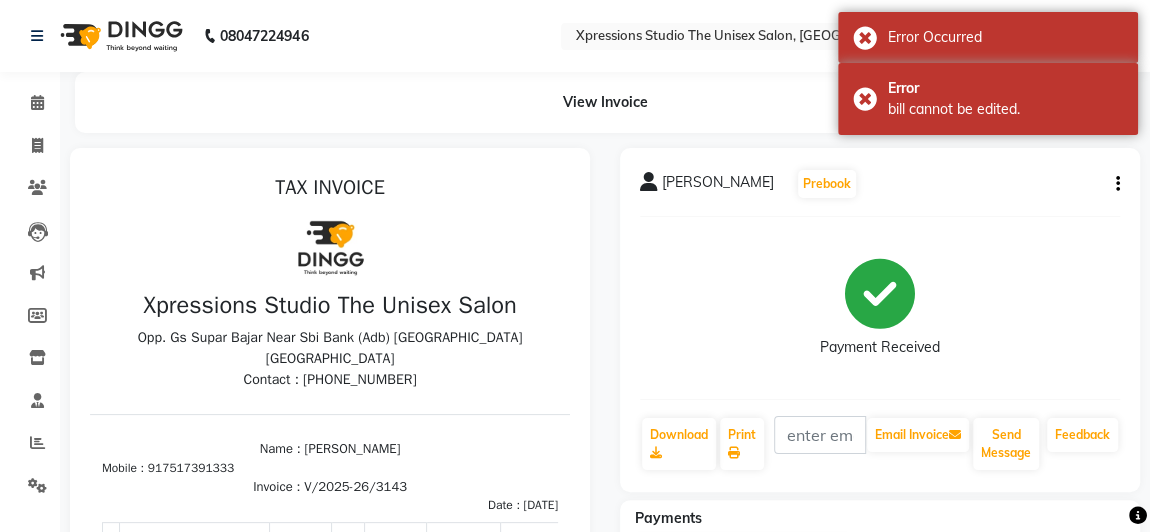 click 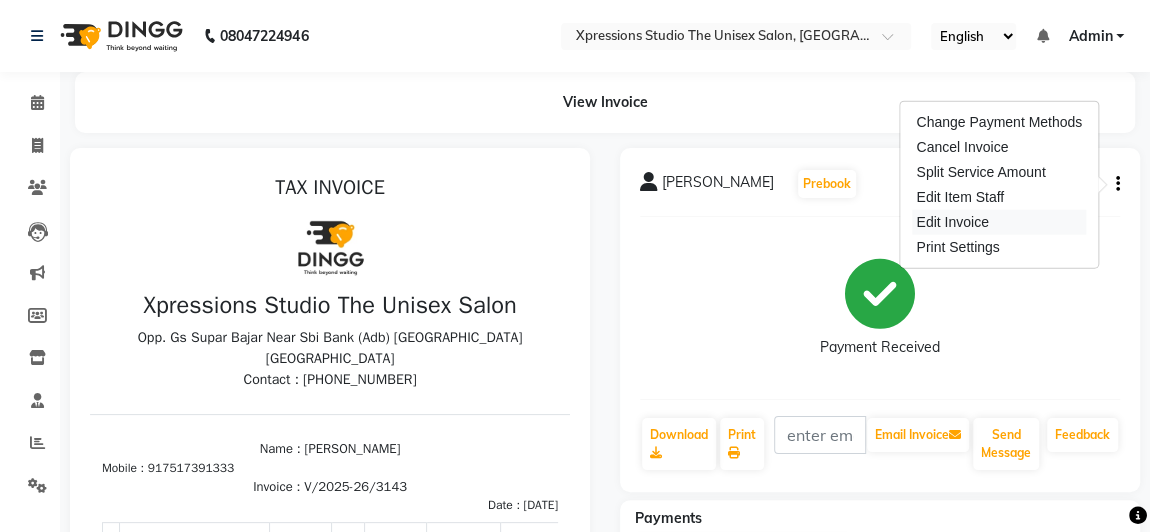 click on "Edit Invoice" at bounding box center [999, 222] 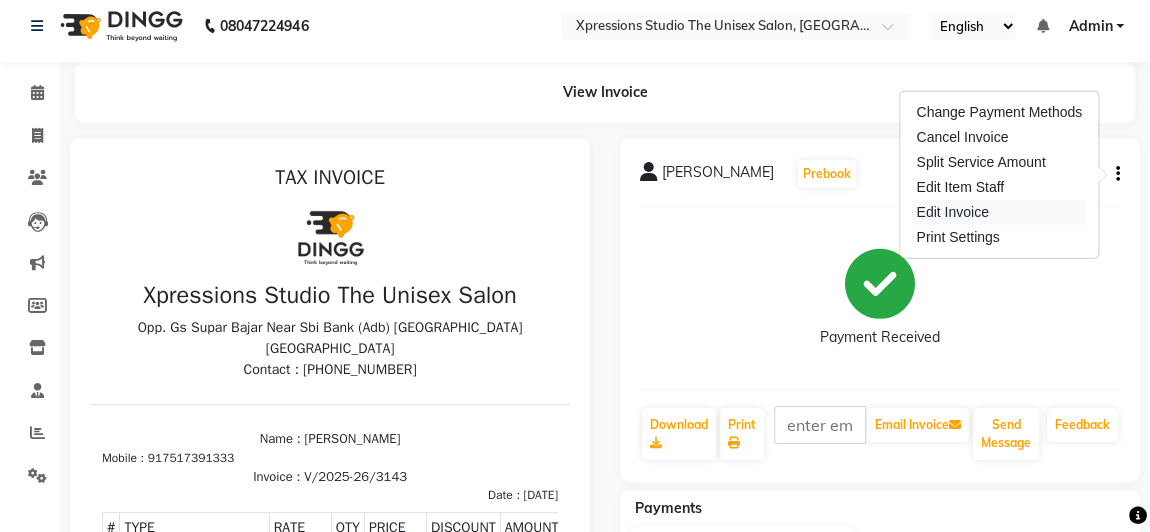 select on "service" 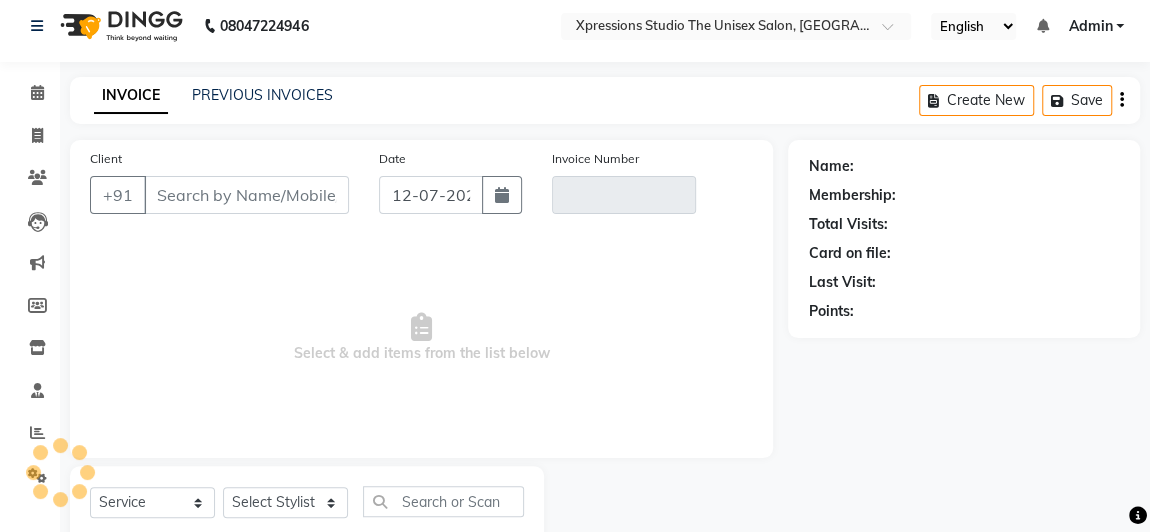 scroll, scrollTop: 67, scrollLeft: 0, axis: vertical 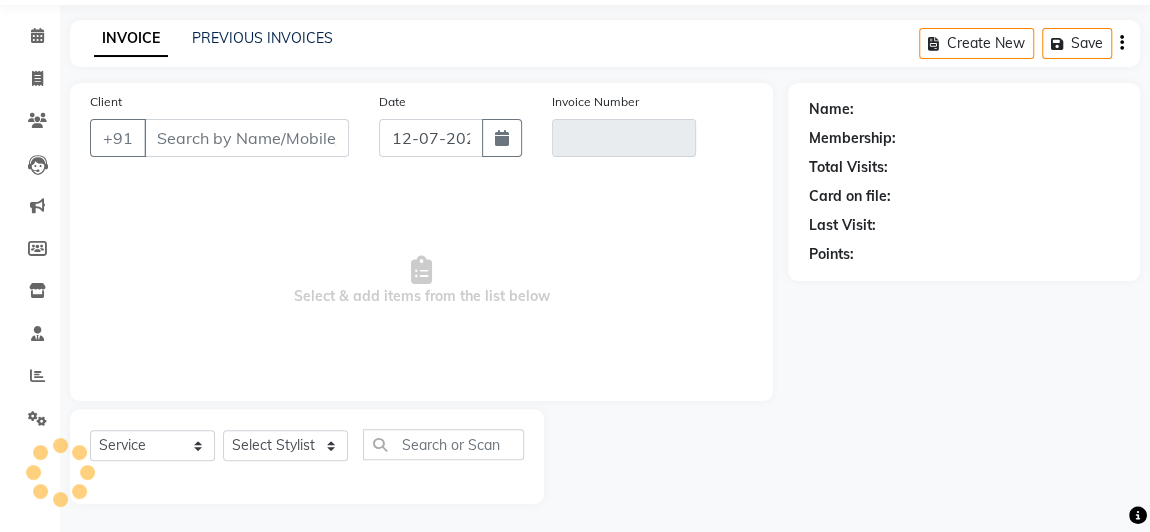 type on "7517391333" 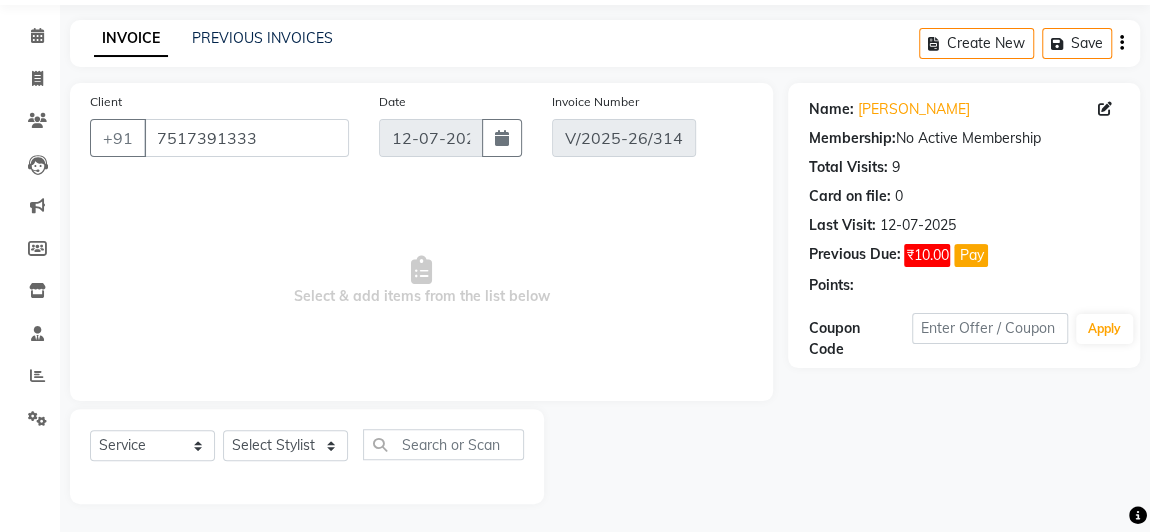 select on "select" 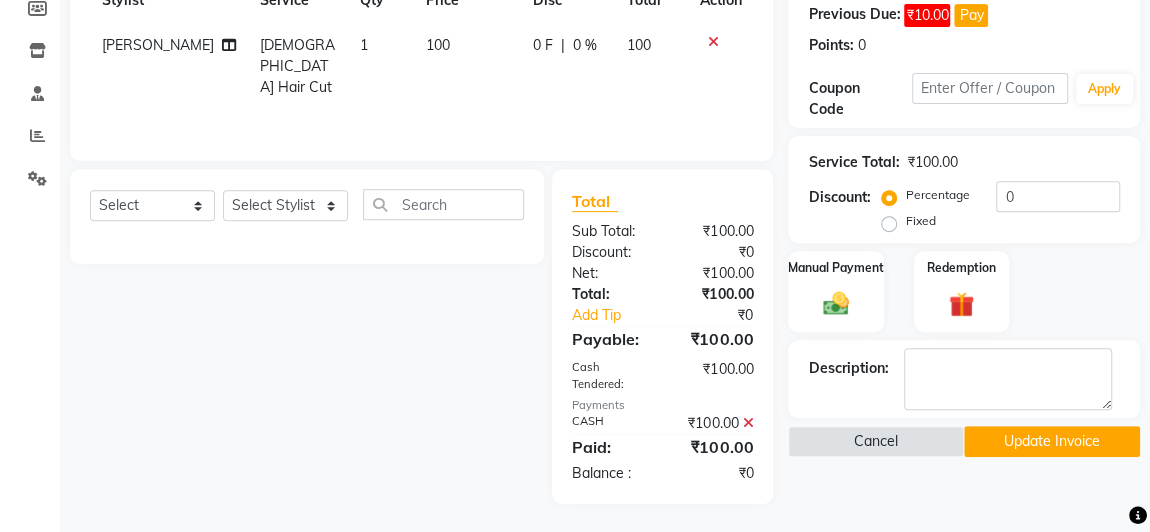 click 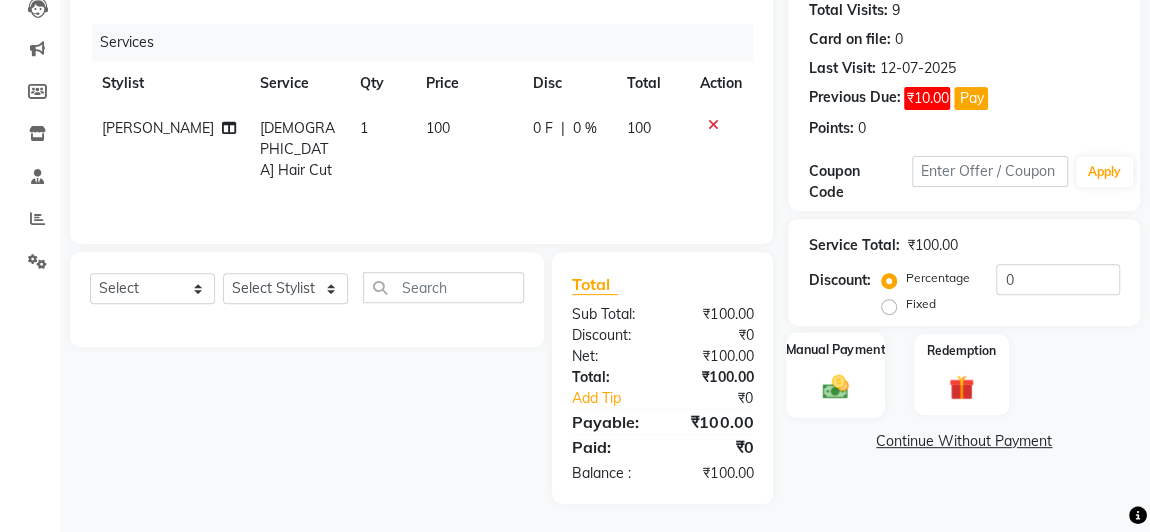 click 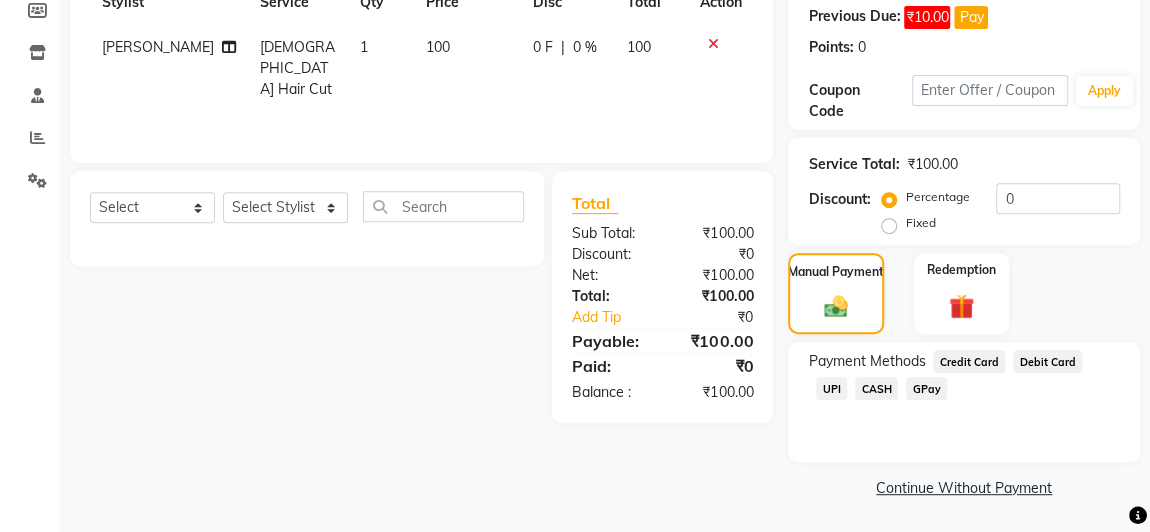 click on "UPI" 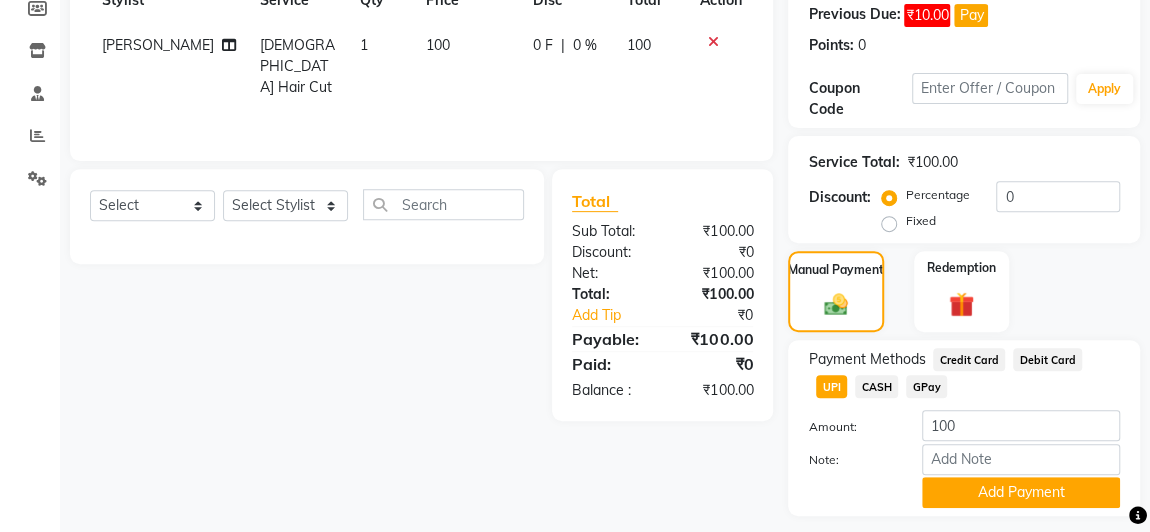 click on "Add Payment" 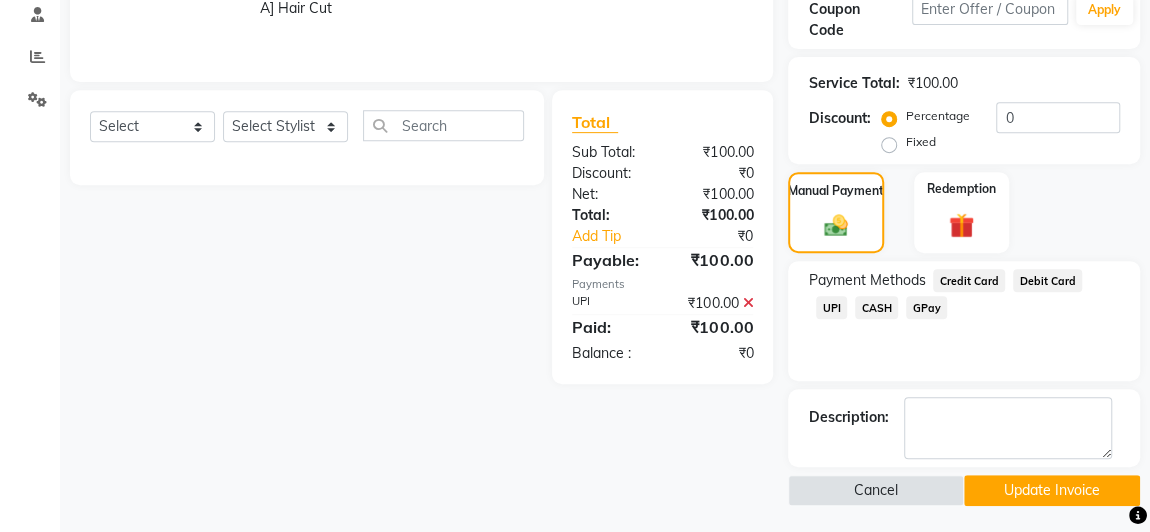 scroll, scrollTop: 387, scrollLeft: 0, axis: vertical 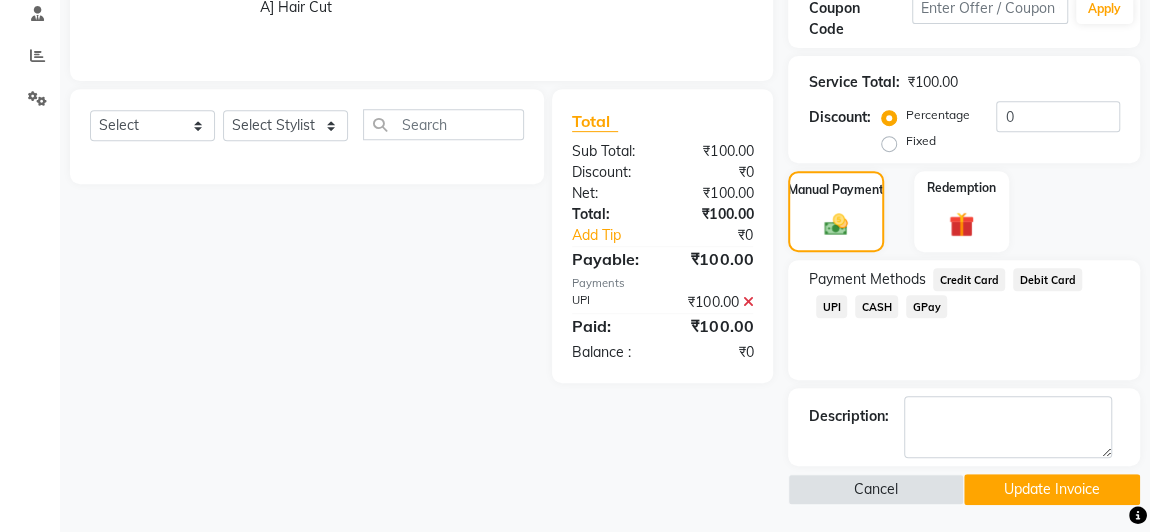 click on "Update Invoice" 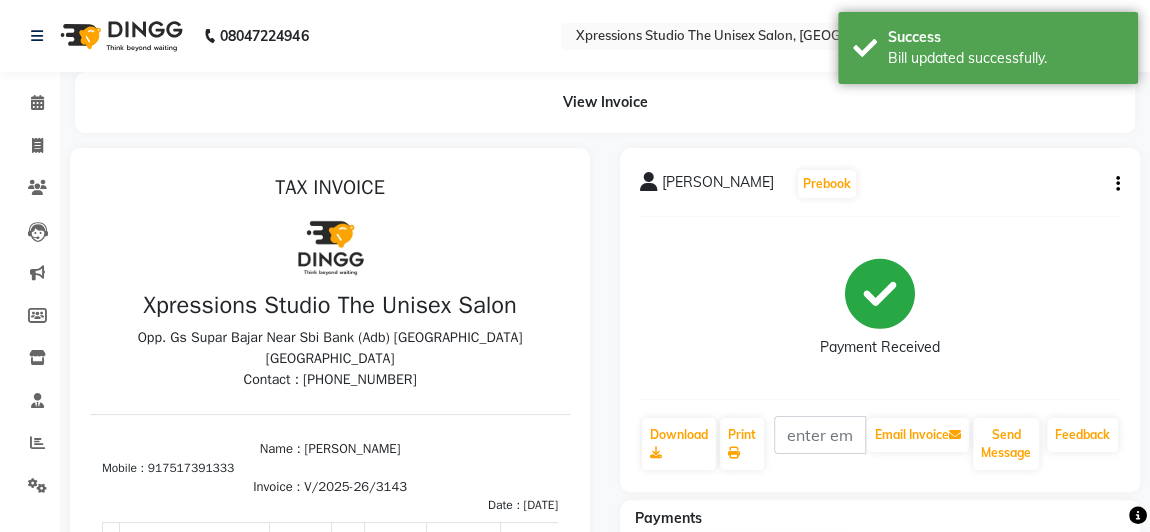 scroll, scrollTop: 0, scrollLeft: 0, axis: both 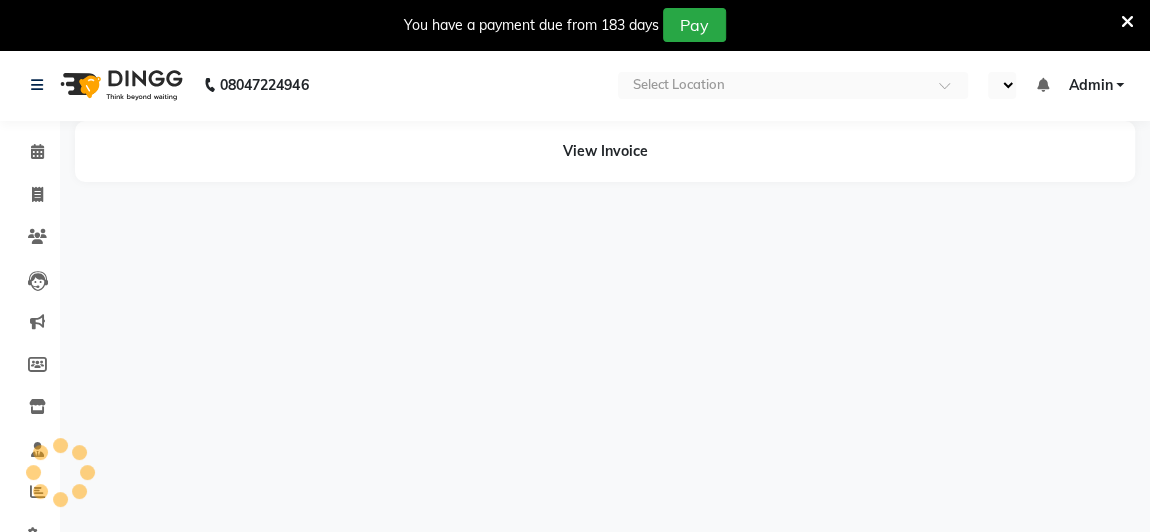 select on "en" 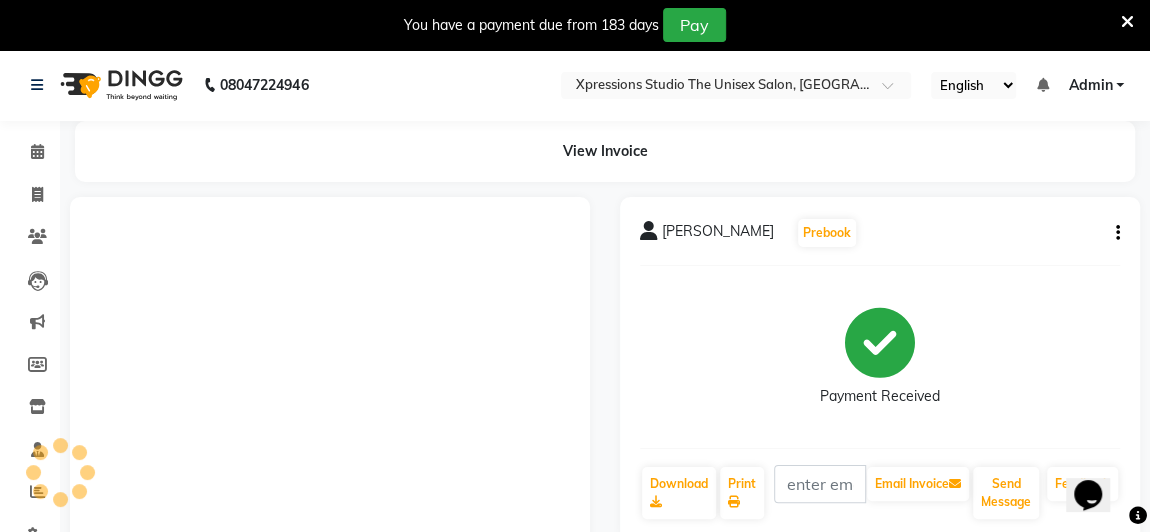 scroll, scrollTop: 0, scrollLeft: 0, axis: both 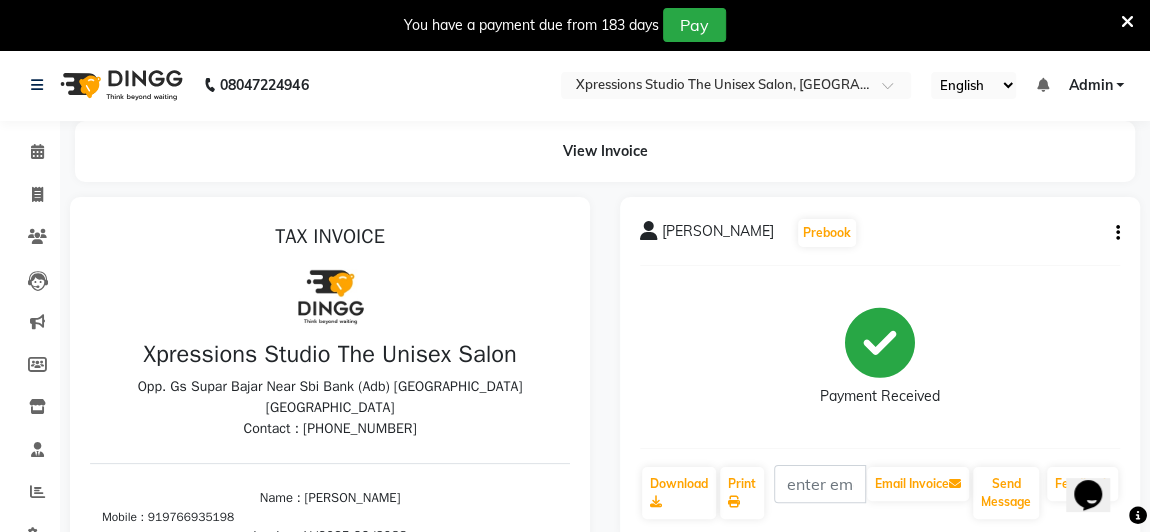 click 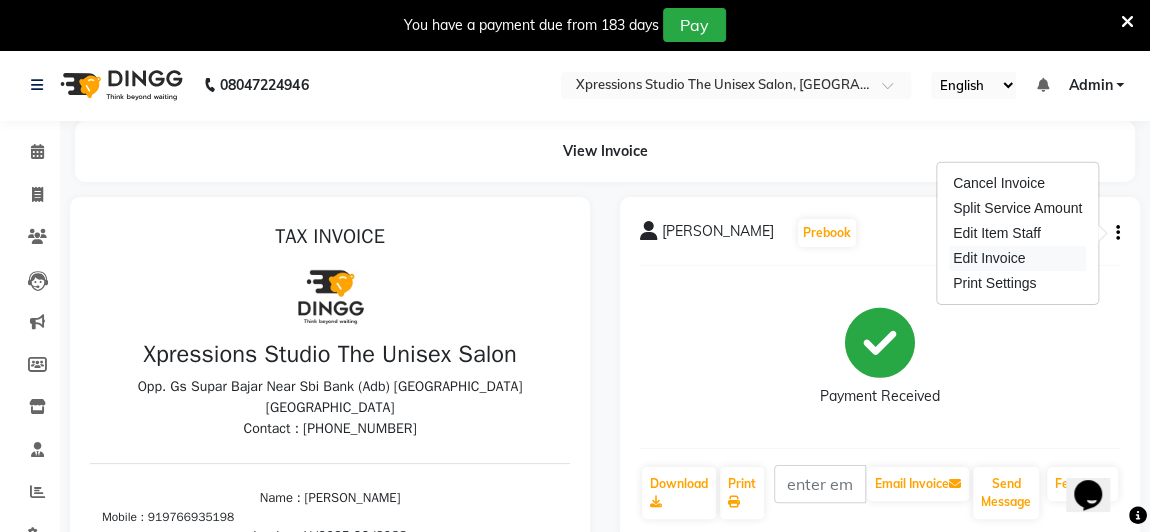 click on "Edit Invoice" at bounding box center [1017, 258] 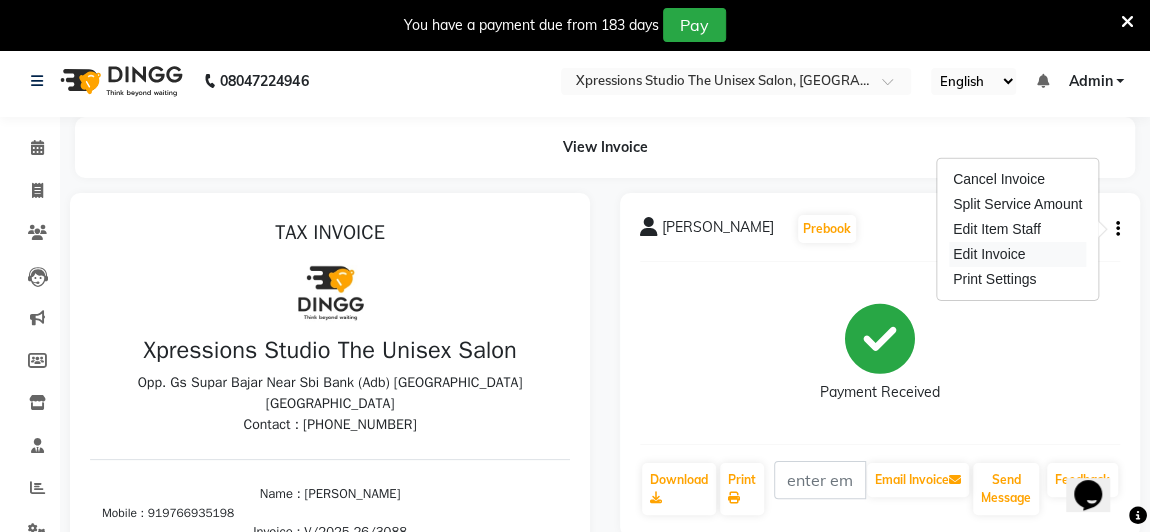select on "service" 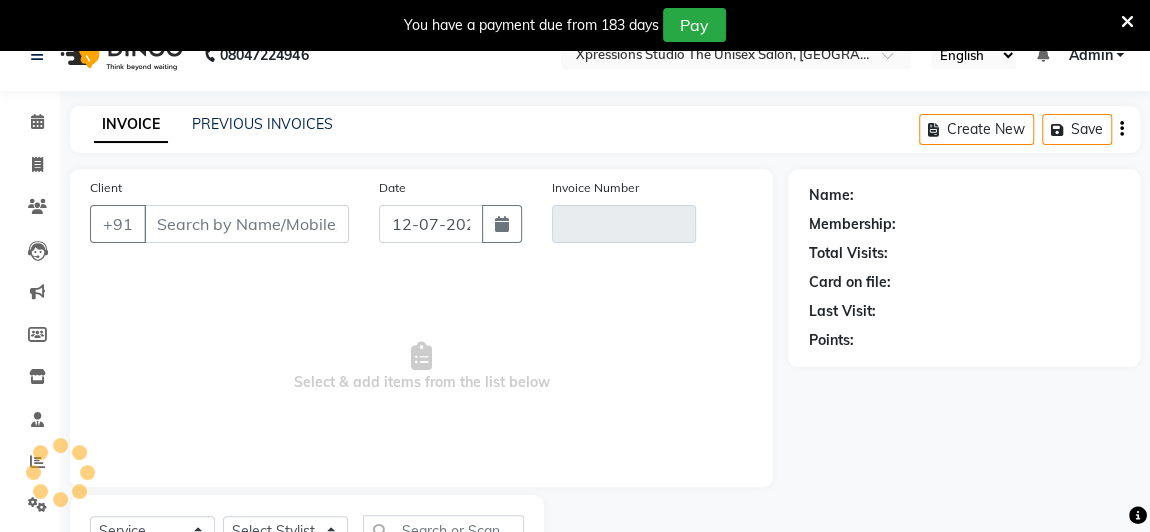 scroll, scrollTop: 116, scrollLeft: 0, axis: vertical 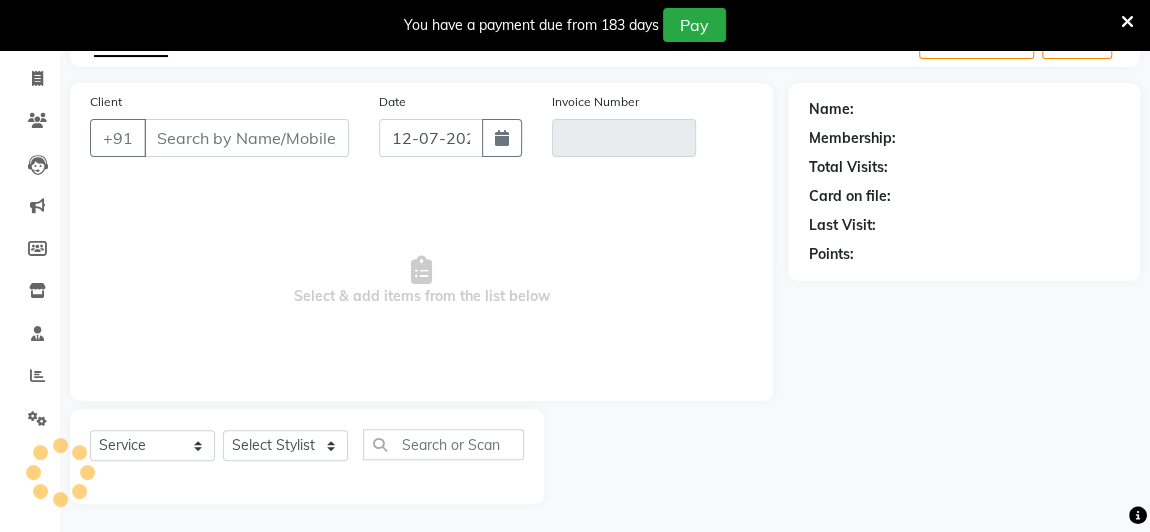 type on "9766935198" 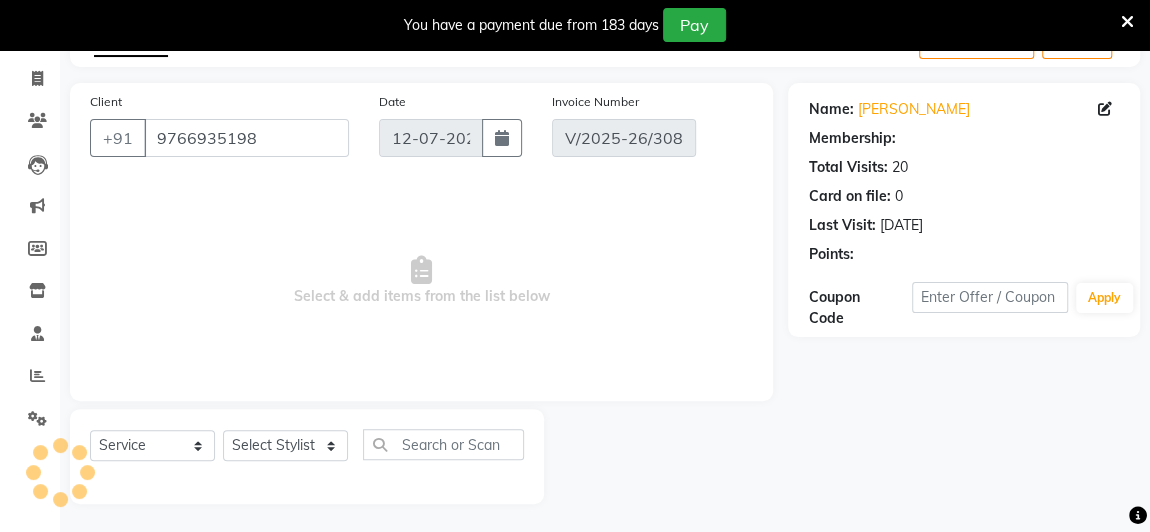 type on "[DATE]" 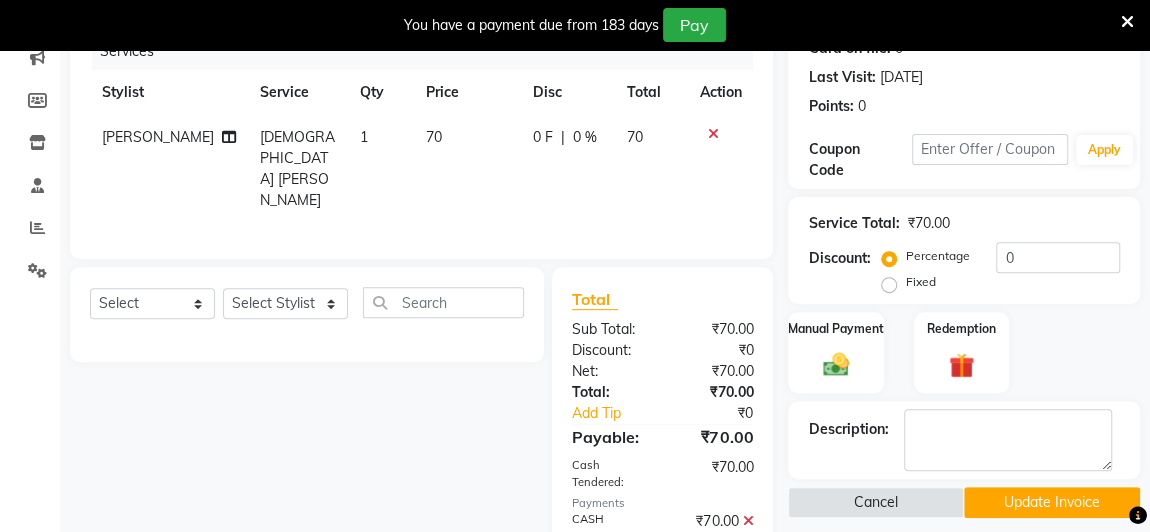 scroll, scrollTop: 356, scrollLeft: 0, axis: vertical 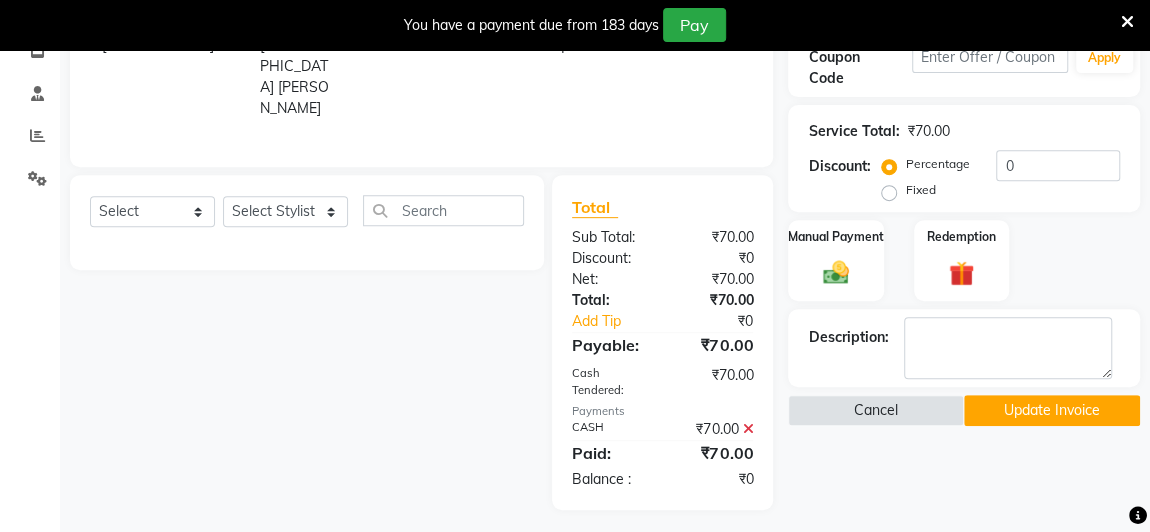 click 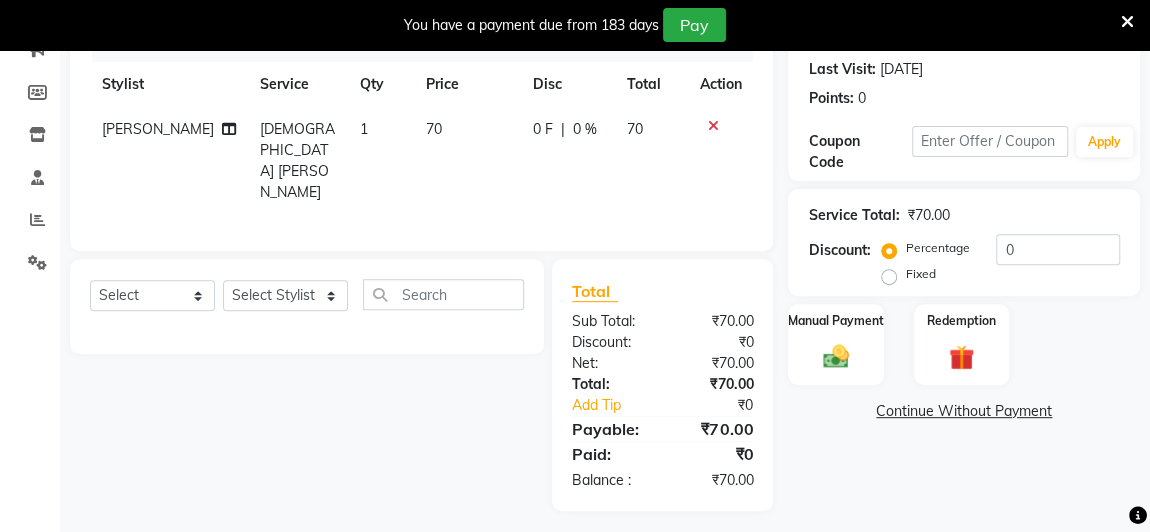 click 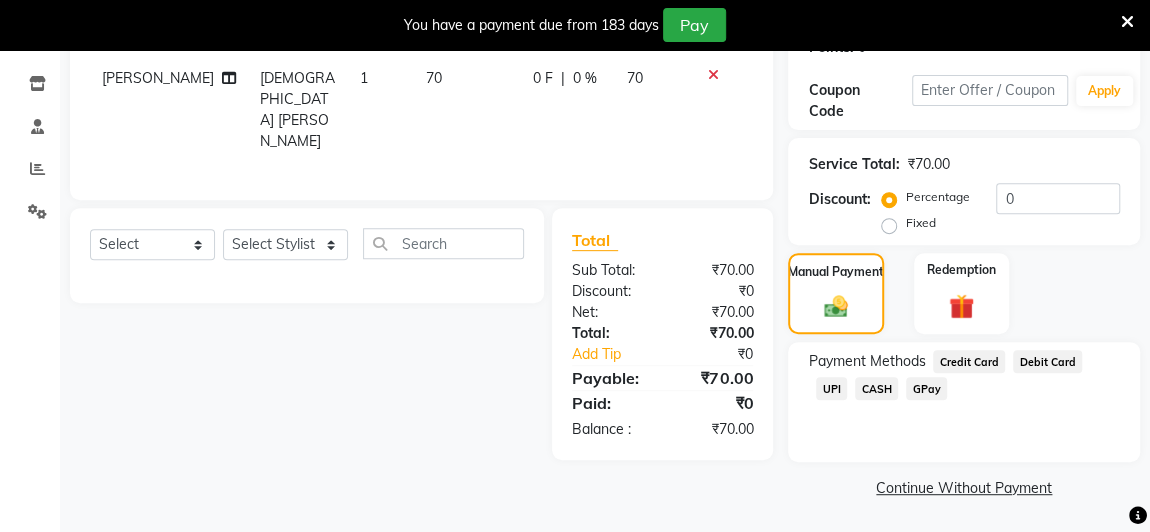 click on "UPI" 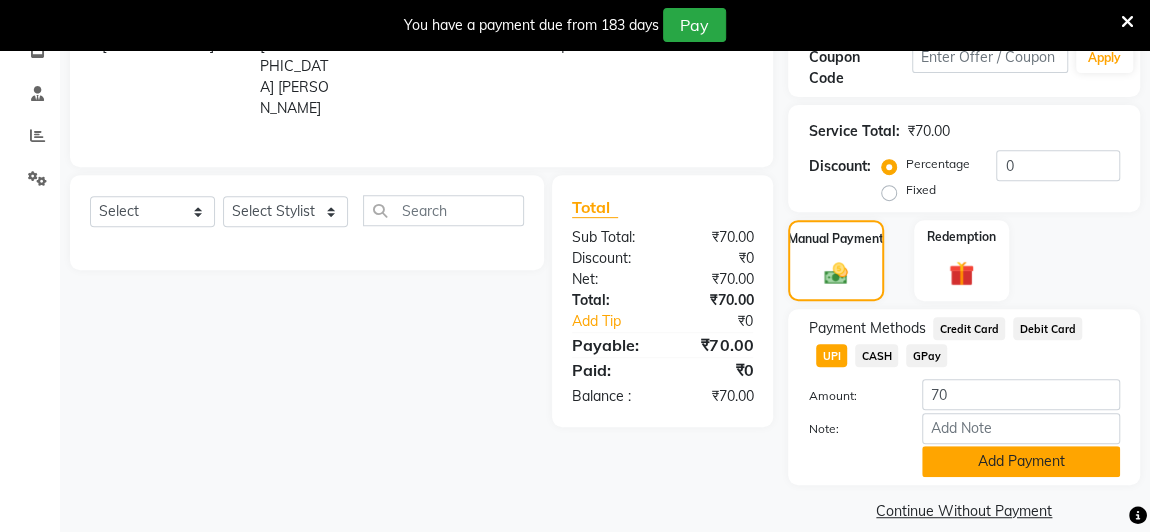 click on "Add Payment" 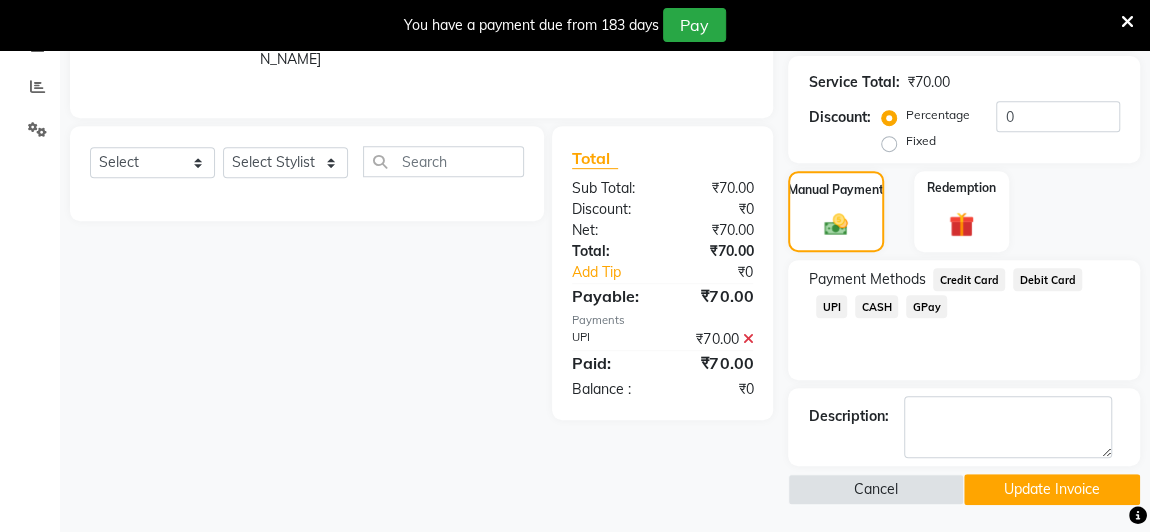 click on "Update Invoice" 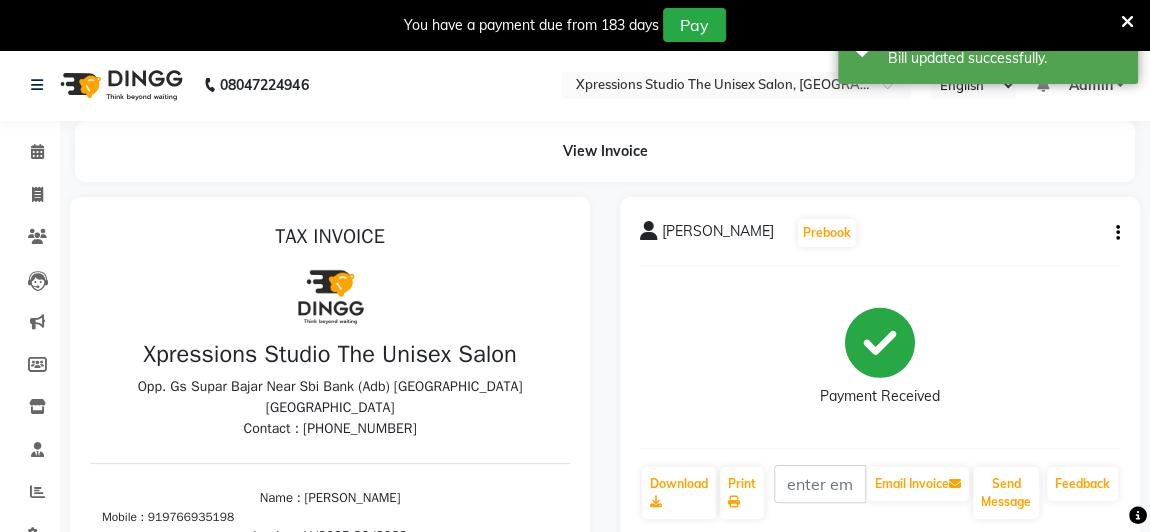 scroll, scrollTop: 0, scrollLeft: 0, axis: both 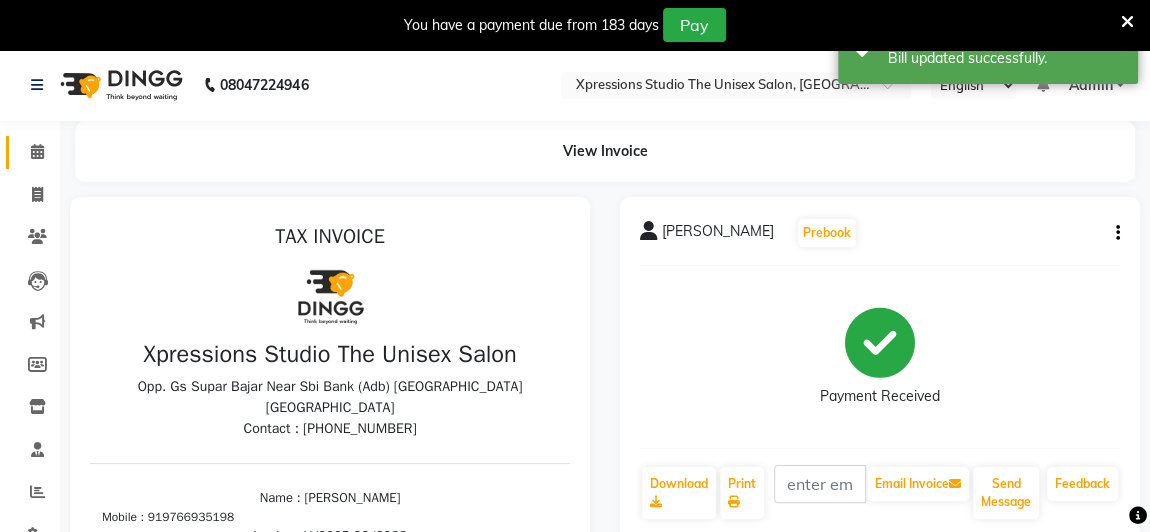 click 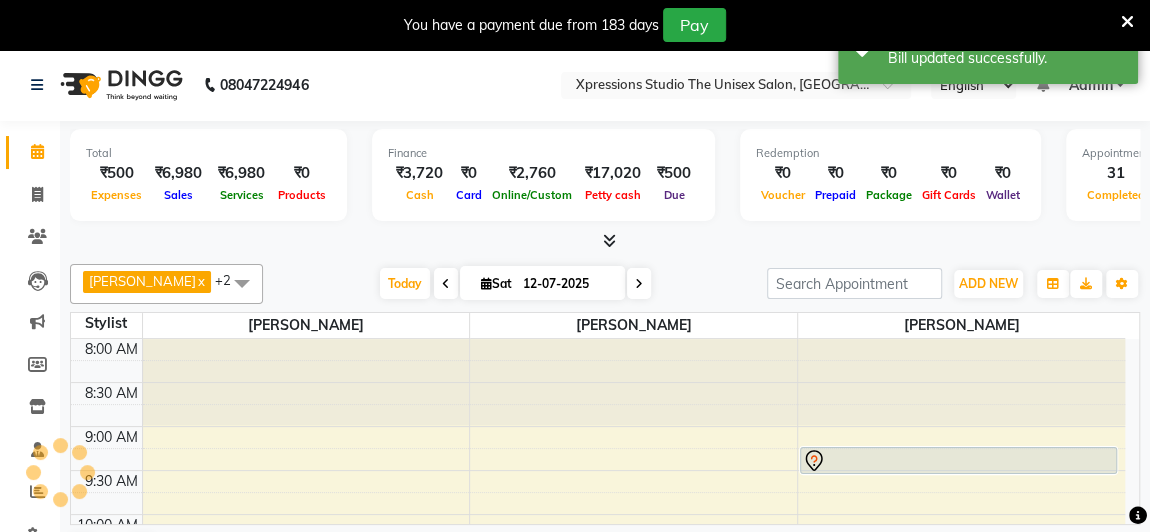 scroll, scrollTop: 1109, scrollLeft: 0, axis: vertical 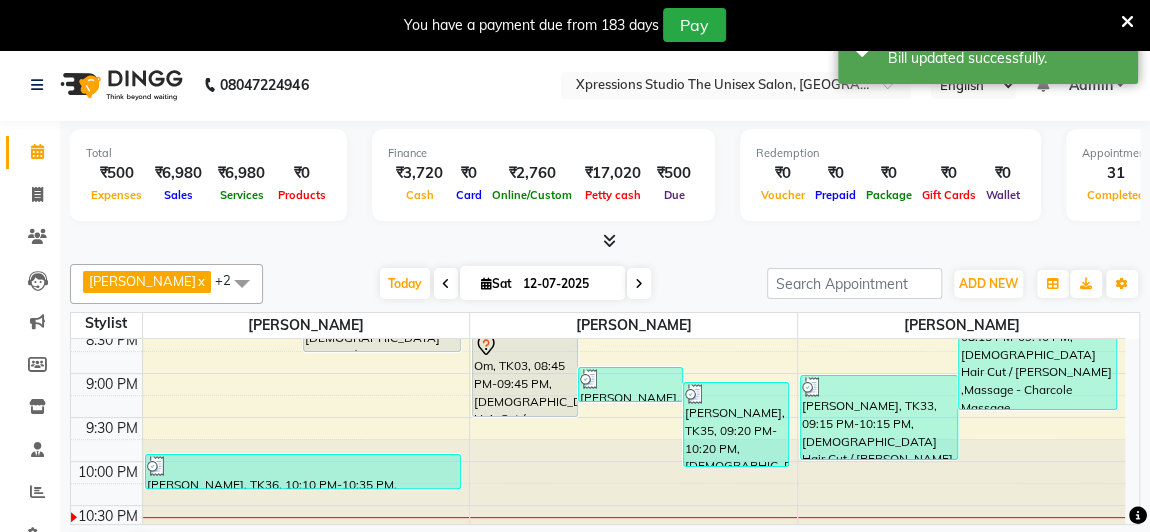 click at bounding box center [609, 240] 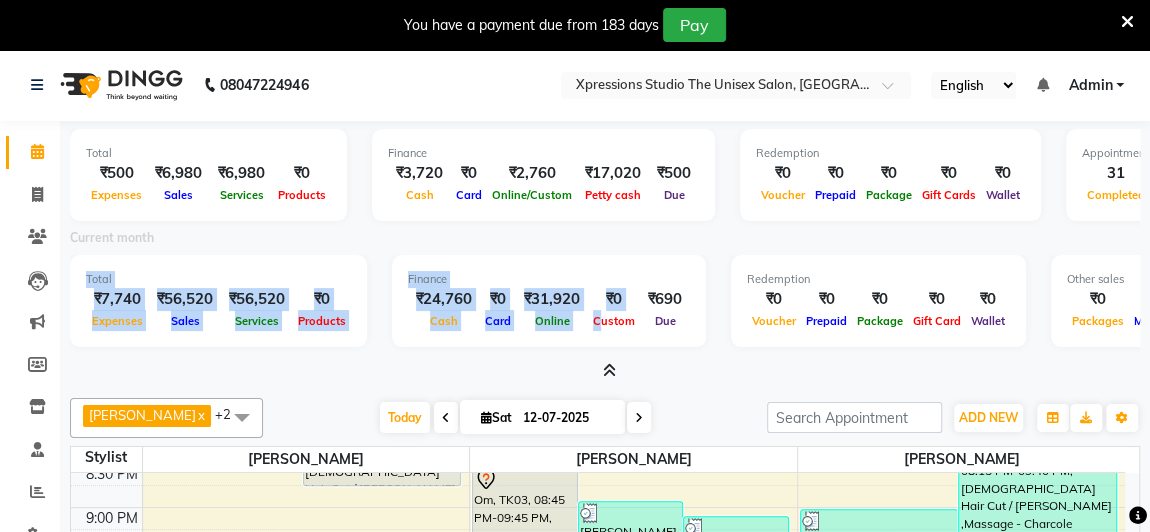 drag, startPoint x: 609, startPoint y: 243, endPoint x: 644, endPoint y: 348, distance: 110.67972 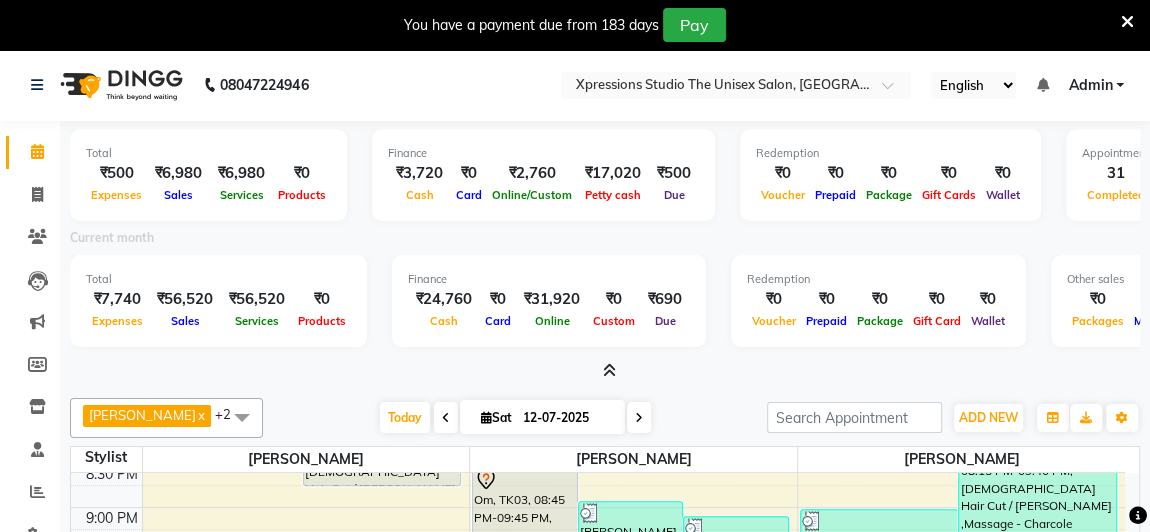 click at bounding box center (605, 371) 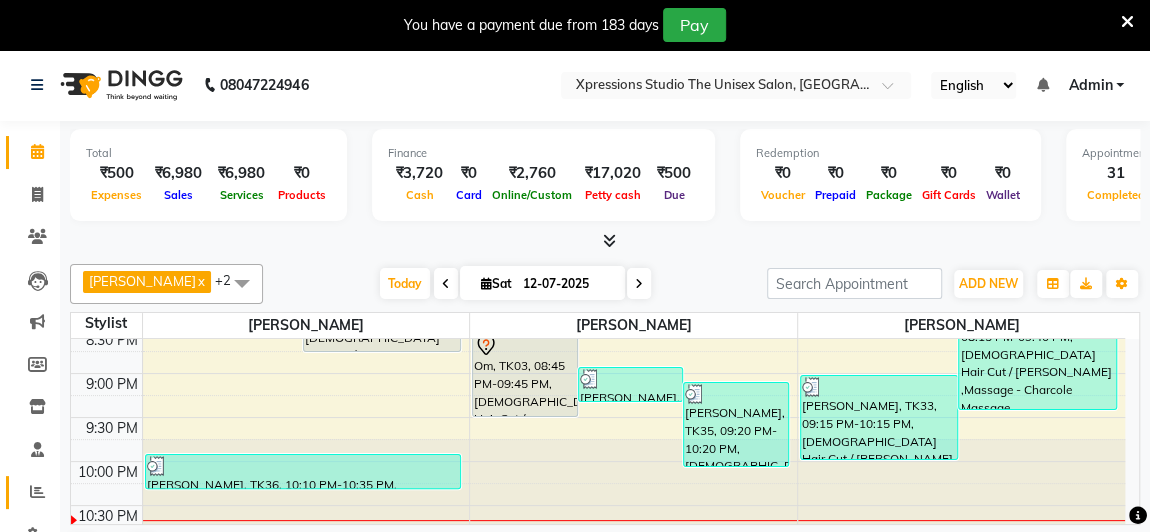 click 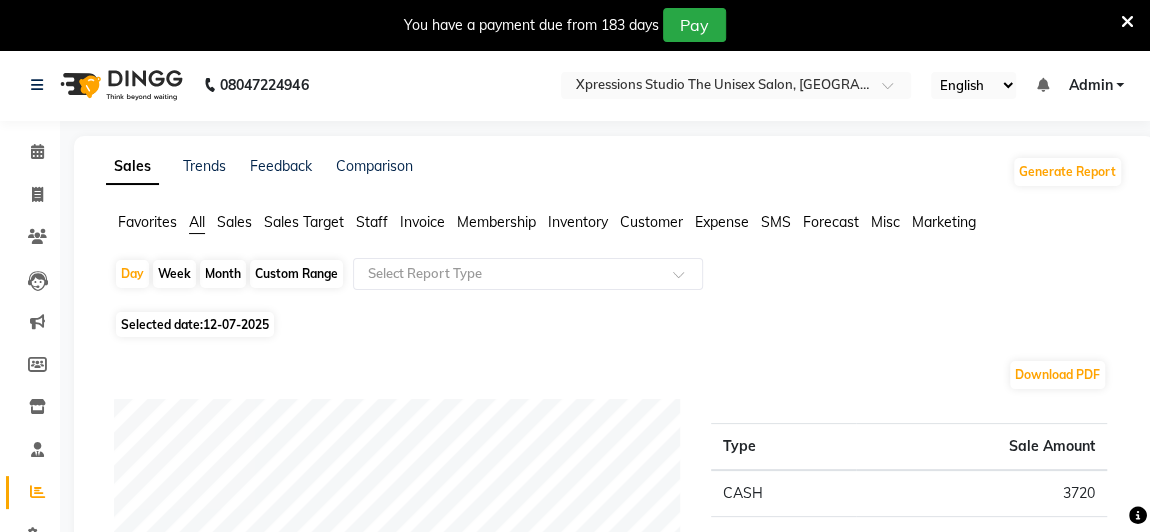click on "Month" 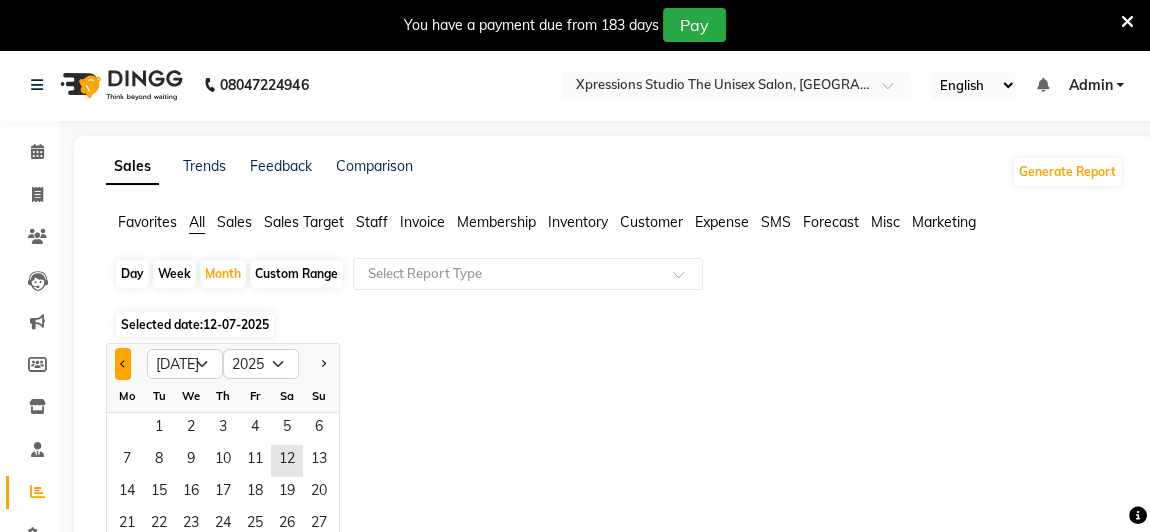 click 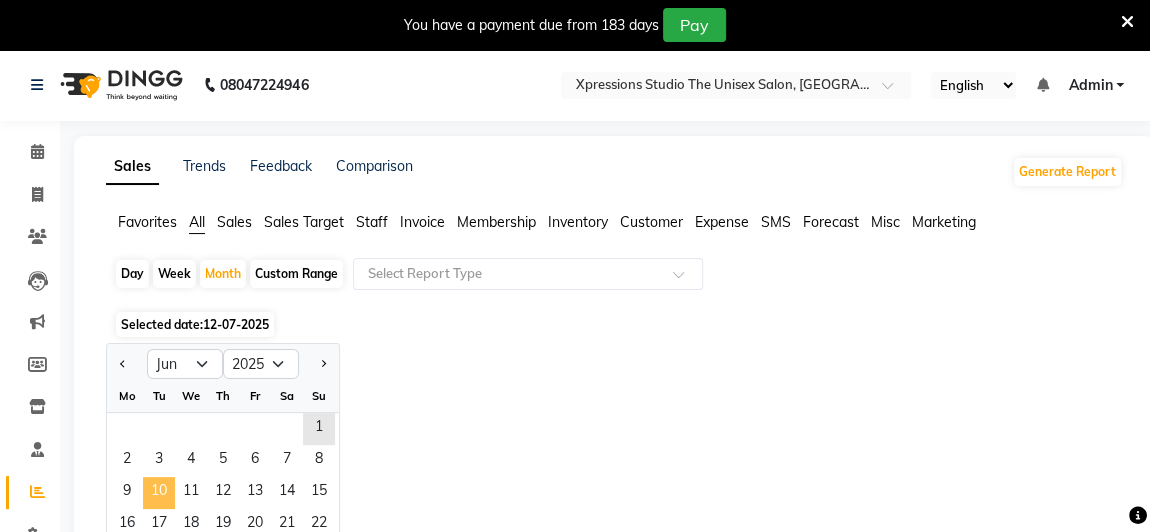 click on "10" 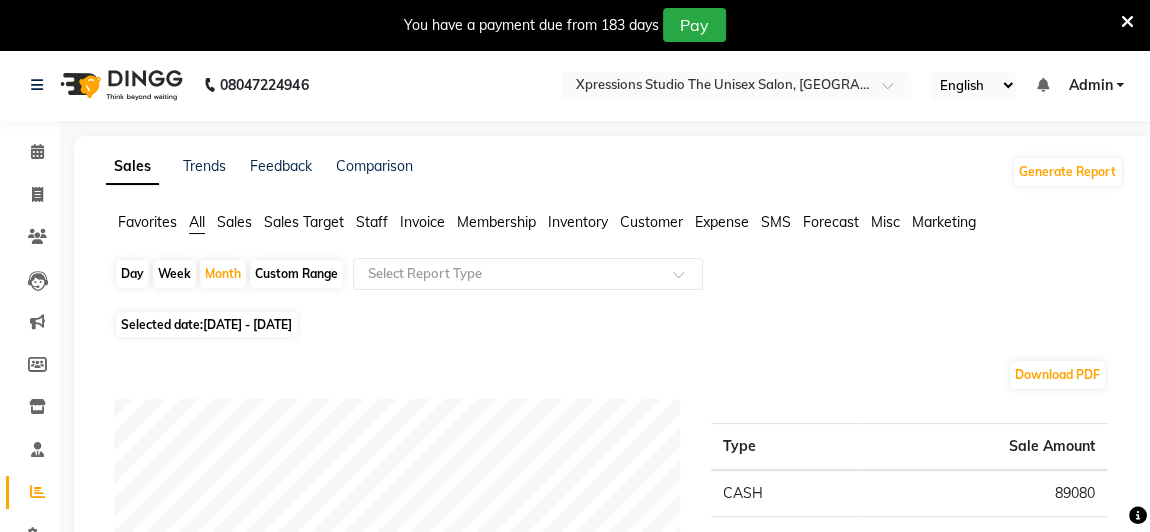 click on "Expense" 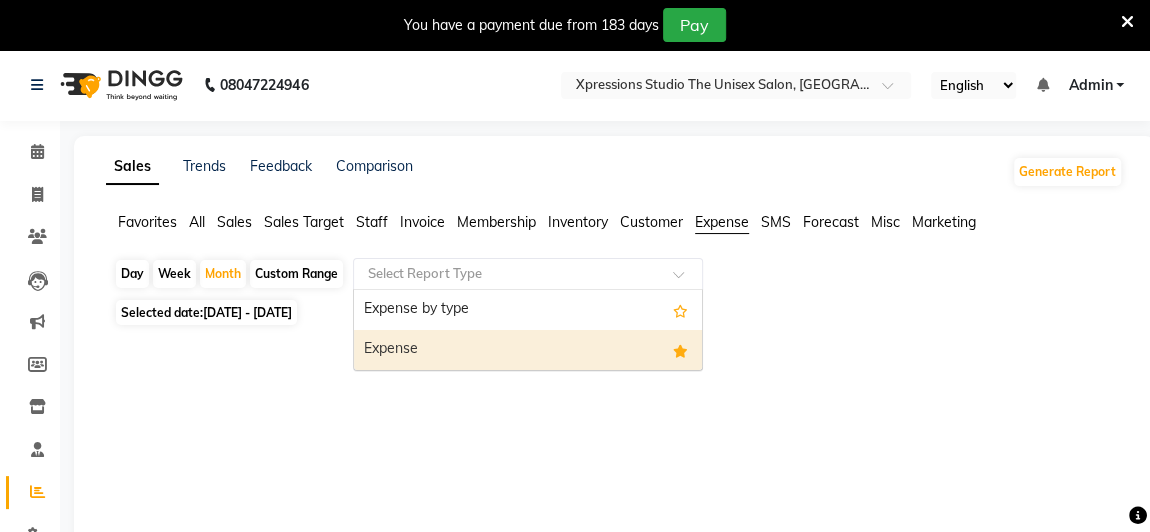 drag, startPoint x: 545, startPoint y: 275, endPoint x: 452, endPoint y: 363, distance: 128.03516 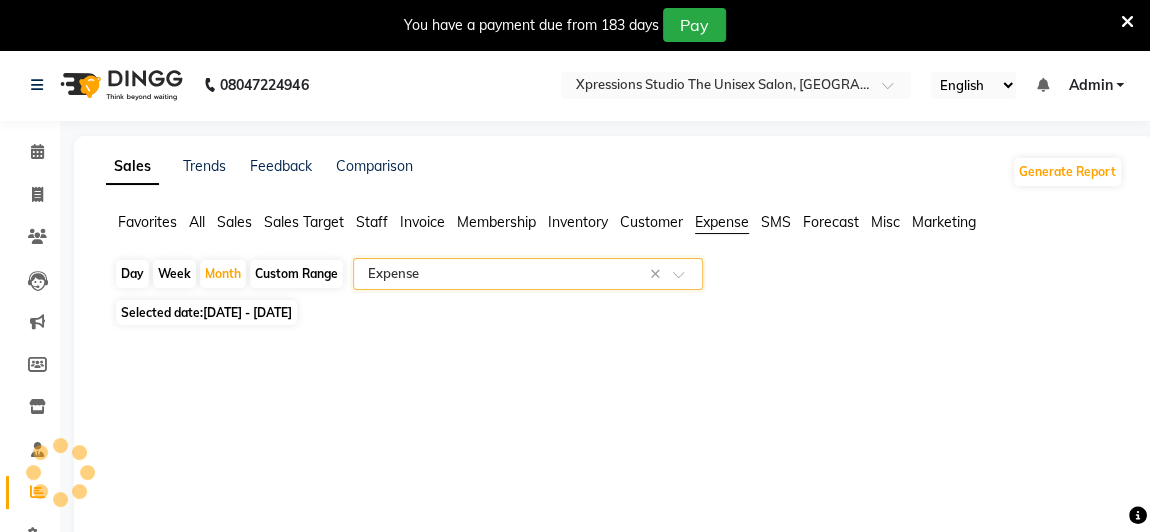 select on "filtered_report" 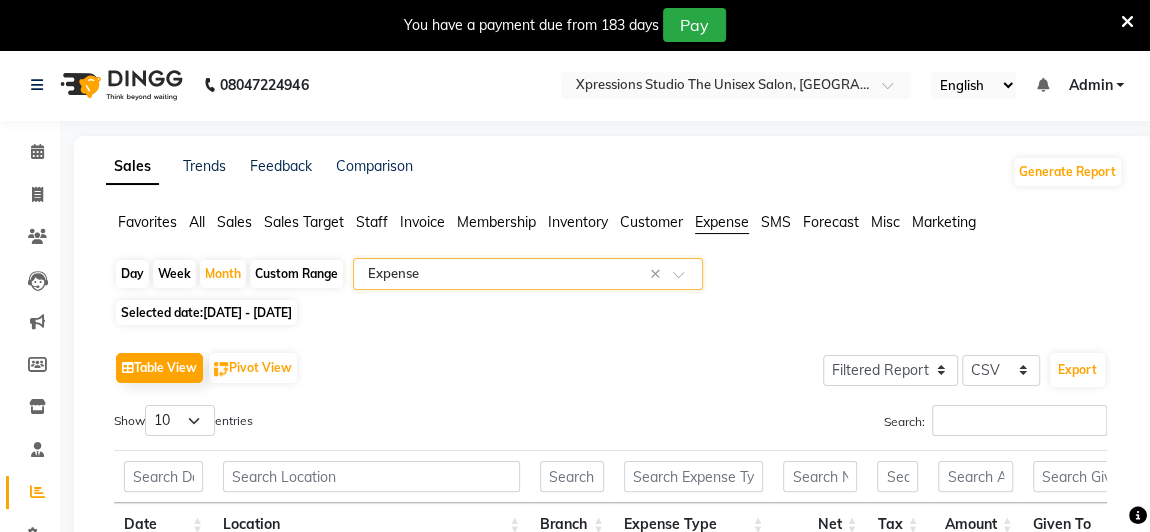 scroll, scrollTop: 27, scrollLeft: 0, axis: vertical 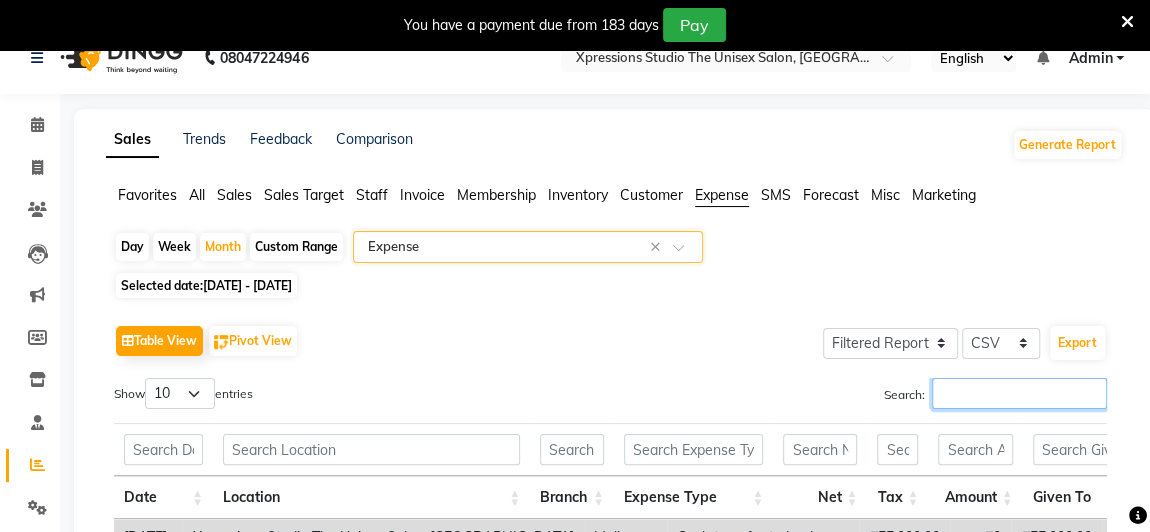 click on "Search:" at bounding box center (1019, 393) 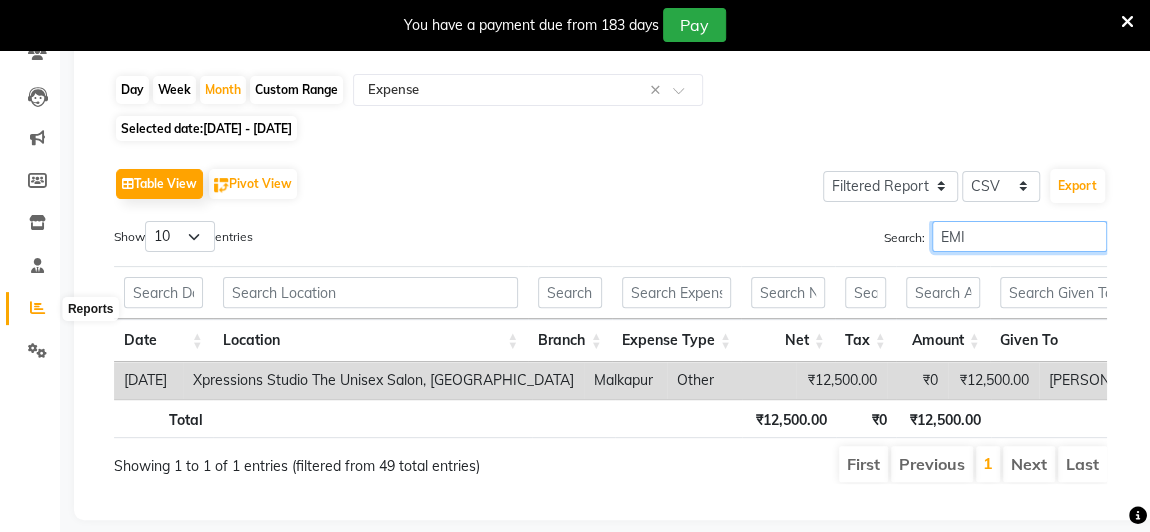 scroll, scrollTop: 0, scrollLeft: 0, axis: both 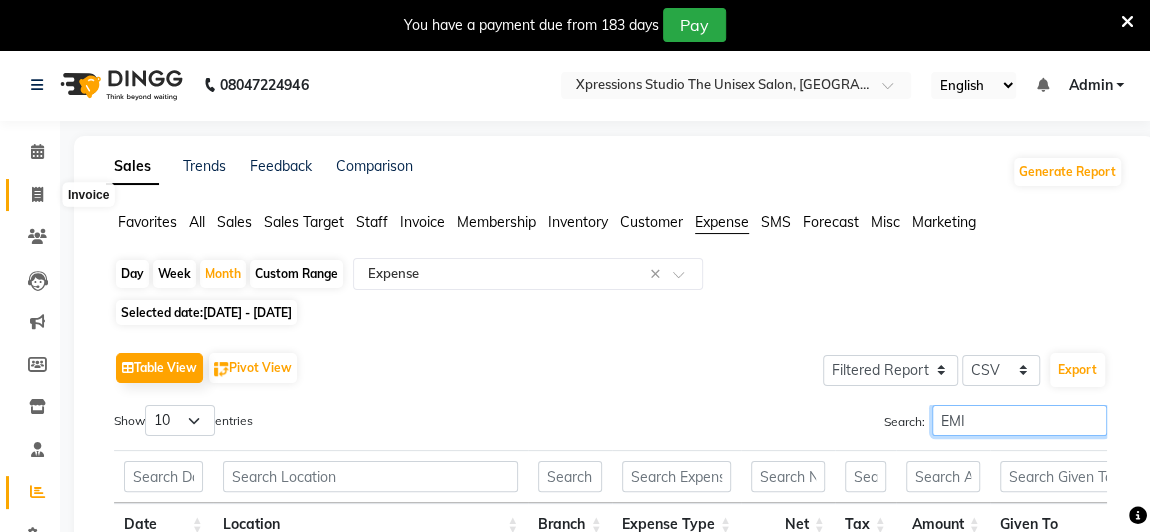 type on "EMI" 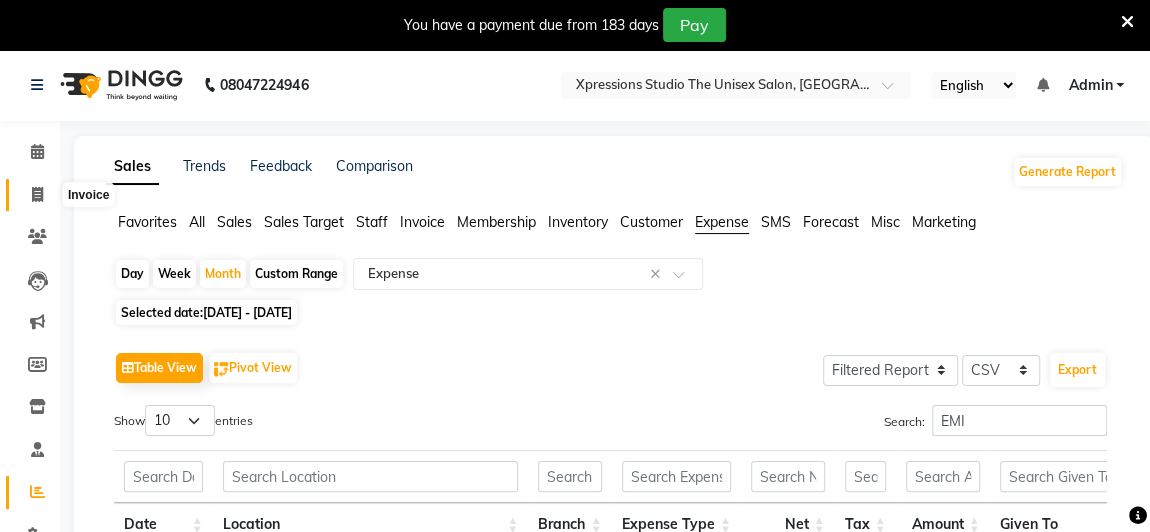 click 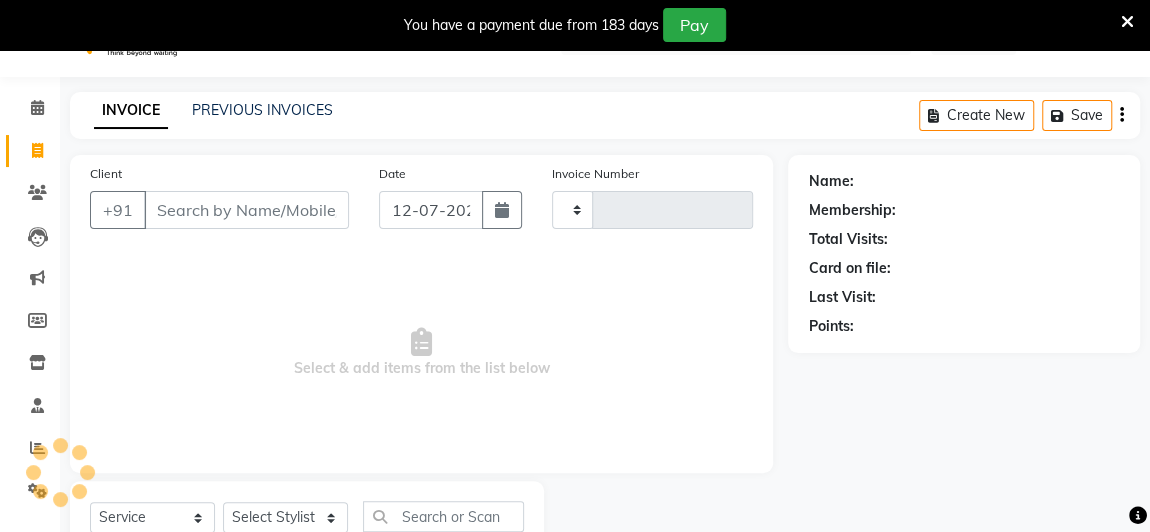 type on "3147" 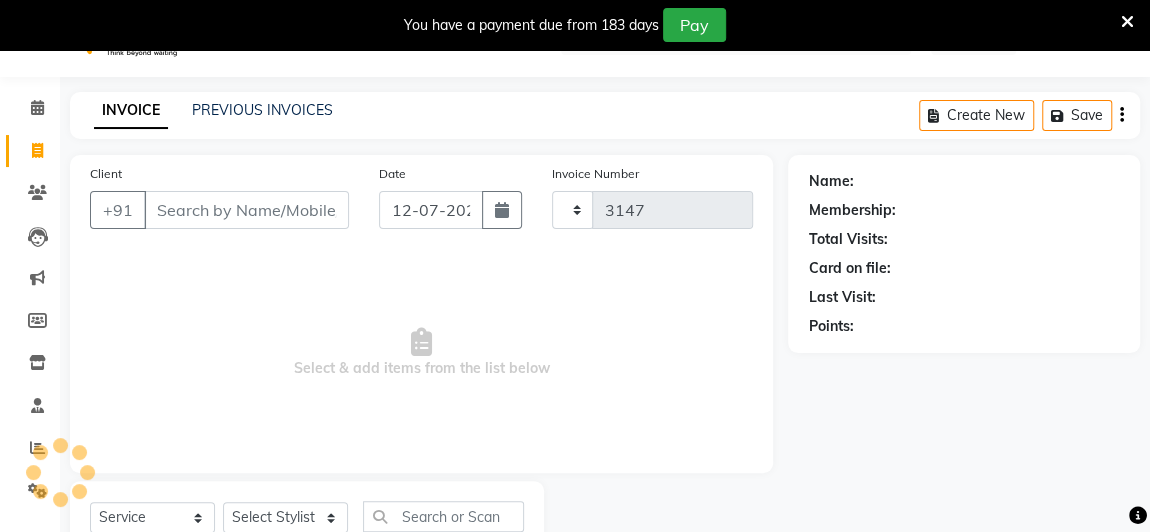 scroll, scrollTop: 116, scrollLeft: 0, axis: vertical 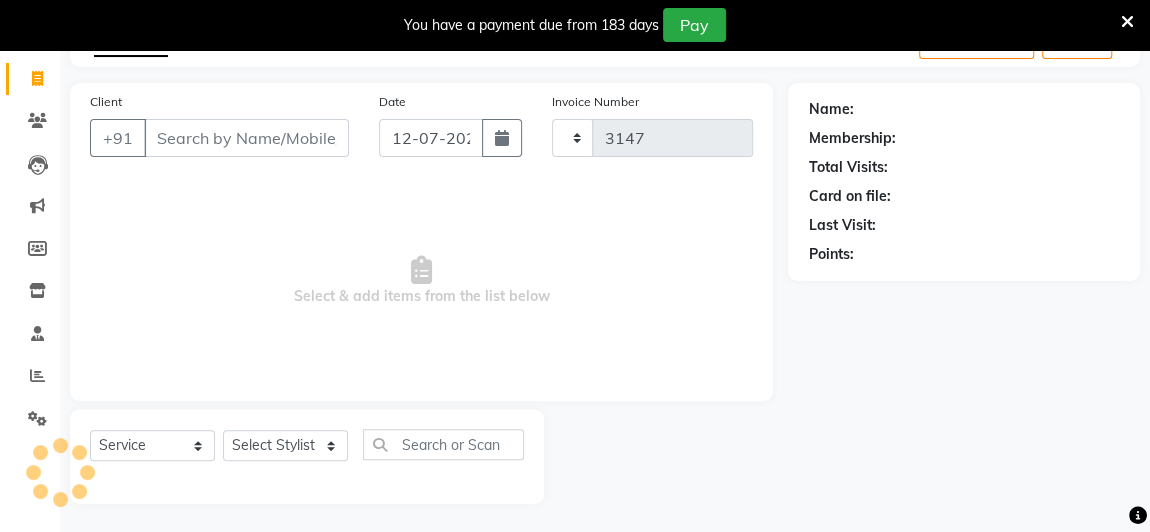 select on "7003" 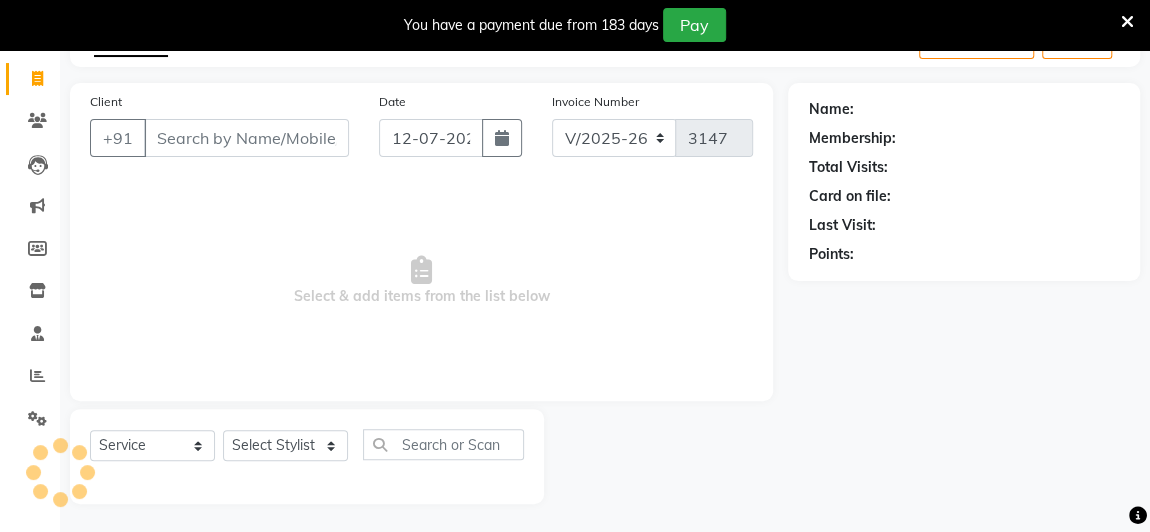 scroll, scrollTop: 0, scrollLeft: 0, axis: both 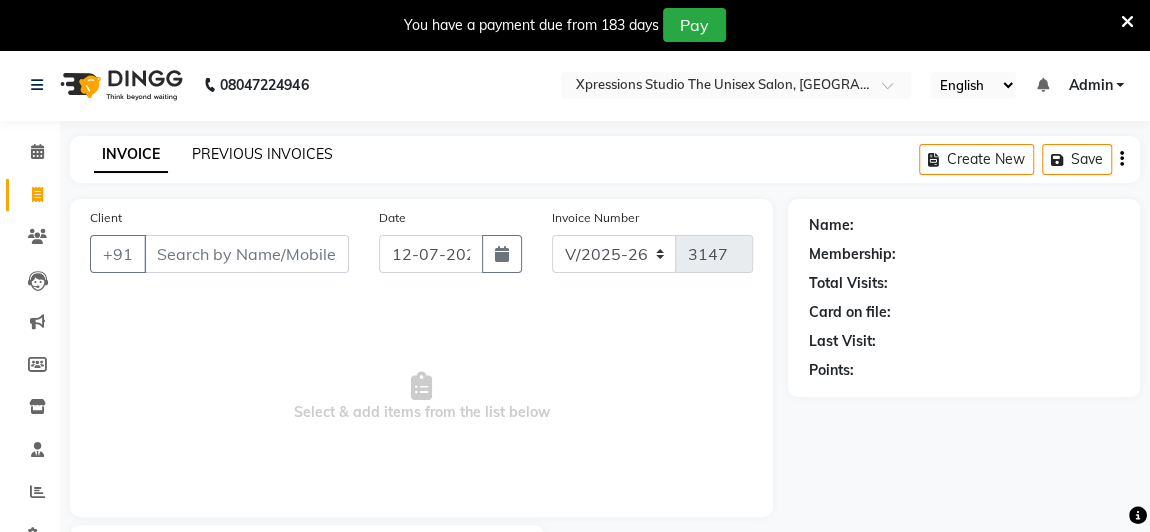 click on "PREVIOUS INVOICES" 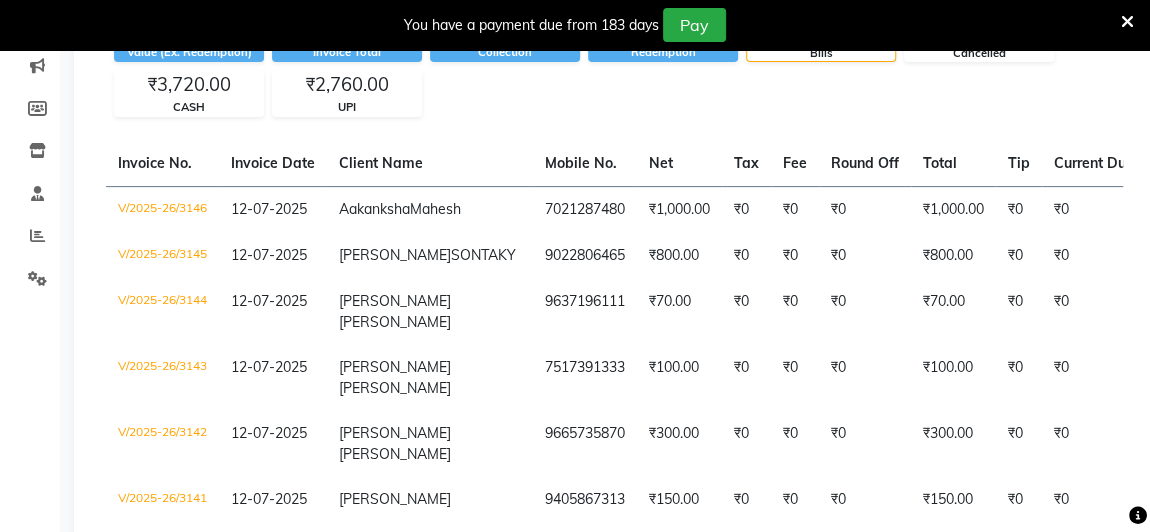 scroll, scrollTop: 473, scrollLeft: 0, axis: vertical 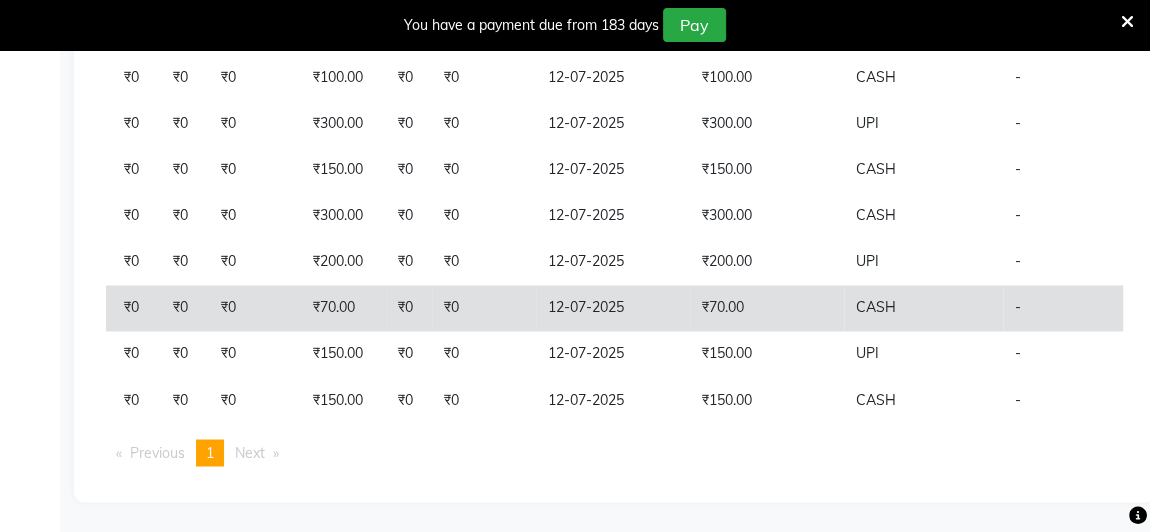 click on "PAID" 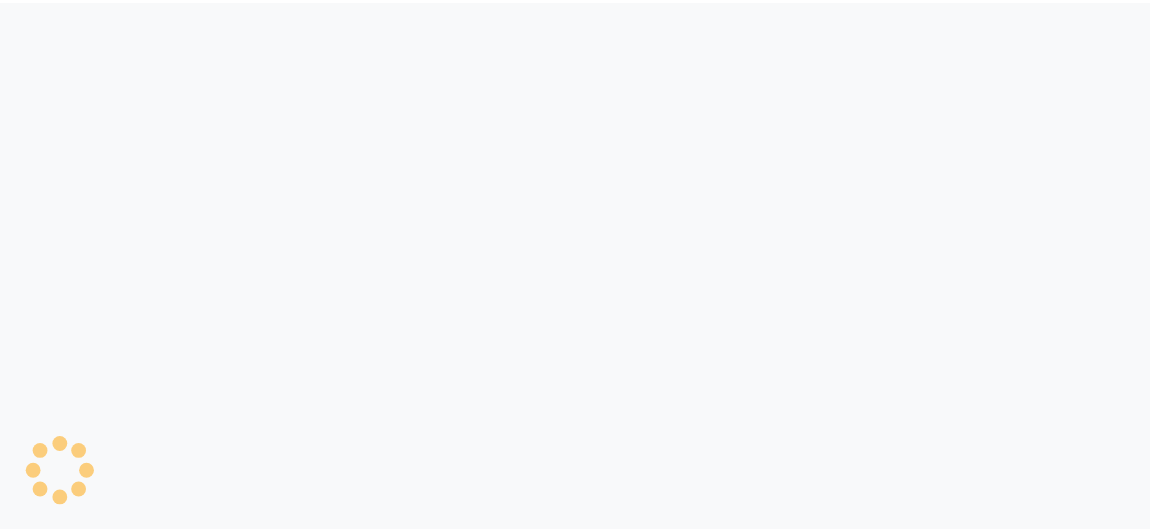 scroll, scrollTop: 0, scrollLeft: 0, axis: both 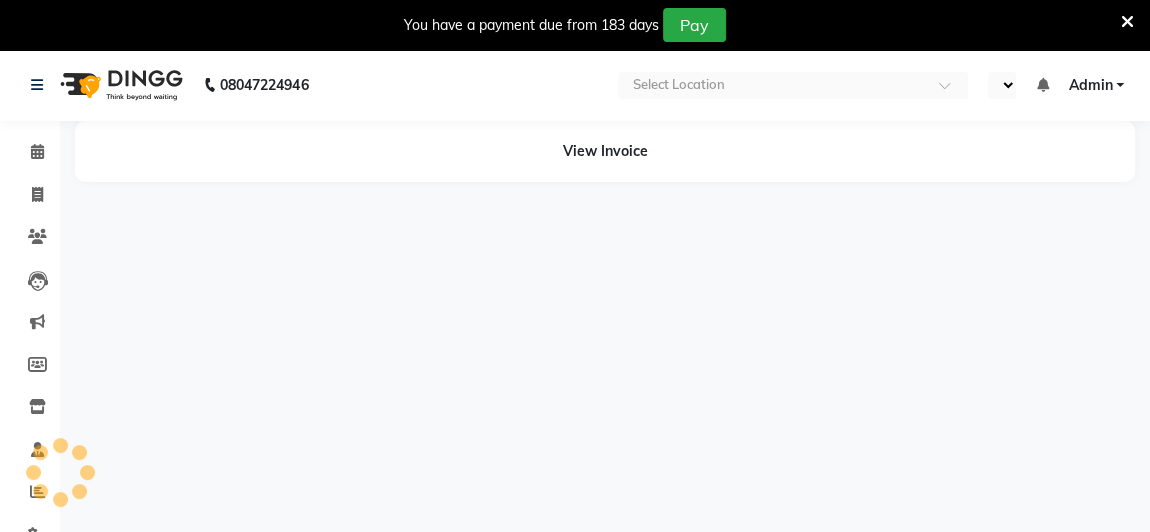 select on "en" 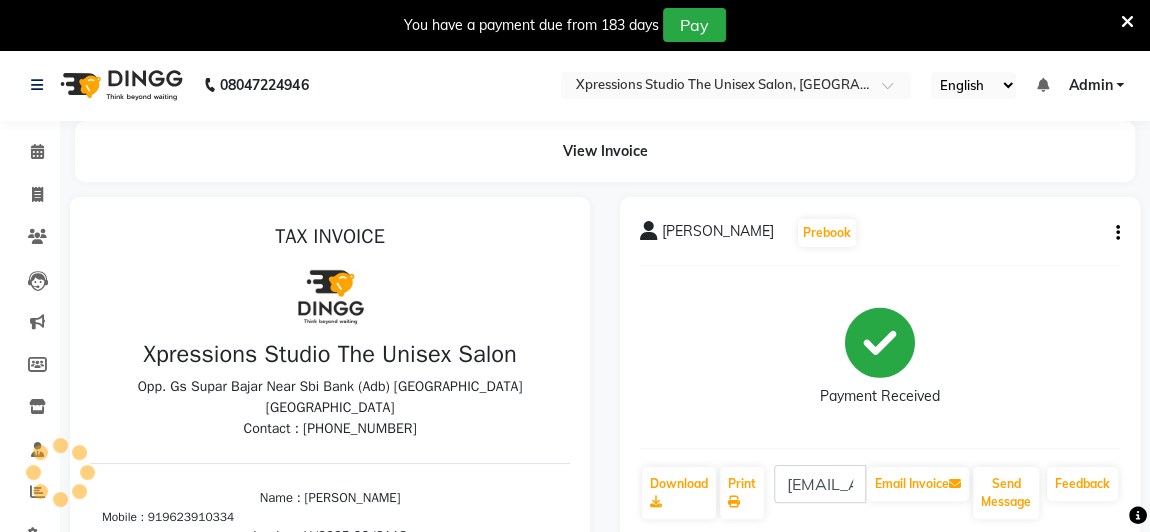 scroll, scrollTop: 0, scrollLeft: 0, axis: both 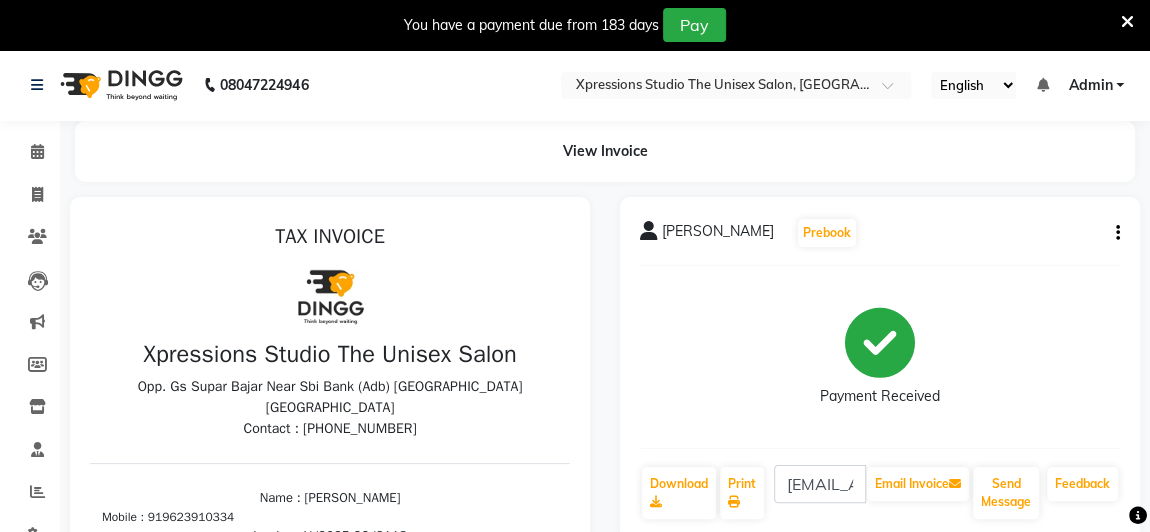 click 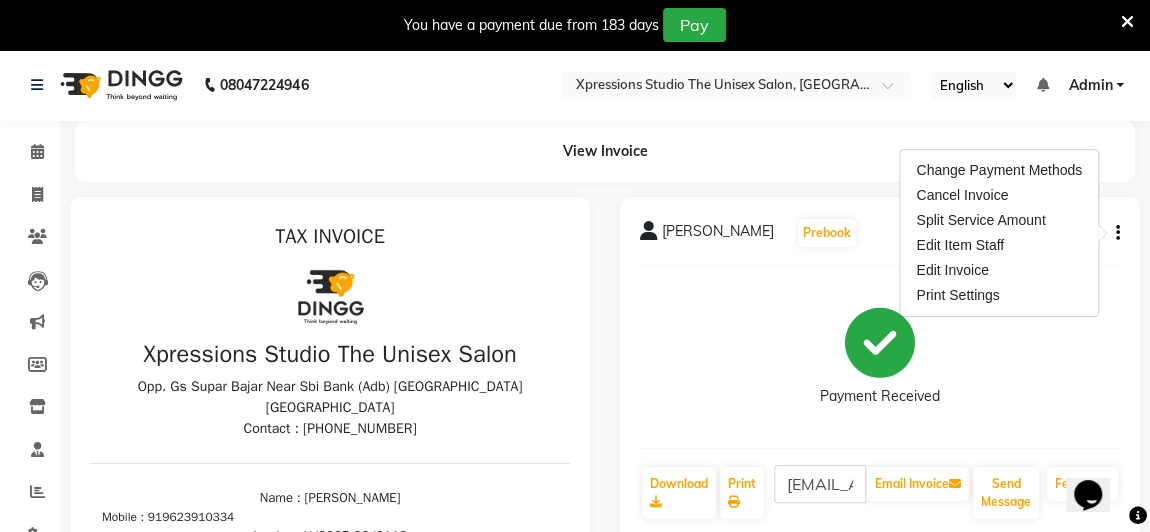 scroll, scrollTop: 0, scrollLeft: 0, axis: both 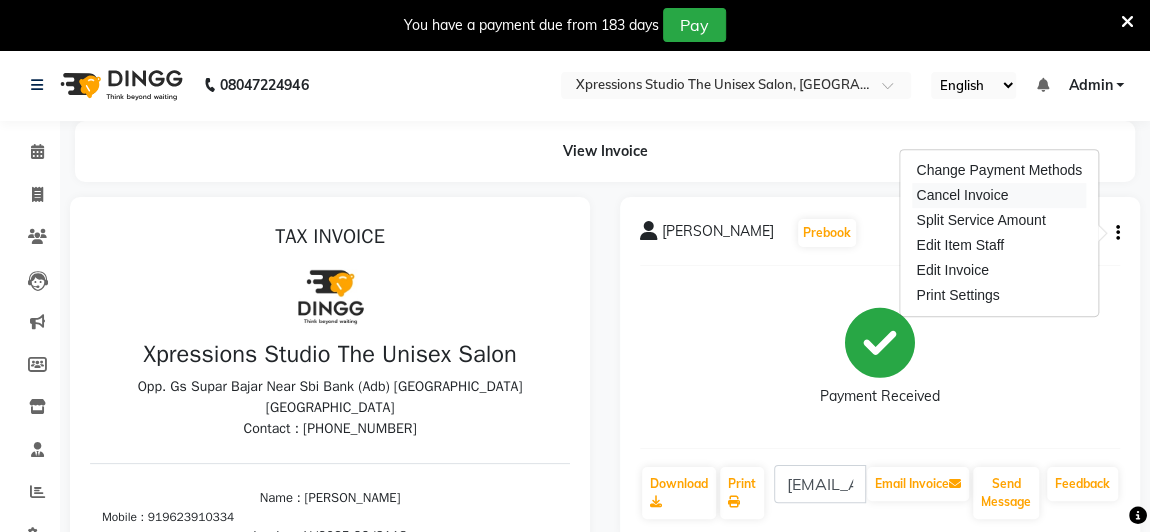 click on "Cancel Invoice" at bounding box center (999, 195) 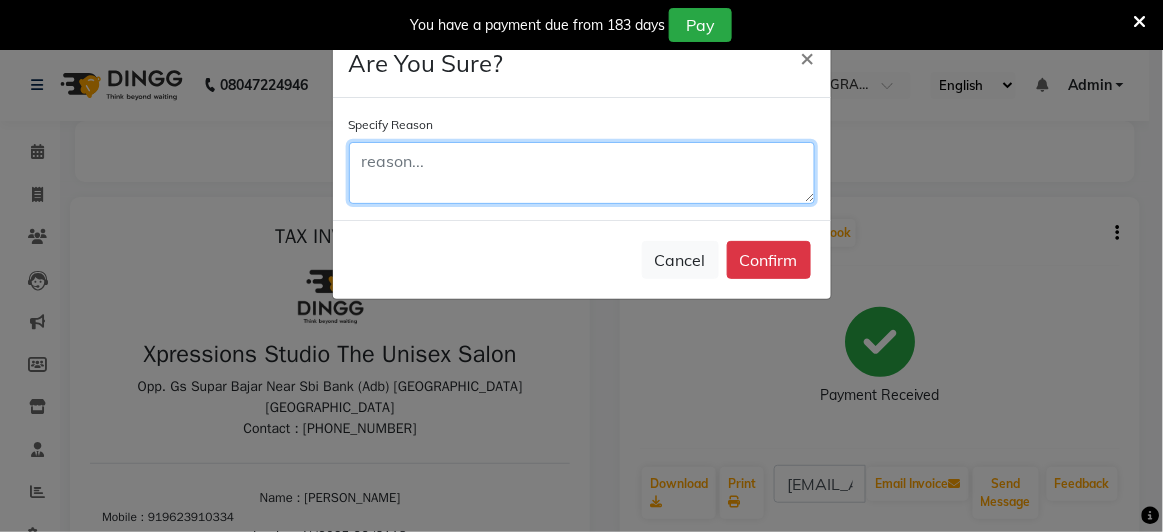 click 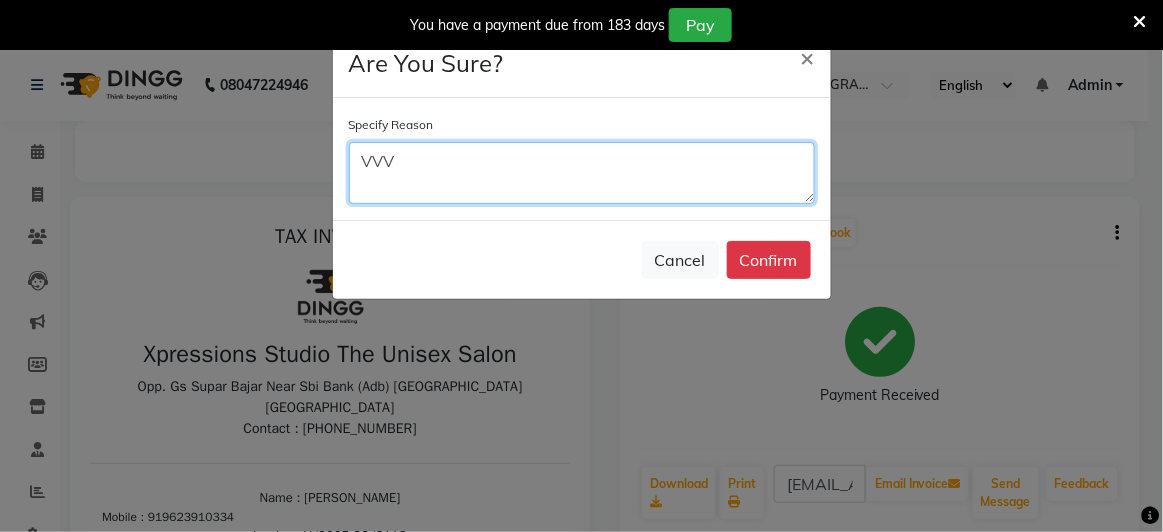 type on "VVV" 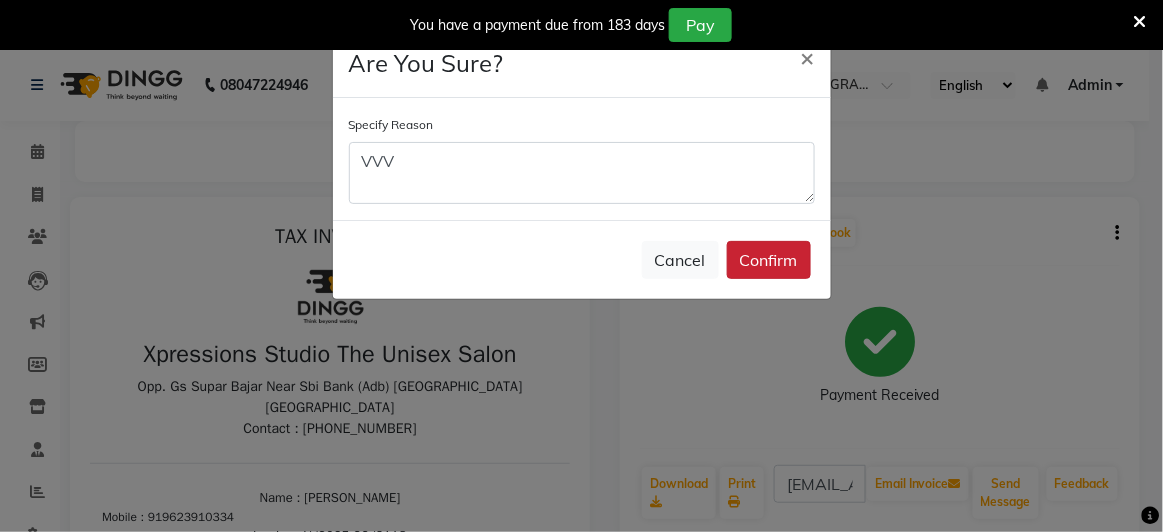 click on "Confirm" 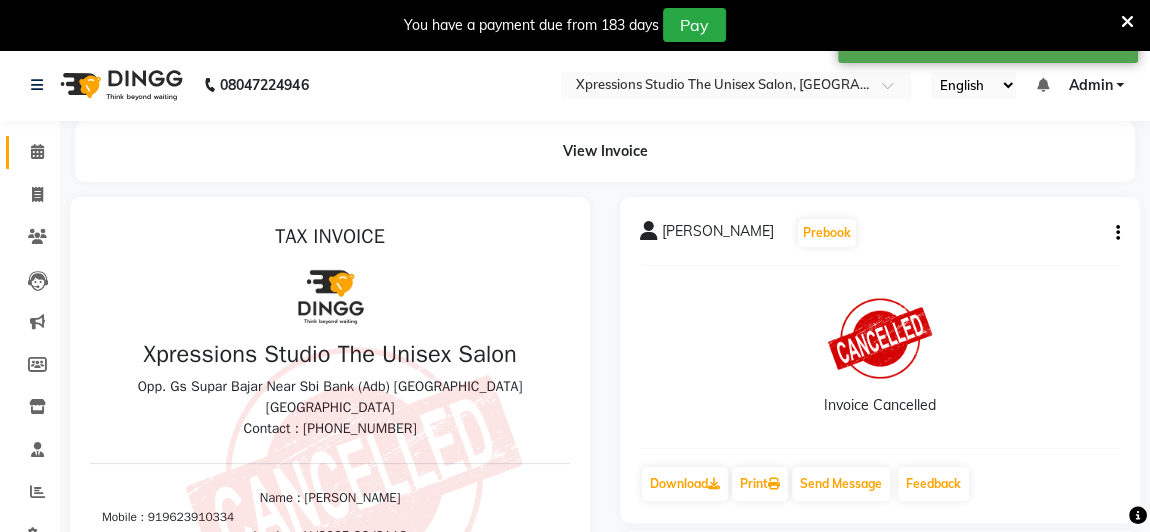 click 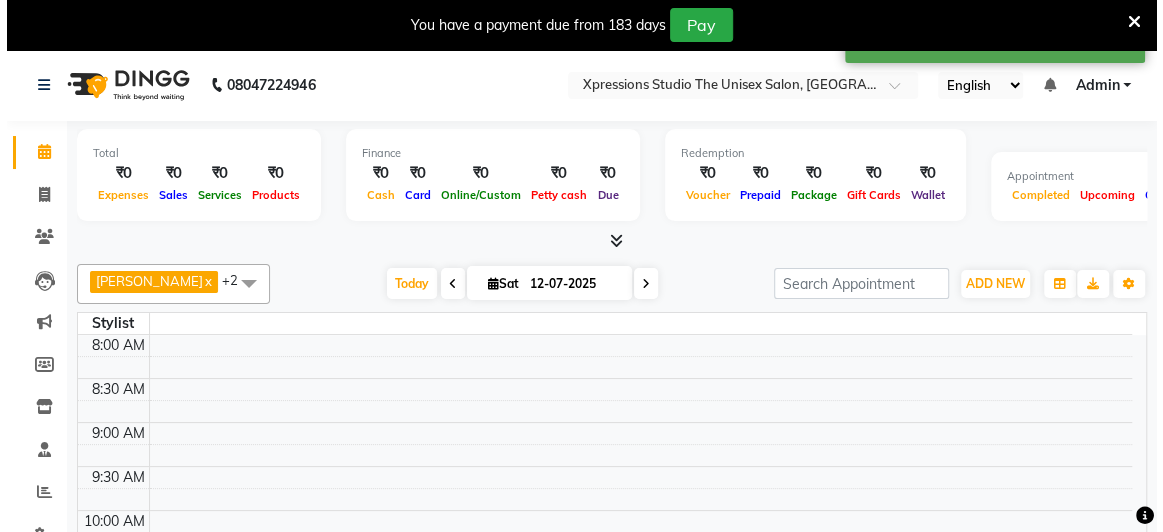 scroll, scrollTop: 0, scrollLeft: 0, axis: both 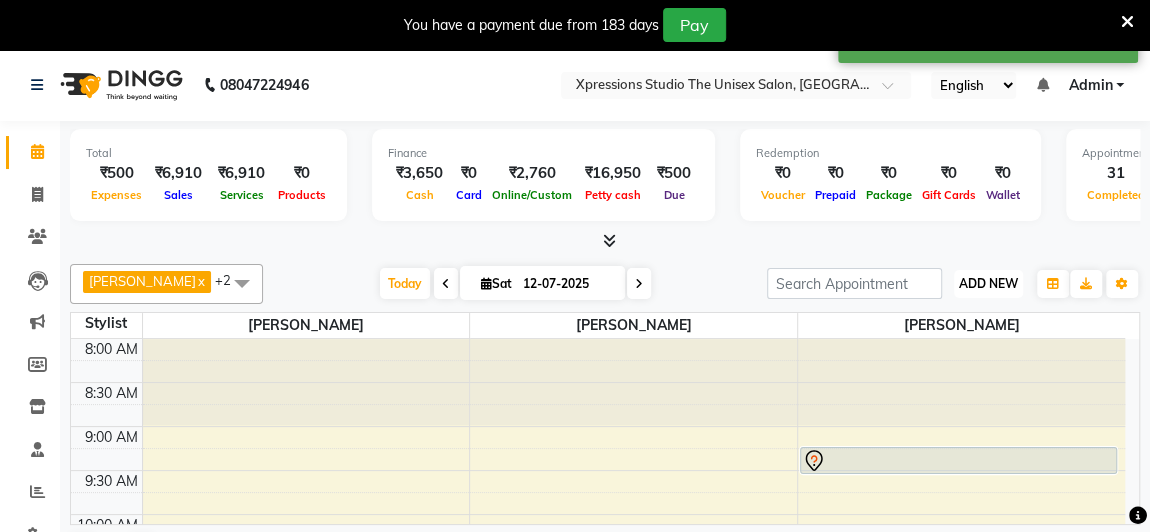 click on "ADD NEW" at bounding box center [988, 283] 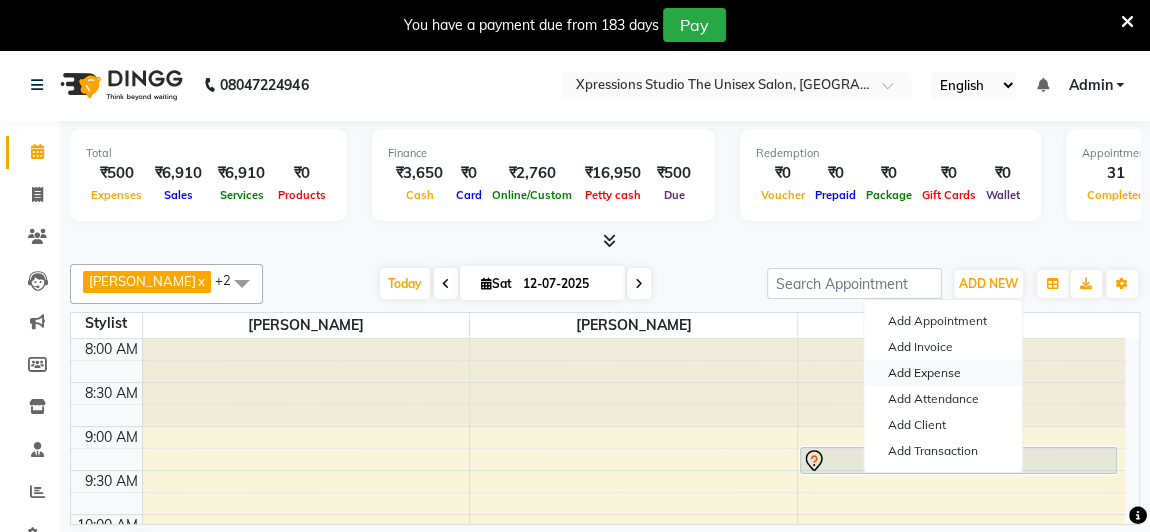click on "Add Expense" at bounding box center (943, 373) 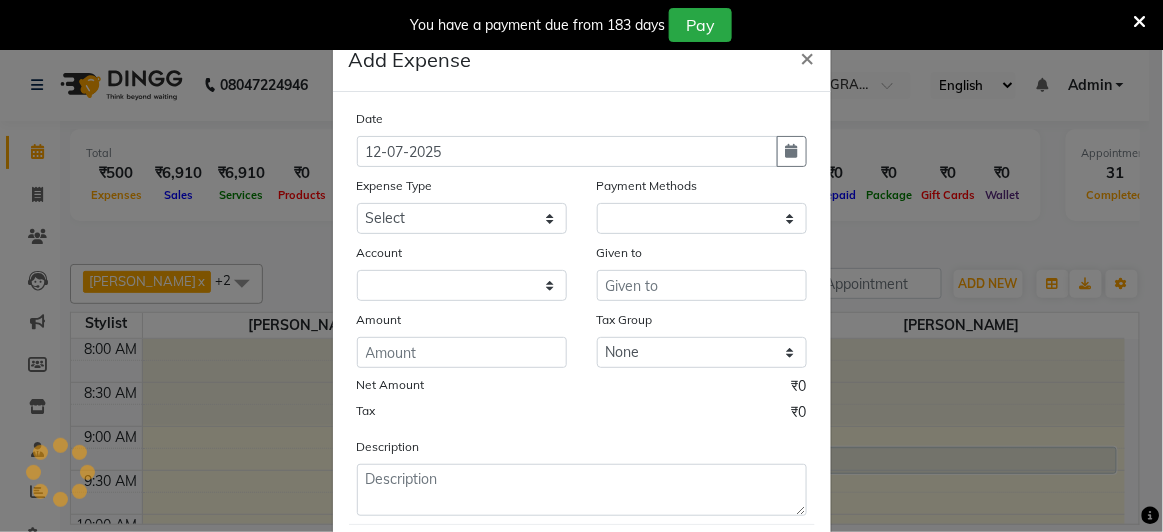 select on "1" 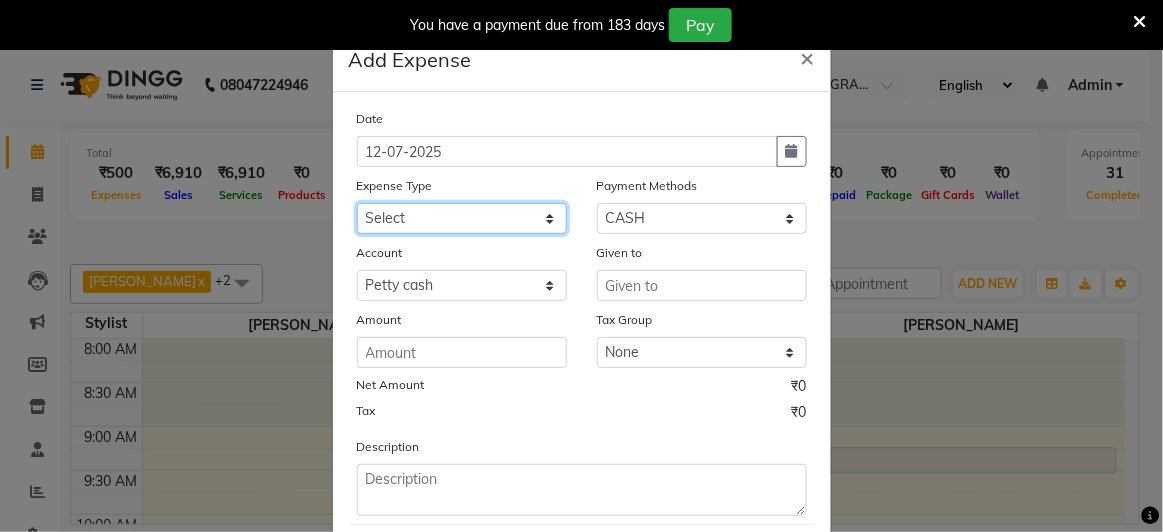 click on "Select [PERSON_NAME]  Advance Advance Salary Bank charges Cash transfer to bank Client Snacks Fuel Maintenance Marketing Other Product Rent Roahn Advance Salary Shiv Chatrapati Bank [PERSON_NAME] Bank Staff Snacks Tea & Refreshment" 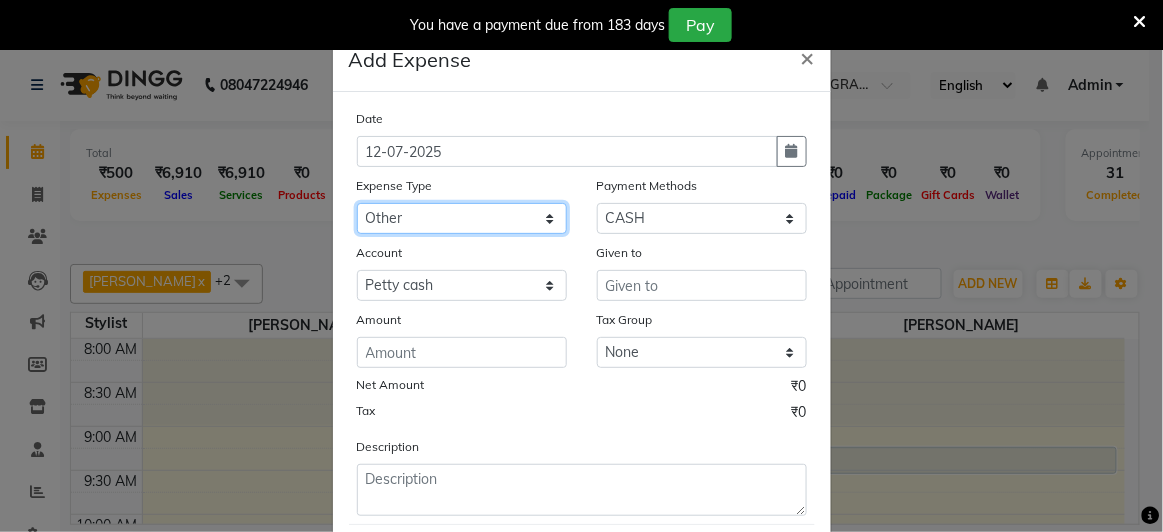 click on "Select [PERSON_NAME]  Advance Advance Salary Bank charges Cash transfer to bank Client Snacks Fuel Maintenance Marketing Other Product Rent Roahn Advance Salary Shiv Chatrapati Bank [PERSON_NAME] Bank Staff Snacks Tea & Refreshment" 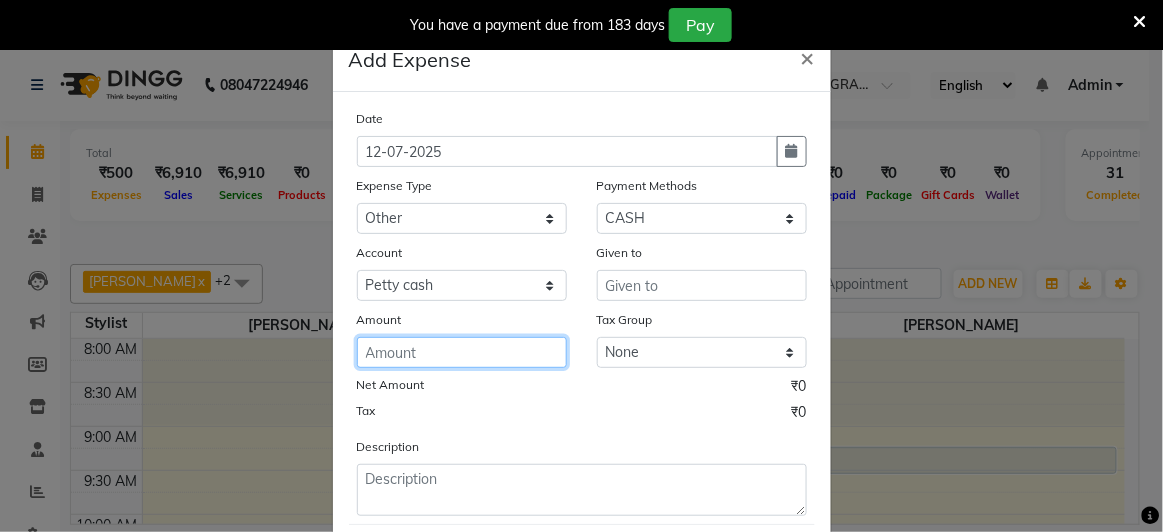 click 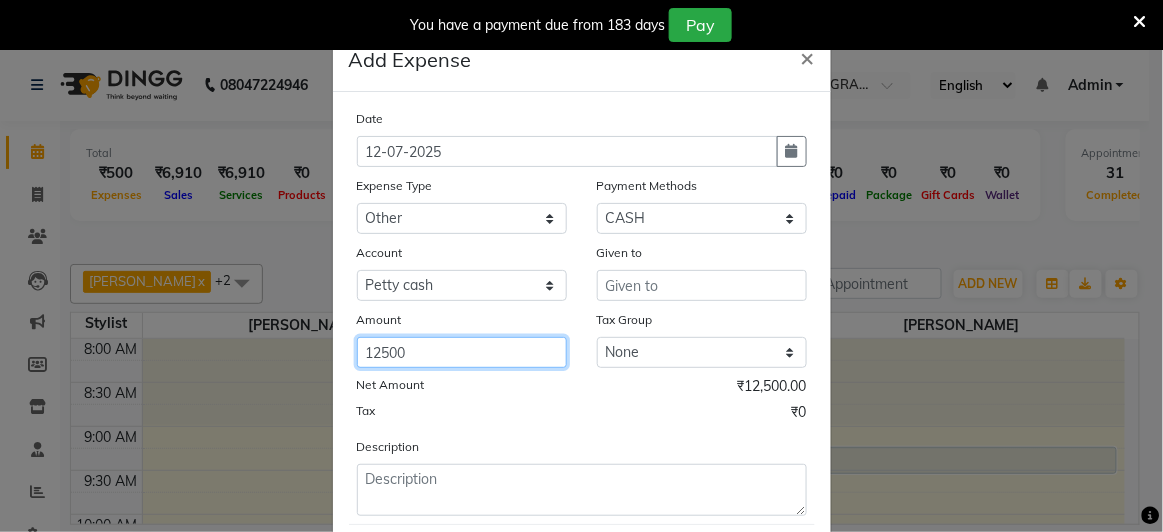 type on "12500" 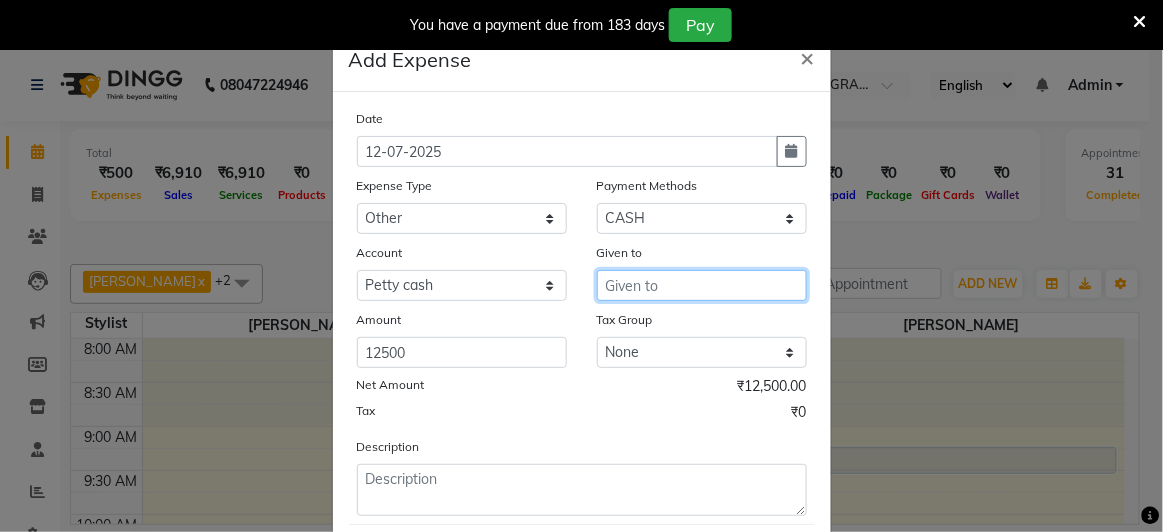 click at bounding box center (702, 285) 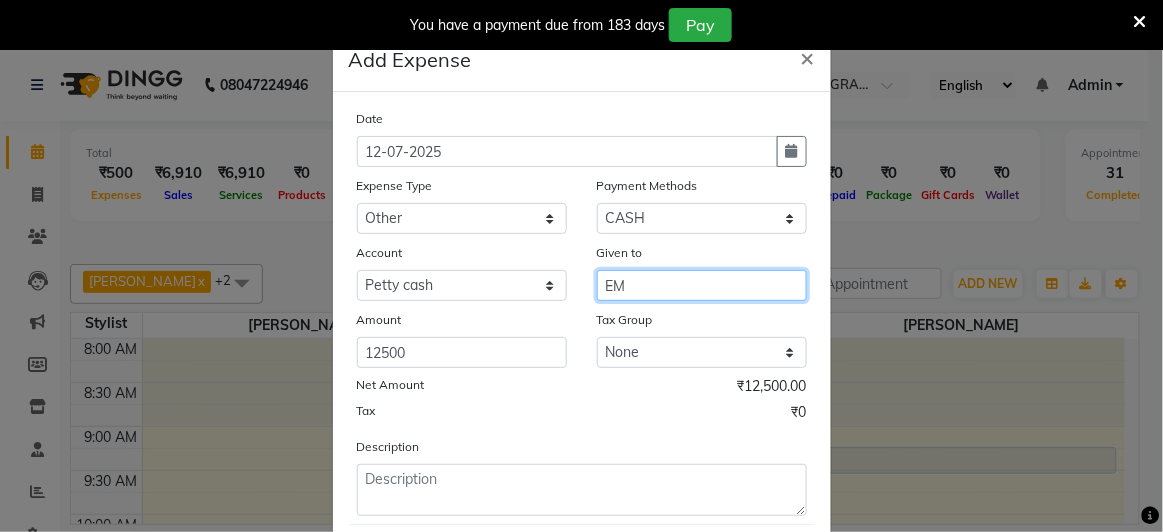 type on "E" 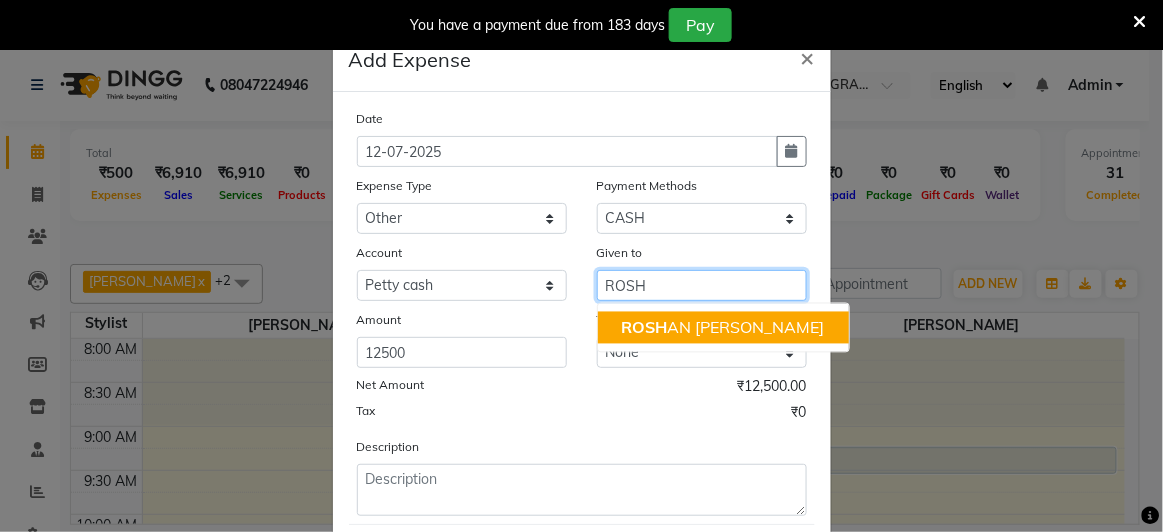 click on "ROSH" 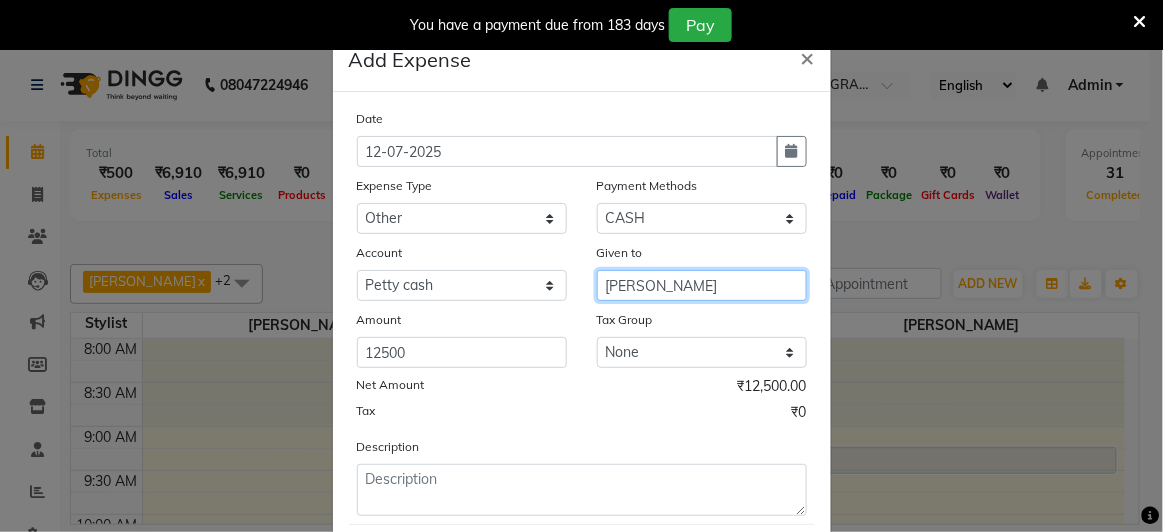 type on "[PERSON_NAME]" 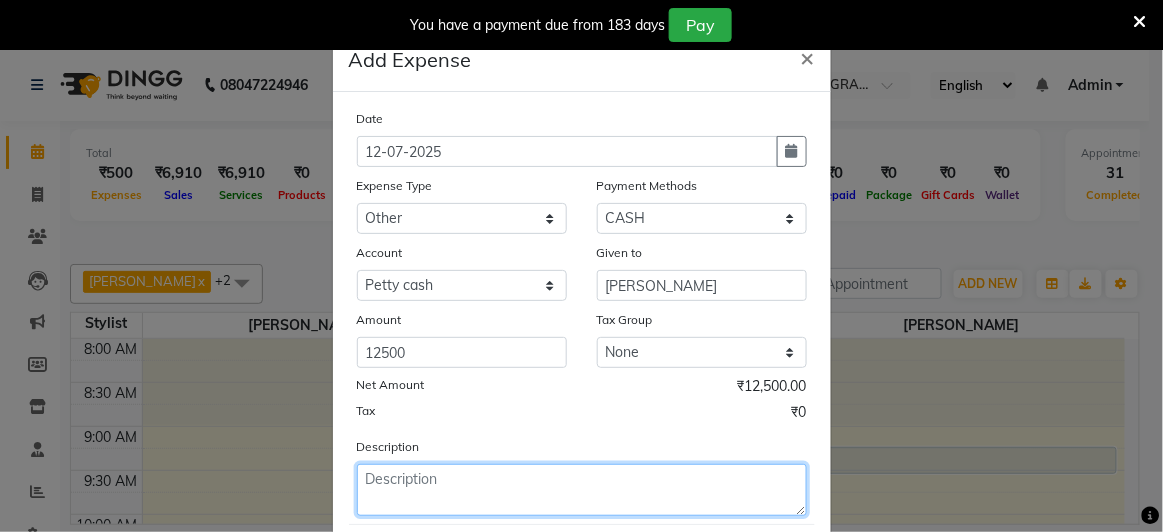 click 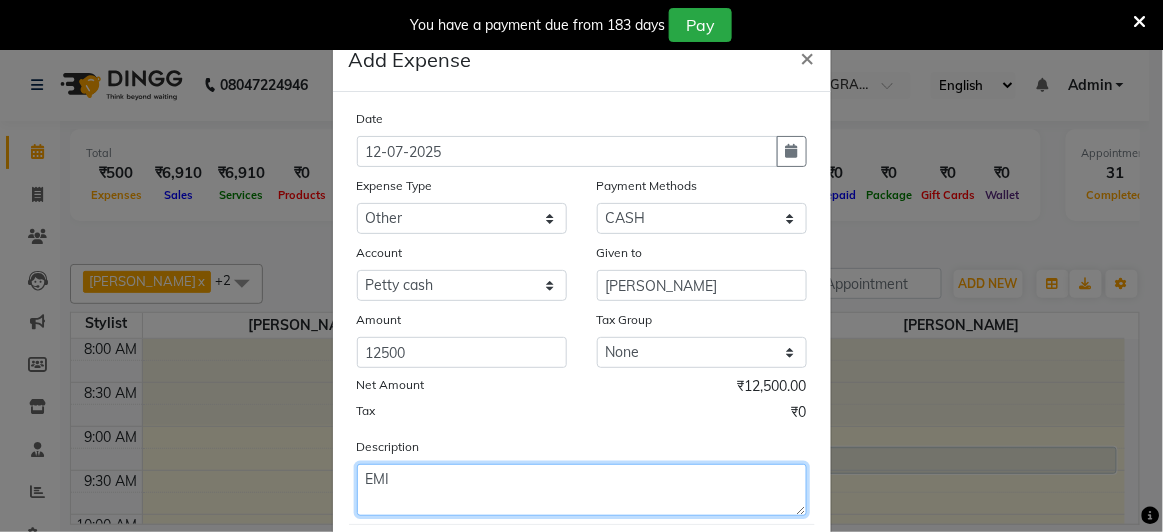 type on "EMI" 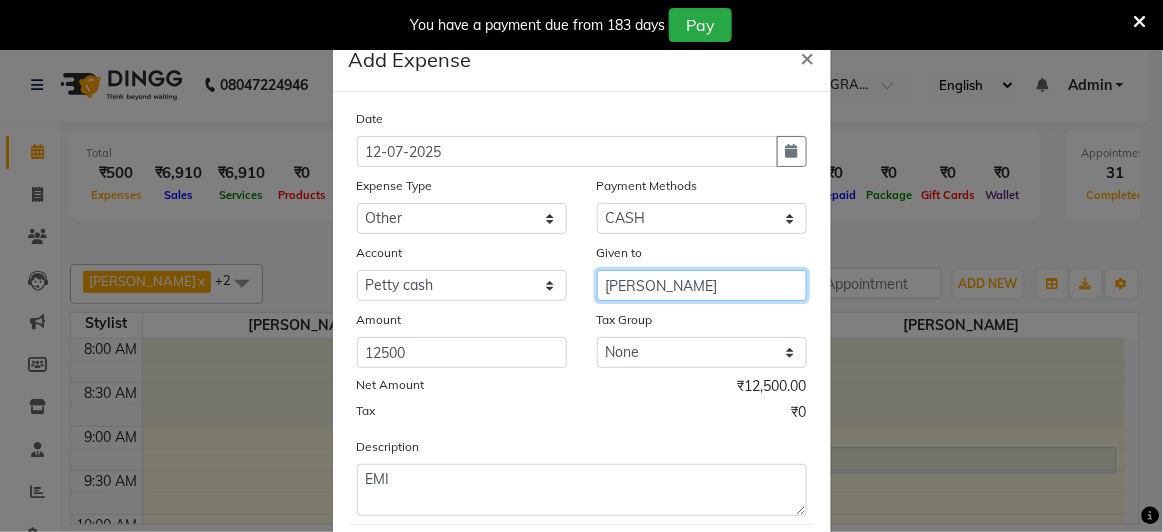 click on "[PERSON_NAME]" at bounding box center [702, 285] 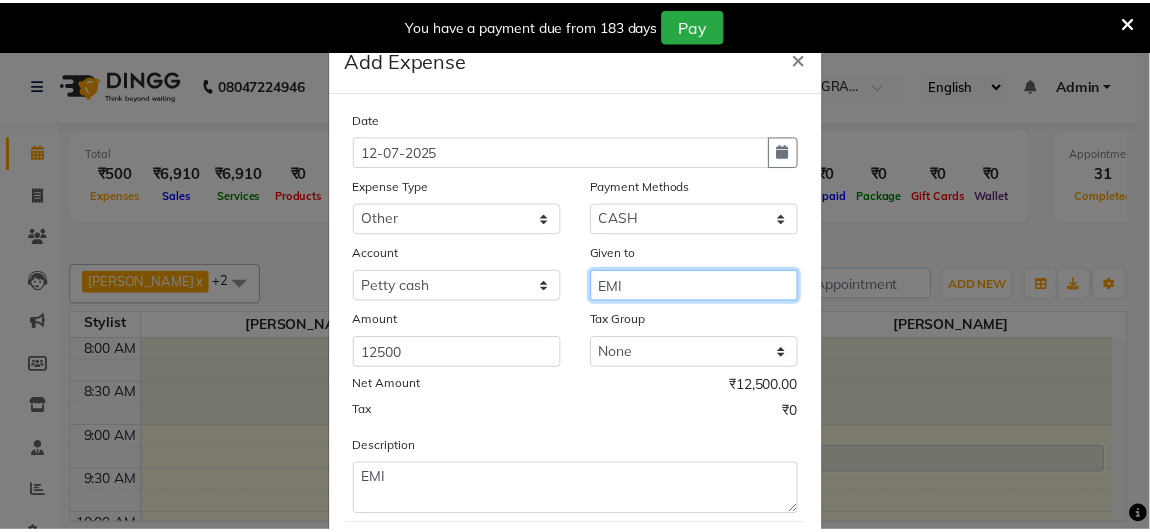 scroll, scrollTop: 111, scrollLeft: 0, axis: vertical 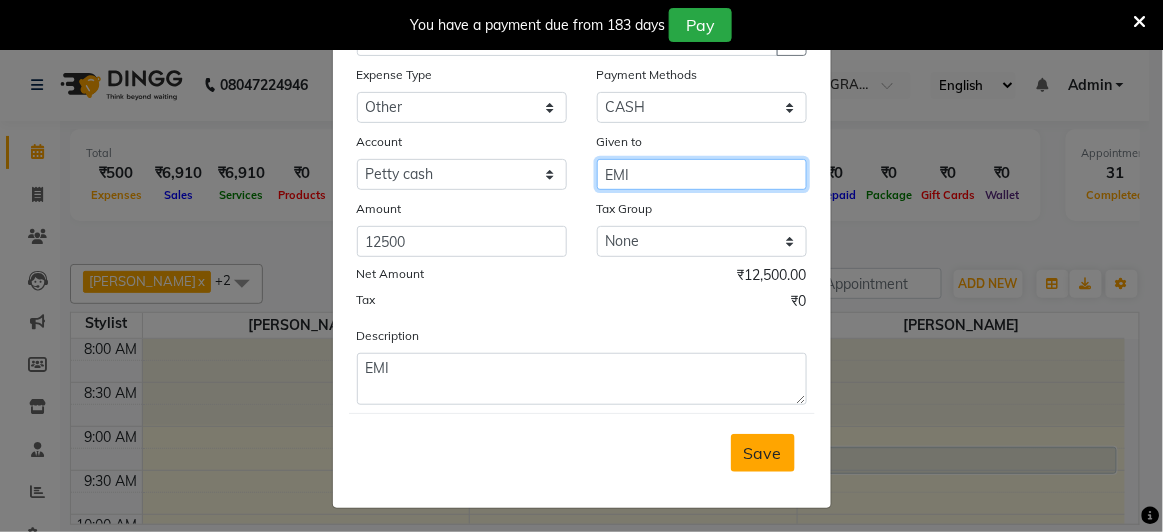 type on "EMI" 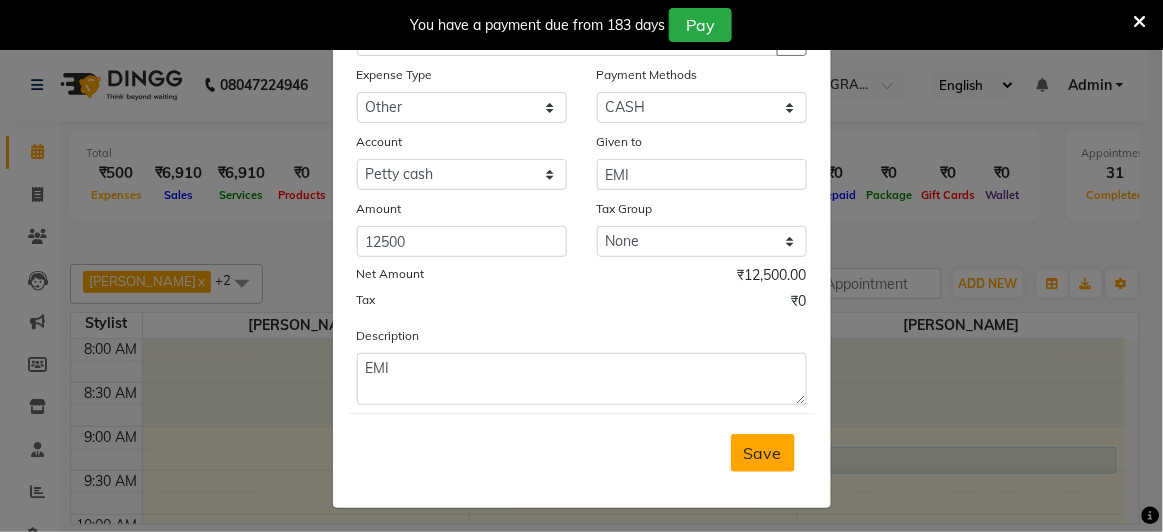 click on "Save" at bounding box center [763, 453] 